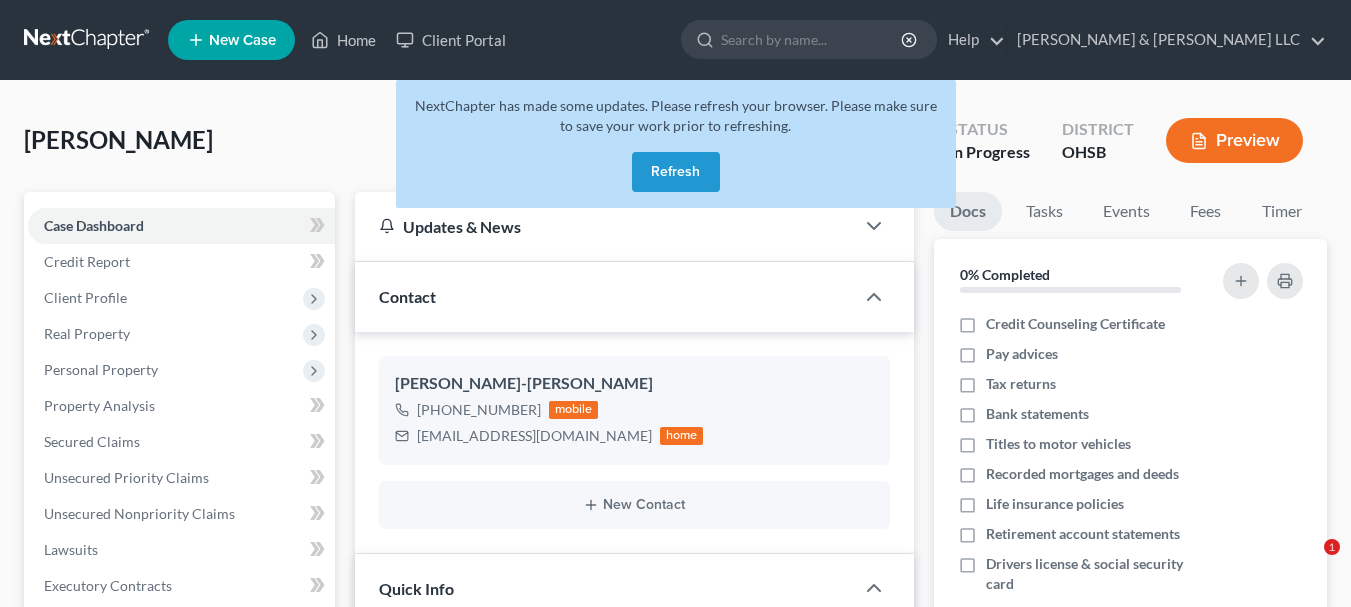 select on "4" 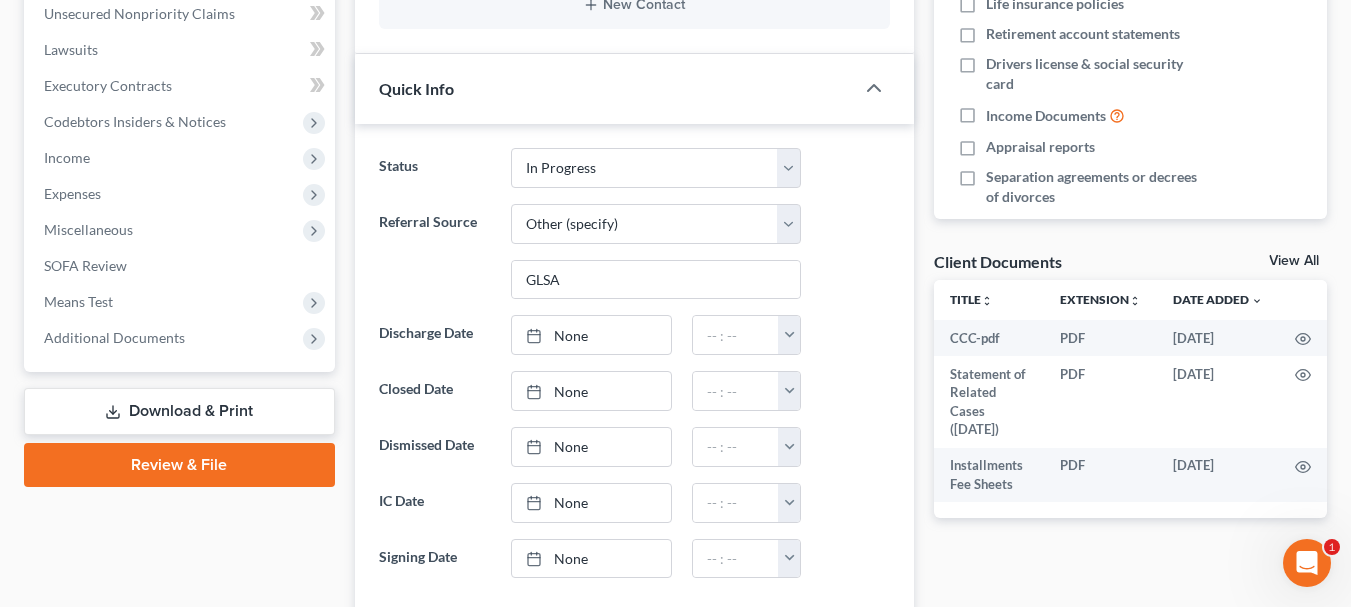 scroll, scrollTop: 0, scrollLeft: 0, axis: both 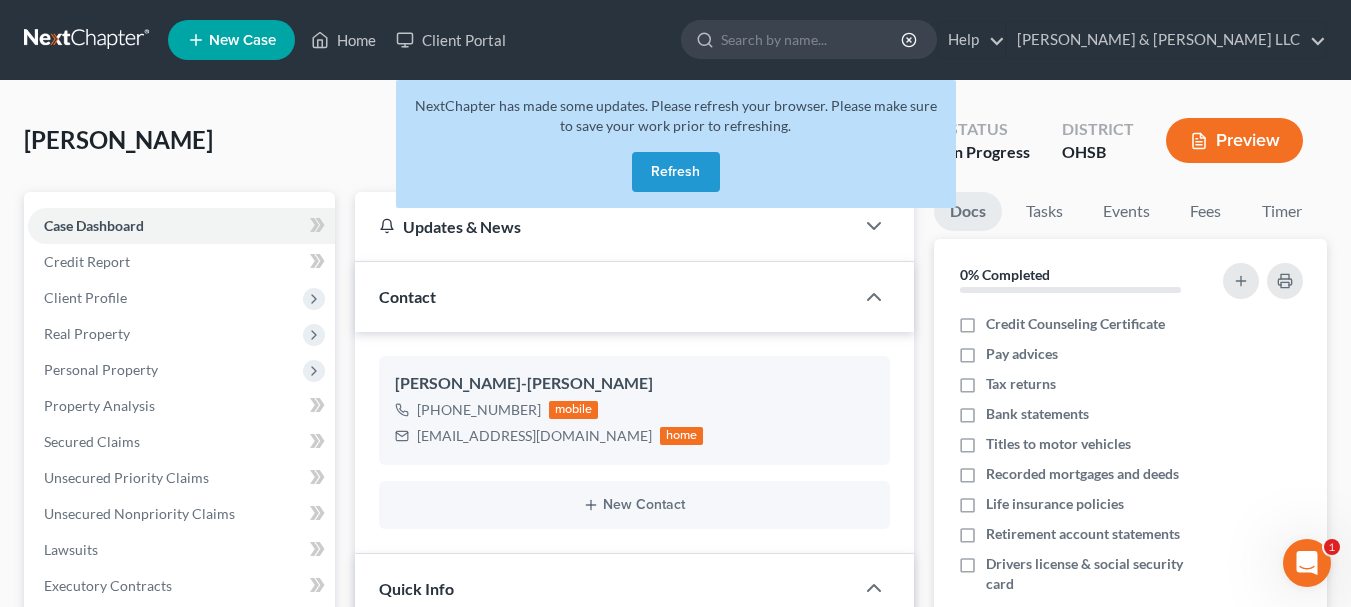 click on "Refresh" at bounding box center [676, 172] 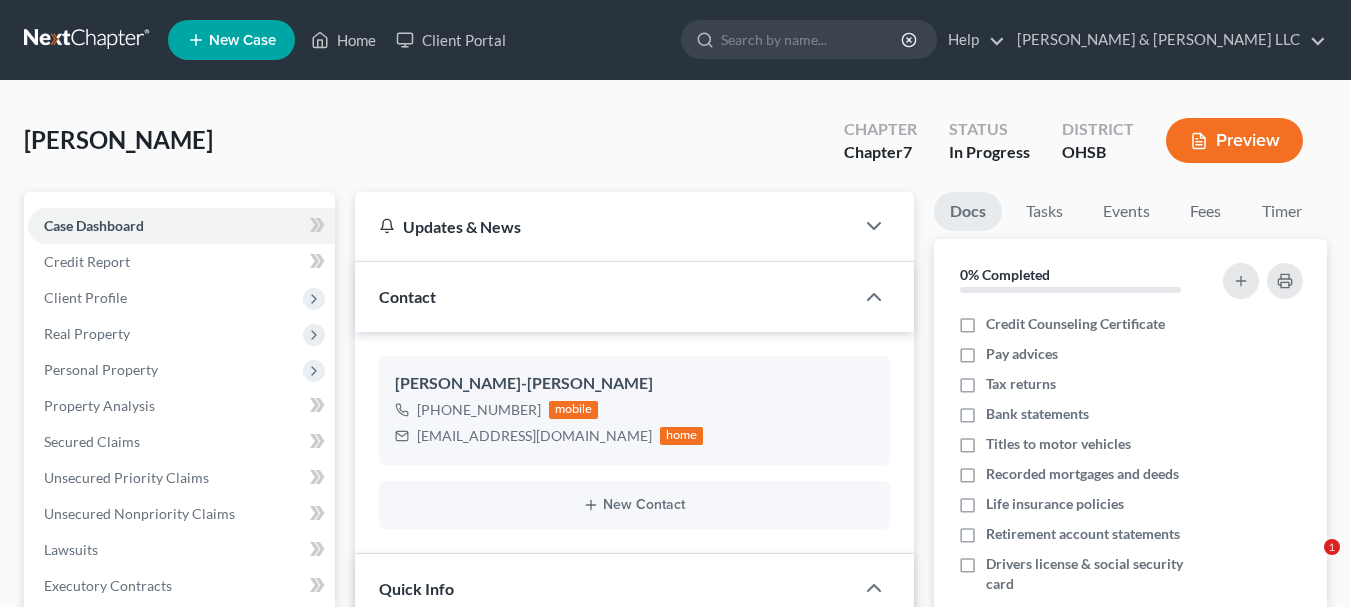 select on "4" 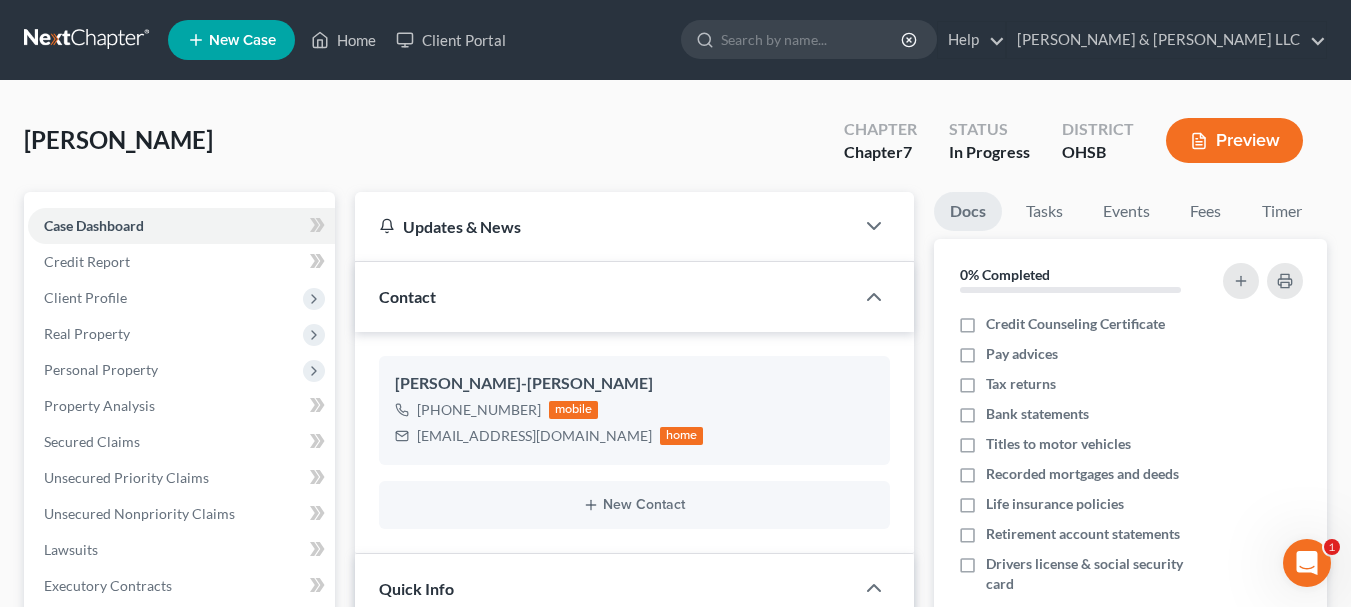 scroll, scrollTop: 0, scrollLeft: 0, axis: both 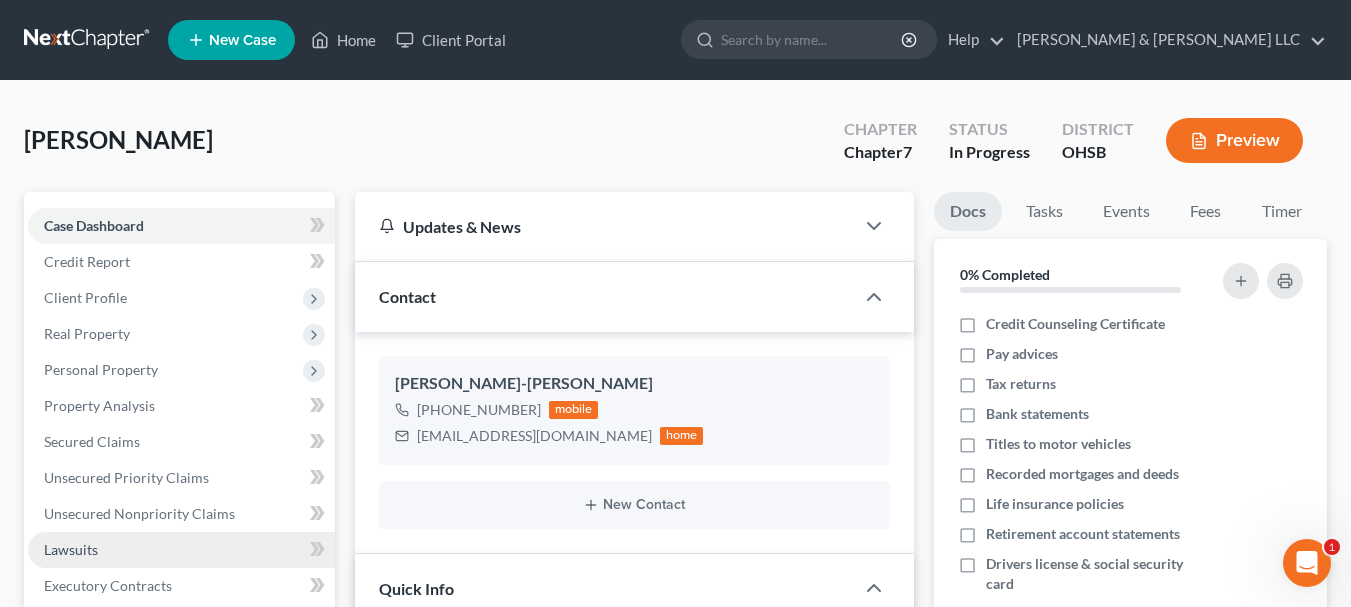 click on "Lawsuits" at bounding box center (71, 549) 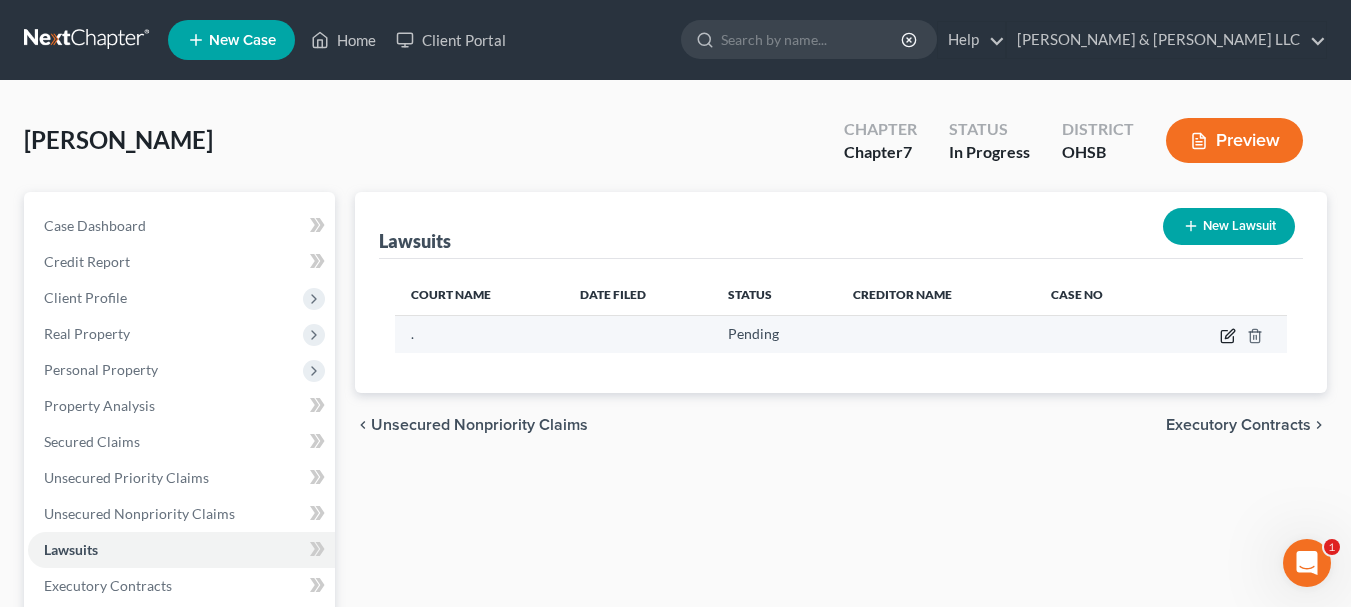 click 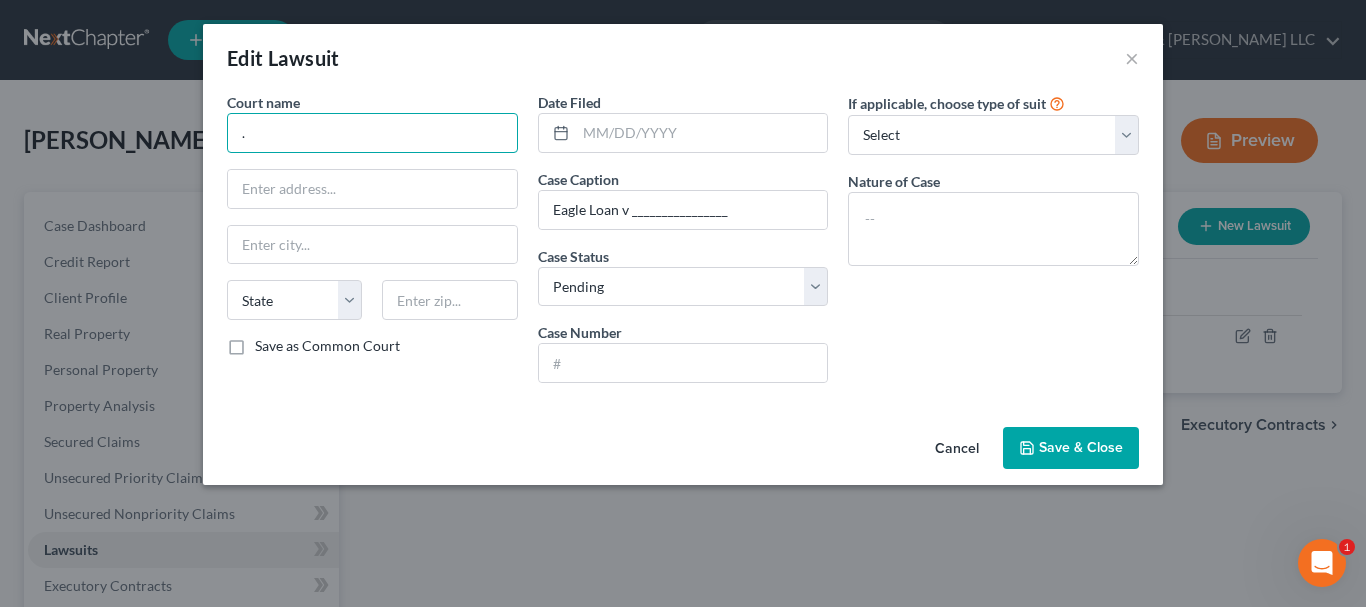 click on "." at bounding box center [372, 133] 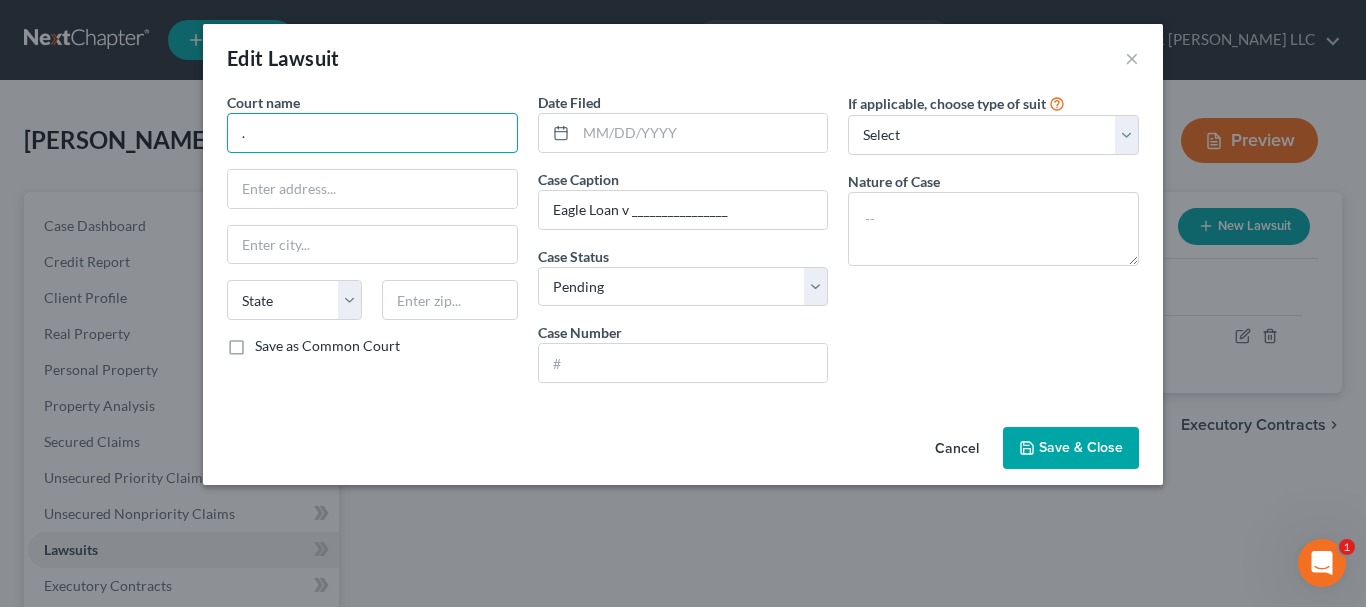 drag, startPoint x: 396, startPoint y: 136, endPoint x: 154, endPoint y: 101, distance: 244.5179 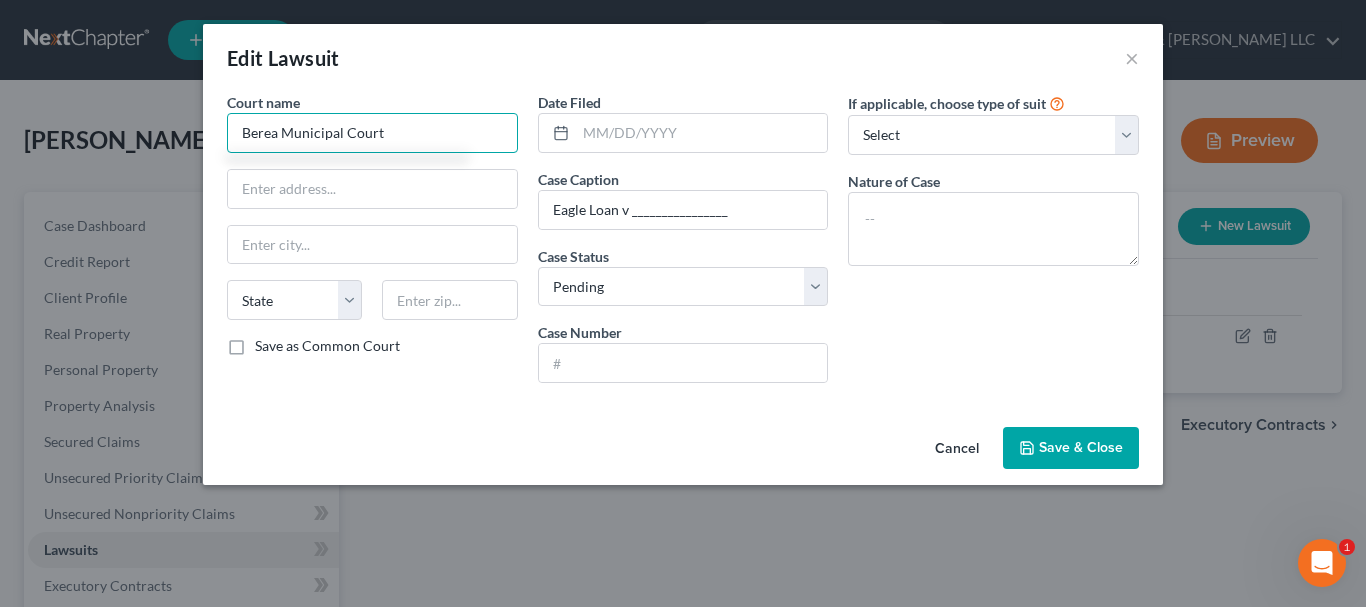 type on "Berea Municipal Court" 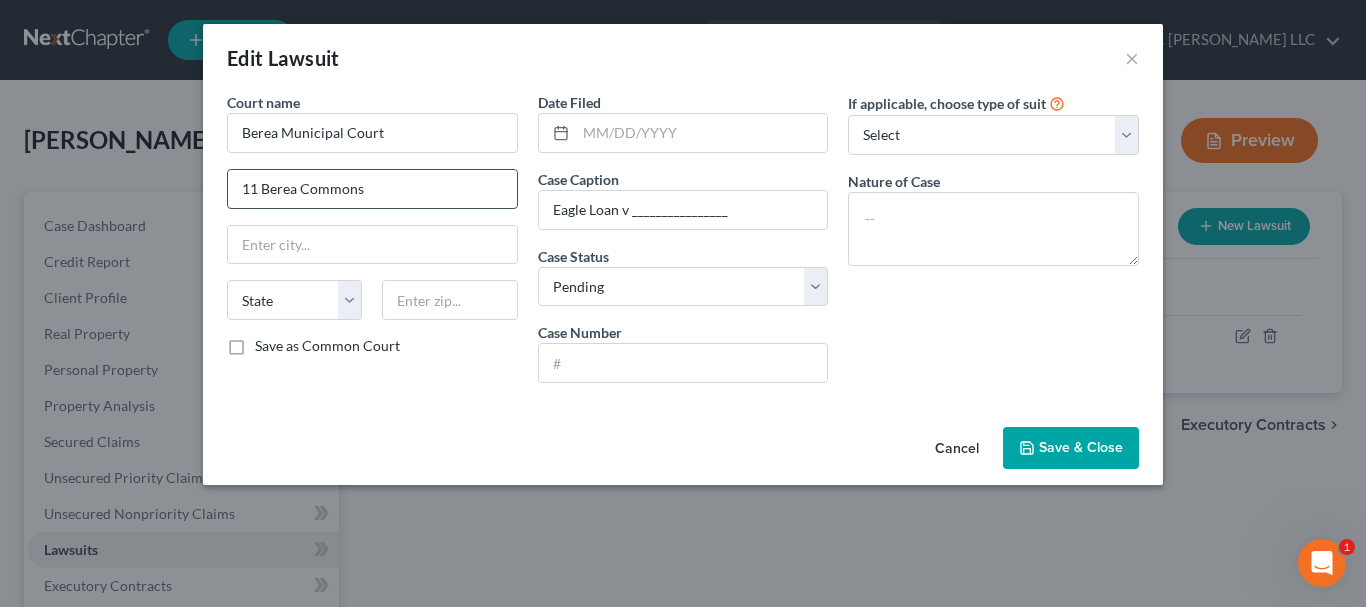type on "11 Berea Commons" 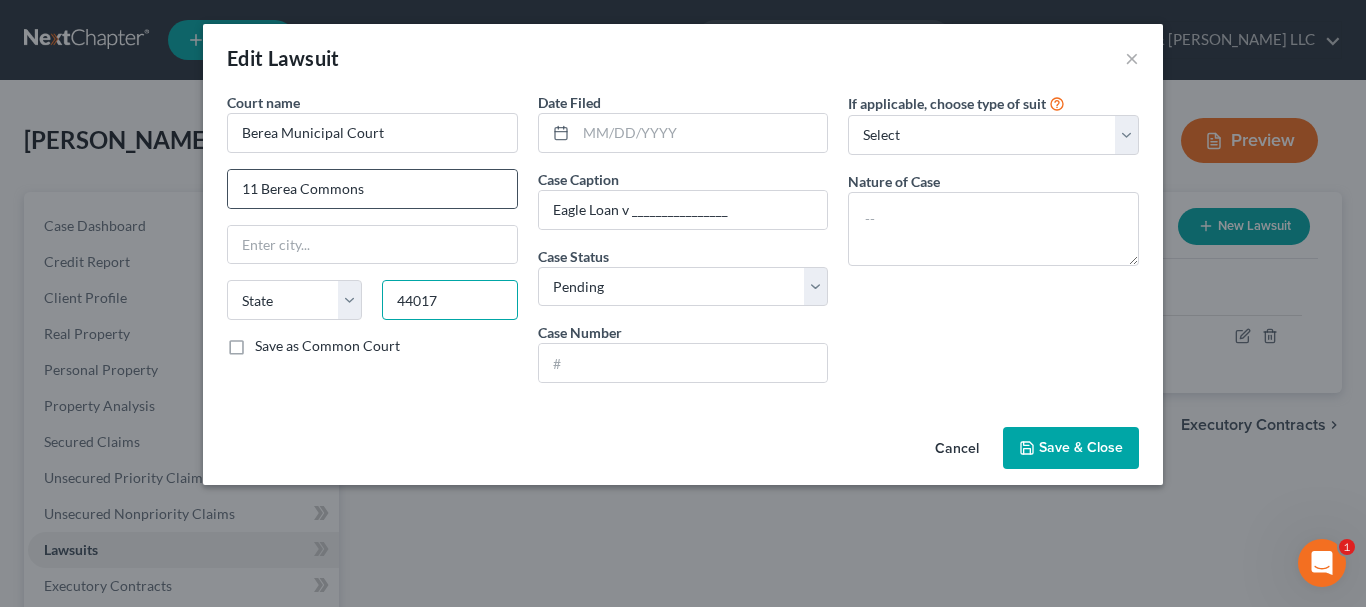 type on "44017" 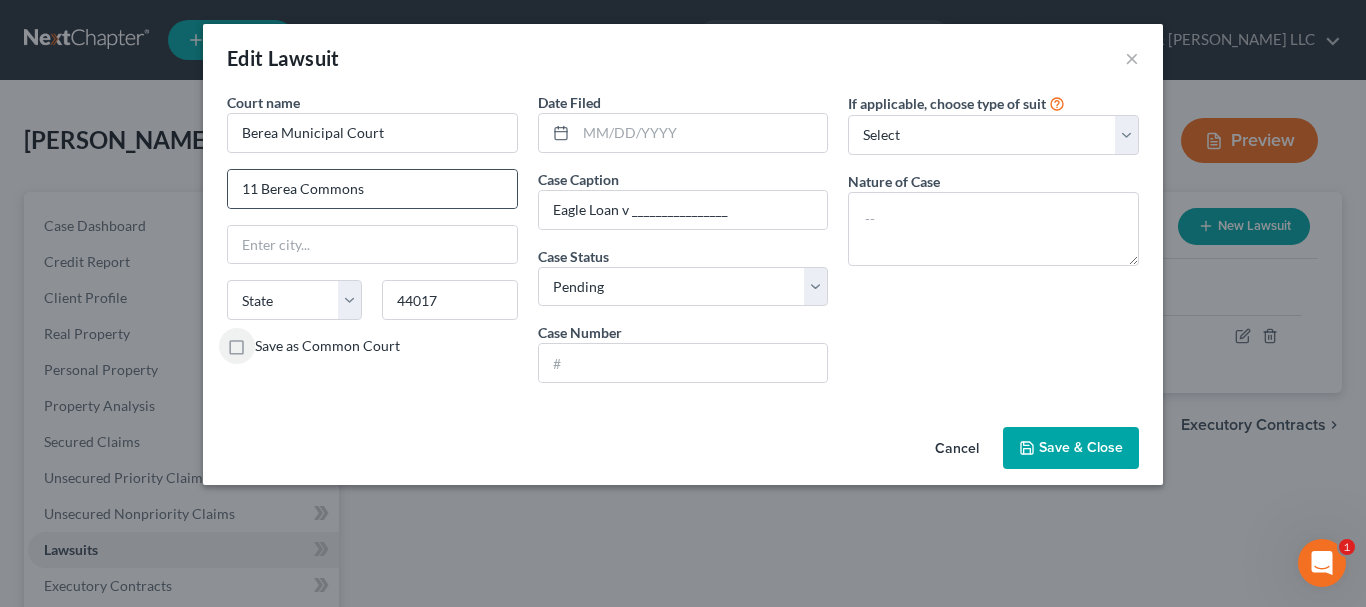 type on "Berea" 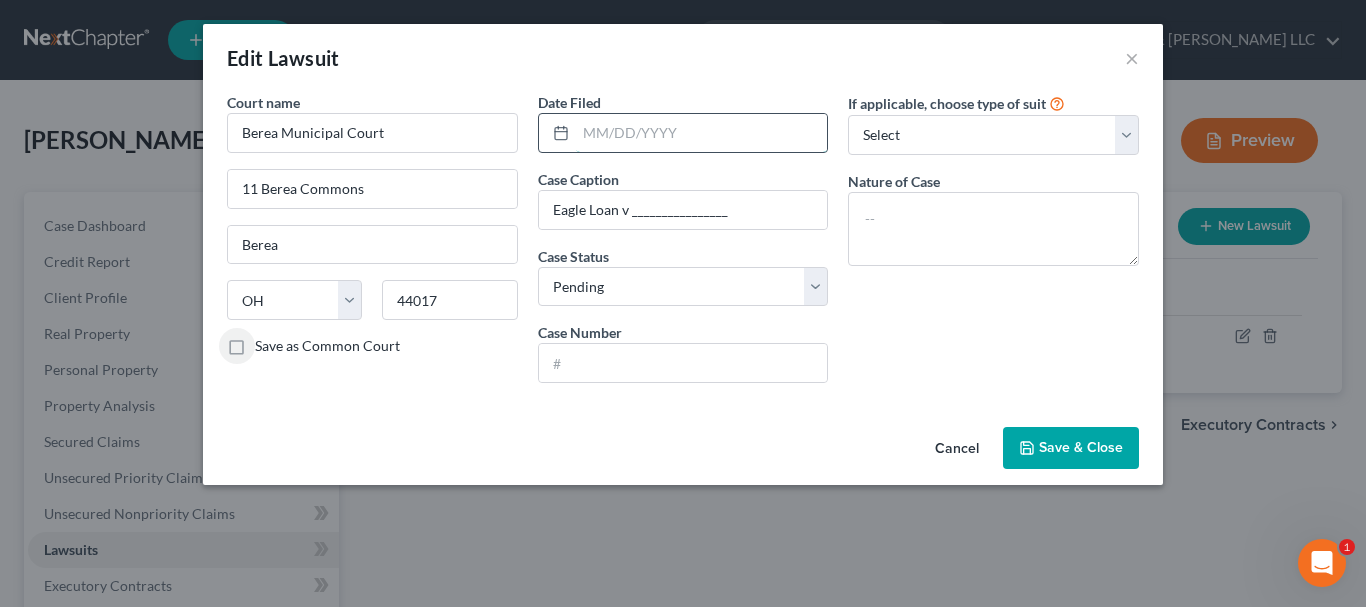 click at bounding box center (702, 133) 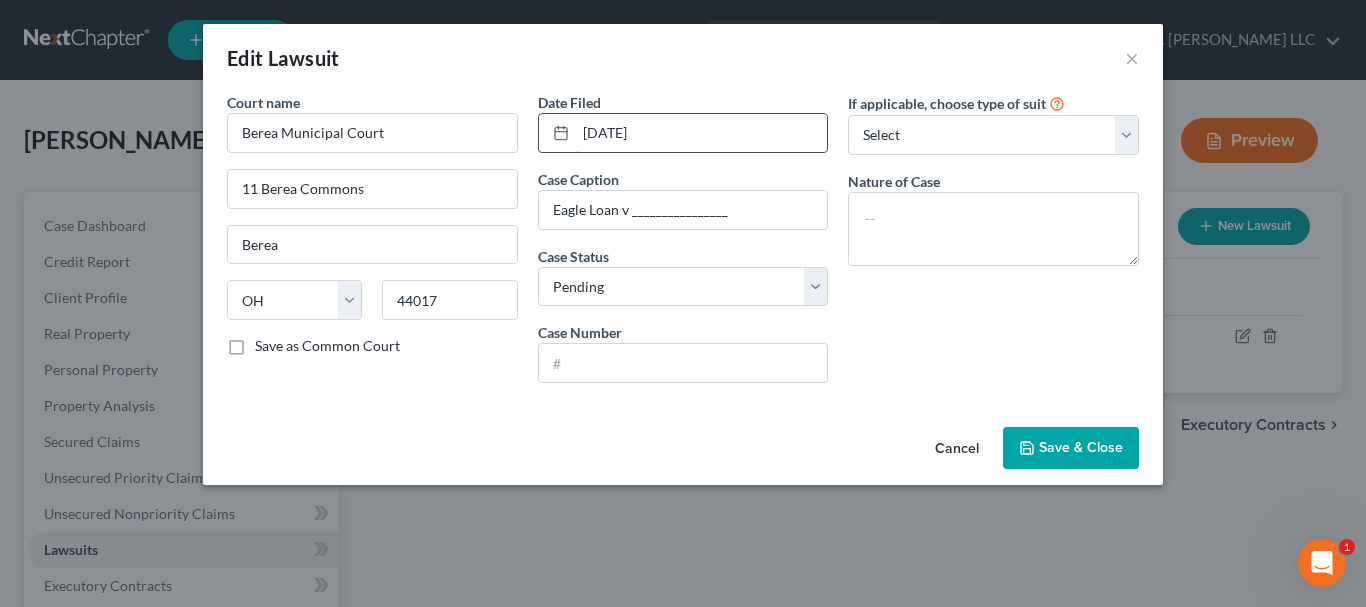 type on "06/27/2024" 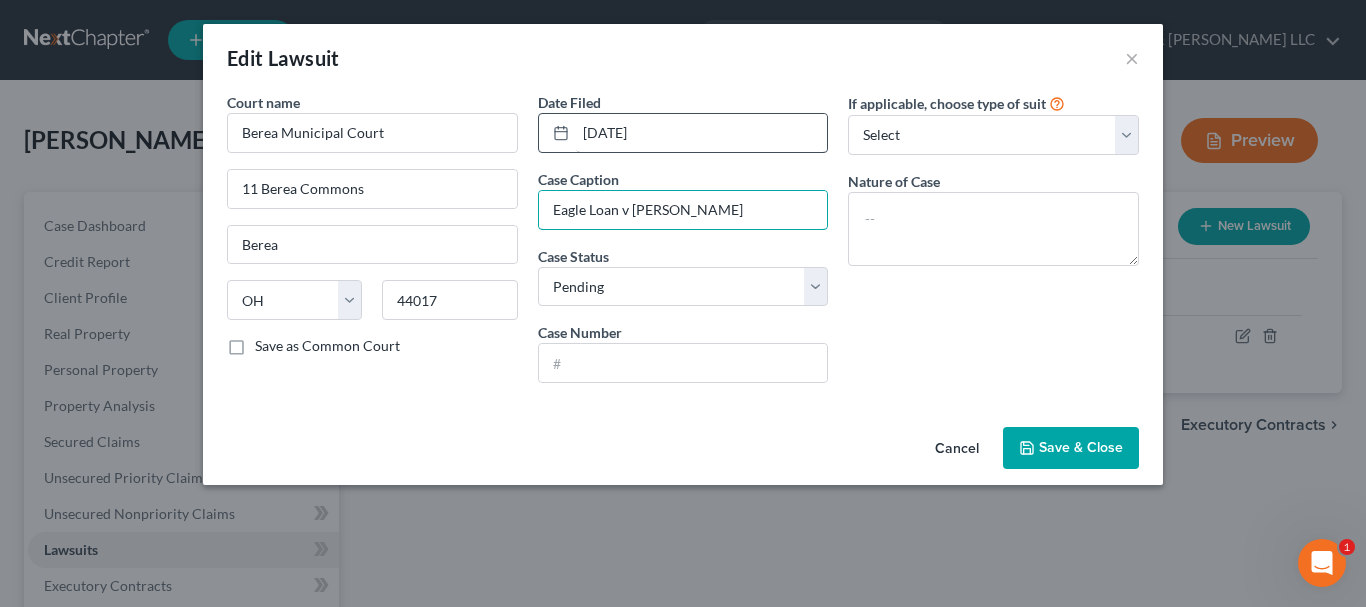 type on "Eagle Loan v Stephanie Walker" 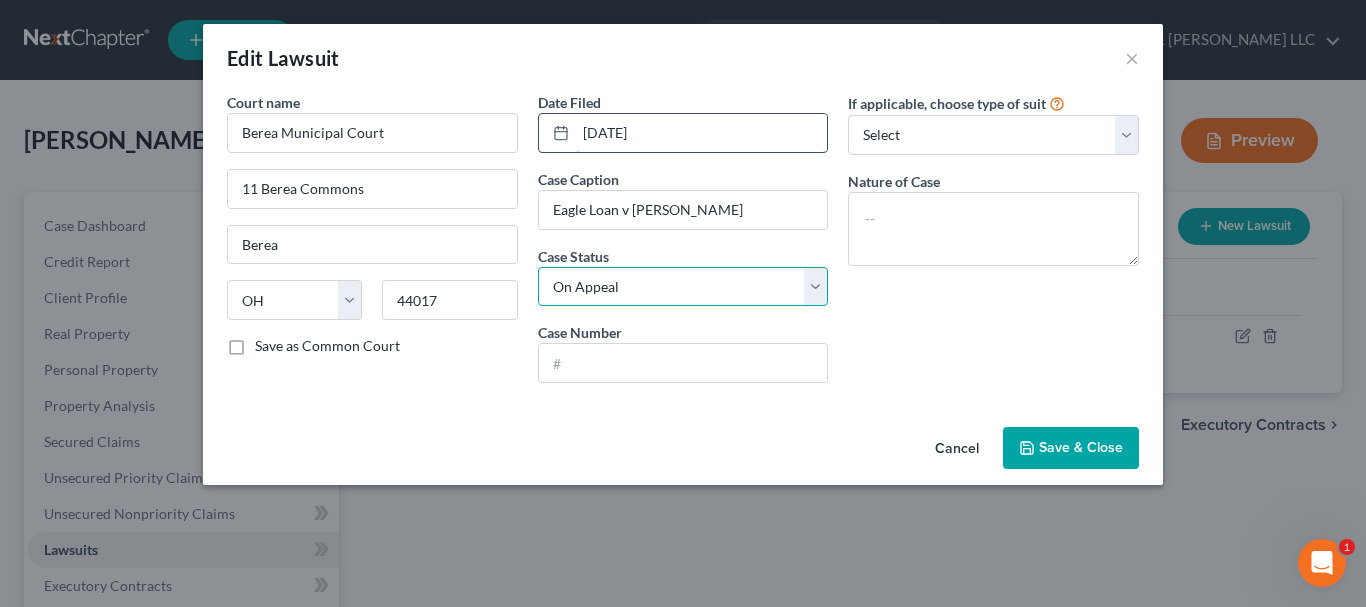 select on "2" 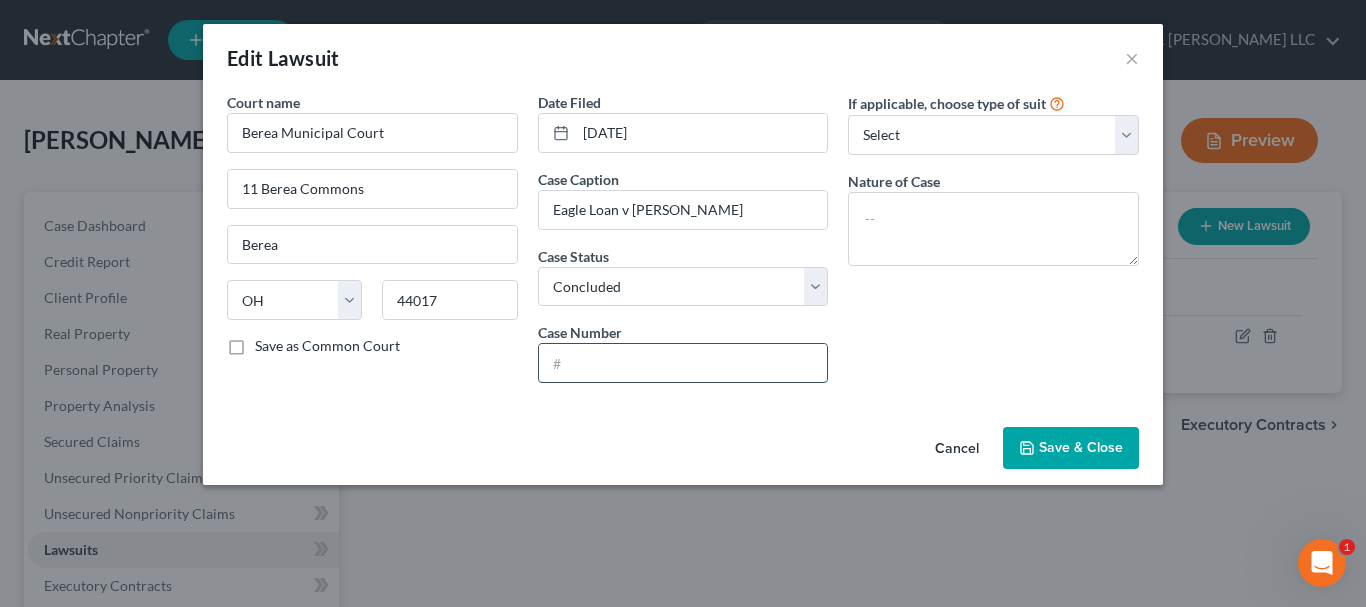 paste on "24CVF01820" 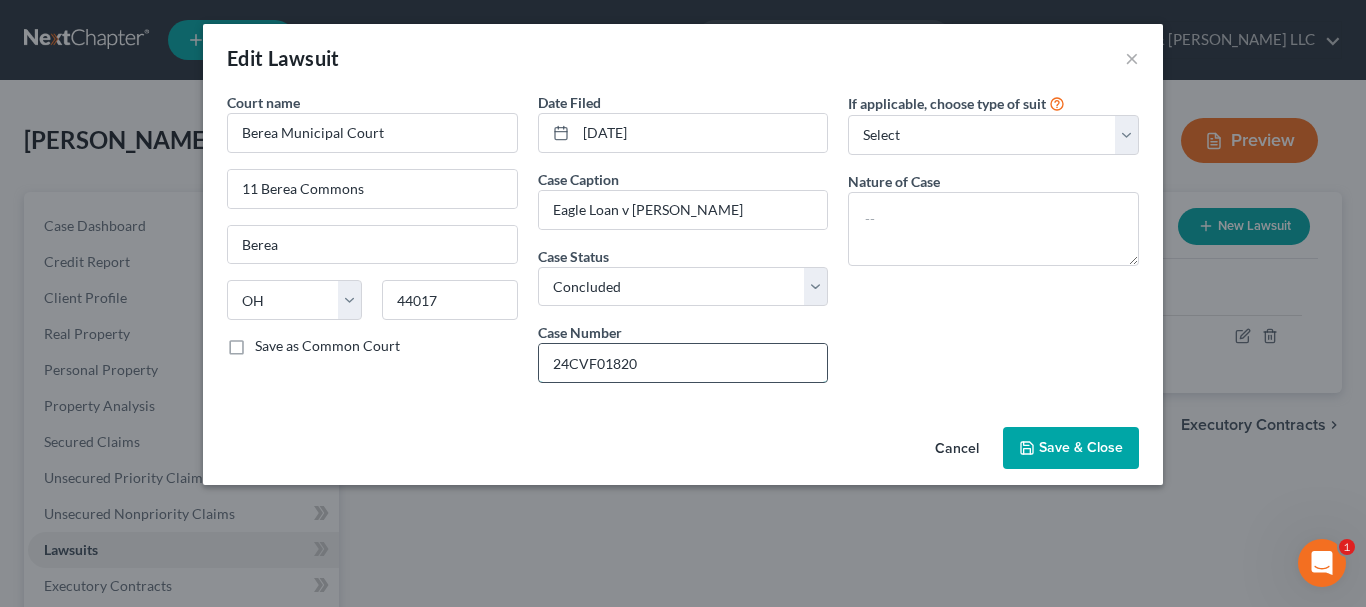 click on "24CVF01820" at bounding box center [683, 363] 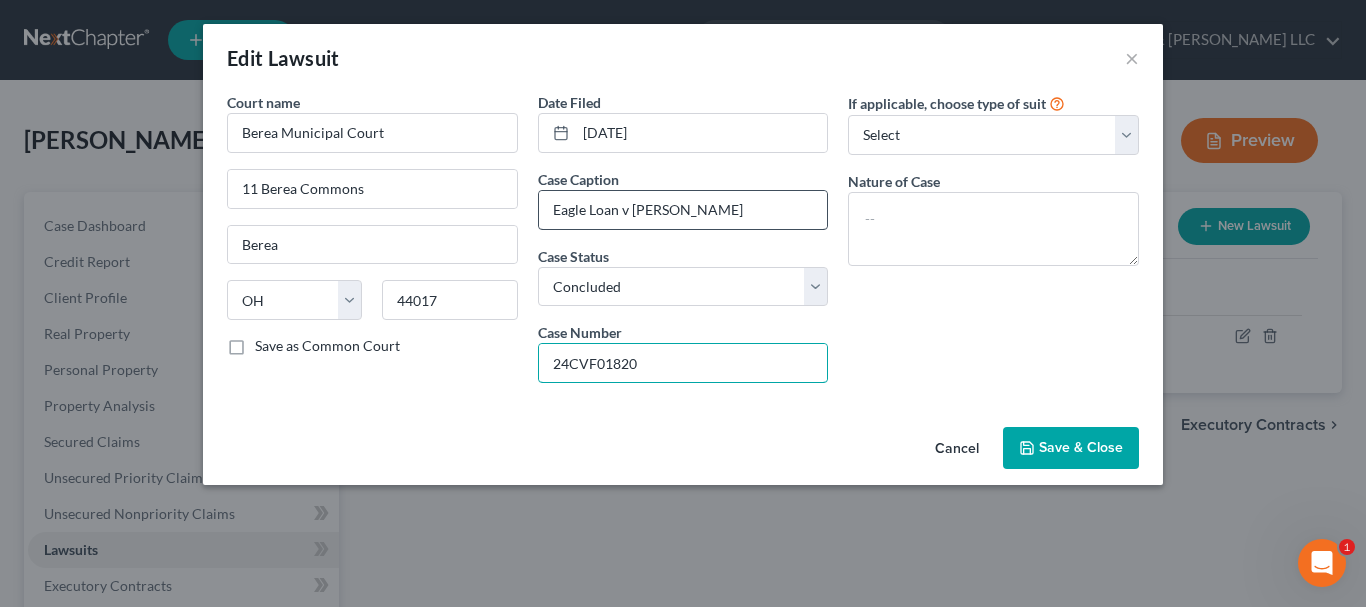 type on "24CVF01820" 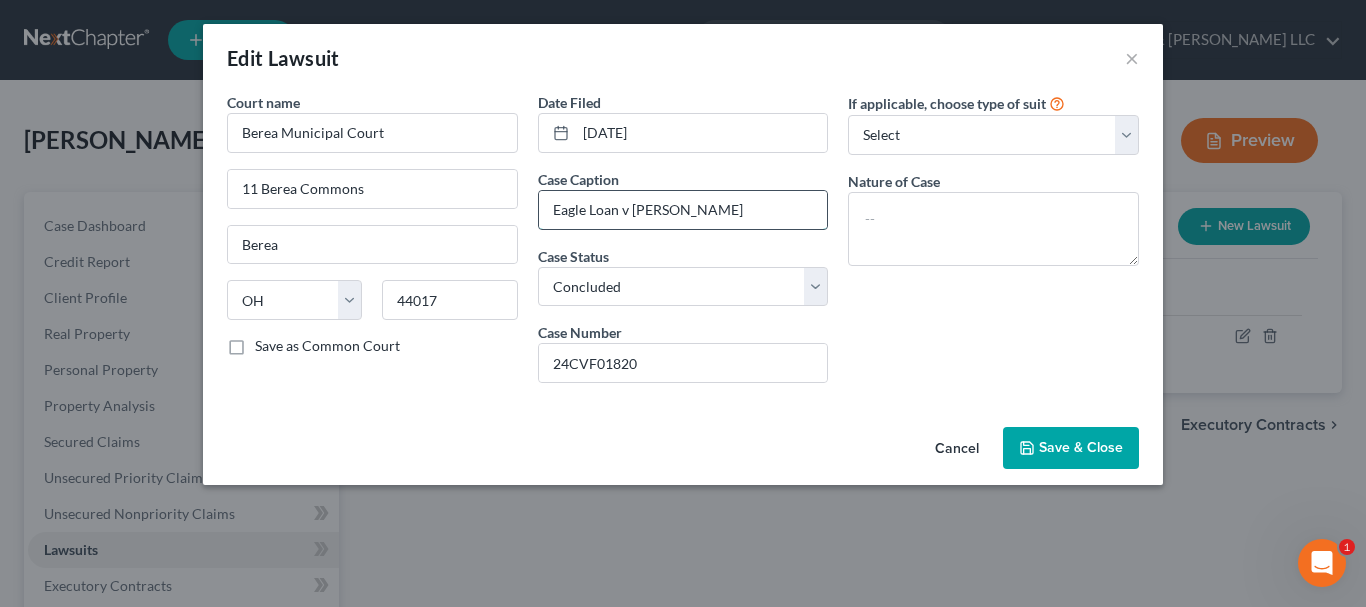 click on "Eagle Loan v Stephanie Walker" at bounding box center (683, 210) 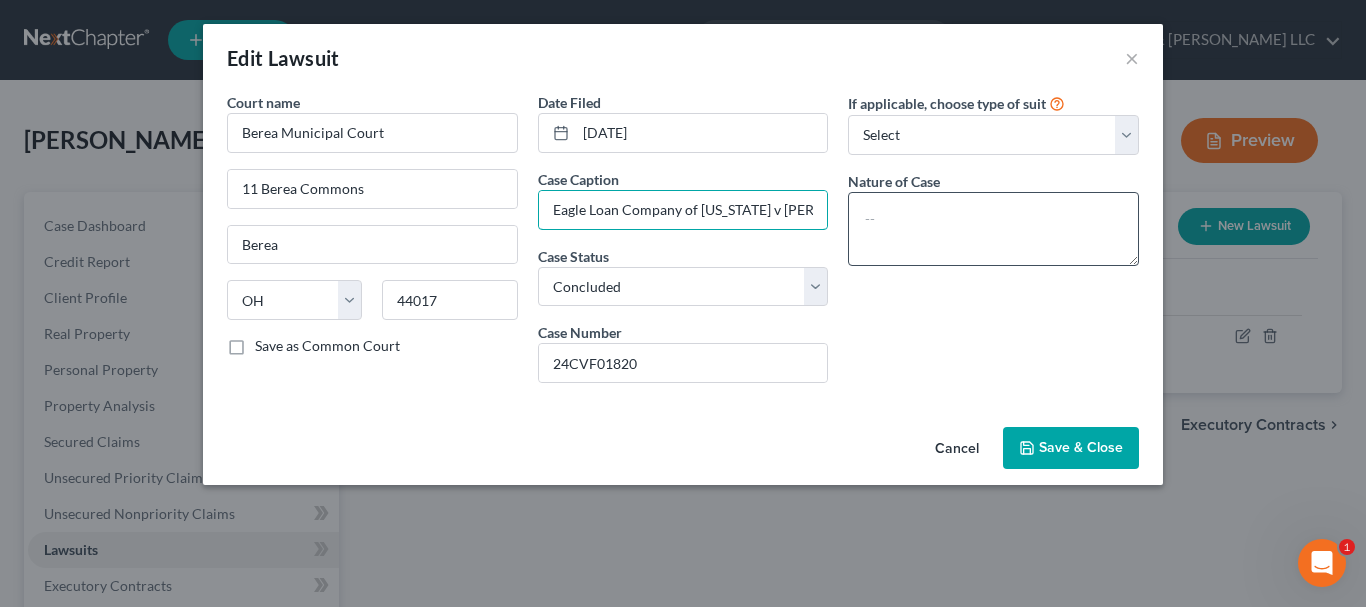 type on "Eagle Loan Company of Ohio v Stephanie Walker" 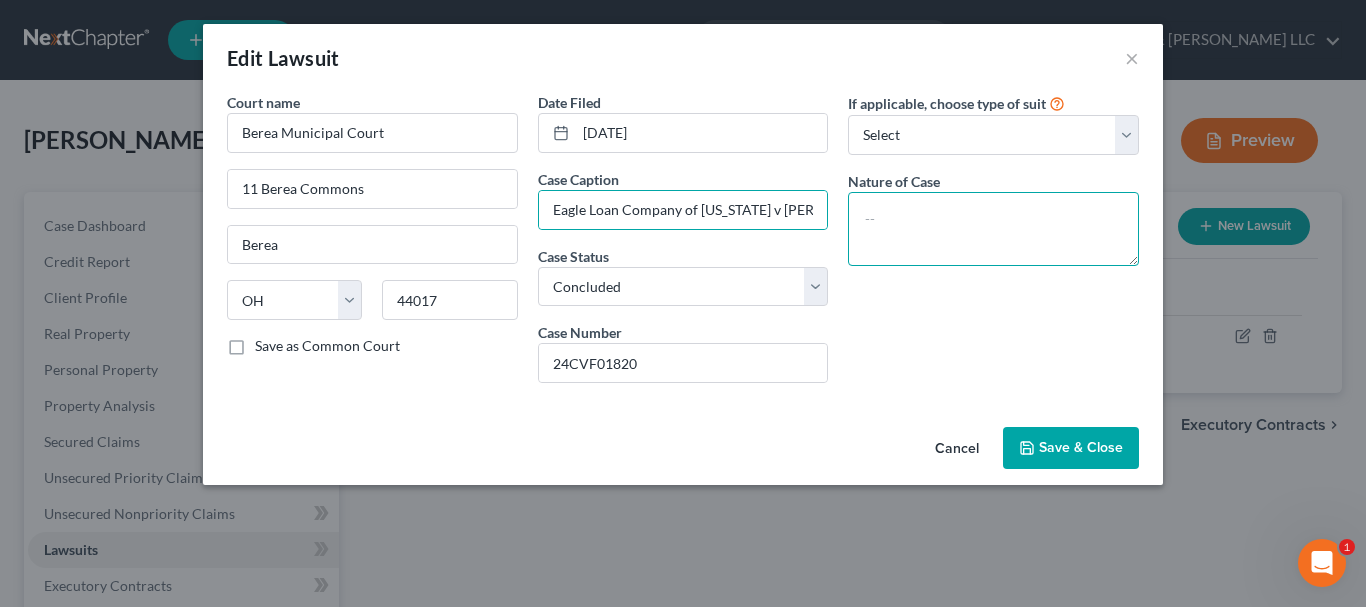 click at bounding box center (993, 229) 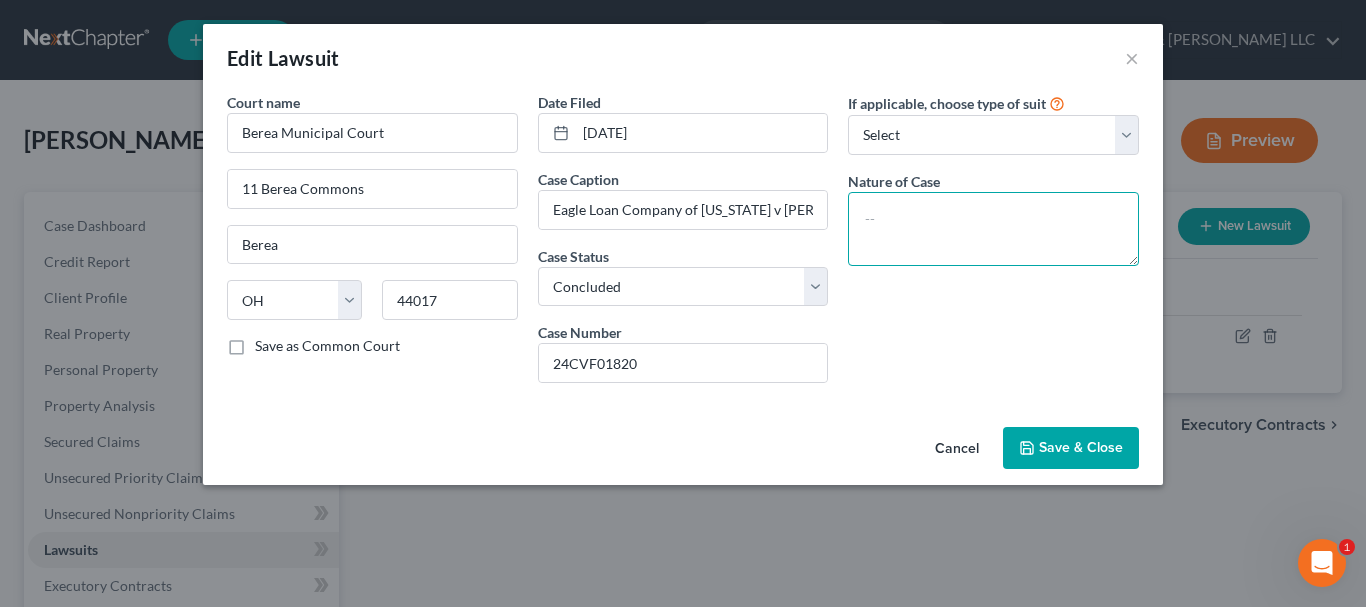 type on "M" 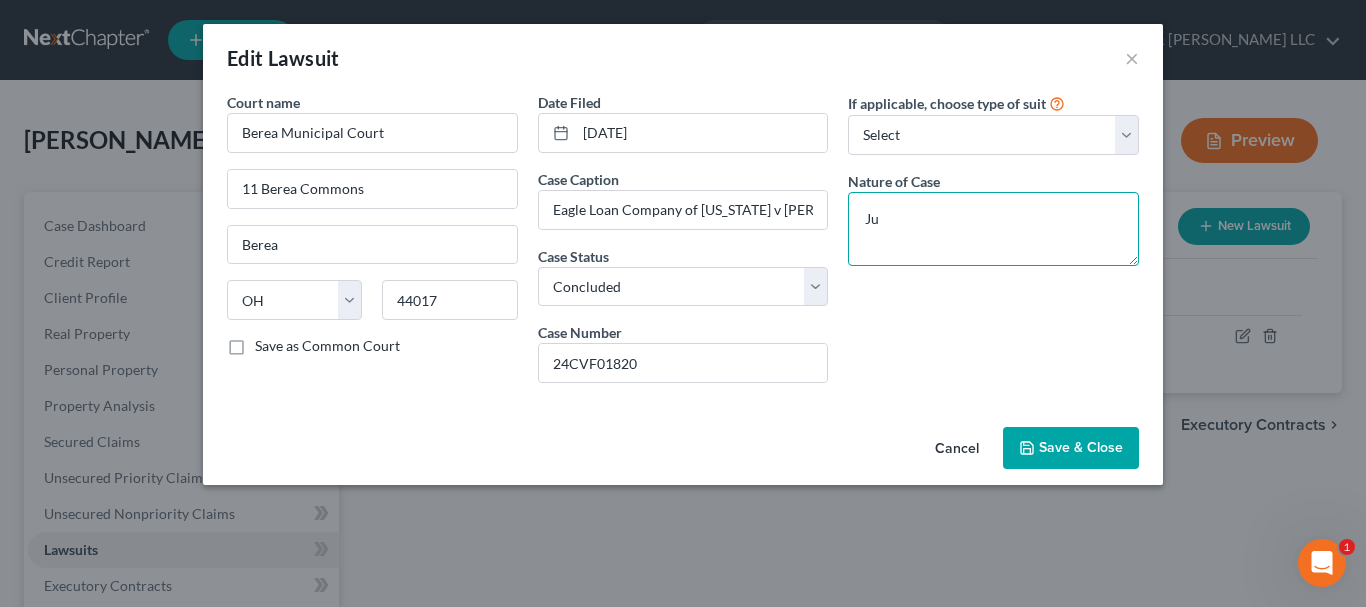 type on "J" 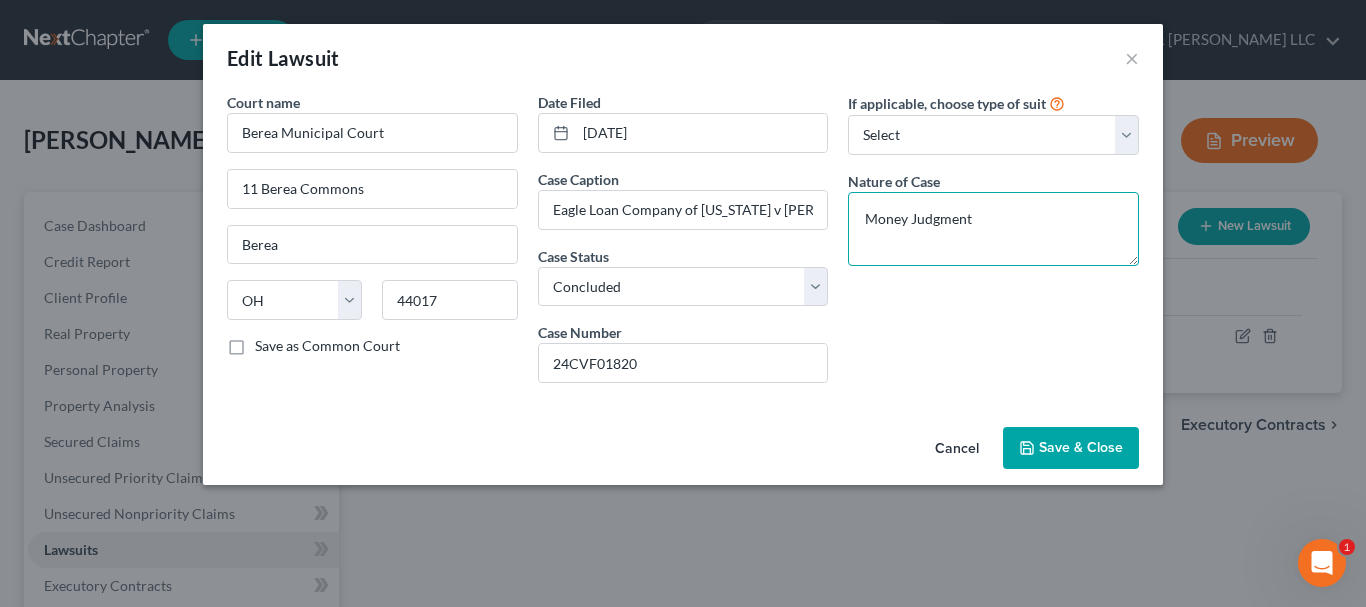 type on "Money Judgment" 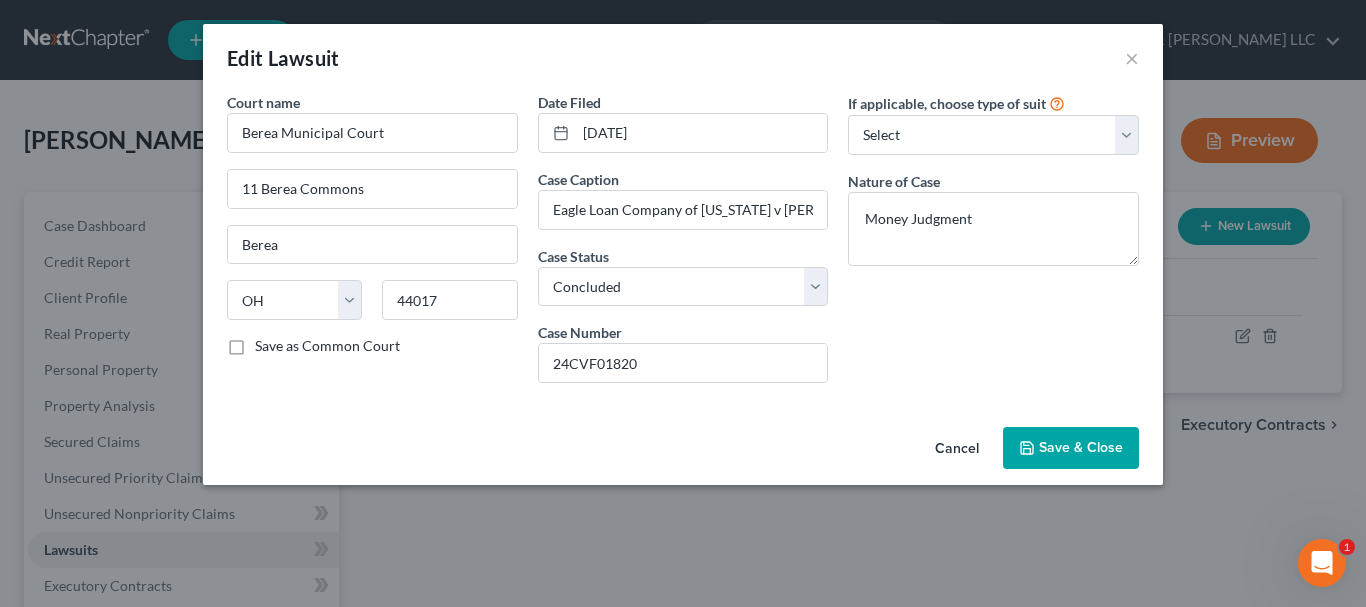 click on "Save & Close" at bounding box center (1081, 447) 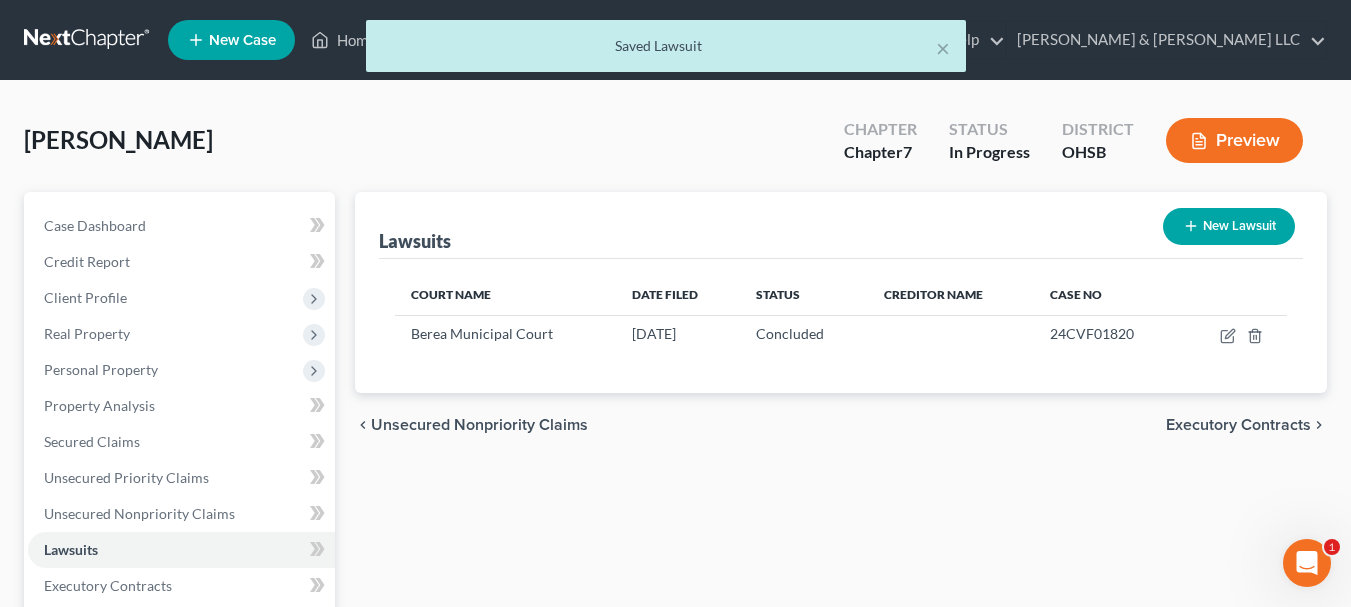 click on "Executory Contracts" at bounding box center [1238, 425] 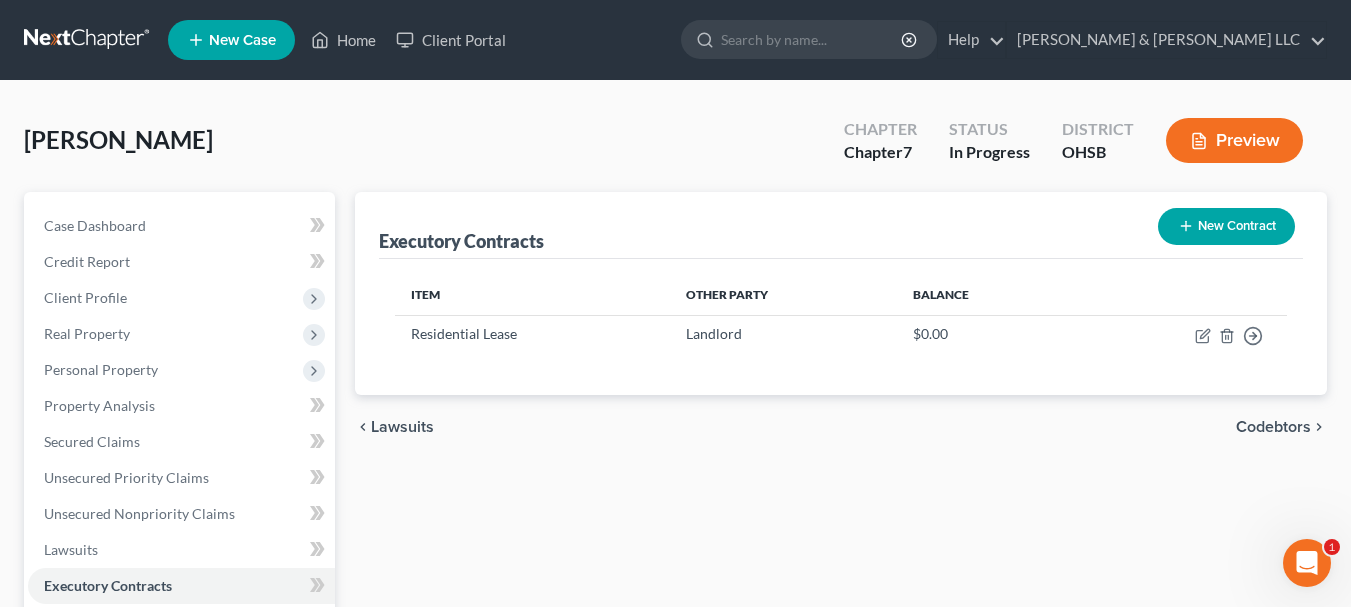 click on "Codebtors" at bounding box center (1273, 427) 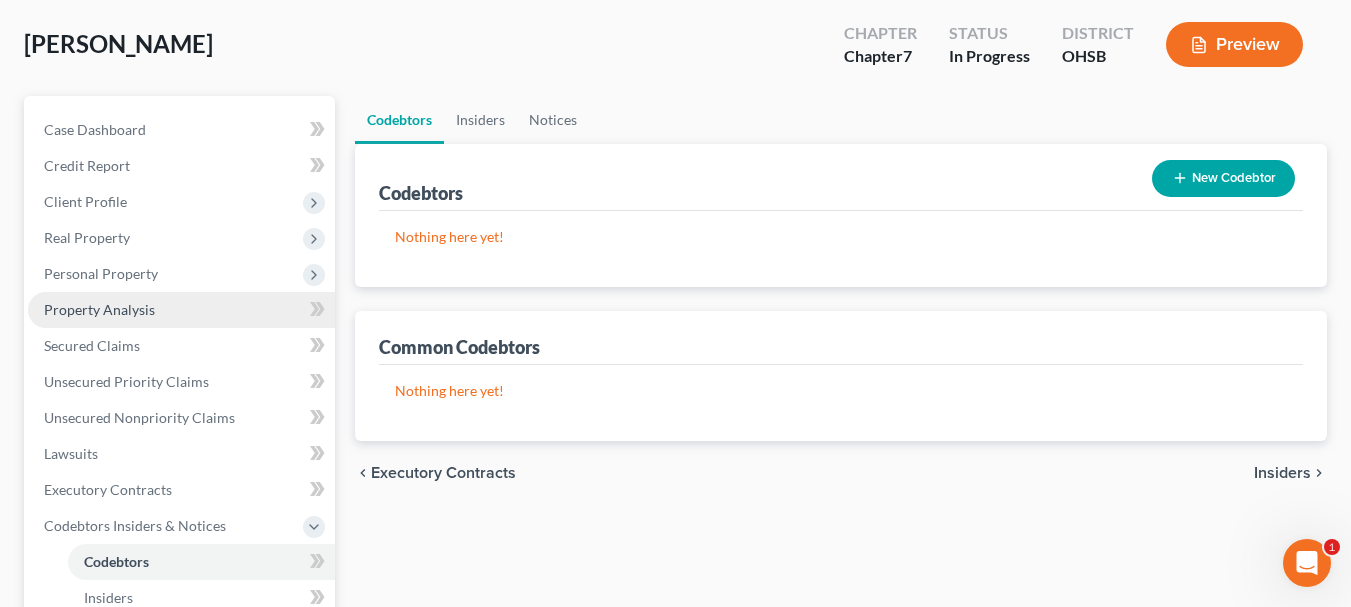 scroll, scrollTop: 100, scrollLeft: 0, axis: vertical 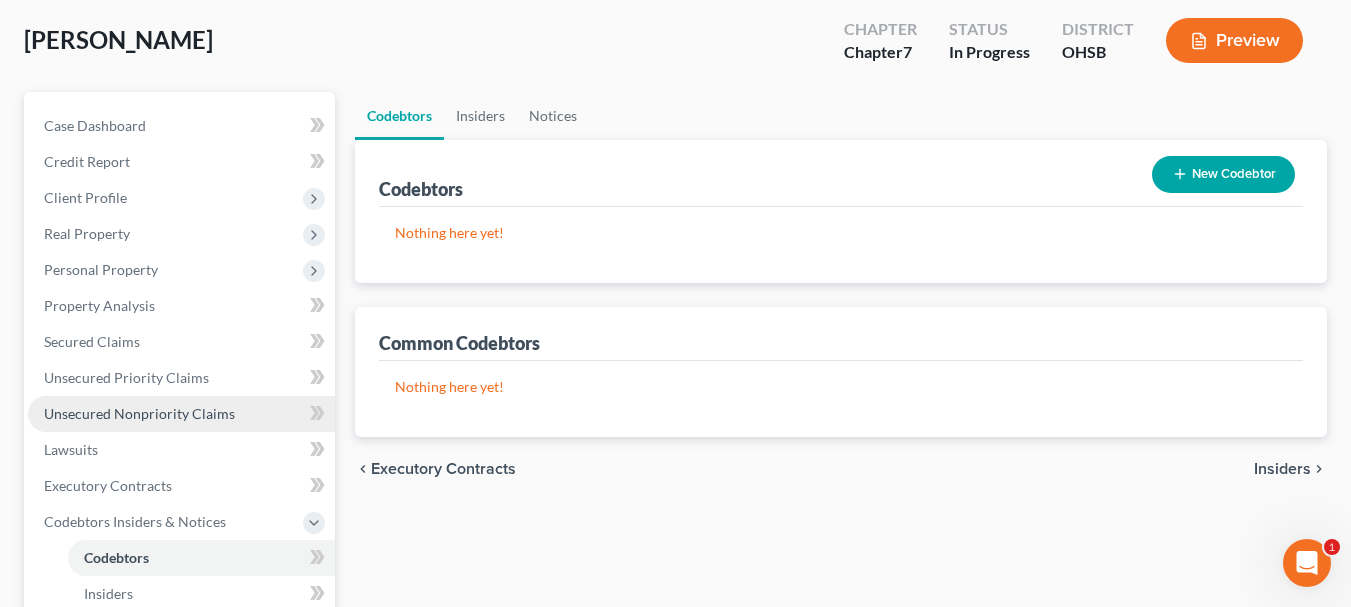 click on "Unsecured Nonpriority Claims" at bounding box center [139, 413] 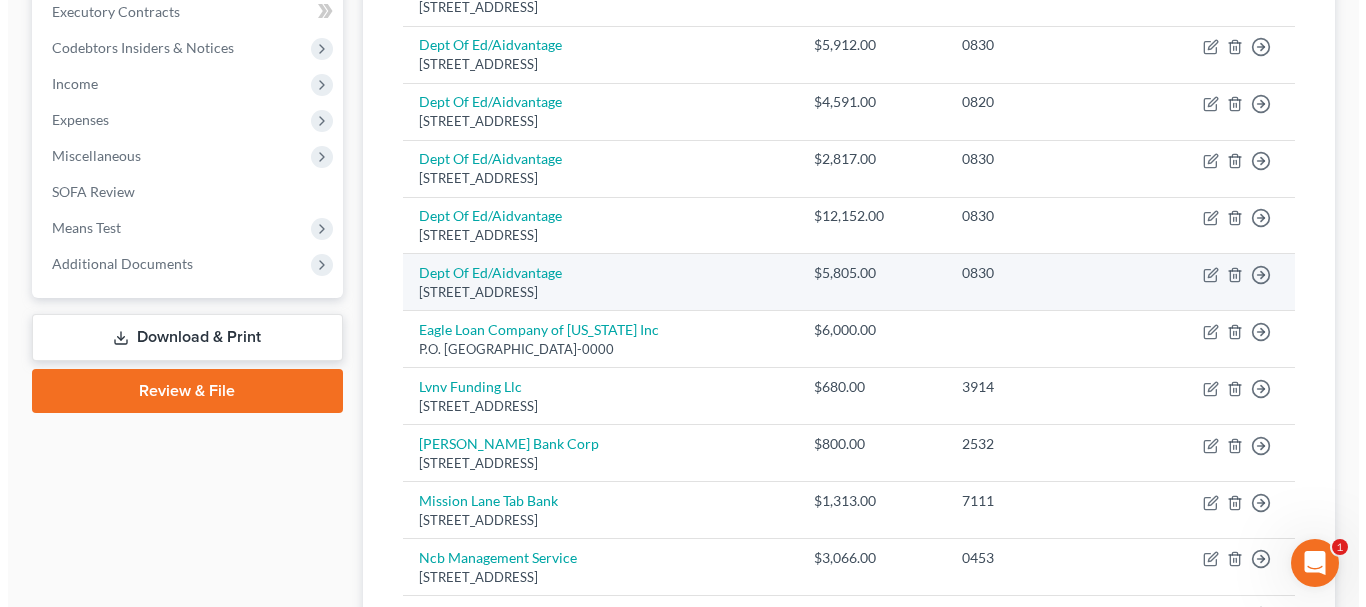 scroll, scrollTop: 577, scrollLeft: 0, axis: vertical 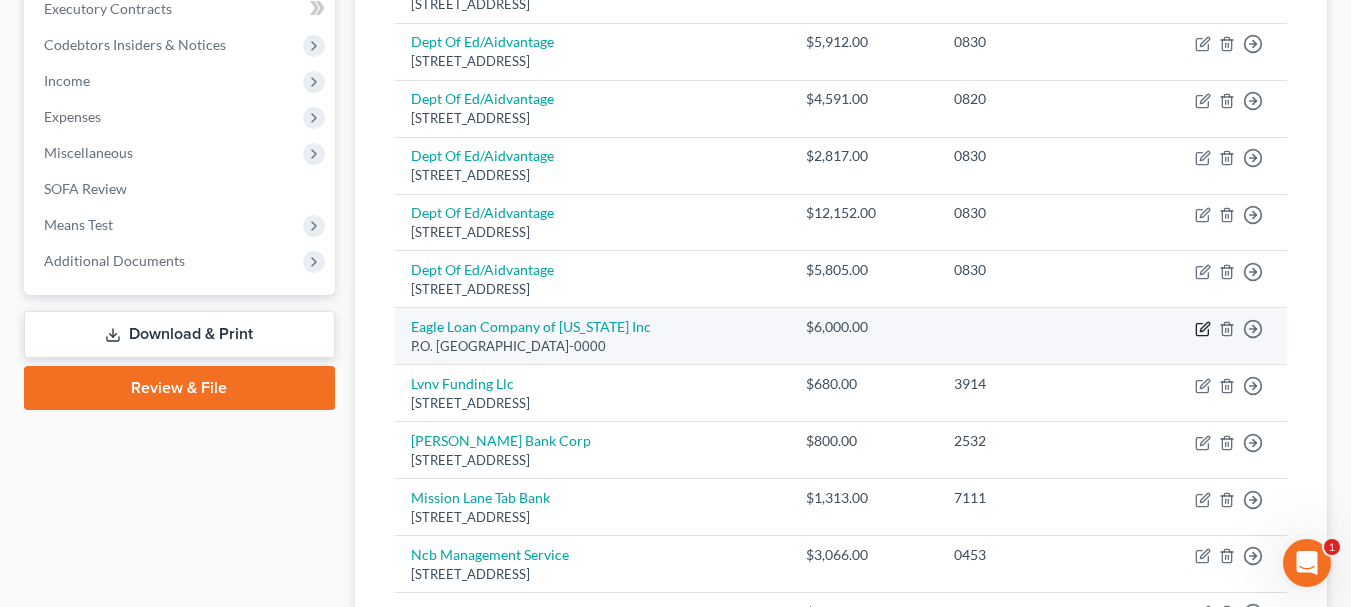 click 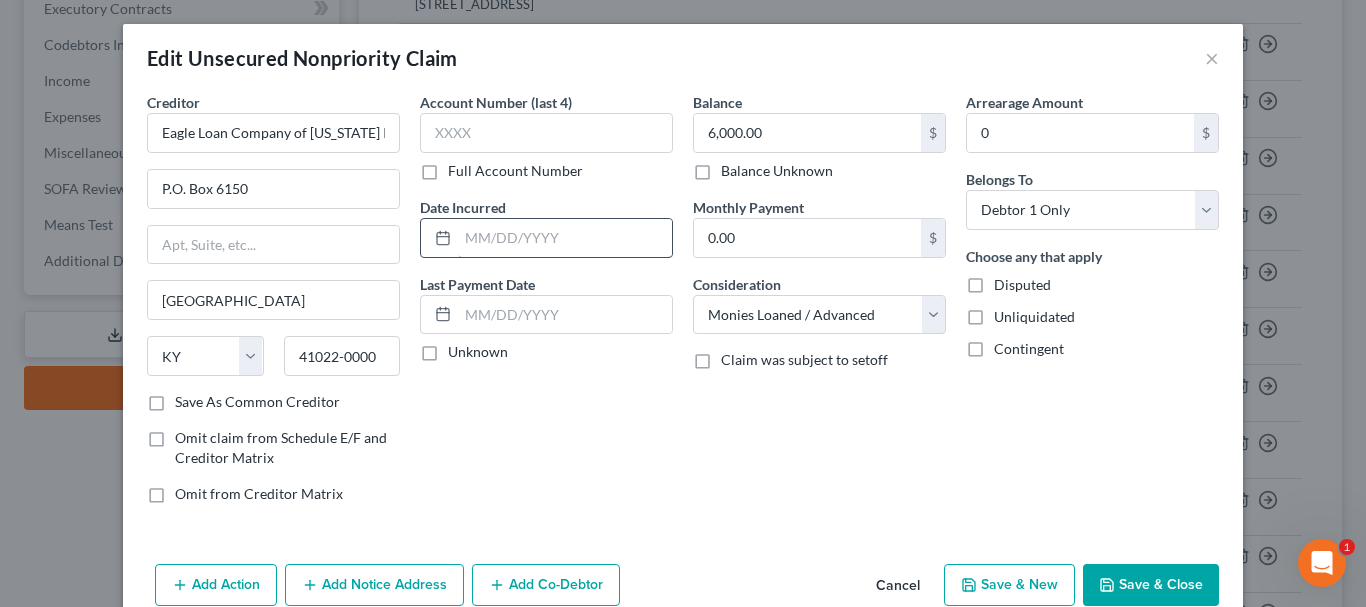 scroll, scrollTop: 96, scrollLeft: 0, axis: vertical 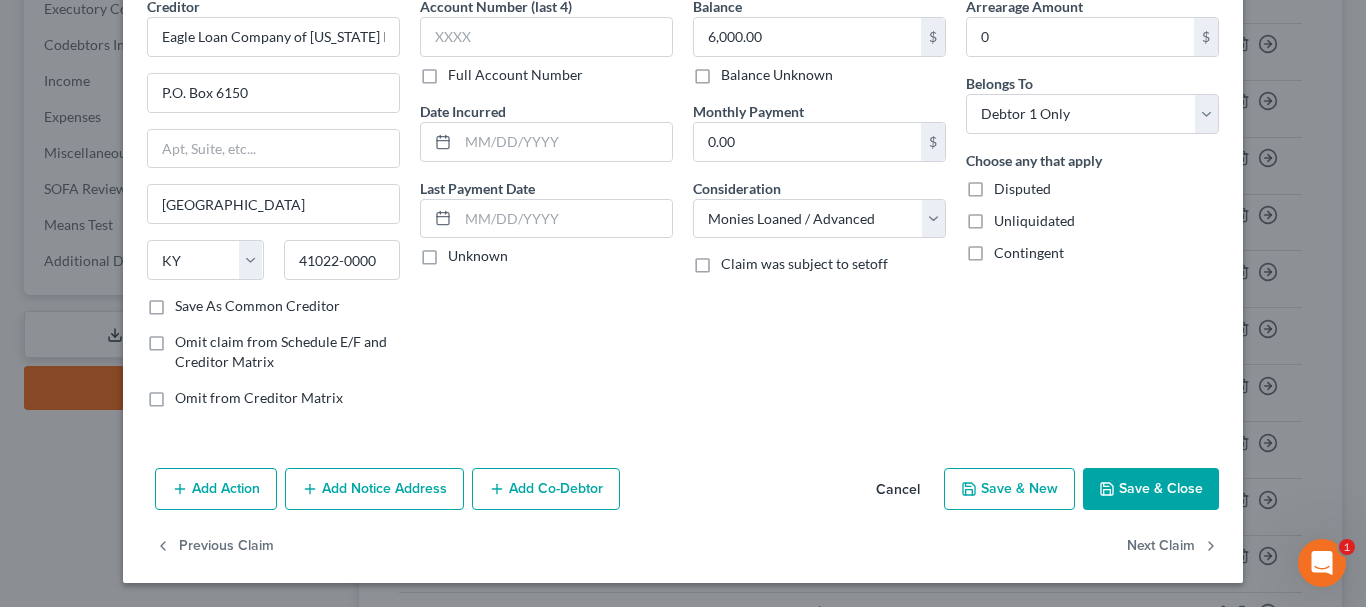 click on "Add Notice Address" at bounding box center (374, 489) 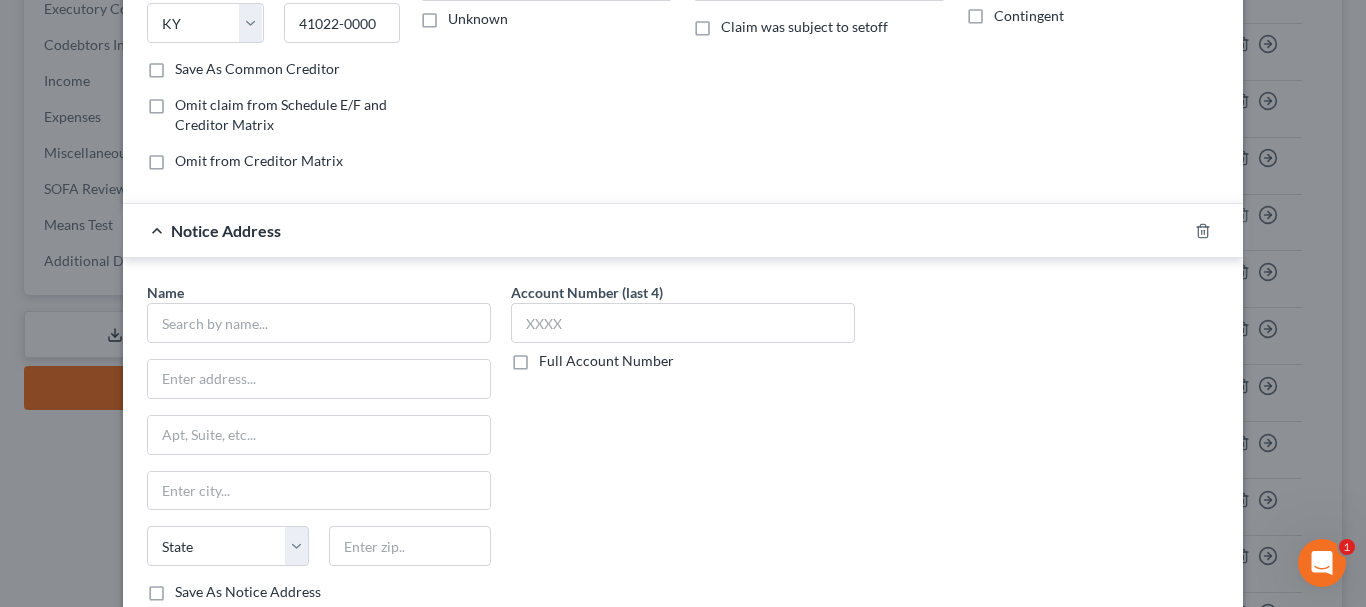 scroll, scrollTop: 334, scrollLeft: 0, axis: vertical 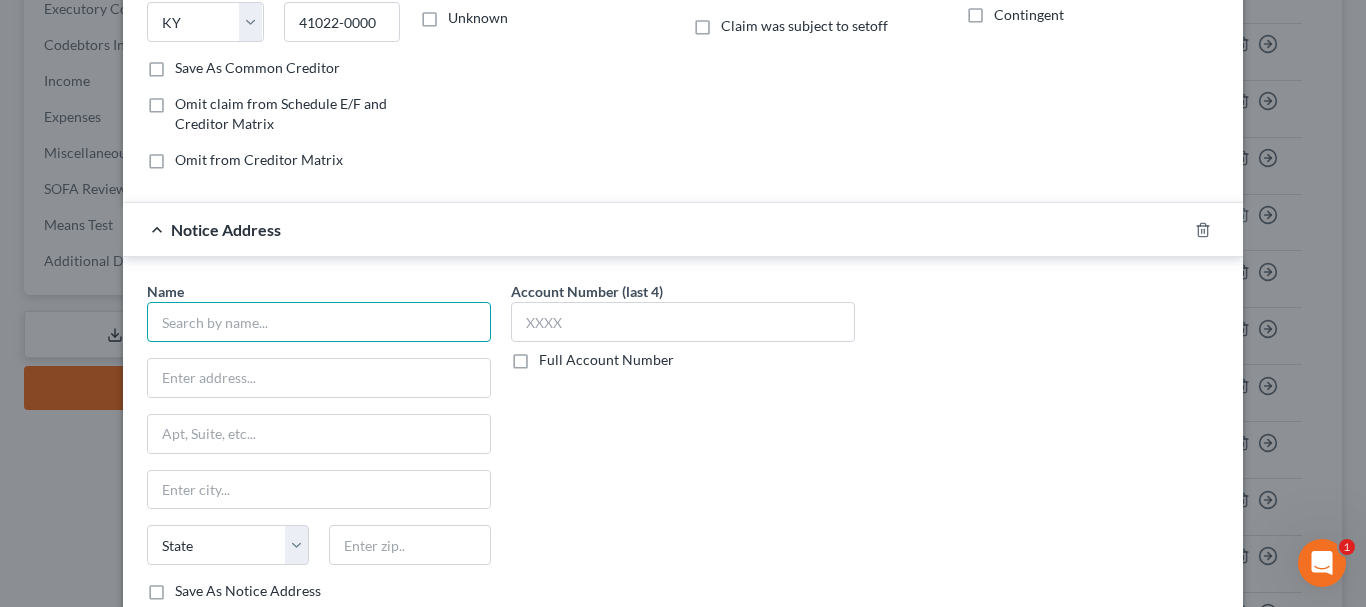 click at bounding box center (319, 322) 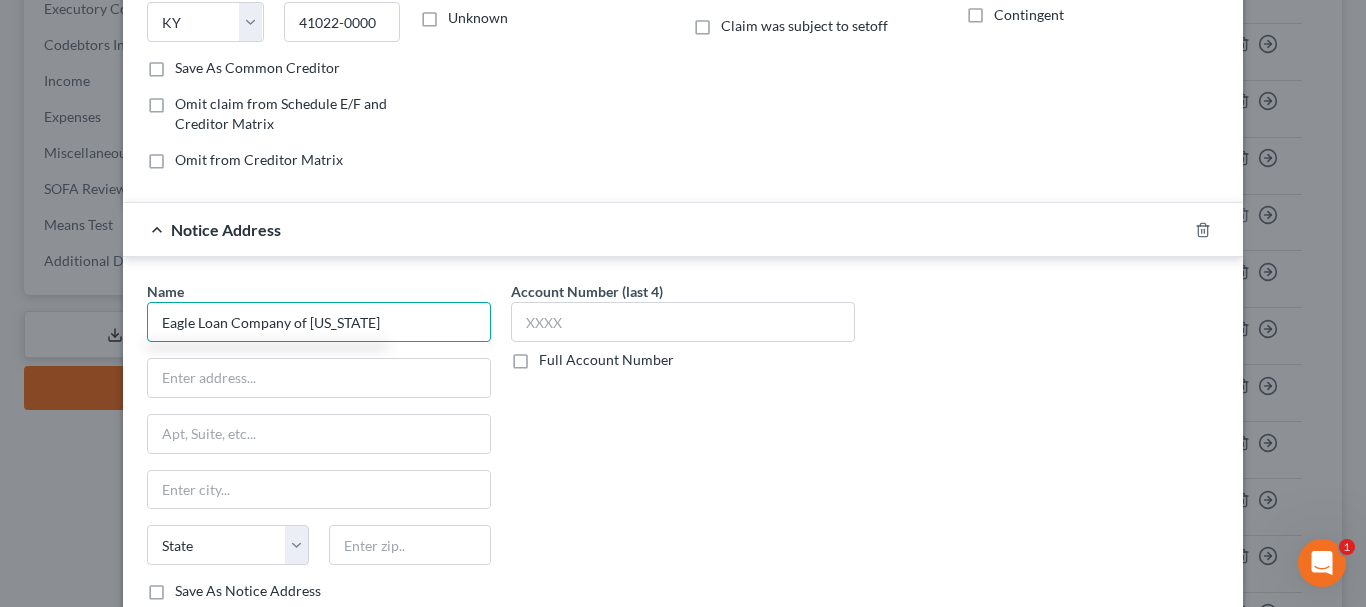 type on "Eagle Loan Company of Ohio" 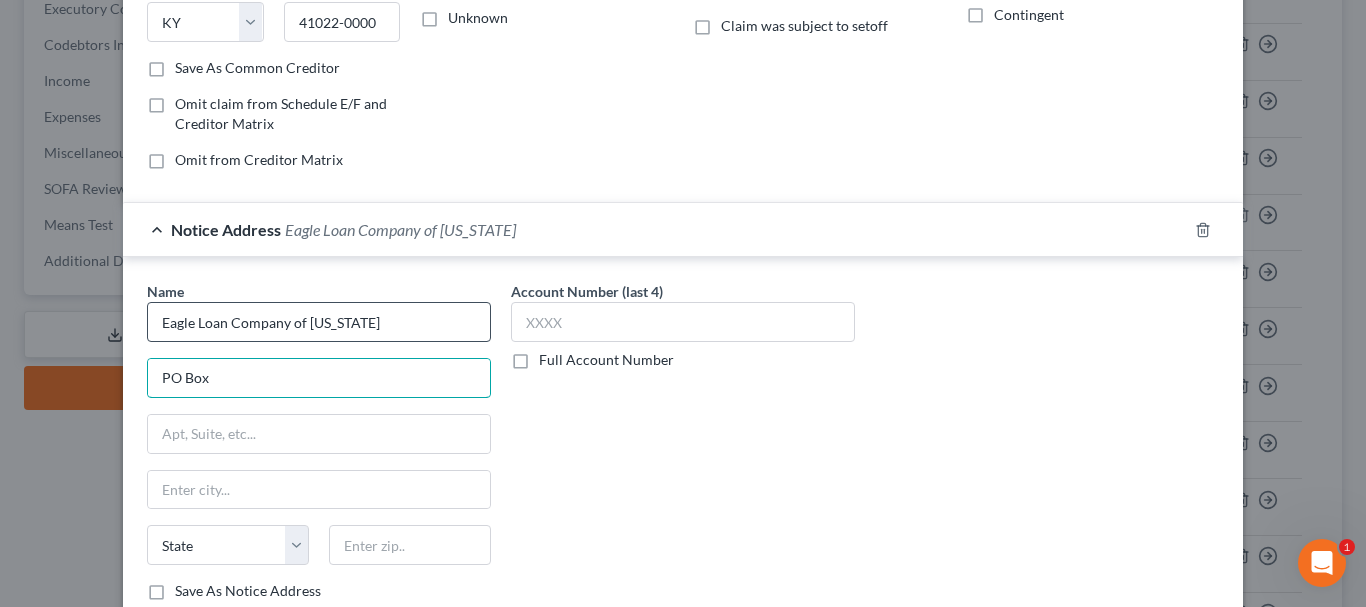 paste on "541209" 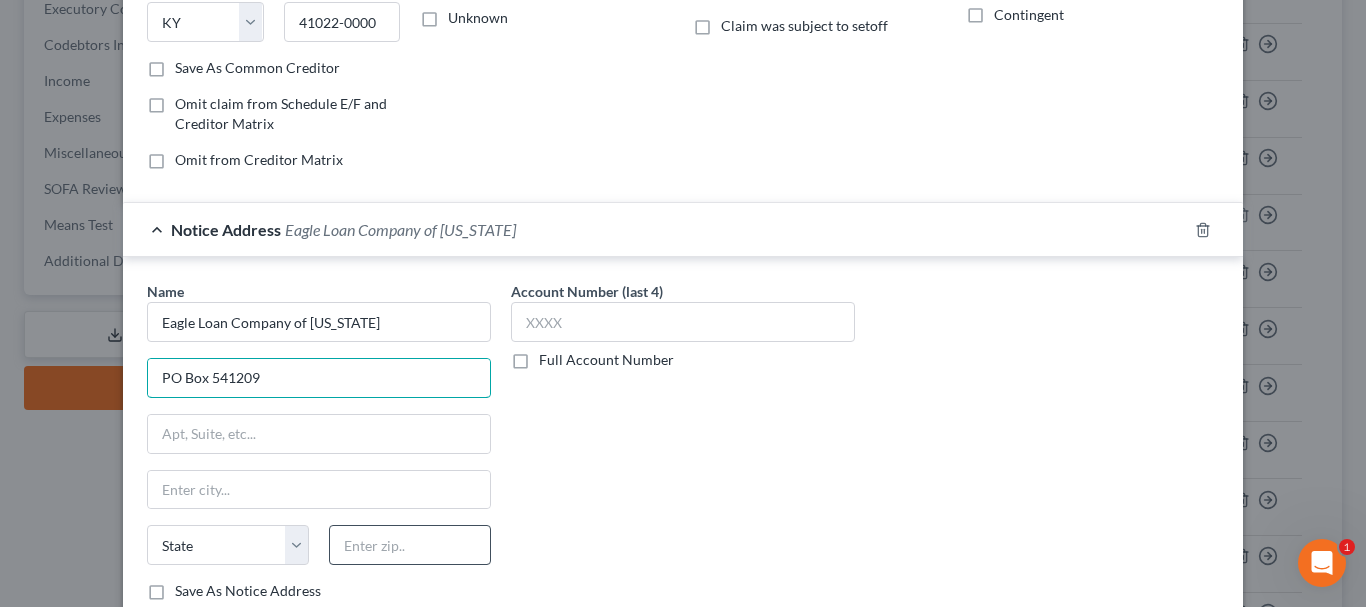 type on "PO Box 541209" 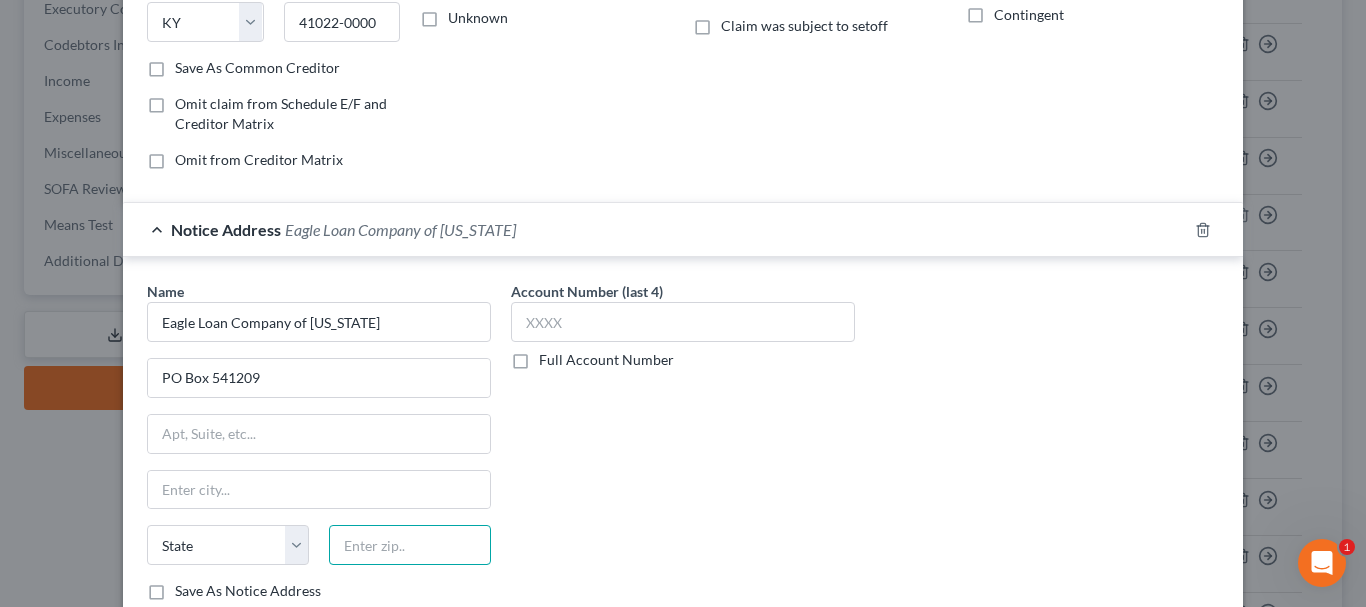 click at bounding box center [410, 545] 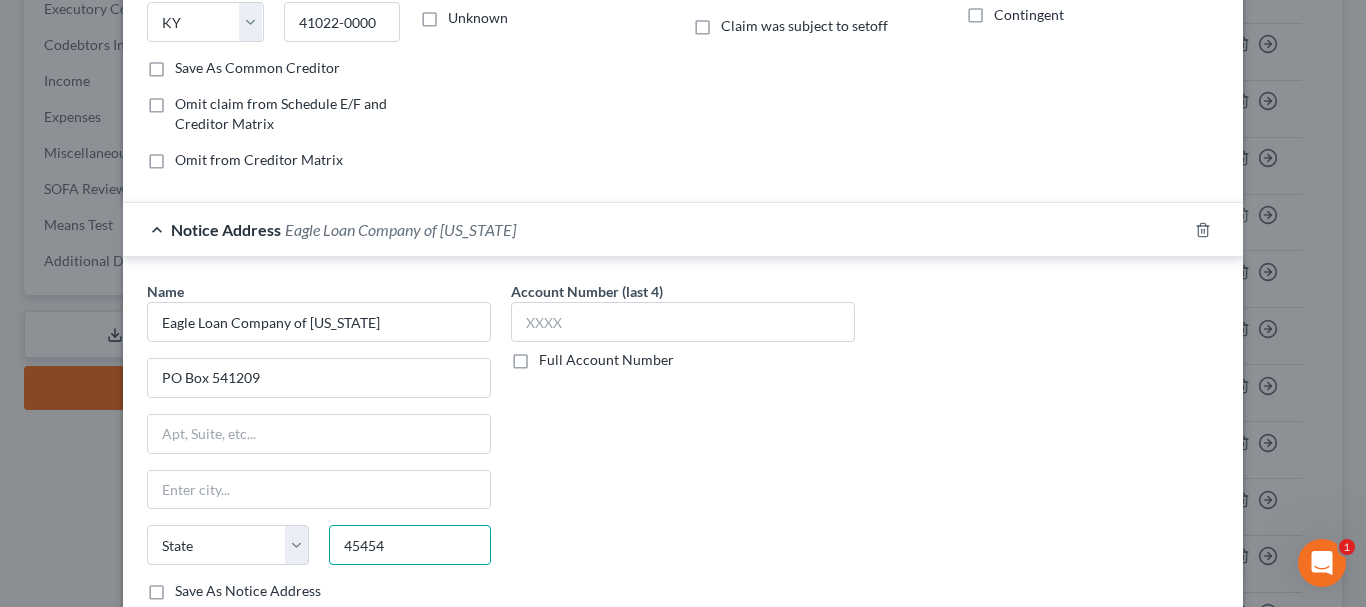 type on "45454" 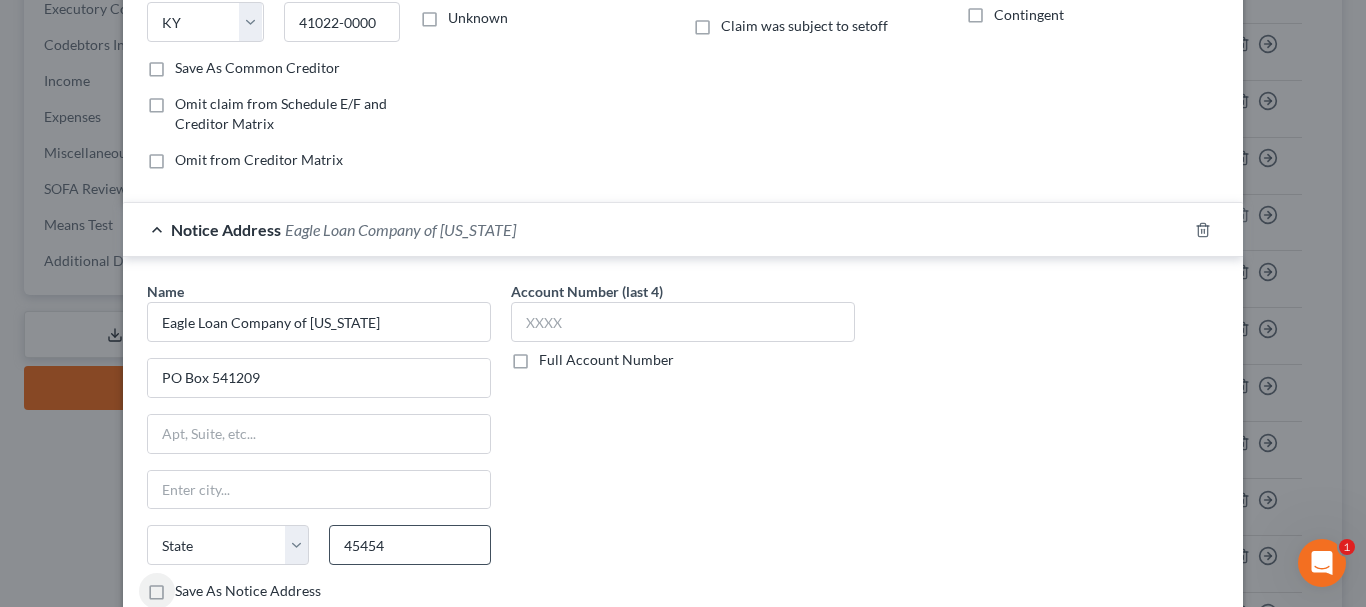 type on "[GEOGRAPHIC_DATA]" 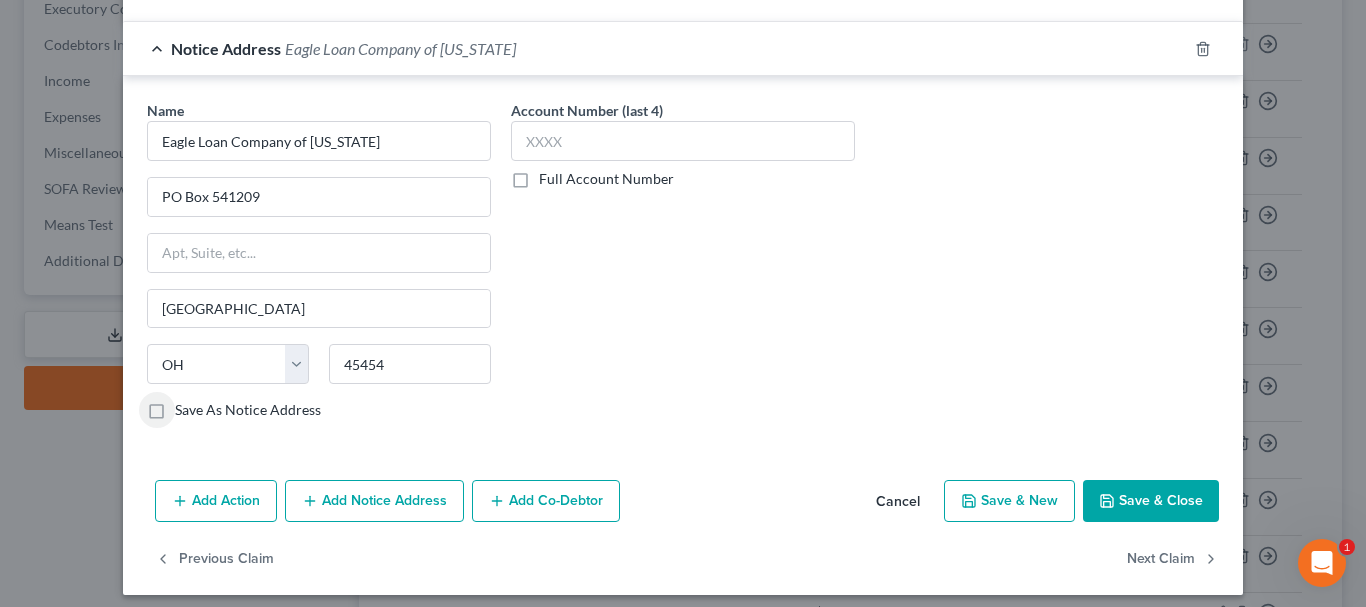 scroll, scrollTop: 516, scrollLeft: 0, axis: vertical 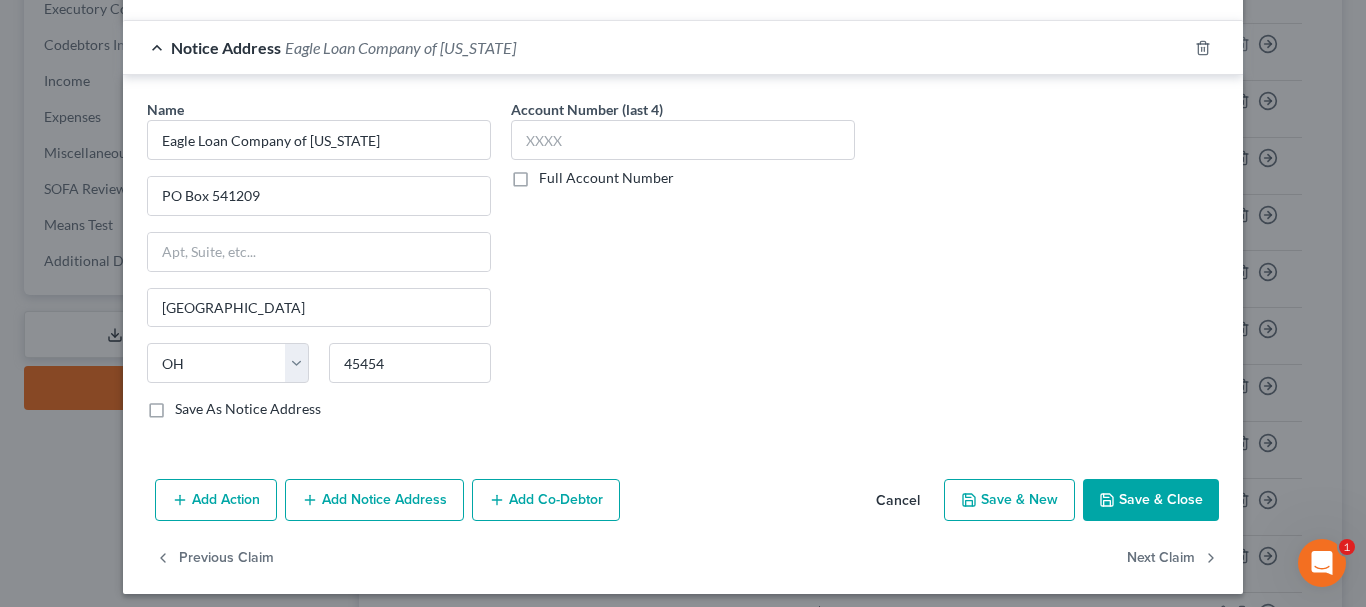 click on "Add Notice Address" at bounding box center (374, 500) 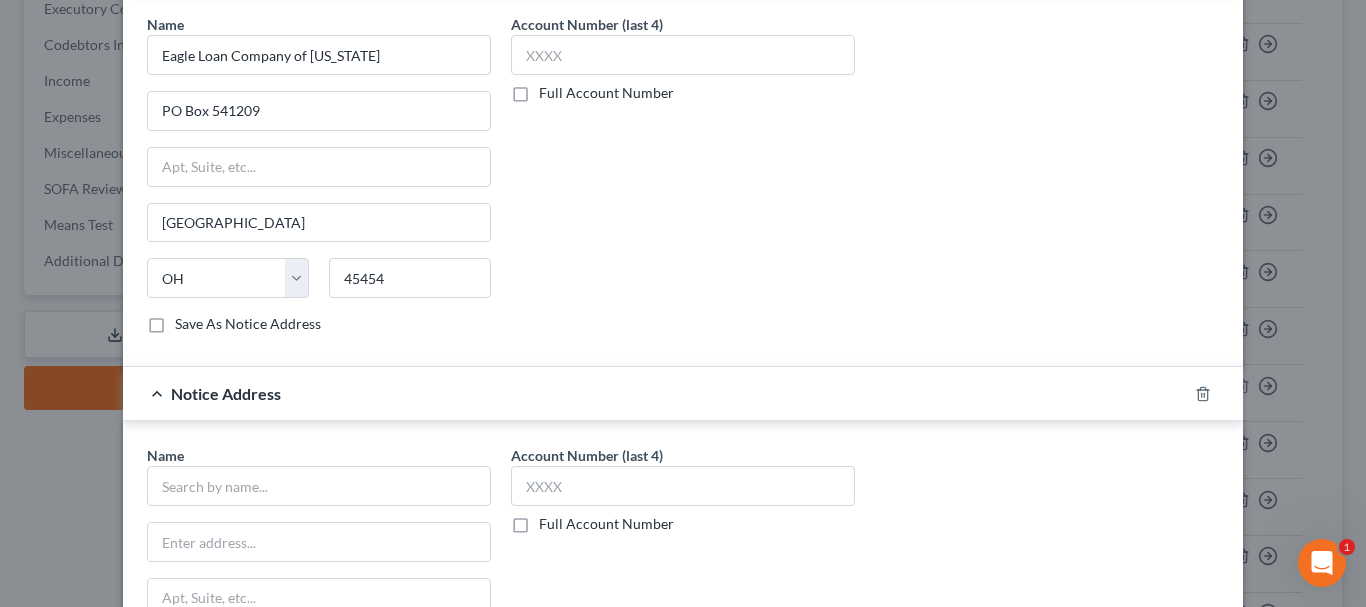 scroll, scrollTop: 602, scrollLeft: 0, axis: vertical 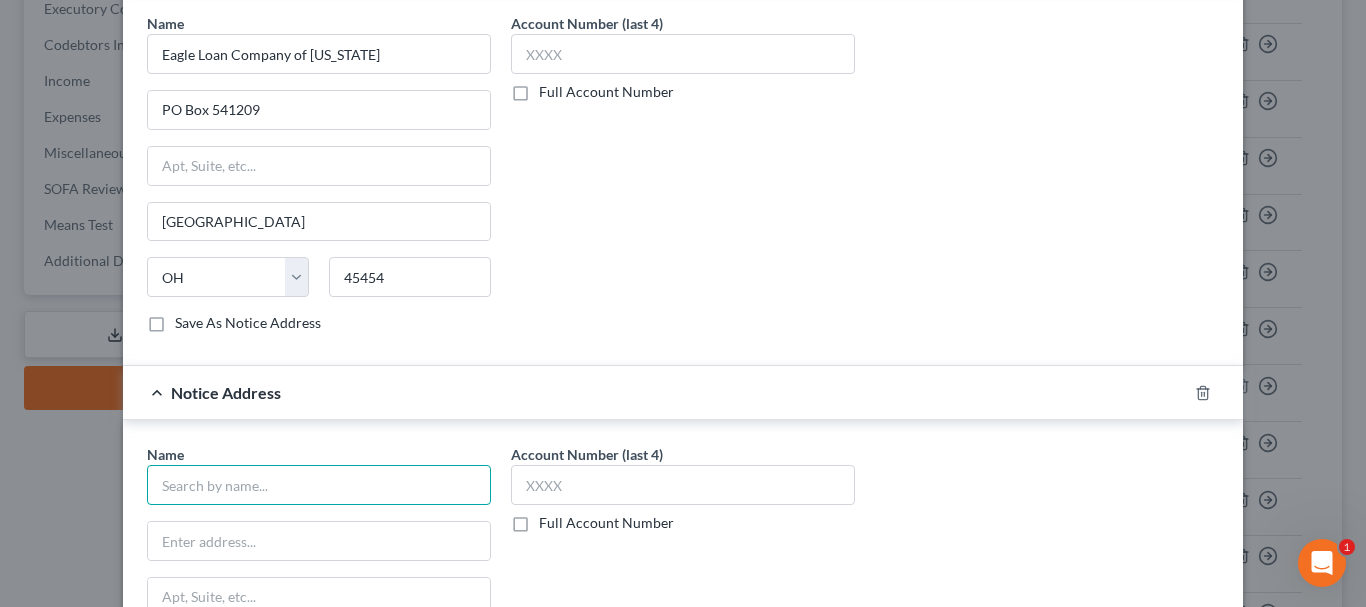 click at bounding box center [319, 485] 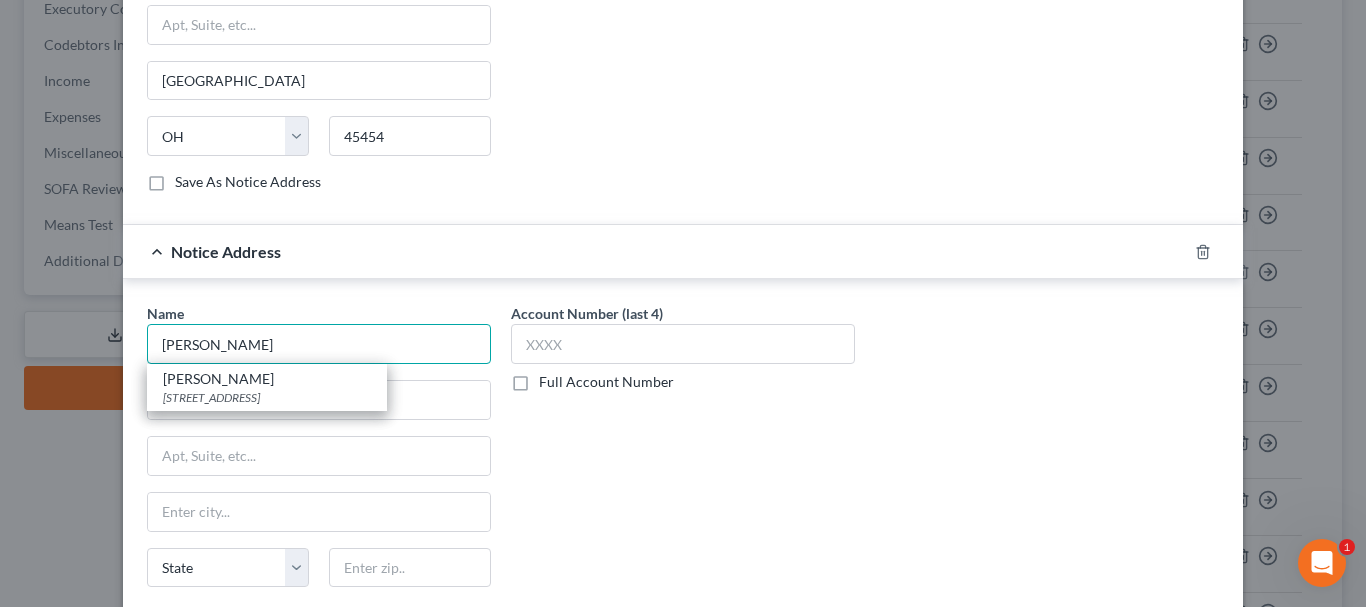 scroll, scrollTop: 744, scrollLeft: 0, axis: vertical 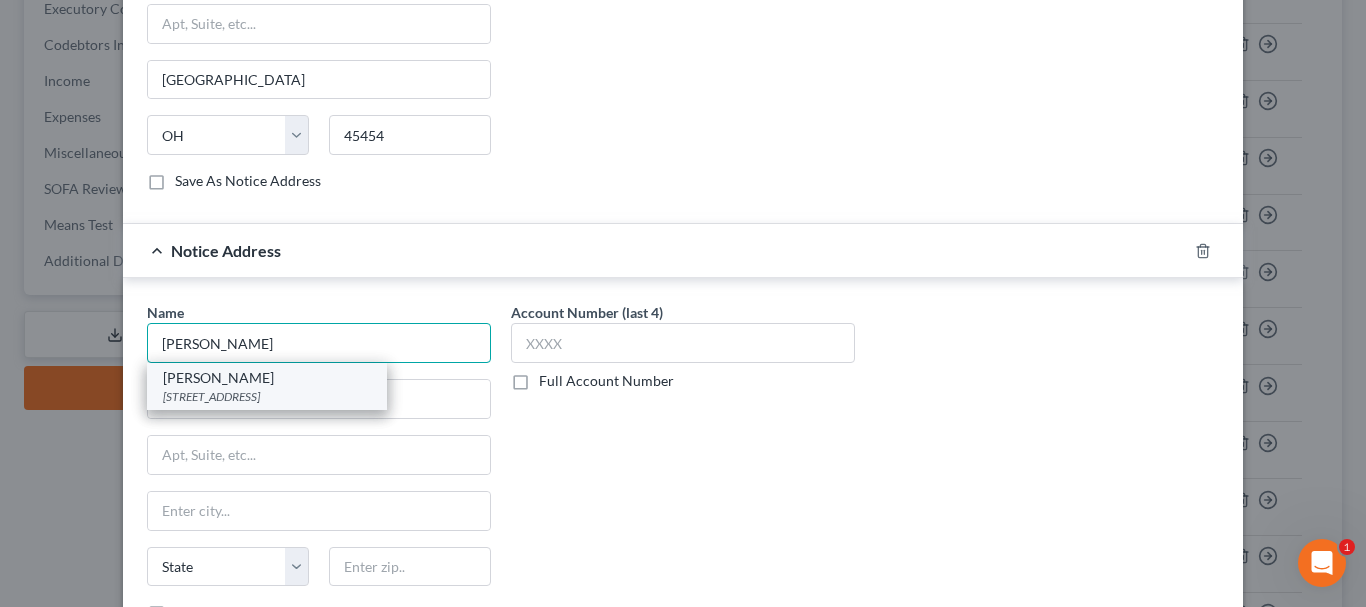type on "Vincent Lewis" 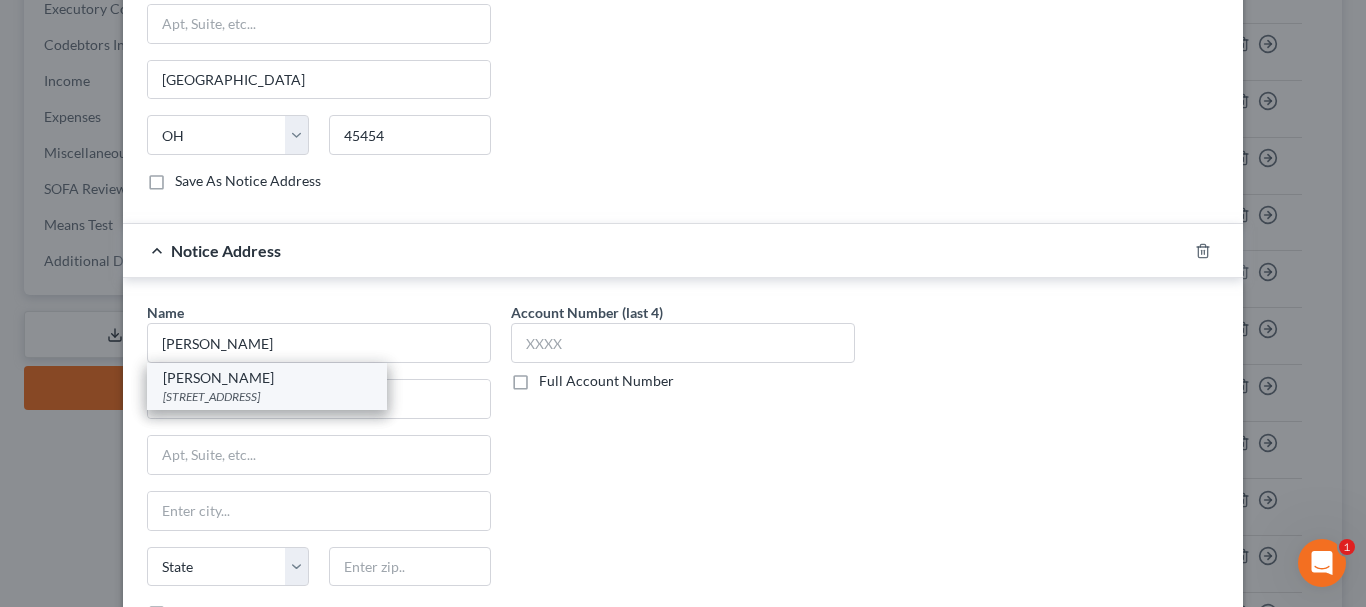 click on "18 W Monument Ave, Dayton, OH 45402-0000" at bounding box center (267, 396) 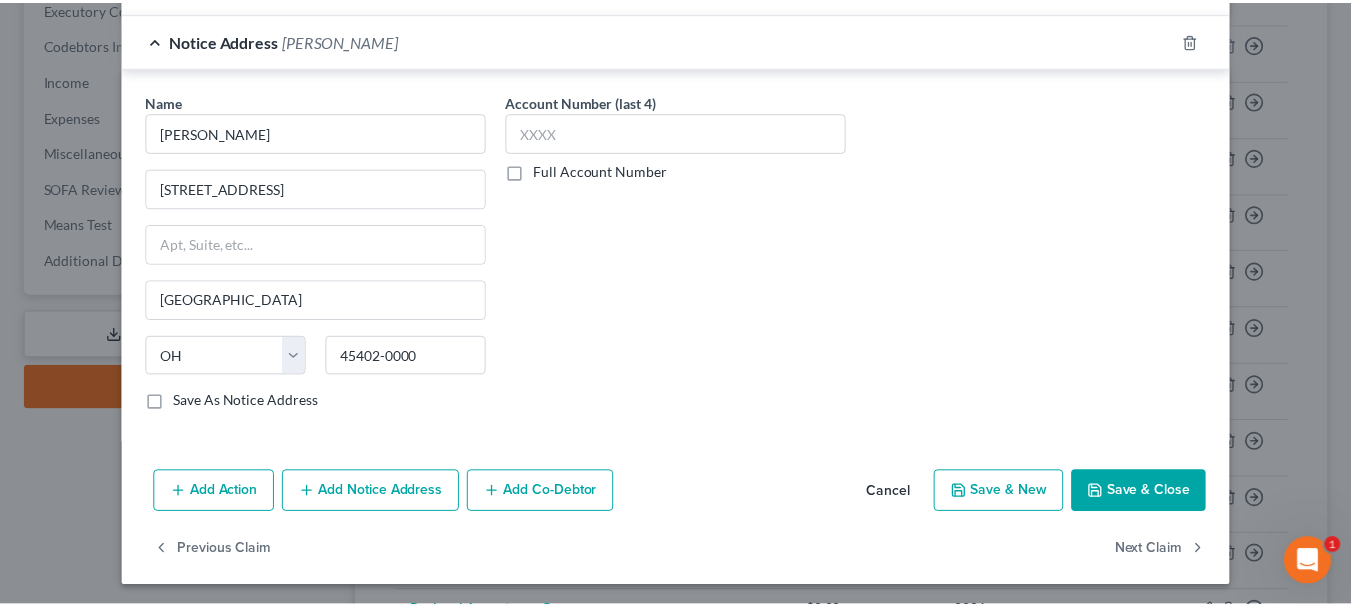 scroll, scrollTop: 959, scrollLeft: 0, axis: vertical 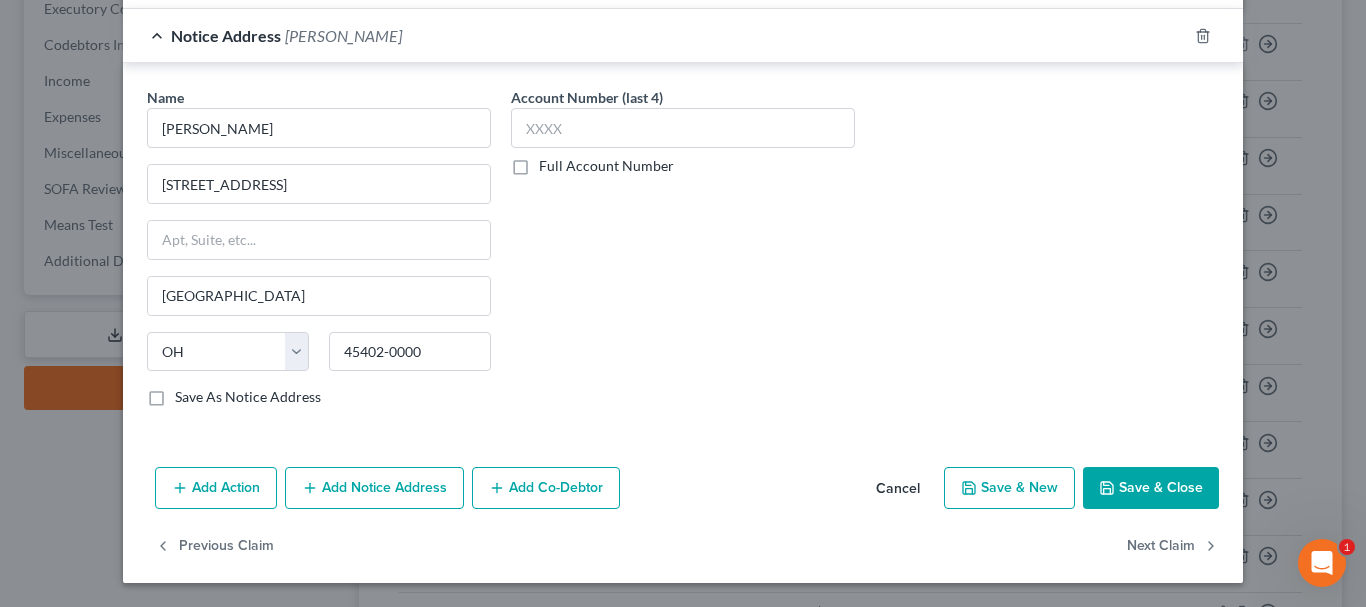 click on "Save & Close" at bounding box center [1151, 488] 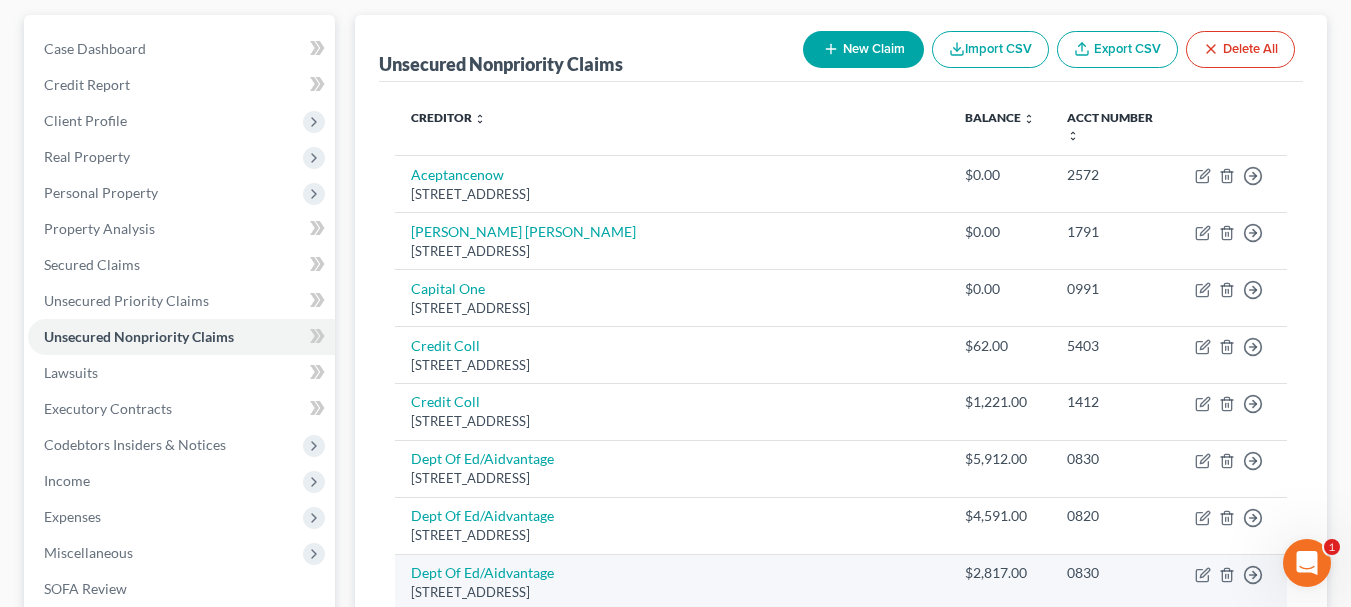 scroll, scrollTop: 0, scrollLeft: 0, axis: both 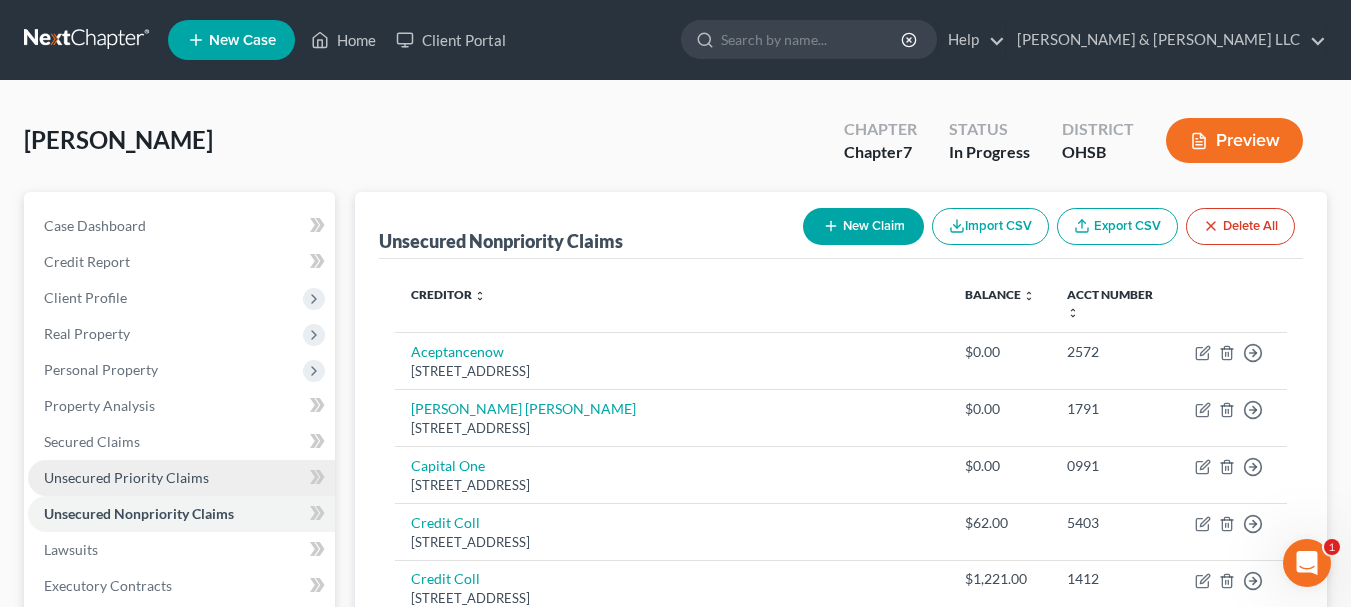 click on "Unsecured Priority Claims" at bounding box center [126, 477] 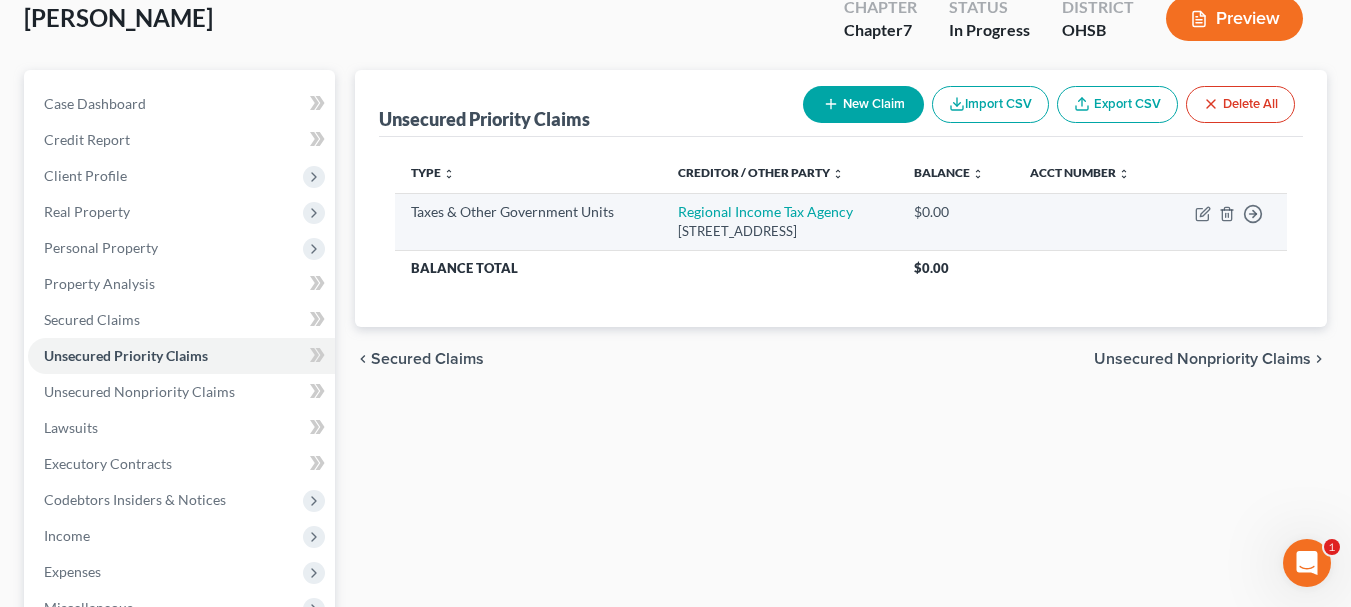 scroll, scrollTop: 124, scrollLeft: 0, axis: vertical 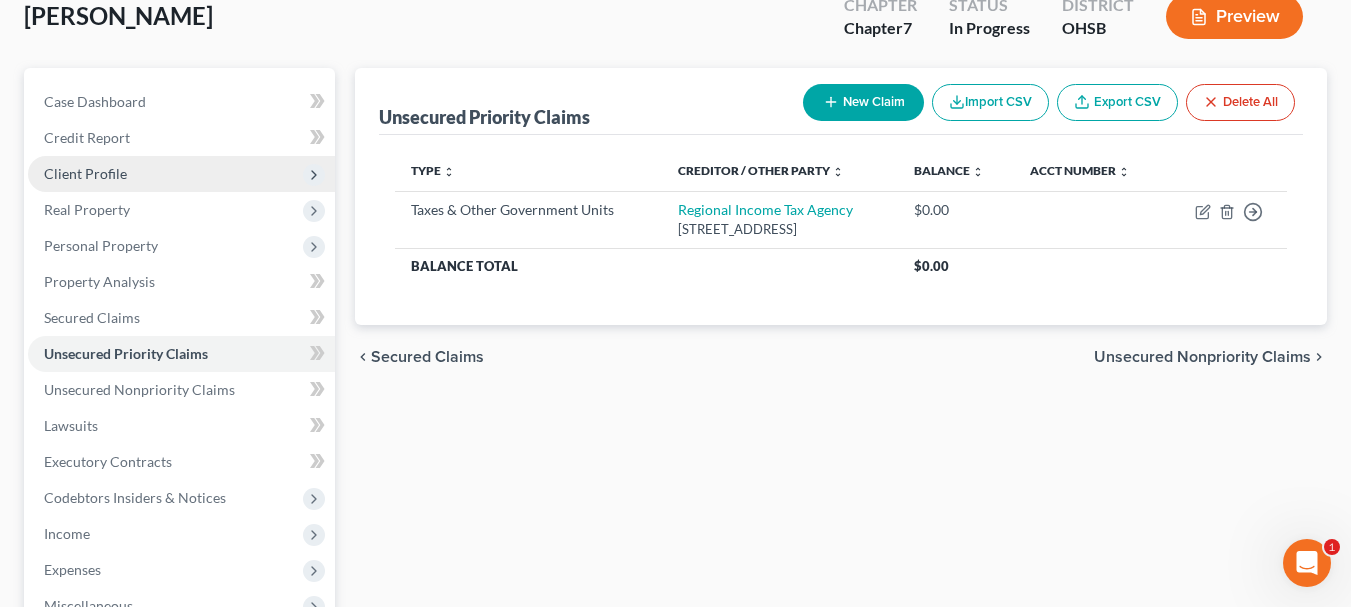 click on "Client Profile" at bounding box center [85, 173] 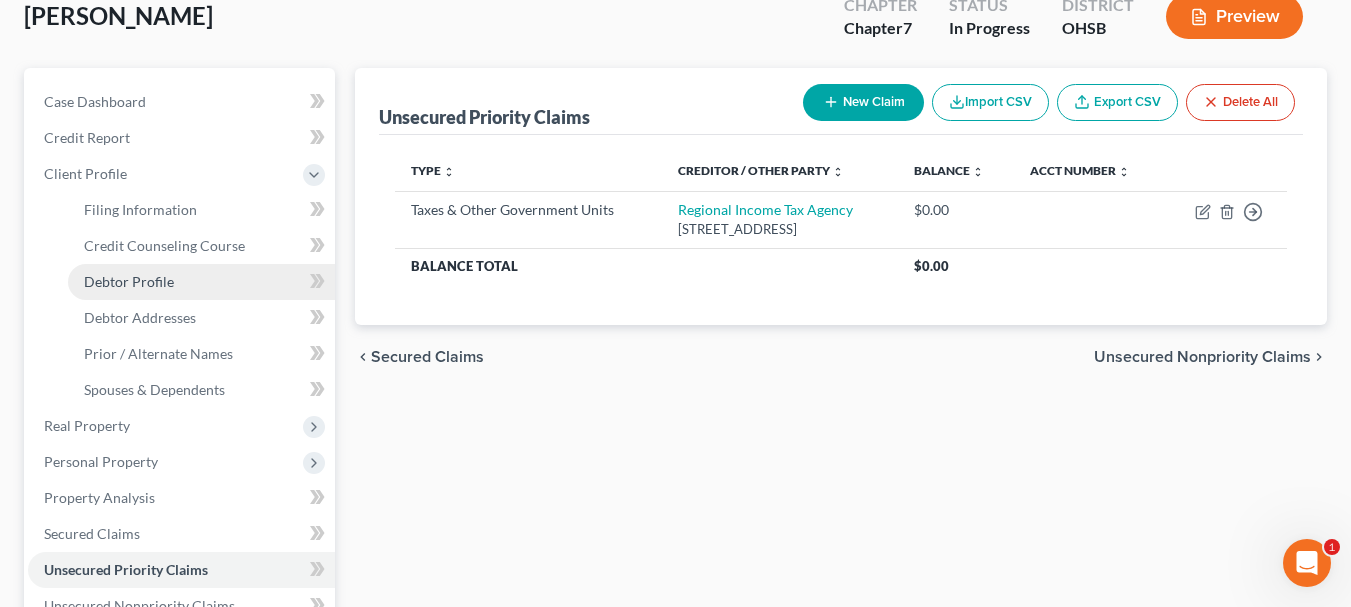 click on "Debtor Profile" at bounding box center (129, 281) 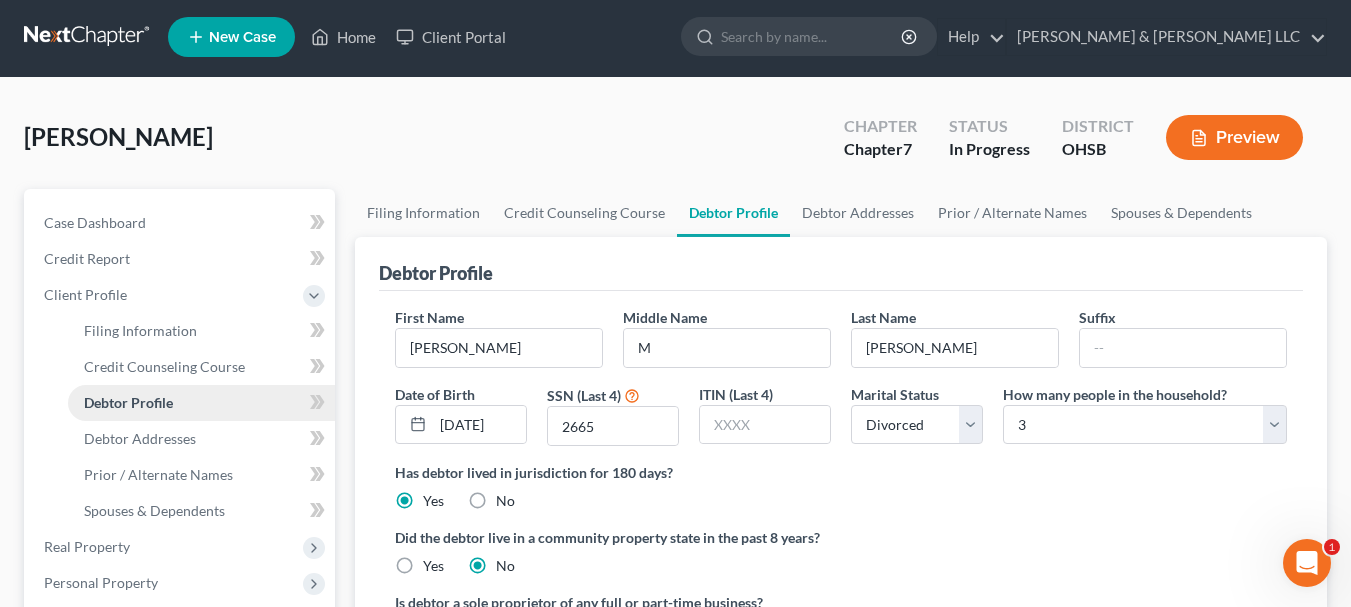 scroll, scrollTop: 0, scrollLeft: 0, axis: both 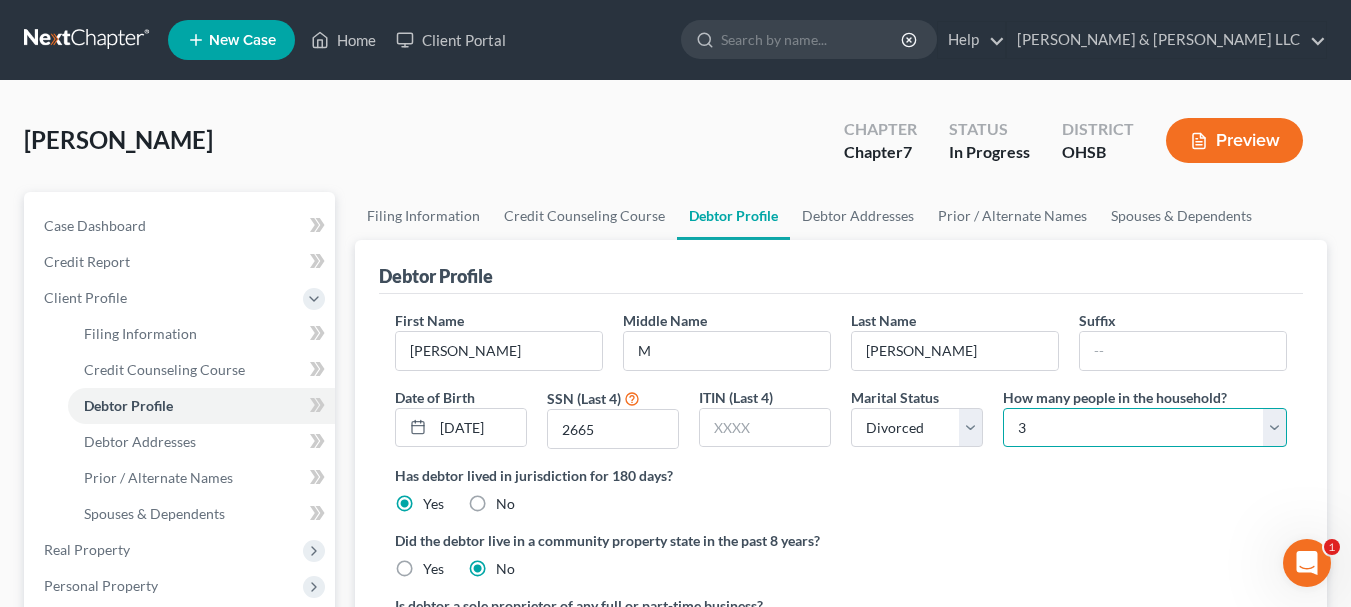 click on "Select 1 2 3 4 5 6 7 8 9 10 11 12 13 14 15 16 17 18 19 20" at bounding box center (1145, 428) 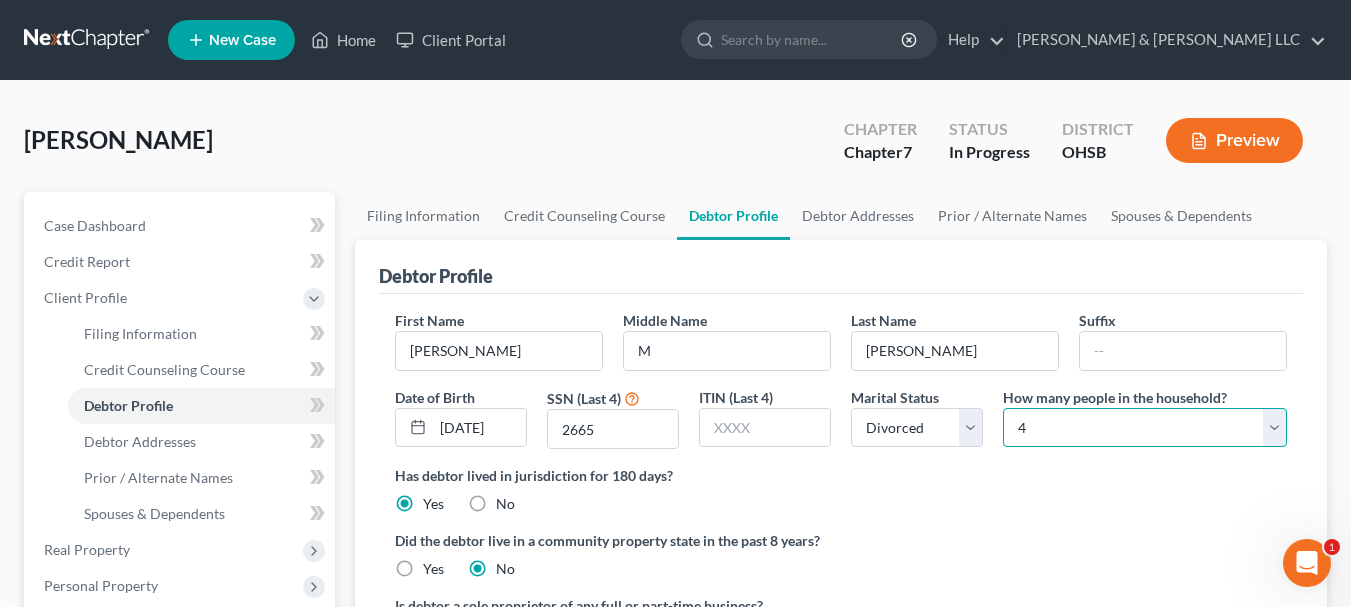 click on "Select 1 2 3 4 5 6 7 8 9 10 11 12 13 14 15 16 17 18 19 20" at bounding box center [1145, 428] 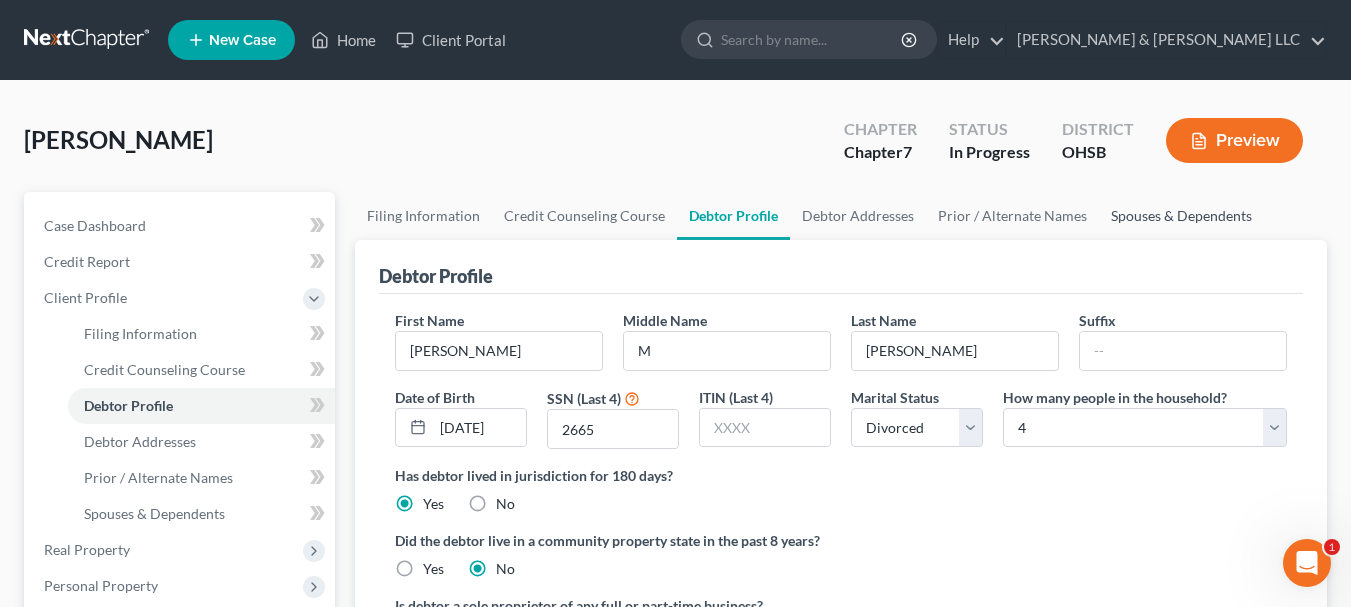 click on "Spouses & Dependents" at bounding box center [1181, 216] 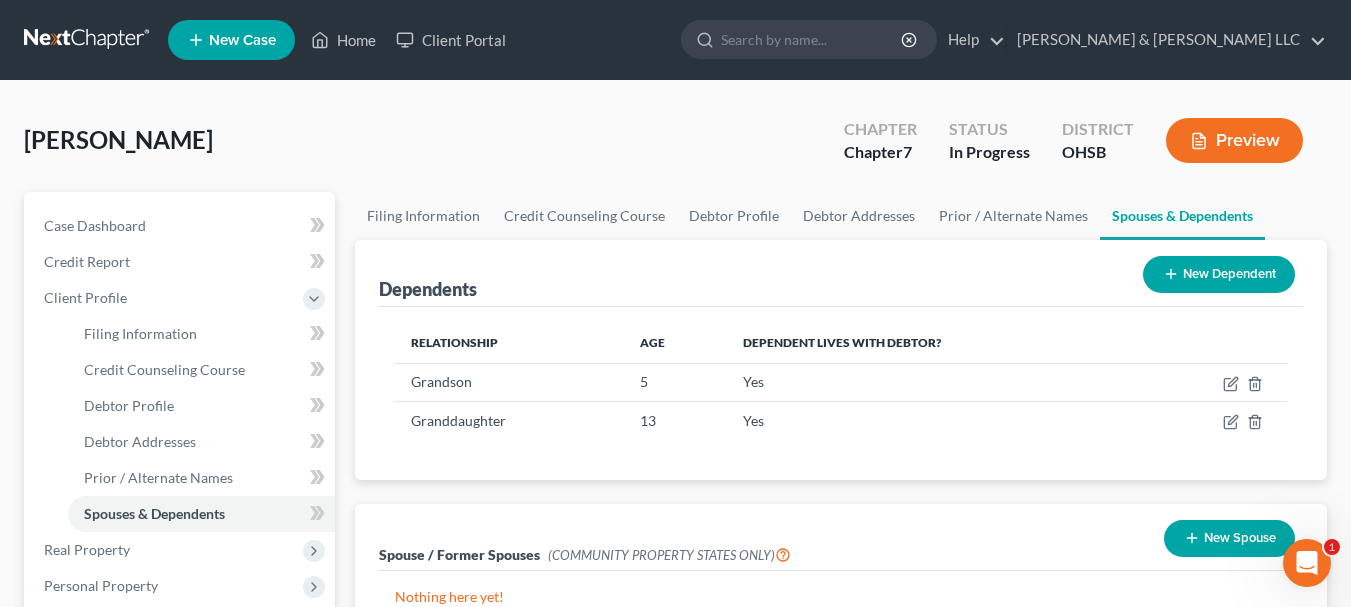 click 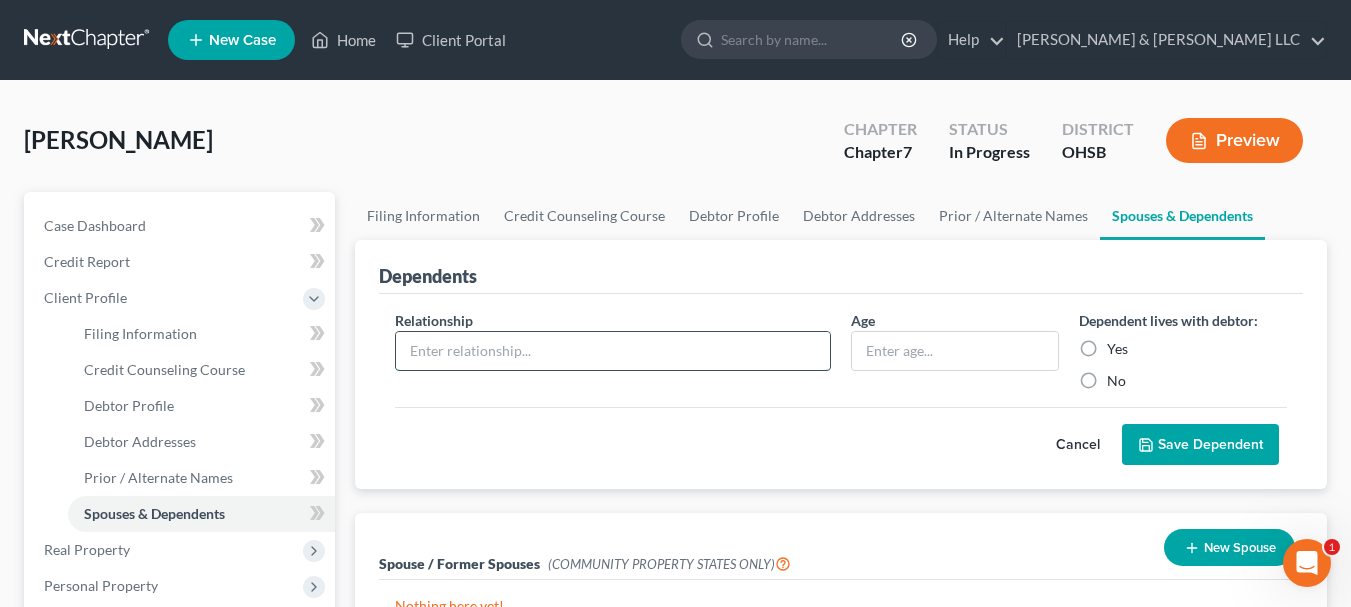 click at bounding box center (613, 351) 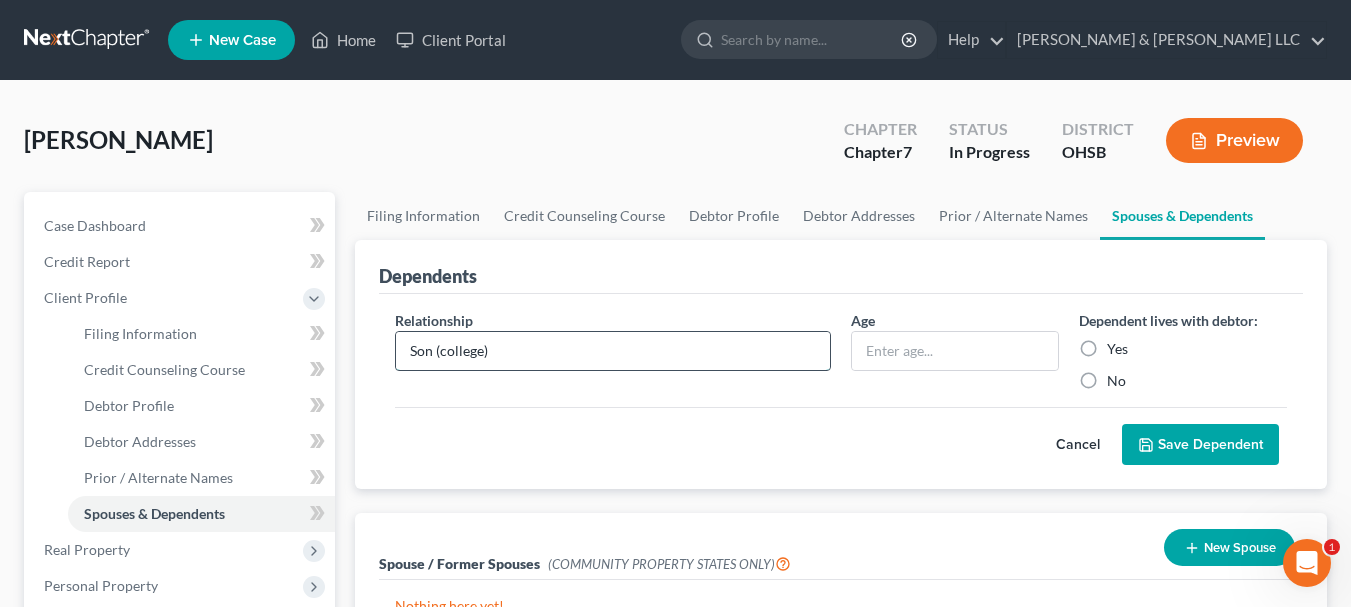 type on "Son (college)" 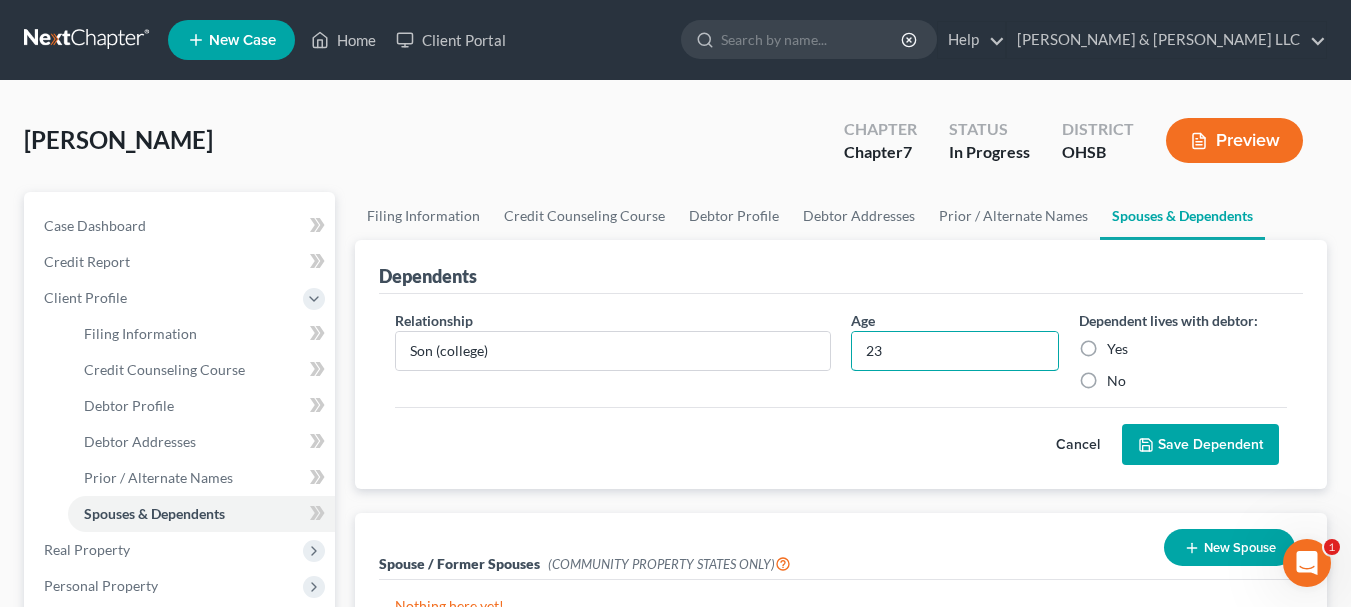 type on "23" 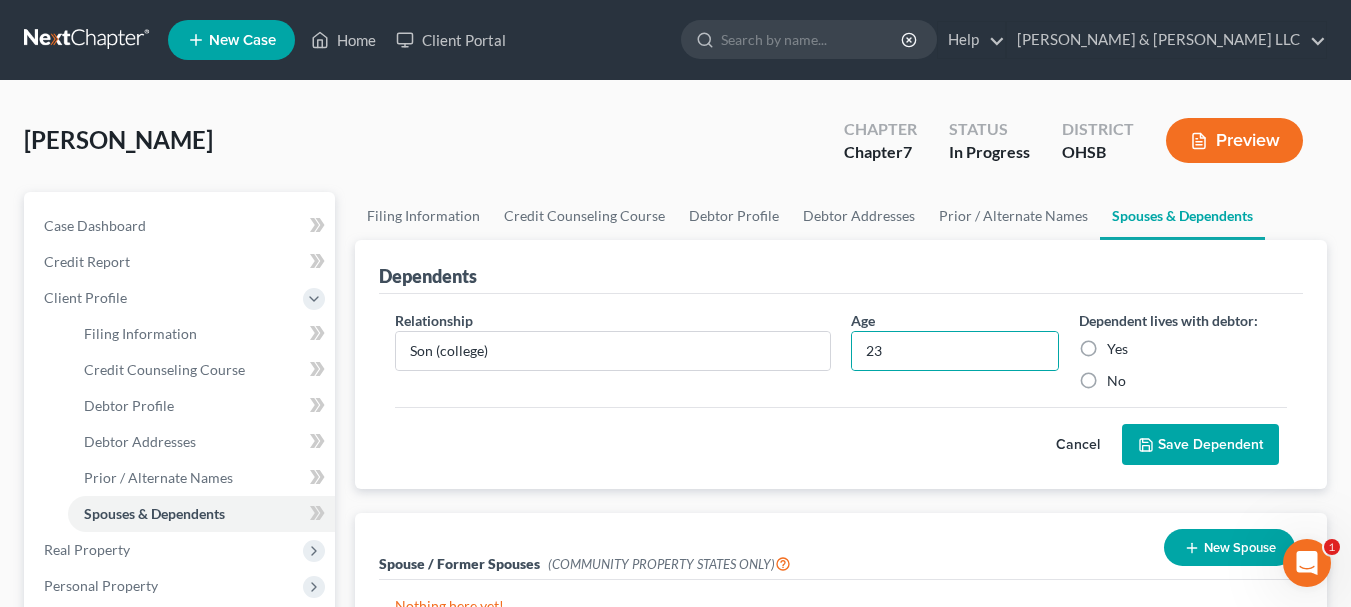 click on "Yes" at bounding box center (1117, 349) 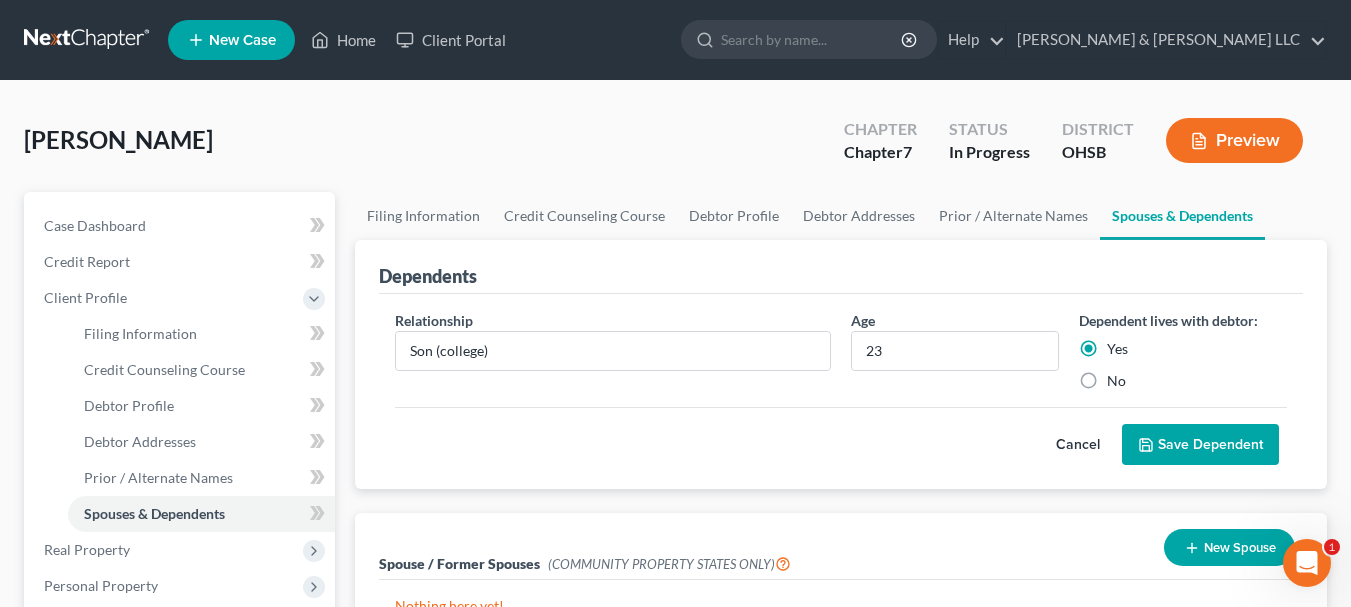 click on "Save Dependent" at bounding box center [1200, 445] 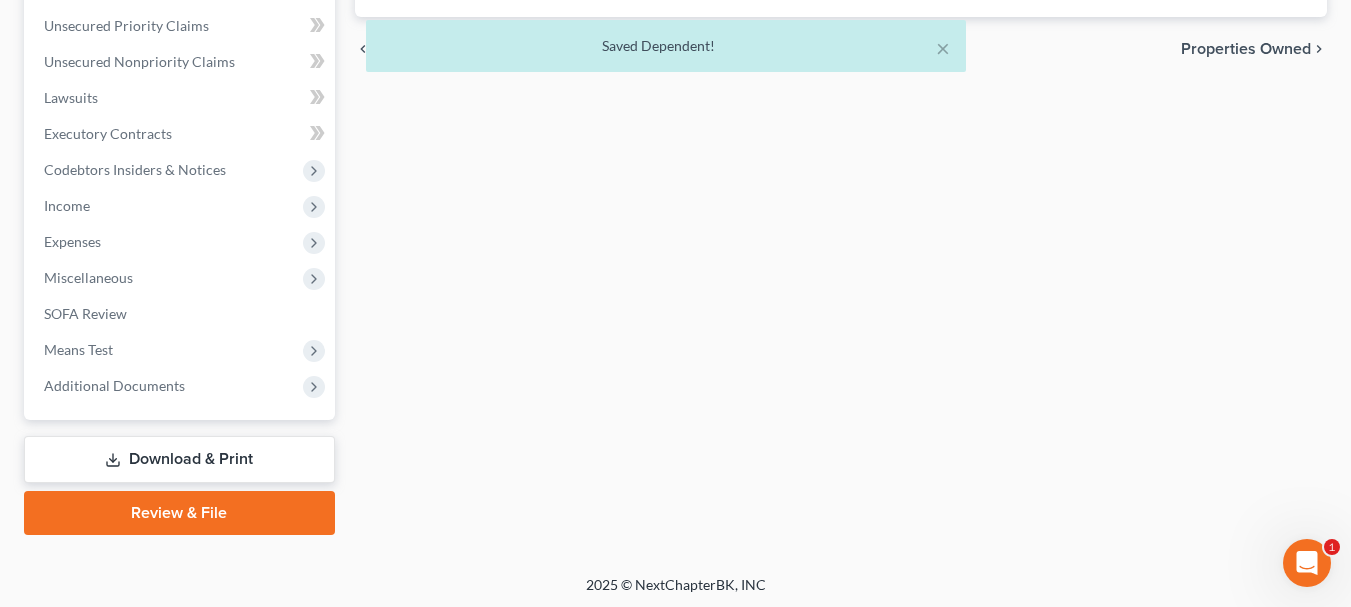 scroll, scrollTop: 672, scrollLeft: 0, axis: vertical 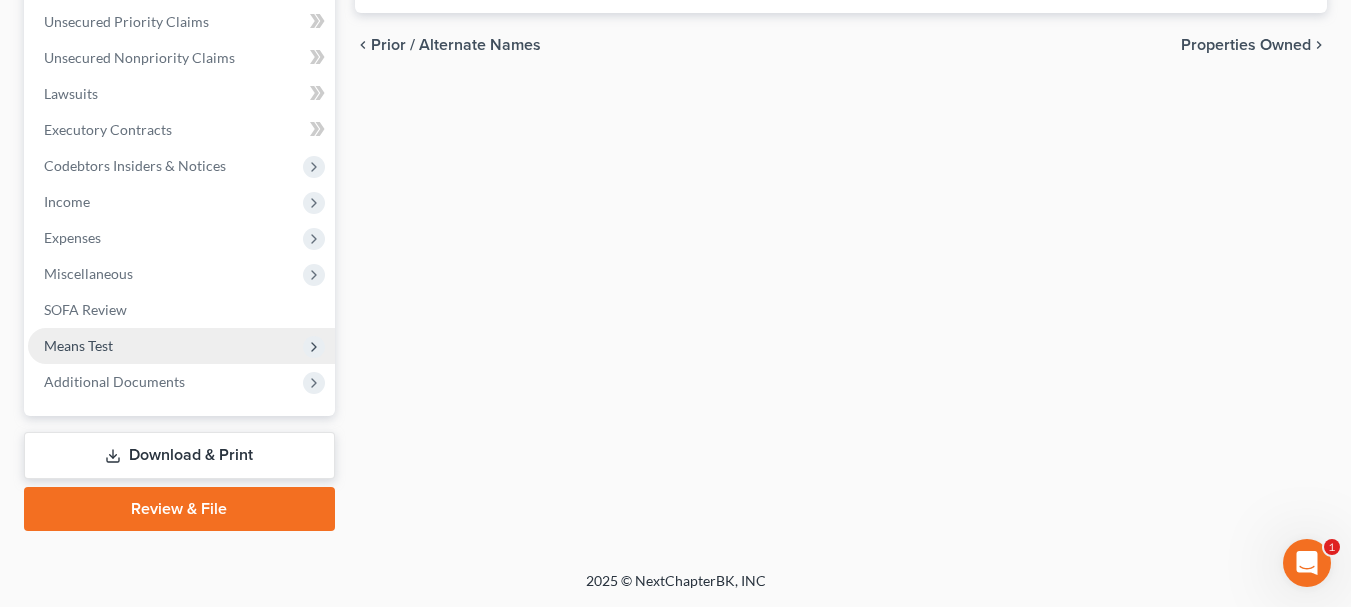 click on "Means Test" at bounding box center [181, 346] 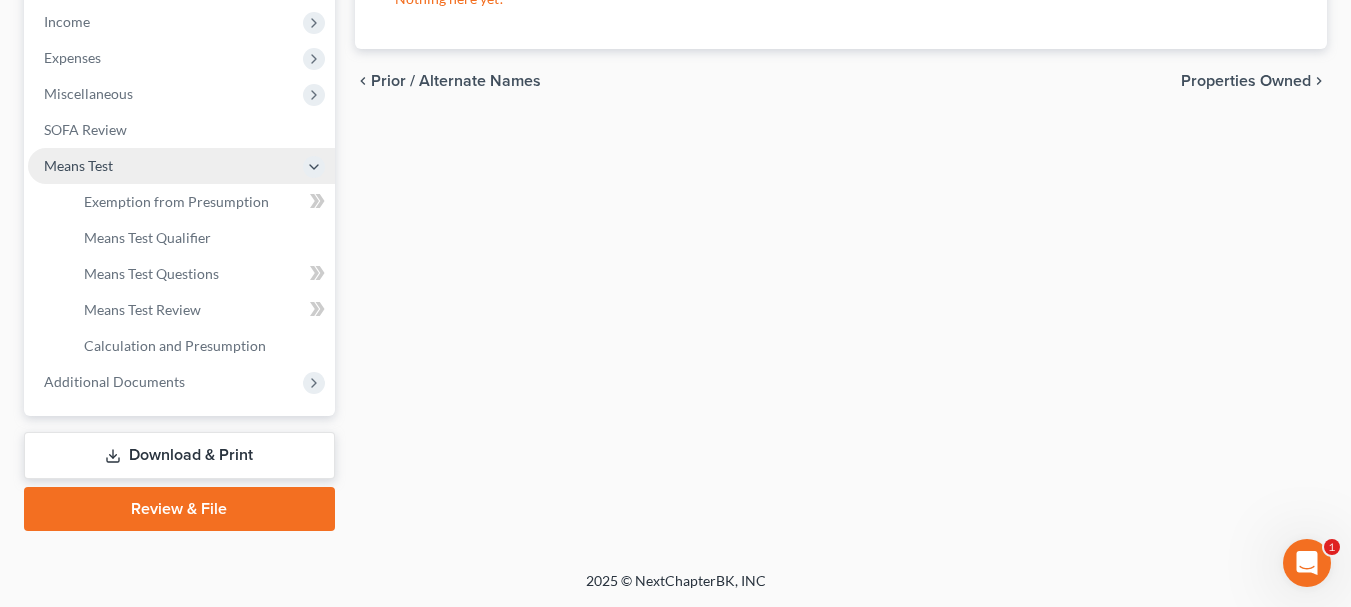 scroll, scrollTop: 456, scrollLeft: 0, axis: vertical 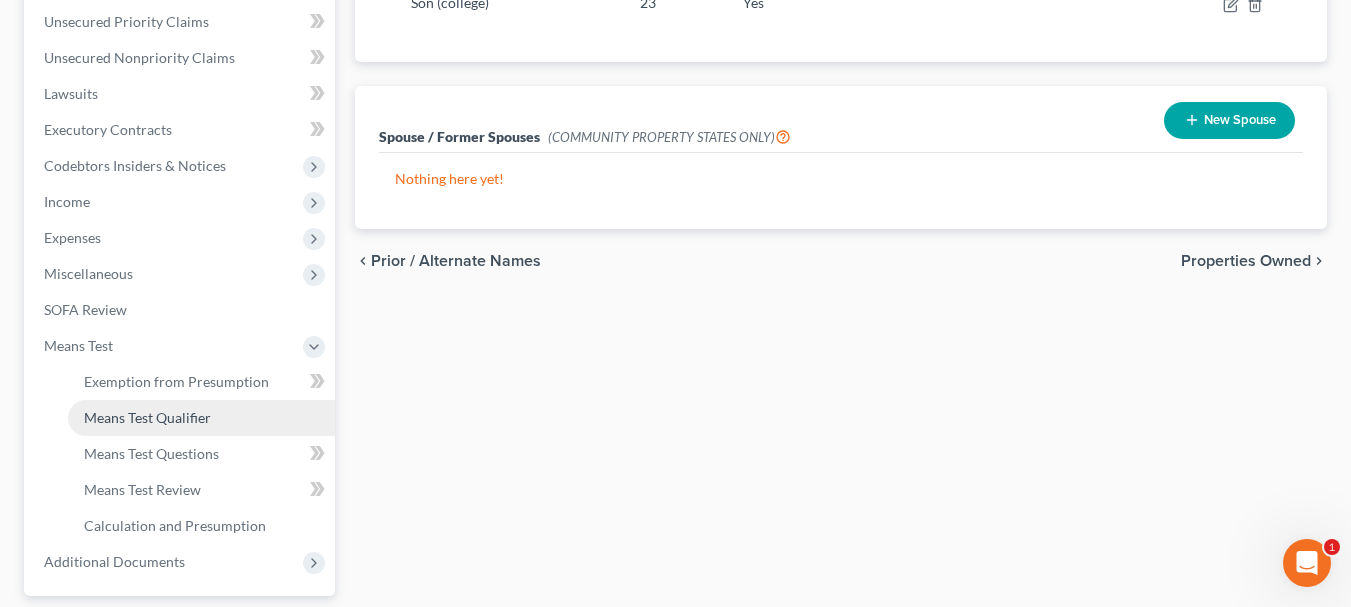 click on "Means Test Qualifier" at bounding box center [147, 417] 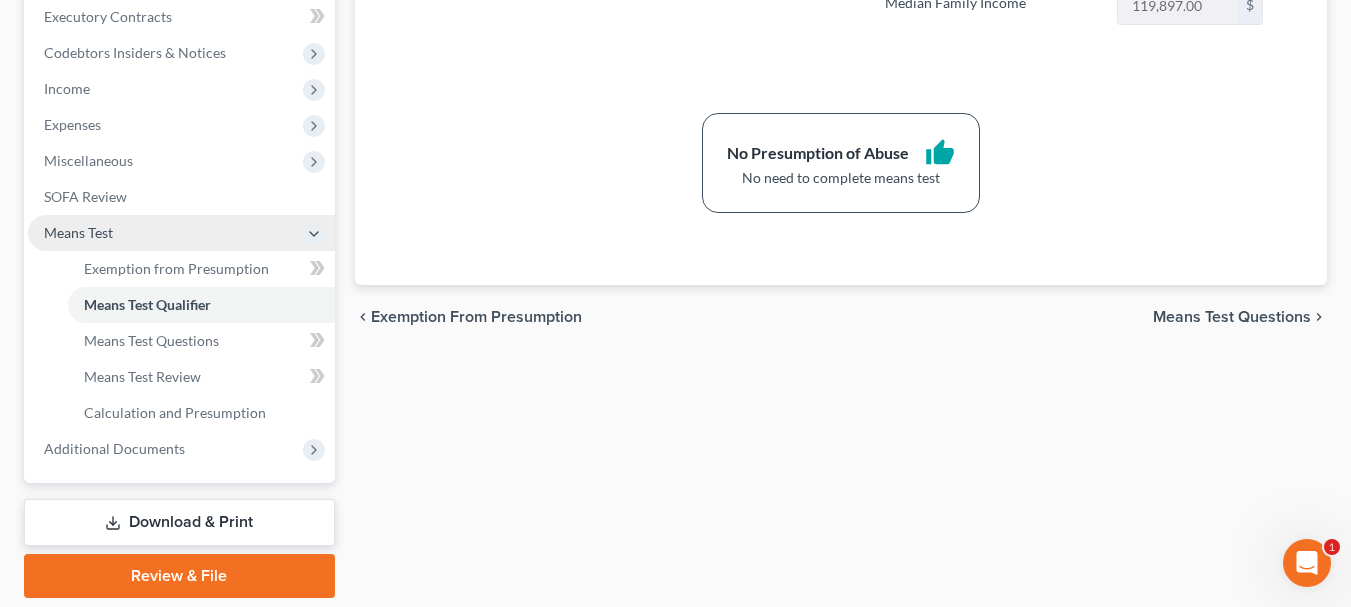scroll, scrollTop: 566, scrollLeft: 0, axis: vertical 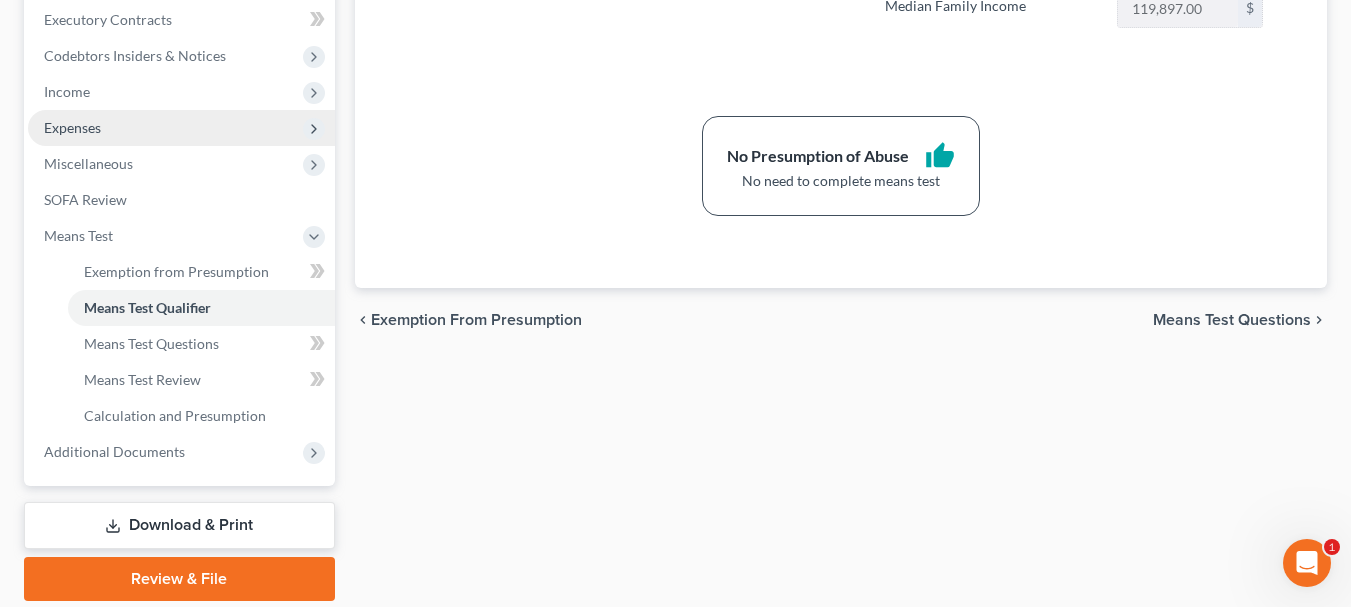 click on "Expenses" at bounding box center (181, 128) 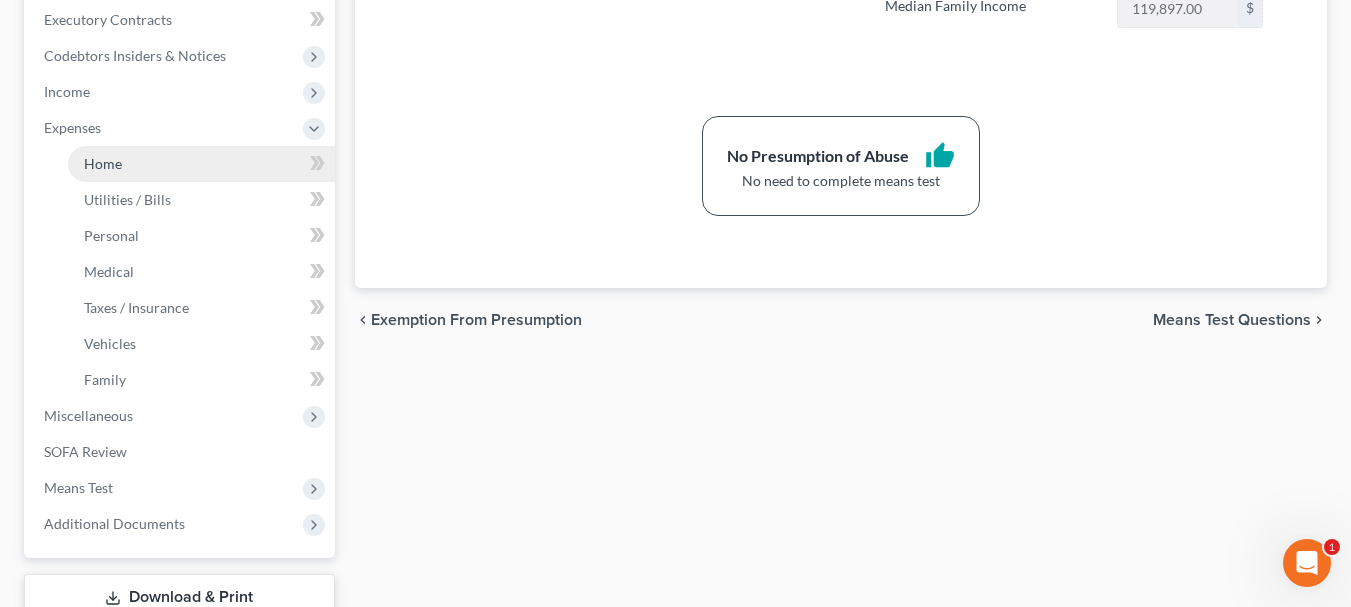 click on "Home" at bounding box center [103, 163] 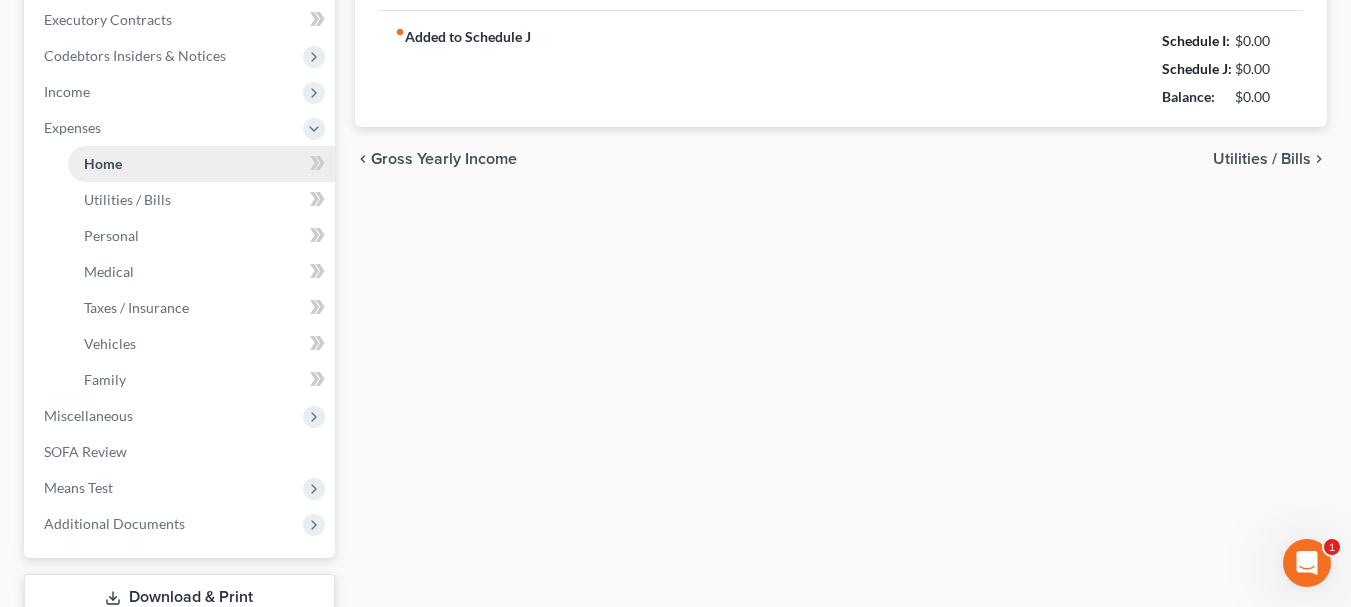 type on "3,000.00" 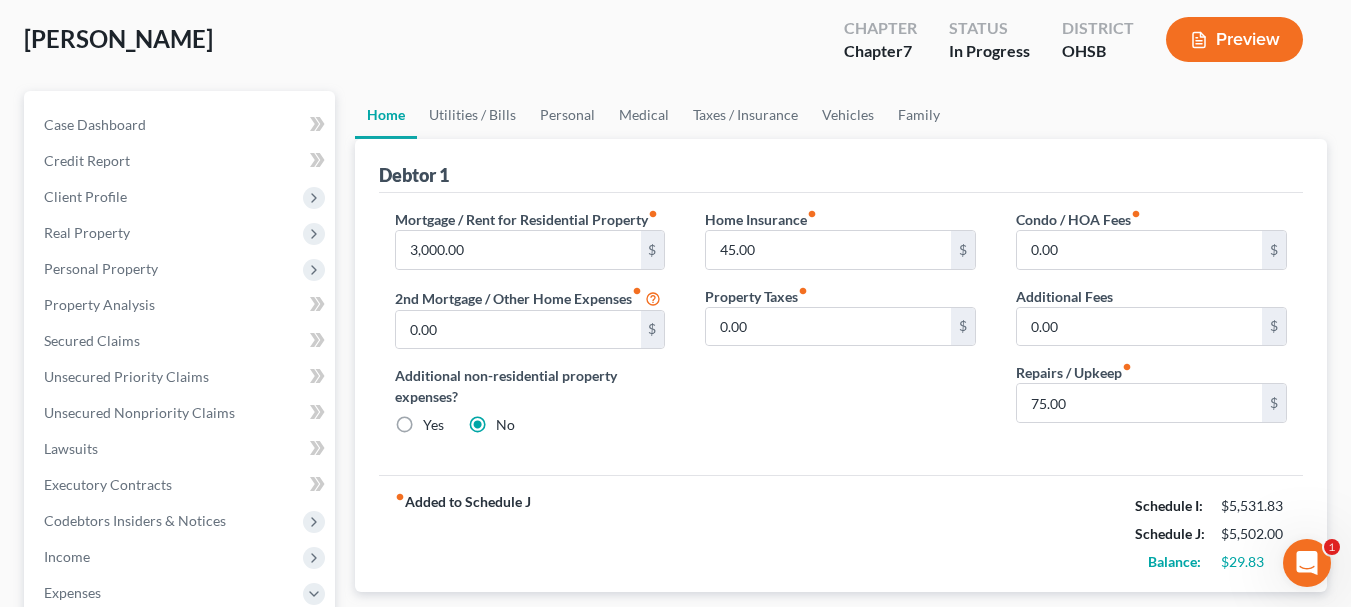 scroll, scrollTop: 97, scrollLeft: 0, axis: vertical 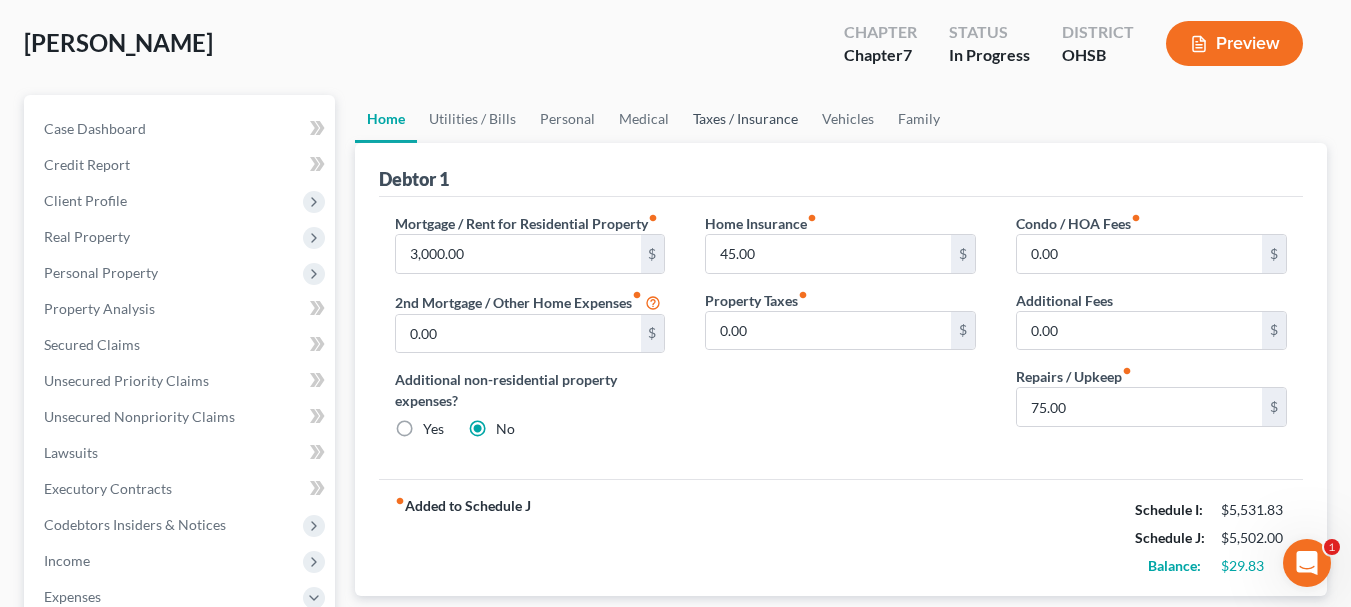 click on "Taxes / Insurance" at bounding box center (745, 119) 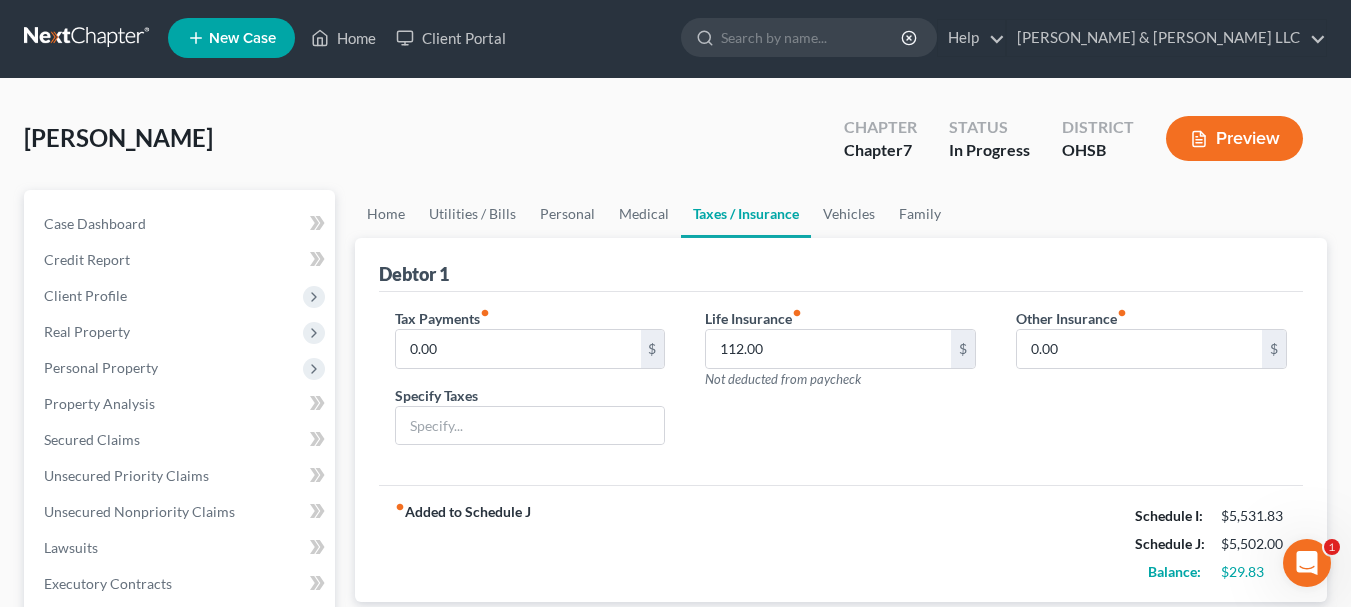 scroll, scrollTop: 0, scrollLeft: 0, axis: both 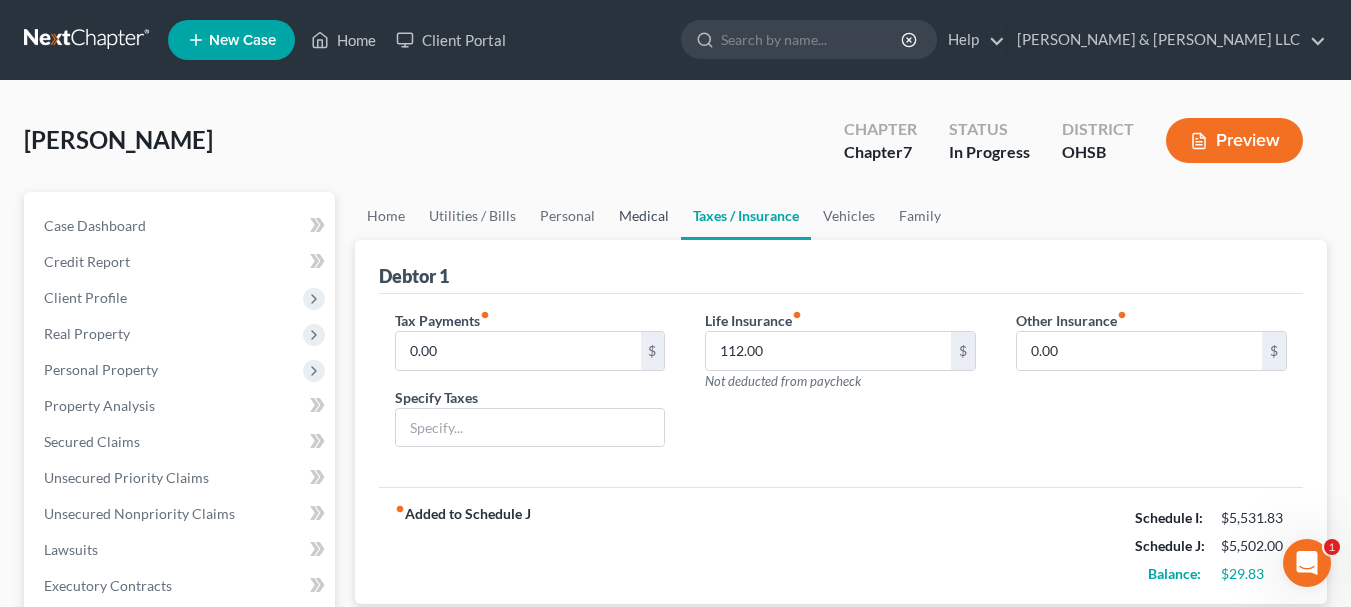 click on "Medical" at bounding box center (644, 216) 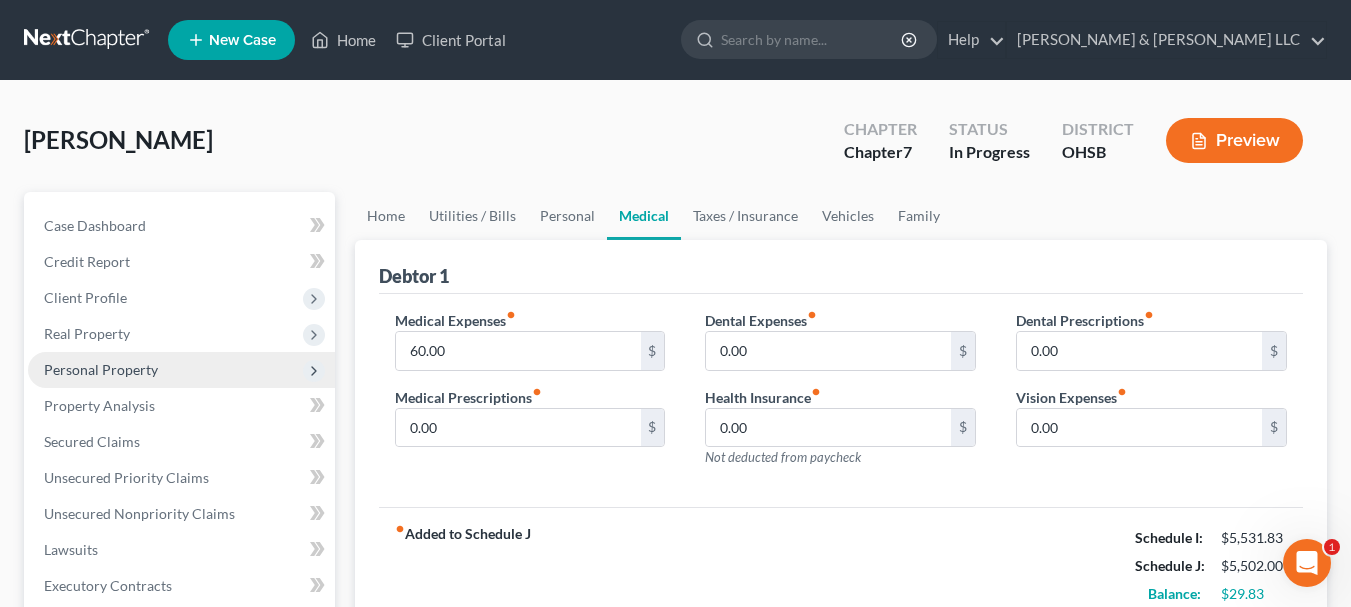 click on "Personal Property" at bounding box center (181, 370) 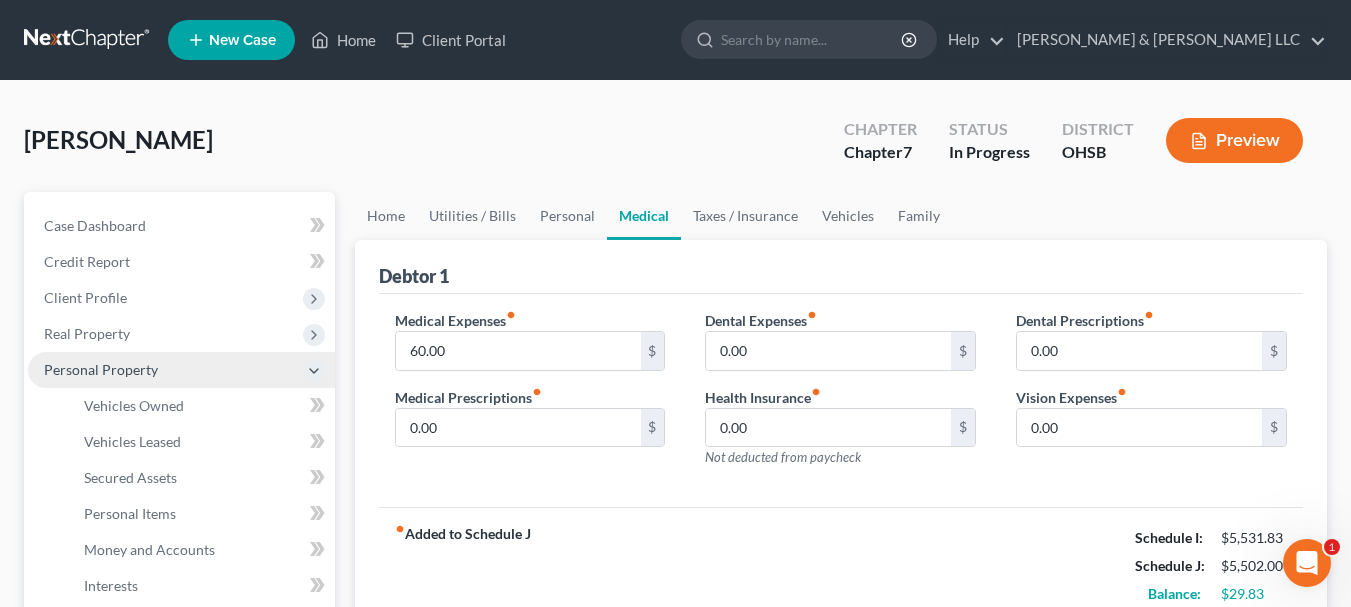 scroll, scrollTop: 134, scrollLeft: 0, axis: vertical 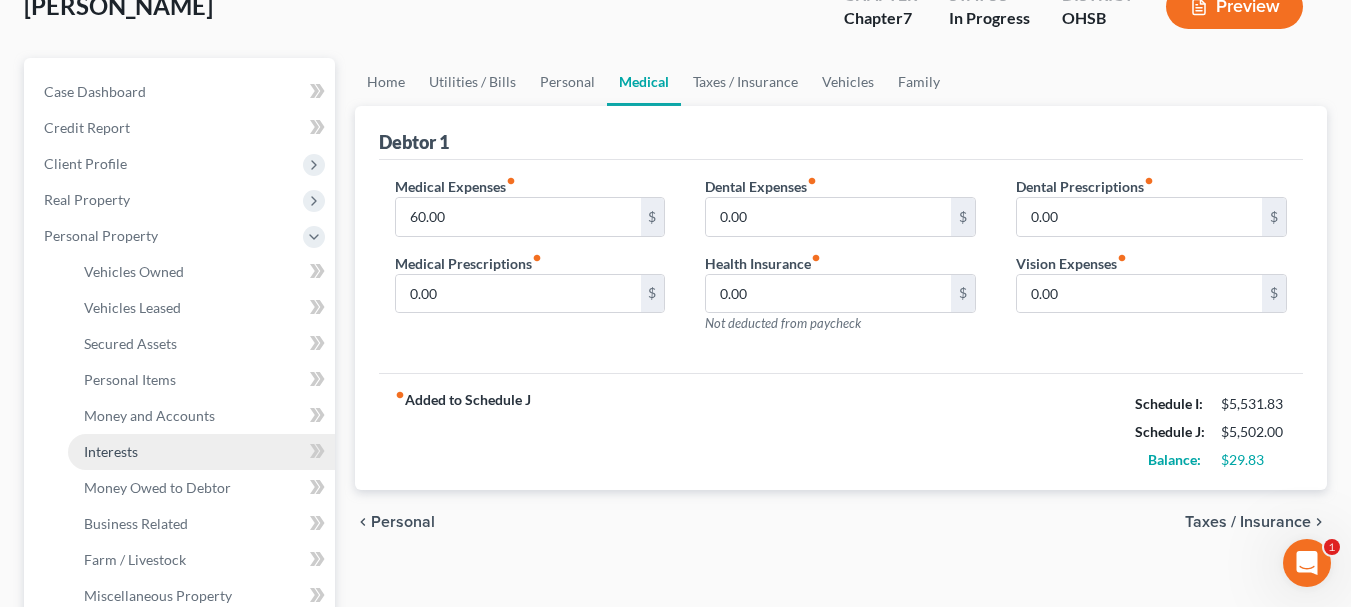 click on "Interests" at bounding box center (111, 451) 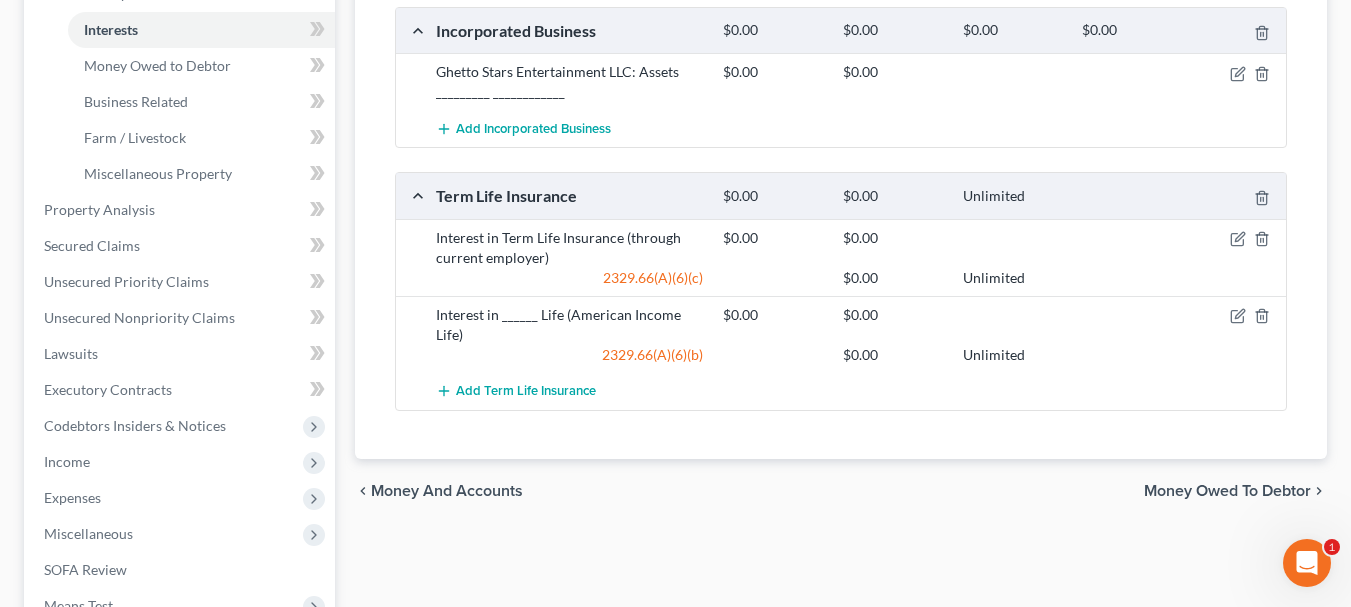scroll, scrollTop: 558, scrollLeft: 0, axis: vertical 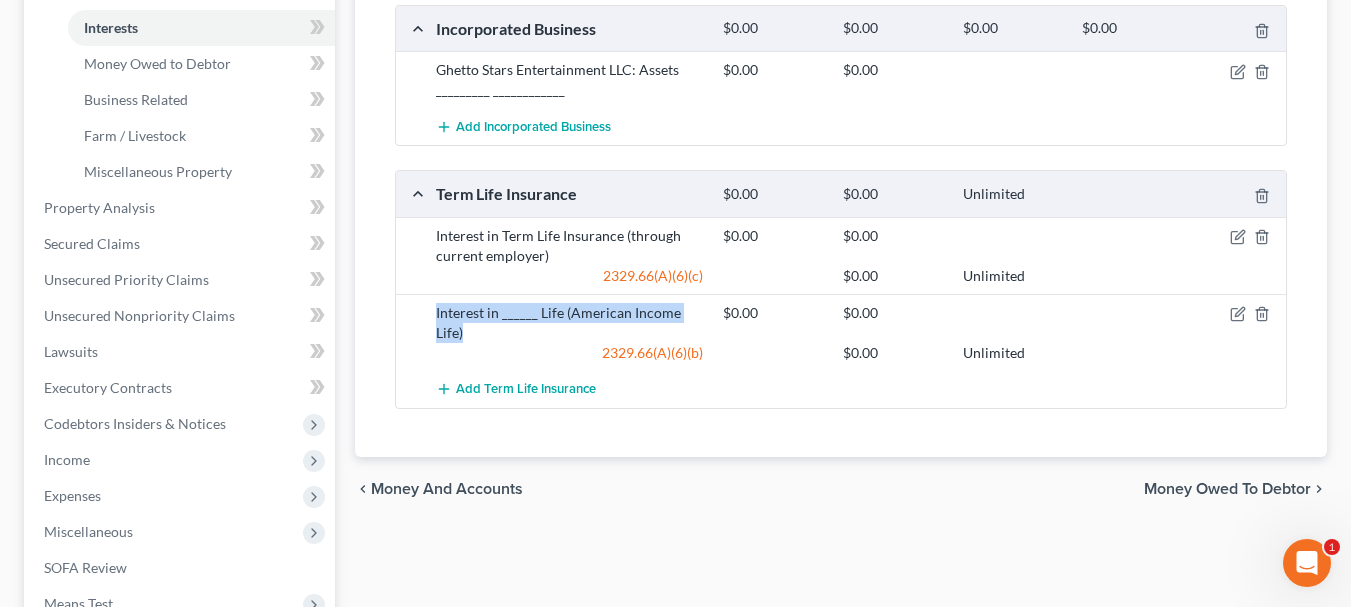drag, startPoint x: 470, startPoint y: 338, endPoint x: 426, endPoint y: 317, distance: 48.754486 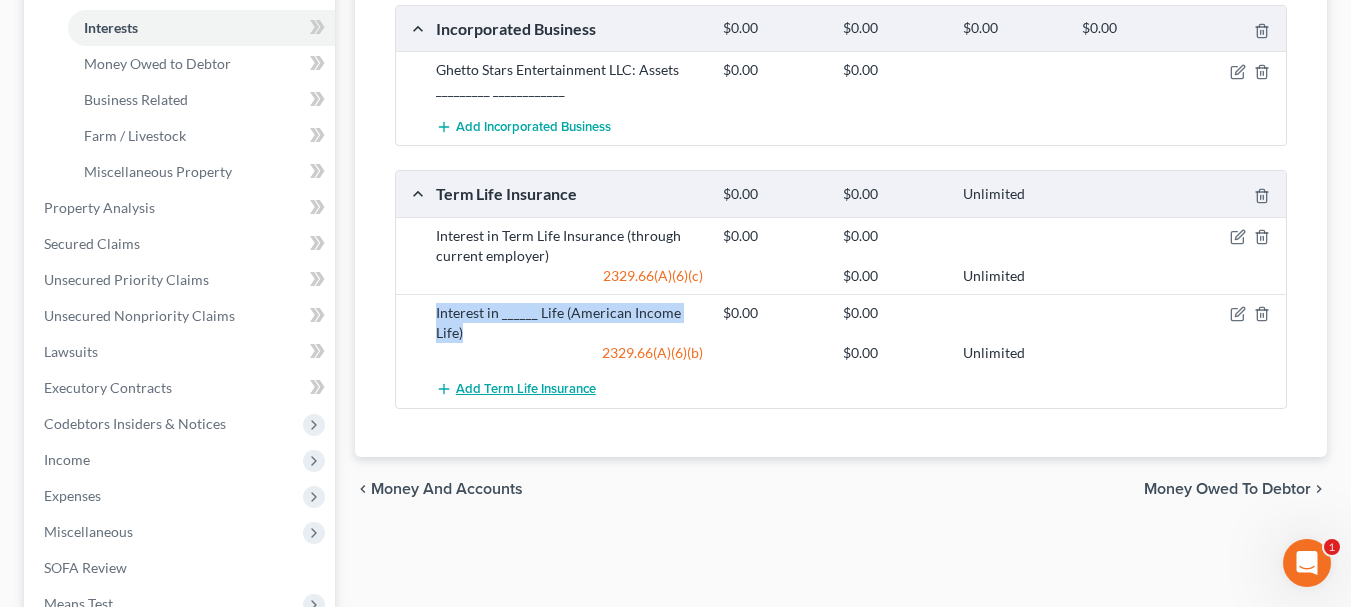 click on "Add Term Life Insurance" at bounding box center (526, 389) 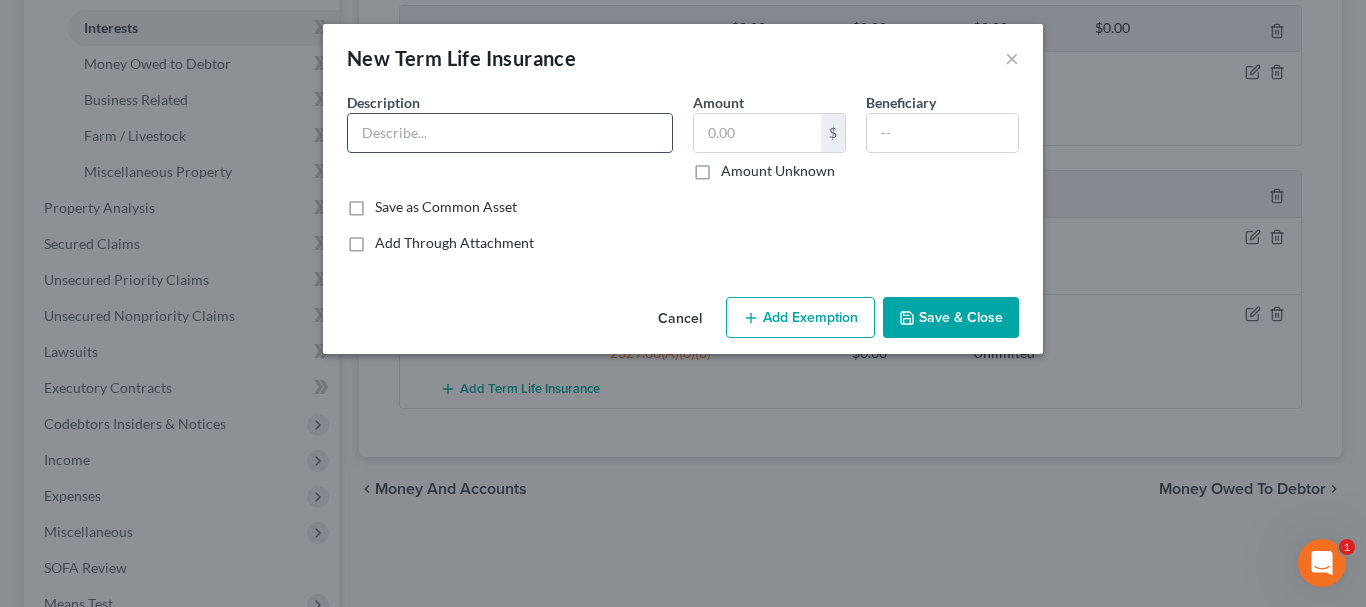 click at bounding box center (510, 133) 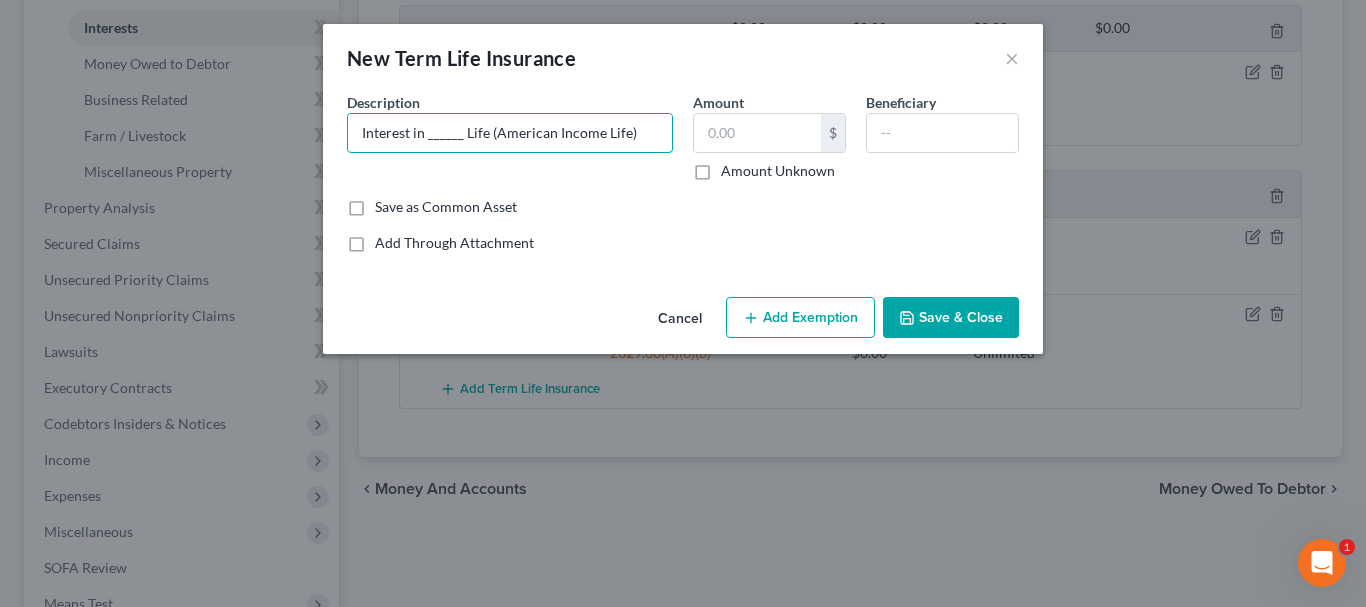 type on "Interest in ______ Life (American Income Life)" 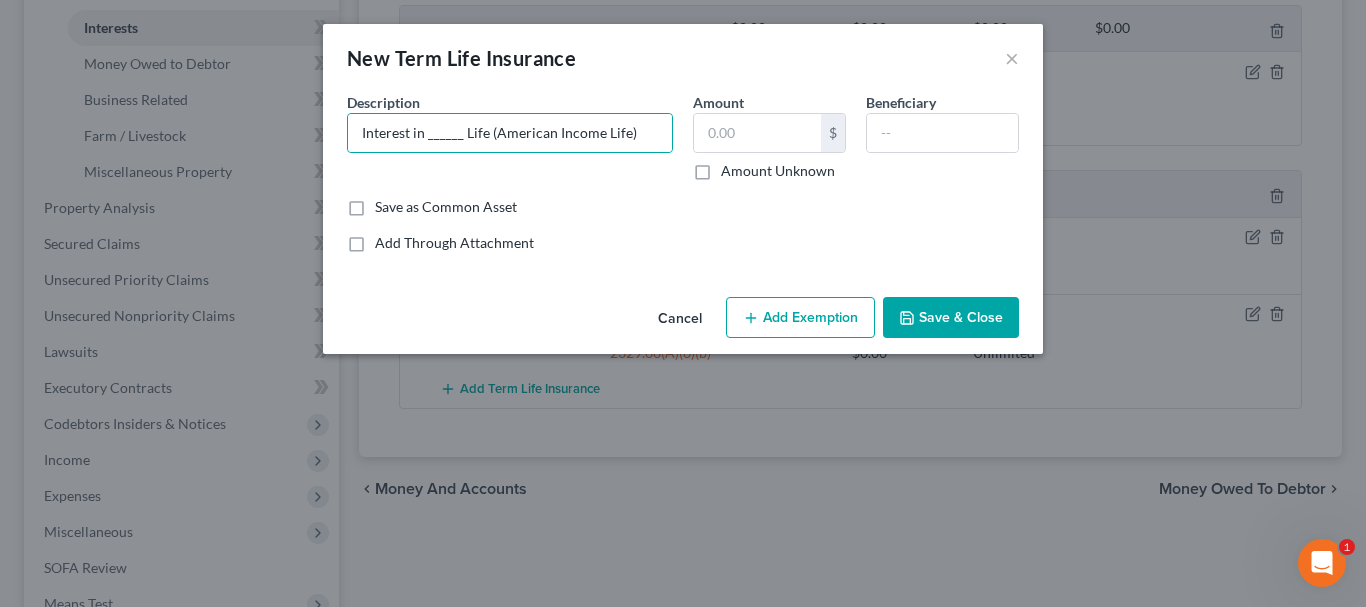 click on "Save & Close" at bounding box center (951, 318) 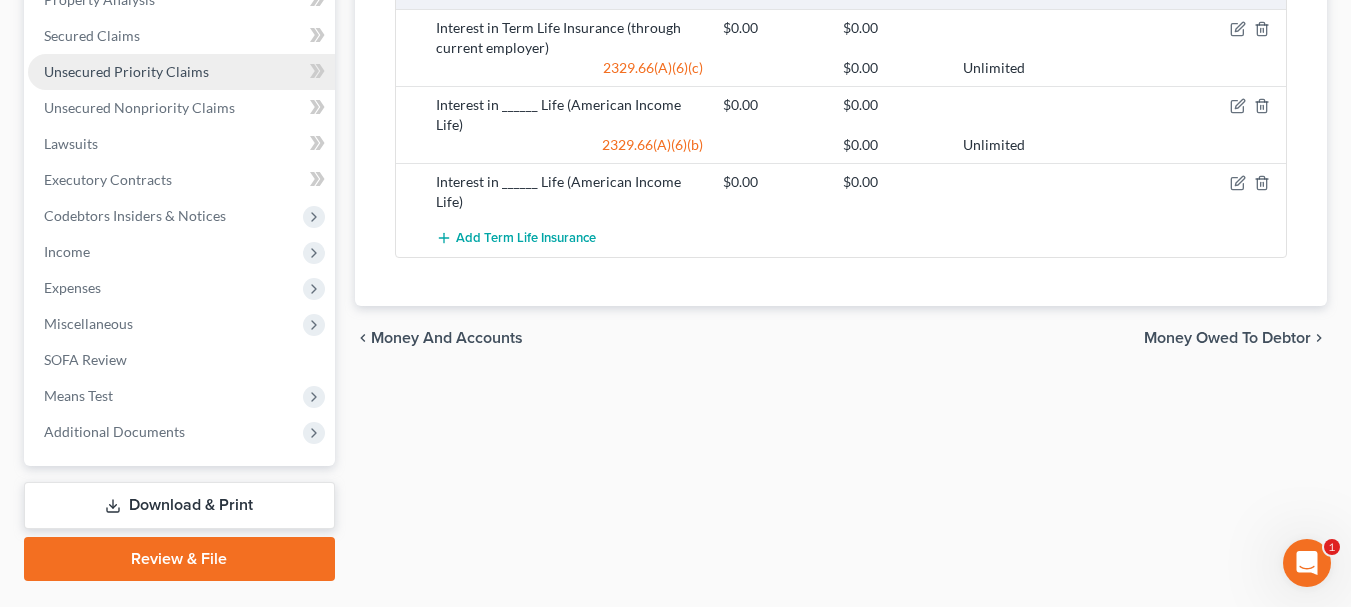 scroll, scrollTop: 816, scrollLeft: 0, axis: vertical 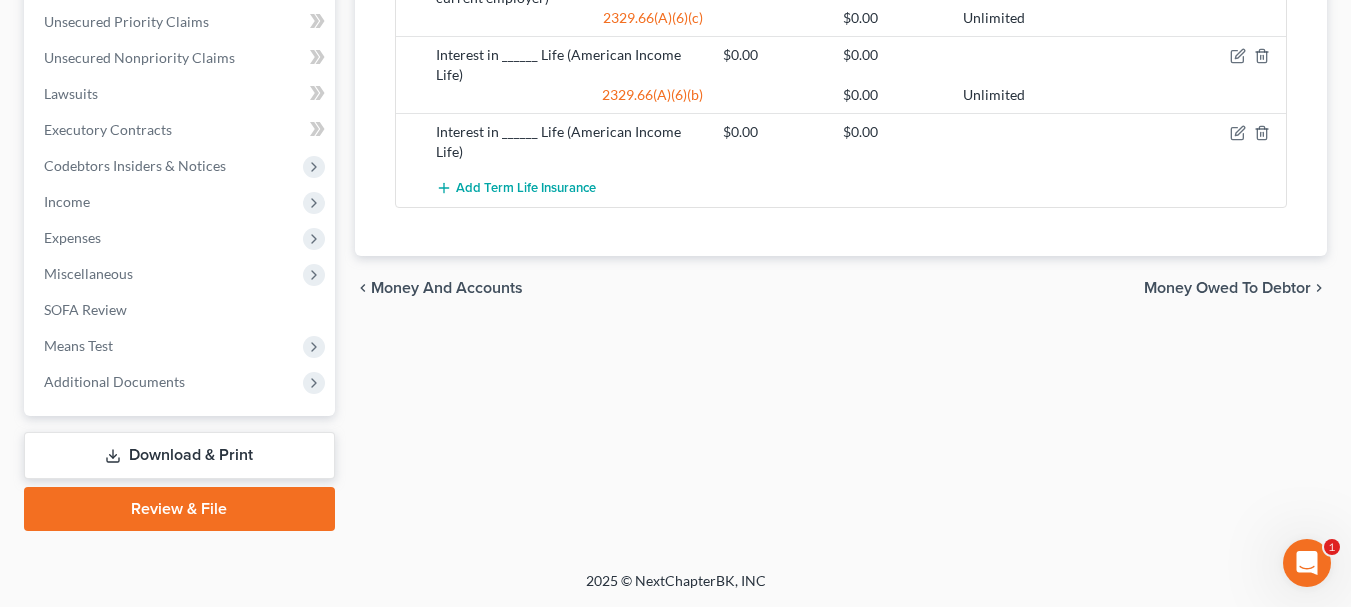 click on "Download & Print" at bounding box center (179, 455) 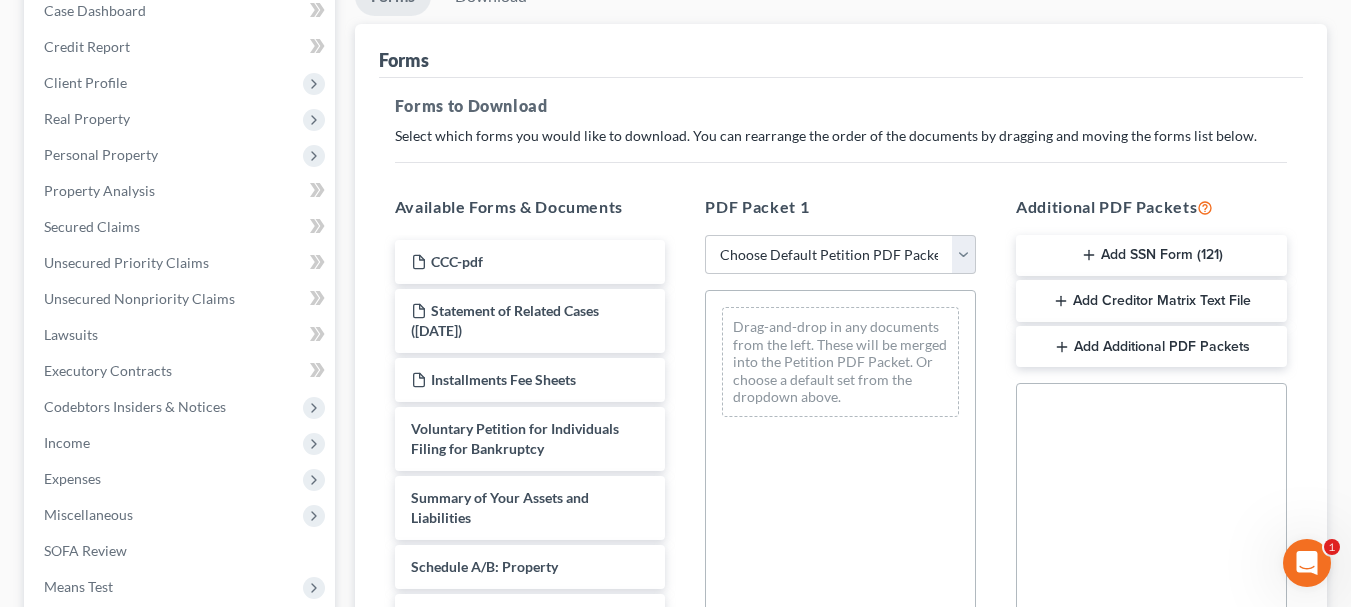 scroll, scrollTop: 216, scrollLeft: 0, axis: vertical 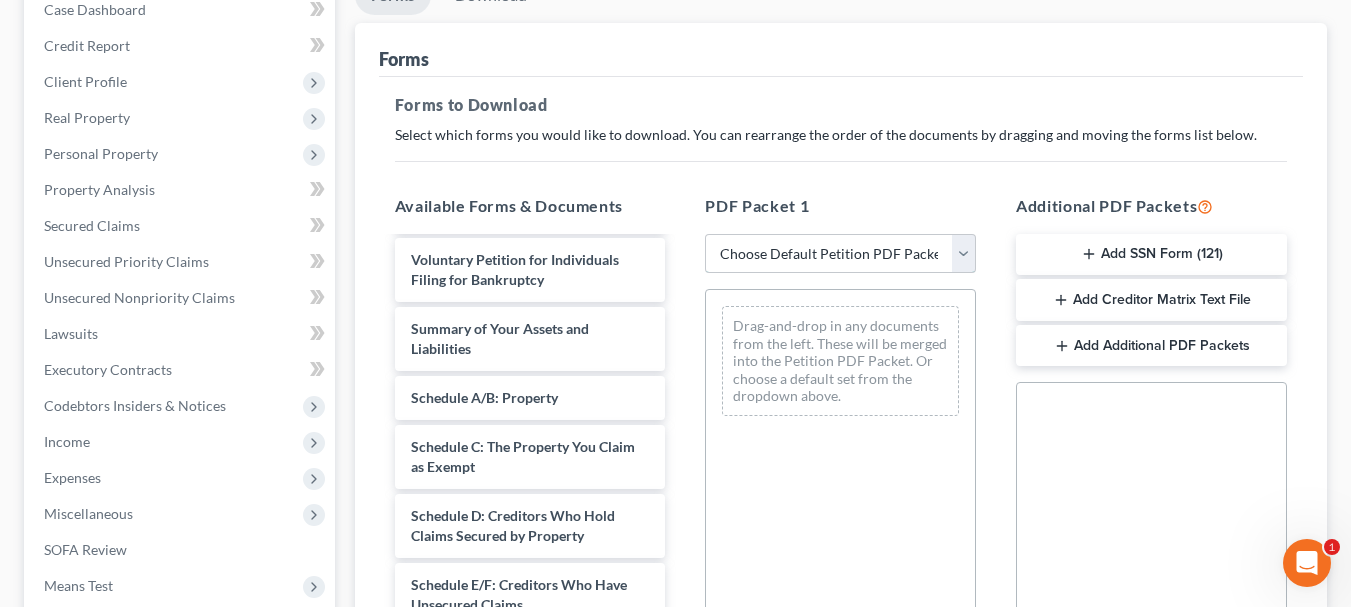 click on "Choose Default Petition PDF Packet Complete Bankruptcy Petition (all forms and schedules) Emergency Filing Forms (Petition and Creditor List Only) Amended Forms Signature Pages Only" at bounding box center [840, 254] 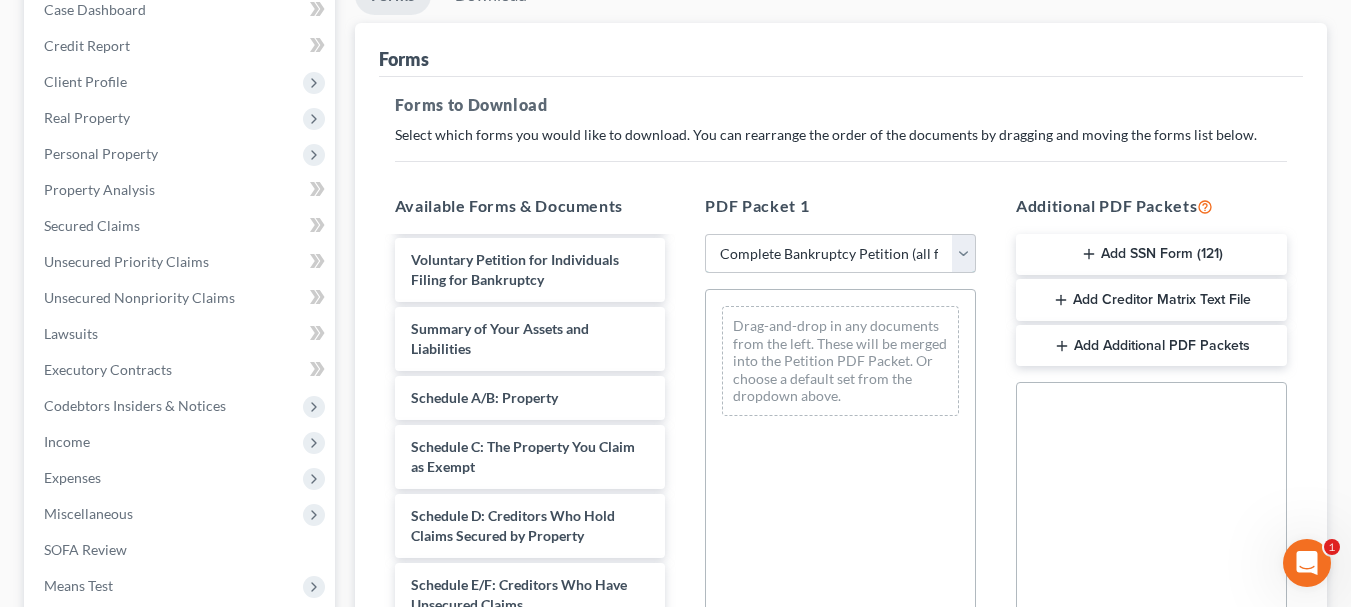 click on "Choose Default Petition PDF Packet Complete Bankruptcy Petition (all forms and schedules) Emergency Filing Forms (Petition and Creditor List Only) Amended Forms Signature Pages Only" at bounding box center [840, 254] 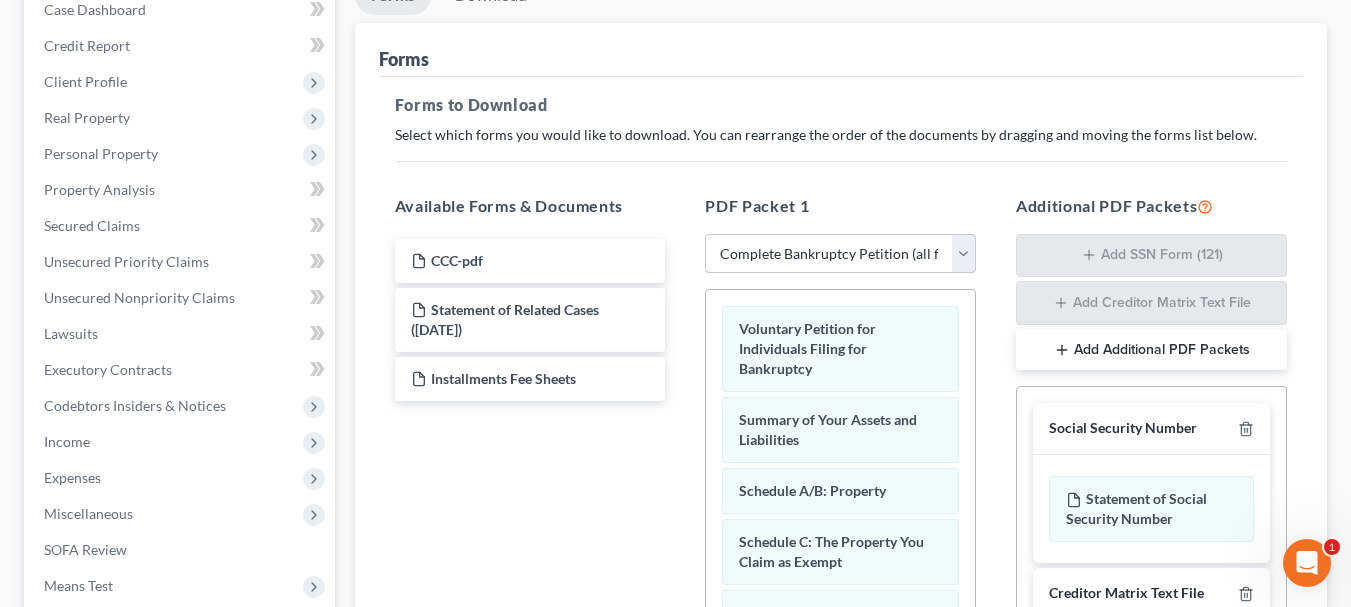 scroll, scrollTop: 0, scrollLeft: 0, axis: both 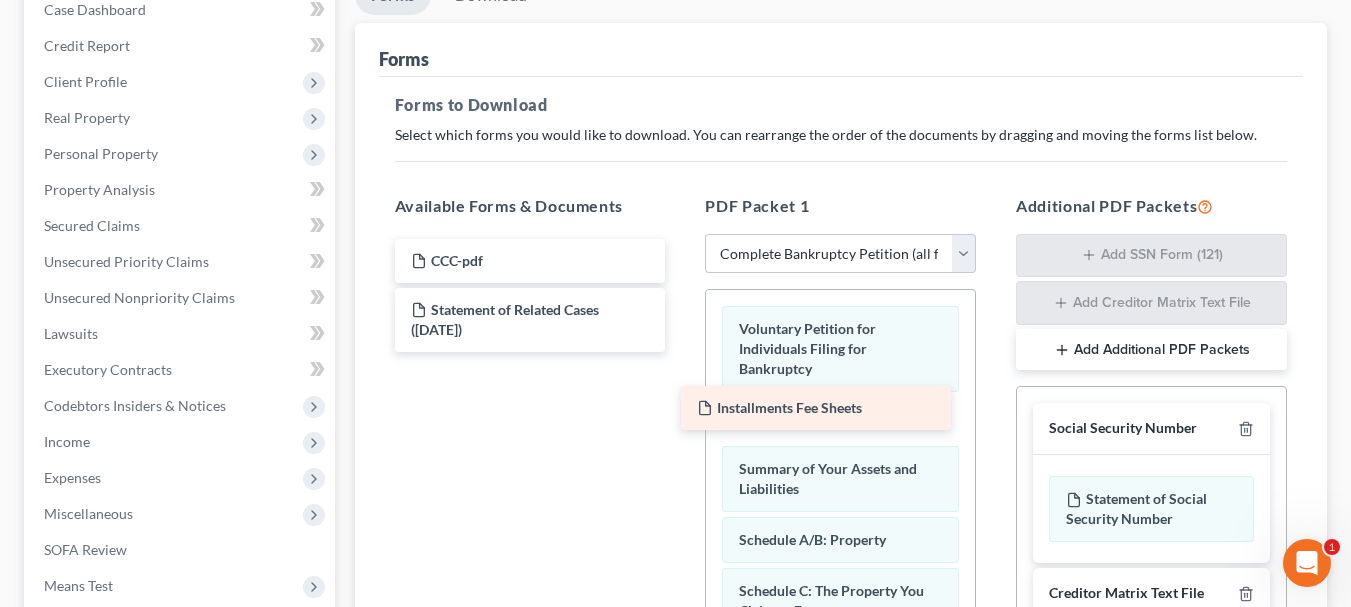 drag, startPoint x: 553, startPoint y: 377, endPoint x: 839, endPoint y: 406, distance: 287.46652 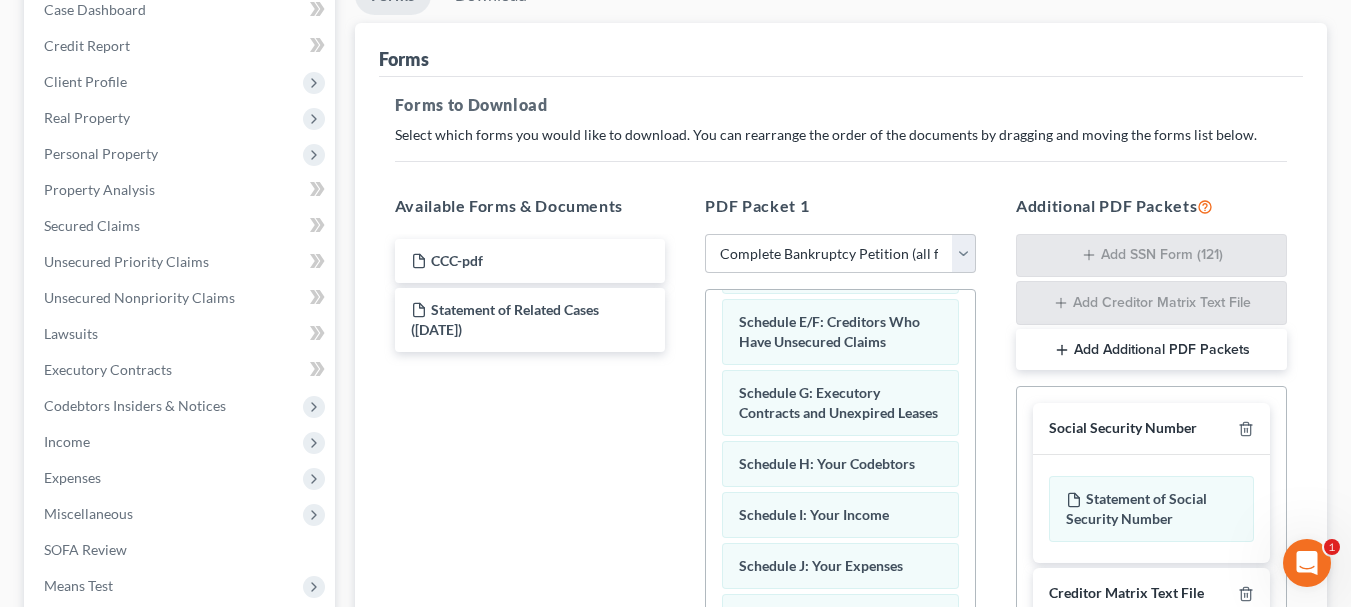 scroll, scrollTop: 434, scrollLeft: 0, axis: vertical 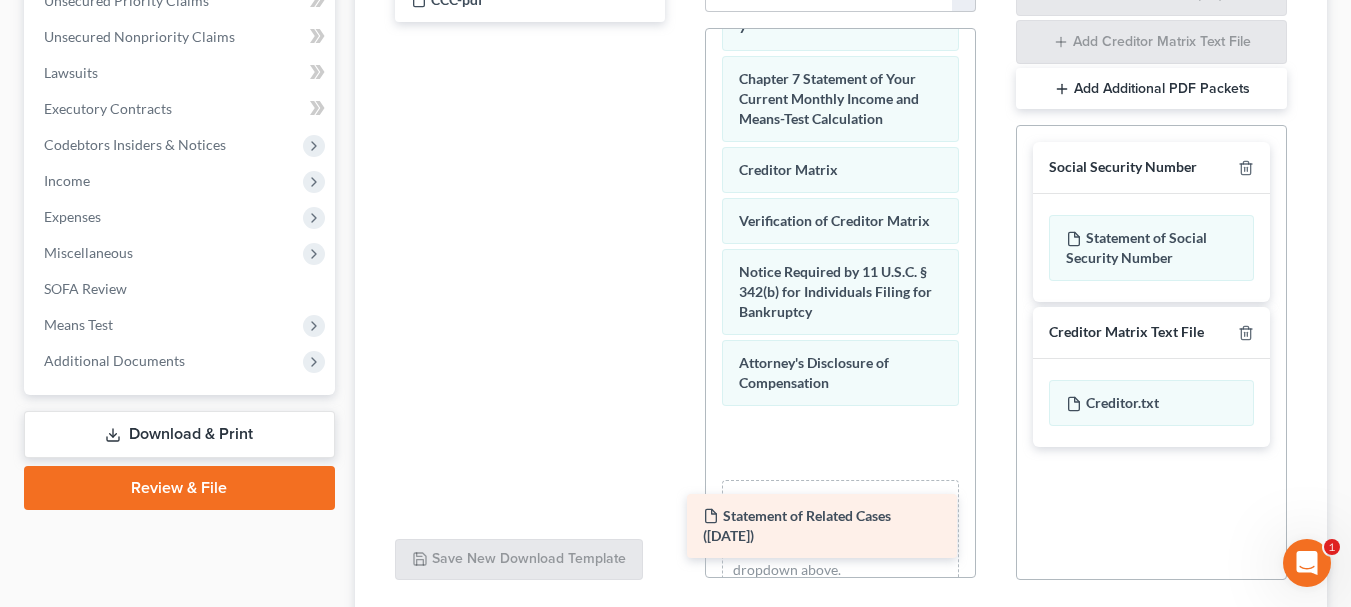 drag, startPoint x: 542, startPoint y: 53, endPoint x: 835, endPoint y: 520, distance: 551.3057 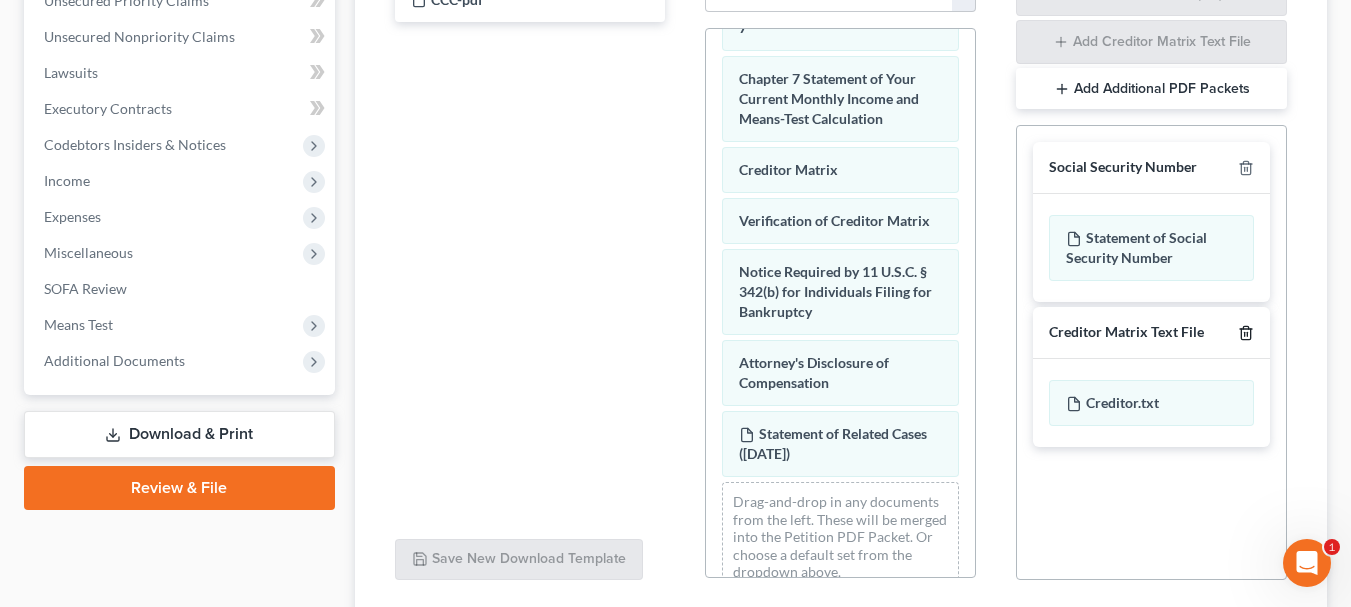 click 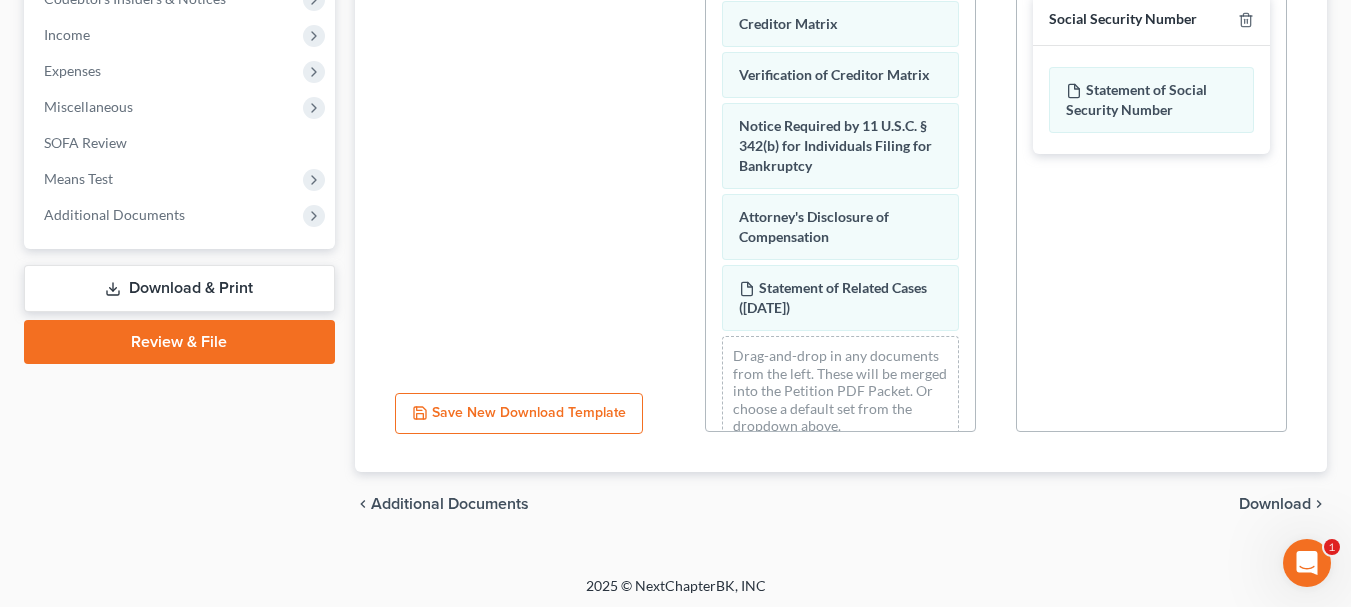 scroll, scrollTop: 628, scrollLeft: 0, axis: vertical 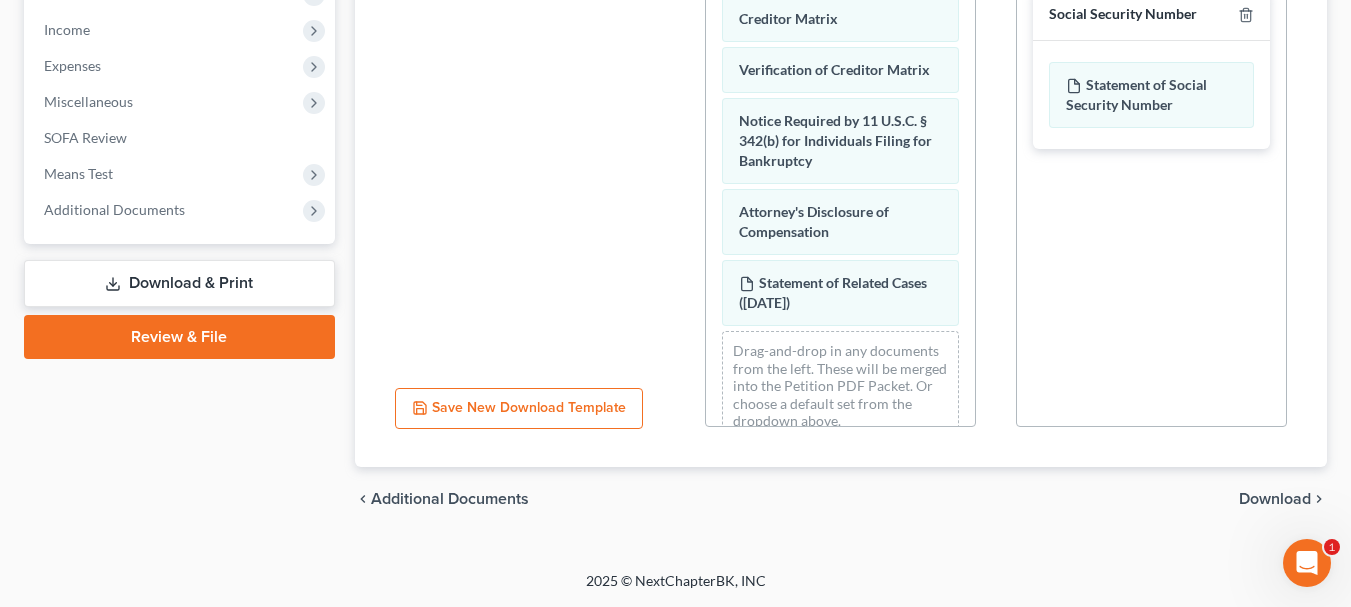 click on "Download" at bounding box center [1275, 499] 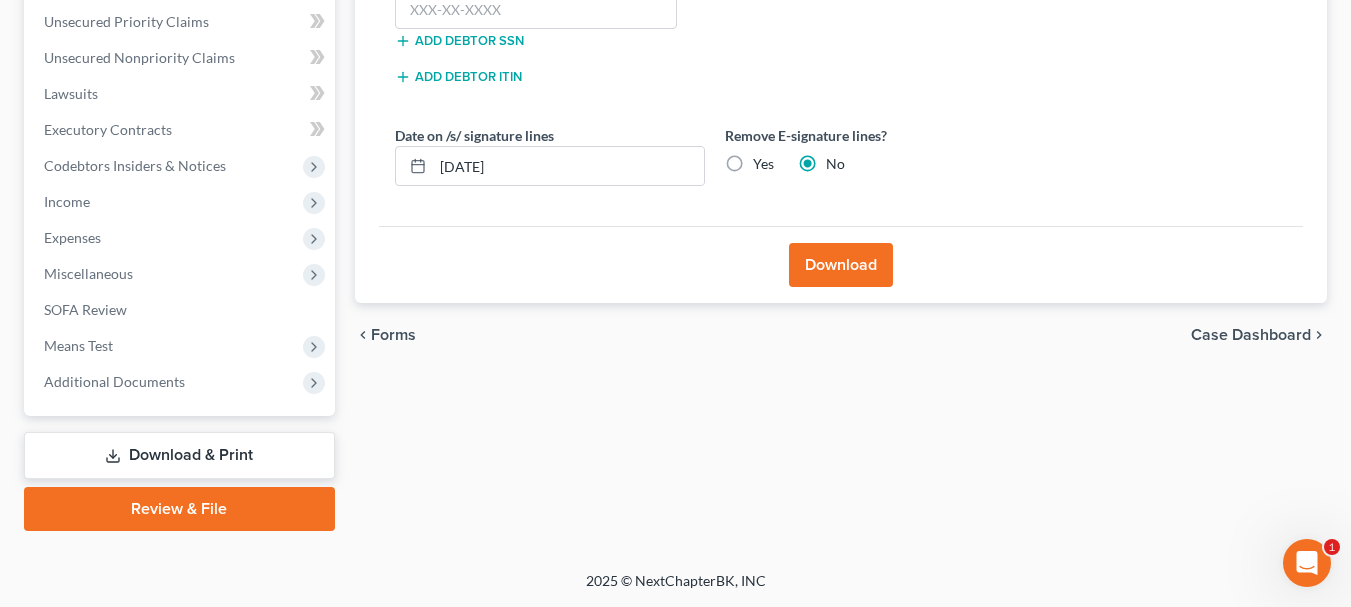 scroll, scrollTop: 456, scrollLeft: 0, axis: vertical 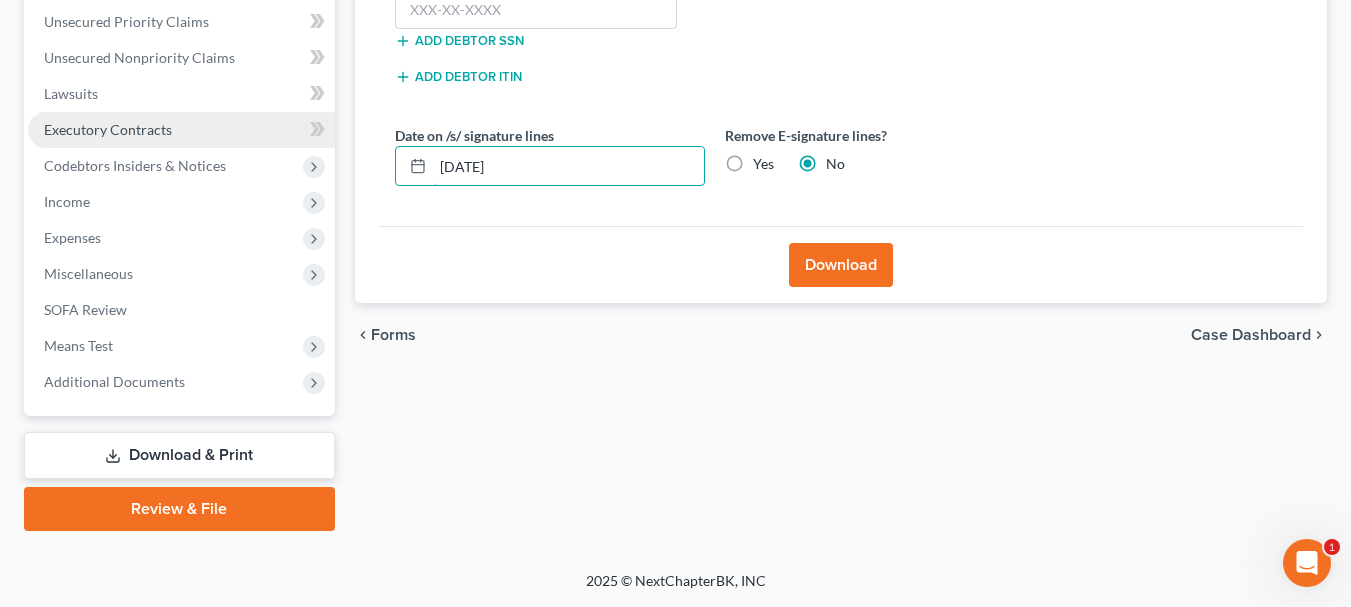 drag, startPoint x: 623, startPoint y: 172, endPoint x: 246, endPoint y: 136, distance: 378.71494 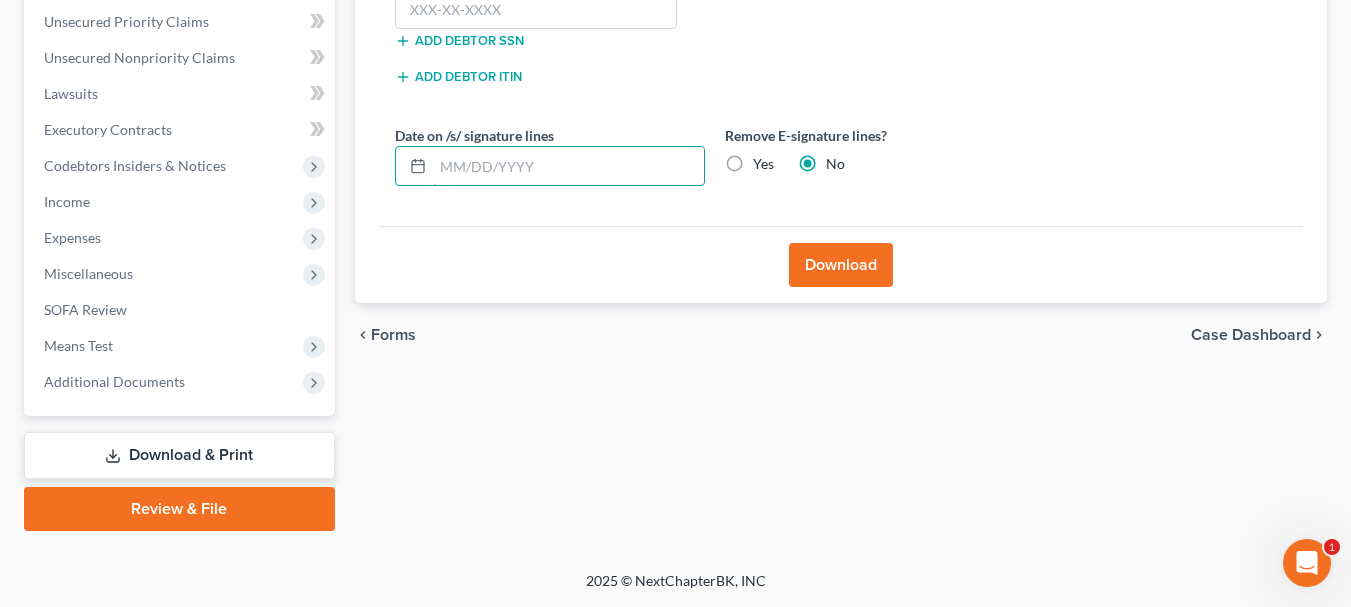 type 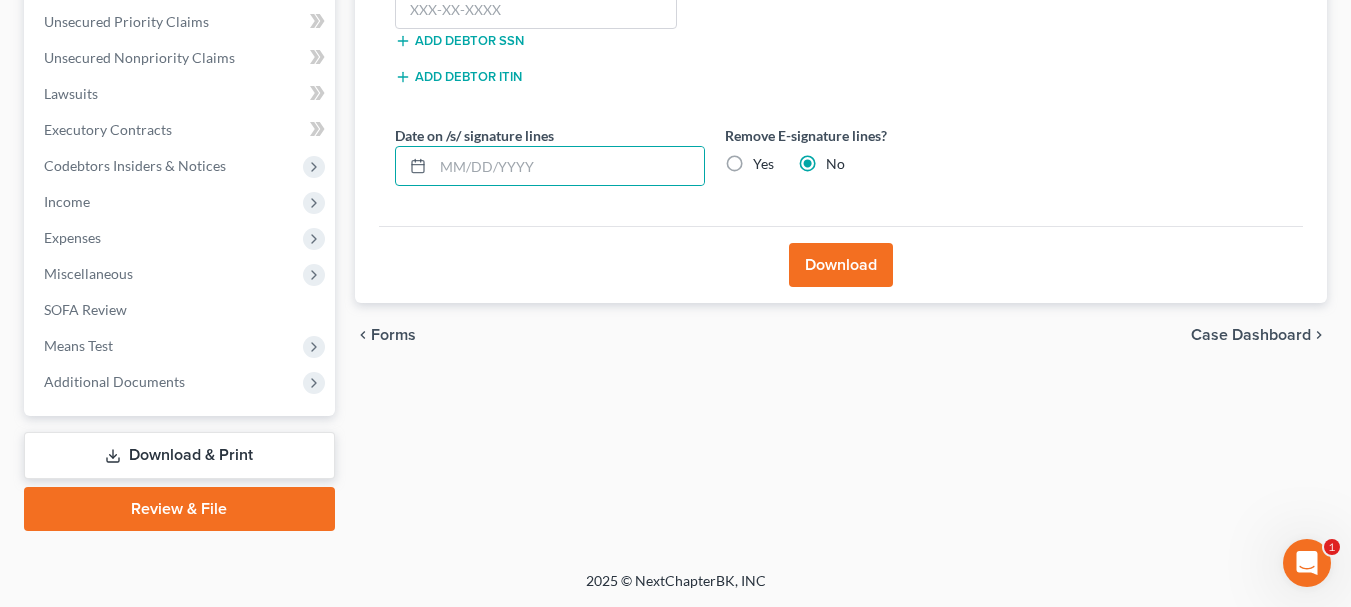 click on "Yes" at bounding box center [763, 164] 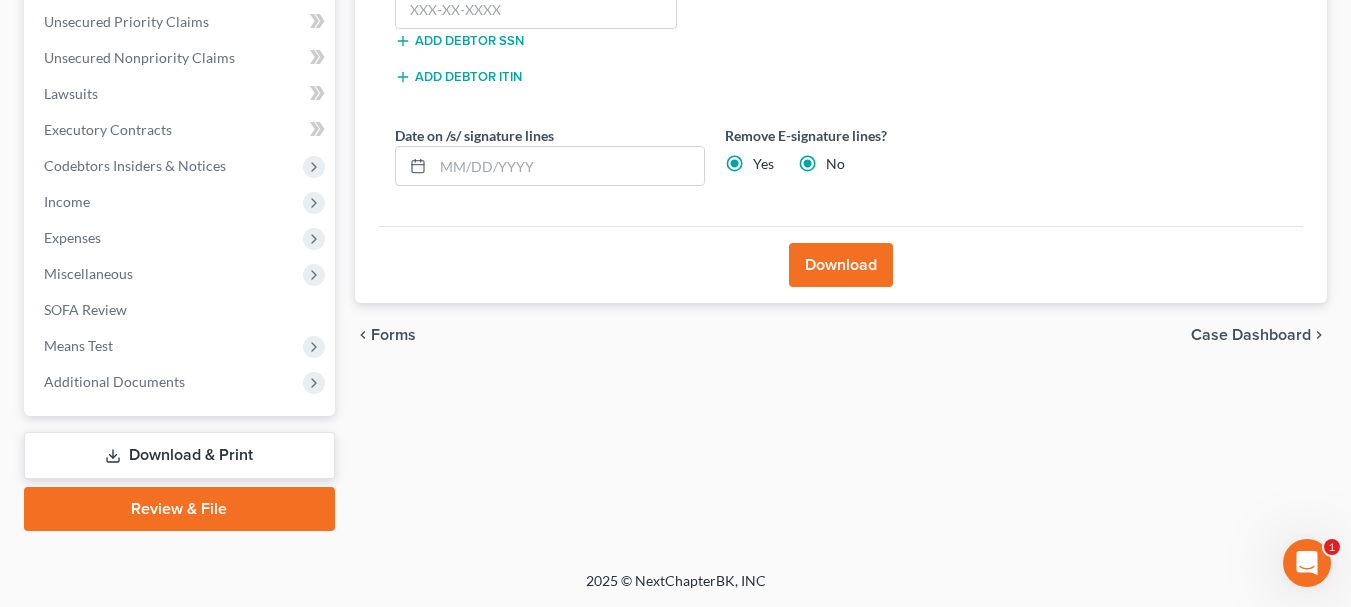 radio on "false" 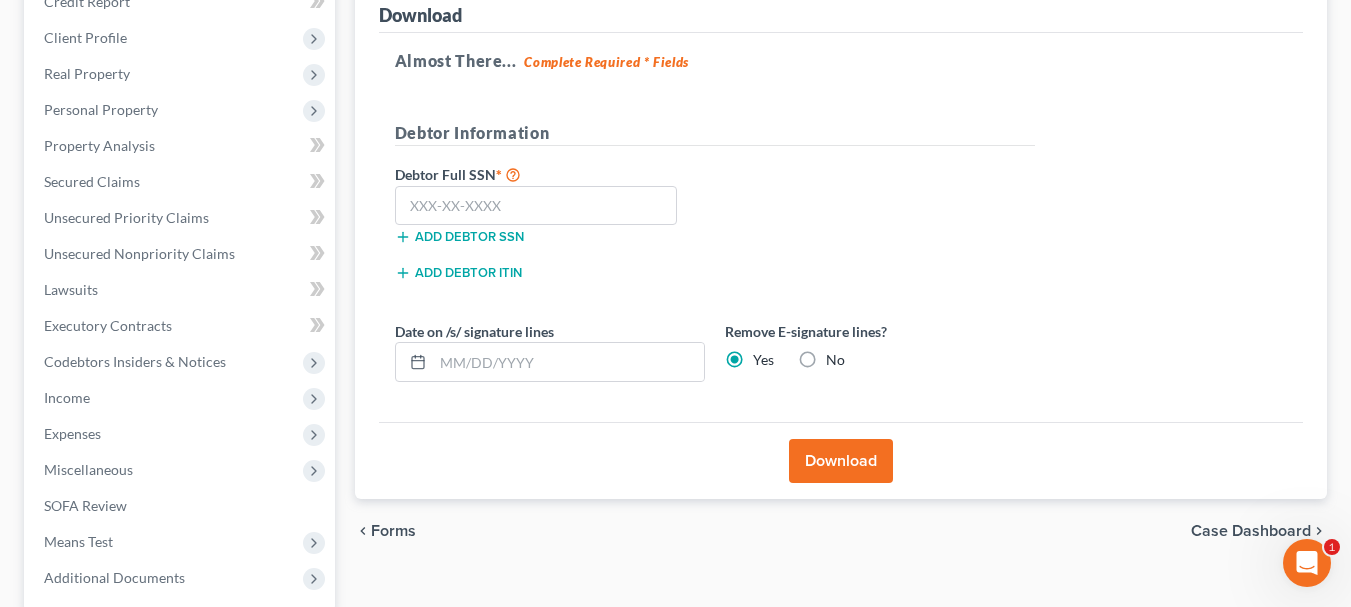 scroll, scrollTop: 259, scrollLeft: 0, axis: vertical 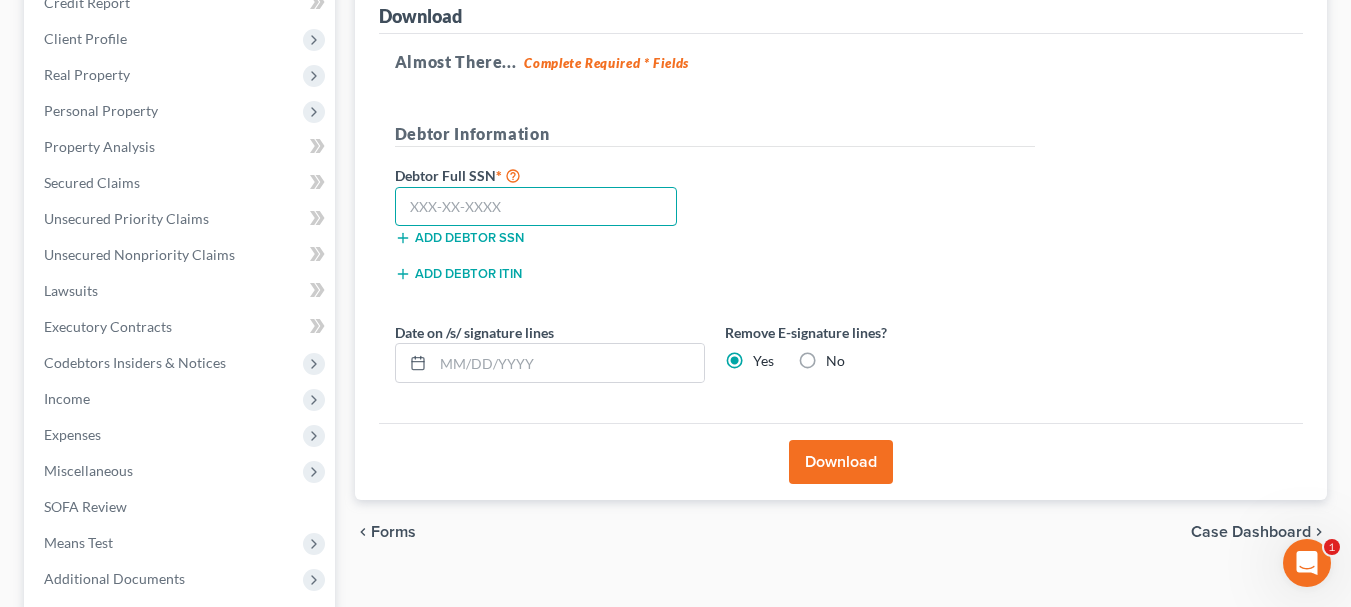 click at bounding box center (536, 207) 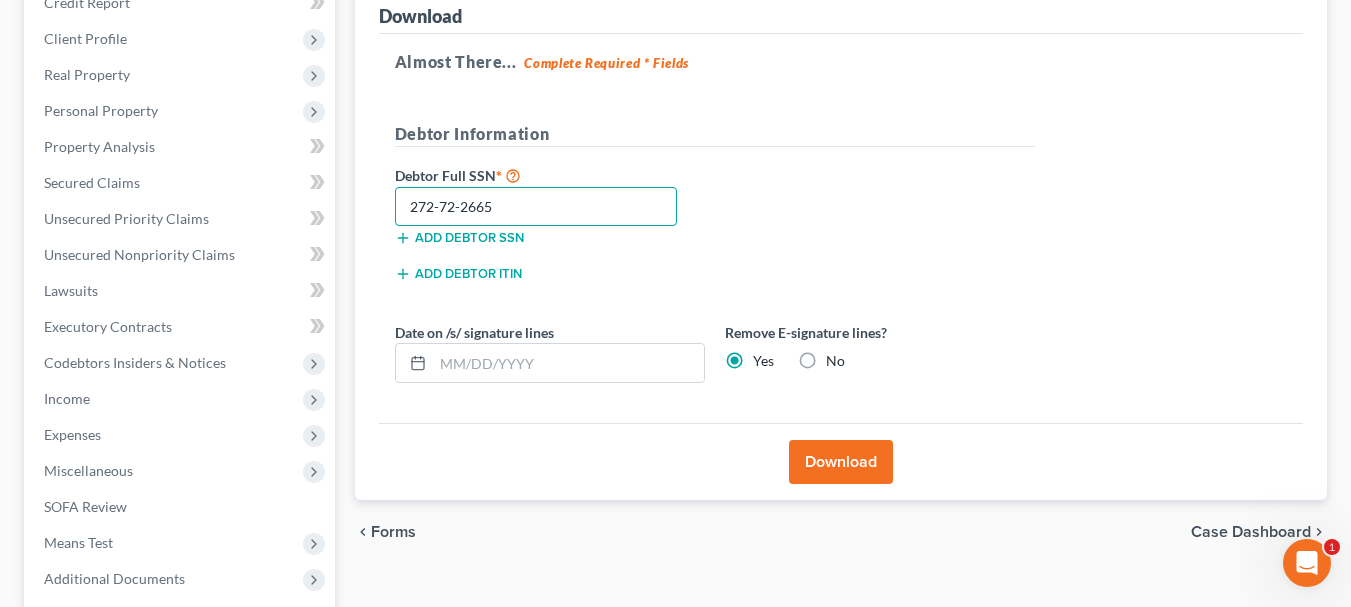 type on "272-72-2665" 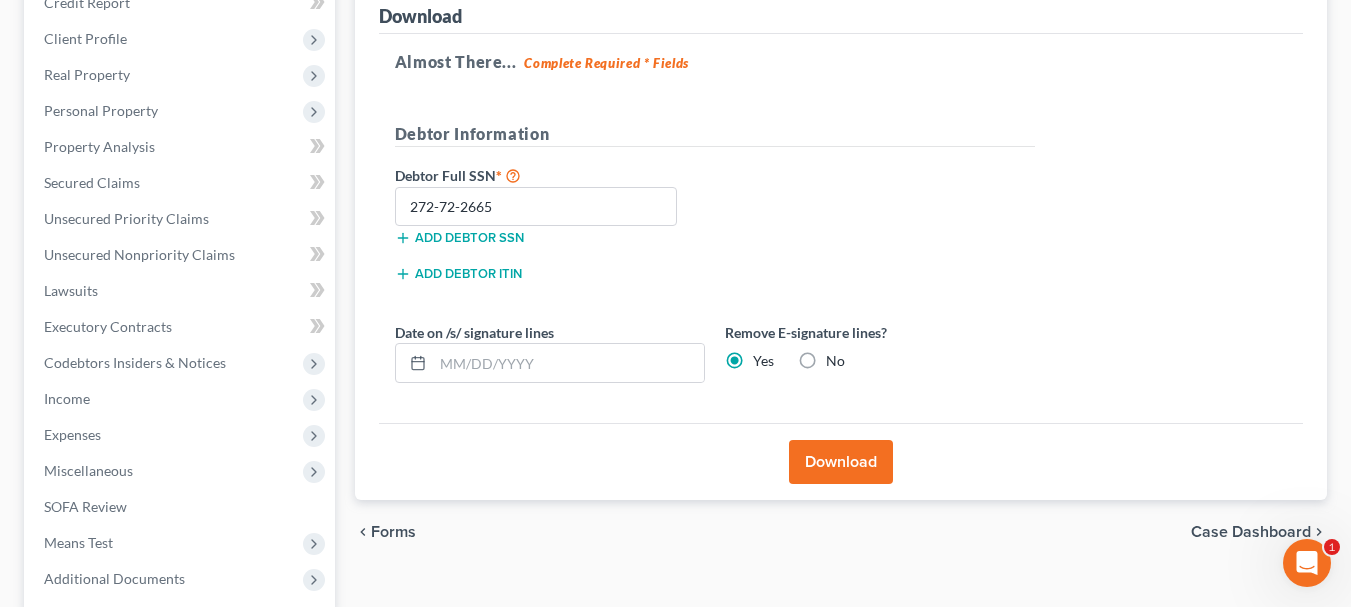 click on "Download" at bounding box center (841, 462) 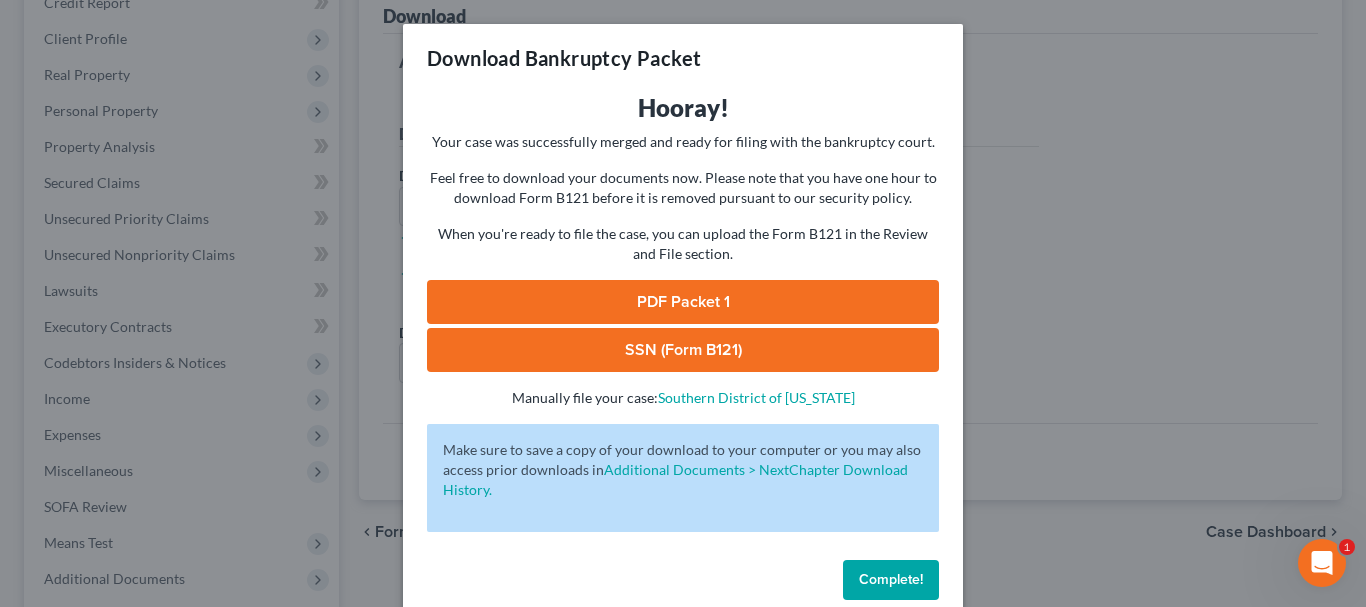 click on "PDF Packet 1" at bounding box center [683, 302] 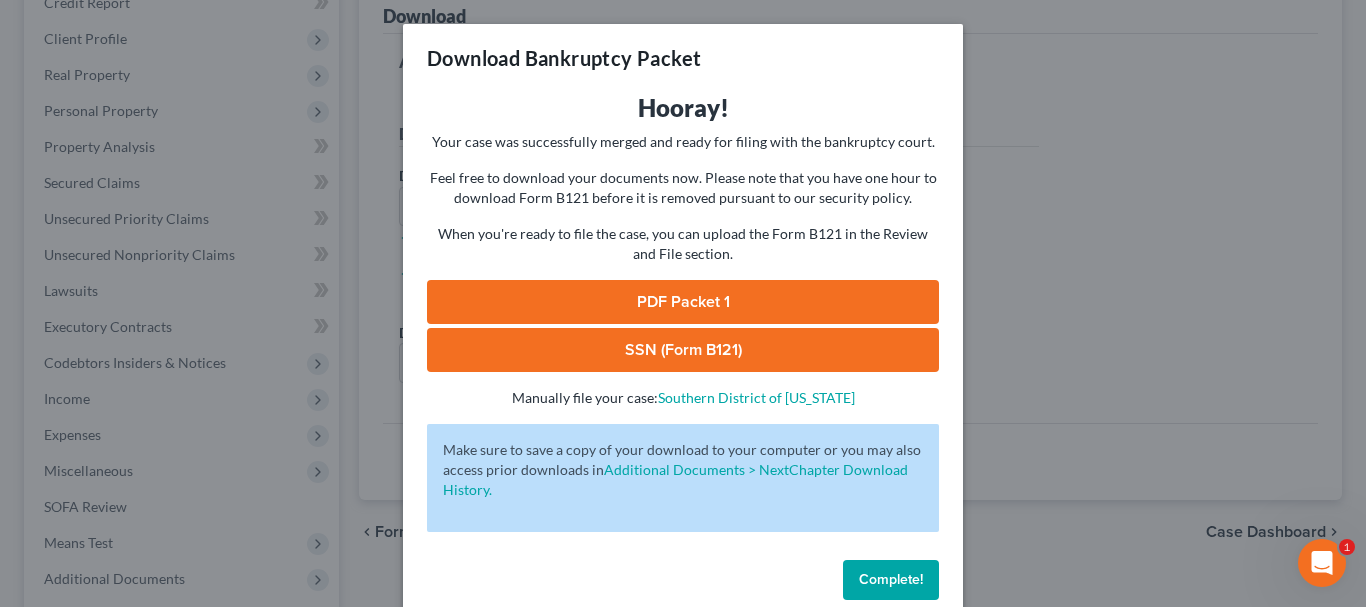 click on "SSN (Form B121)" at bounding box center [683, 350] 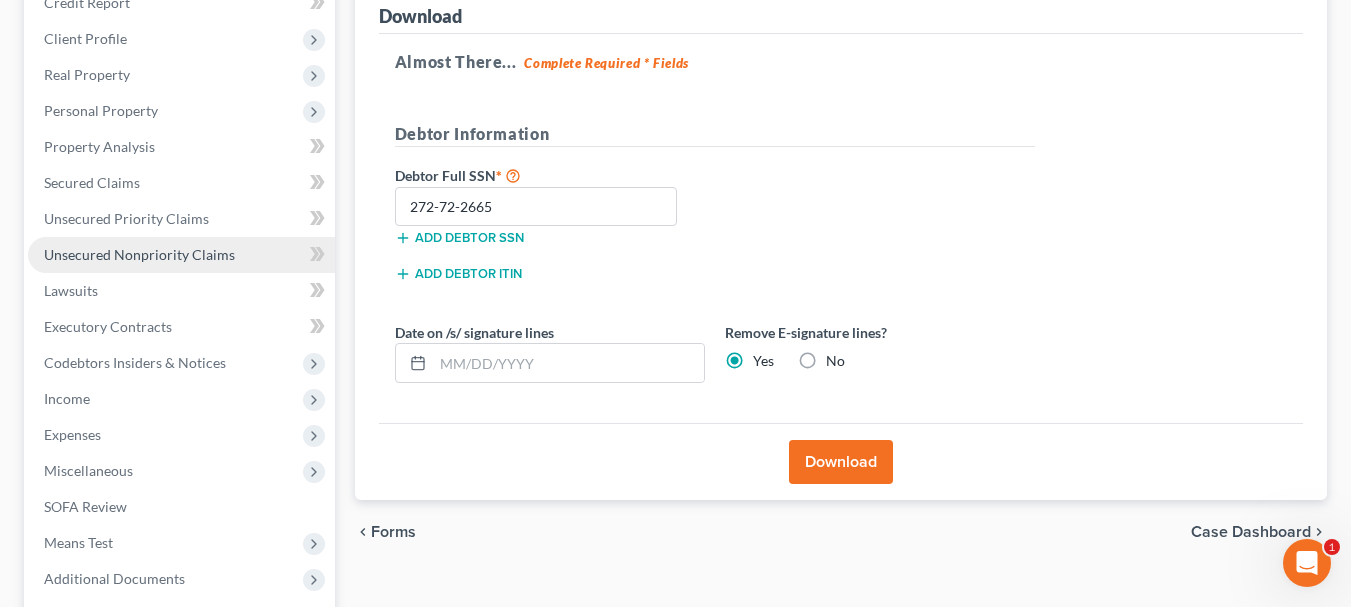 click on "Unsecured Nonpriority Claims" at bounding box center [139, 254] 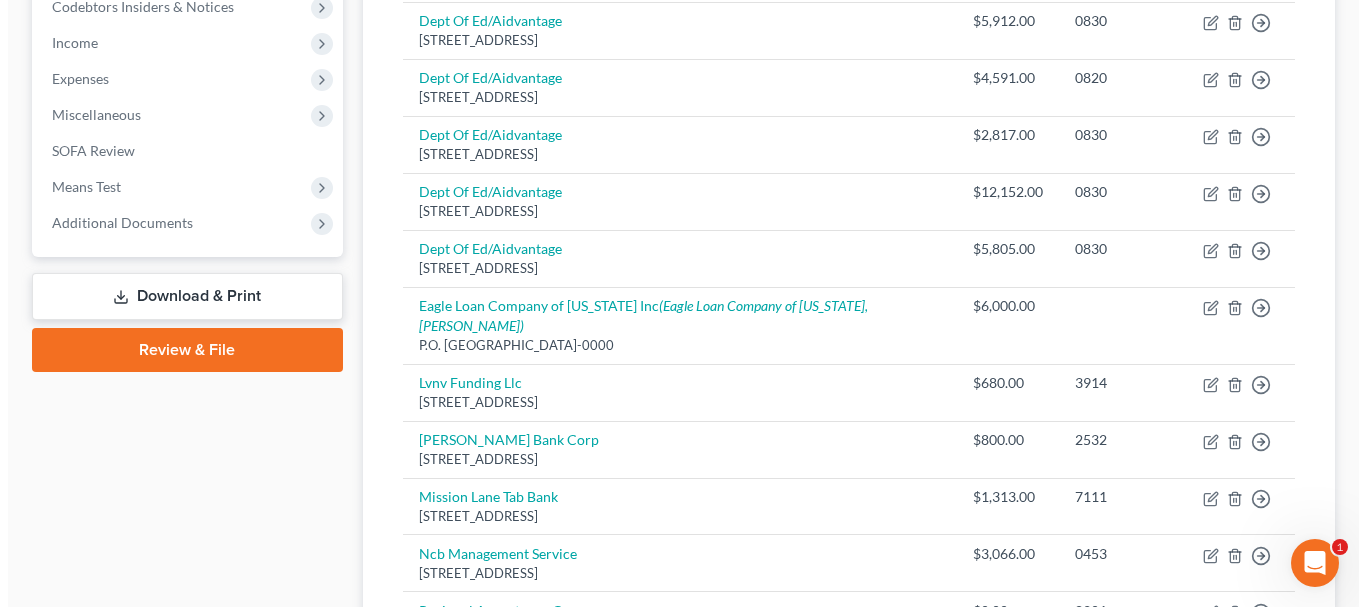 scroll, scrollTop: 618, scrollLeft: 0, axis: vertical 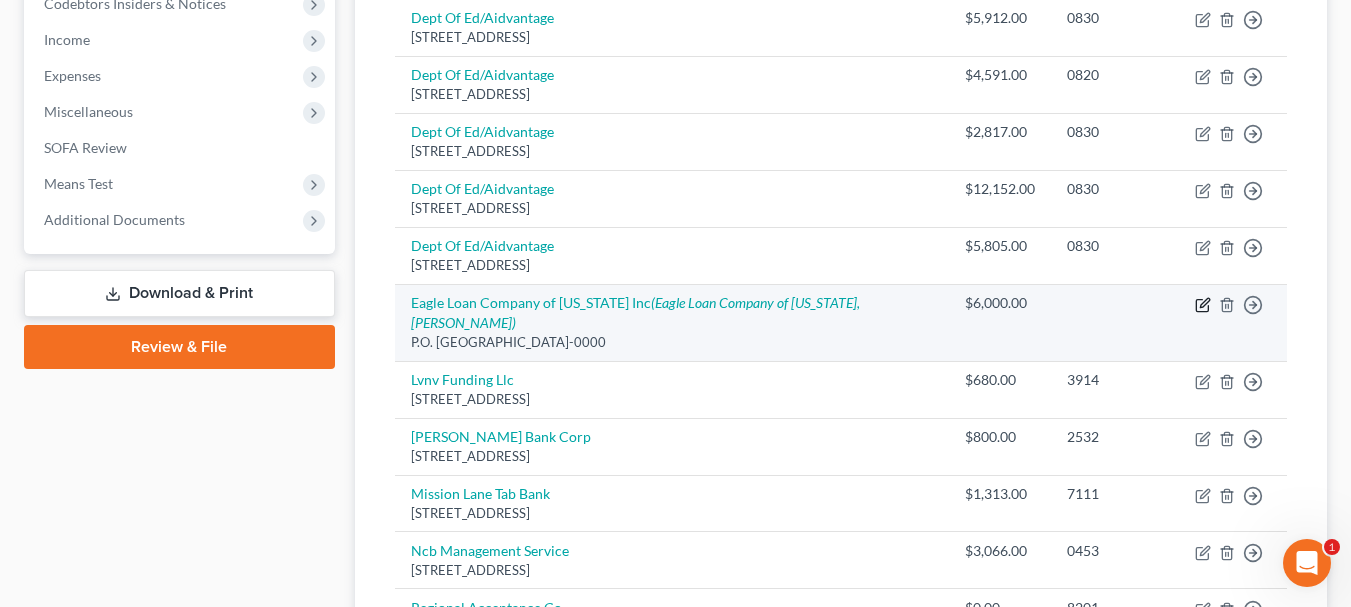 click 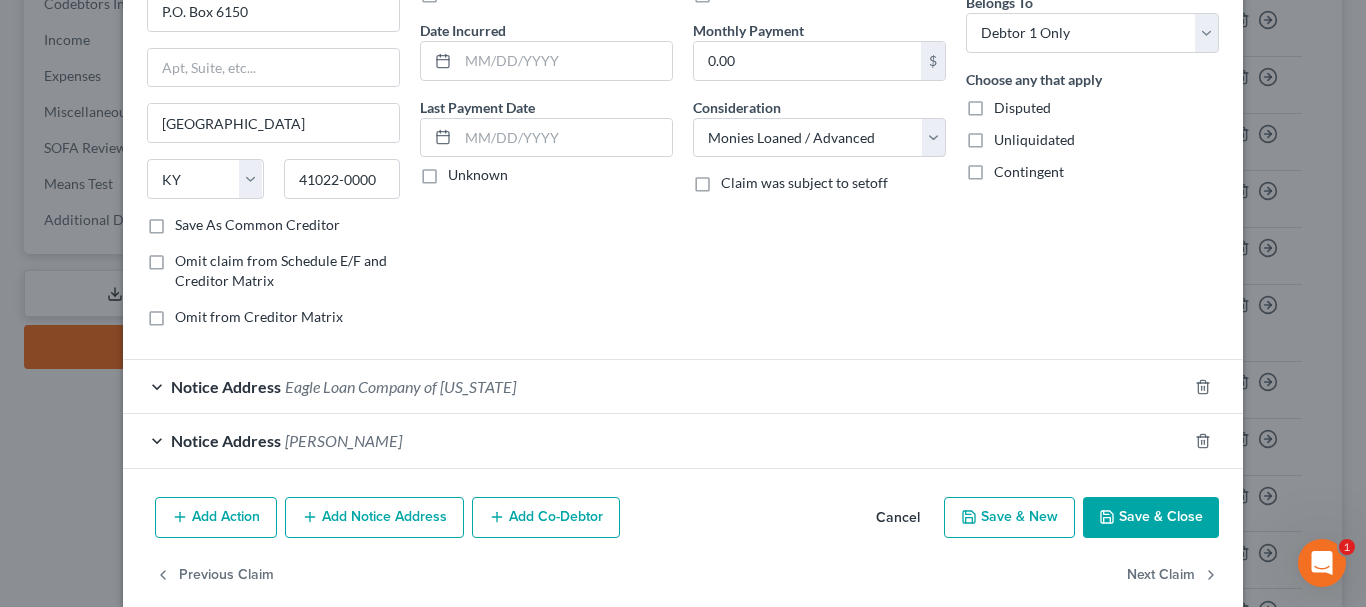 scroll, scrollTop: 206, scrollLeft: 0, axis: vertical 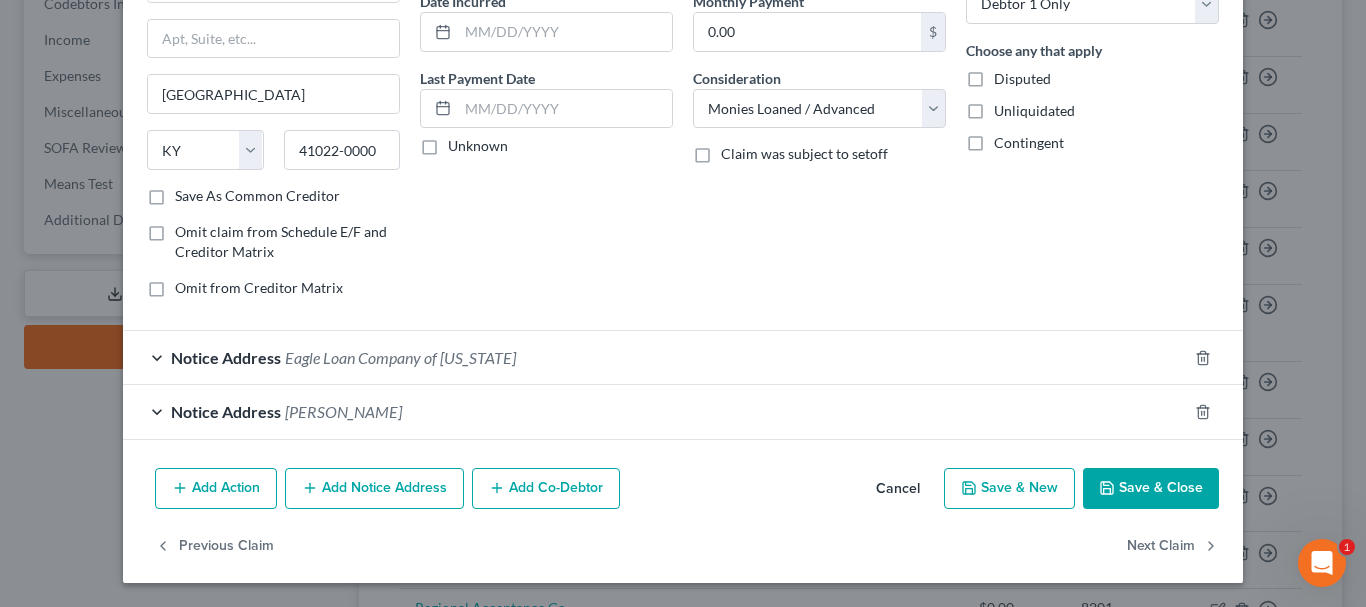 click on "Add Action" at bounding box center (216, 489) 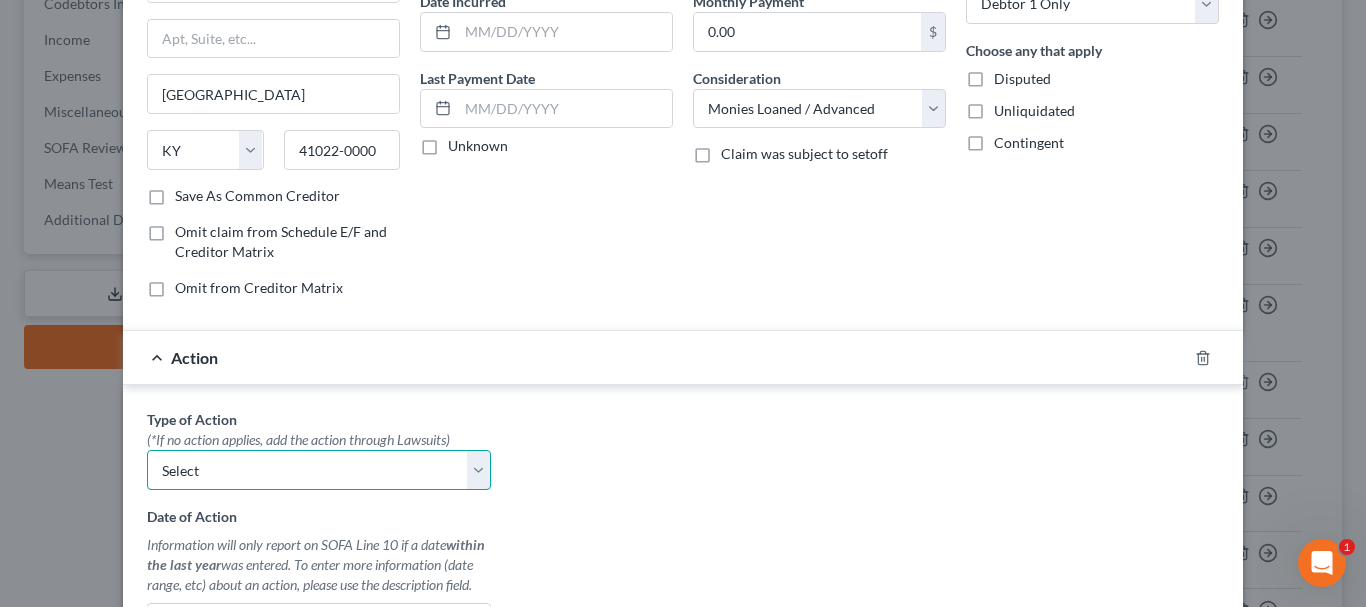 click on "Select Repossession Garnishment Foreclosure Personal Injury Attached, Seized, Or Levied" at bounding box center [319, 470] 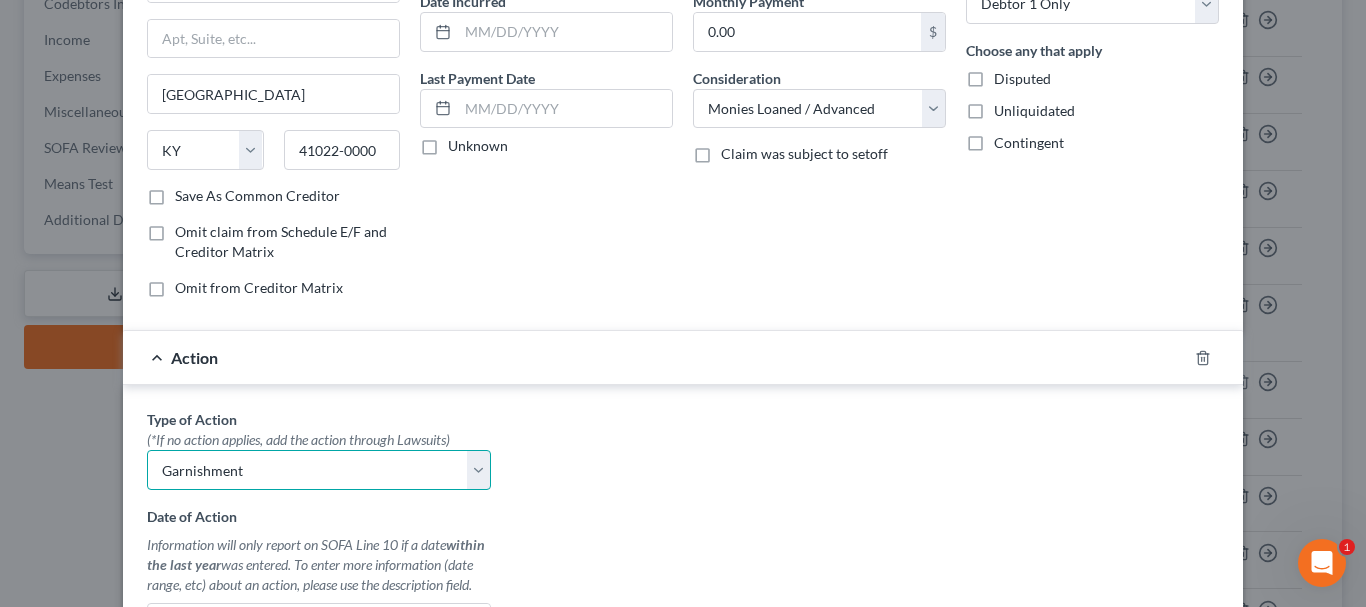 click on "Select Repossession Garnishment Foreclosure Personal Injury Attached, Seized, Or Levied" at bounding box center [319, 470] 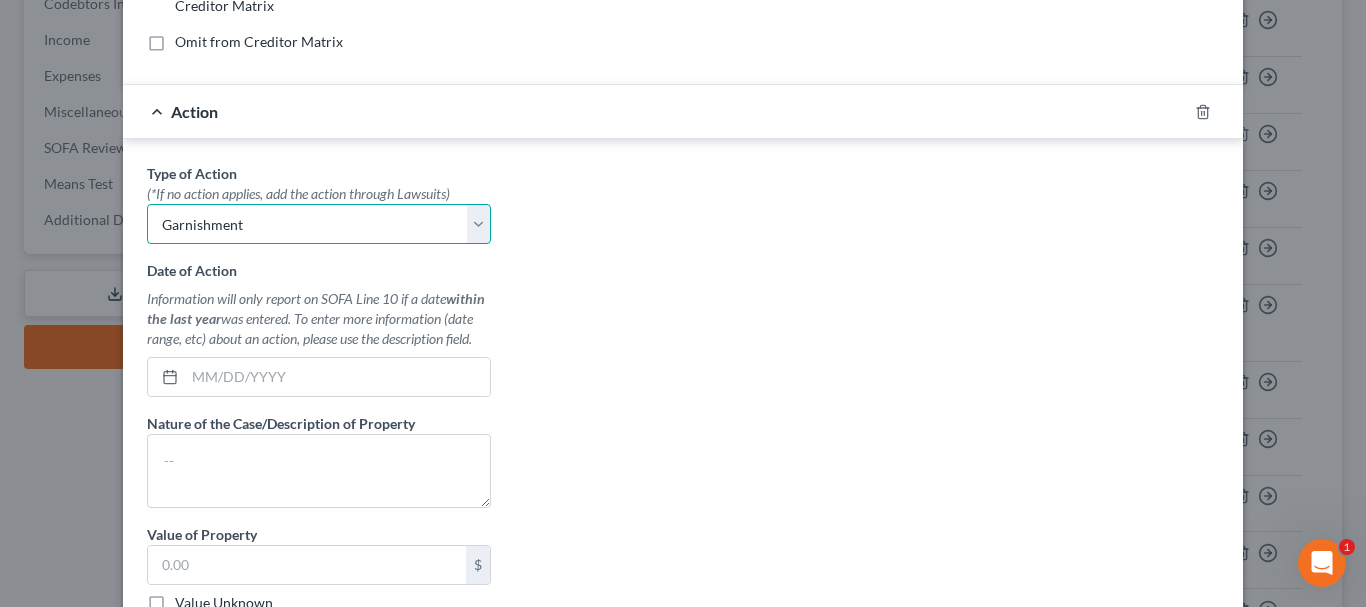 scroll, scrollTop: 453, scrollLeft: 0, axis: vertical 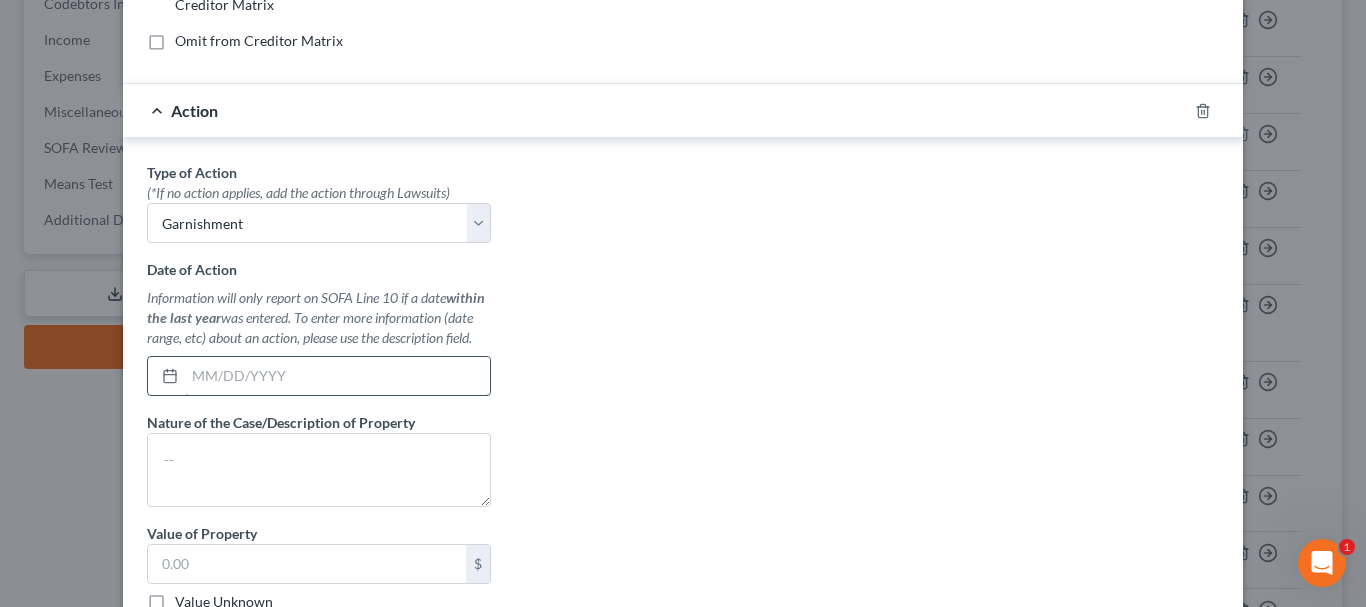 click at bounding box center (337, 376) 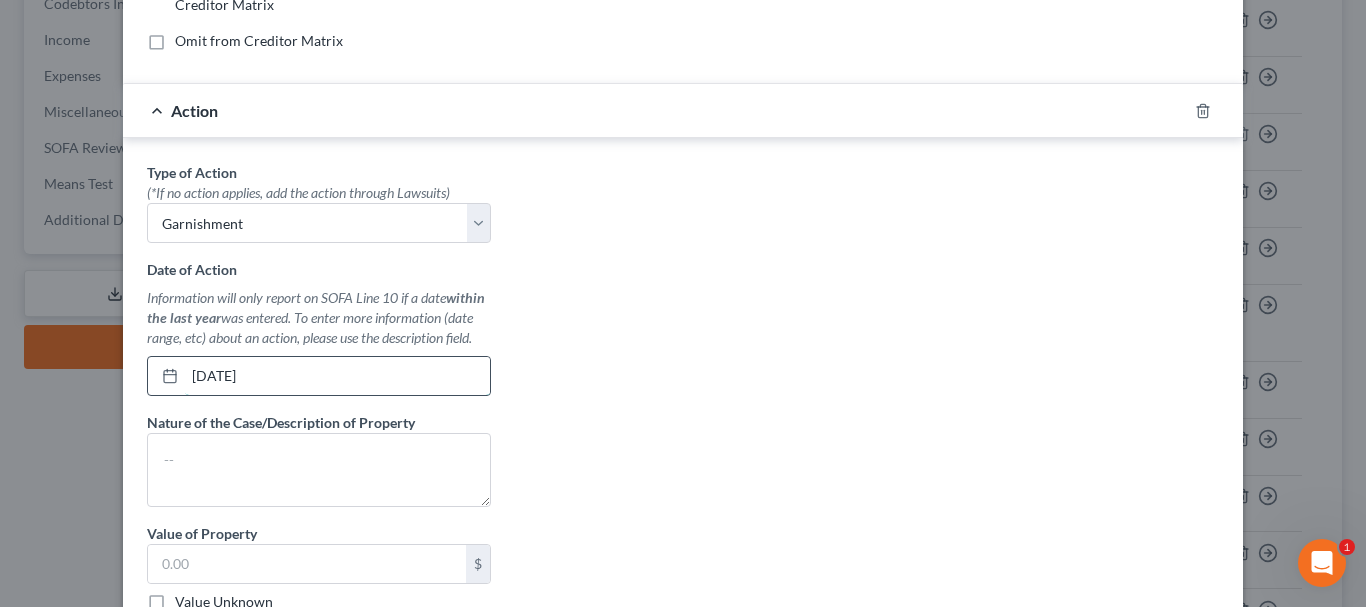 type on "06/27/2025" 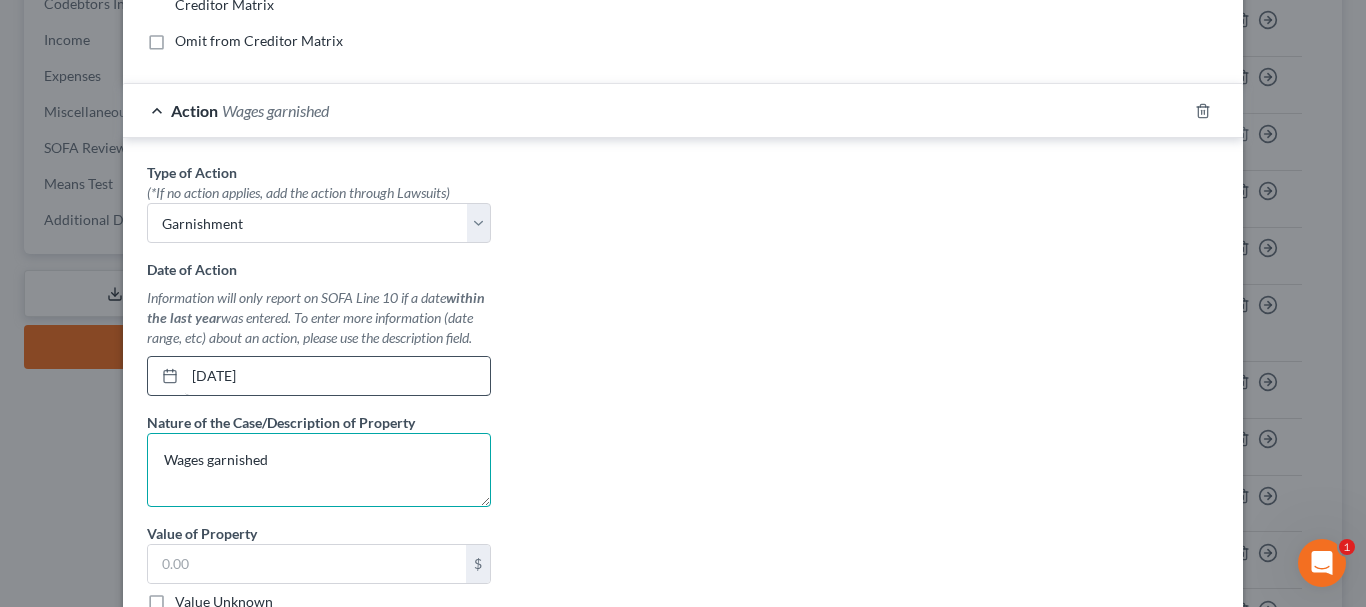 type on "Wages garnished" 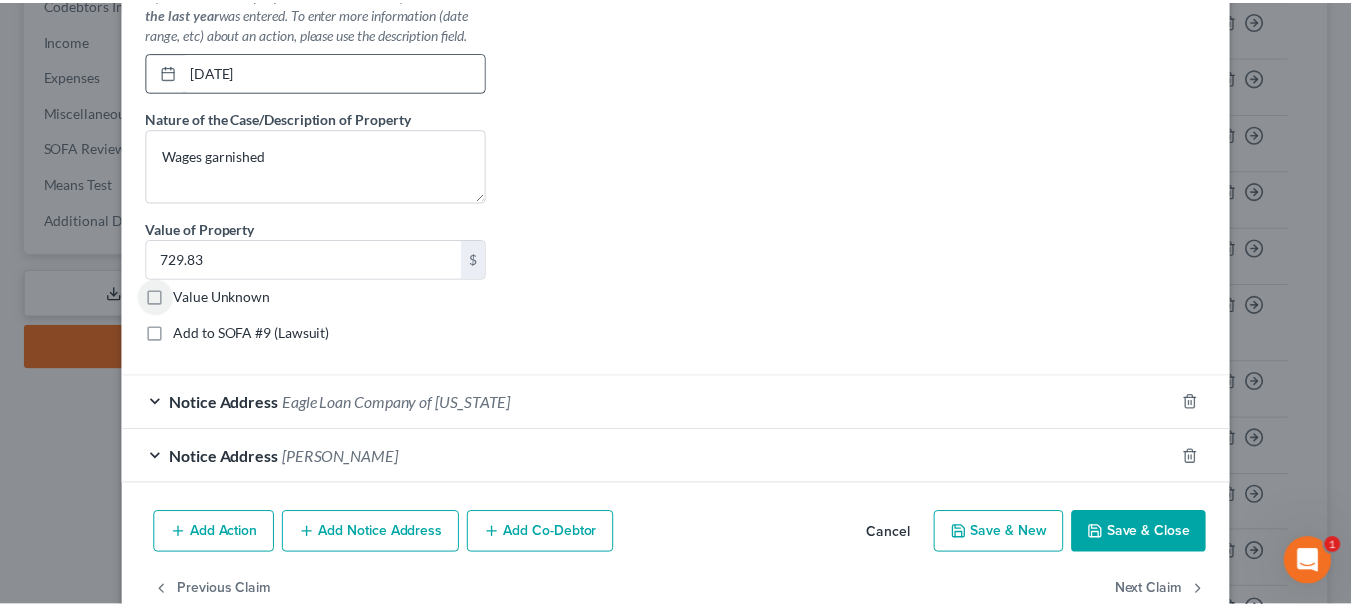 scroll, scrollTop: 763, scrollLeft: 0, axis: vertical 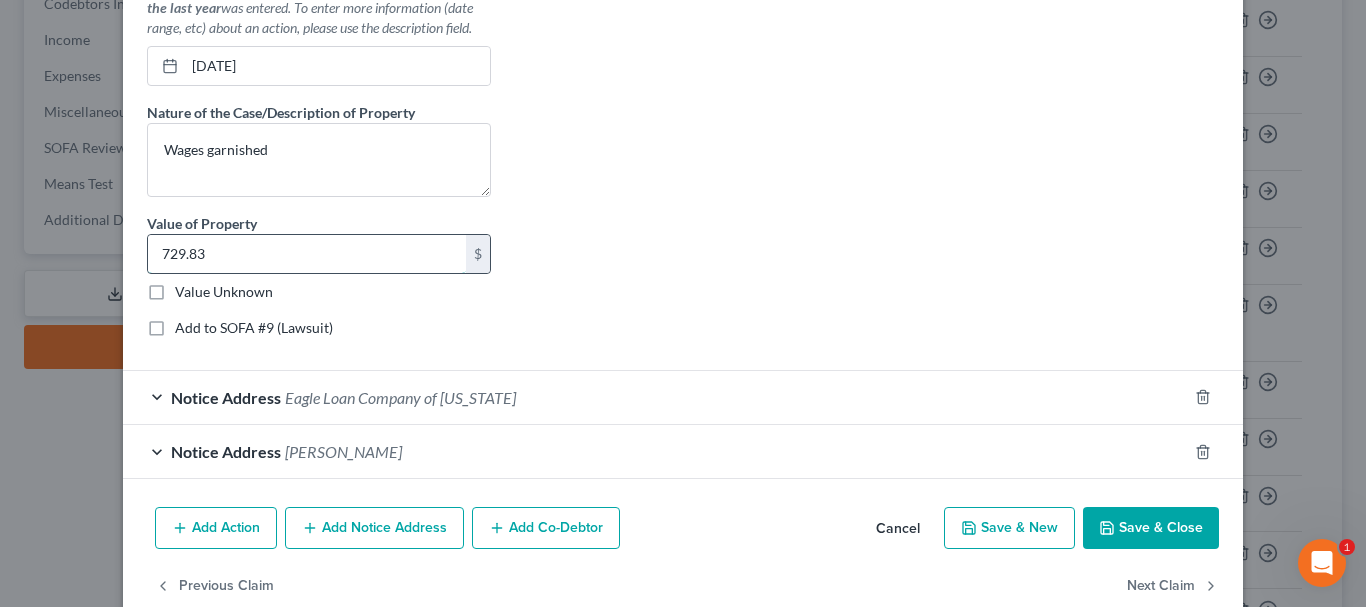 click on "729.83" at bounding box center (307, 254) 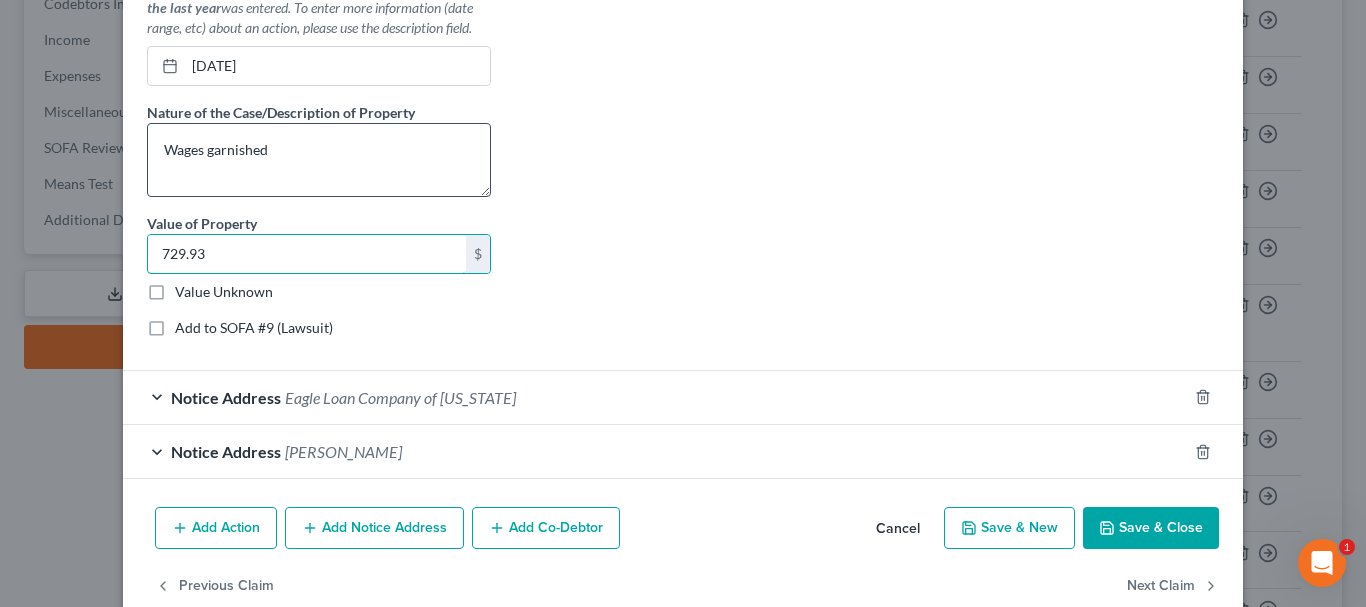 type on "729.93" 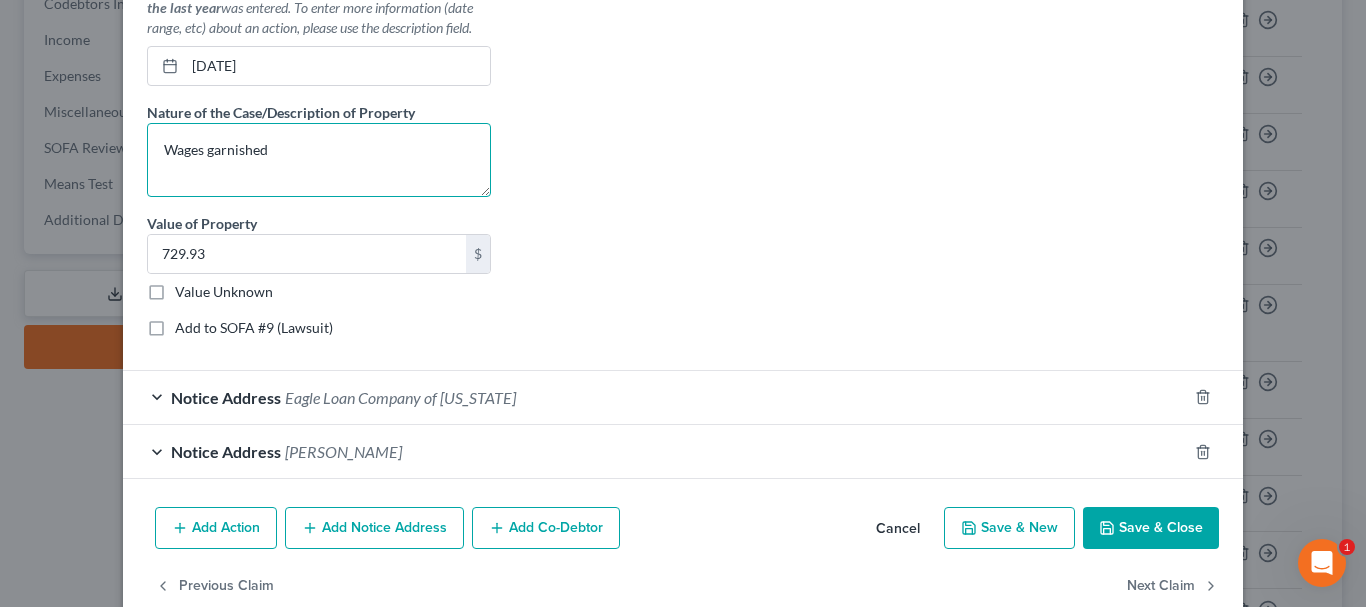 click on "Wages garnished" at bounding box center (319, 160) 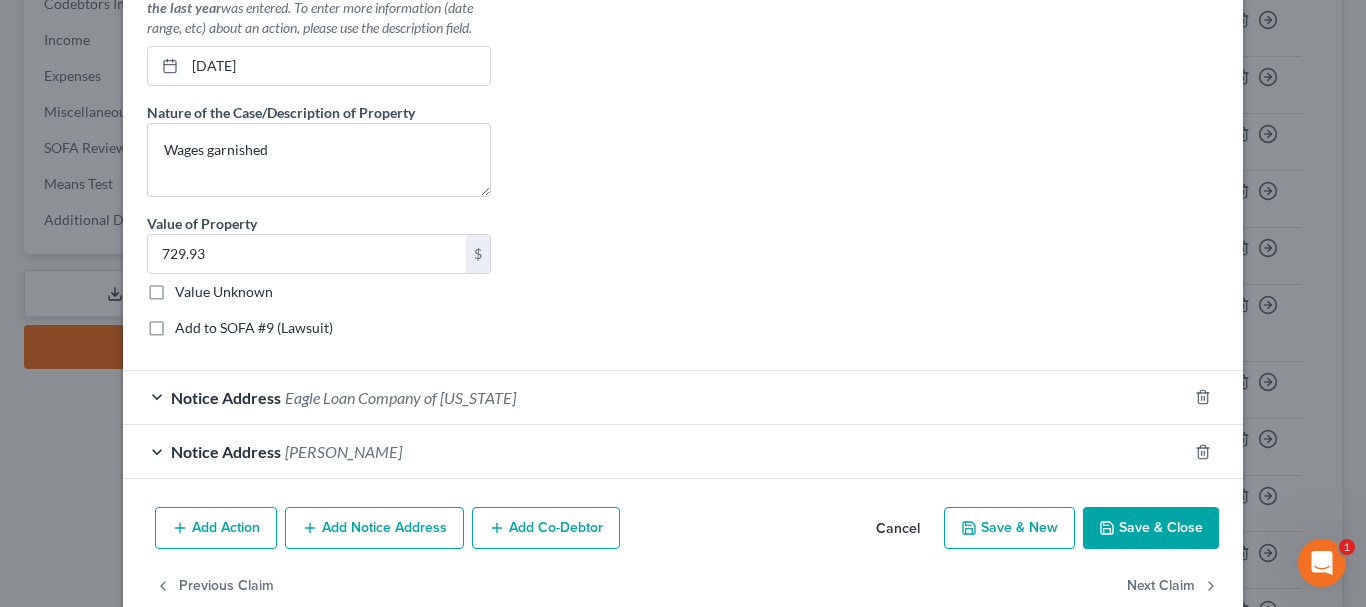 click on "Save & Close" at bounding box center [1151, 528] 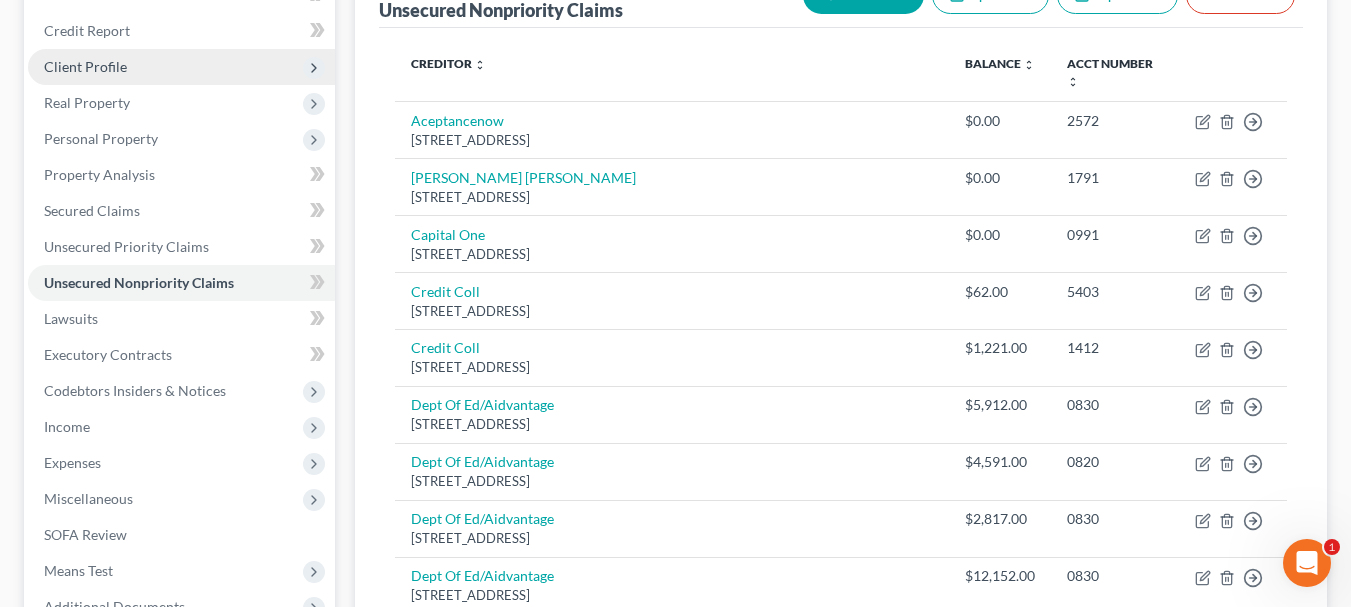 scroll, scrollTop: 229, scrollLeft: 0, axis: vertical 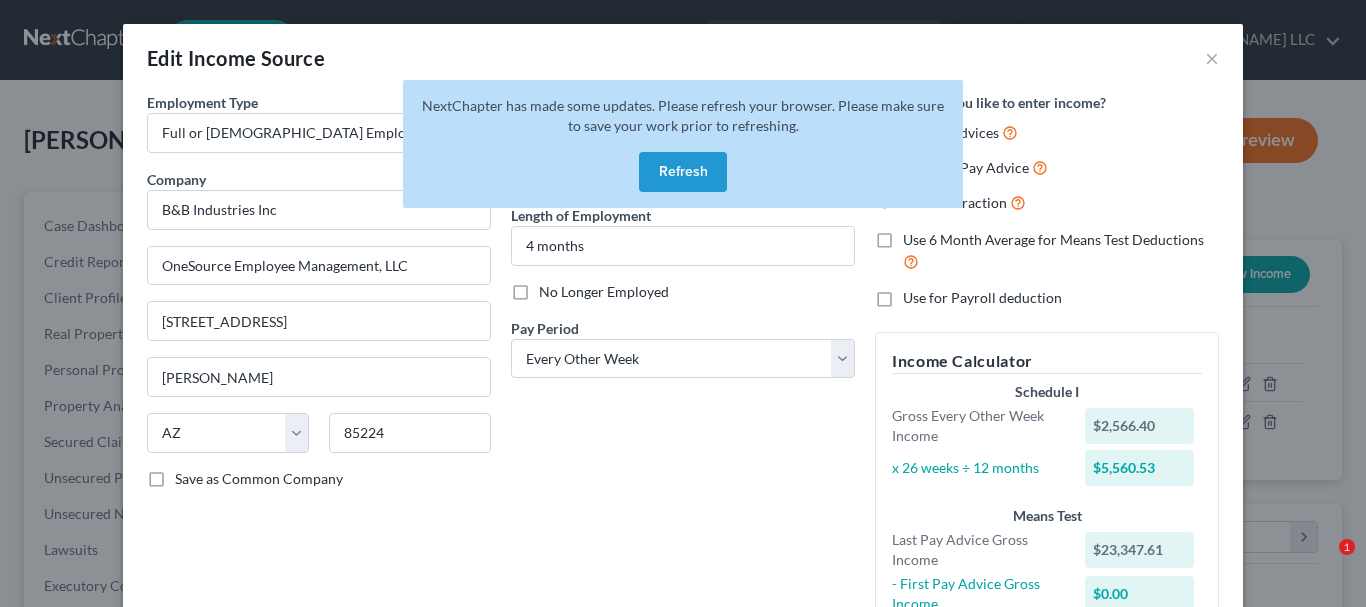select on "0" 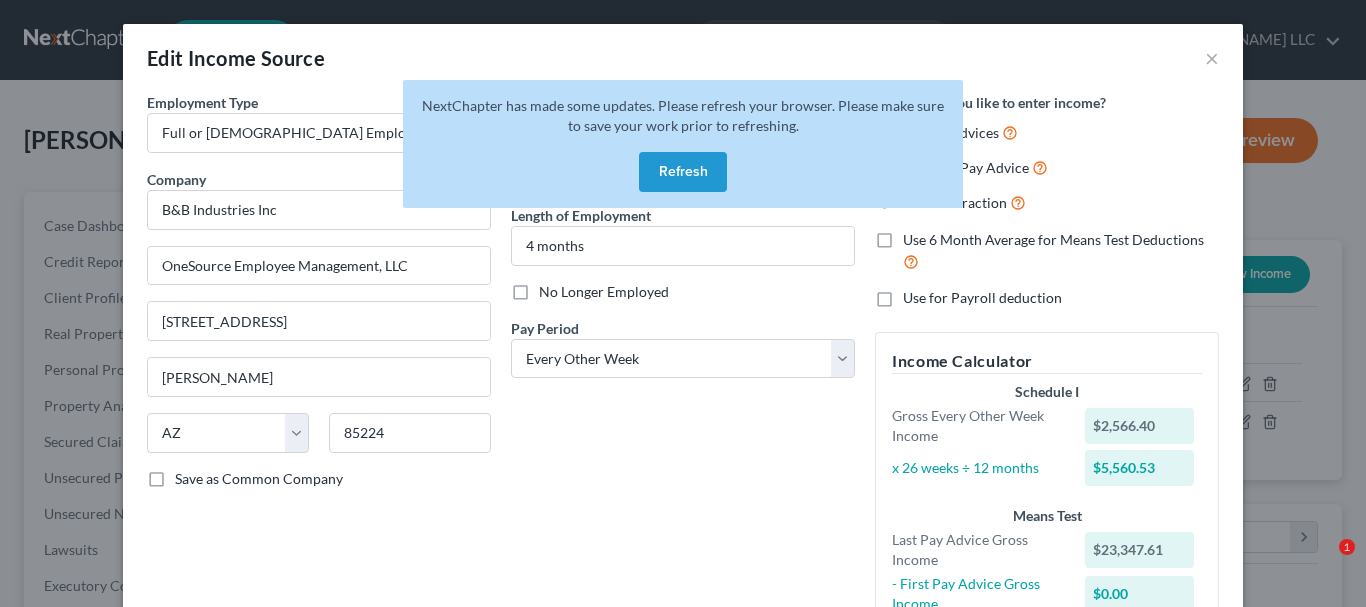 scroll, scrollTop: 0, scrollLeft: 0, axis: both 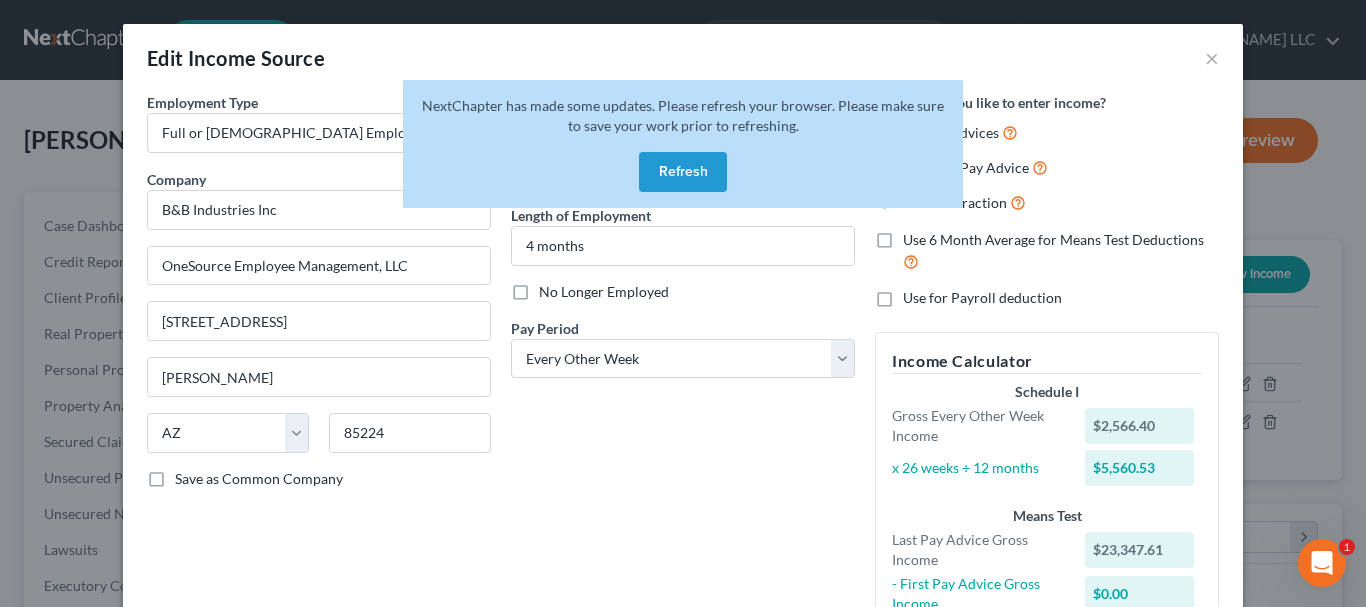 click on "Refresh" at bounding box center [683, 172] 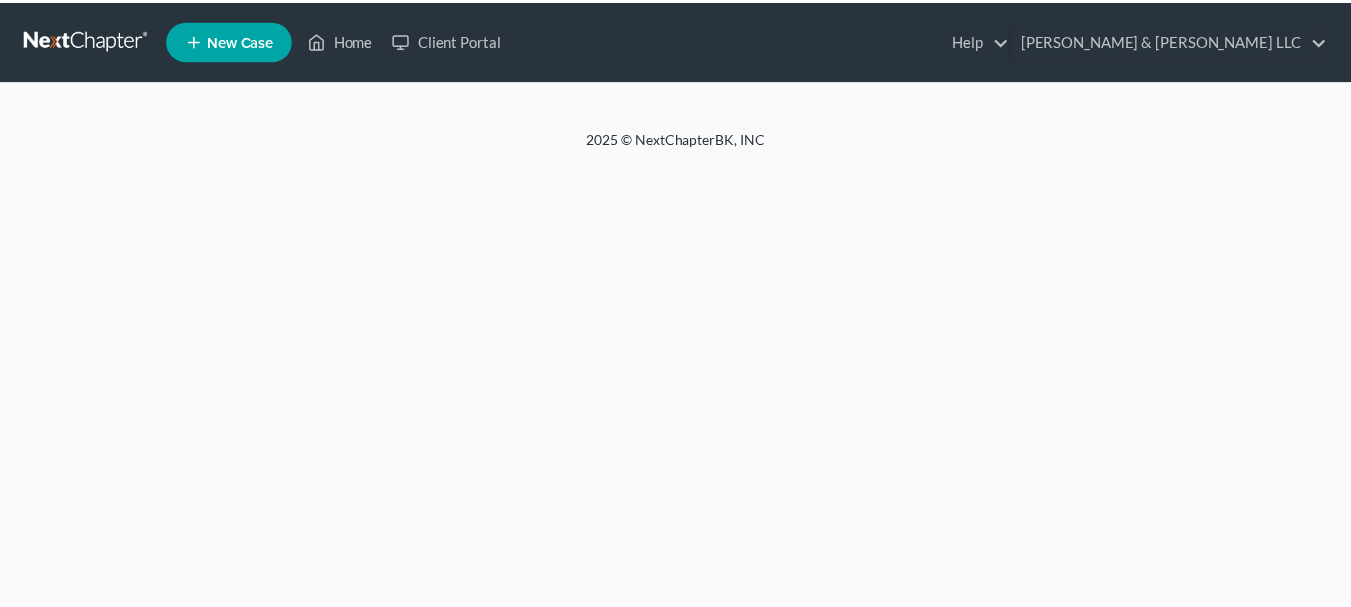 scroll, scrollTop: 0, scrollLeft: 0, axis: both 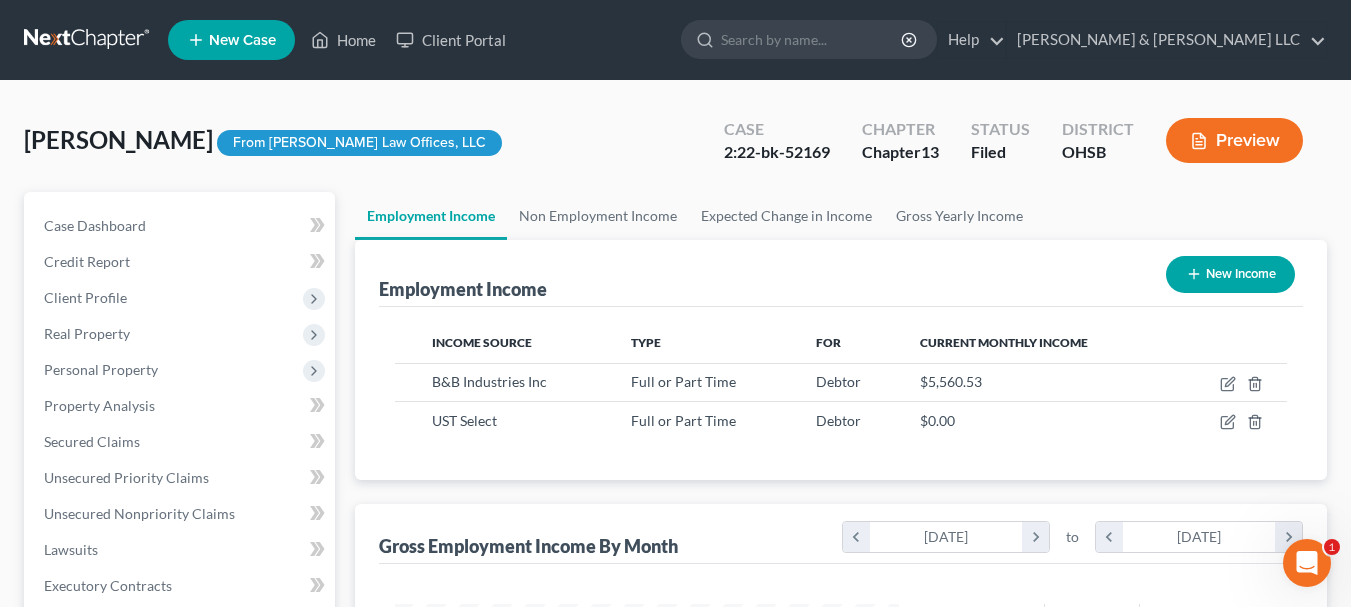 click on "New Case Home Client Portal         - No Result - See all results Or Press Enter... Help Help Center Webinars Training Videos What's new [PERSON_NAME] & [PERSON_NAME] LLC [PERSON_NAME] & [PERSON_NAME] LLC [PERSON_NAME][EMAIL_ADDRESS][DOMAIN_NAME] My Account Settings Plan + Billing Account Add-Ons Upgrade to Whoa Log out" at bounding box center [747, 40] 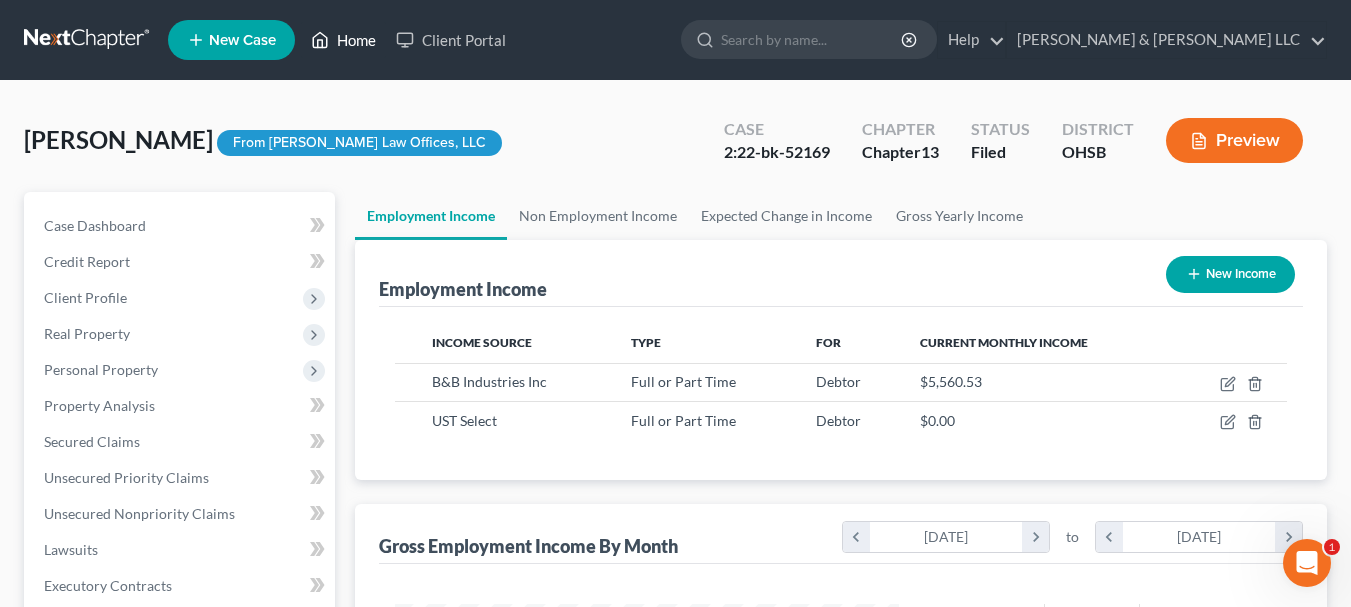 click on "Home" at bounding box center [343, 40] 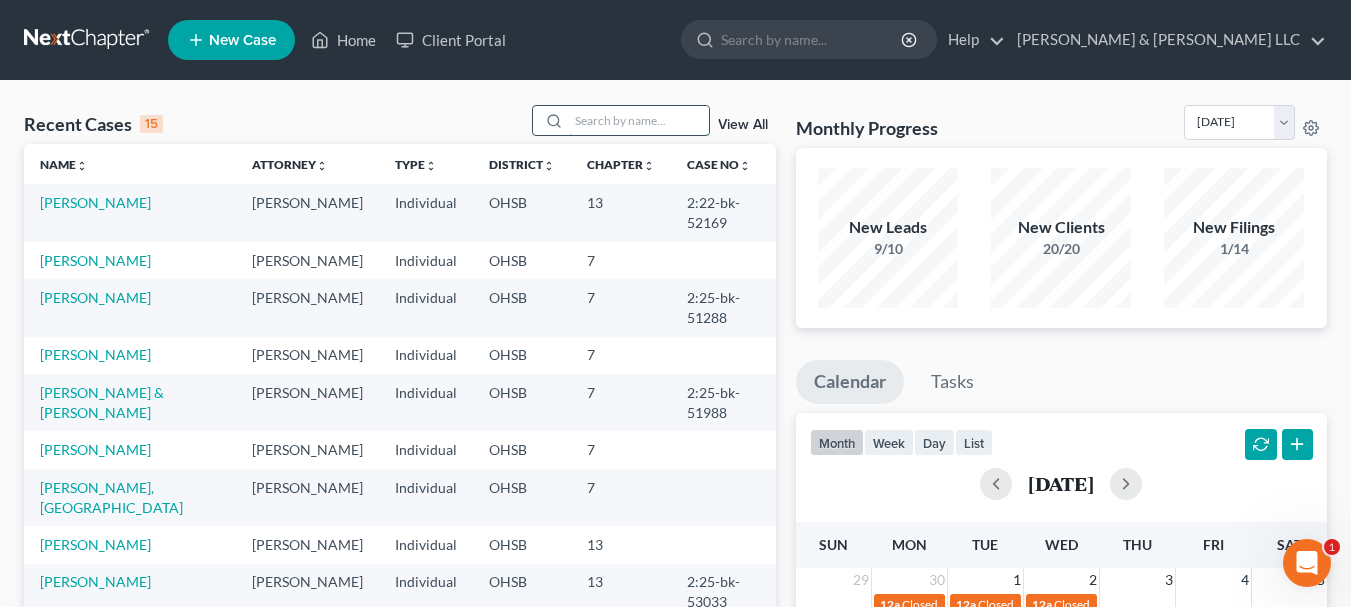 click at bounding box center (639, 120) 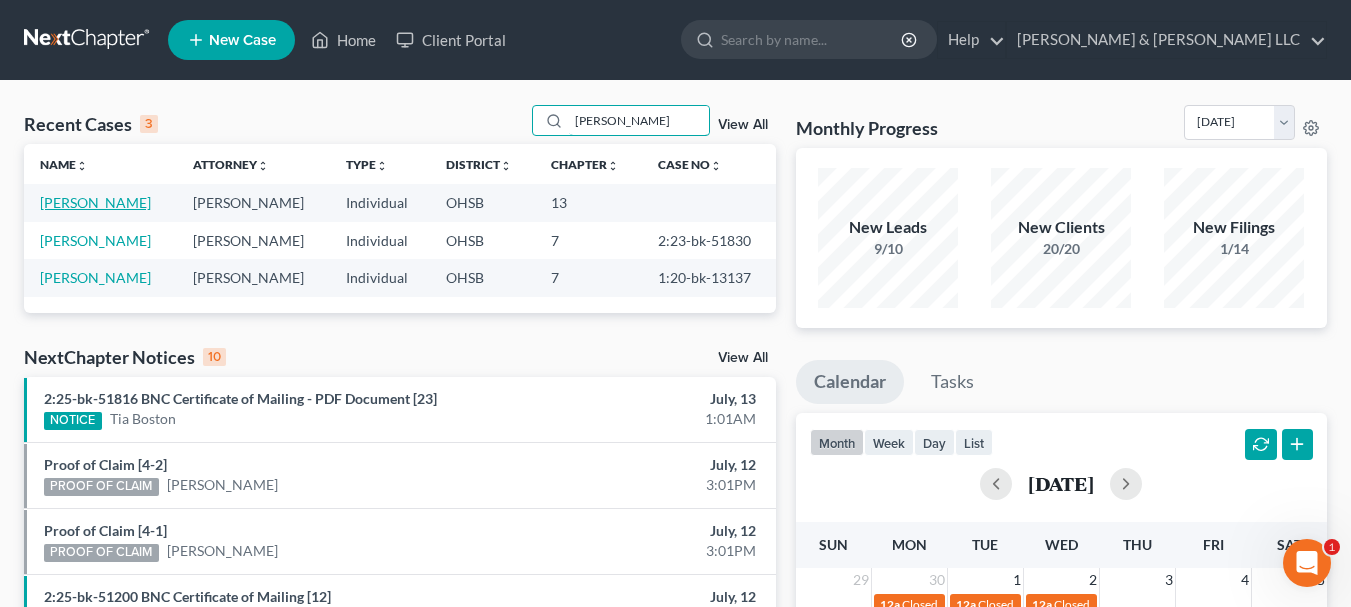 type on "[PERSON_NAME]" 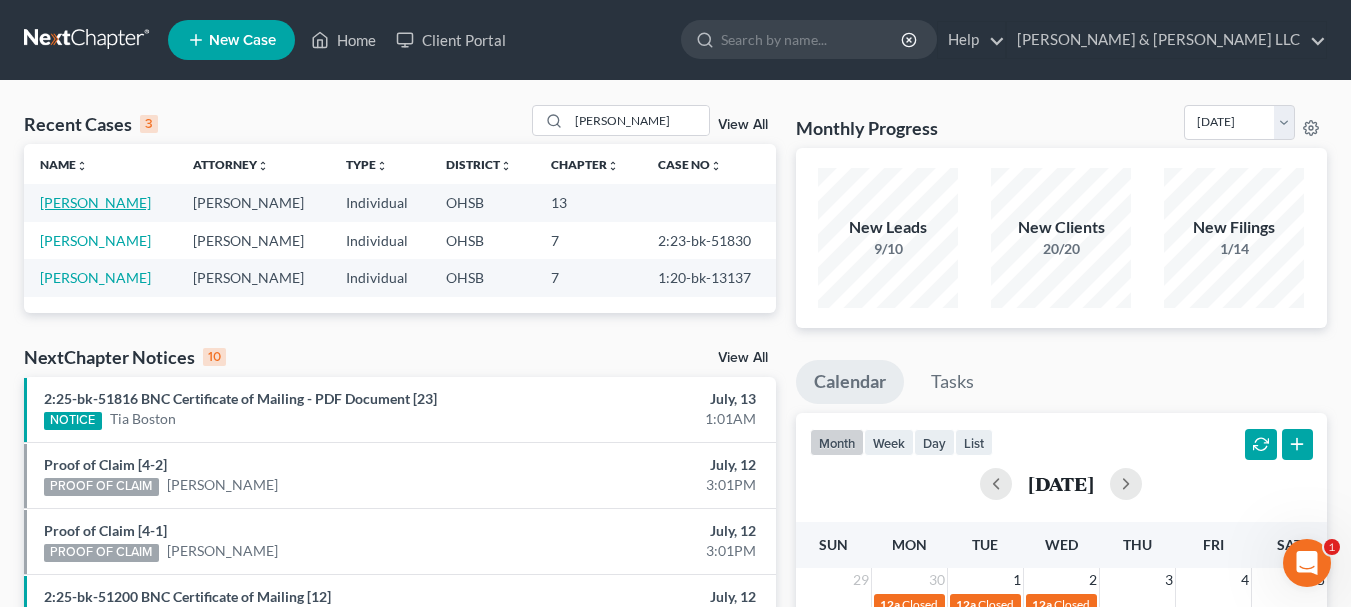 click on "[PERSON_NAME]" at bounding box center (95, 202) 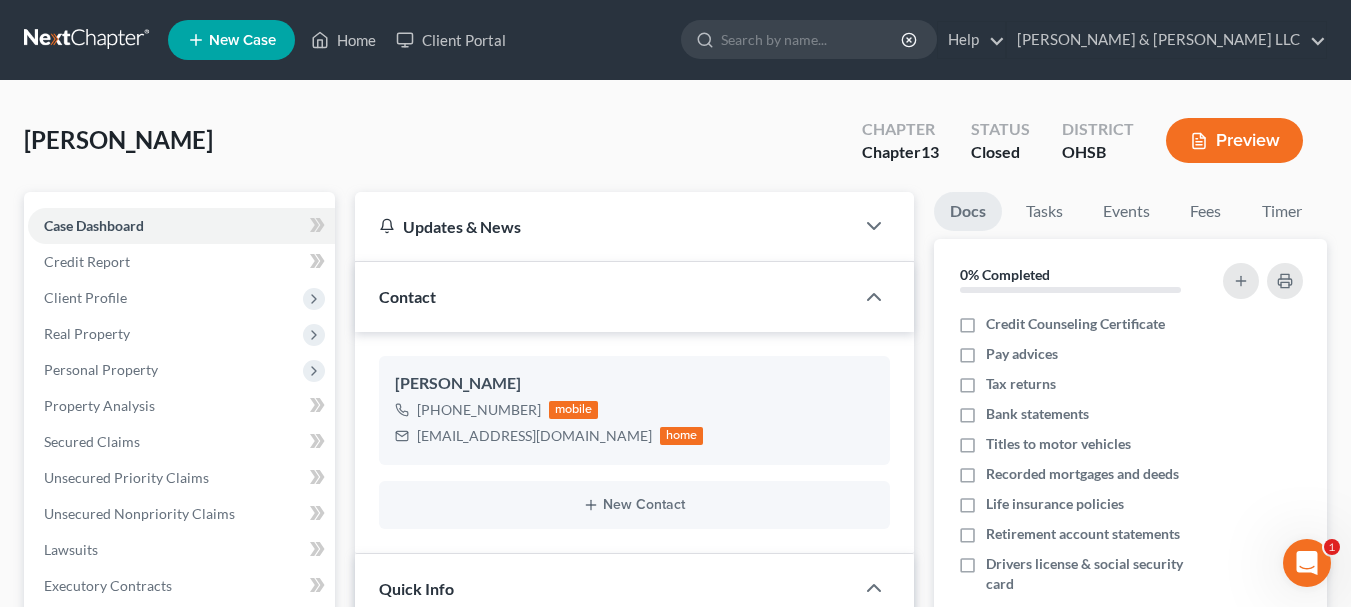 scroll, scrollTop: 229, scrollLeft: 0, axis: vertical 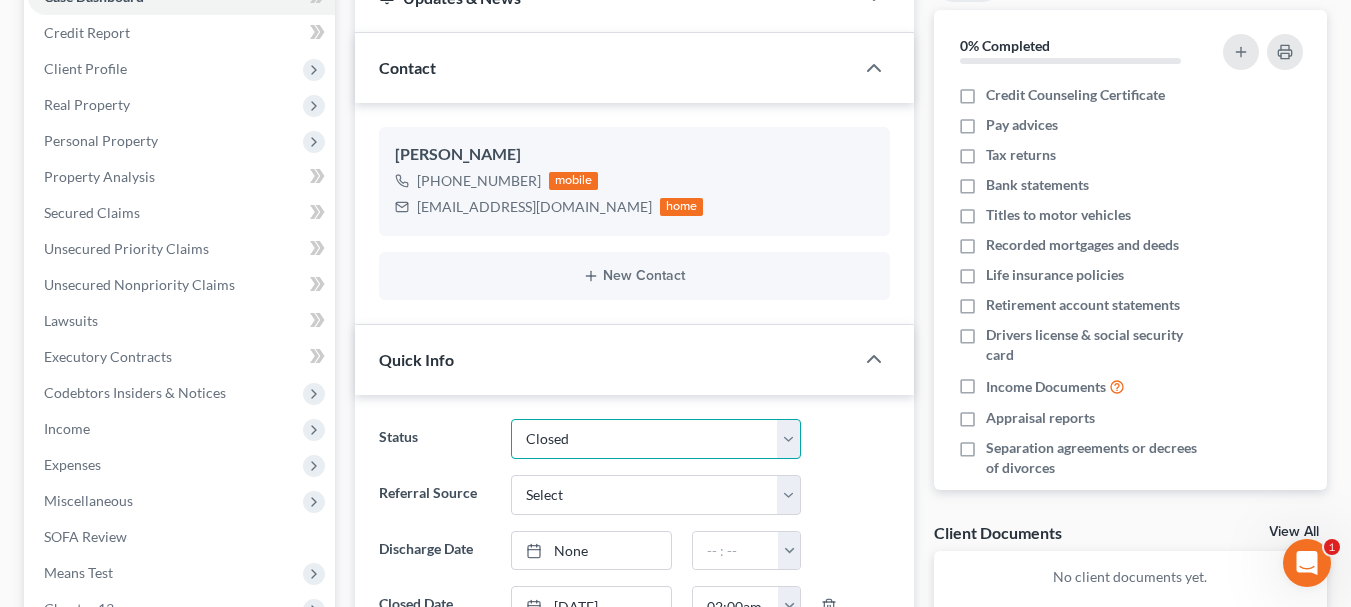 click on "Closed Discharged Dismissed Filed In Progress Lead Lost Lead Ready to File Retained To Review" at bounding box center [656, 439] 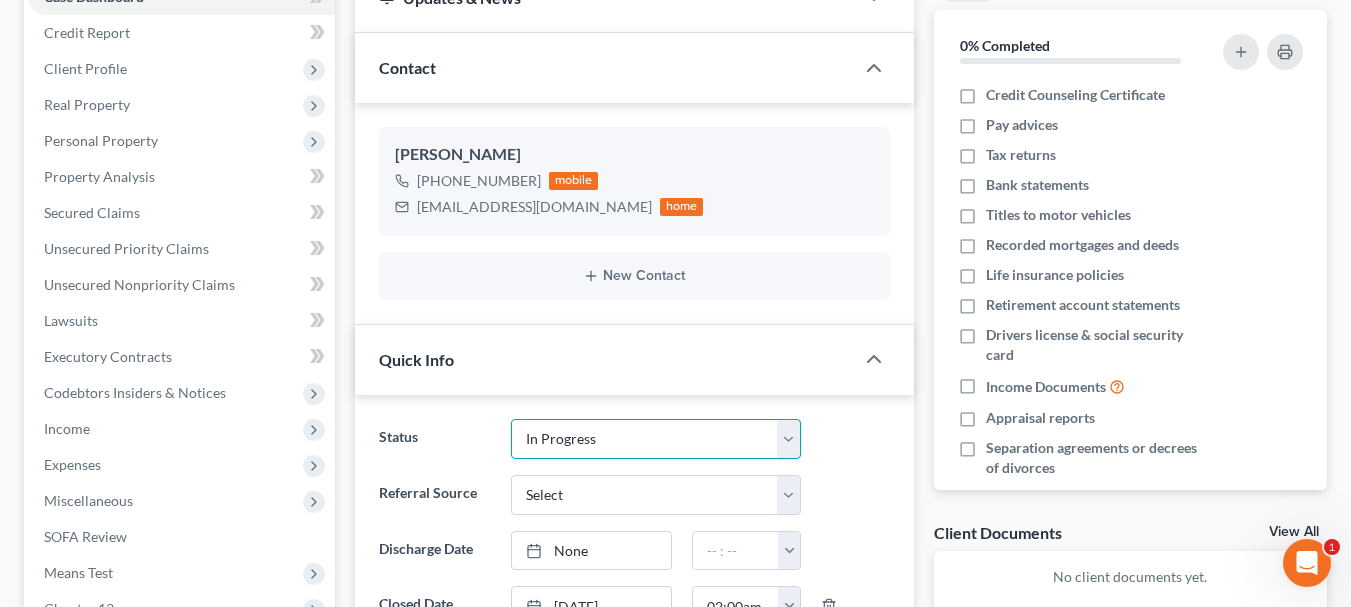 click on "Closed Discharged Dismissed Filed In Progress Lead Lost Lead Ready to File Retained To Review" at bounding box center [656, 439] 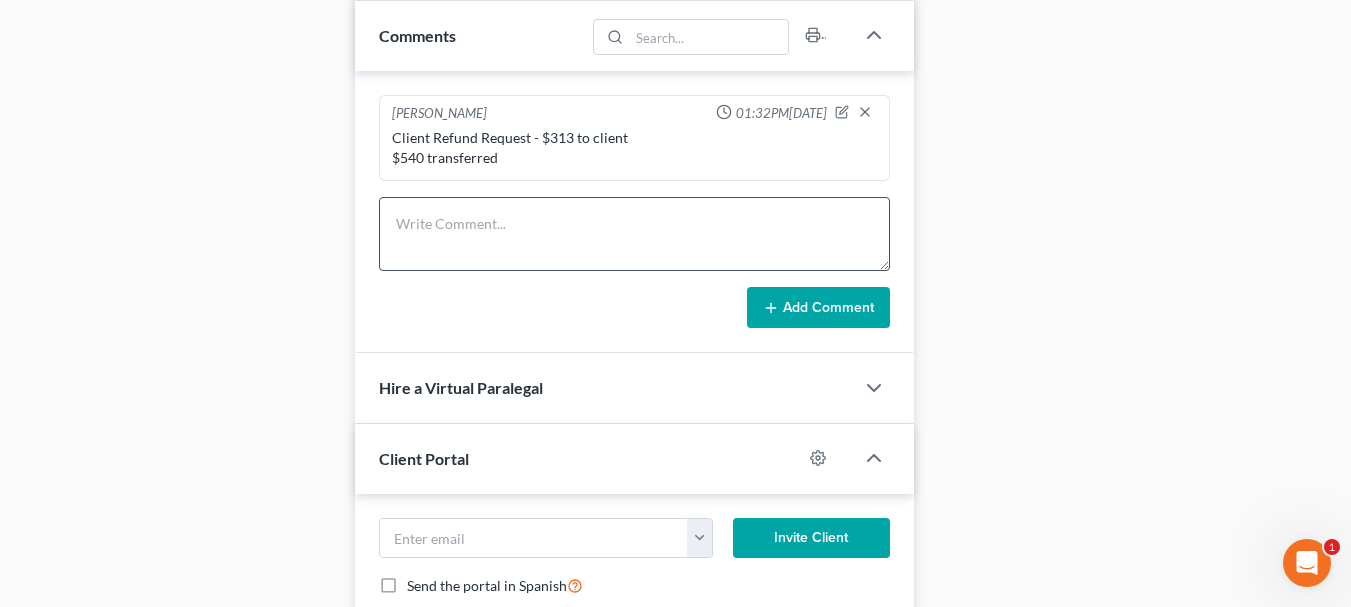 scroll, scrollTop: 1064, scrollLeft: 0, axis: vertical 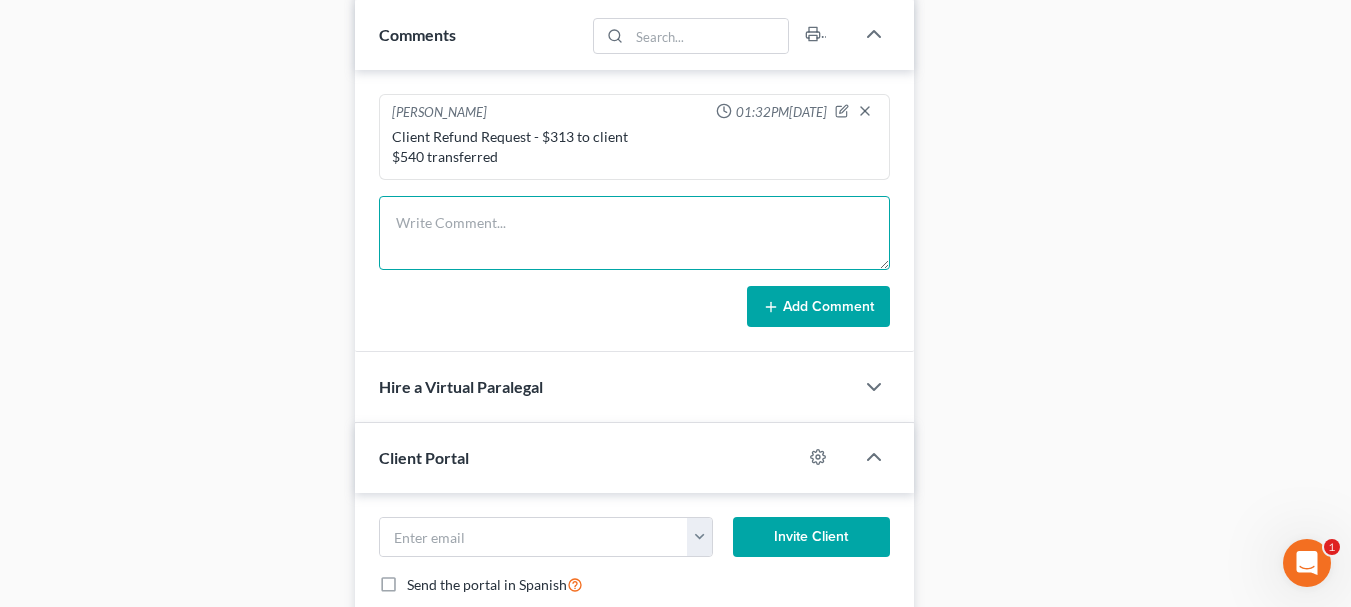 click at bounding box center (634, 233) 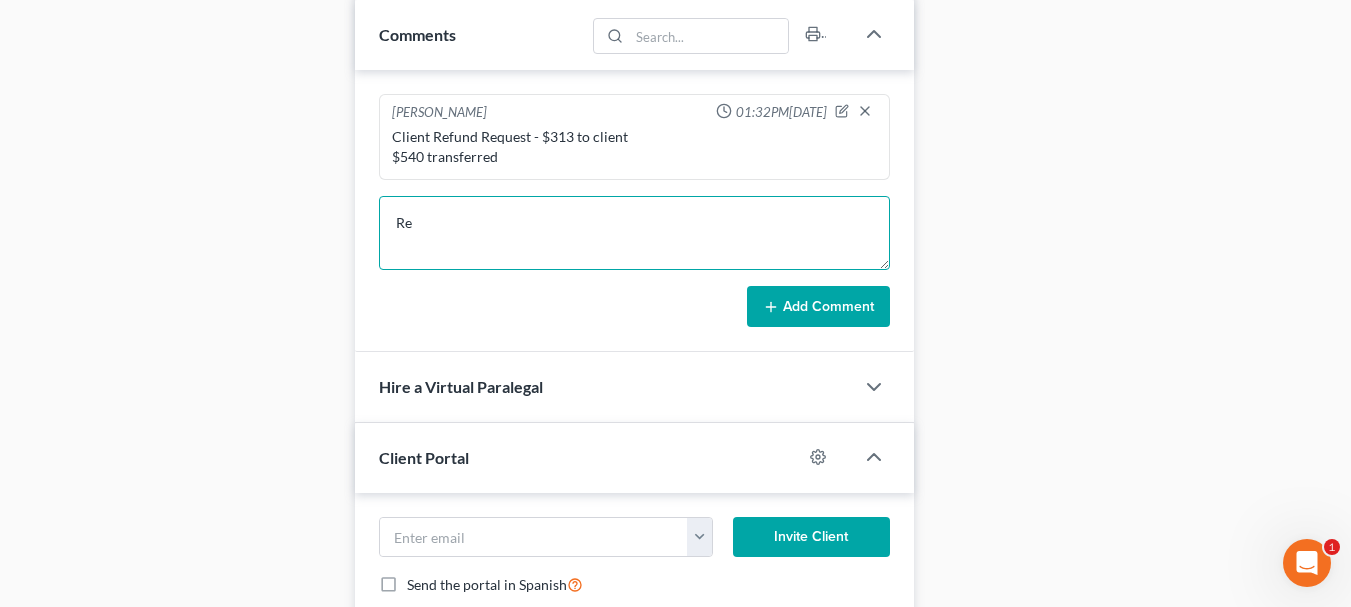type on "R" 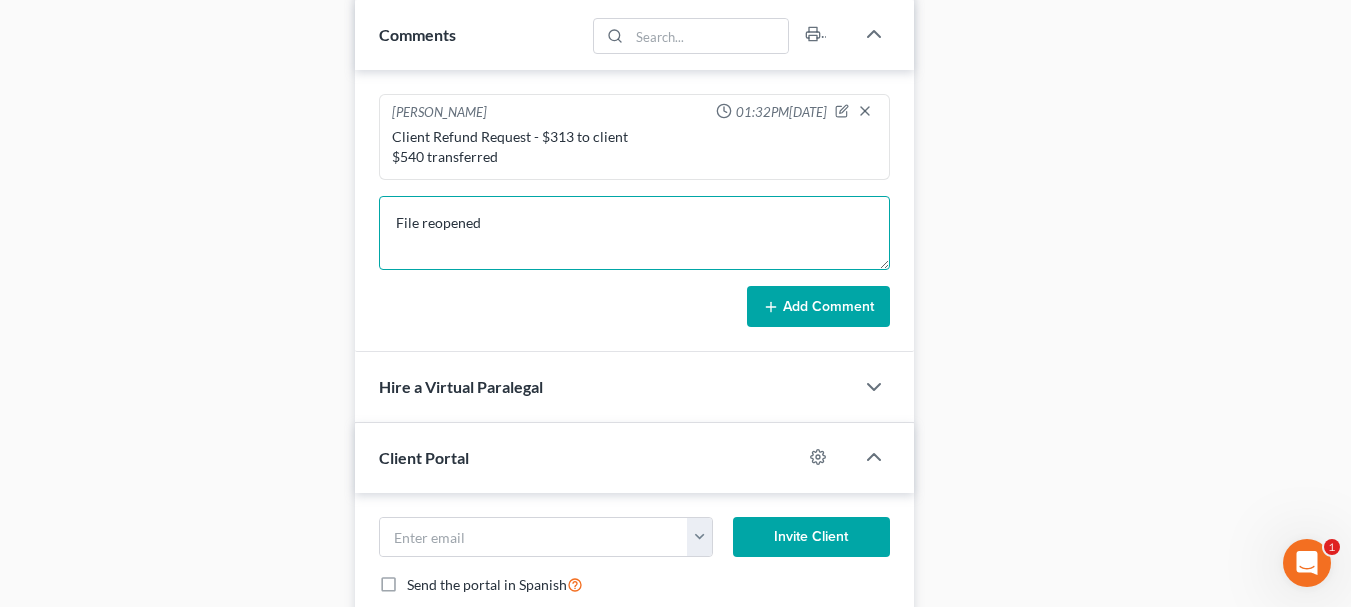 type on "File reopened" 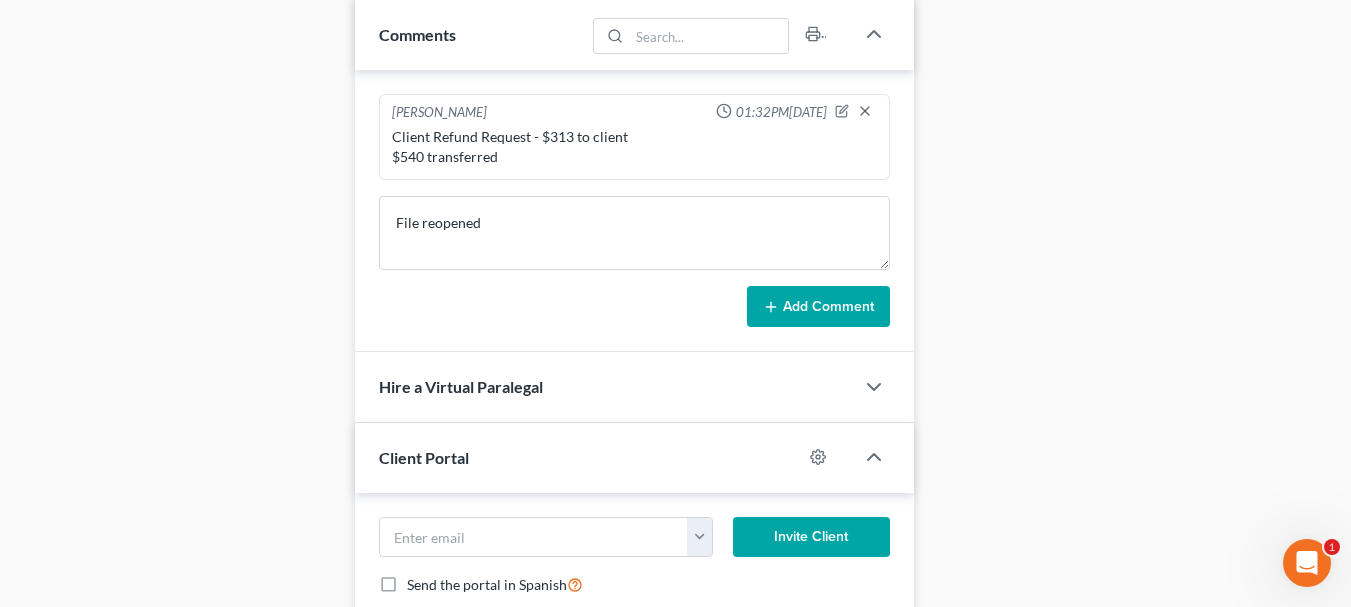 drag, startPoint x: 766, startPoint y: 310, endPoint x: 790, endPoint y: 300, distance: 26 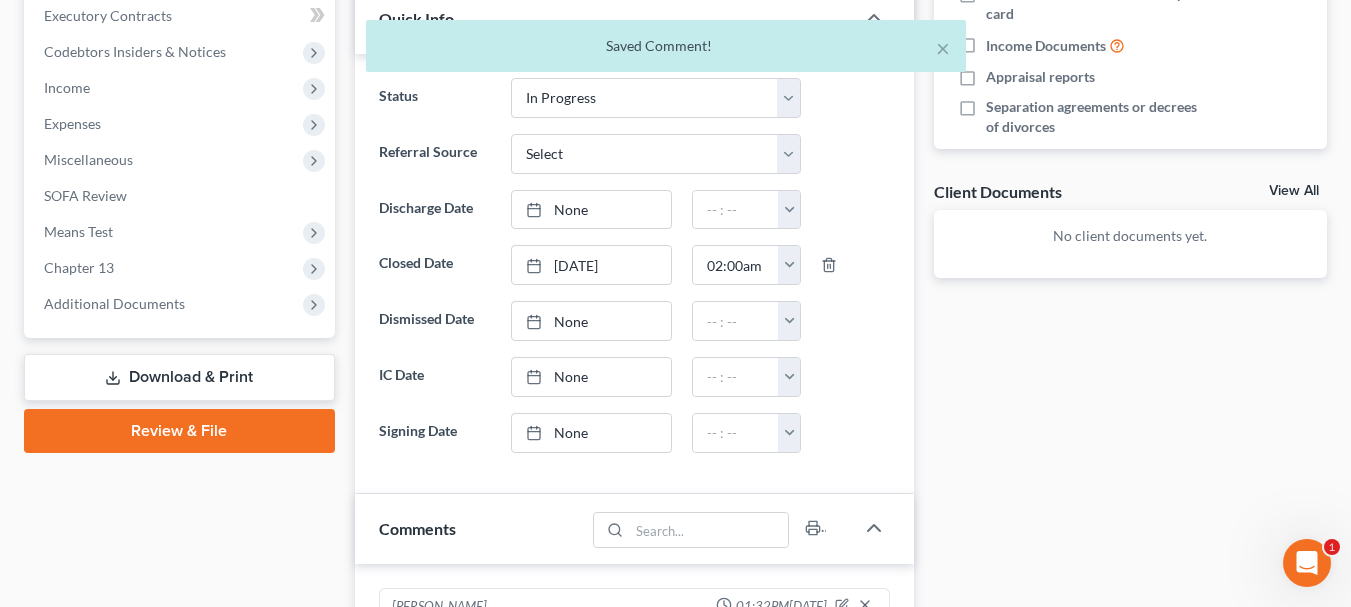 scroll, scrollTop: 554, scrollLeft: 0, axis: vertical 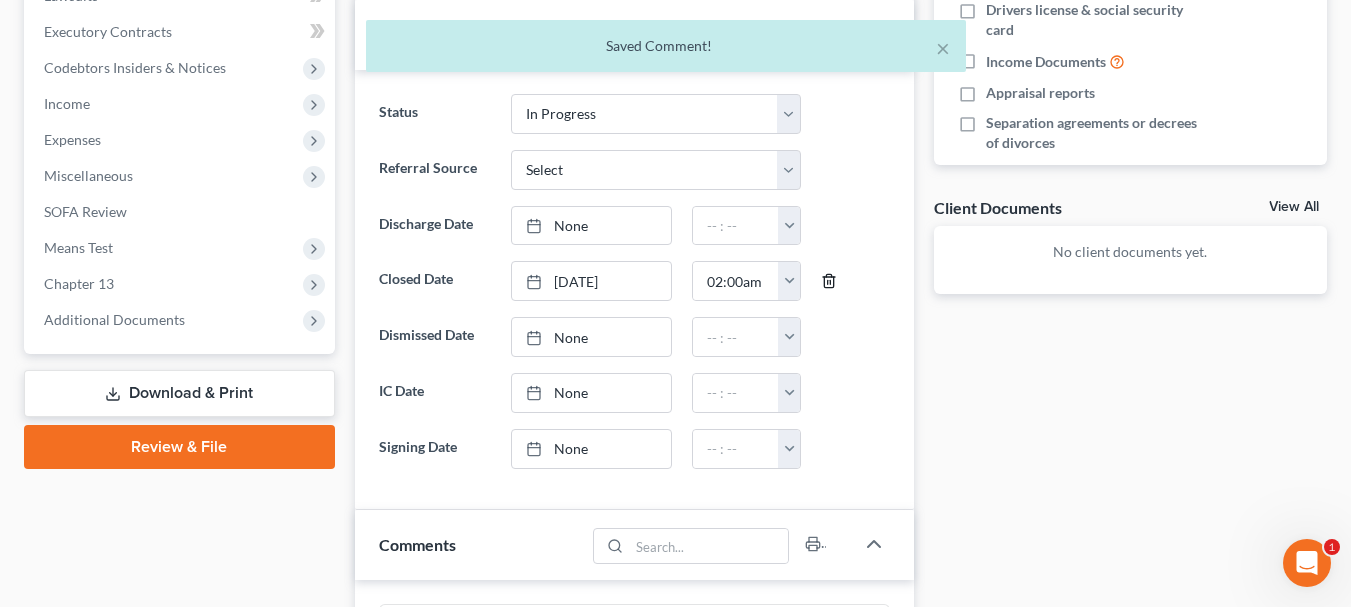 click 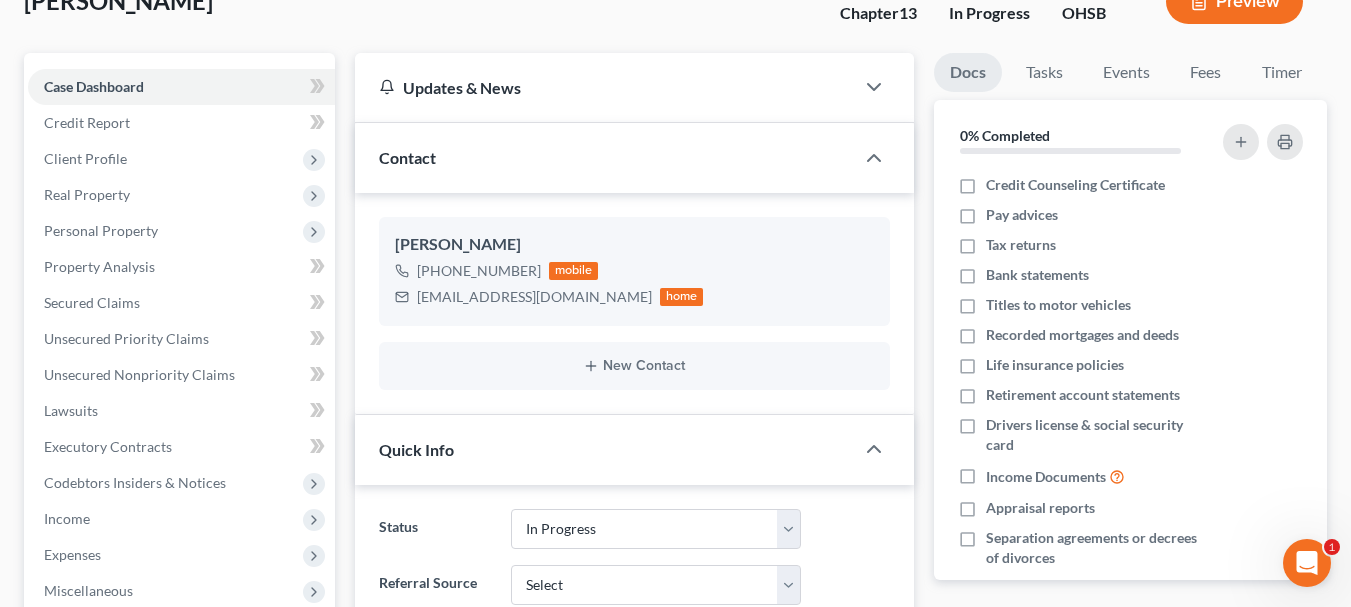scroll, scrollTop: 0, scrollLeft: 0, axis: both 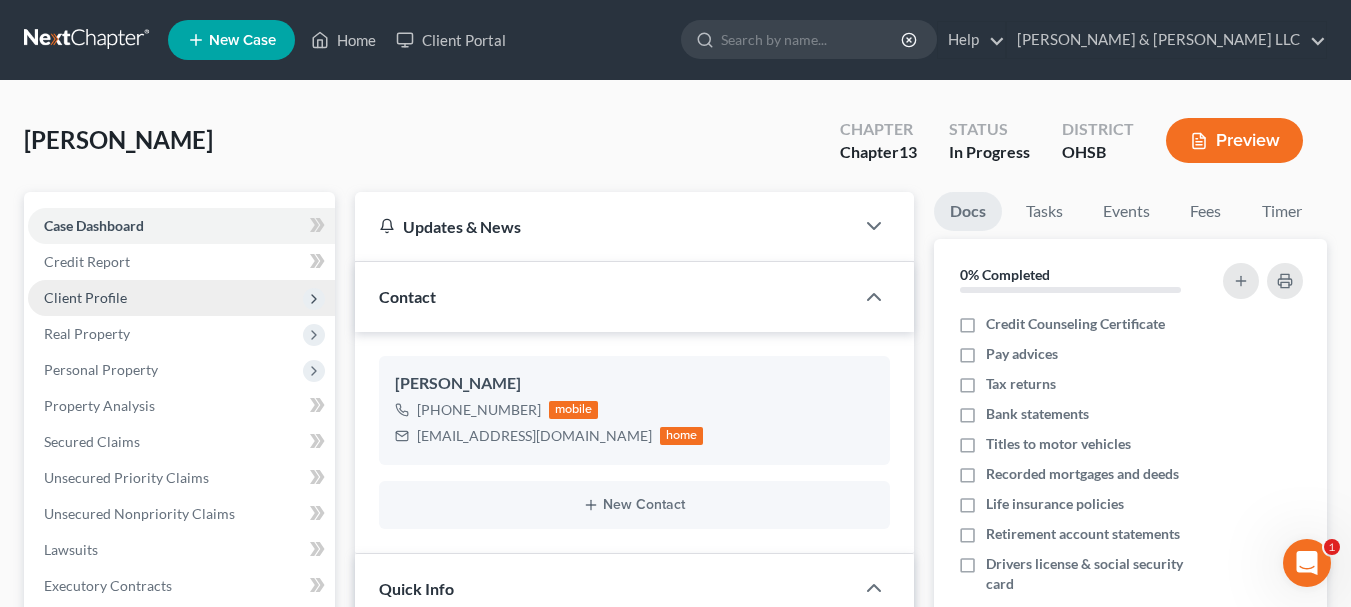 click on "Client Profile" at bounding box center (85, 297) 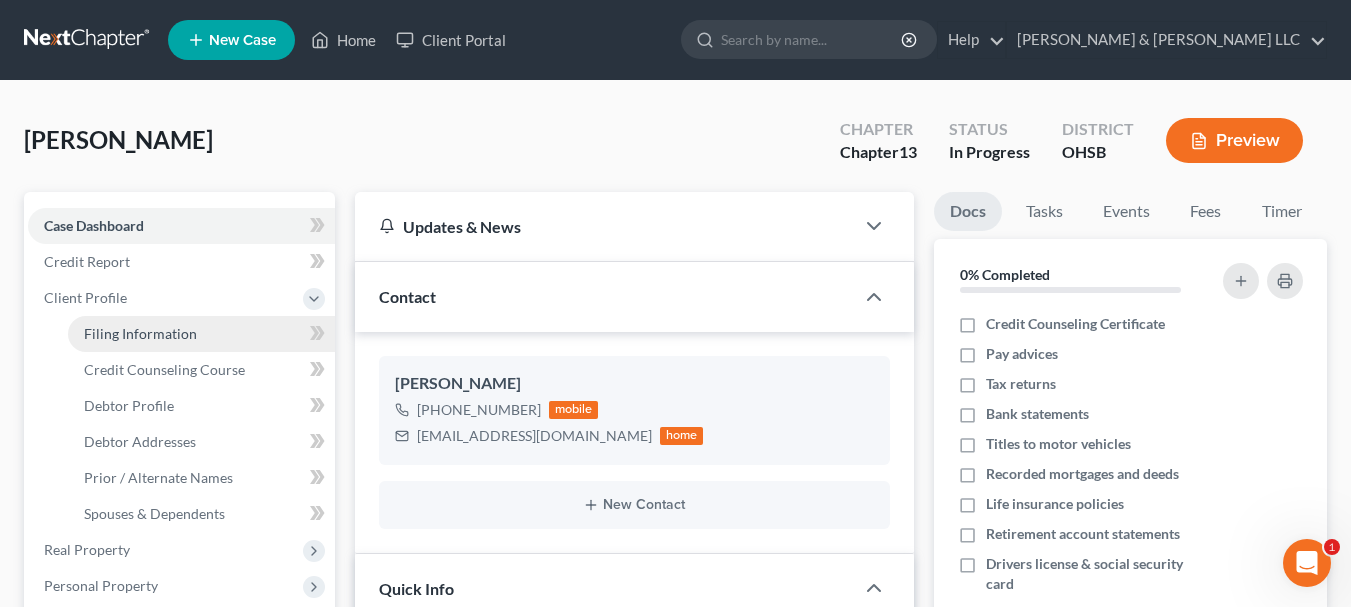 click on "Filing Information" at bounding box center (140, 333) 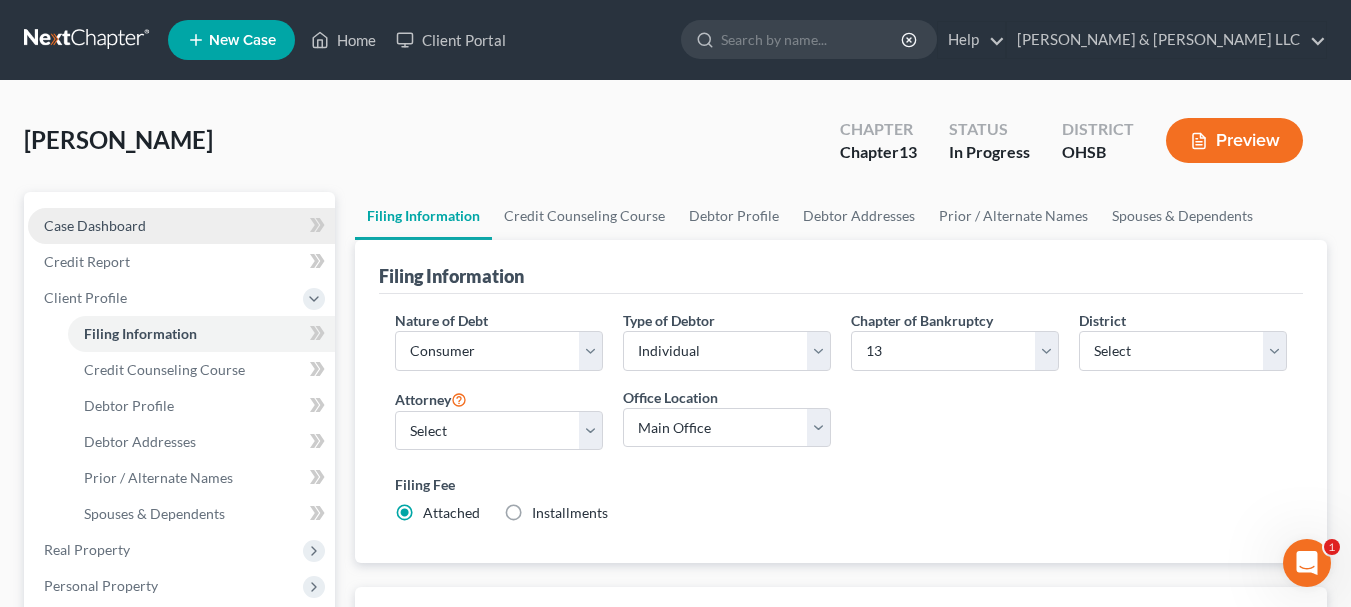 click on "Case Dashboard" at bounding box center [95, 225] 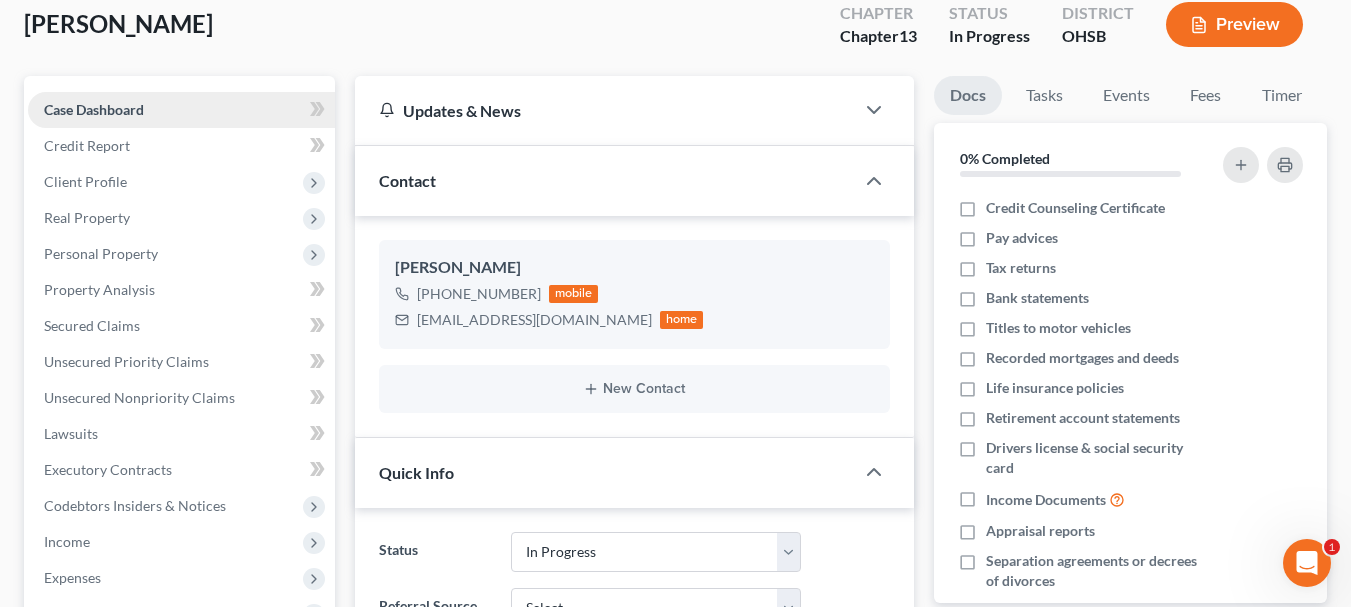 scroll, scrollTop: 115, scrollLeft: 0, axis: vertical 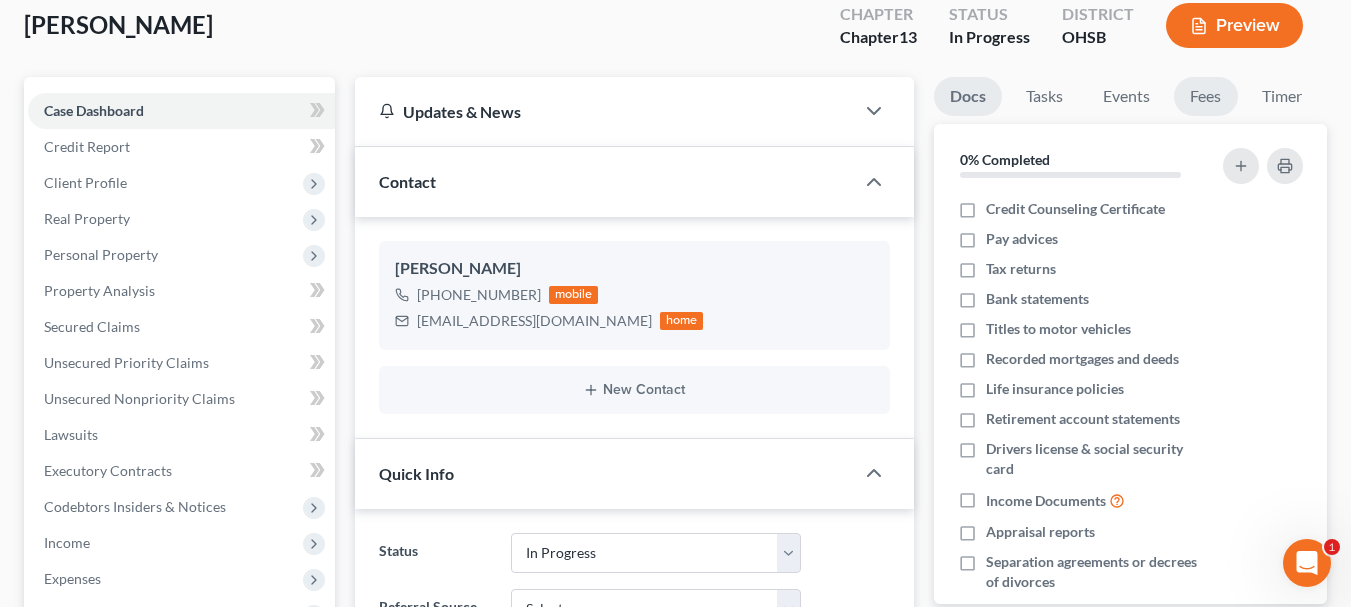 click on "Fees" at bounding box center [1206, 96] 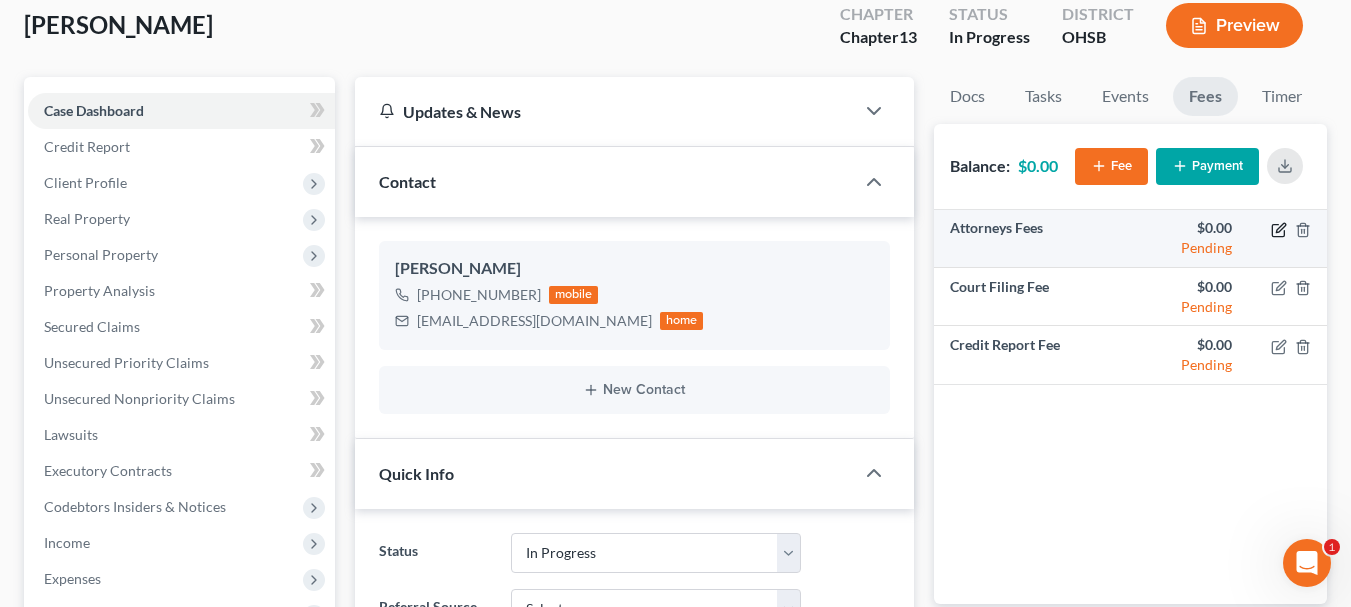 click 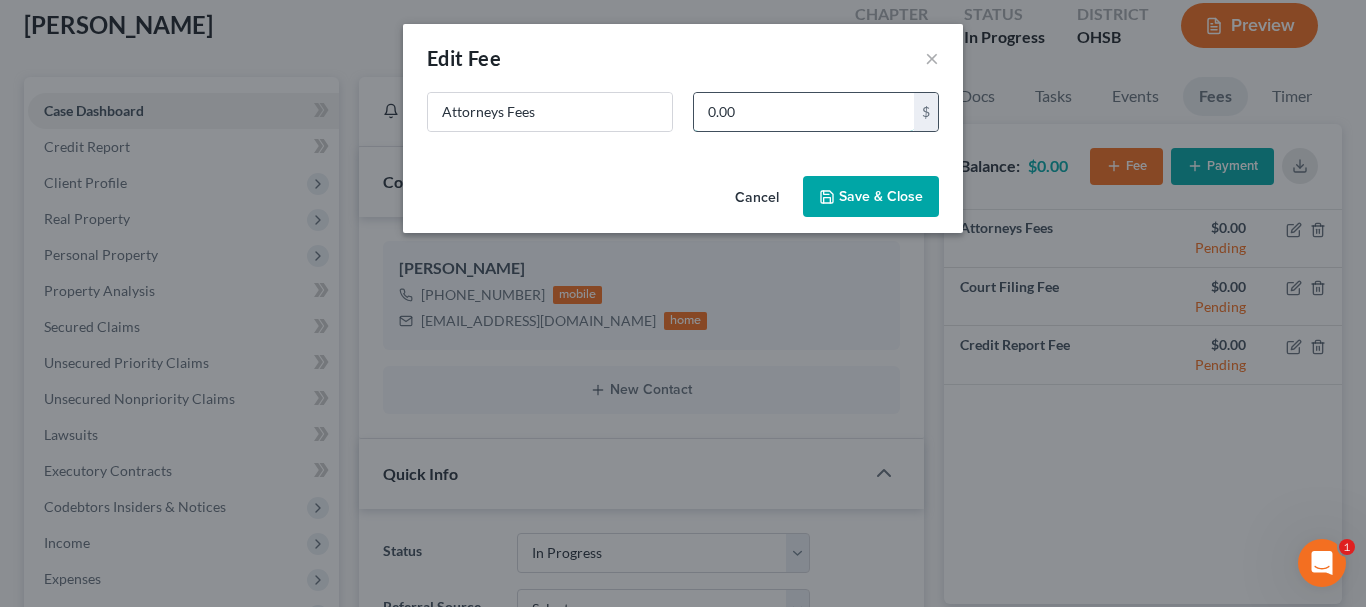 click on "0.00" at bounding box center [804, 112] 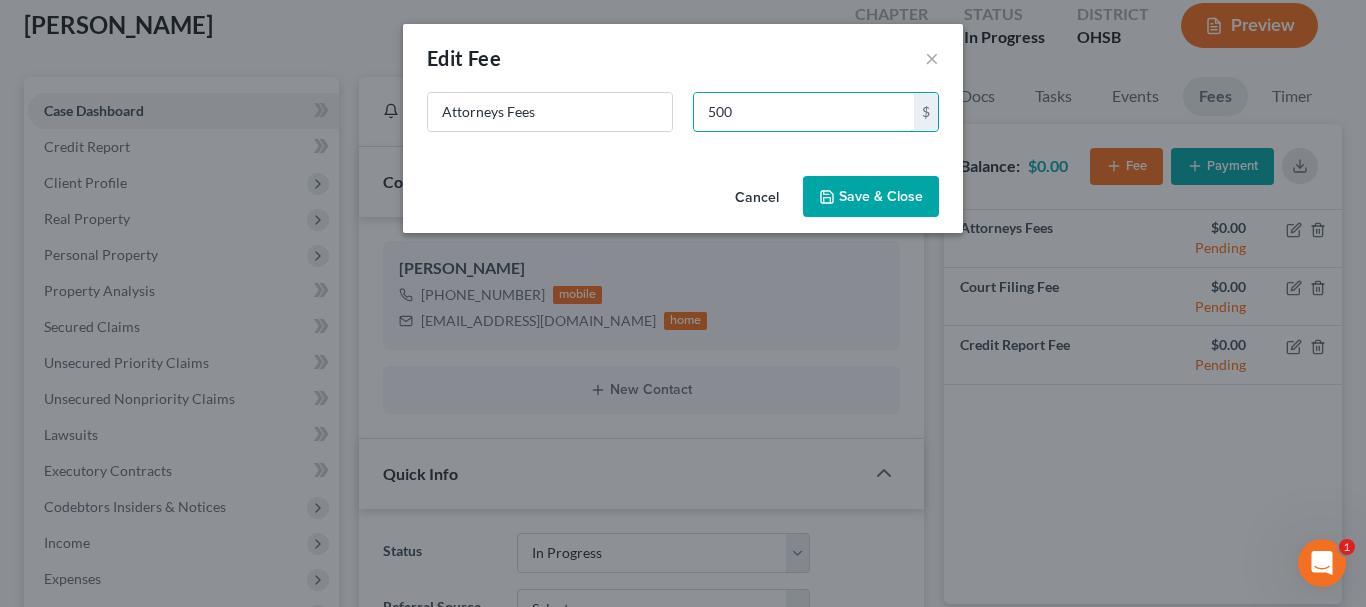 type on "500" 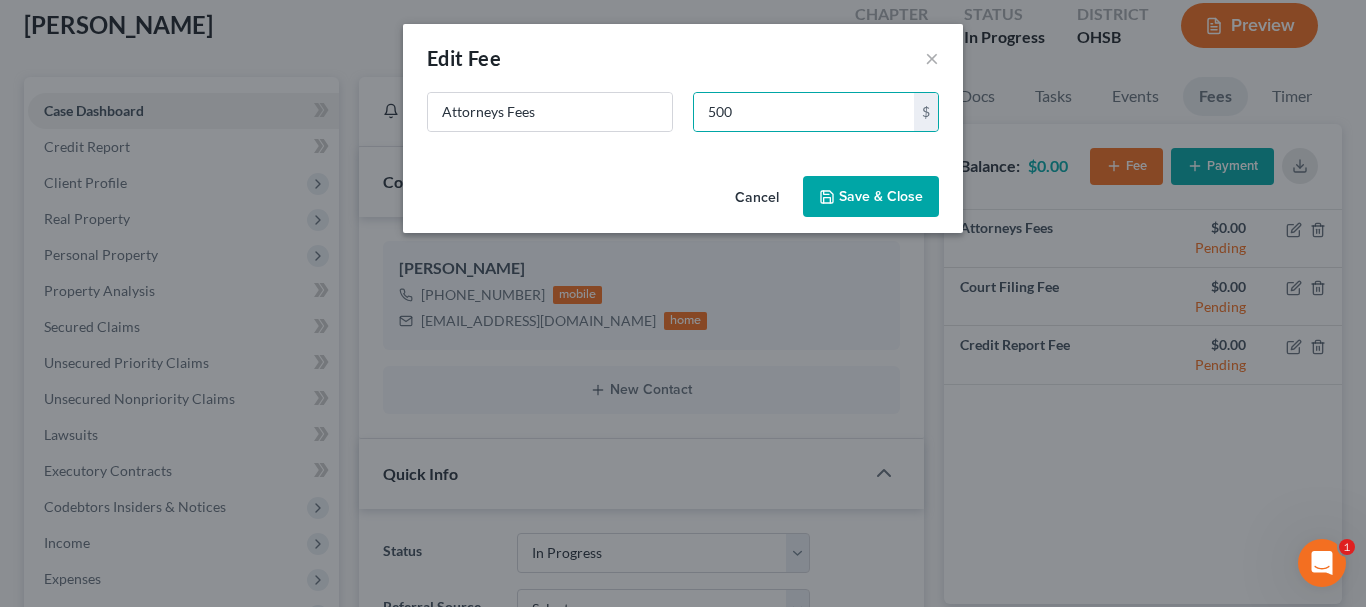 click on "Save & Close" at bounding box center (871, 197) 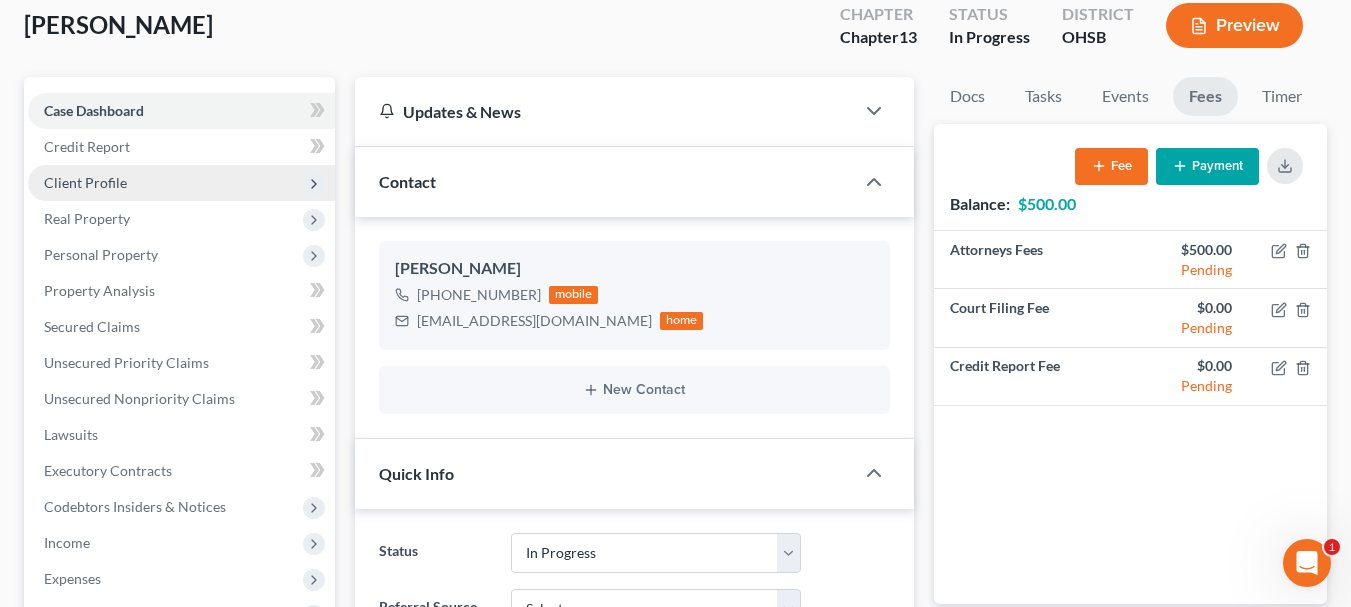 click on "Client Profile" at bounding box center (85, 182) 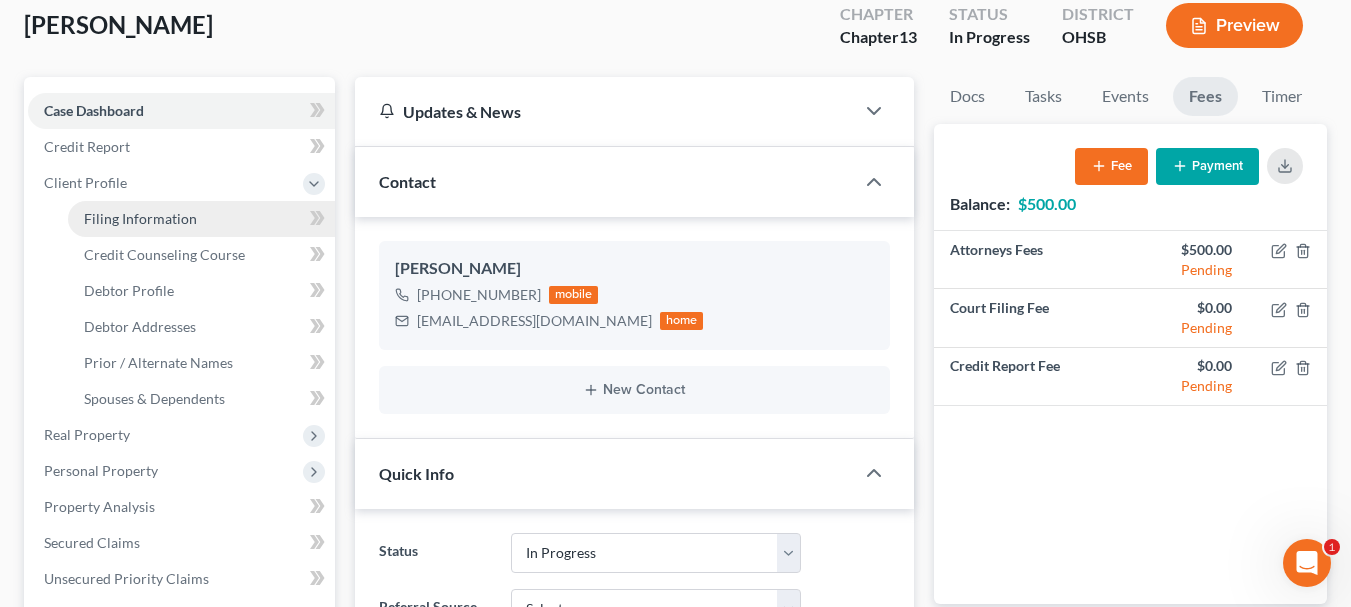 click on "Filing Information" at bounding box center (140, 218) 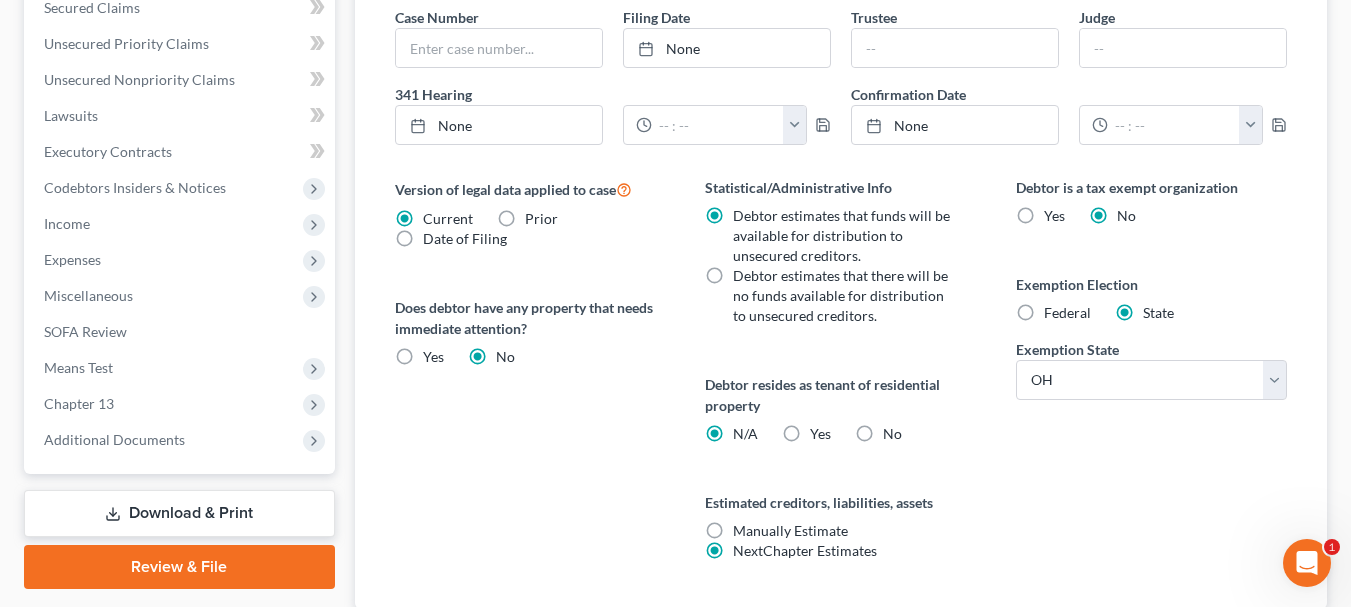 scroll, scrollTop: 792, scrollLeft: 0, axis: vertical 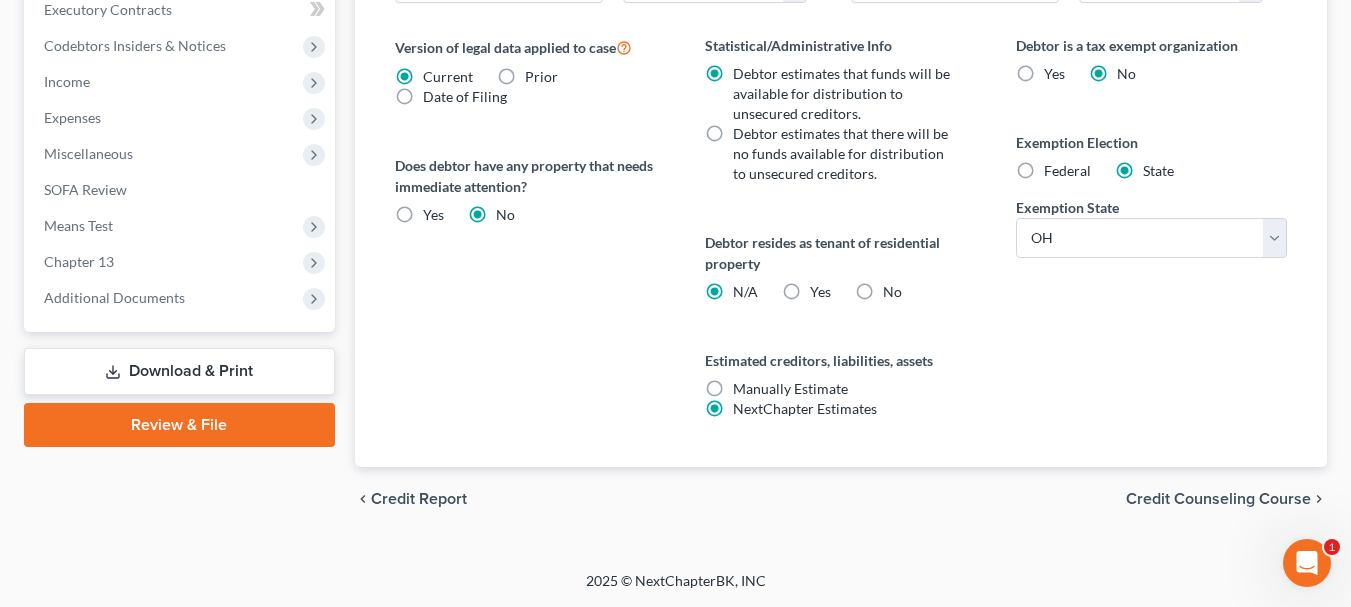 click on "No" at bounding box center (892, 292) 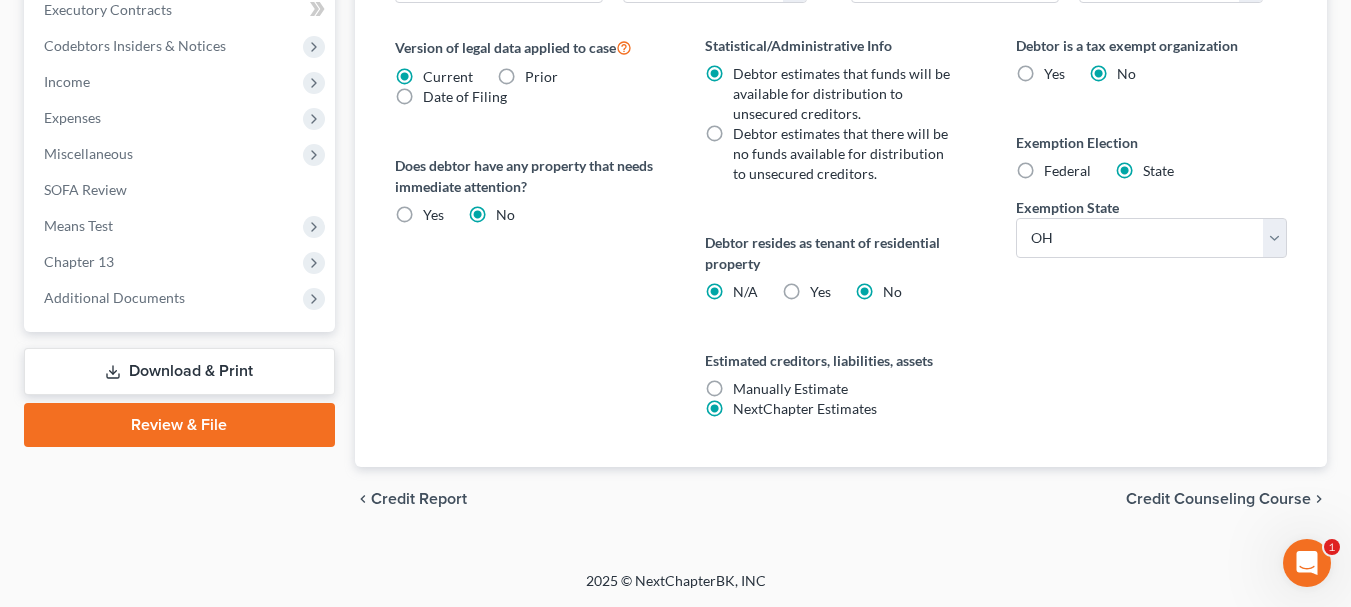radio on "false" 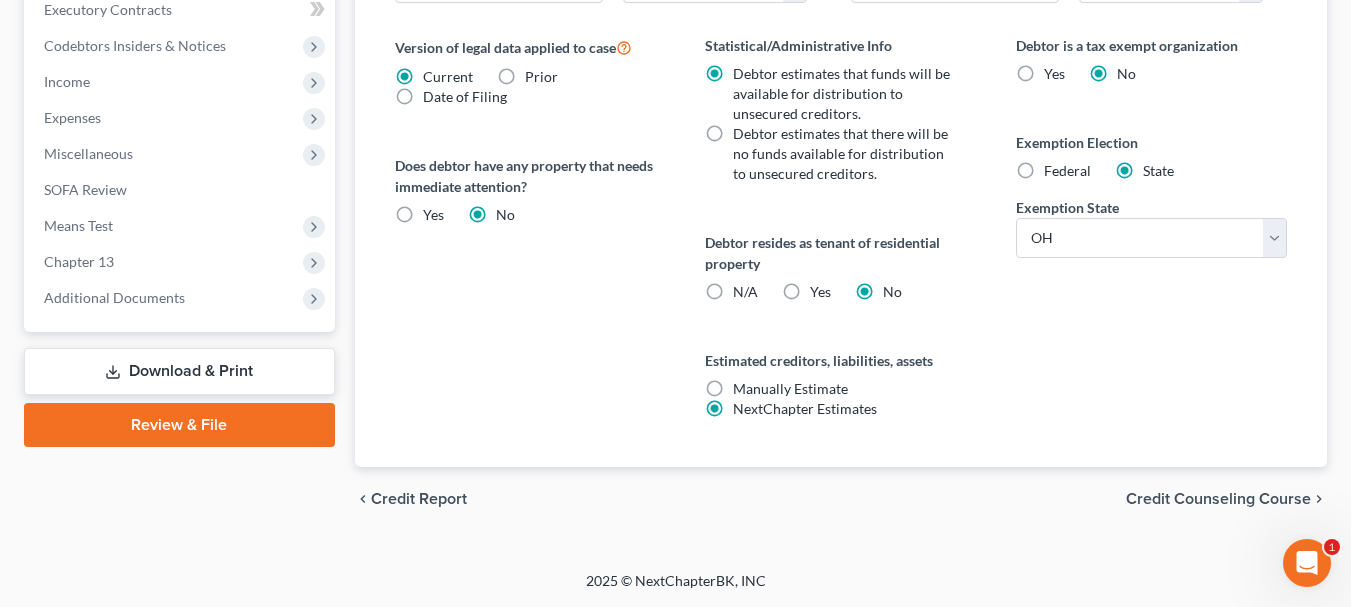click on "Credit Counseling Course" at bounding box center (1218, 499) 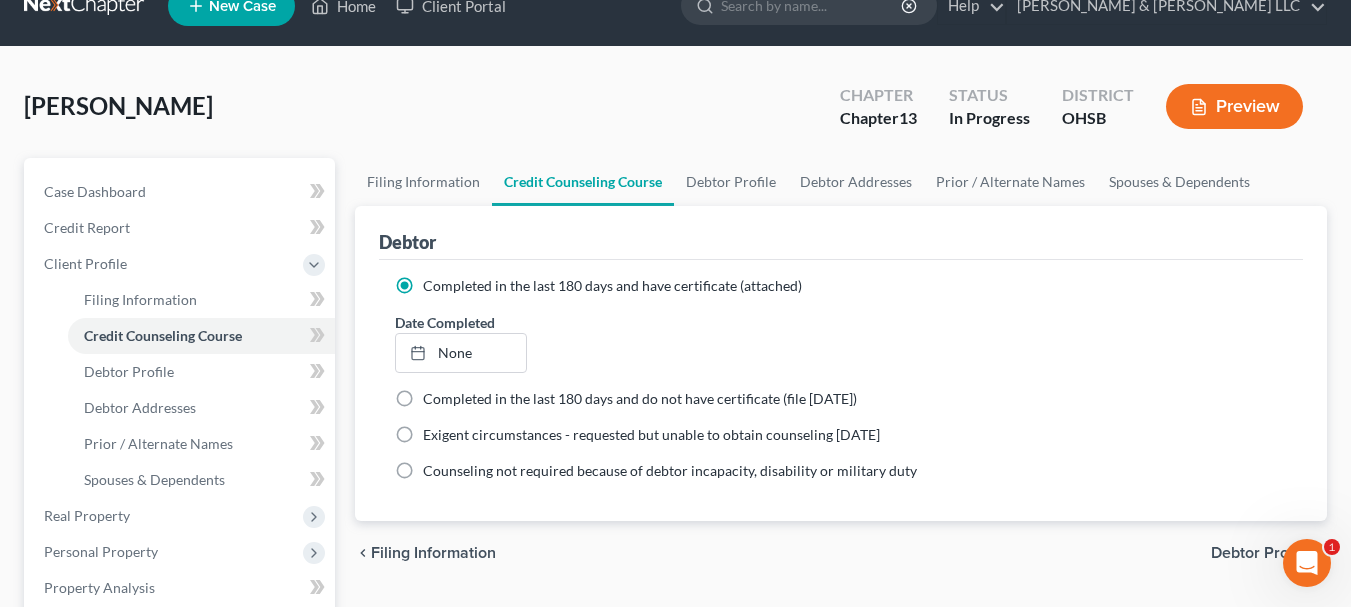 scroll, scrollTop: 0, scrollLeft: 0, axis: both 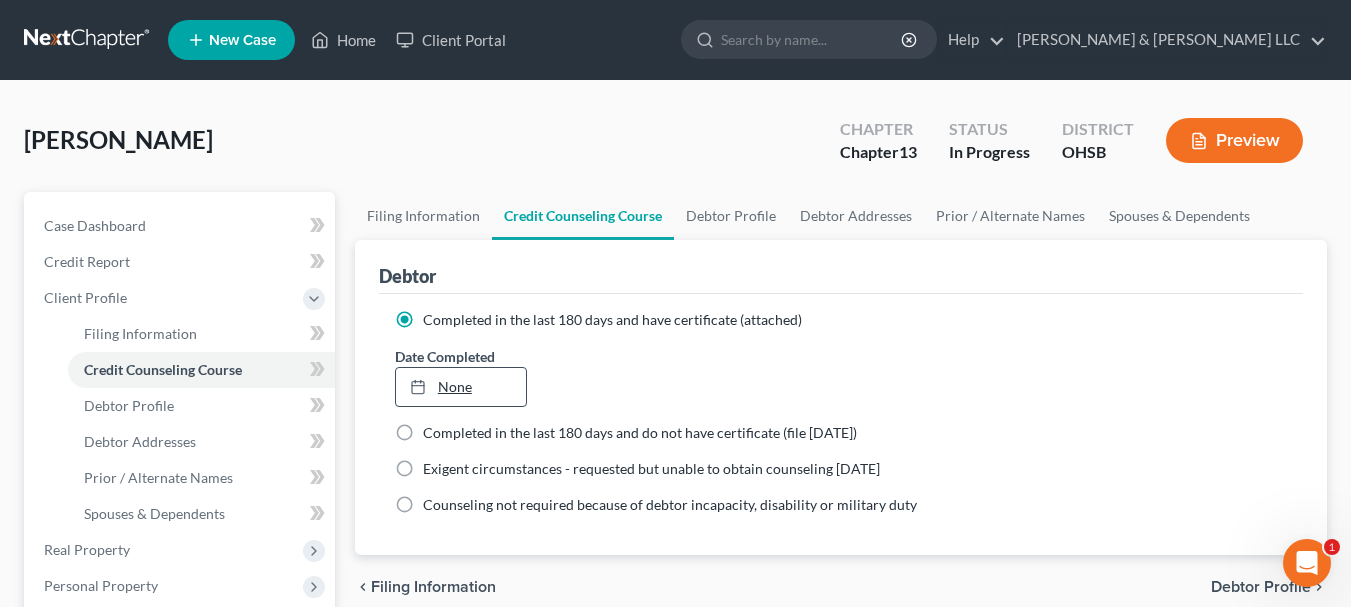 click on "None" at bounding box center [461, 387] 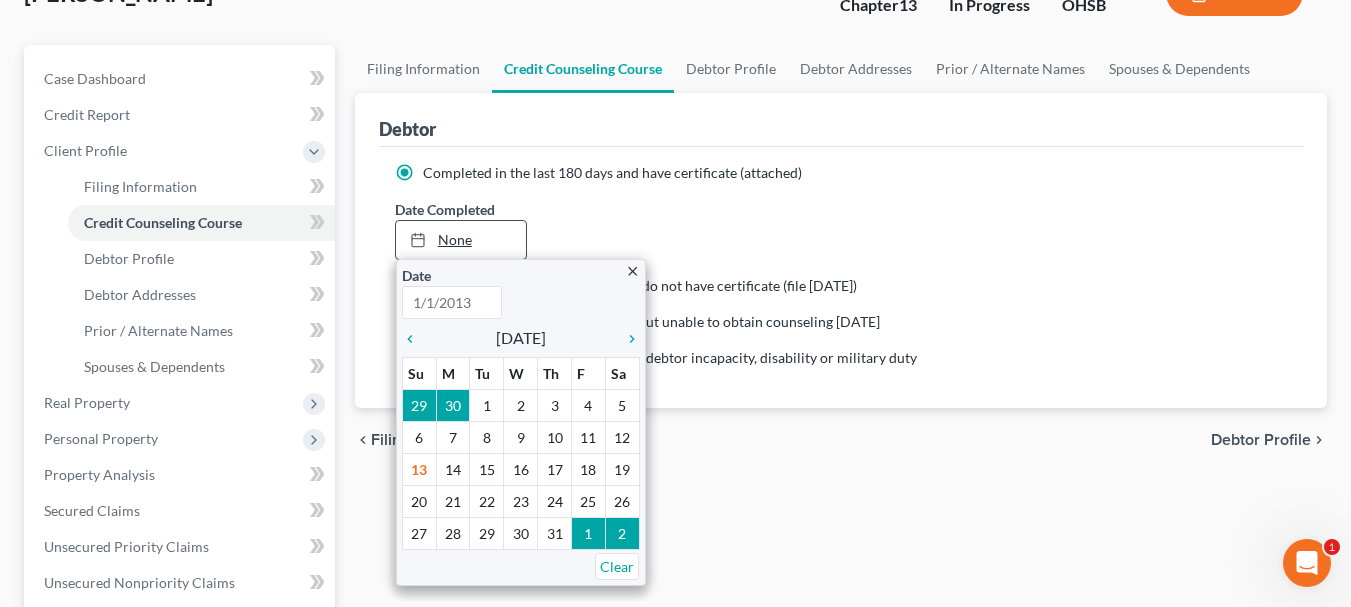 scroll, scrollTop: 149, scrollLeft: 0, axis: vertical 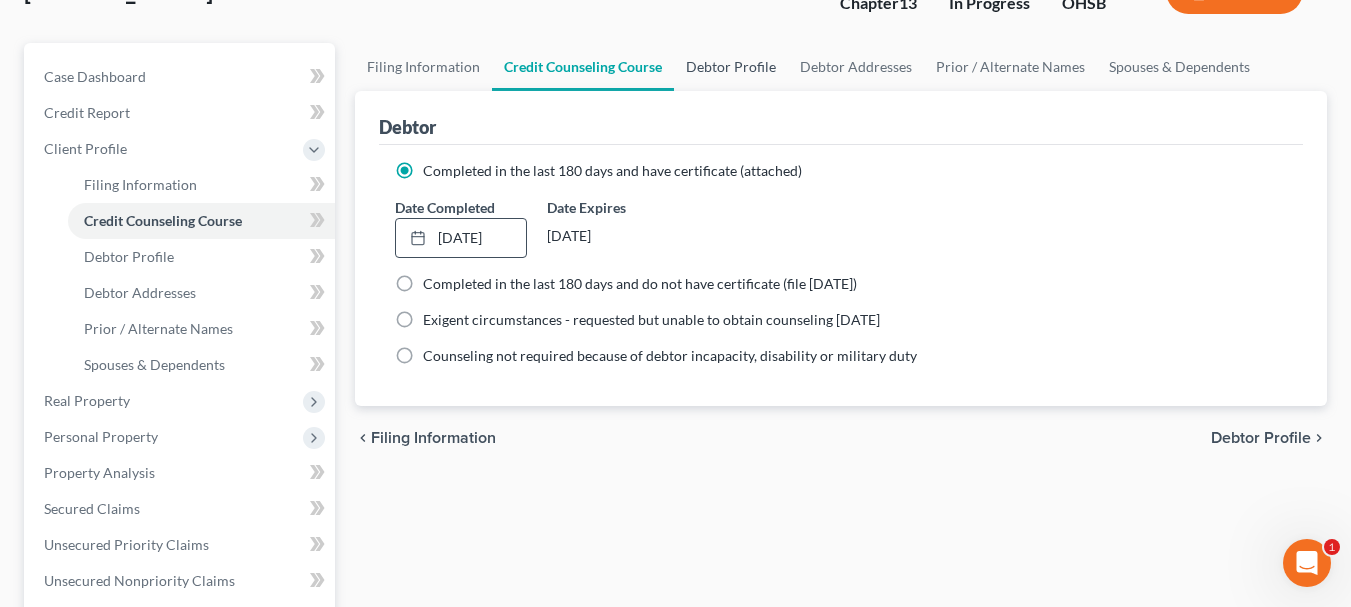 click on "Debtor Profile" at bounding box center (731, 67) 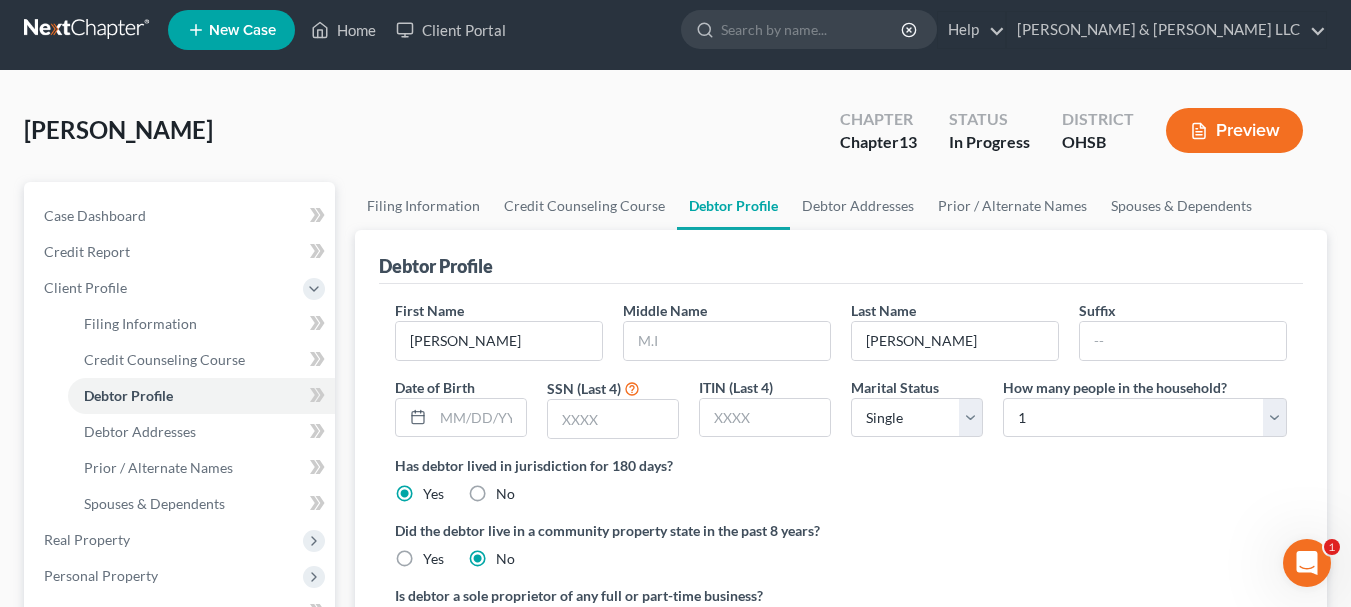 scroll, scrollTop: 0, scrollLeft: 0, axis: both 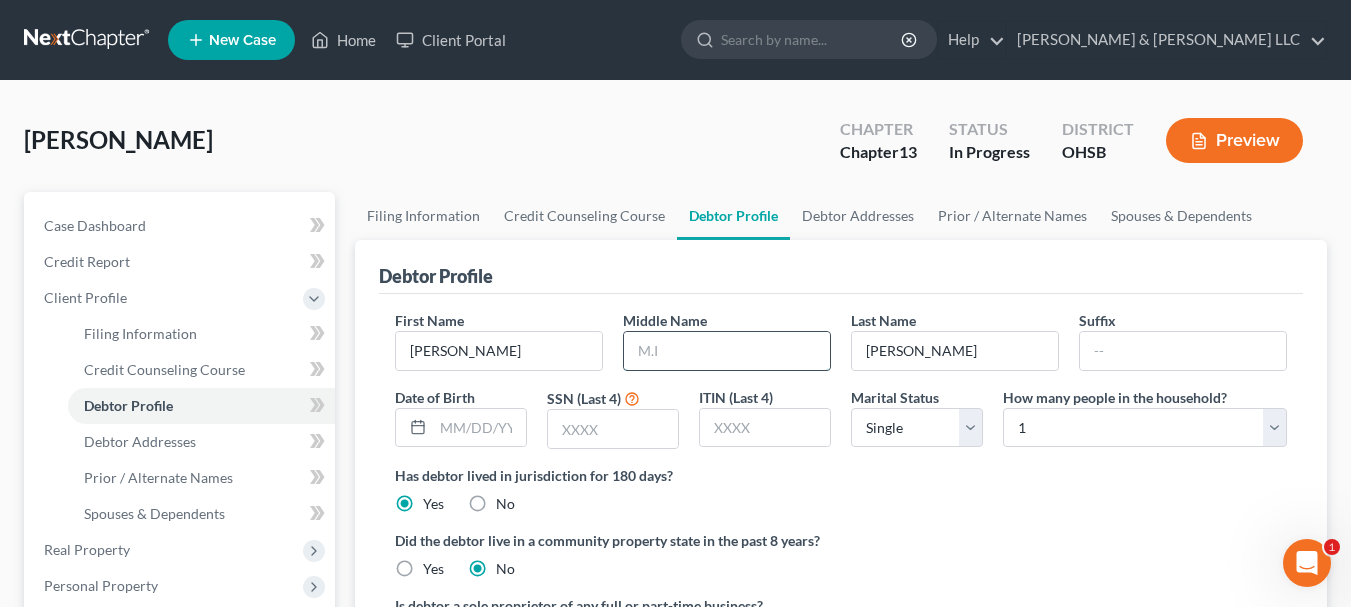 click at bounding box center [727, 351] 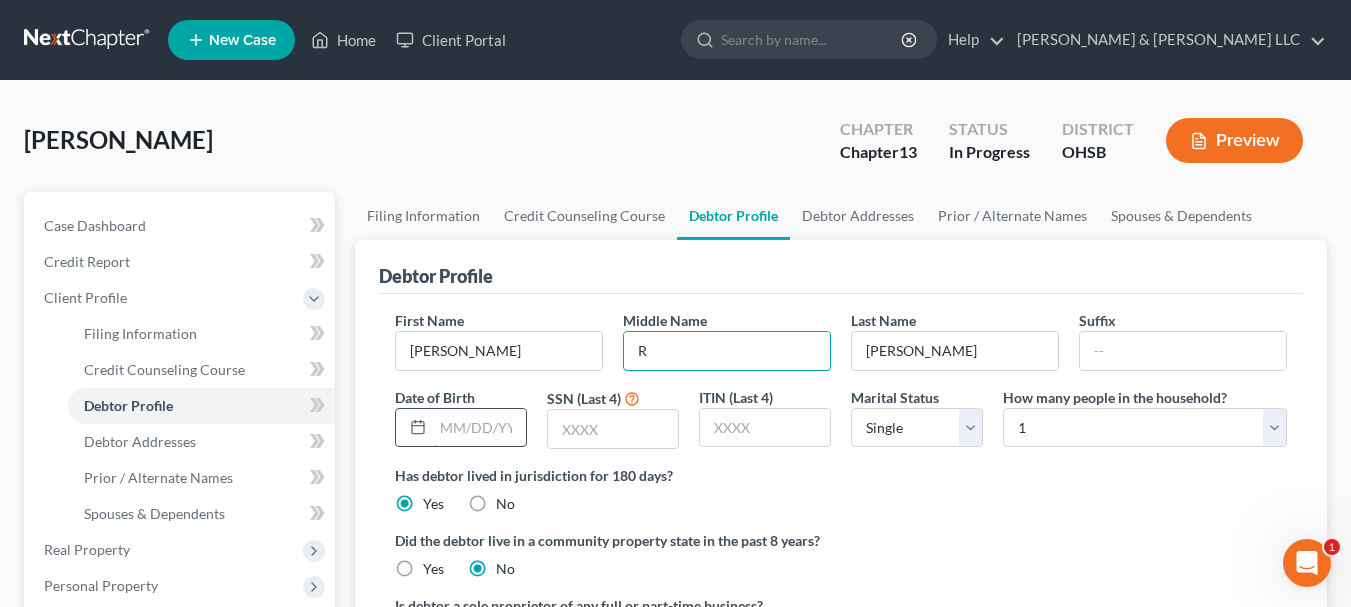 type on "R" 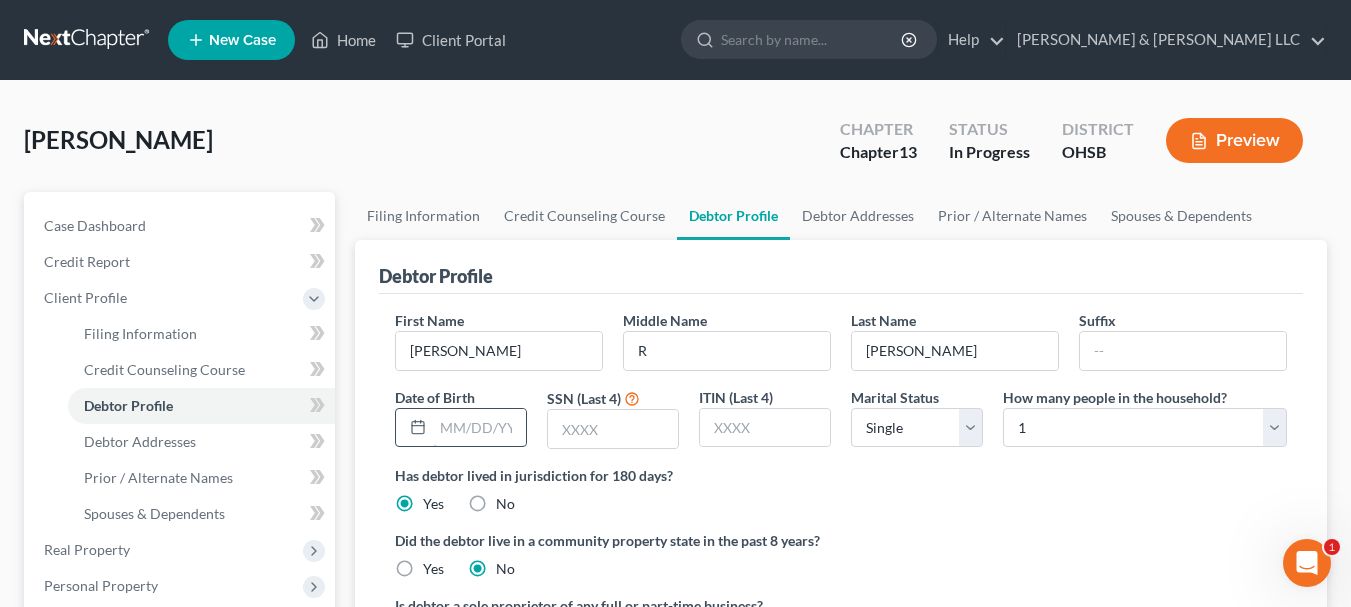 click at bounding box center (479, 428) 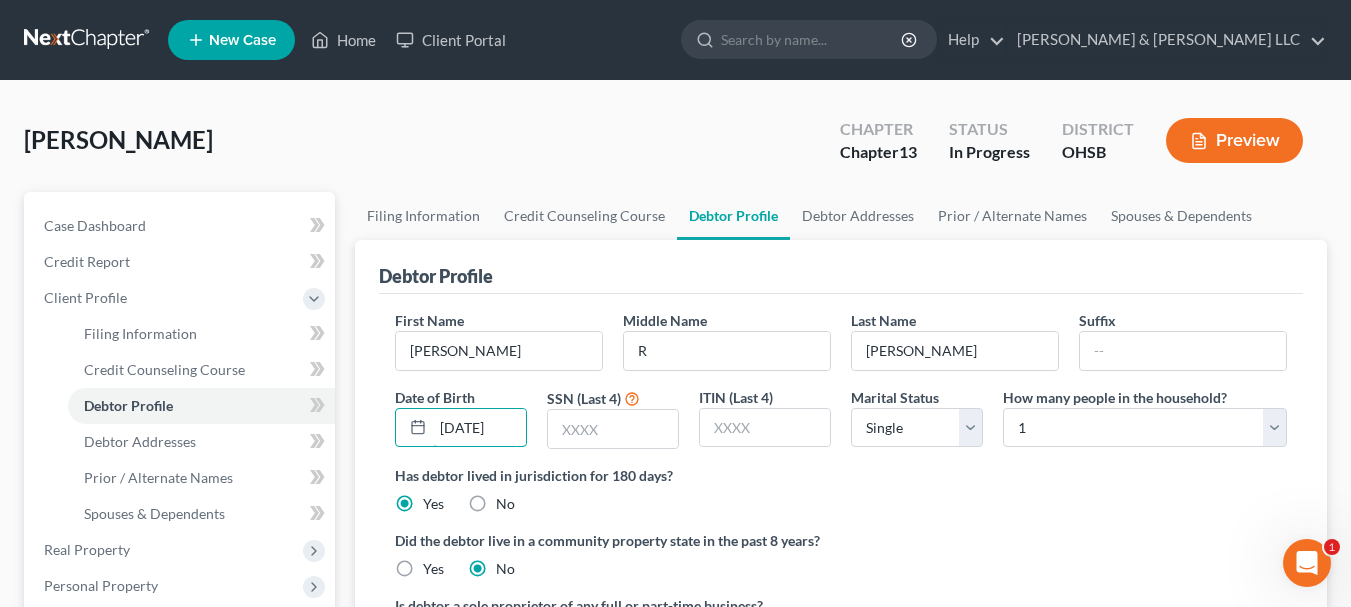 scroll, scrollTop: 0, scrollLeft: 3, axis: horizontal 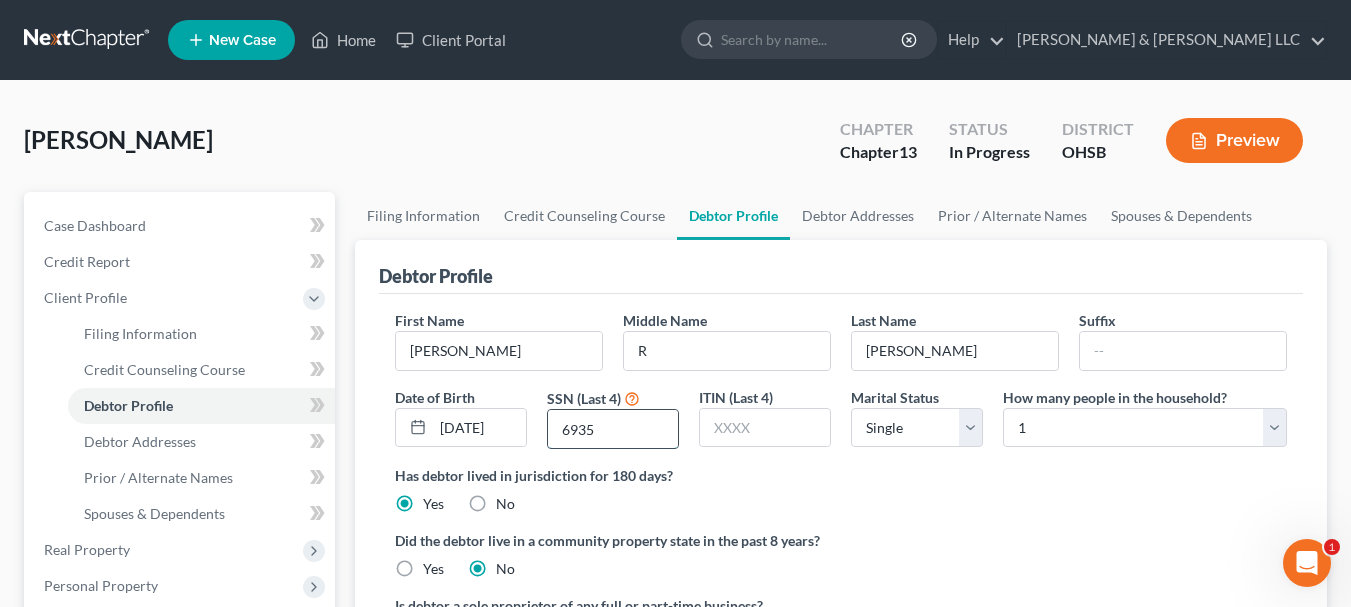 type on "6935" 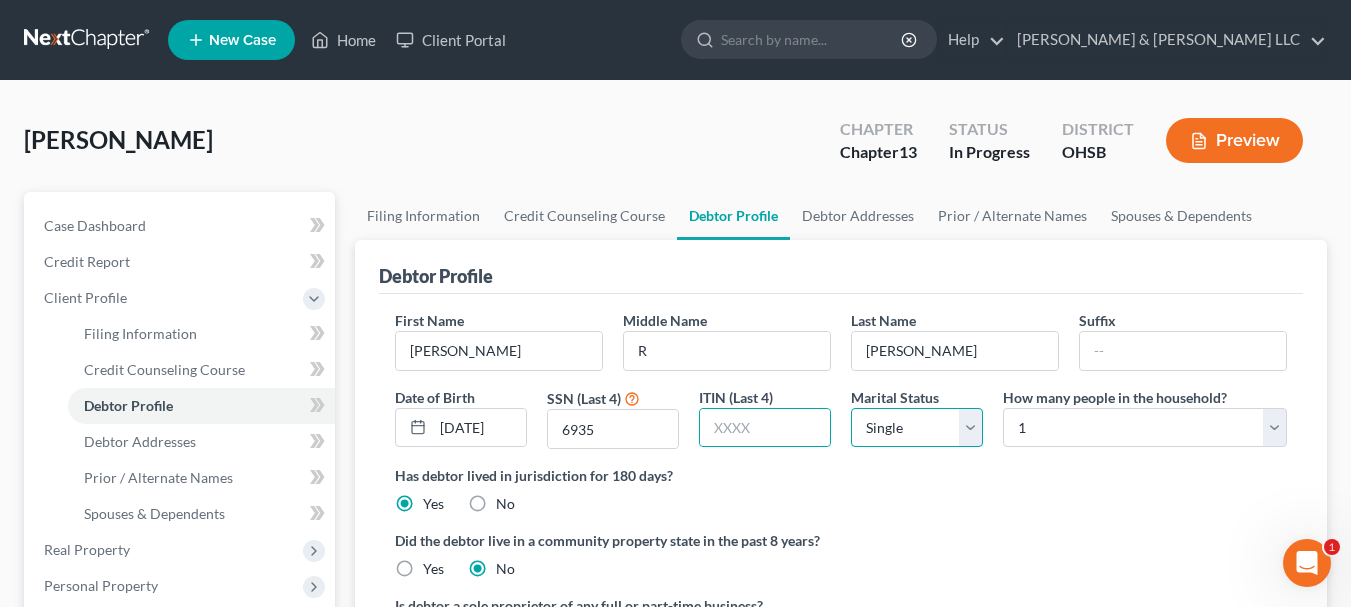 click on "Select Single Married Separated Divorced Widowed" at bounding box center [917, 428] 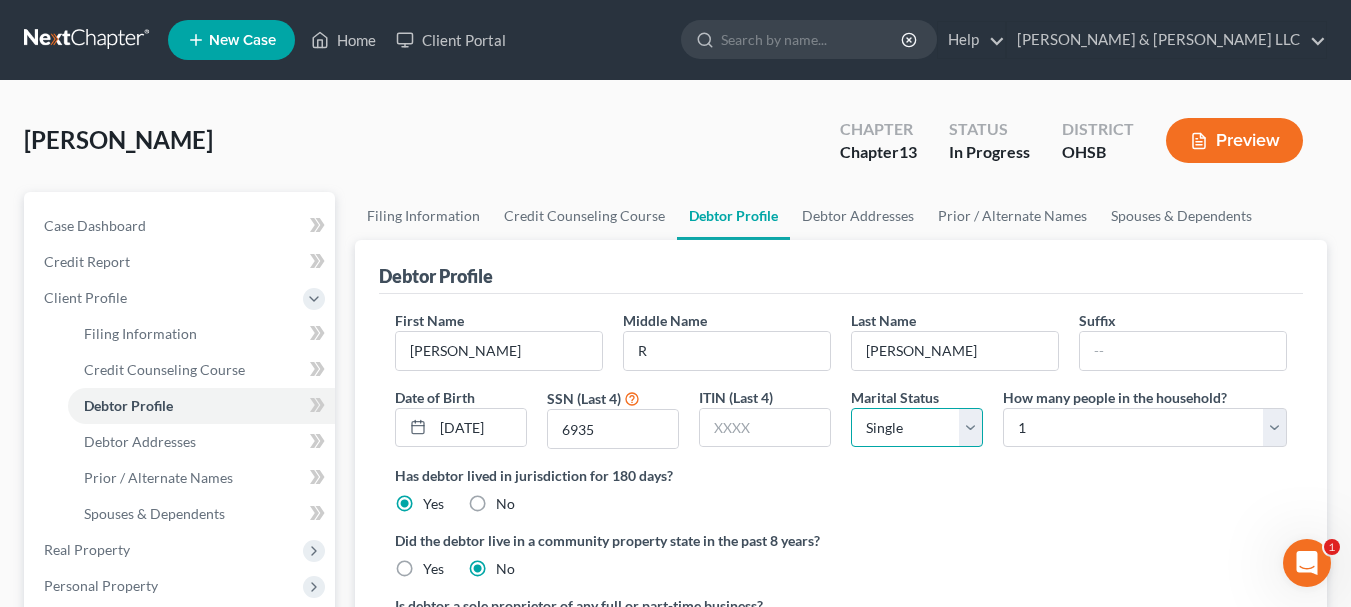 select on "1" 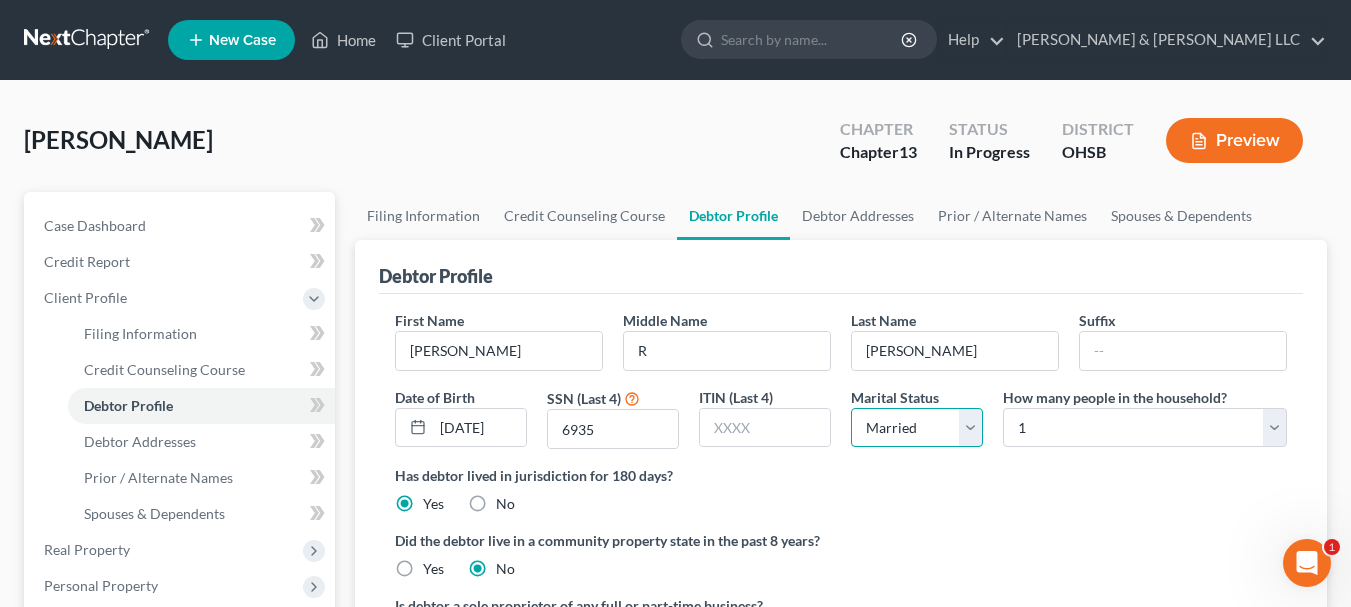 click on "Select Single Married Separated Divorced Widowed" at bounding box center (917, 428) 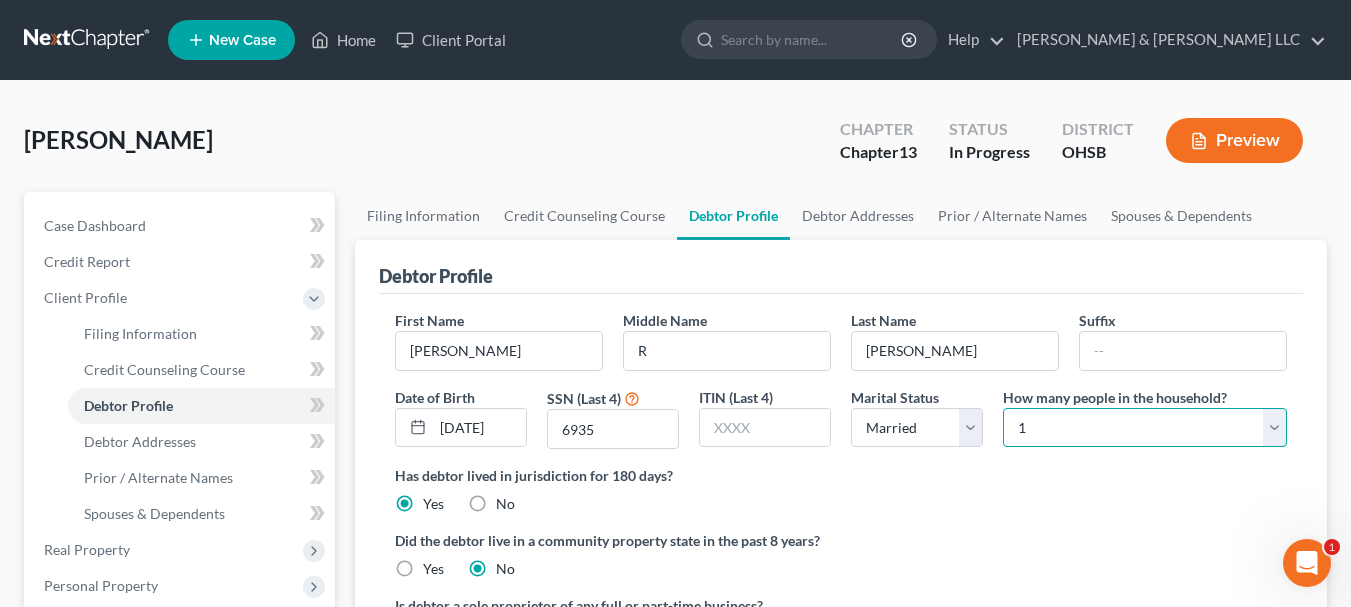 click on "Select 1 2 3 4 5 6 7 8 9 10 11 12 13 14 15 16 17 18 19 20" at bounding box center [1145, 428] 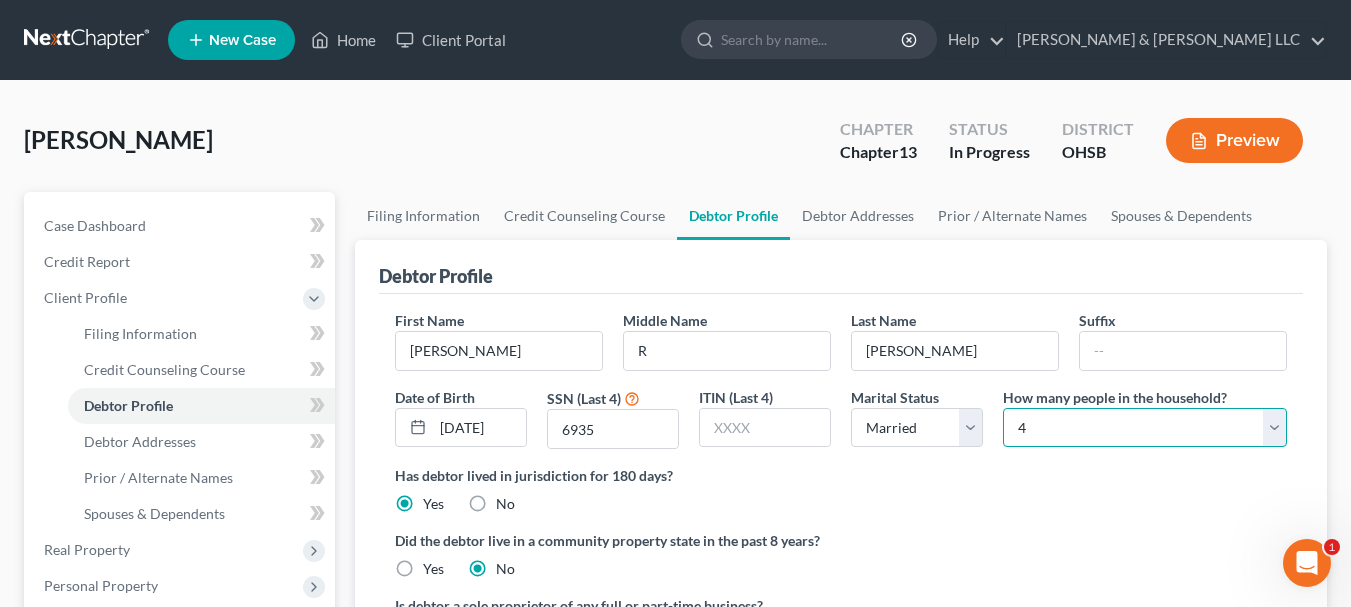 click on "Select 1 2 3 4 5 6 7 8 9 10 11 12 13 14 15 16 17 18 19 20" at bounding box center (1145, 428) 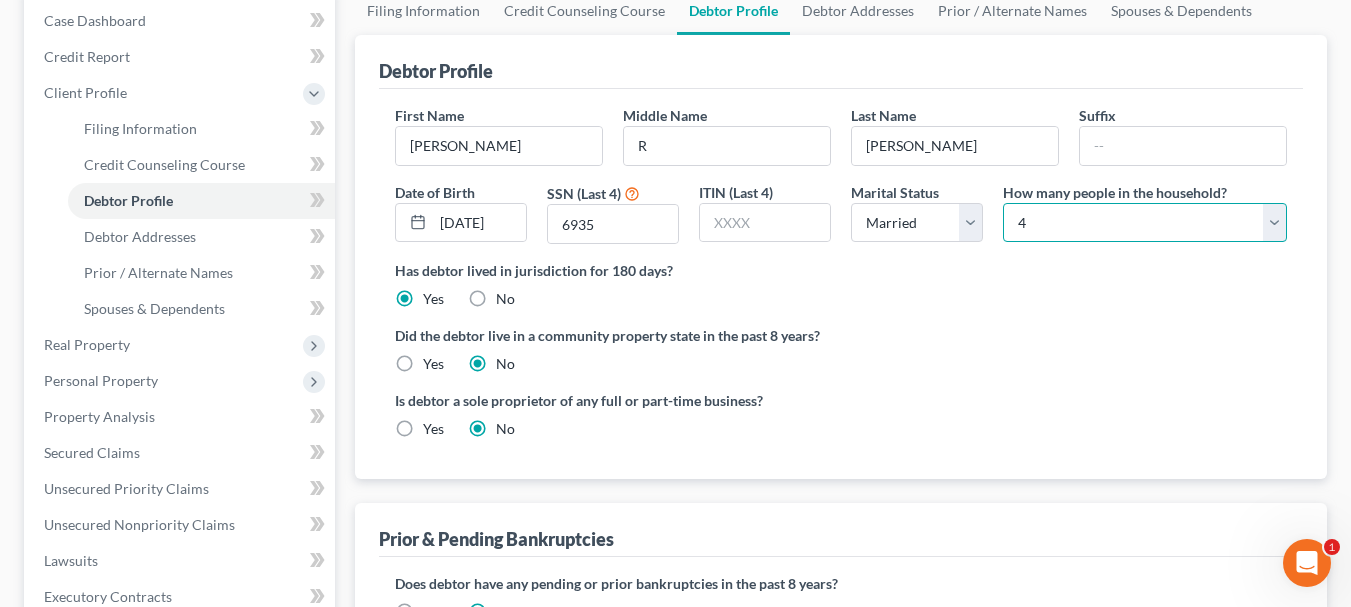 scroll, scrollTop: 203, scrollLeft: 0, axis: vertical 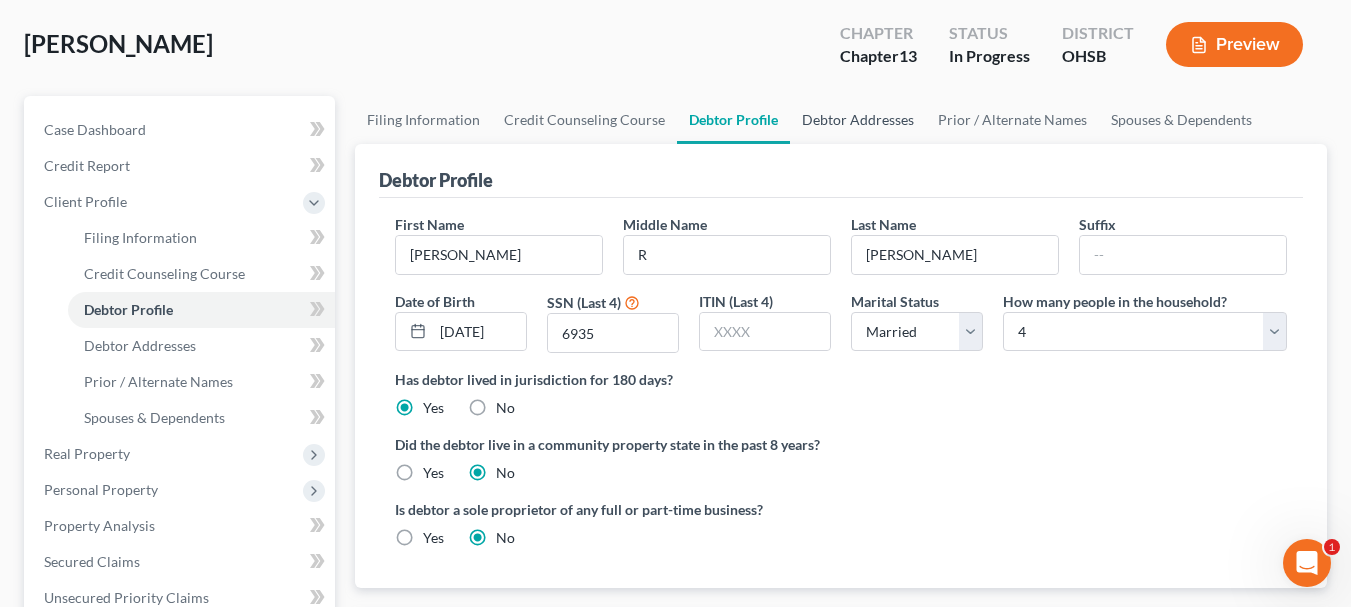 click on "Debtor Addresses" at bounding box center (858, 120) 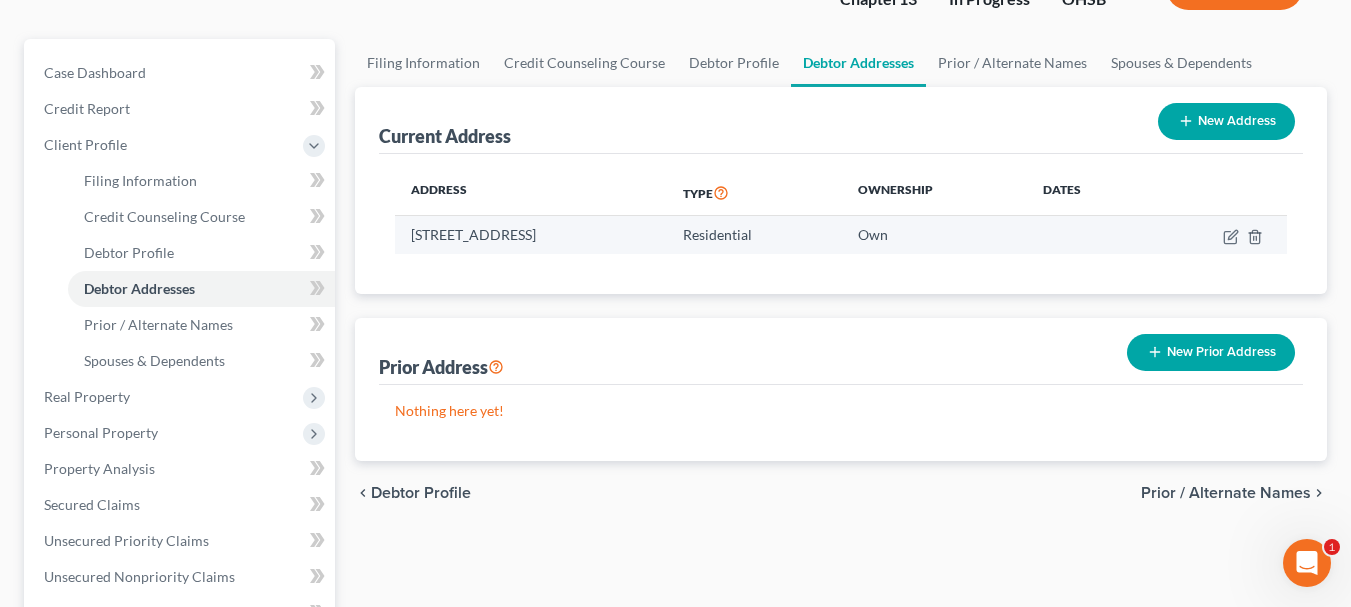 scroll, scrollTop: 157, scrollLeft: 0, axis: vertical 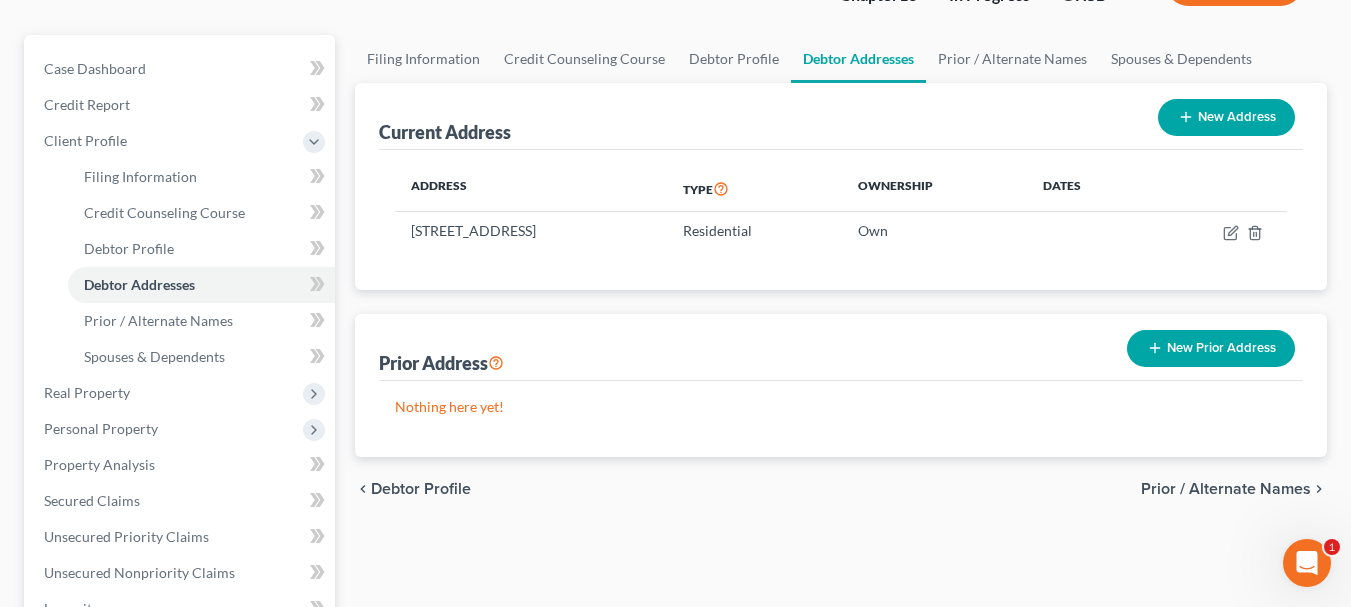 click on "Prior / Alternate Names" at bounding box center (1226, 489) 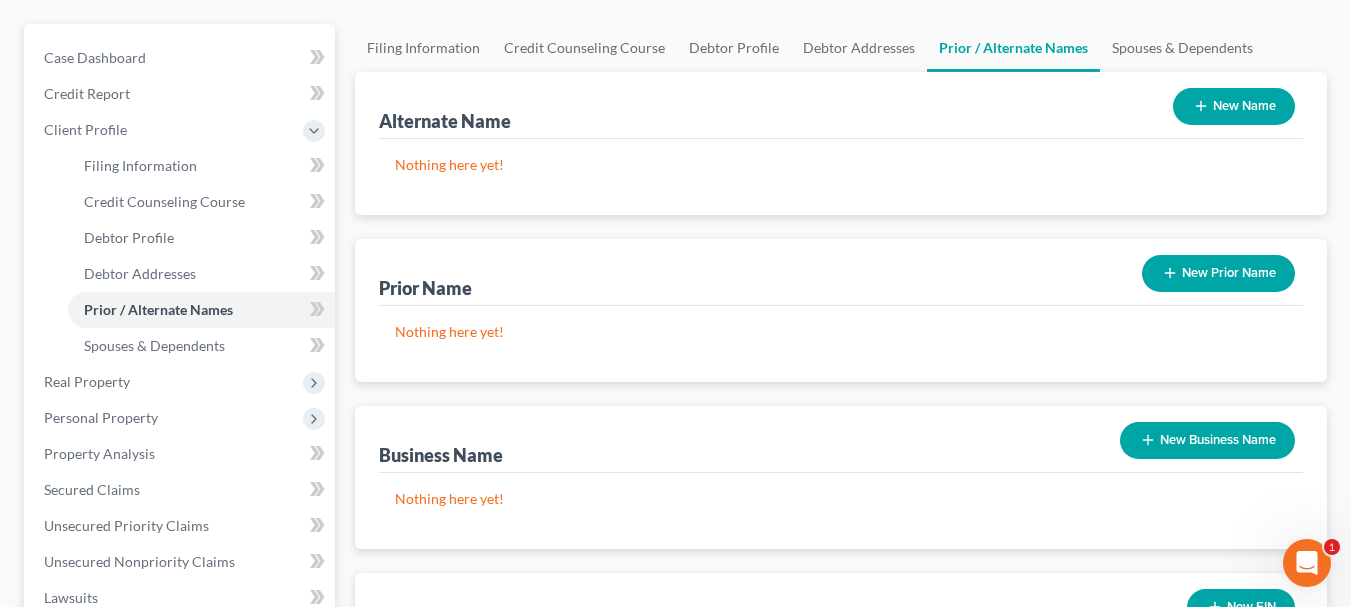 scroll, scrollTop: 178, scrollLeft: 0, axis: vertical 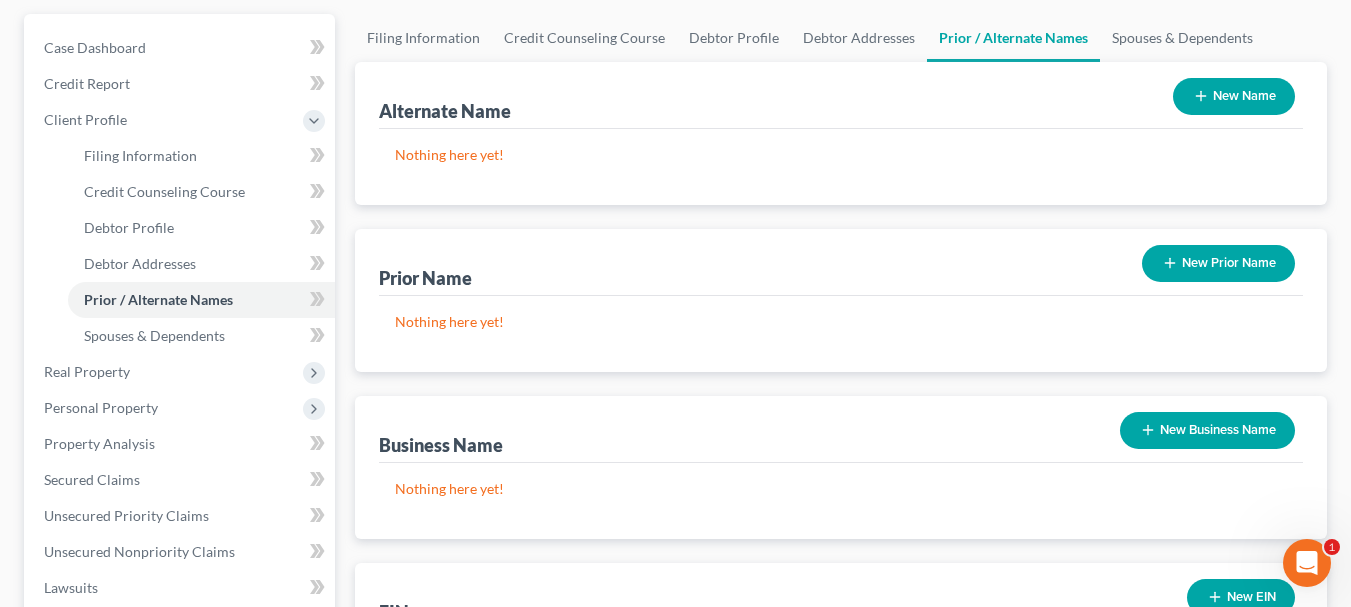 click on "New Prior Name" at bounding box center (1218, 263) 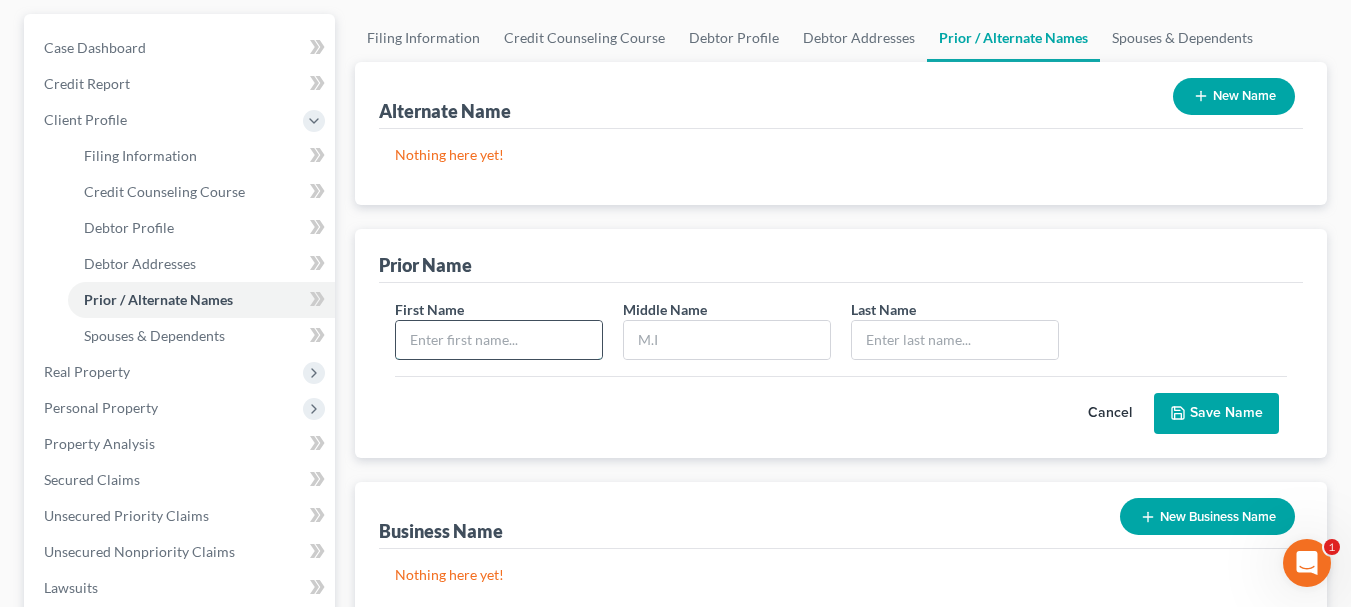 click at bounding box center (499, 340) 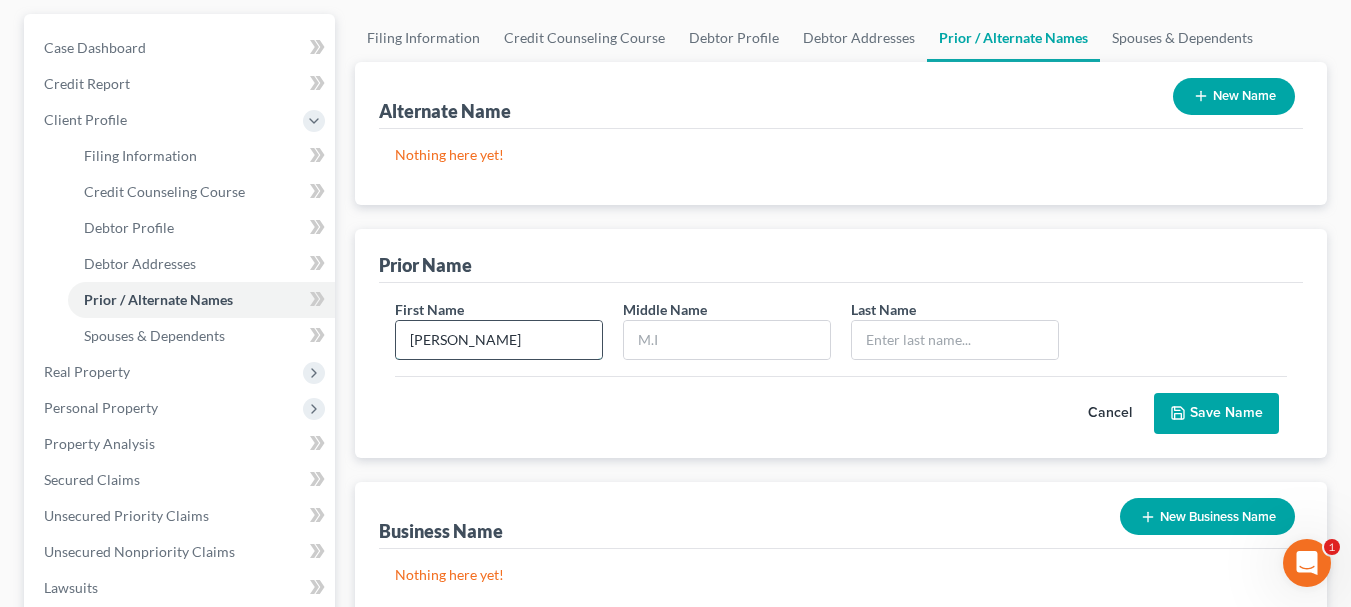 type on "[PERSON_NAME]" 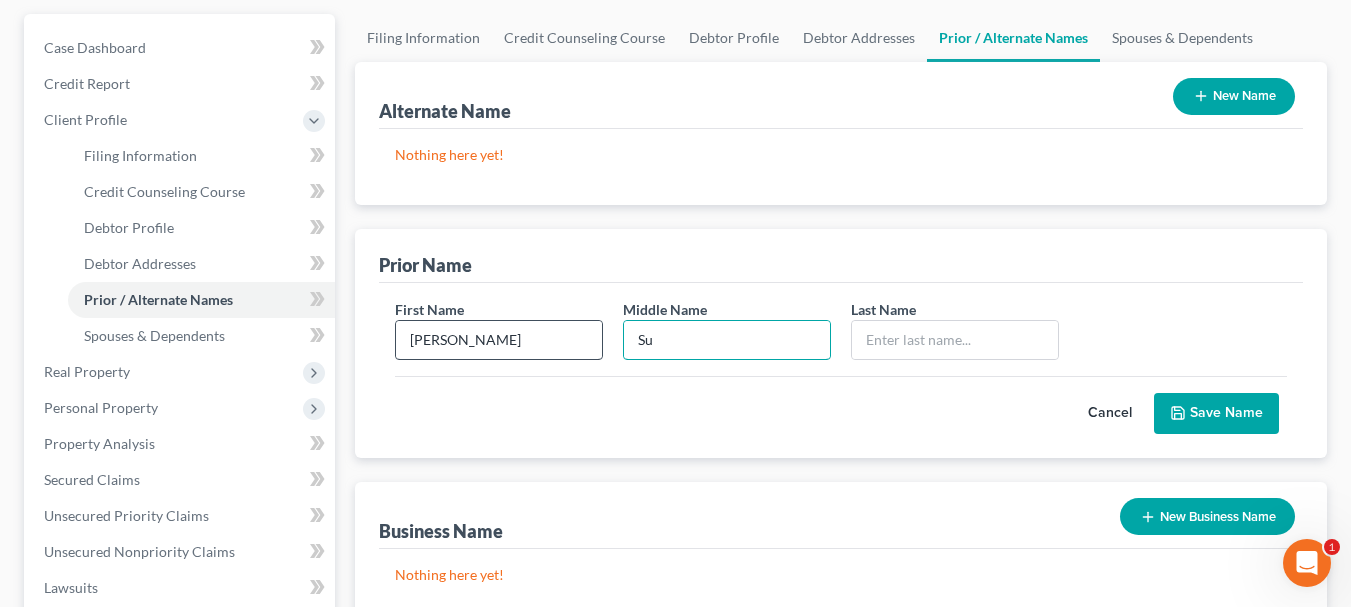 type on "S" 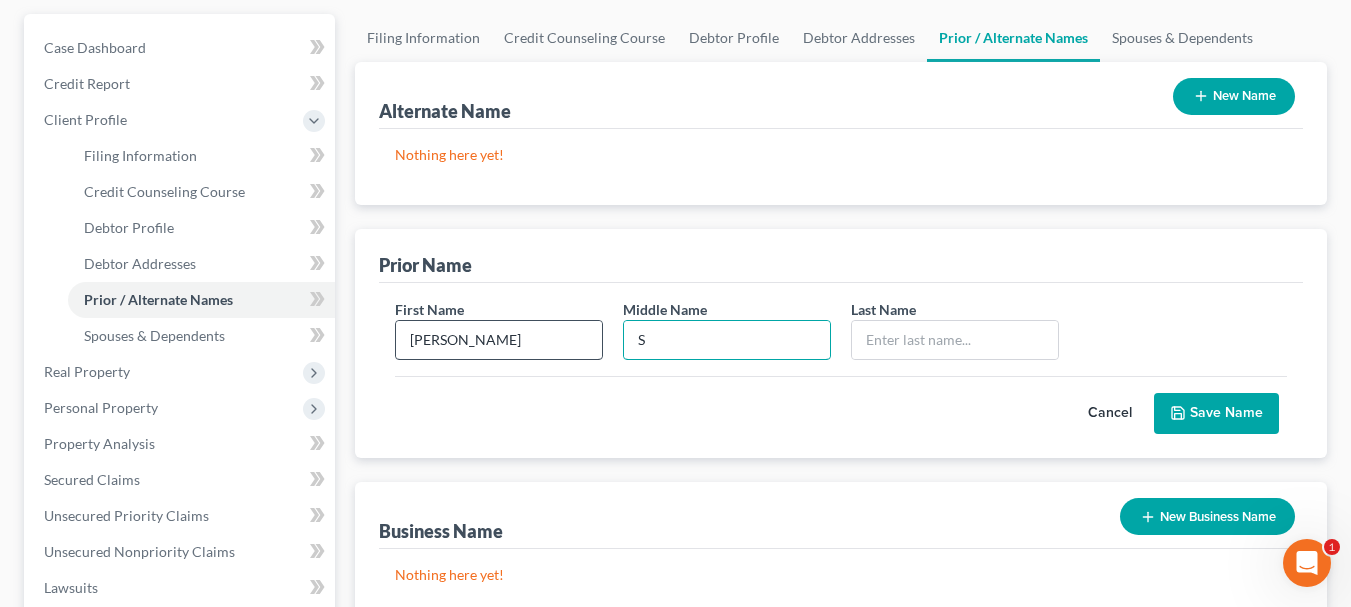type 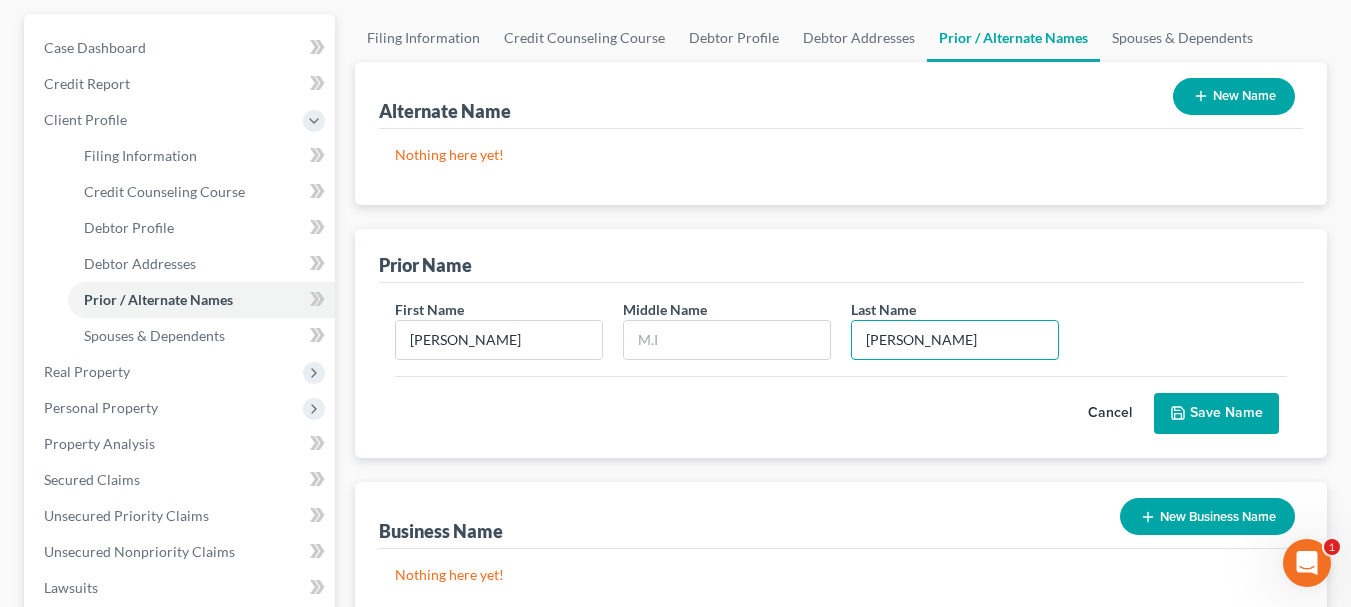 type on "[PERSON_NAME]" 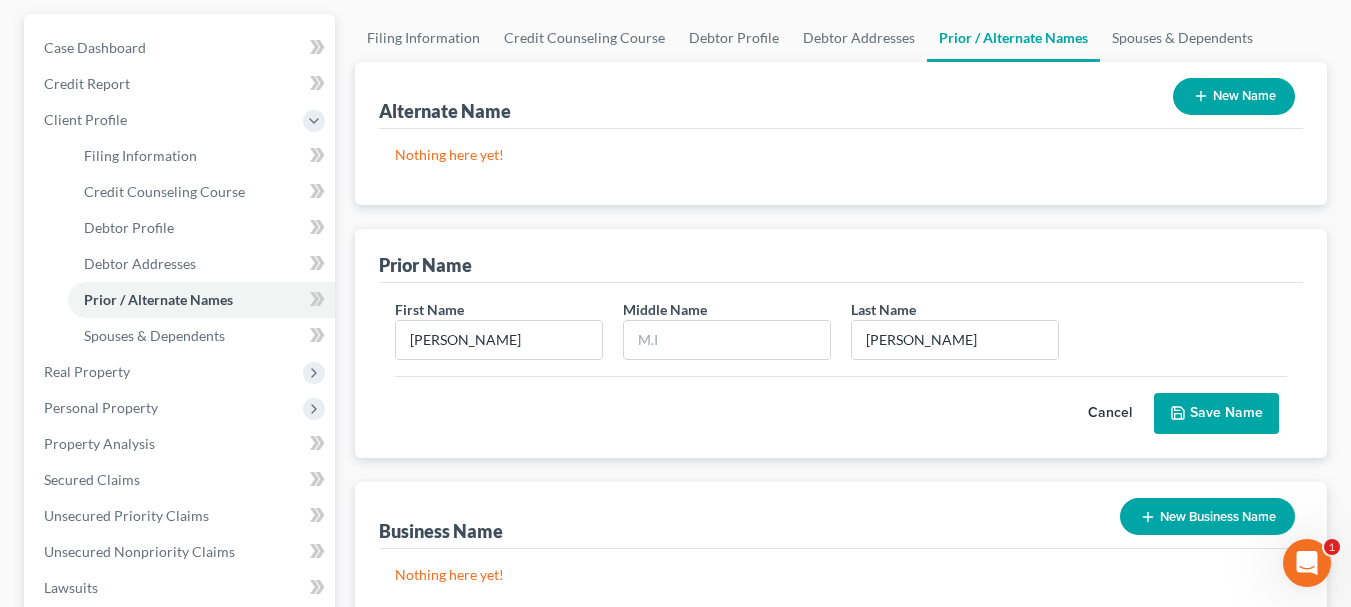 click on "Save Name" at bounding box center [1216, 414] 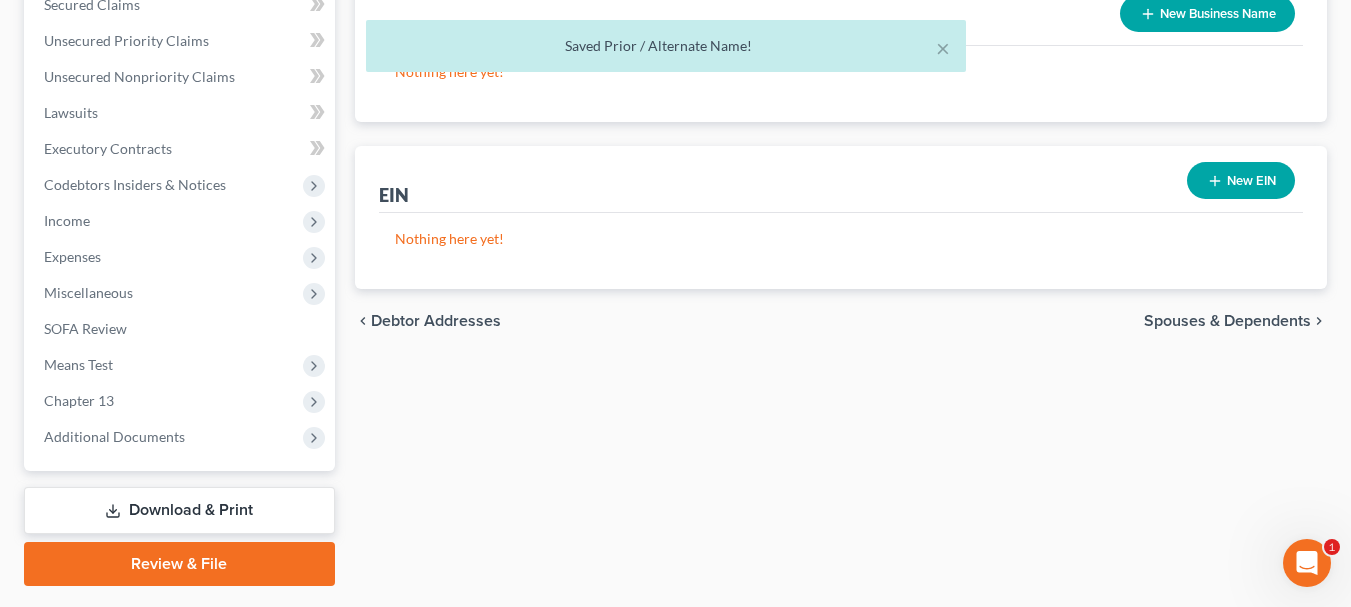 scroll, scrollTop: 654, scrollLeft: 0, axis: vertical 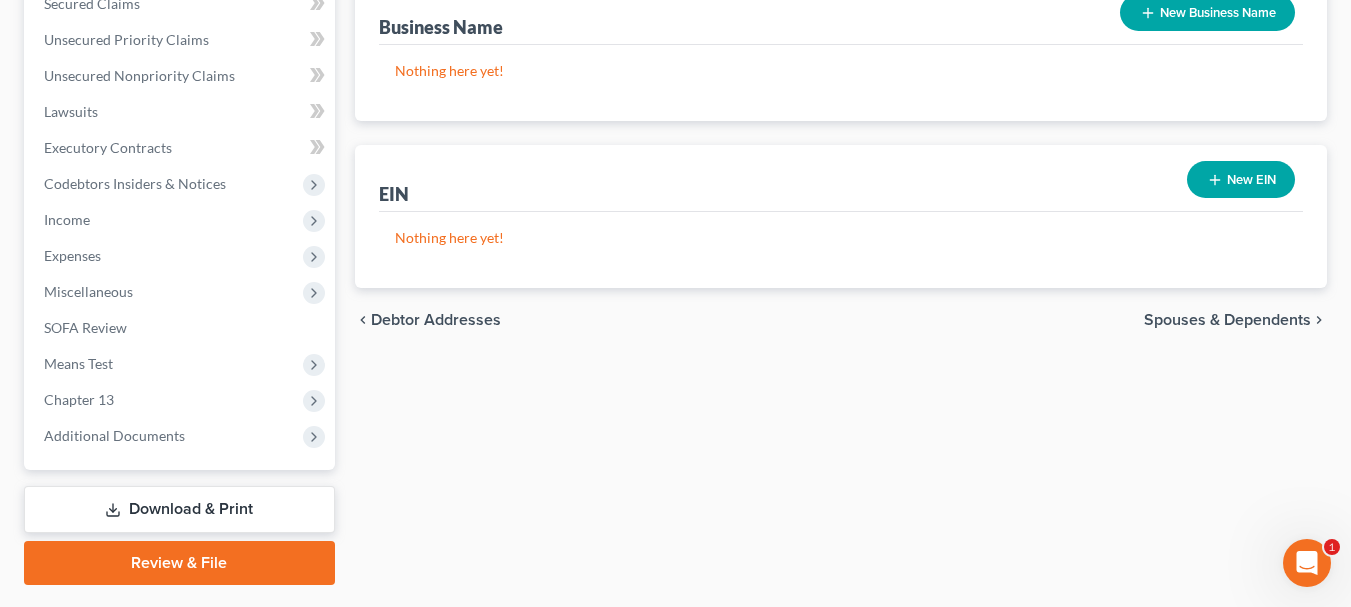 click on "Spouses & Dependents" at bounding box center (1227, 320) 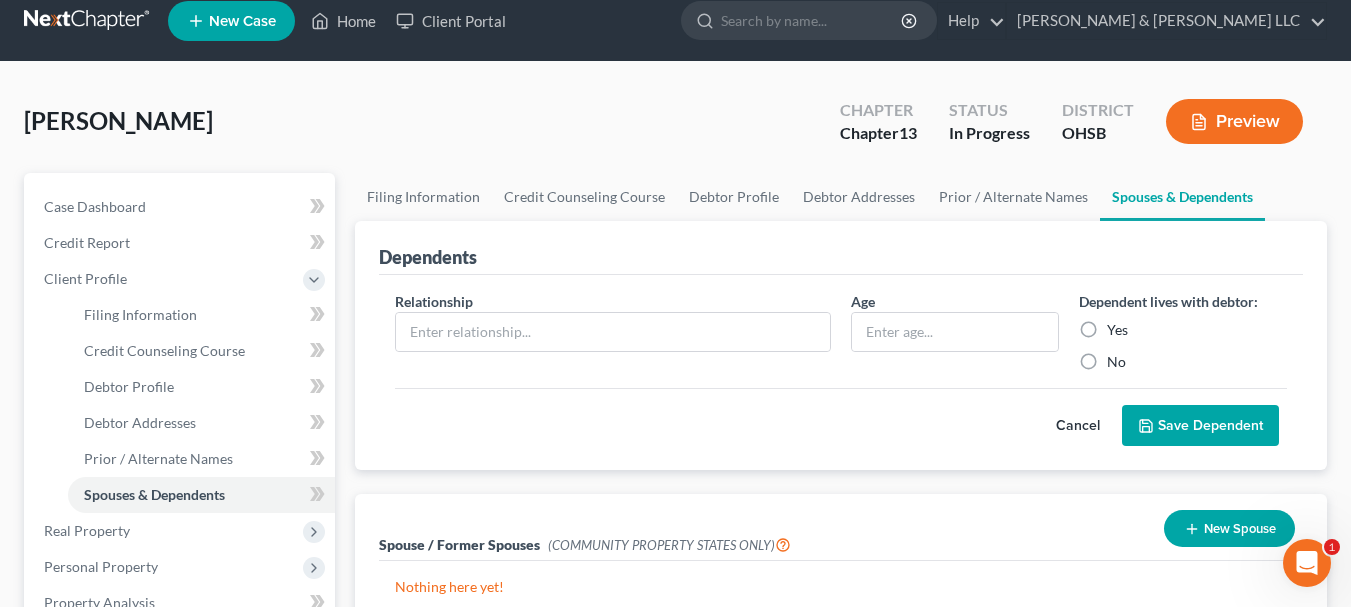 scroll, scrollTop: 0, scrollLeft: 0, axis: both 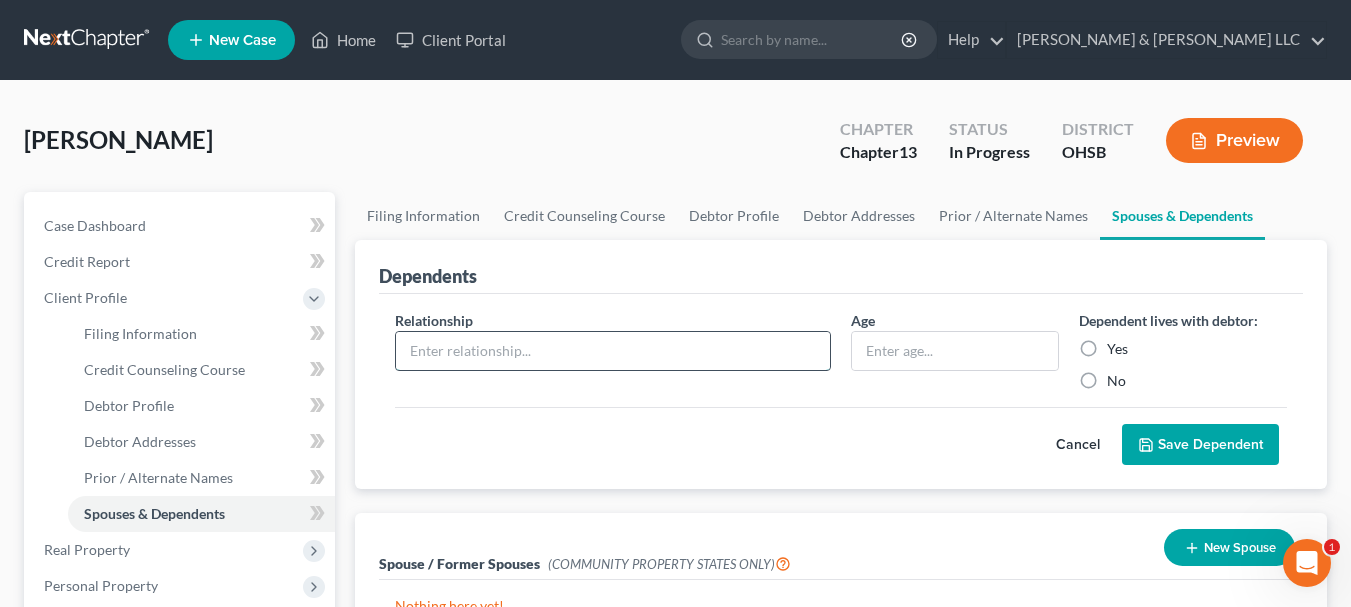 click at bounding box center (613, 351) 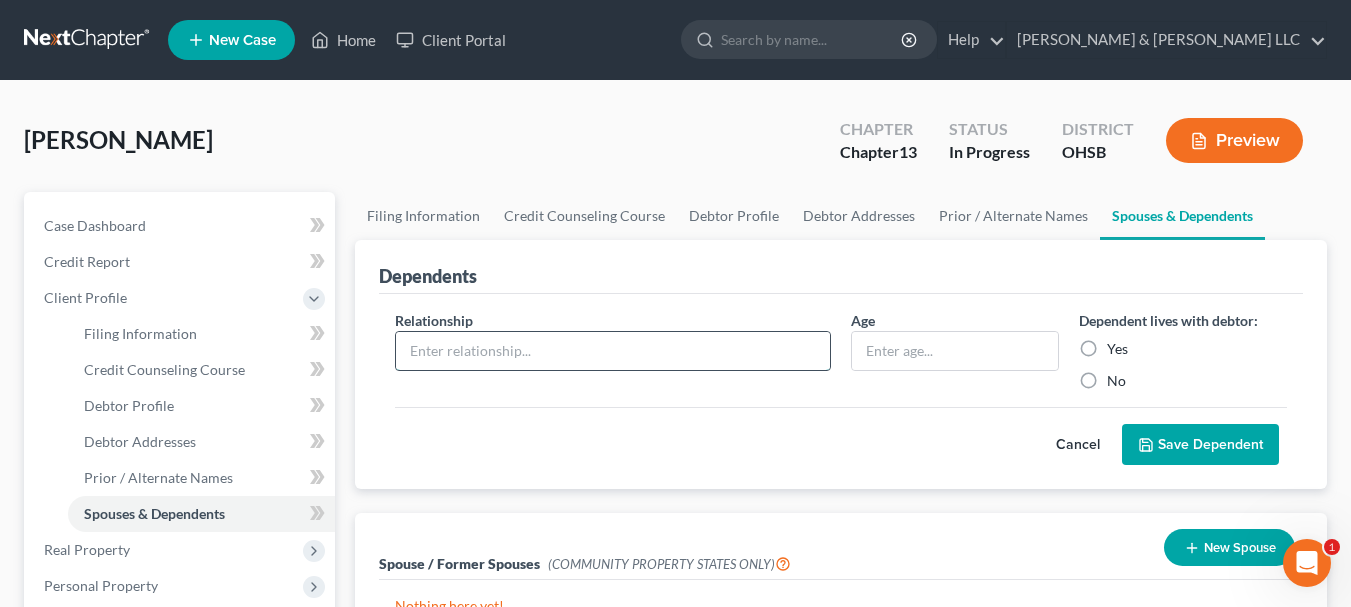 type on "Dependent" 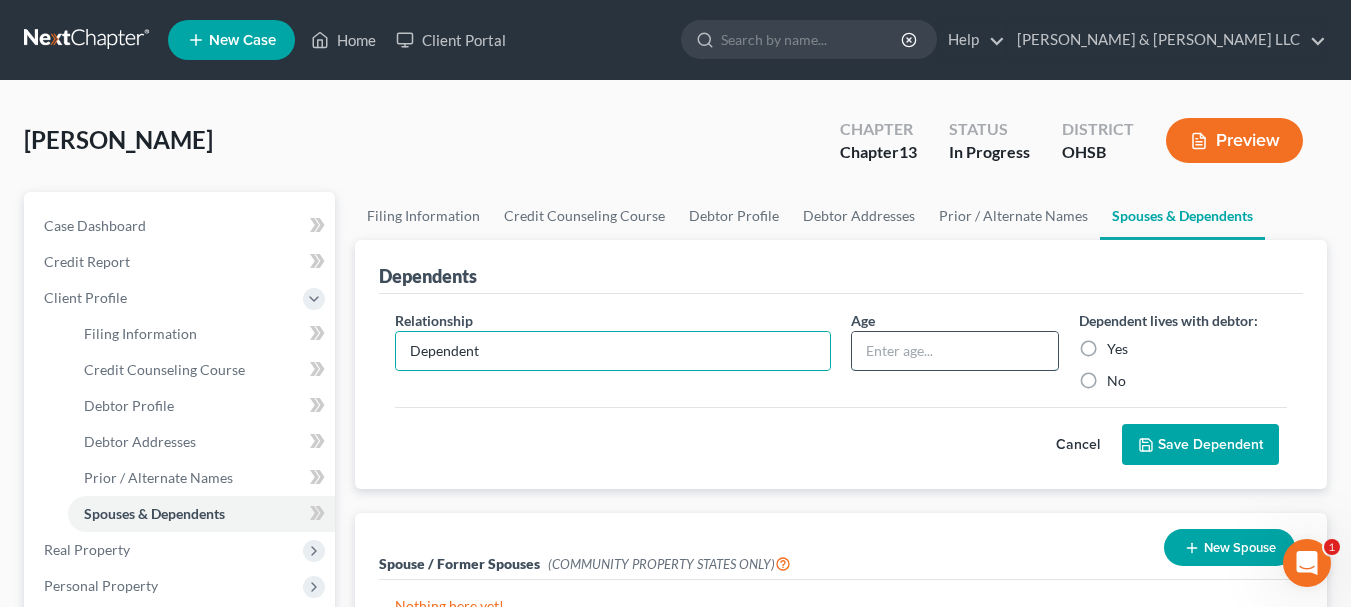 click at bounding box center [955, 351] 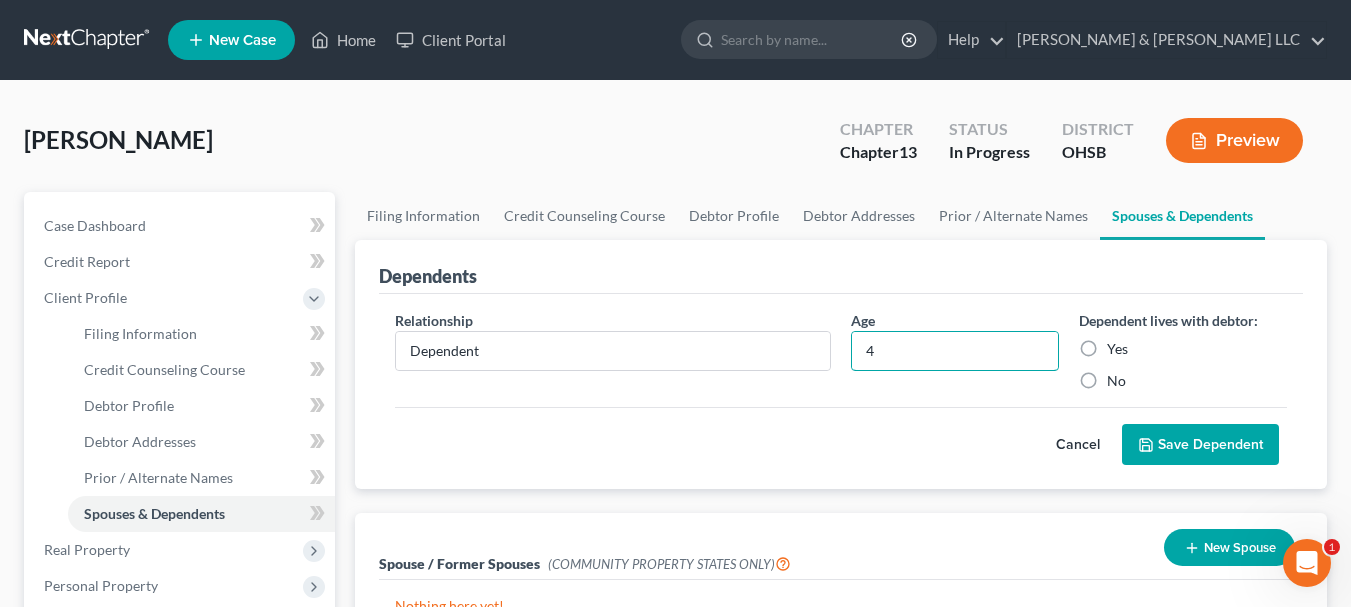 type on "4" 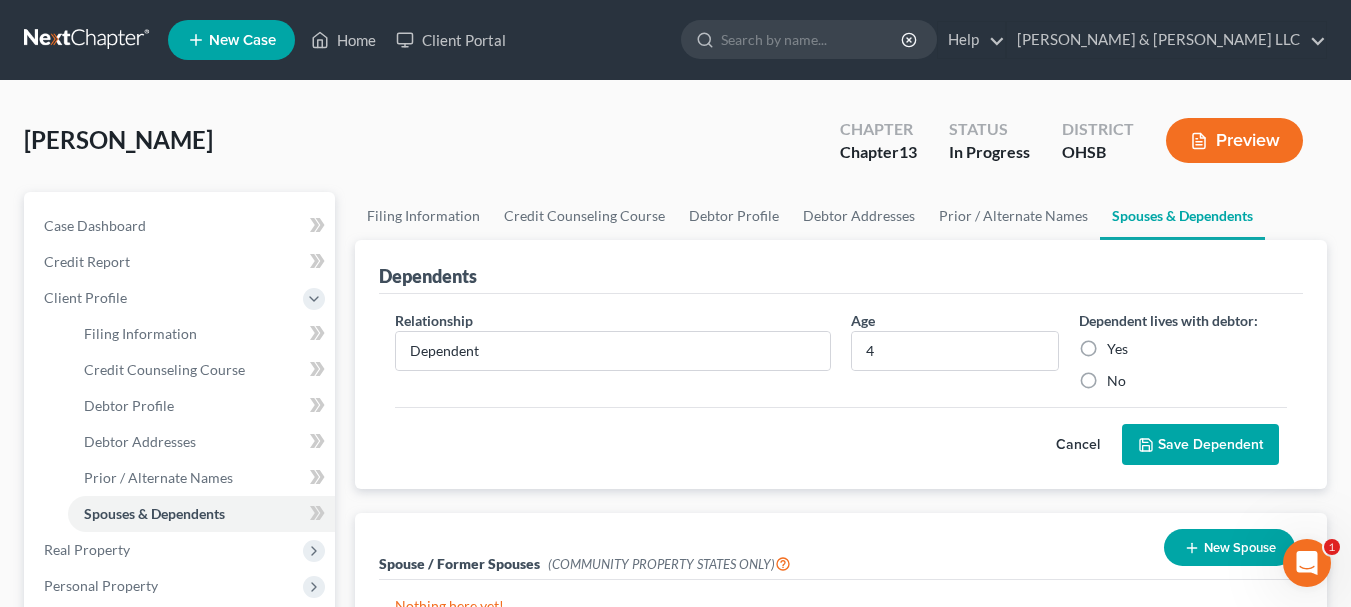 click on "Yes" at bounding box center (1117, 349) 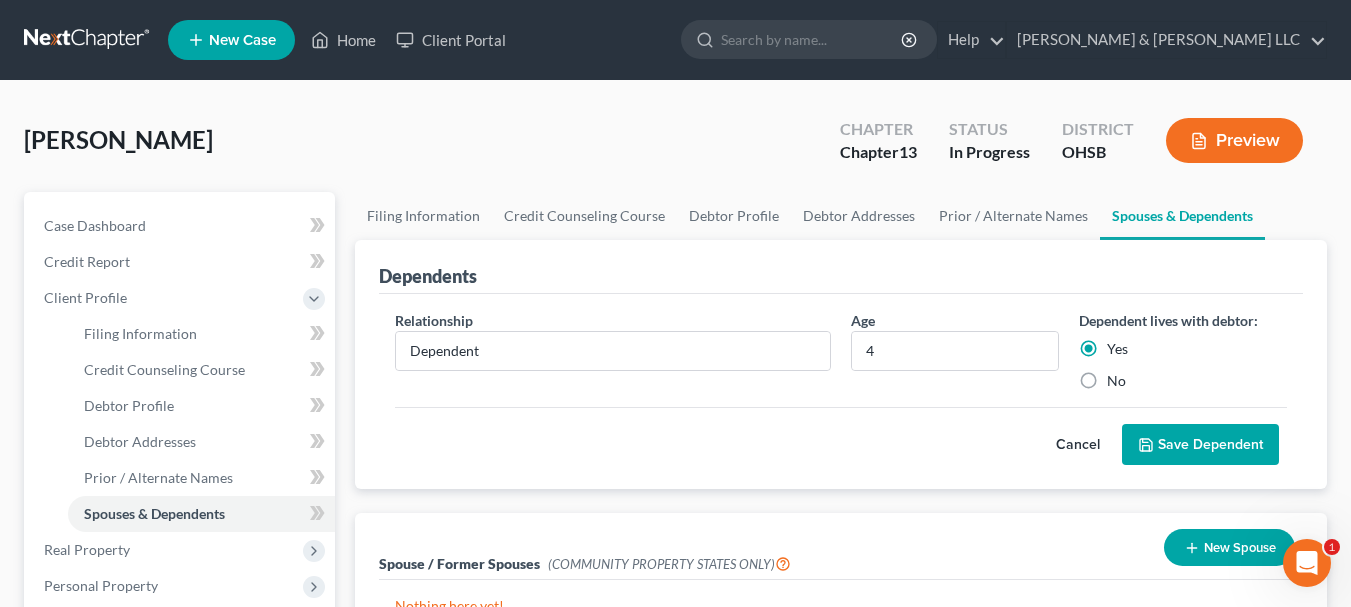 click on "Save Dependent" at bounding box center (1200, 445) 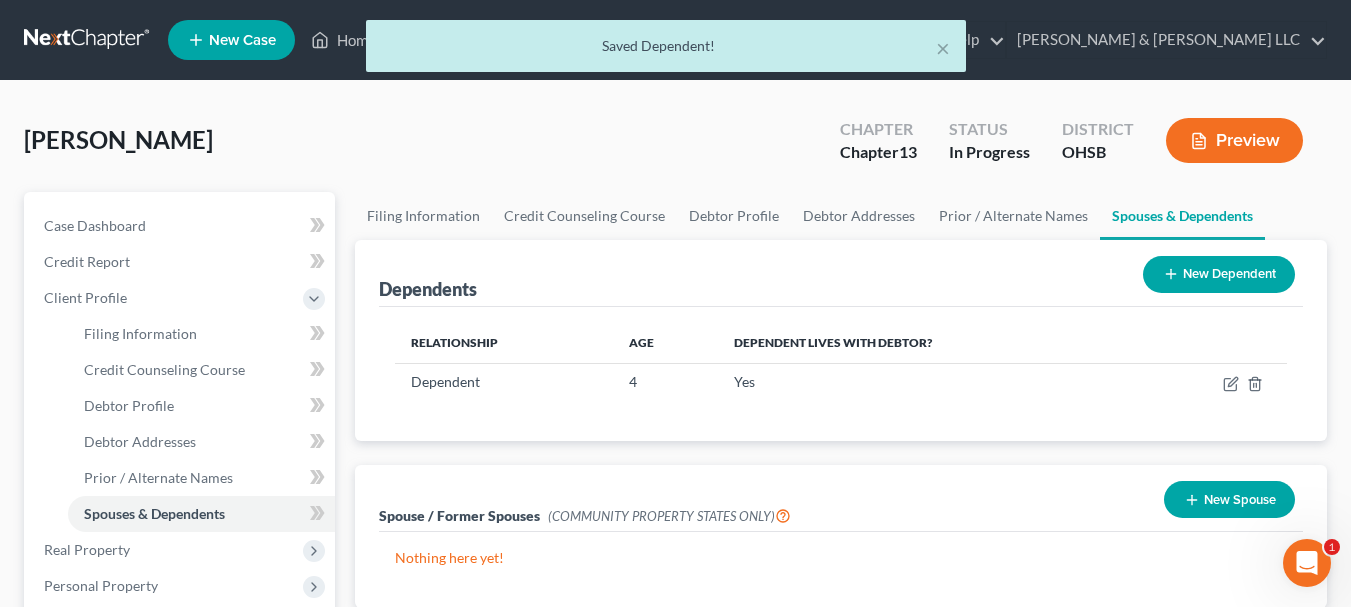 click on "New Dependent" at bounding box center (1219, 274) 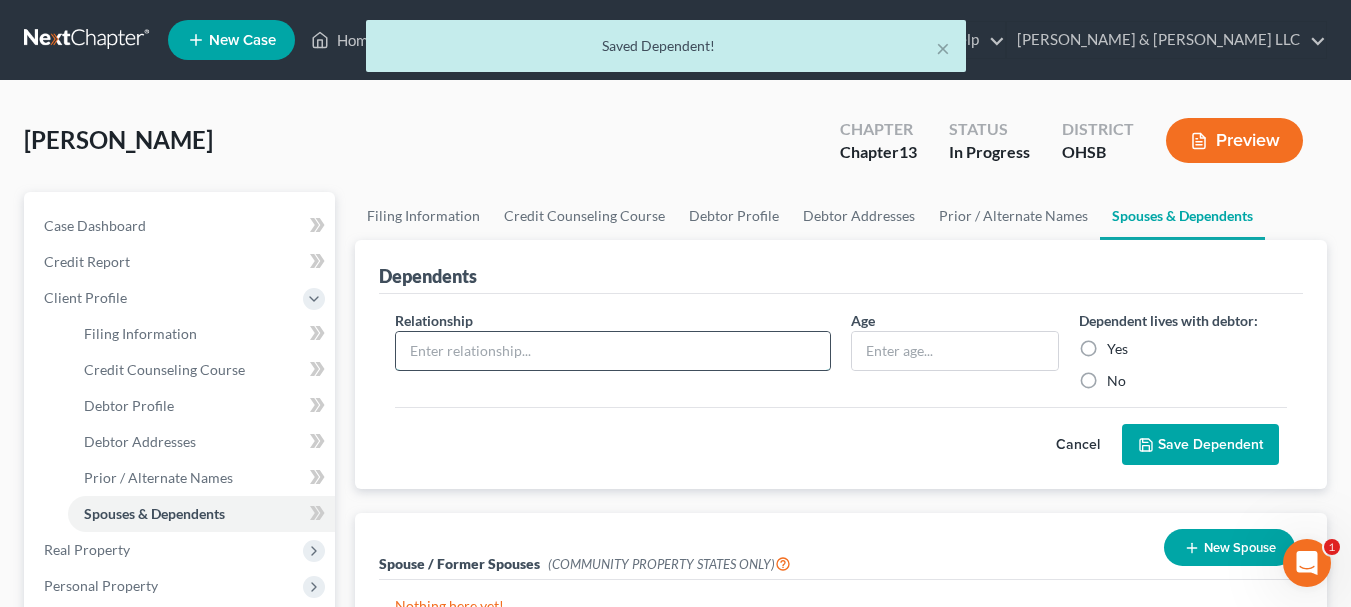 click at bounding box center [613, 351] 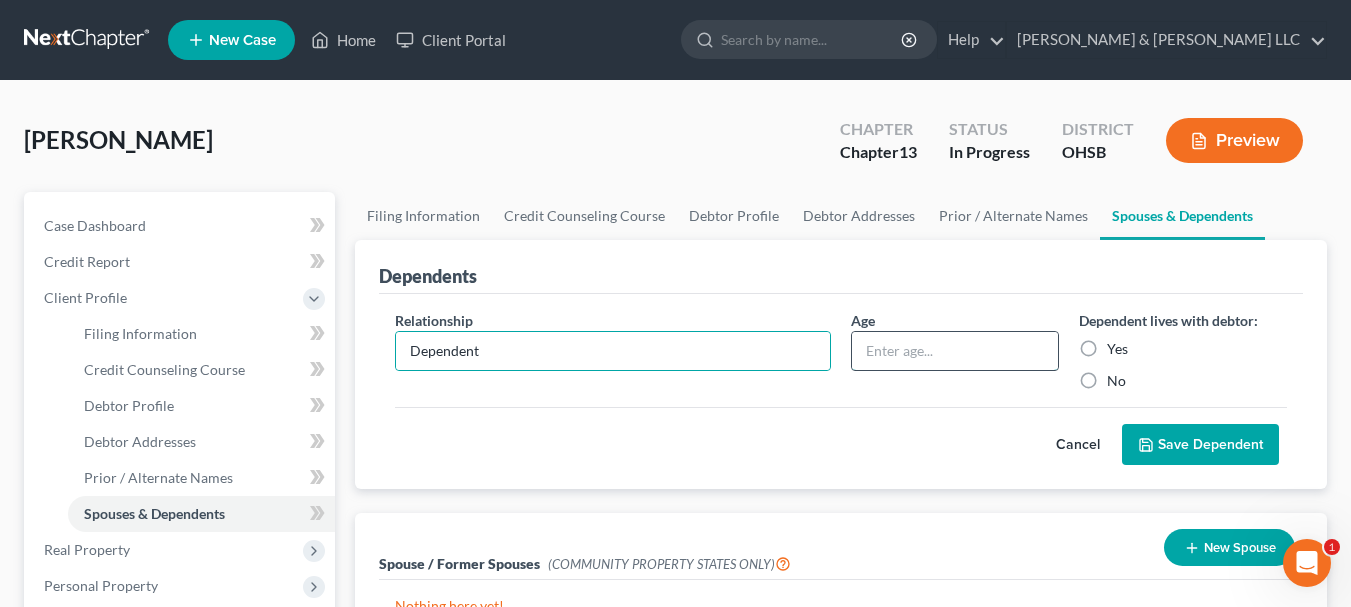 click at bounding box center (955, 351) 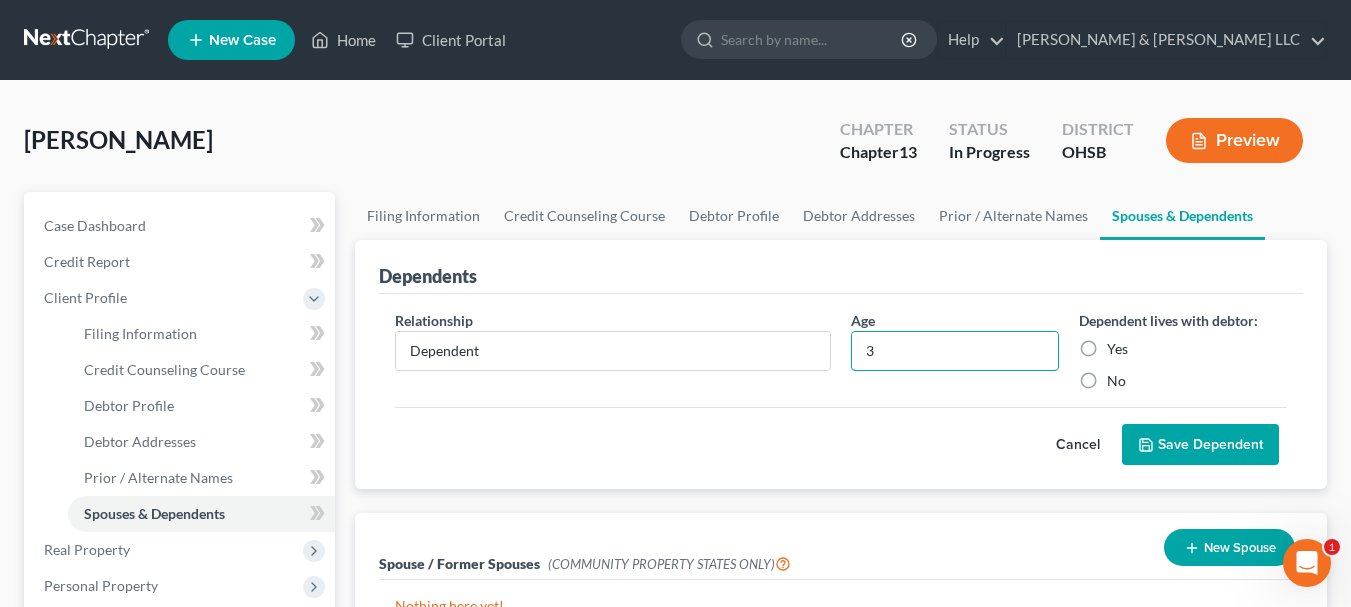 type on "3" 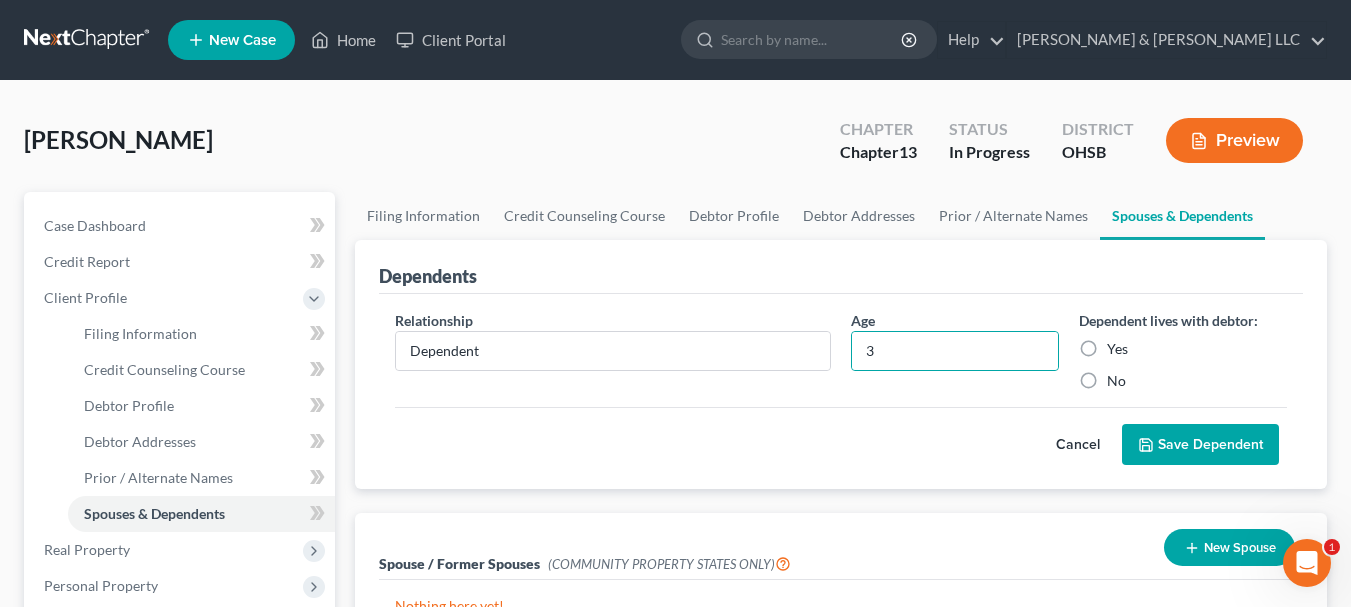 click on "Yes" at bounding box center (1117, 349) 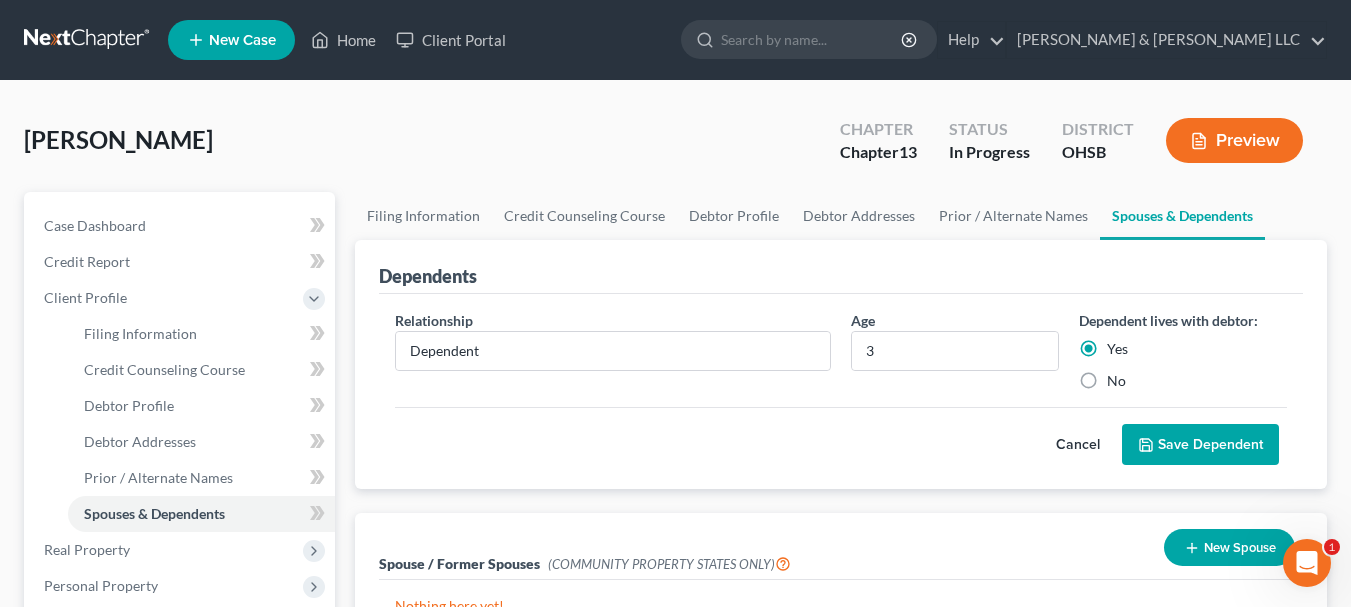 click on "Save Dependent" at bounding box center (1200, 445) 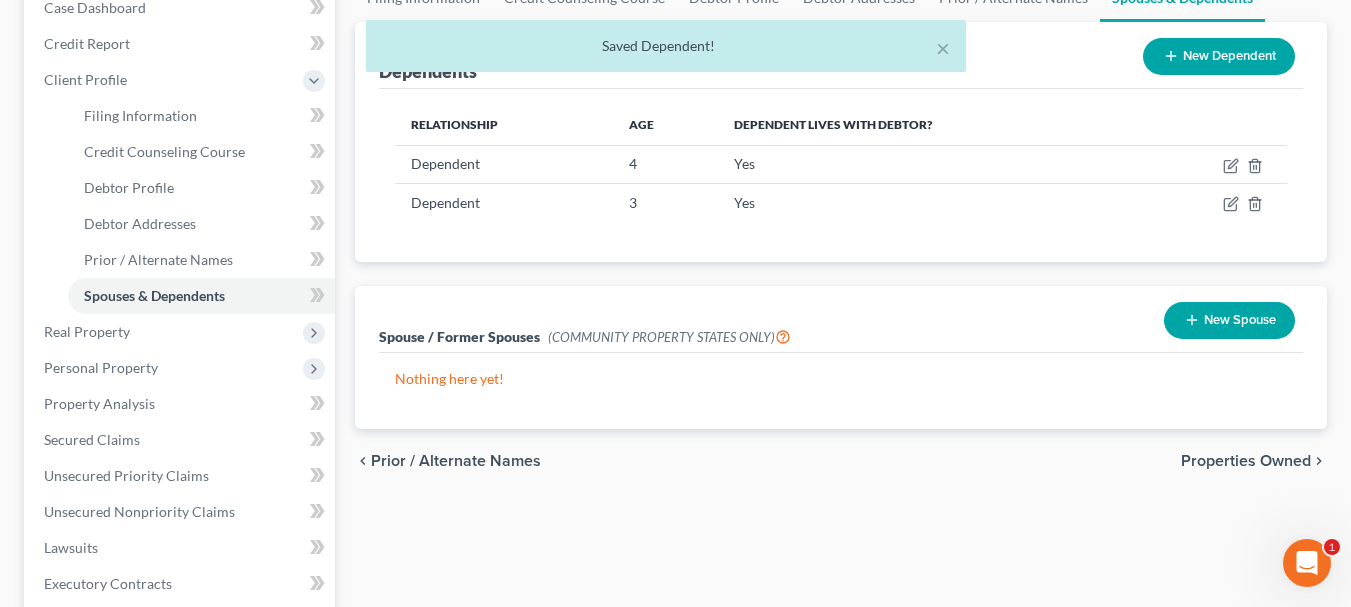 scroll, scrollTop: 224, scrollLeft: 0, axis: vertical 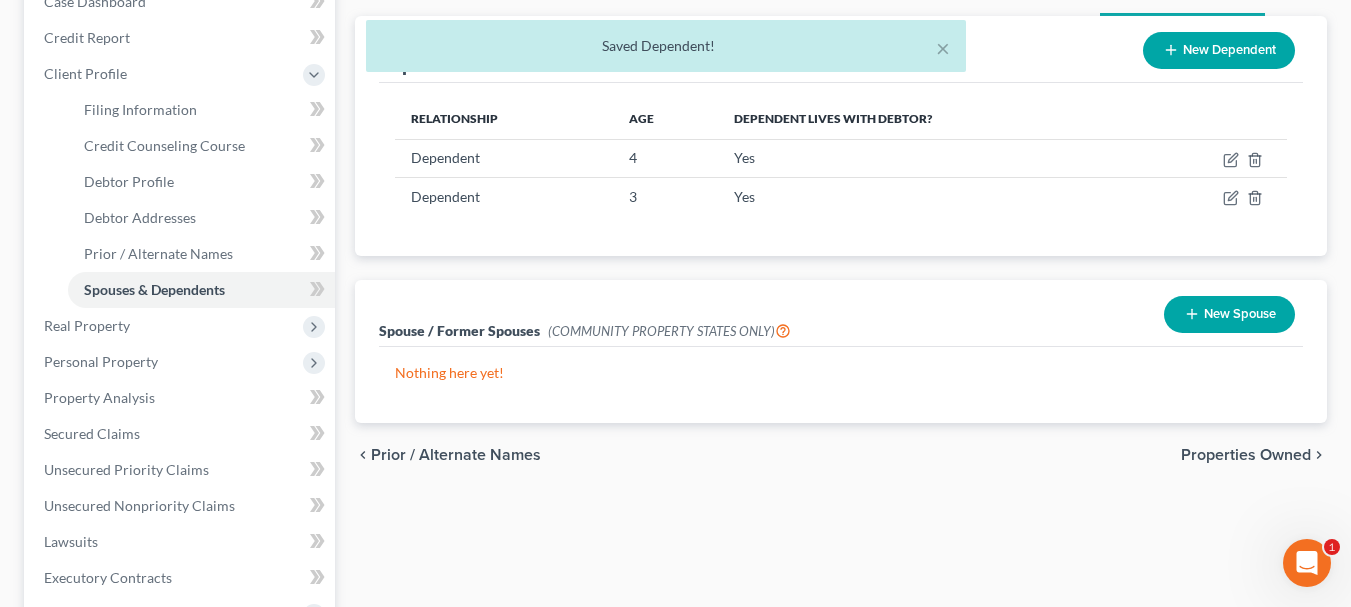 click on "Properties Owned" at bounding box center (1246, 455) 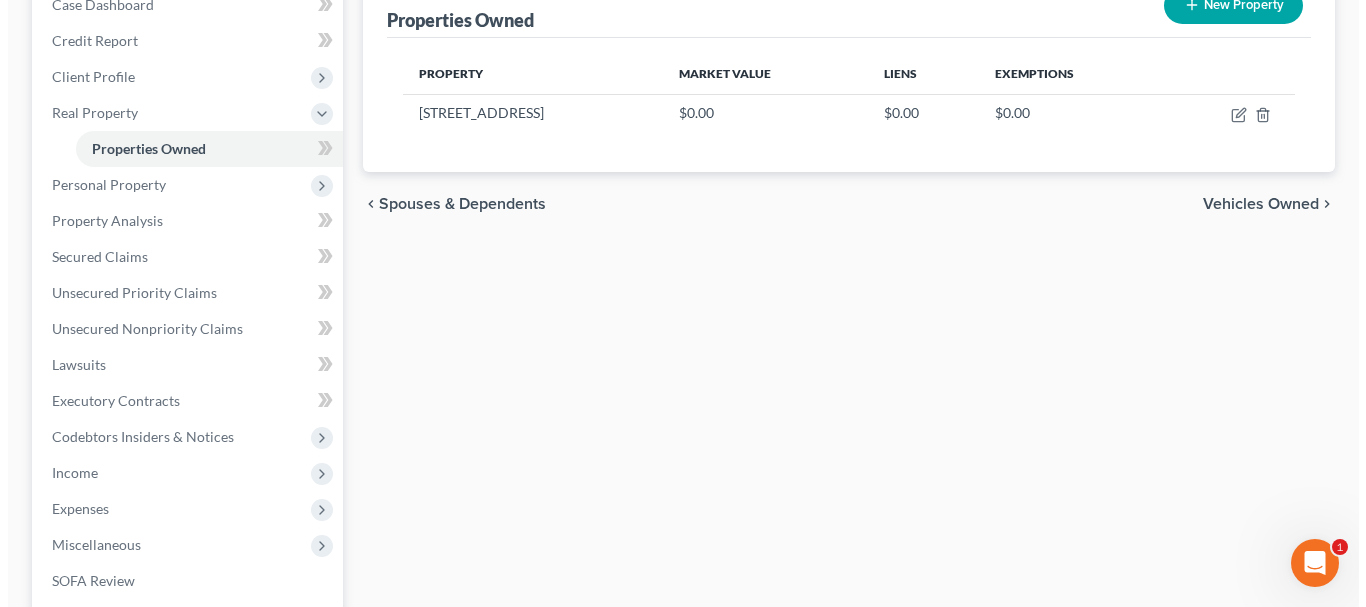 scroll, scrollTop: 0, scrollLeft: 0, axis: both 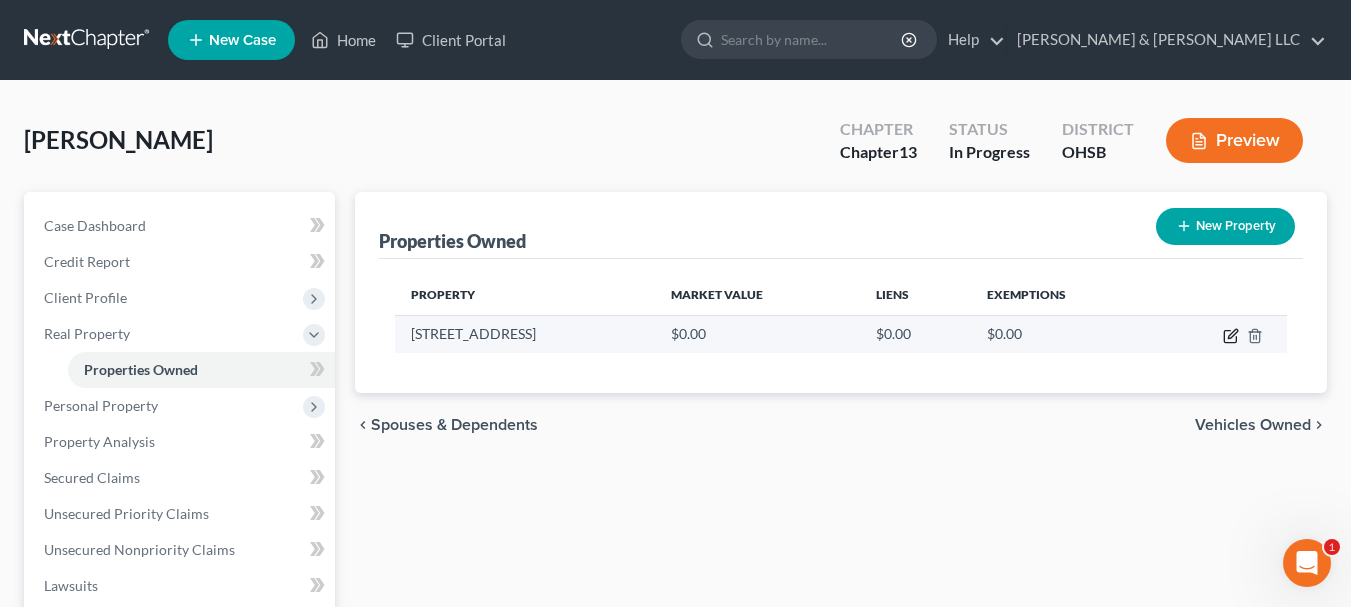 click 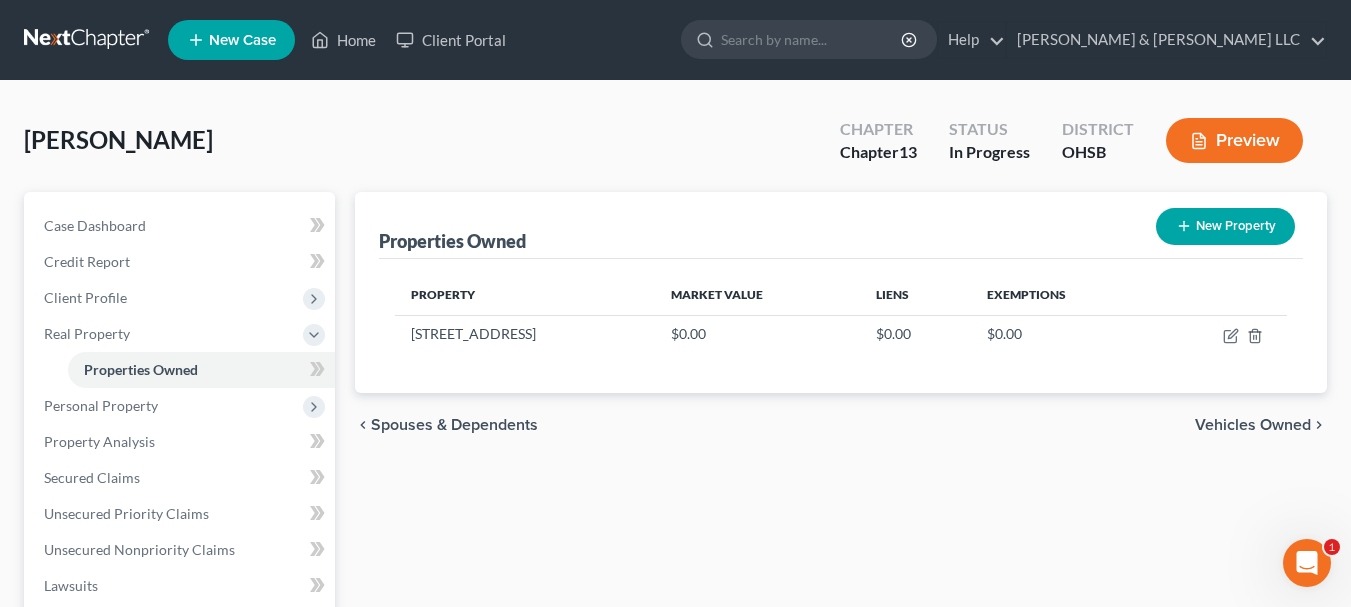select on "36" 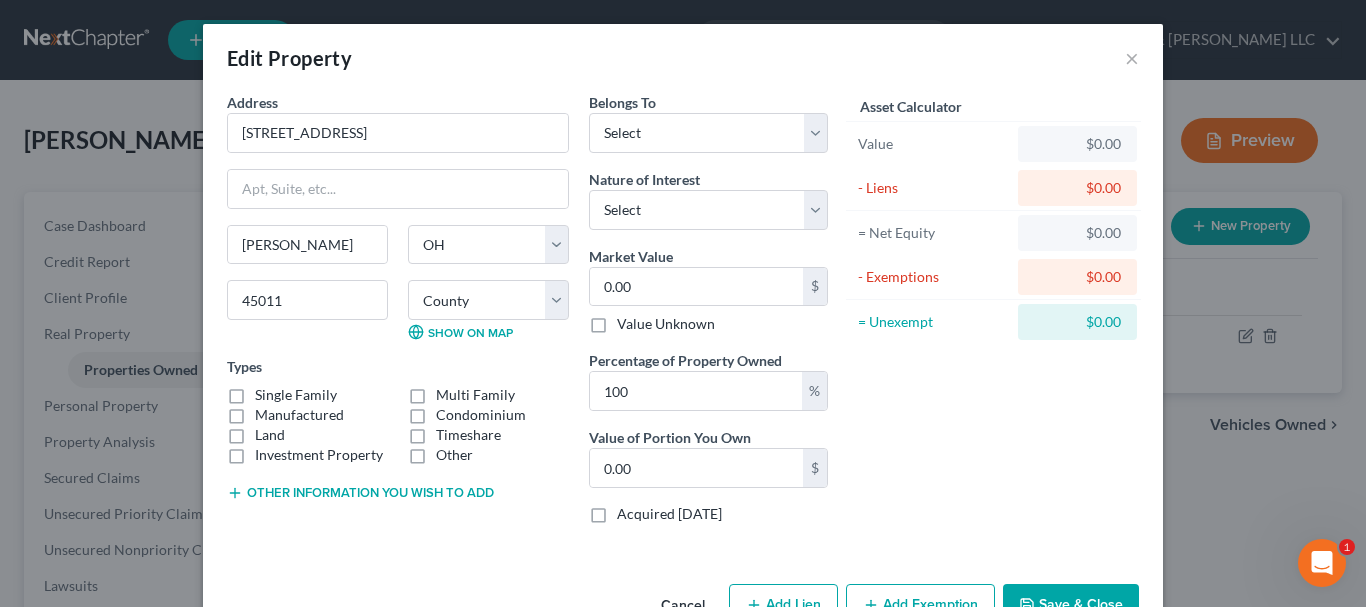 click on "Other information you wish to add" at bounding box center (360, 493) 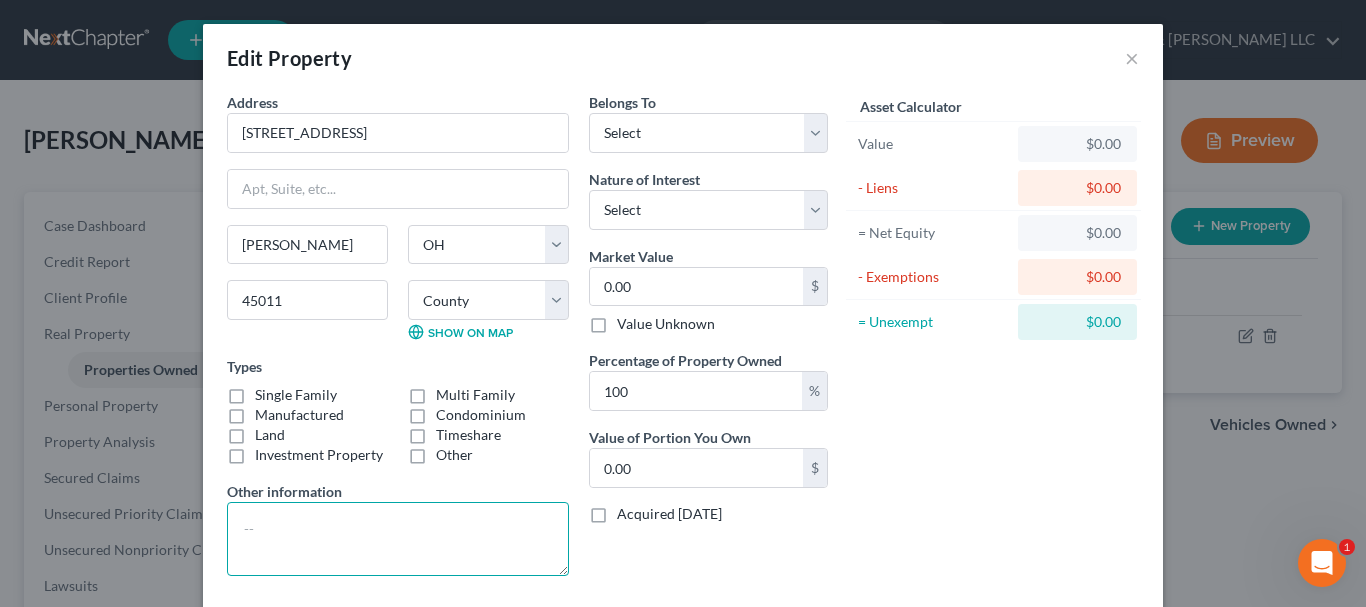 click at bounding box center (398, 539) 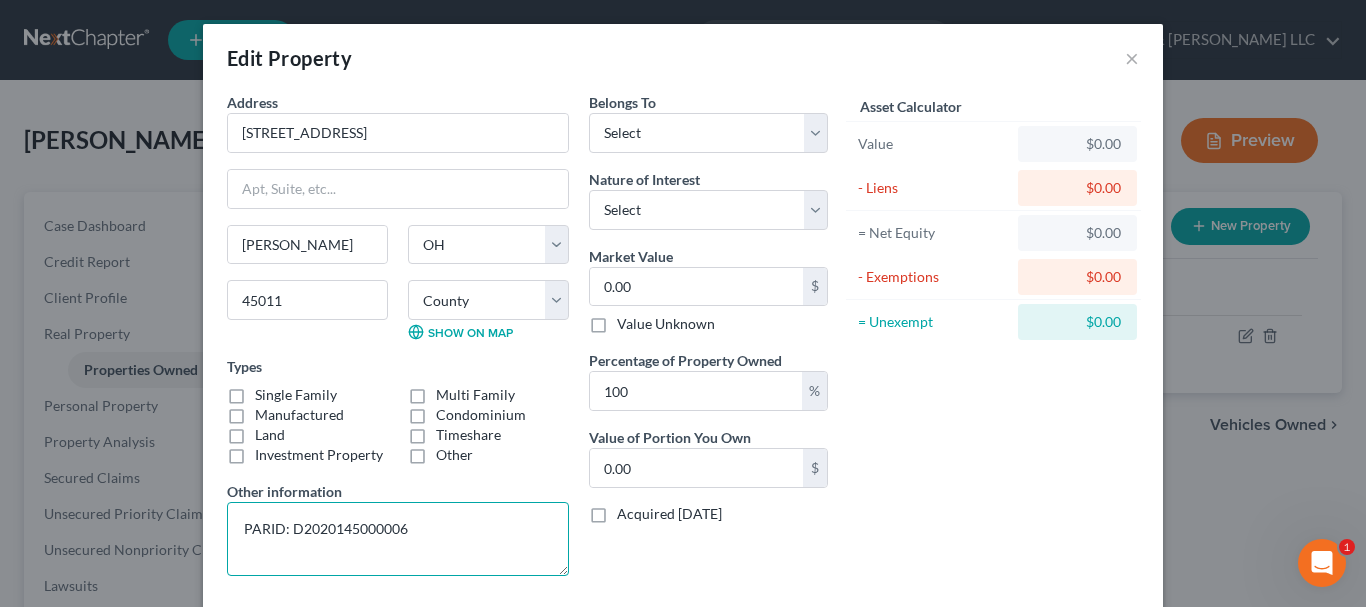 click on "PARID: D2020145000006" at bounding box center (398, 539) 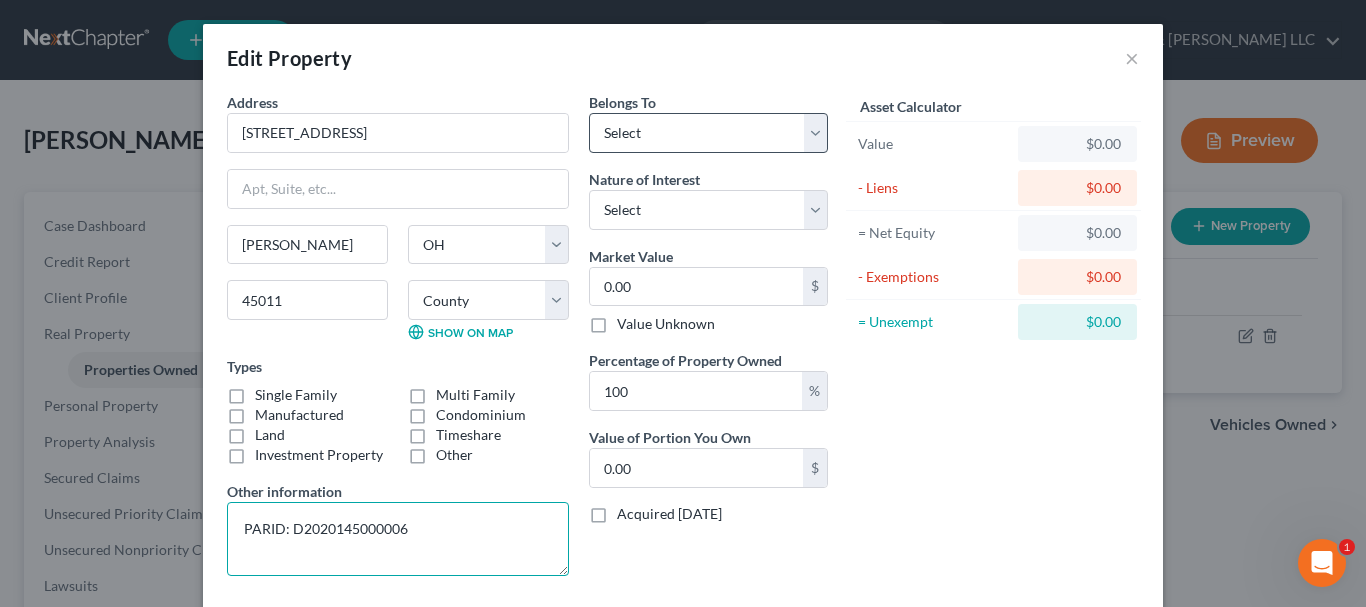 type on "PARID: D2020145000006" 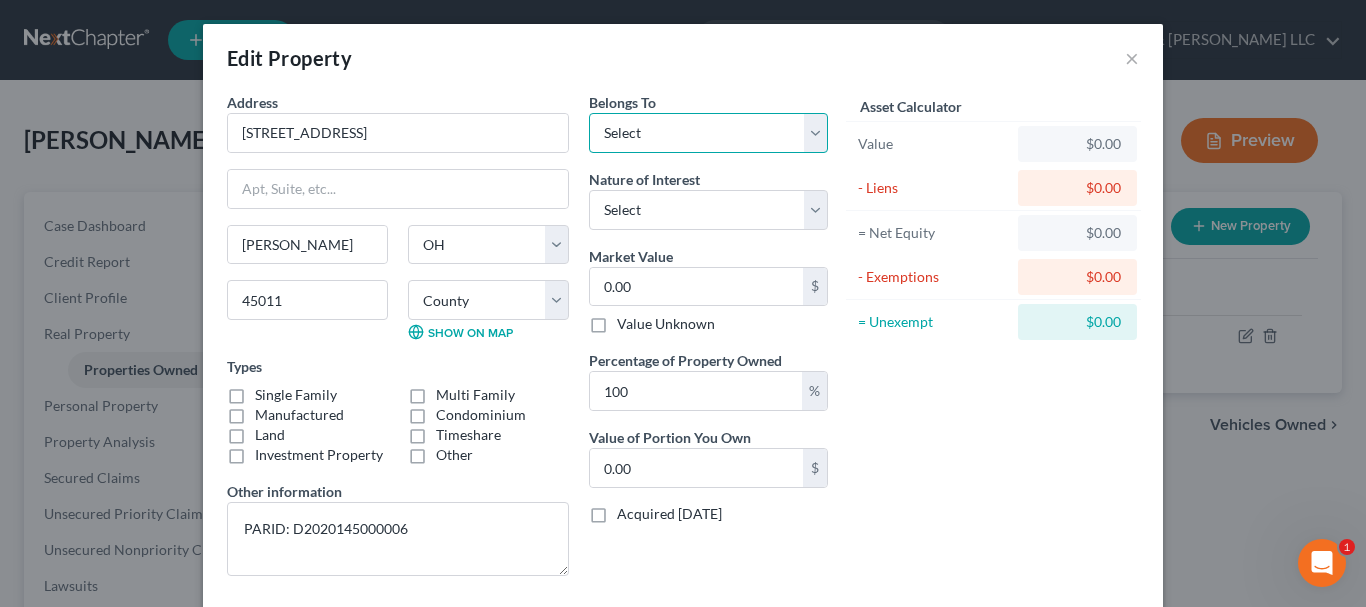 click on "Select Debtor 1 Only Debtor 2 Only Debtor 1 And Debtor 2 Only At Least One Of The Debtors And Another Community Property" at bounding box center [708, 133] 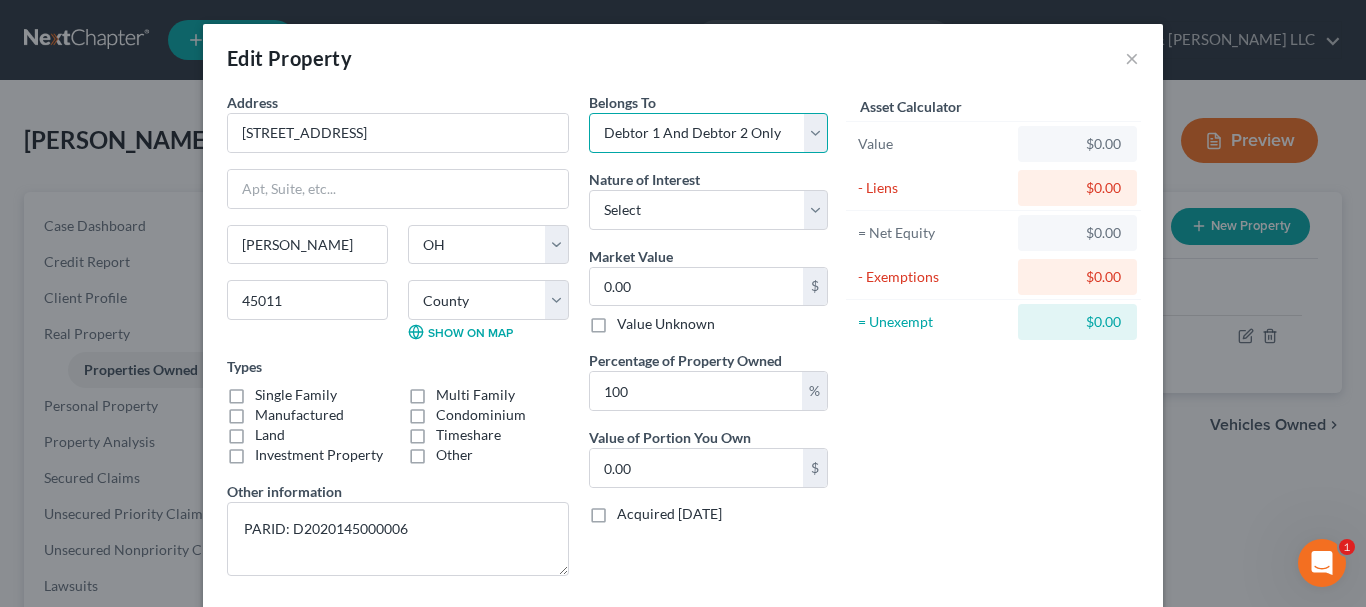 click on "Select Debtor 1 Only Debtor 2 Only Debtor 1 And Debtor 2 Only At Least One Of The Debtors And Another Community Property" at bounding box center [708, 133] 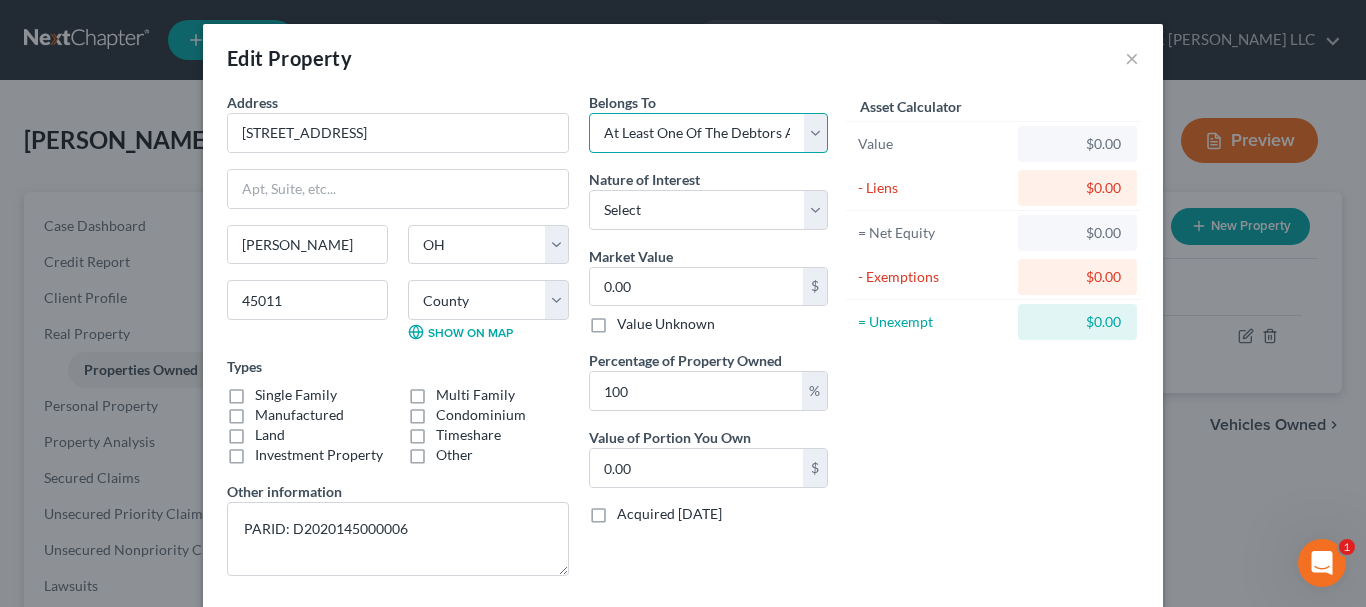 click on "Select Debtor 1 Only Debtor 2 Only Debtor 1 And Debtor 2 Only At Least One Of The Debtors And Another Community Property" at bounding box center [708, 133] 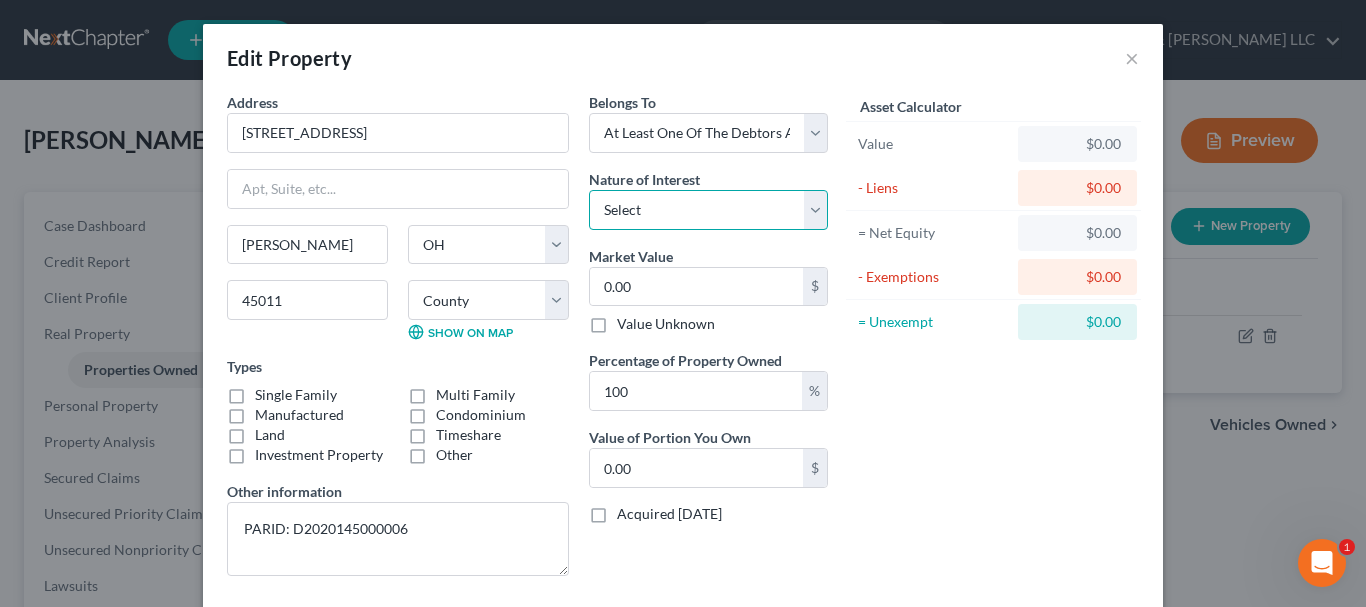 click on "Select Fee Simple Joint Tenant Life Estate Equitable Interest Future Interest Tenancy By The Entireties Tenants In Common Other" at bounding box center (708, 210) 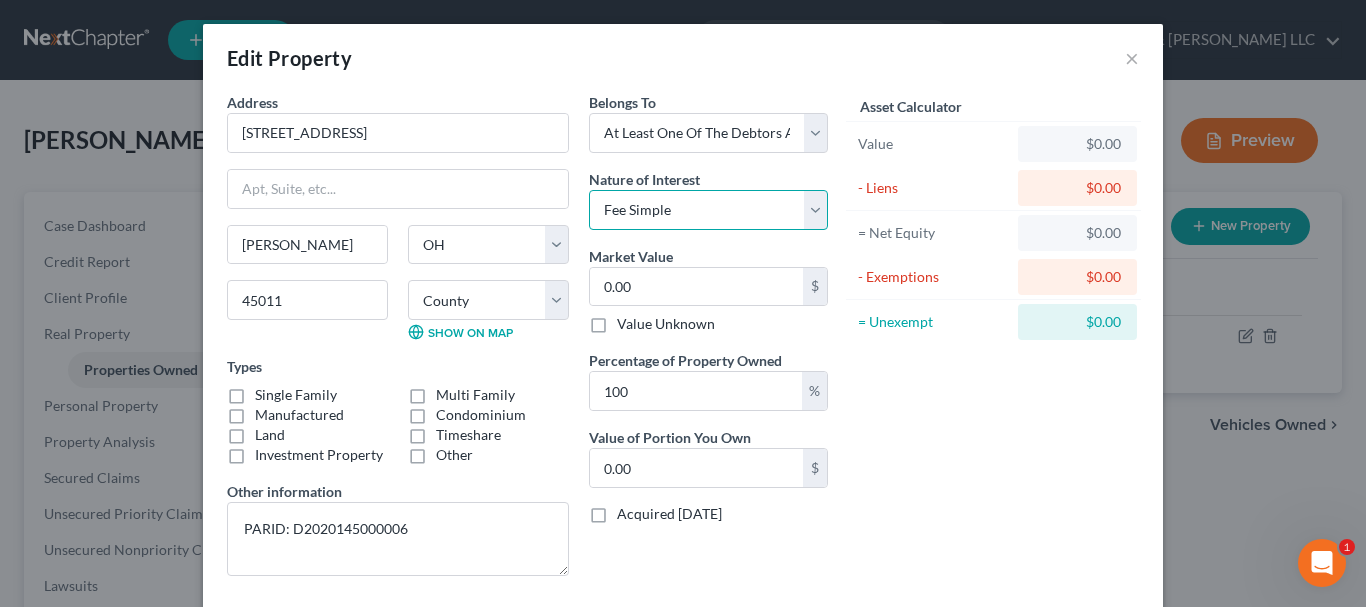 click on "Select Fee Simple Joint Tenant Life Estate Equitable Interest Future Interest Tenancy By The Entireties Tenants In Common Other" at bounding box center (708, 210) 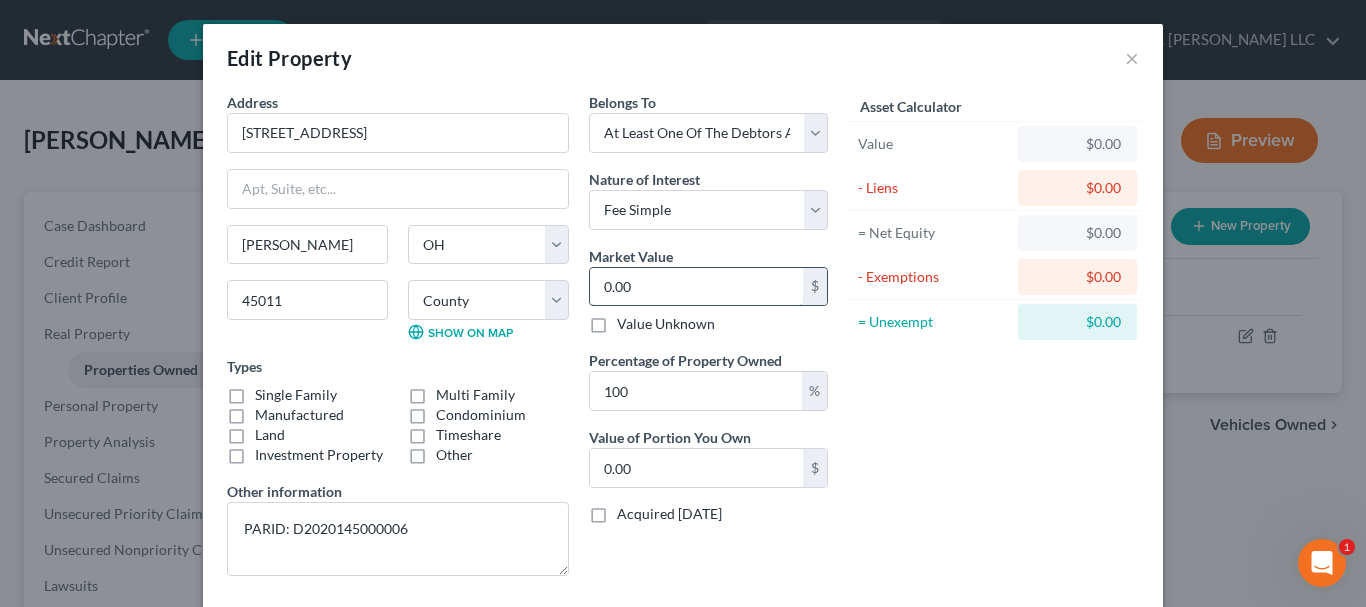click on "0.00" at bounding box center [696, 287] 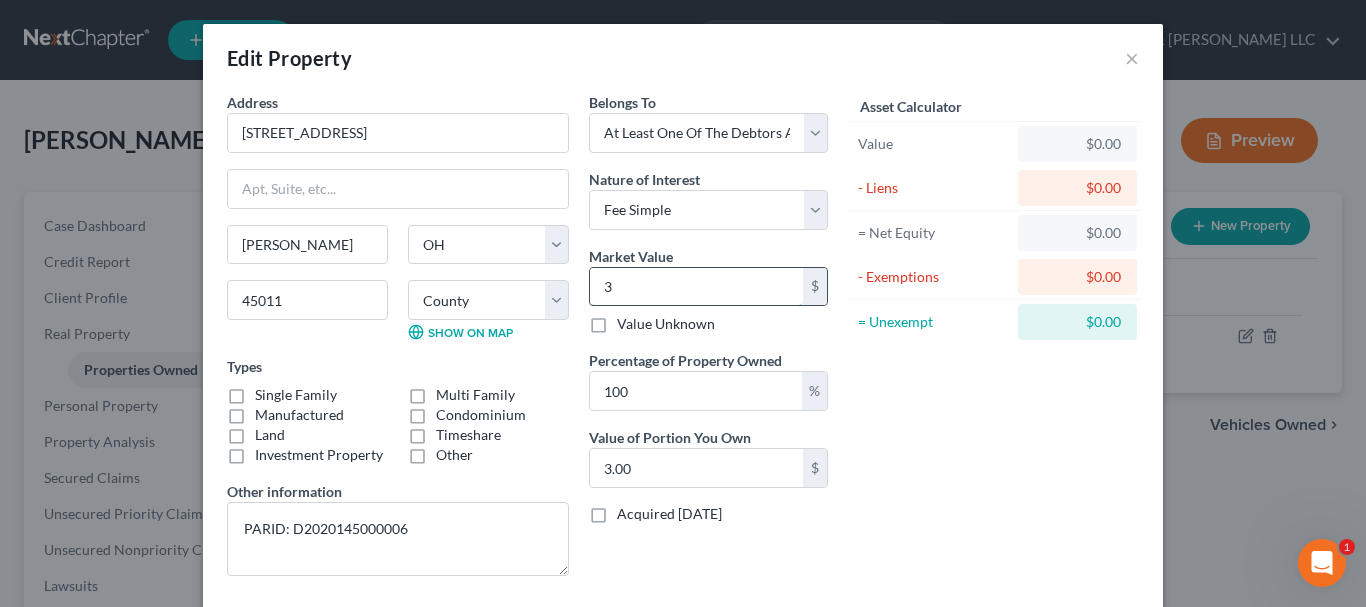 type on "36" 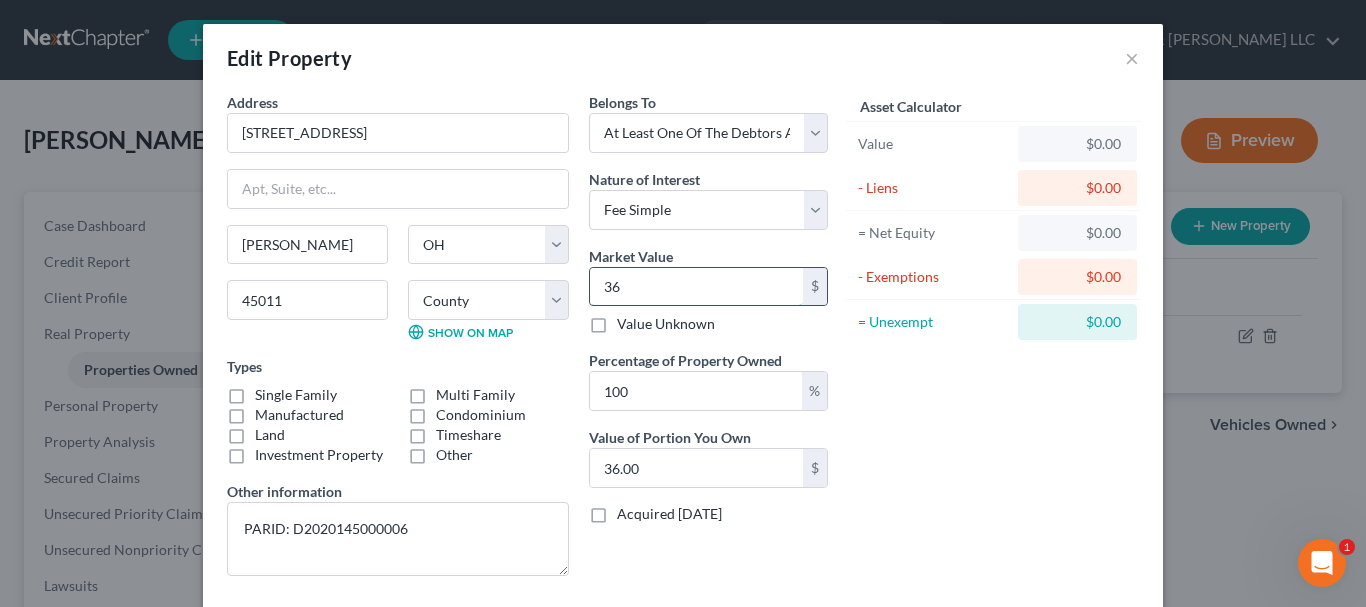 type on "362" 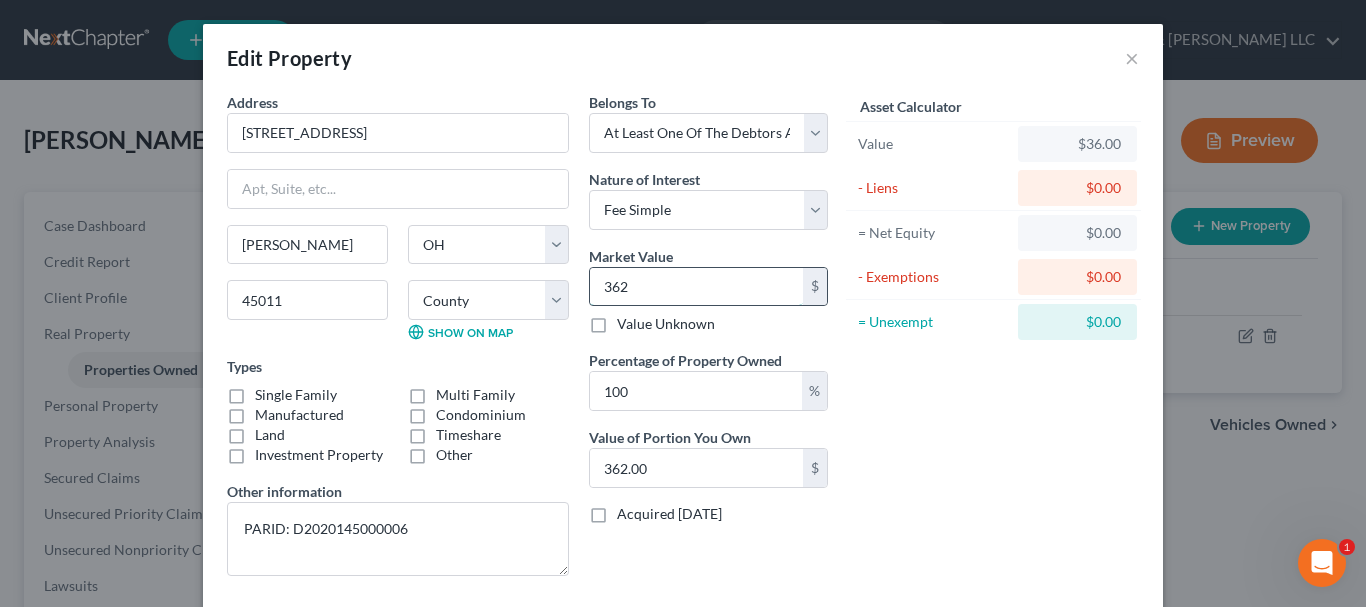 type on "3620" 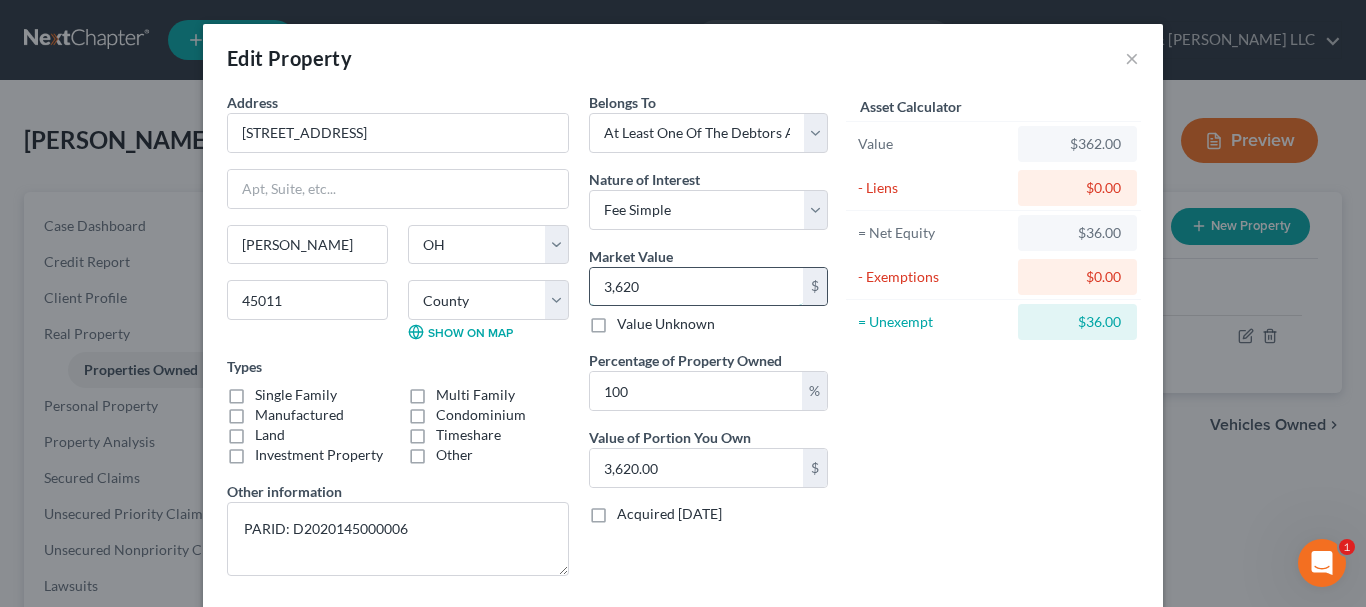 type on "3,6209" 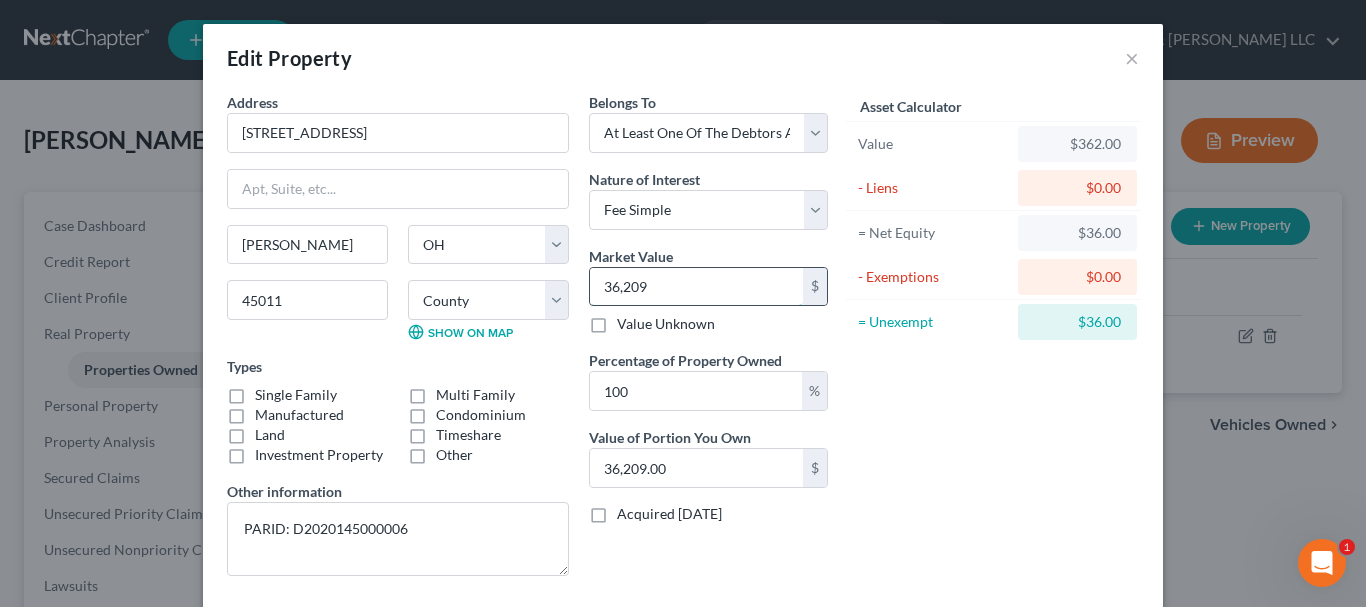 type on "36,2090" 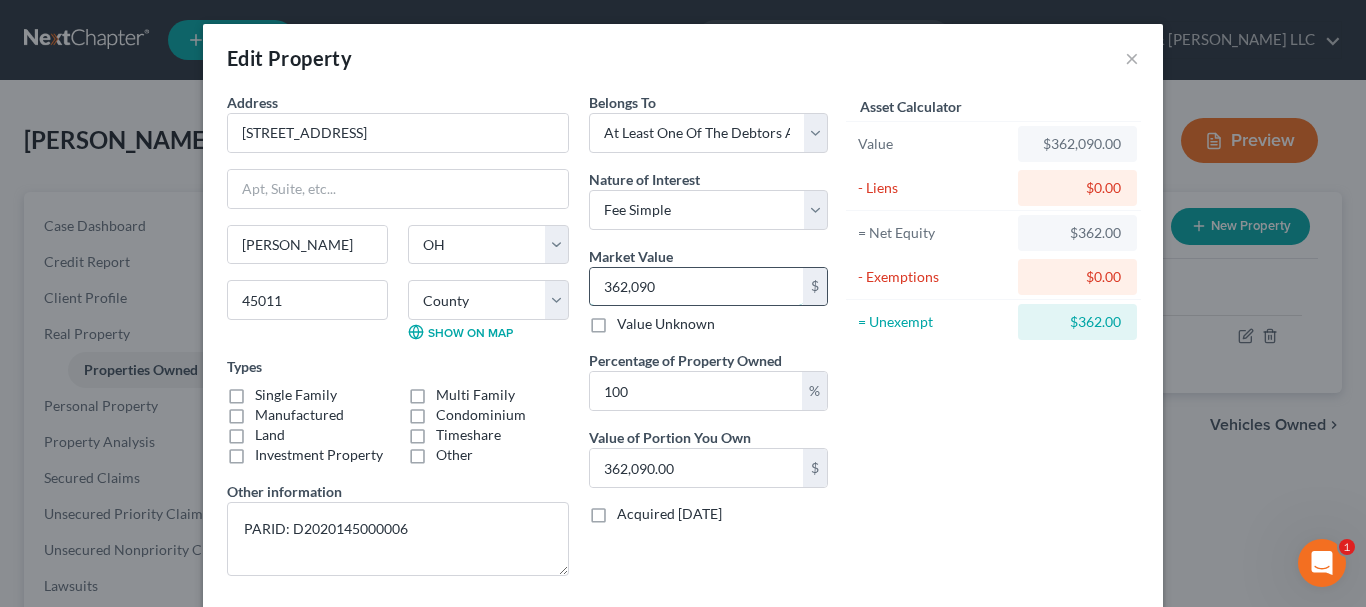type on "362,090" 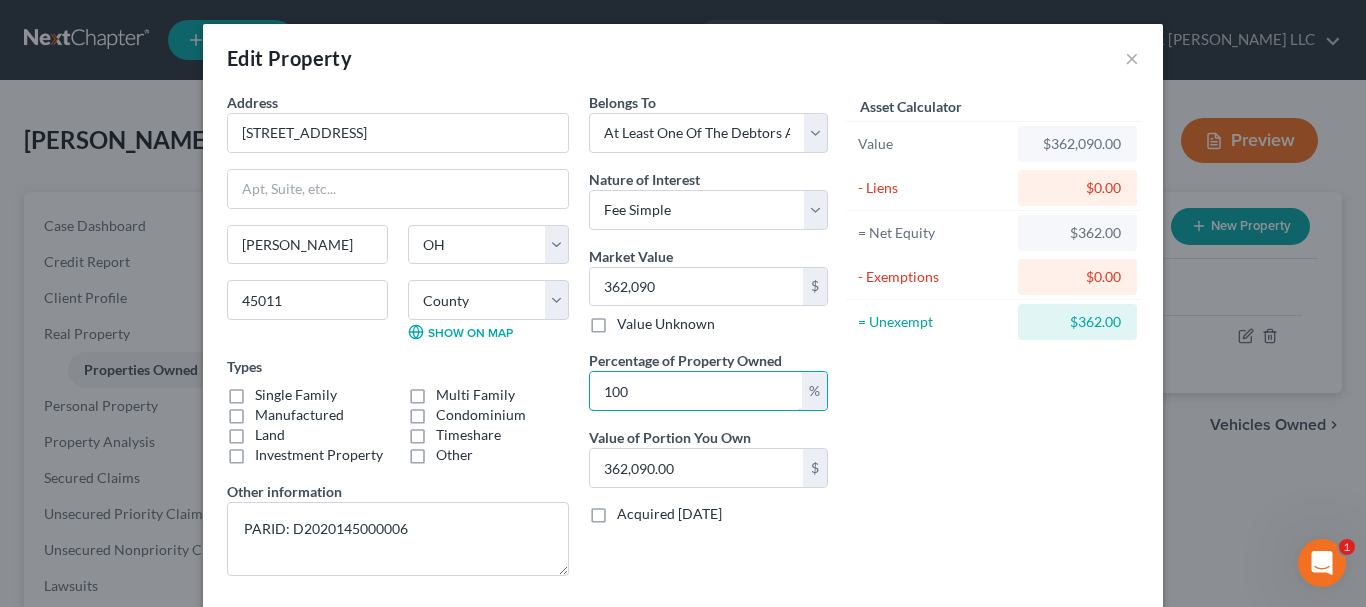 drag, startPoint x: 640, startPoint y: 388, endPoint x: 443, endPoint y: 374, distance: 197.49684 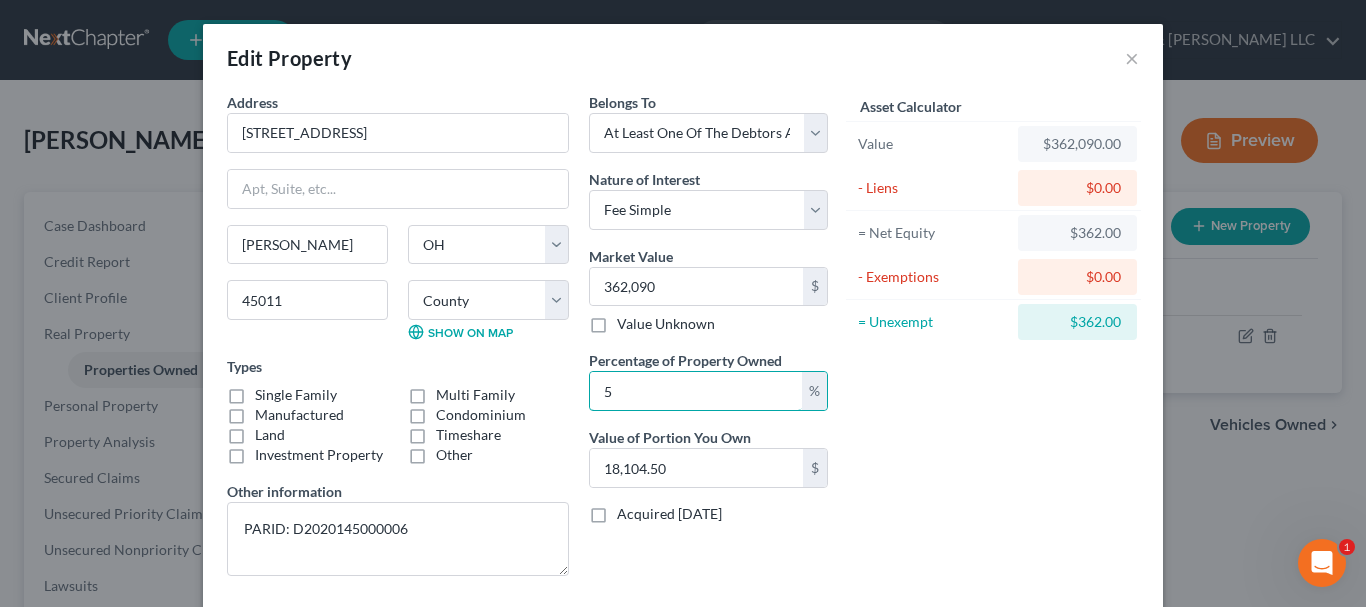 type on "50" 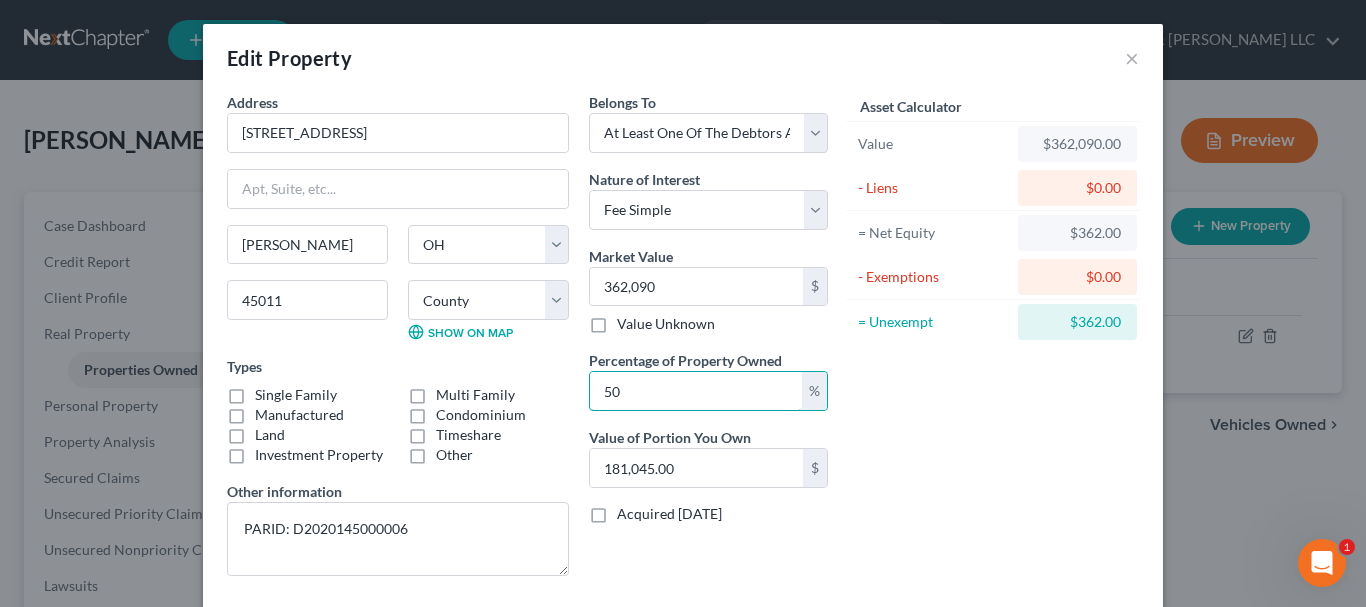 type on "50" 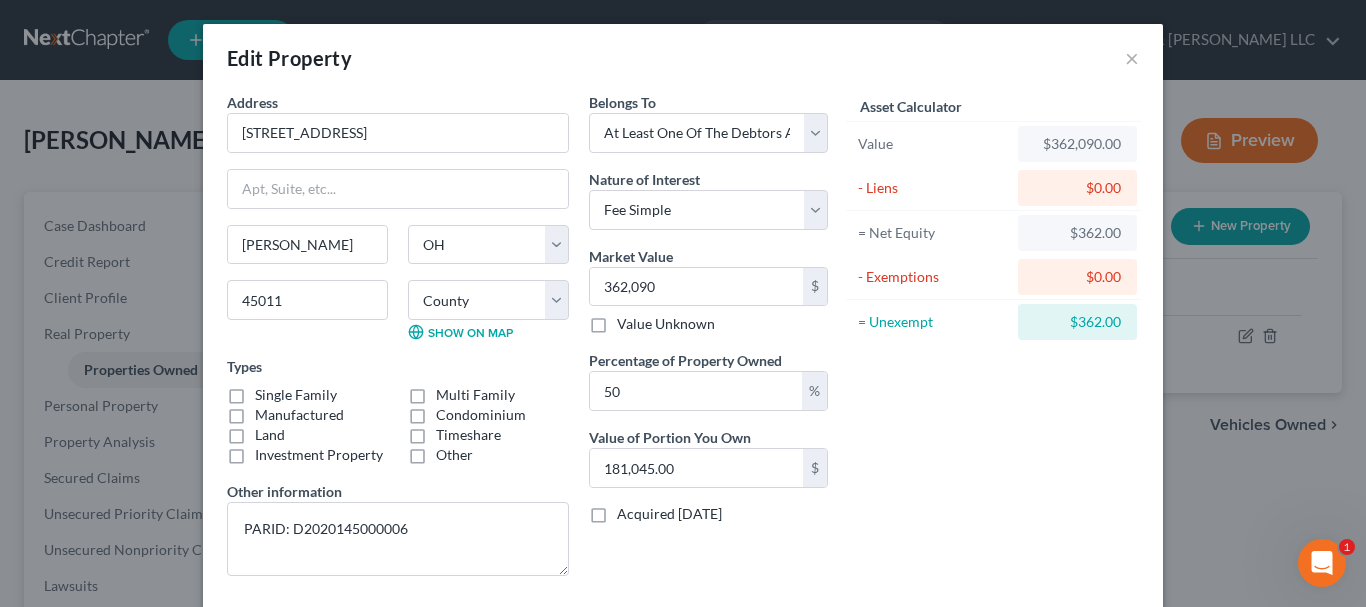 click on "Single Family" at bounding box center [296, 395] 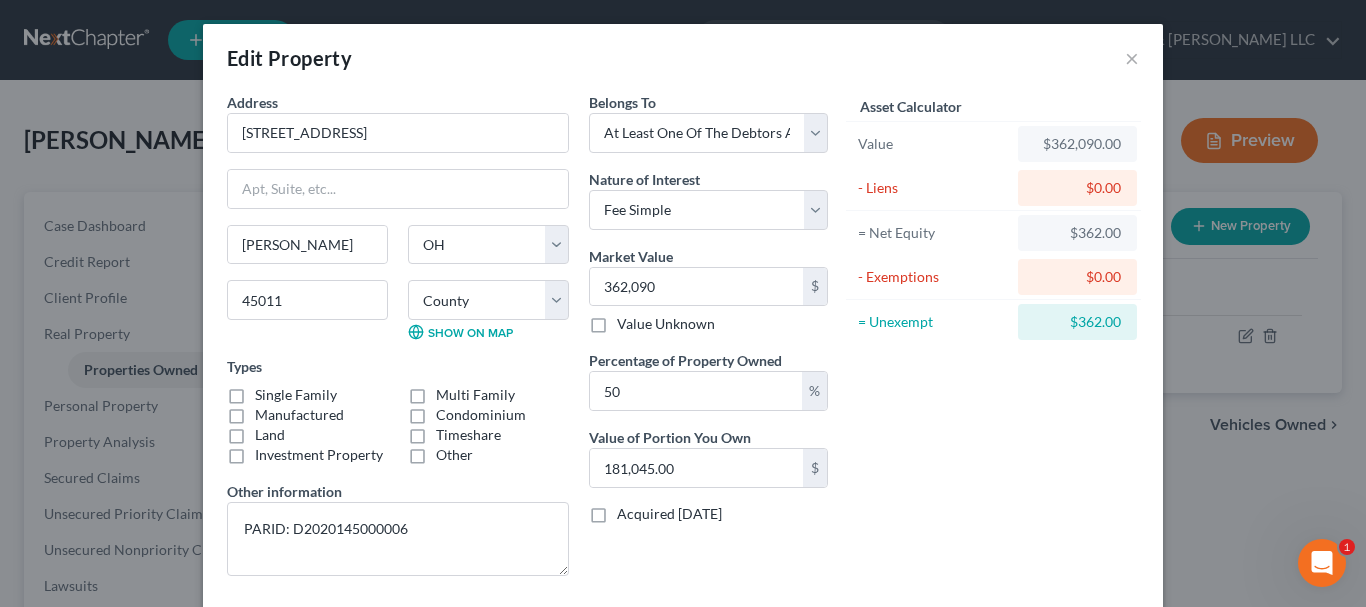 click on "Single Family" at bounding box center (269, 391) 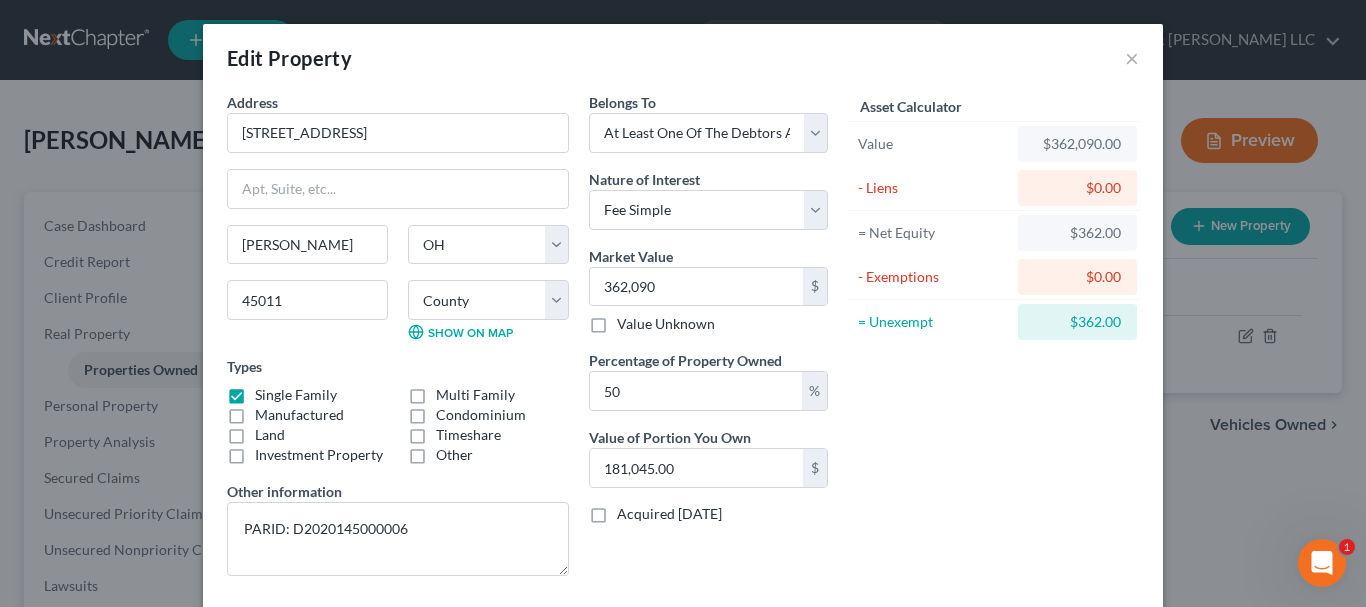 scroll, scrollTop: 111, scrollLeft: 0, axis: vertical 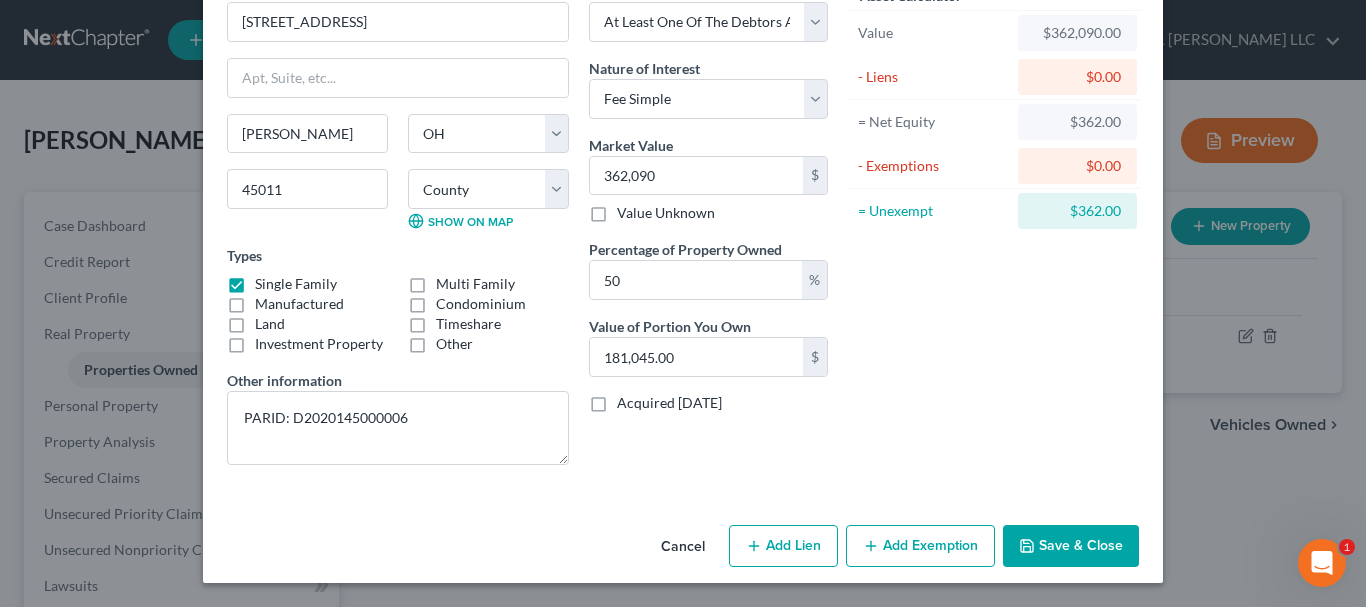 click on "Add Exemption" at bounding box center (920, 546) 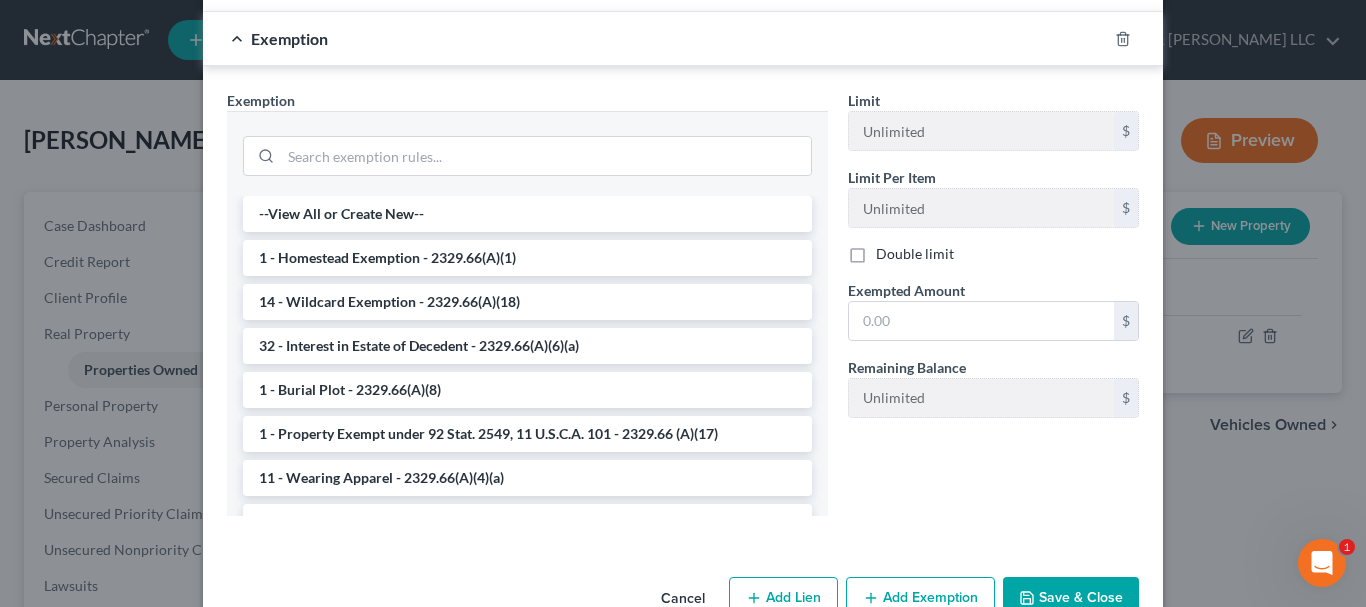 scroll, scrollTop: 614, scrollLeft: 0, axis: vertical 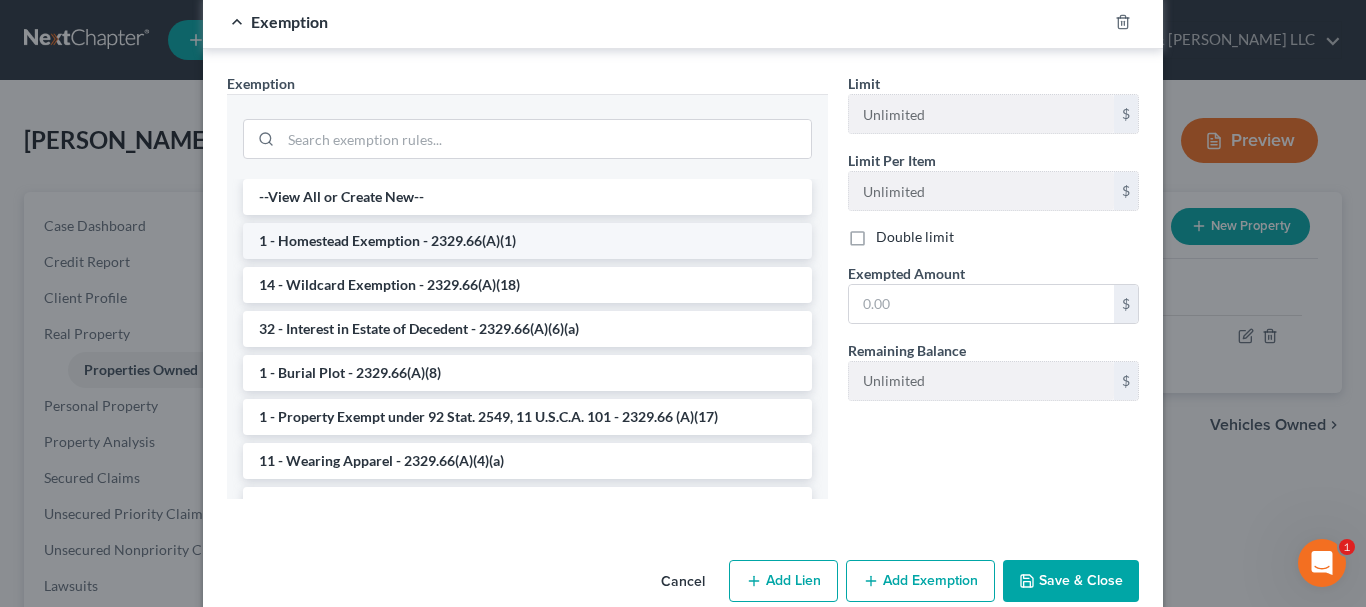 click on "1 - Homestead Exemption  - 2329.66(A)(1)" at bounding box center [527, 241] 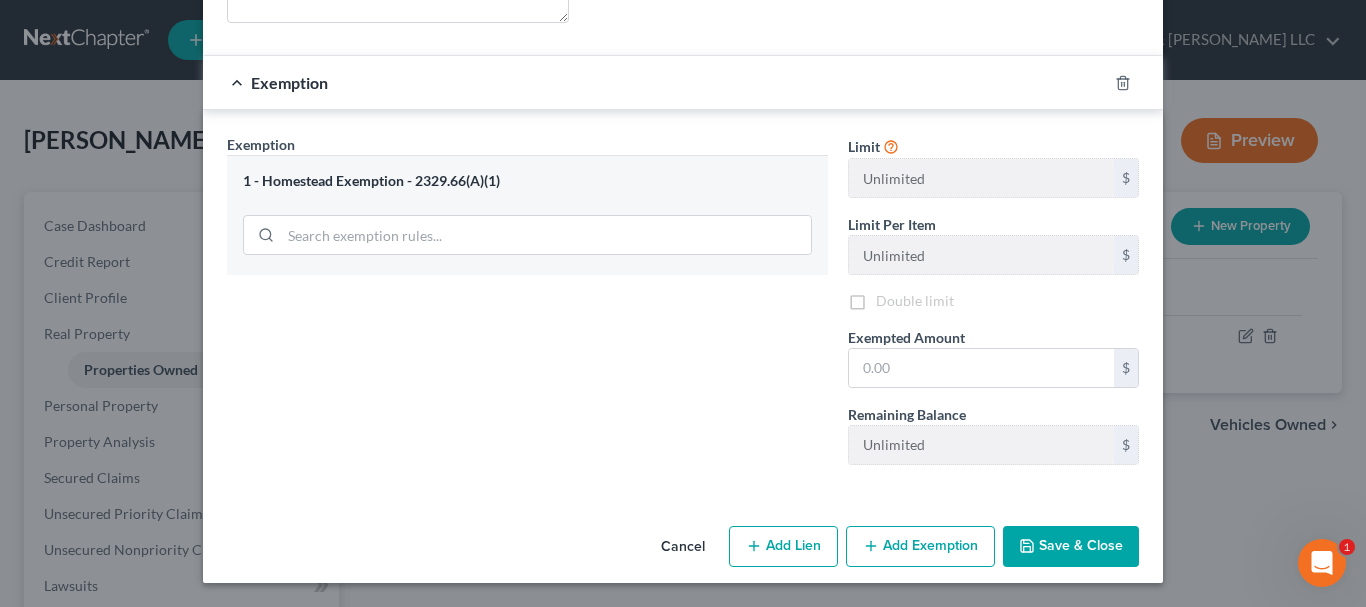 scroll, scrollTop: 553, scrollLeft: 0, axis: vertical 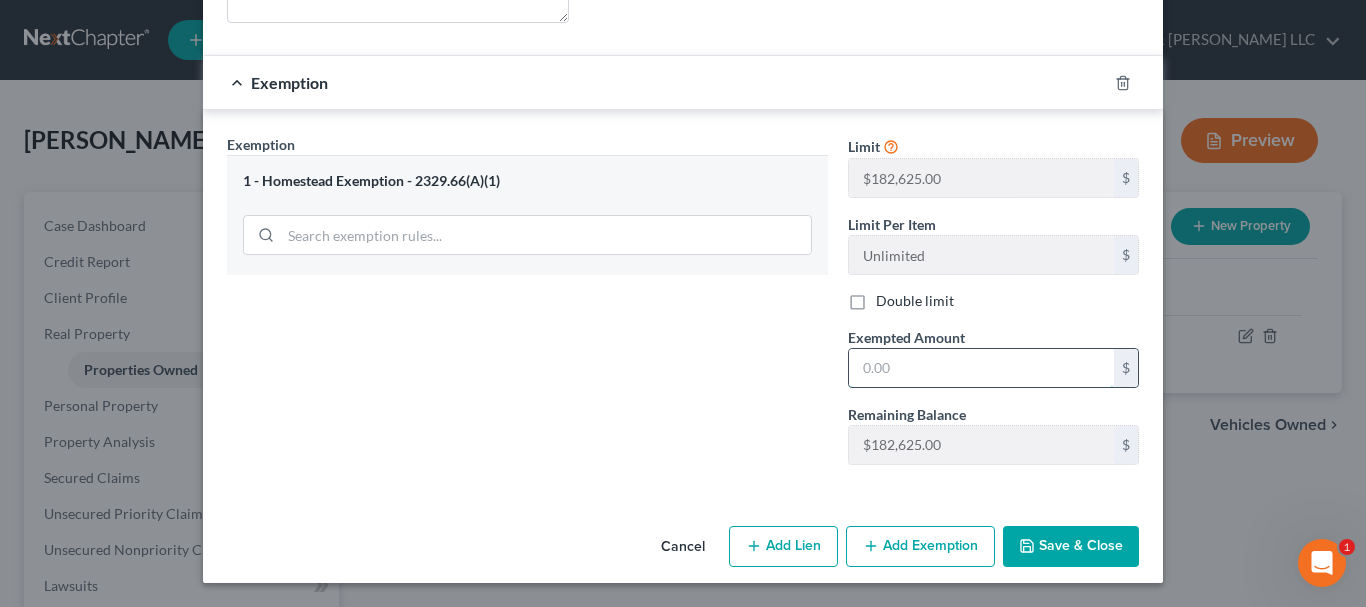 click at bounding box center (981, 368) 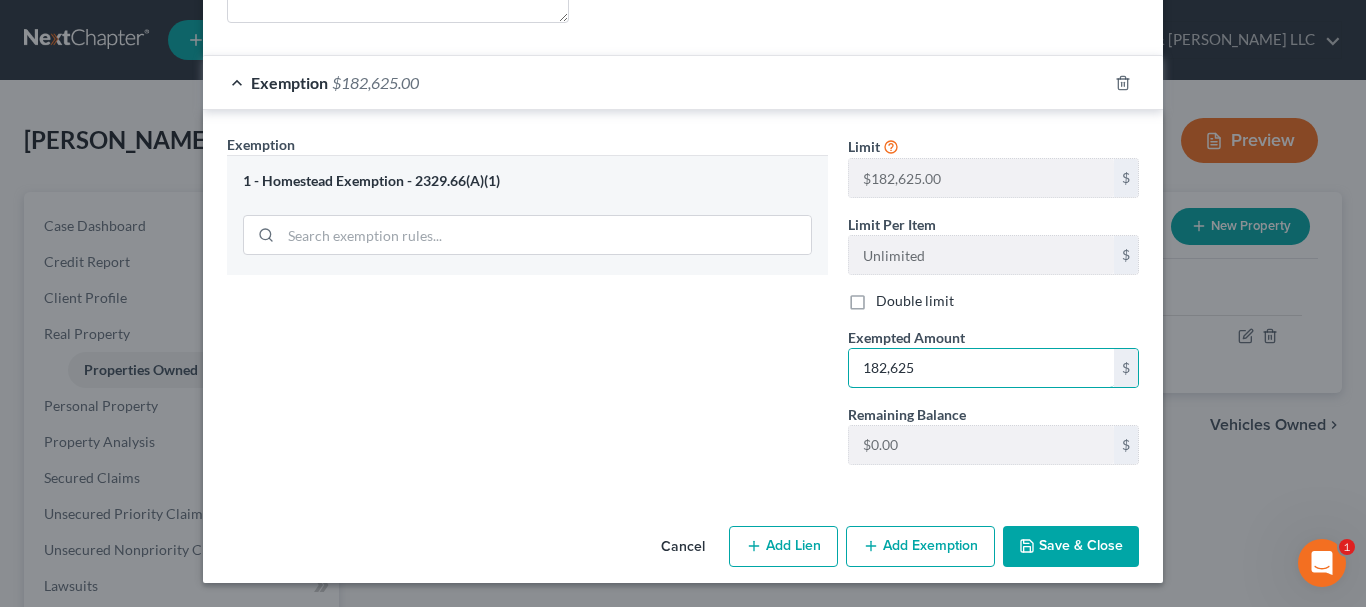 type on "182,625" 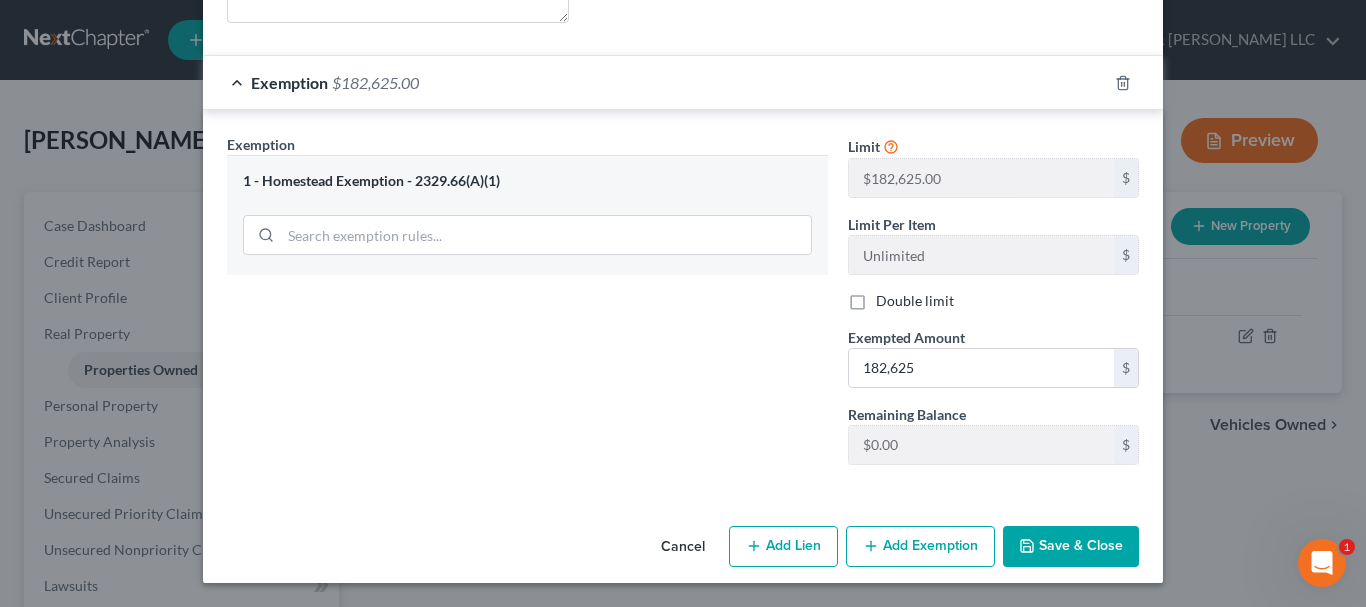 click on "Save & Close" at bounding box center (1071, 547) 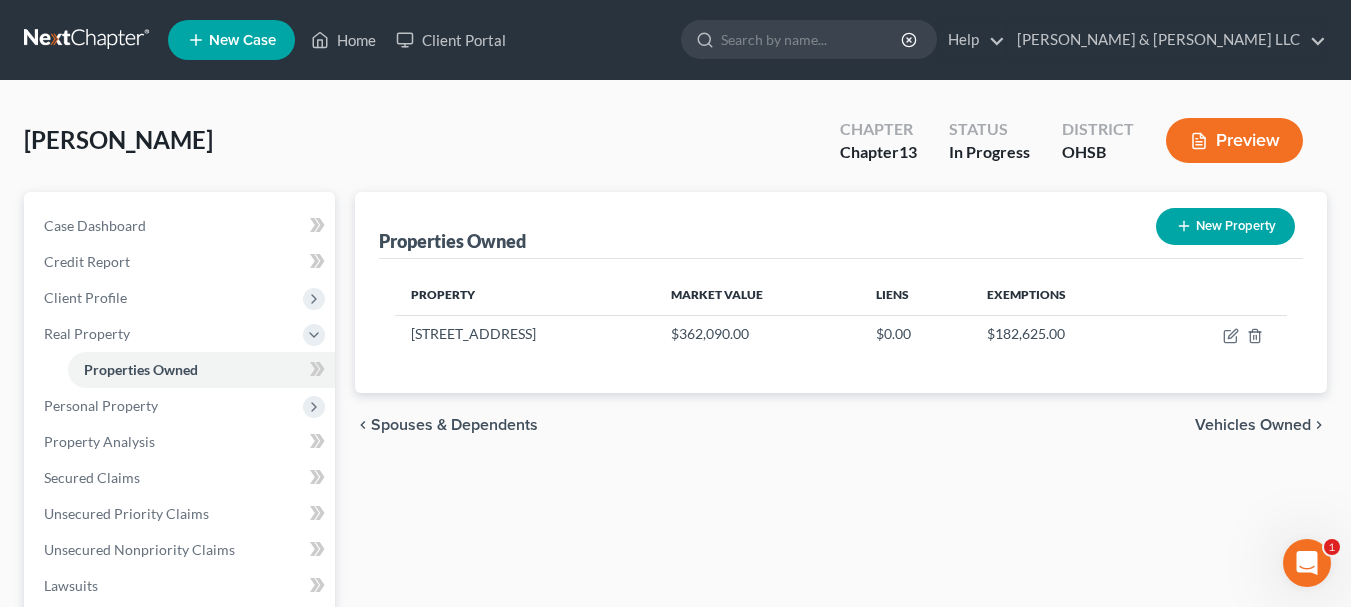 click on "Vehicles Owned" at bounding box center [1253, 425] 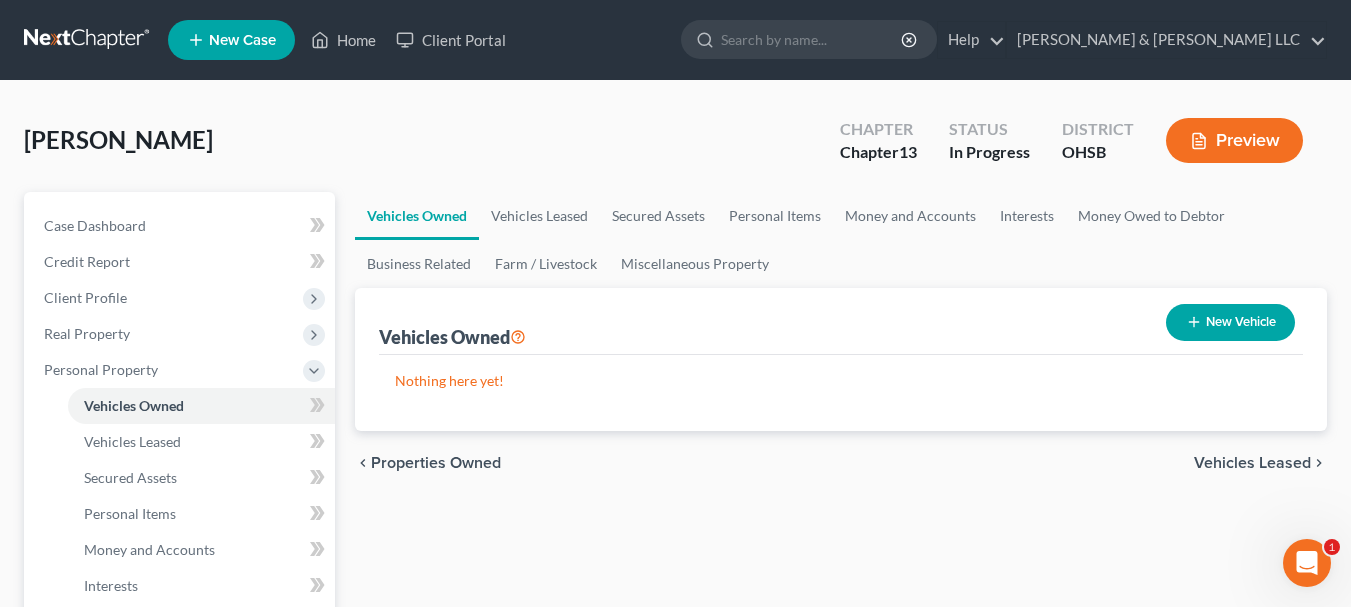 click on "New Vehicle" at bounding box center (1230, 322) 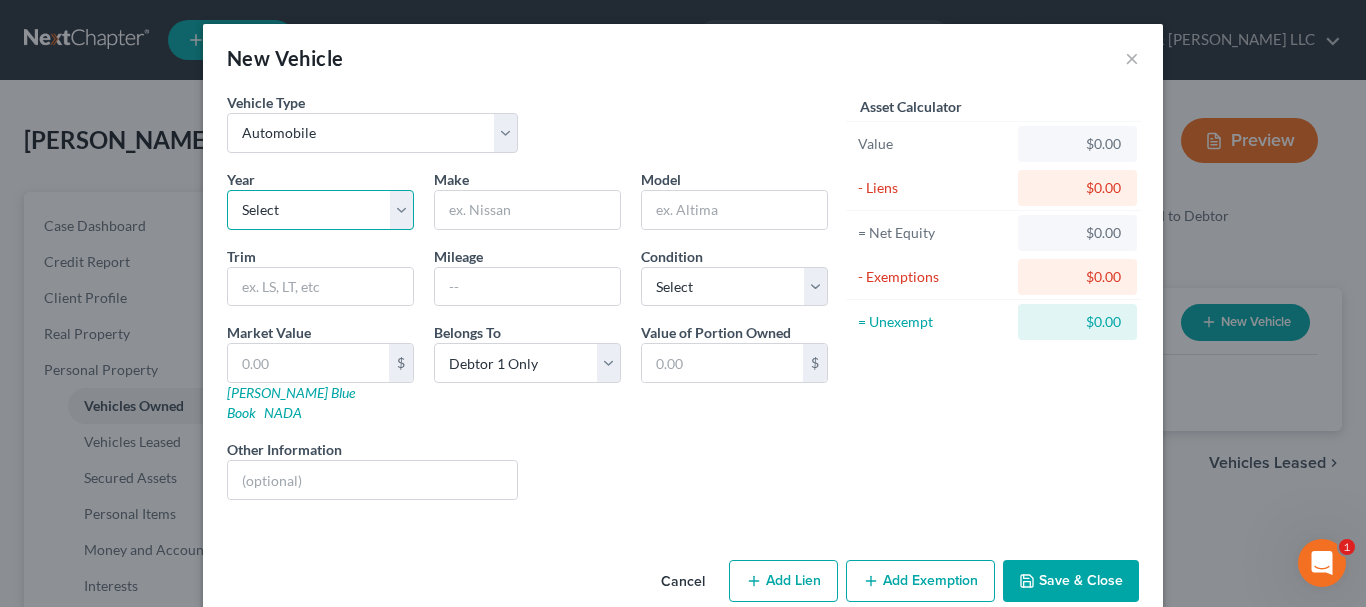 click on "Select 2026 2025 2024 2023 2022 2021 2020 2019 2018 2017 2016 2015 2014 2013 2012 2011 2010 2009 2008 2007 2006 2005 2004 2003 2002 2001 2000 1999 1998 1997 1996 1995 1994 1993 1992 1991 1990 1989 1988 1987 1986 1985 1984 1983 1982 1981 1980 1979 1978 1977 1976 1975 1974 1973 1972 1971 1970 1969 1968 1967 1966 1965 1964 1963 1962 1961 1960 1959 1958 1957 1956 1955 1954 1953 1952 1951 1950 1949 1948 1947 1946 1945 1944 1943 1942 1941 1940 1939 1938 1937 1936 1935 1934 1933 1932 1931 1930 1929 1928 1927 1926 1925 1924 1923 1922 1921 1920 1919 1918 1917 1916 1915 1914 1913 1912 1911 1910 1909 1908 1907 1906 1905 1904 1903 1902 1901" at bounding box center (320, 210) 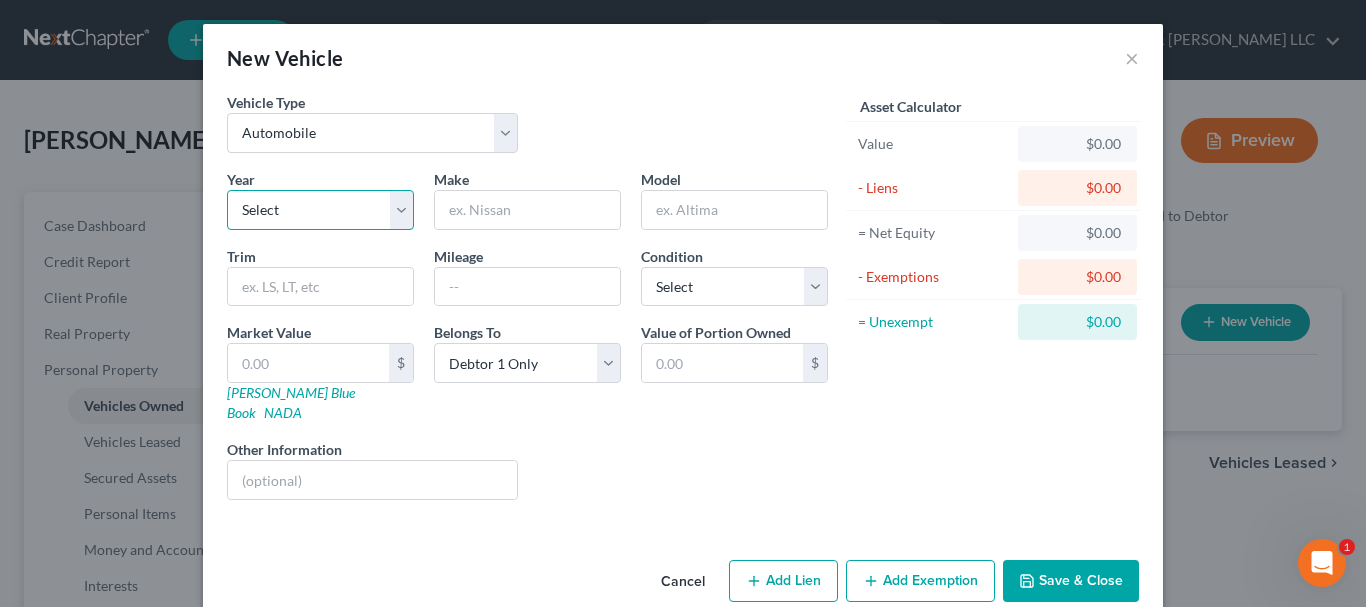 select on "6" 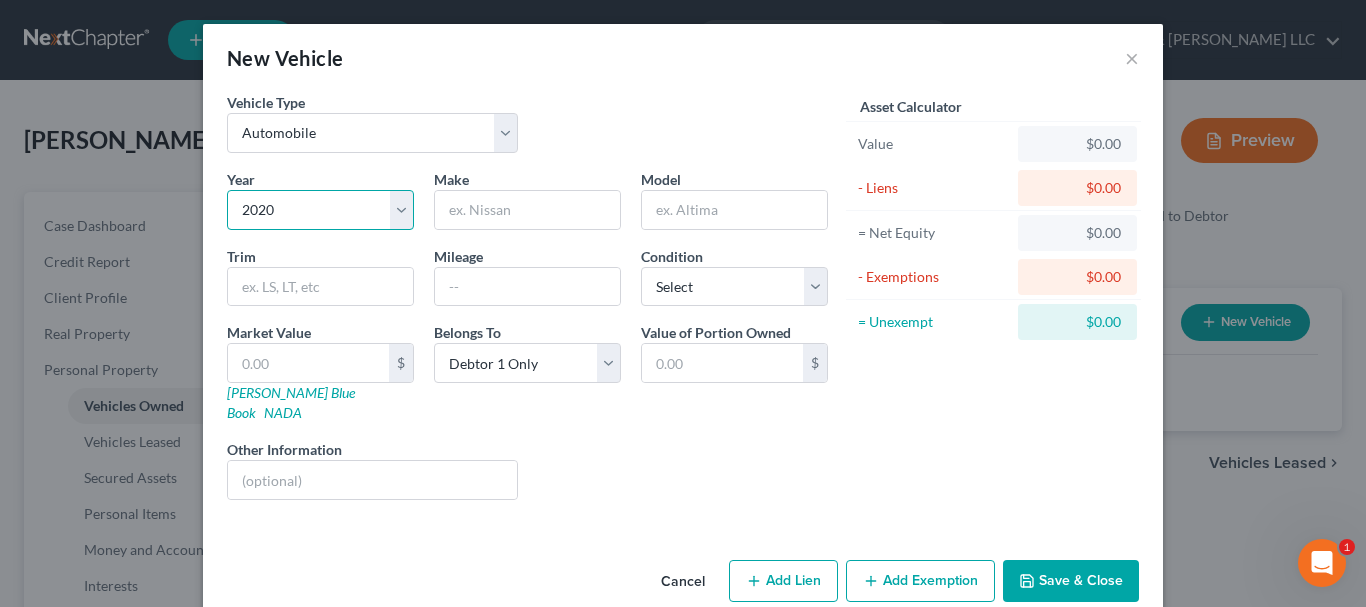 click on "Select 2026 2025 2024 2023 2022 2021 2020 2019 2018 2017 2016 2015 2014 2013 2012 2011 2010 2009 2008 2007 2006 2005 2004 2003 2002 2001 2000 1999 1998 1997 1996 1995 1994 1993 1992 1991 1990 1989 1988 1987 1986 1985 1984 1983 1982 1981 1980 1979 1978 1977 1976 1975 1974 1973 1972 1971 1970 1969 1968 1967 1966 1965 1964 1963 1962 1961 1960 1959 1958 1957 1956 1955 1954 1953 1952 1951 1950 1949 1948 1947 1946 1945 1944 1943 1942 1941 1940 1939 1938 1937 1936 1935 1934 1933 1932 1931 1930 1929 1928 1927 1926 1925 1924 1923 1922 1921 1920 1919 1918 1917 1916 1915 1914 1913 1912 1911 1910 1909 1908 1907 1906 1905 1904 1903 1902 1901" at bounding box center (320, 210) 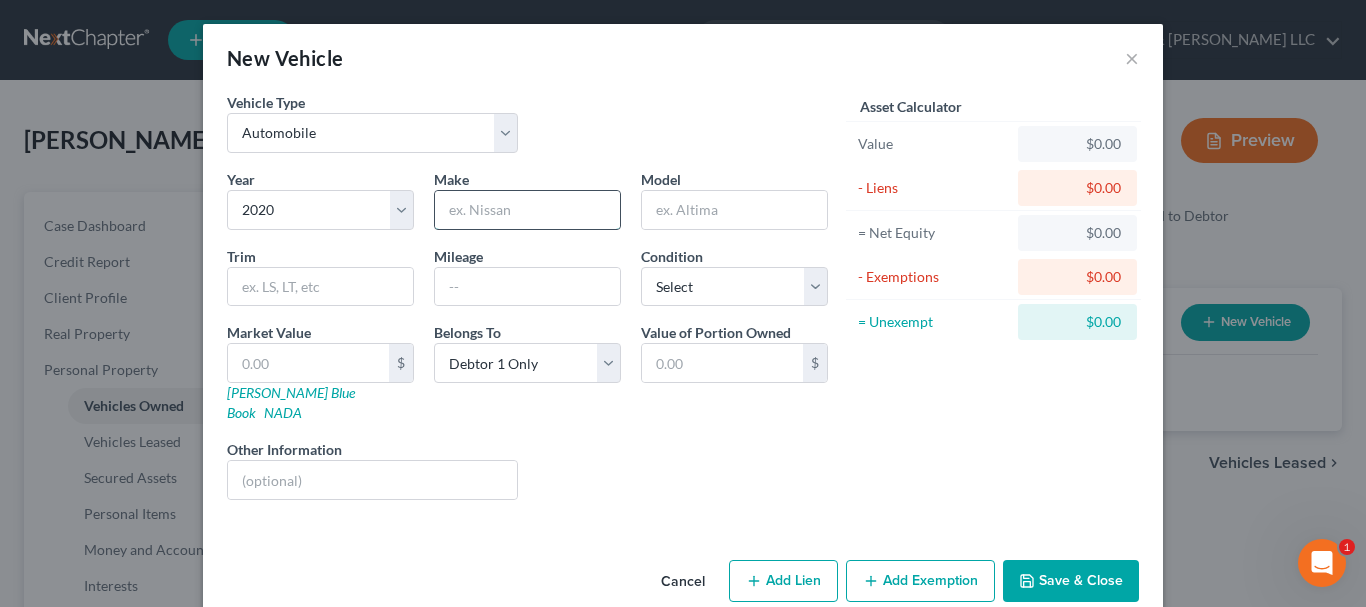 click at bounding box center [527, 210] 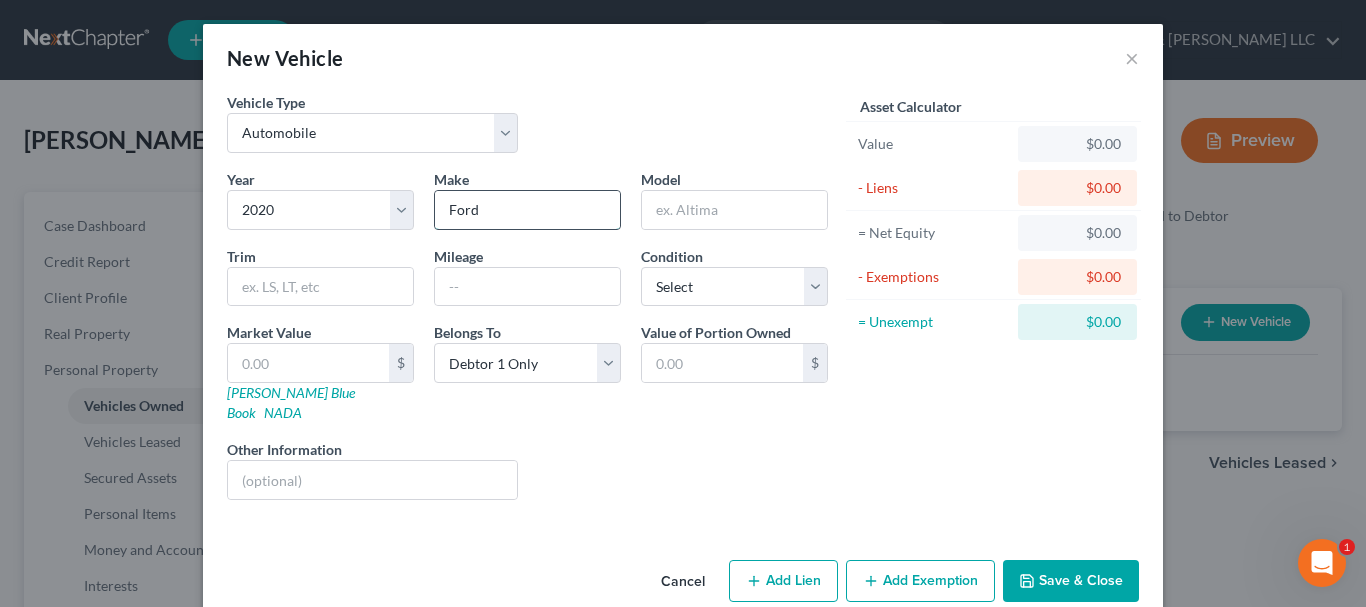 type on "Ford" 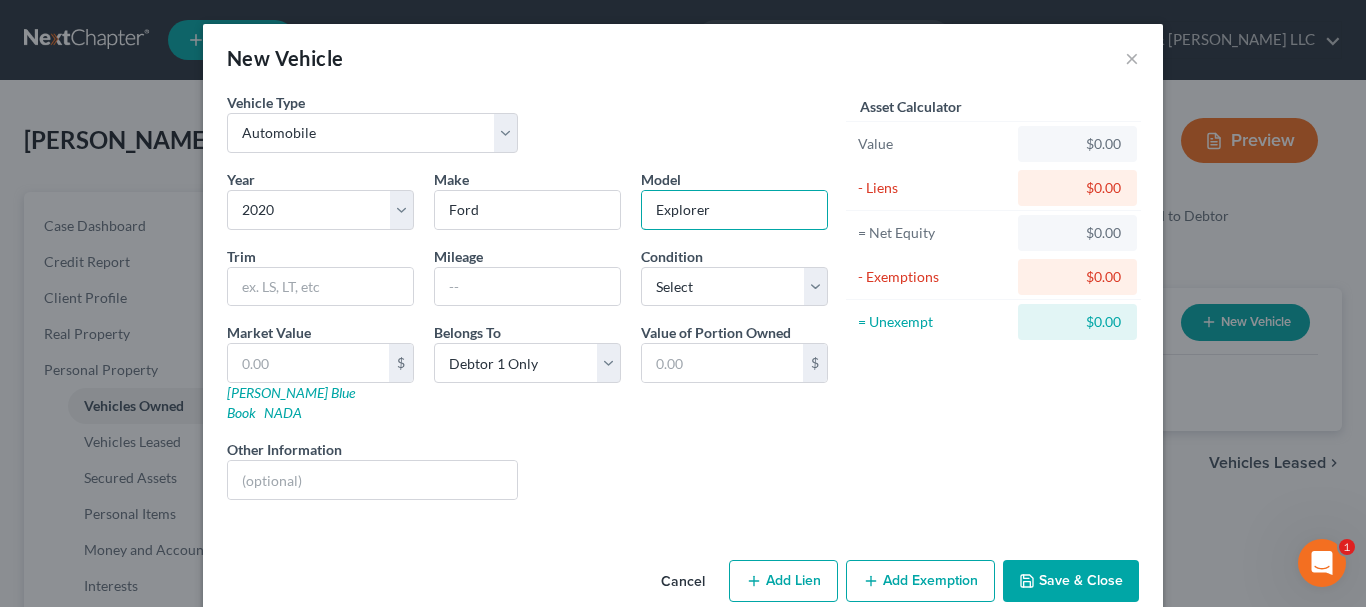 type on "Explorer" 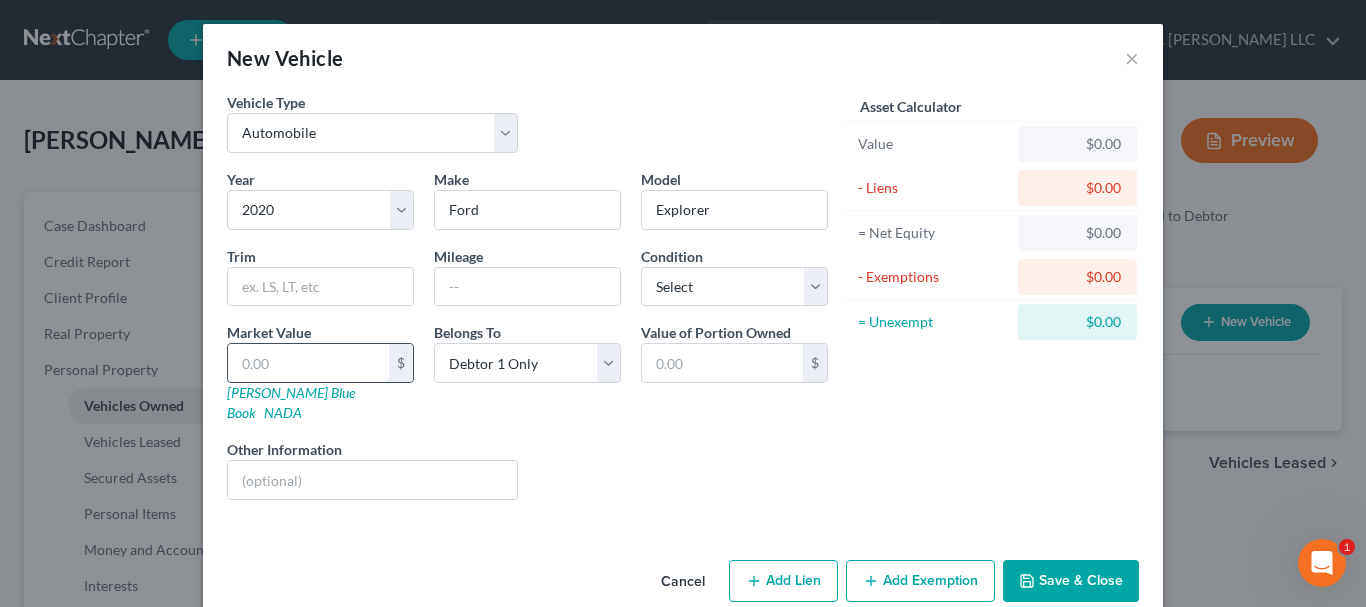 click at bounding box center [308, 363] 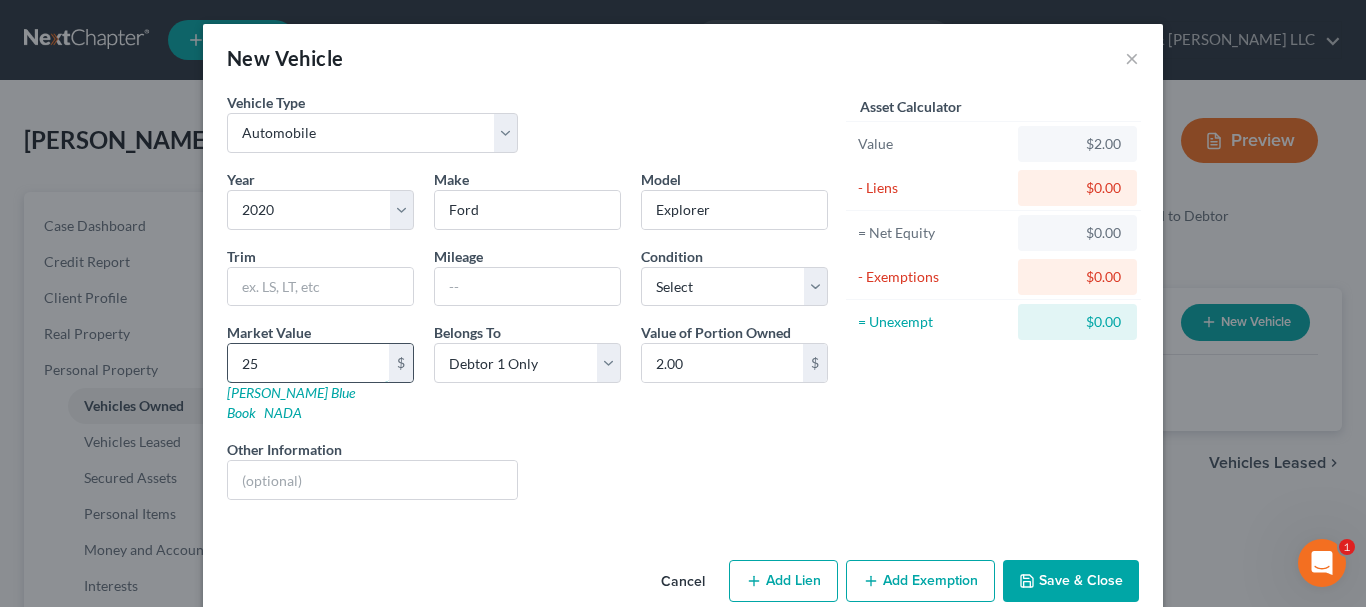 type on "252" 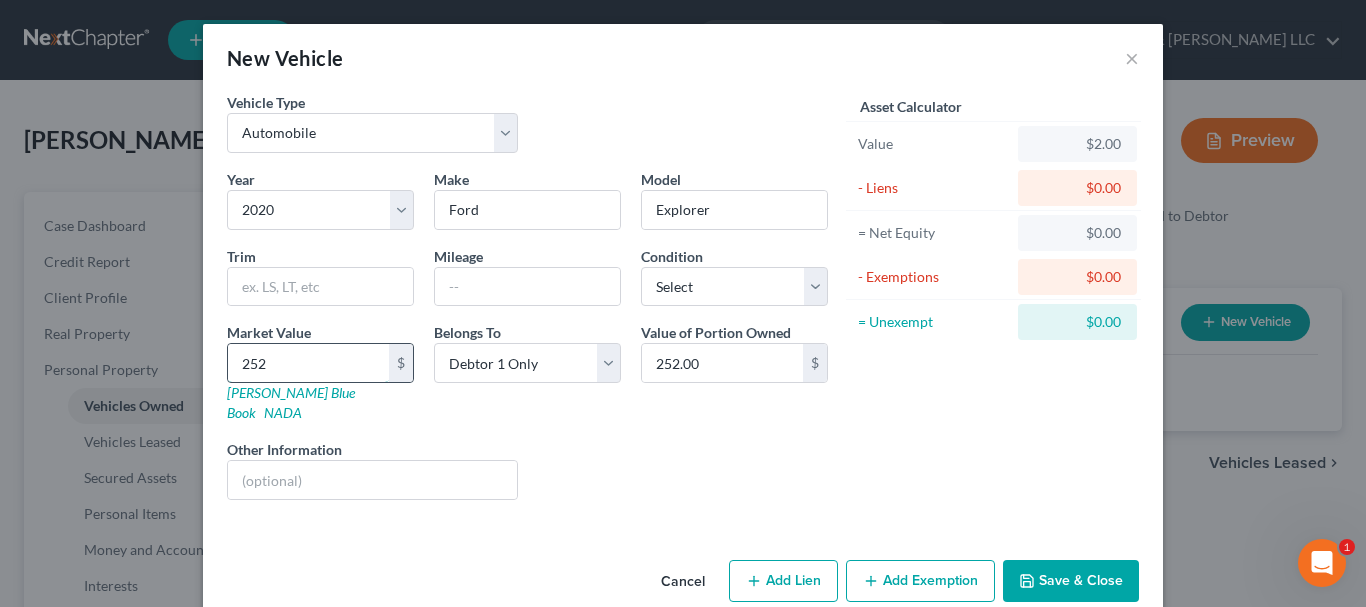 type on "2525" 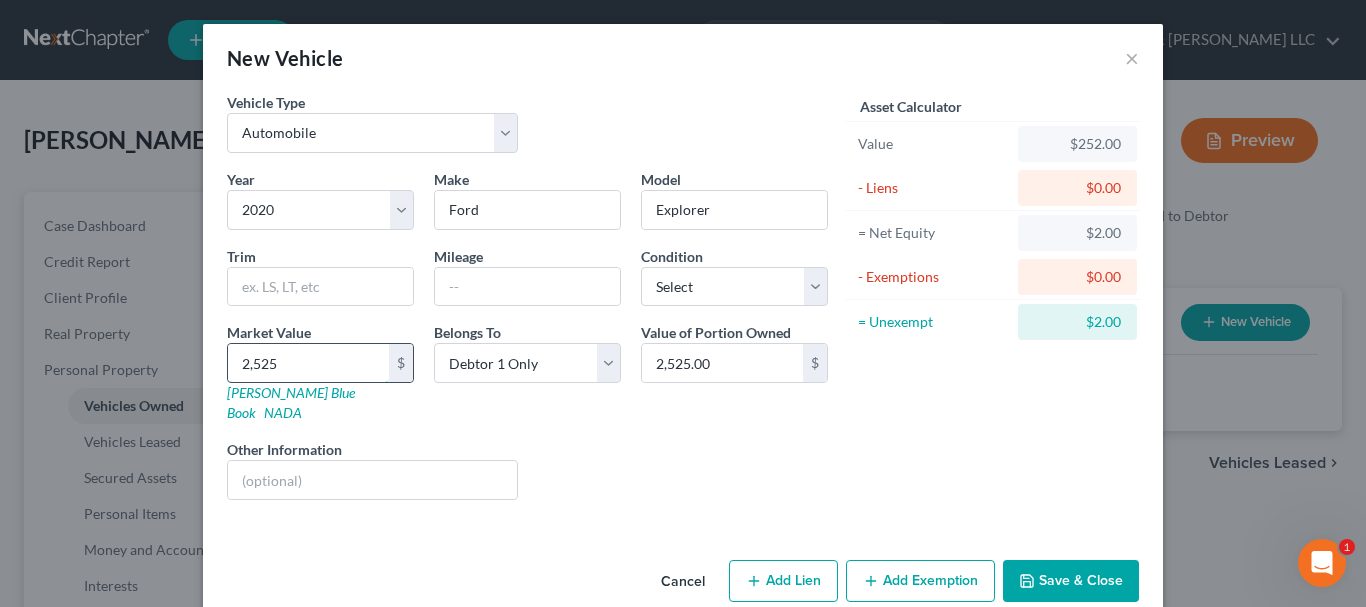 type on "2,5250" 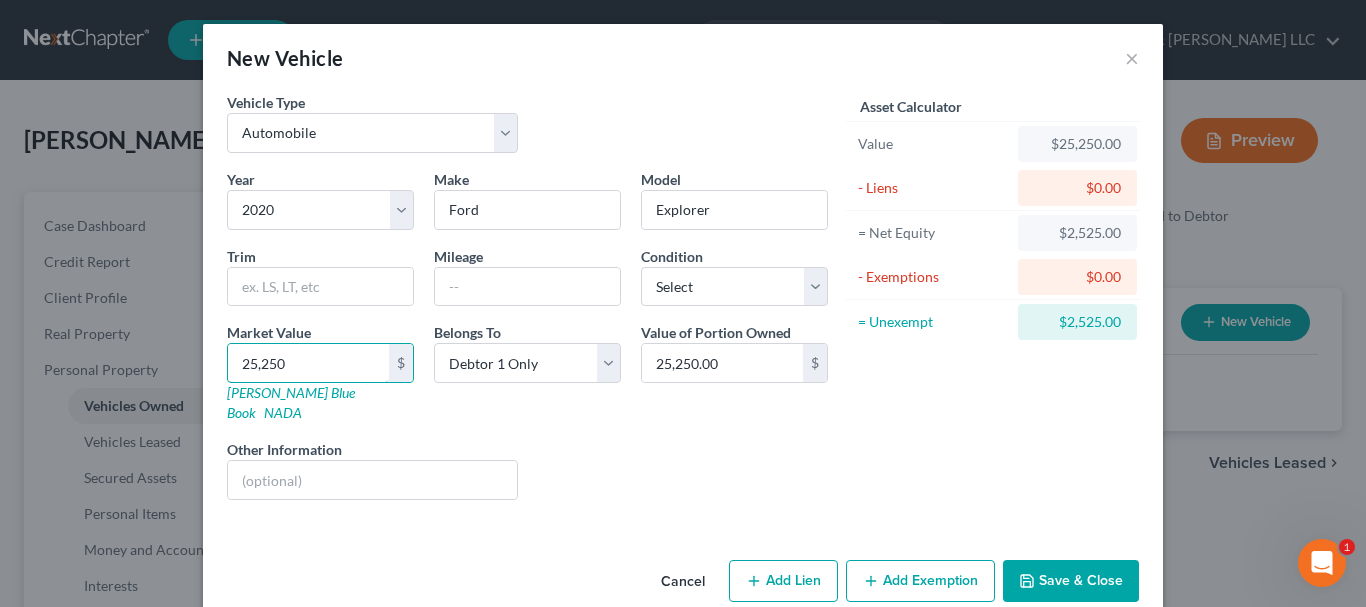 type on "25,250" 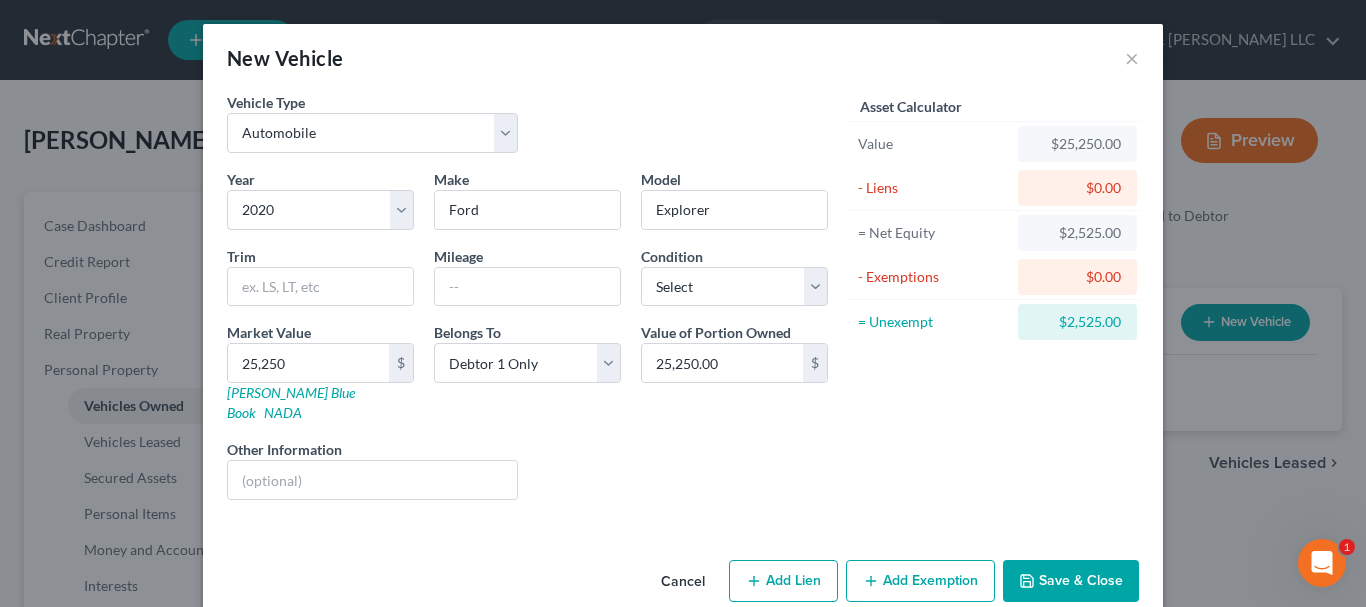 click on "Add Exemption" at bounding box center [920, 581] 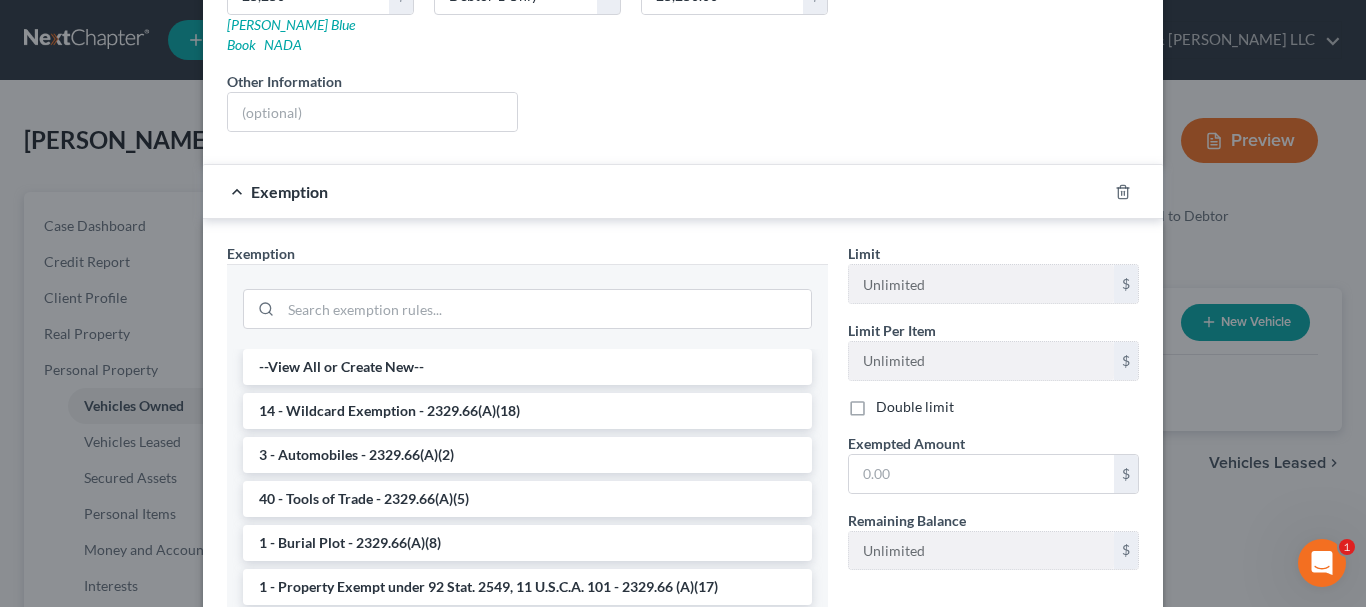 scroll, scrollTop: 372, scrollLeft: 0, axis: vertical 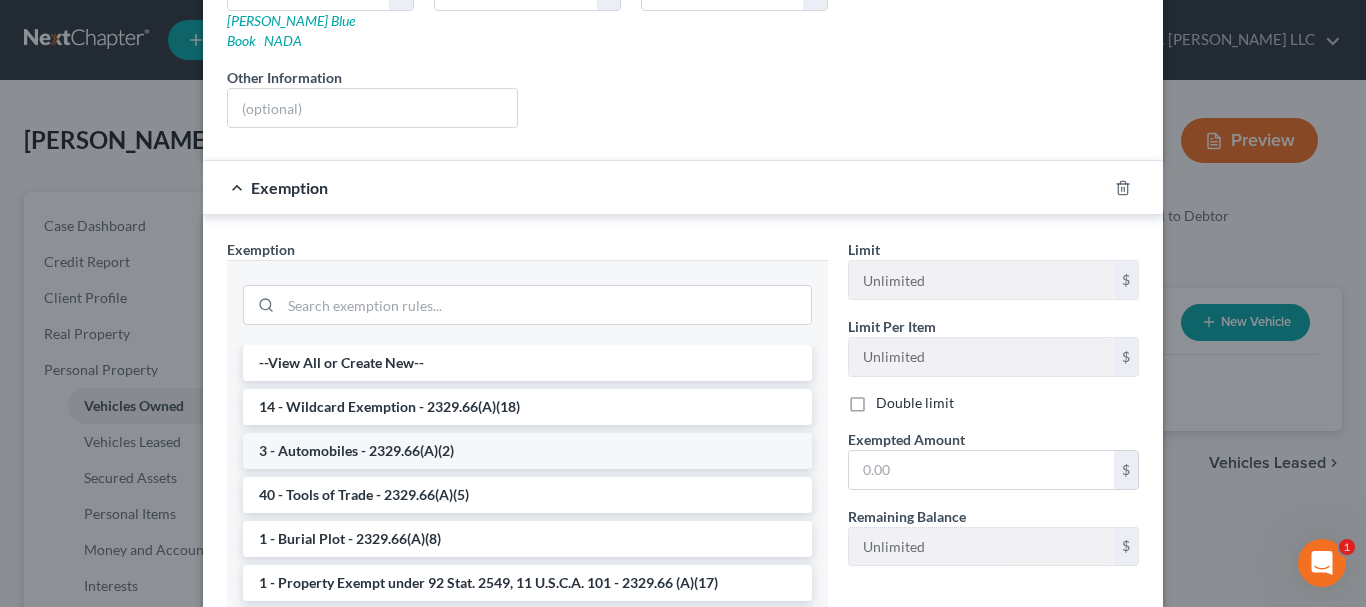 click on "3 - Automobiles - 2329.66(A)(2)" at bounding box center [527, 451] 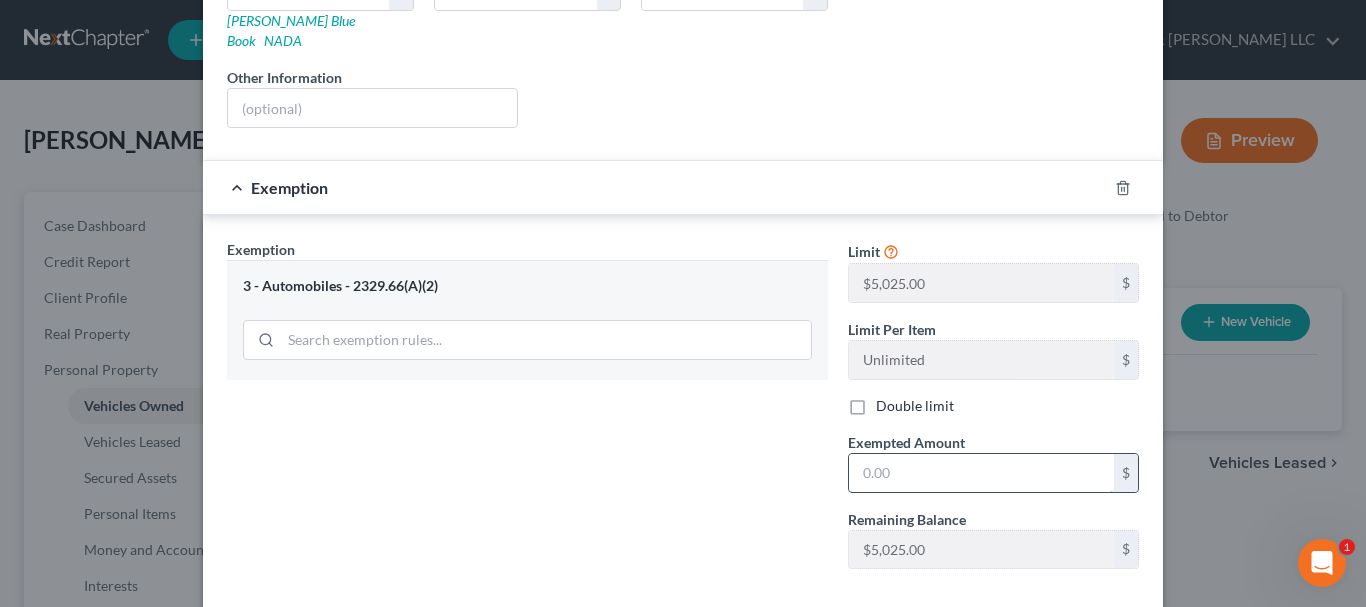 click at bounding box center [981, 473] 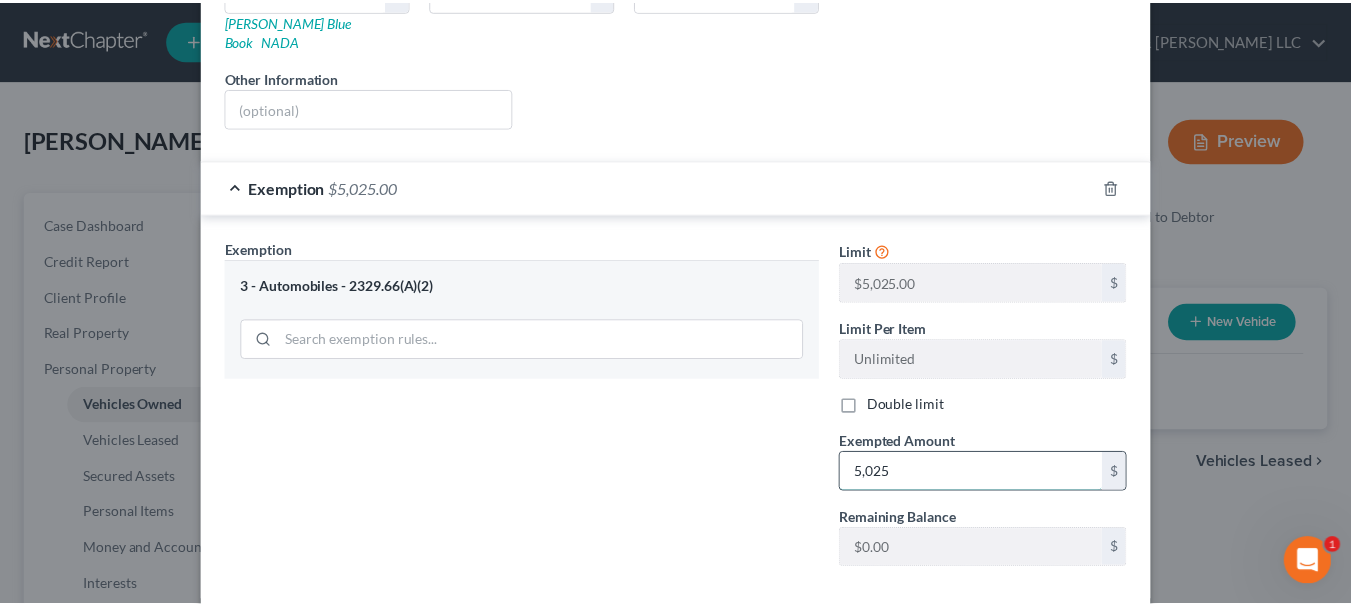 scroll, scrollTop: 457, scrollLeft: 0, axis: vertical 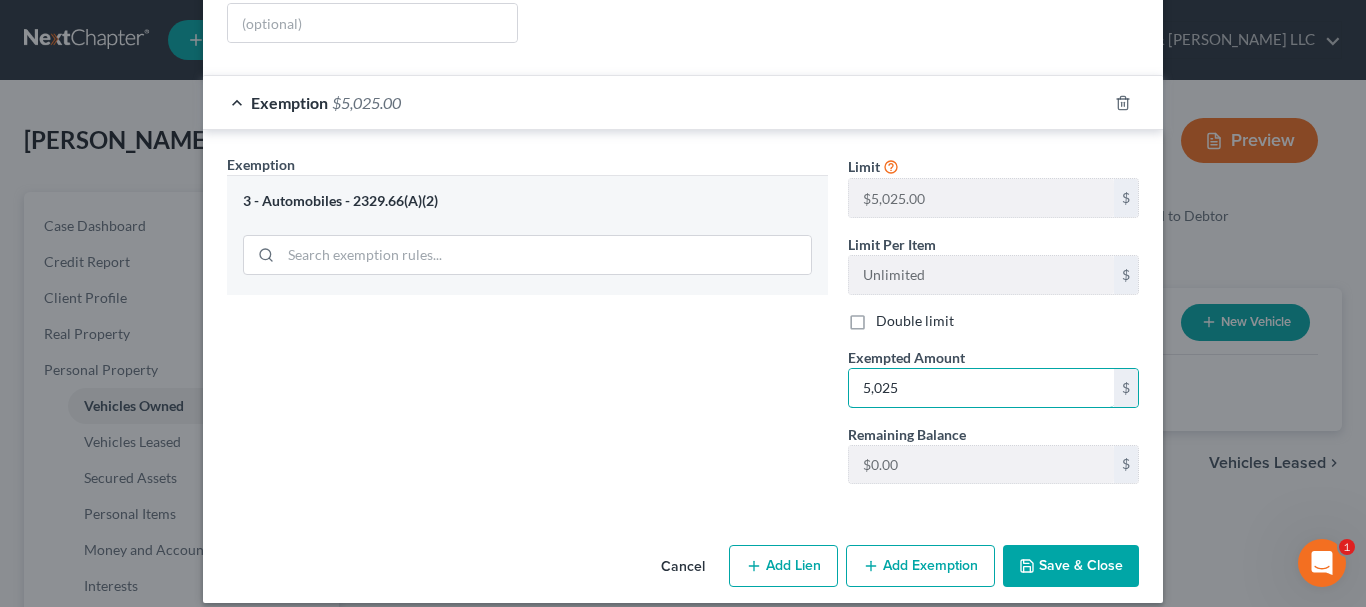 type on "5,025" 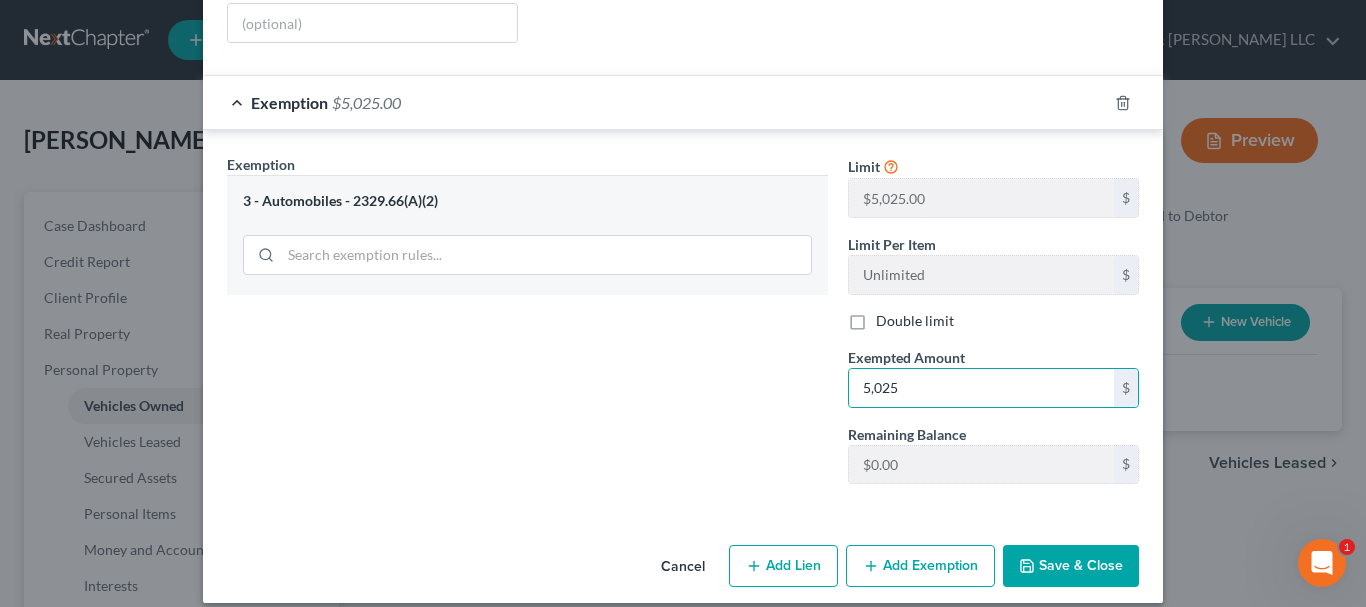 click on "Save & Close" at bounding box center [1071, 566] 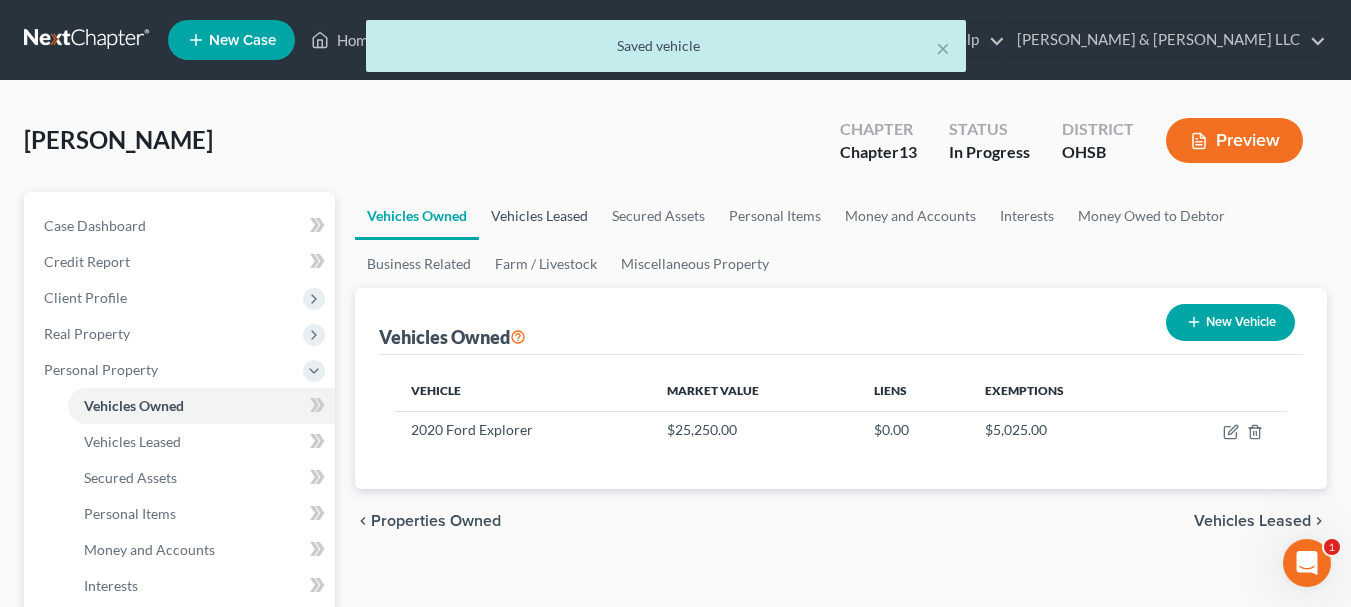 click on "Vehicles Leased" at bounding box center (539, 216) 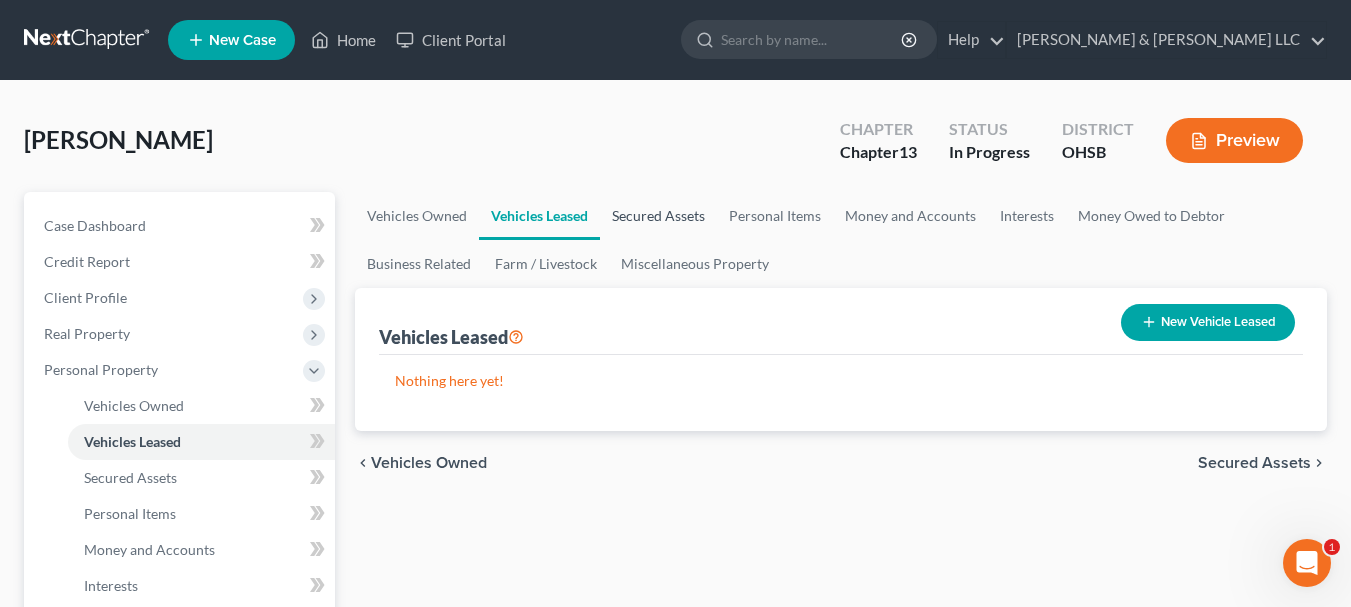 click on "Secured Assets" at bounding box center [658, 216] 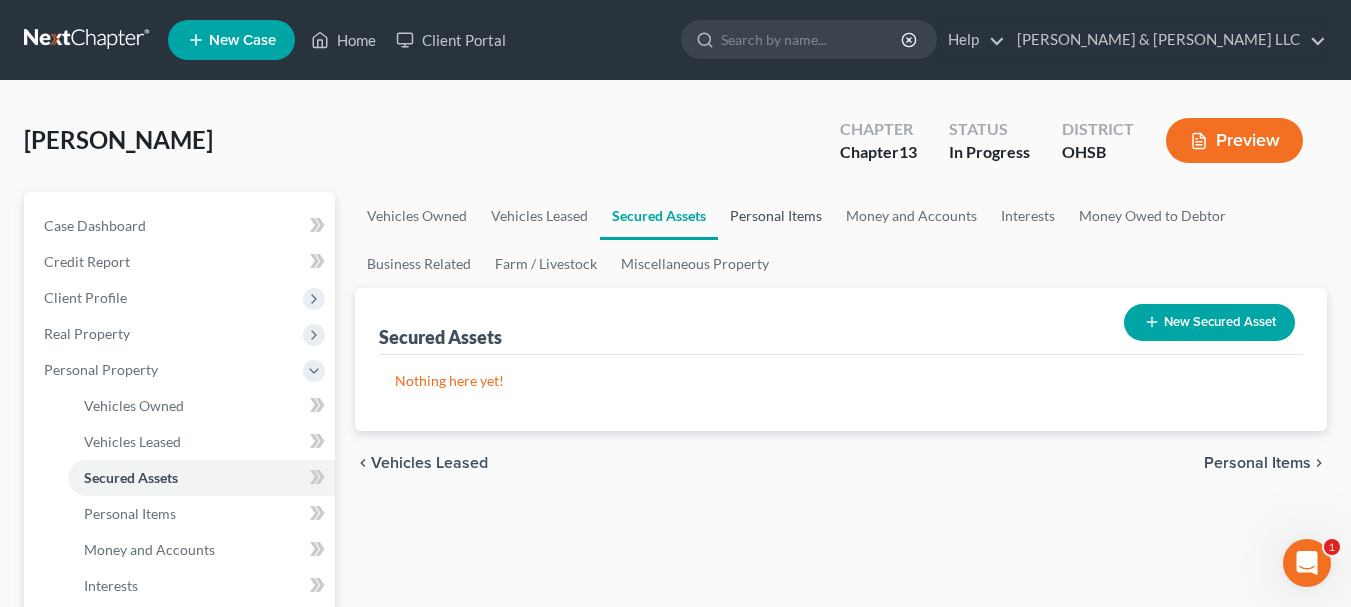 click on "Personal Items" at bounding box center [776, 216] 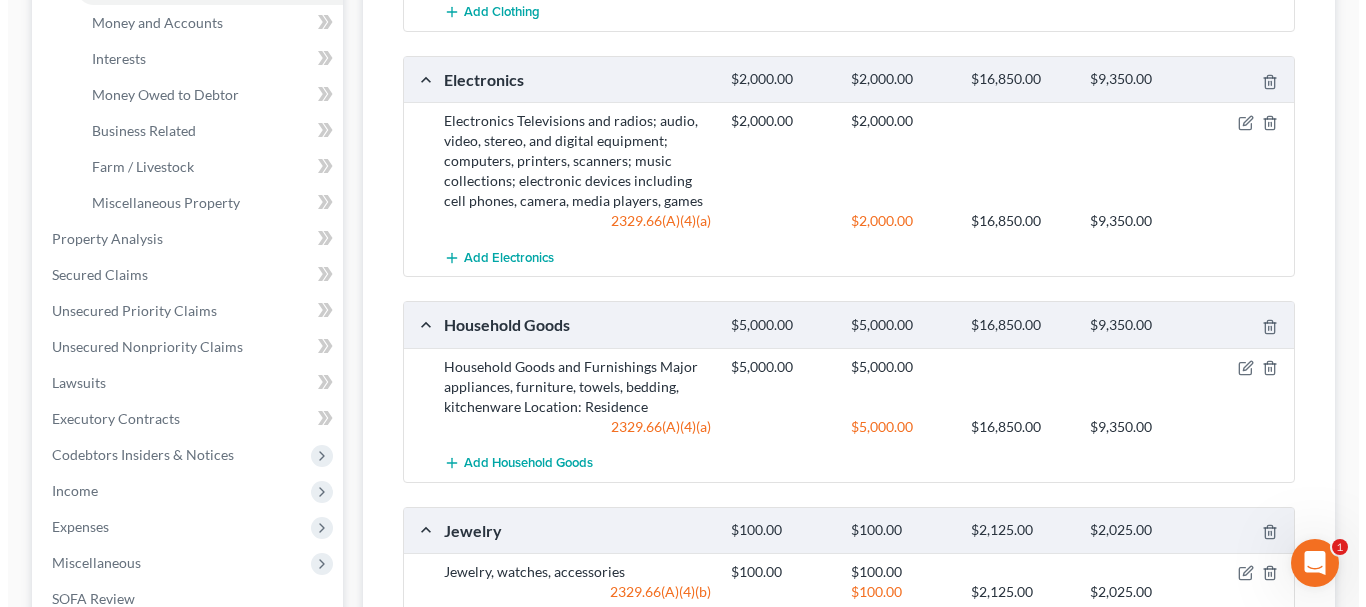 scroll, scrollTop: 530, scrollLeft: 0, axis: vertical 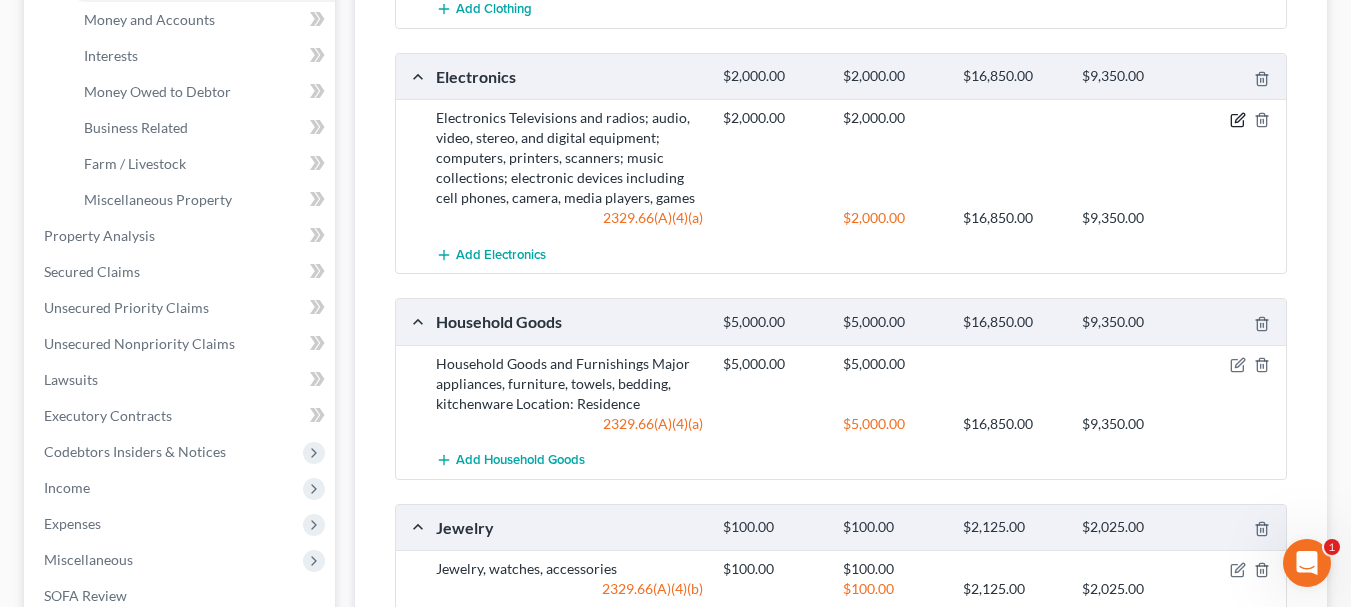 click 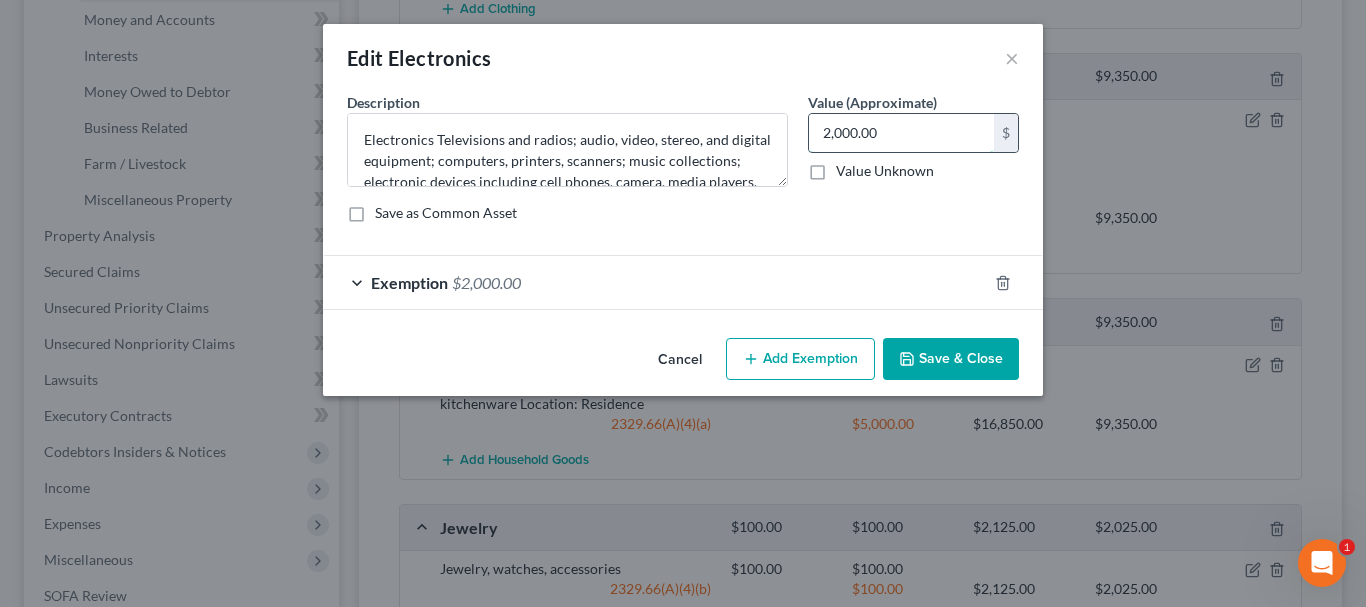 type 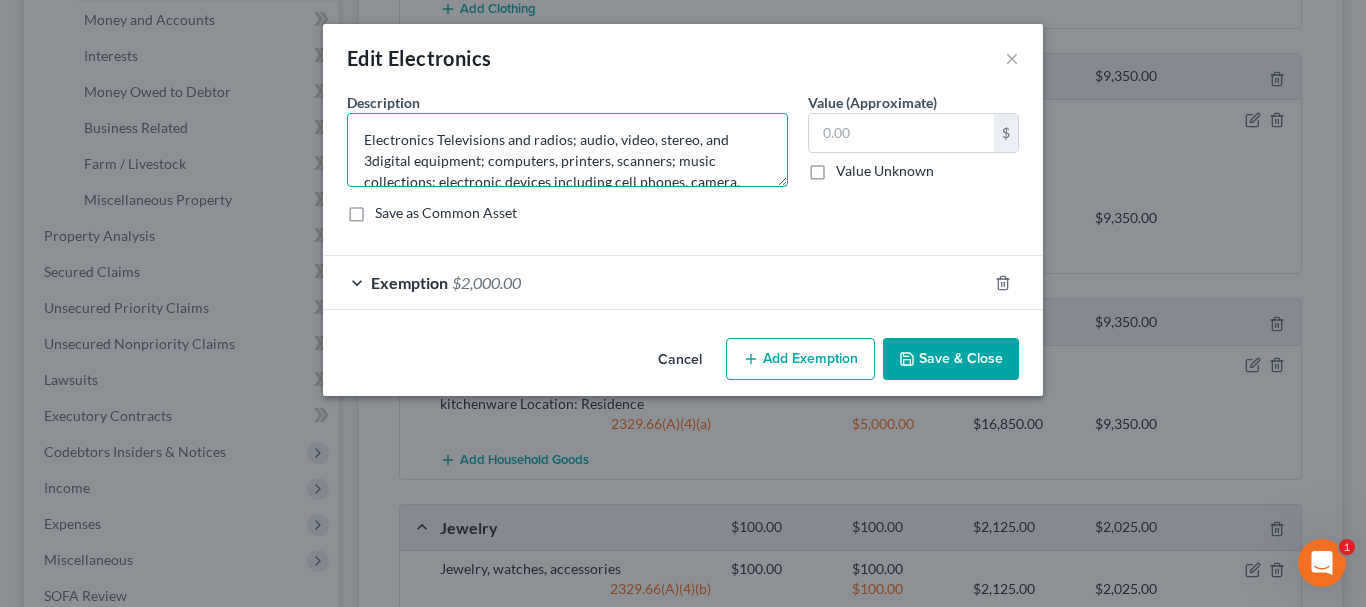 type on "Electronics Televisions and radios; audio, video, stereo, and digital equipment; computers, printers, scanners; music collections; electronic devices including cell phones, camera, media players, games" 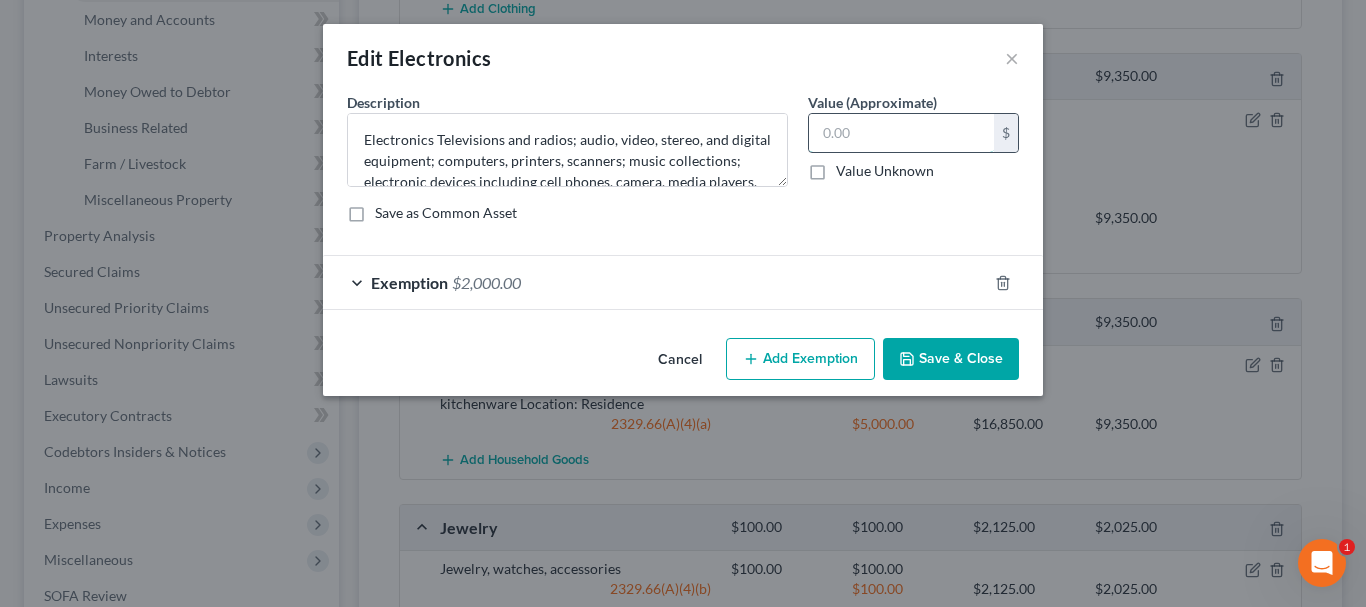 click at bounding box center (901, 133) 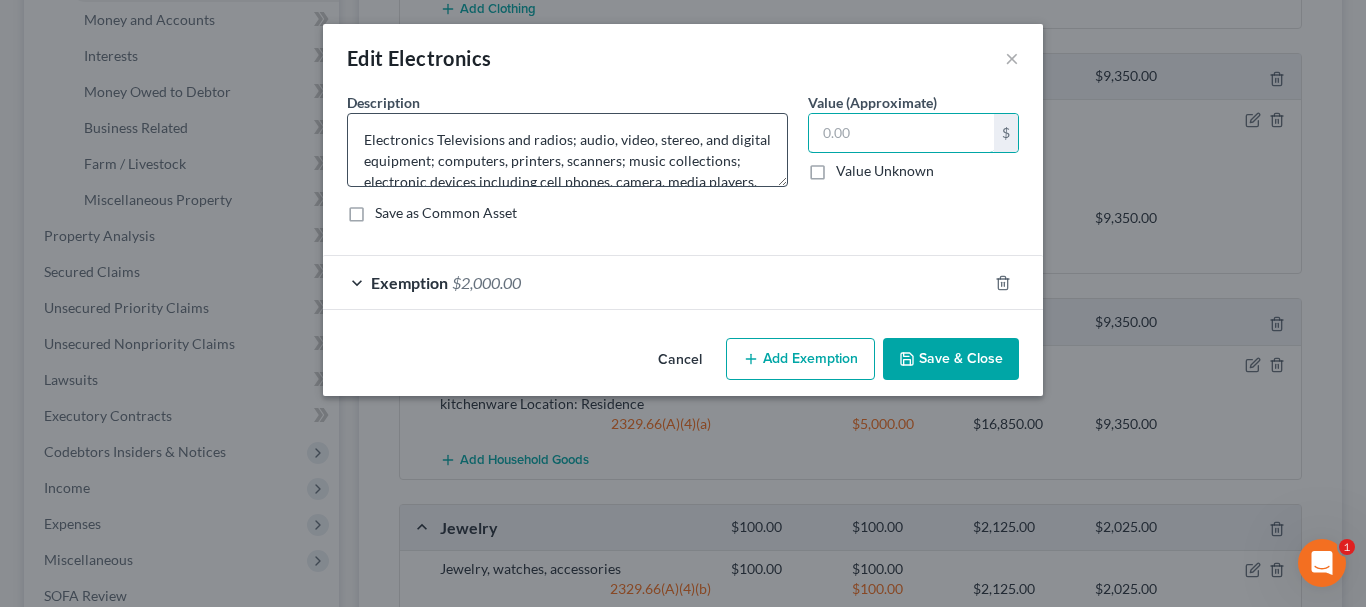 scroll, scrollTop: 42, scrollLeft: 0, axis: vertical 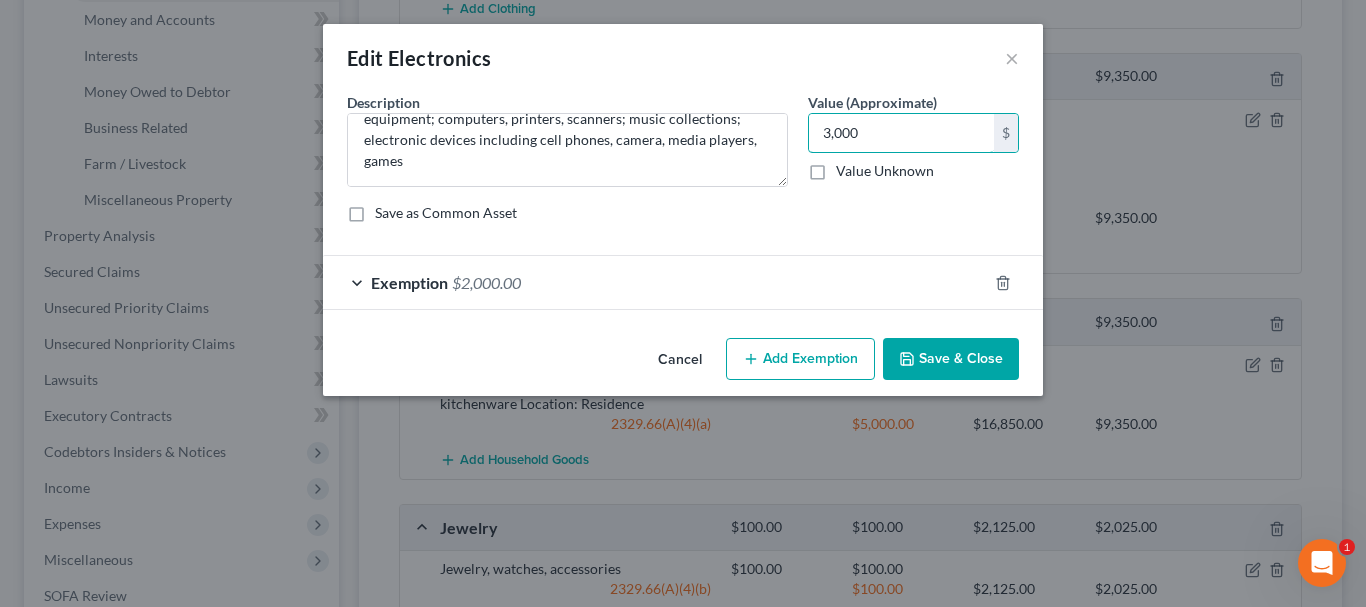 type on "3,000" 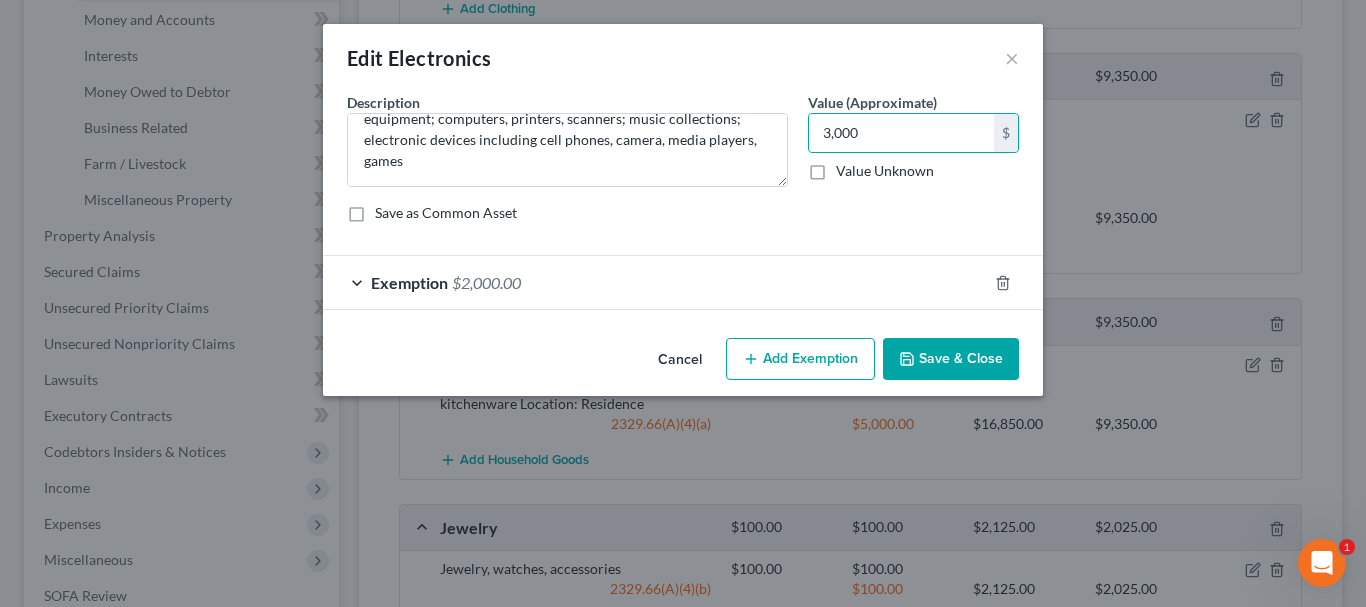 click on "Exemption" at bounding box center [409, 282] 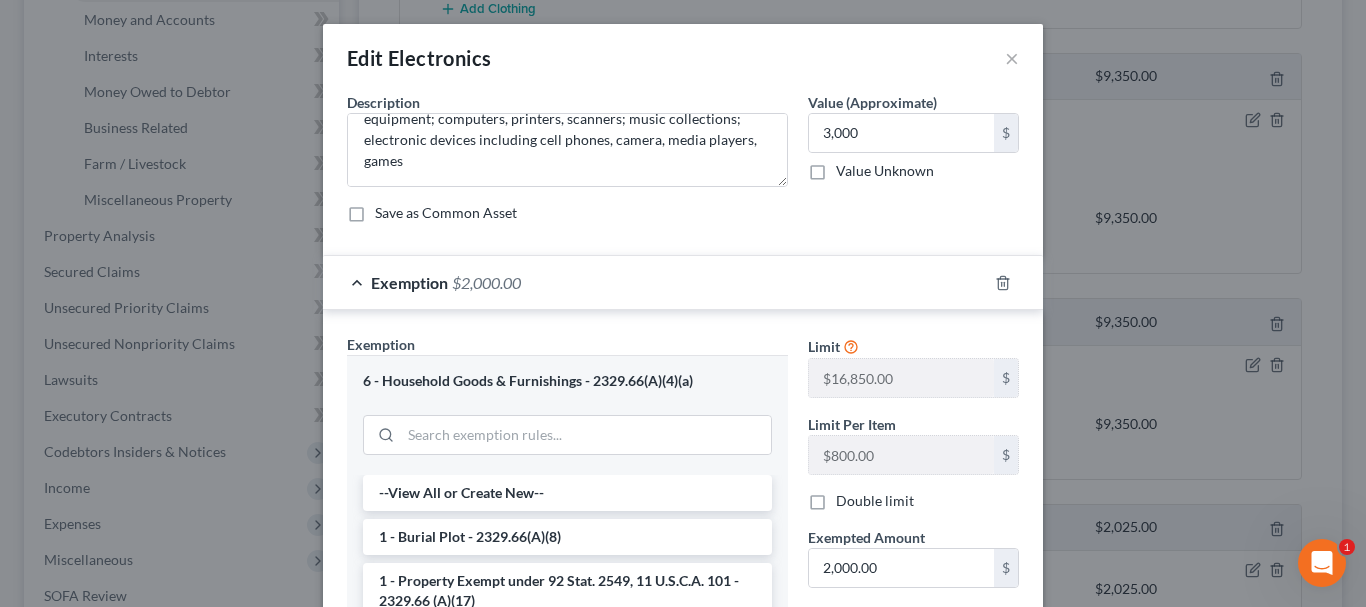 scroll, scrollTop: 276, scrollLeft: 0, axis: vertical 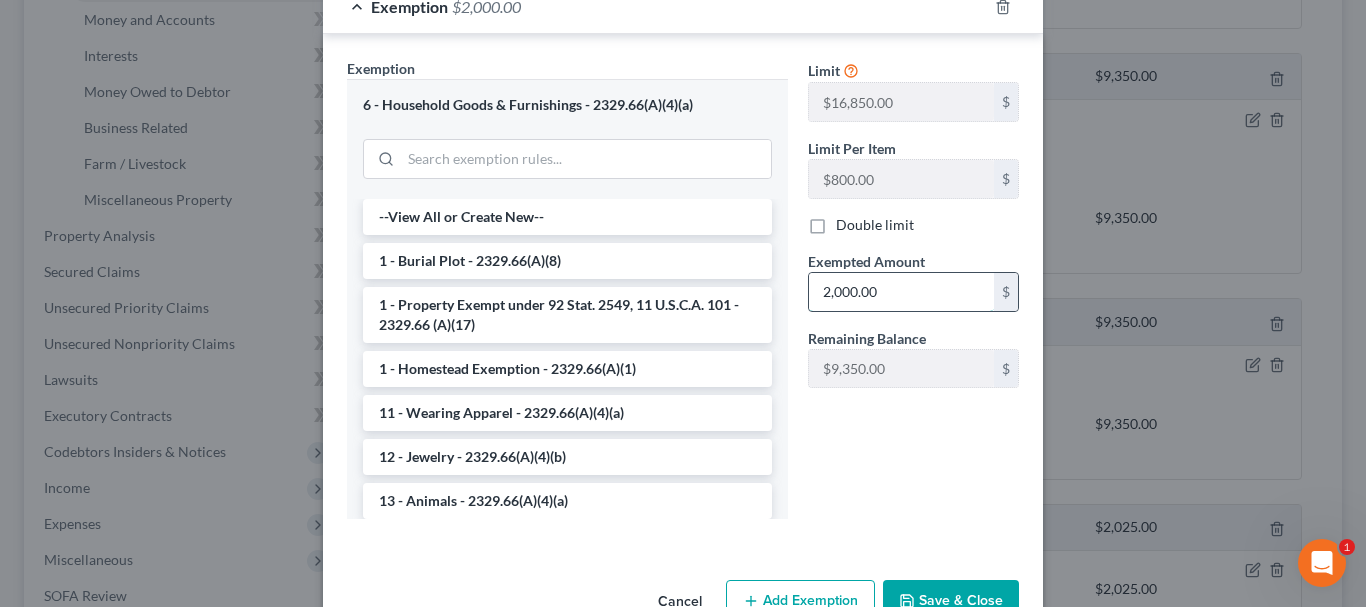 click on "2,000.00" at bounding box center (901, 292) 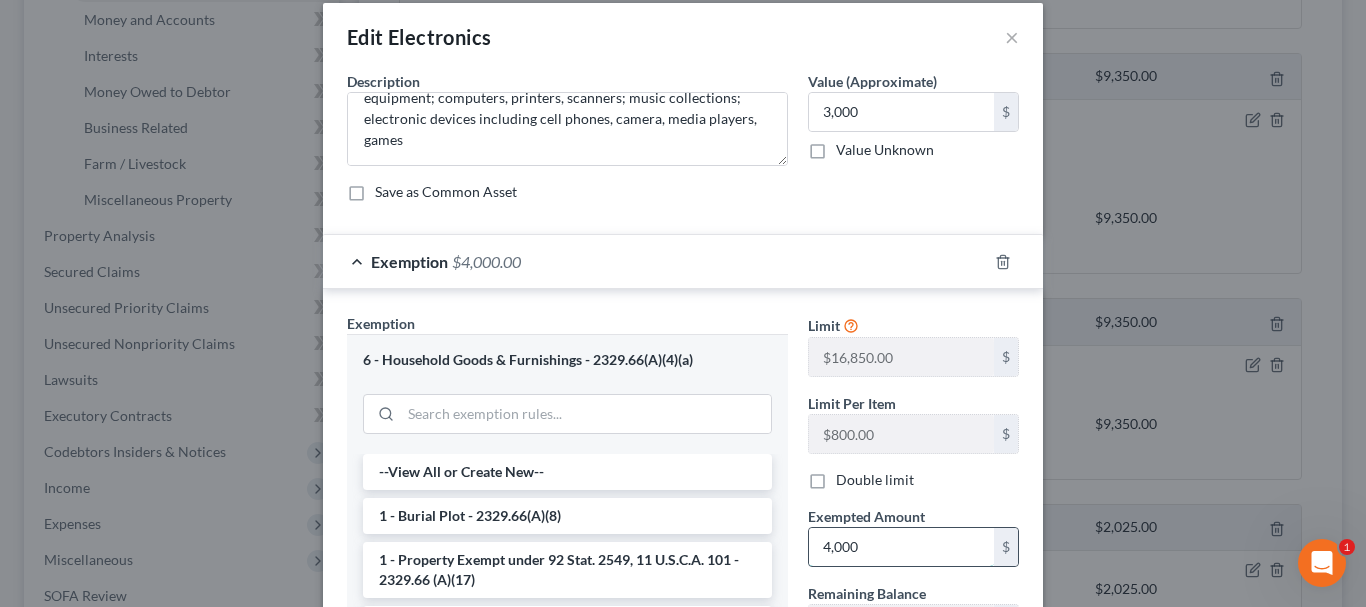 scroll, scrollTop: 20, scrollLeft: 0, axis: vertical 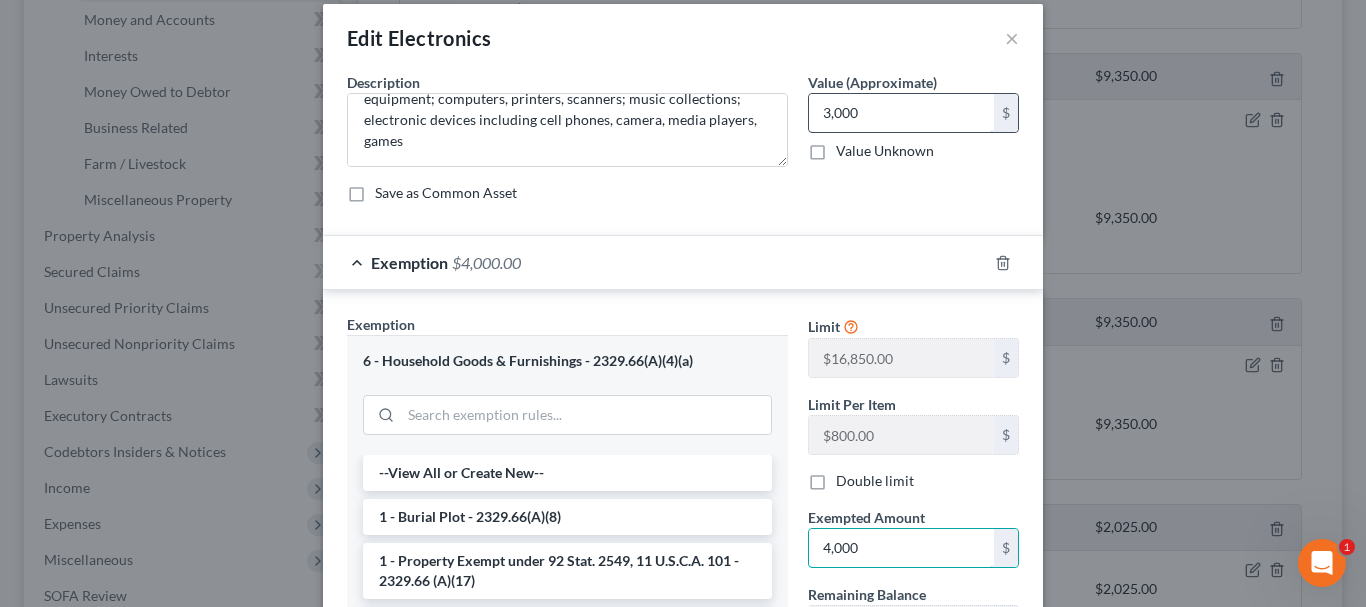 type on "4,000" 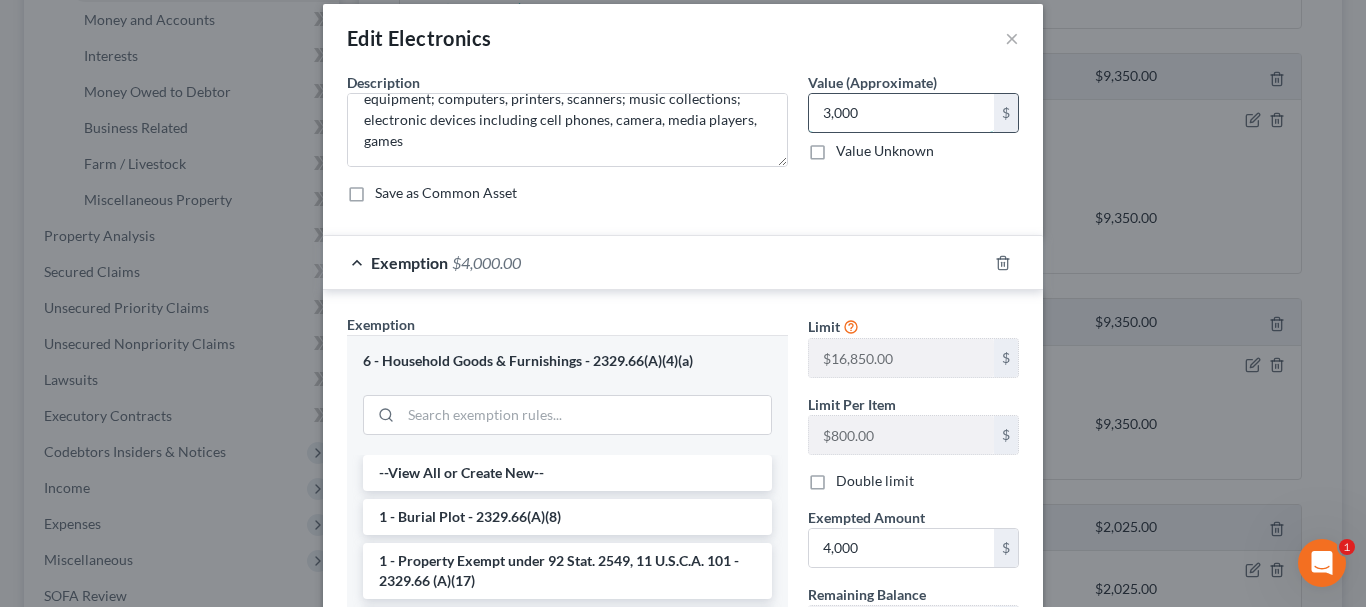 click on "3,000" at bounding box center (901, 113) 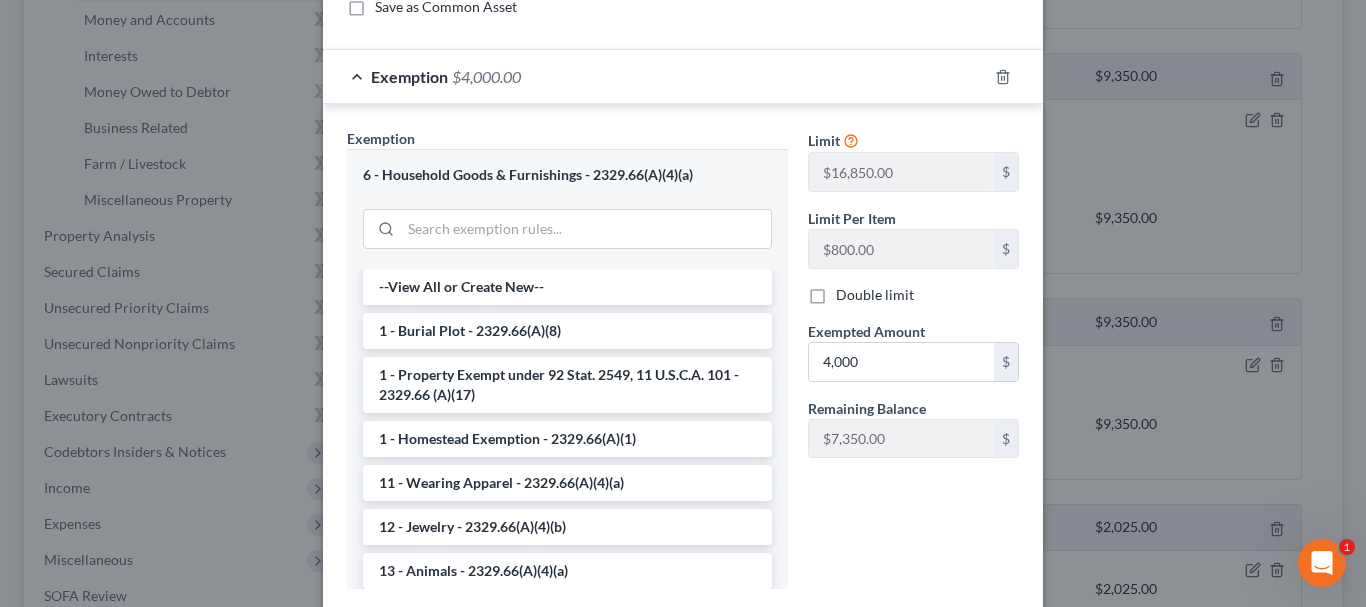 scroll, scrollTop: 330, scrollLeft: 0, axis: vertical 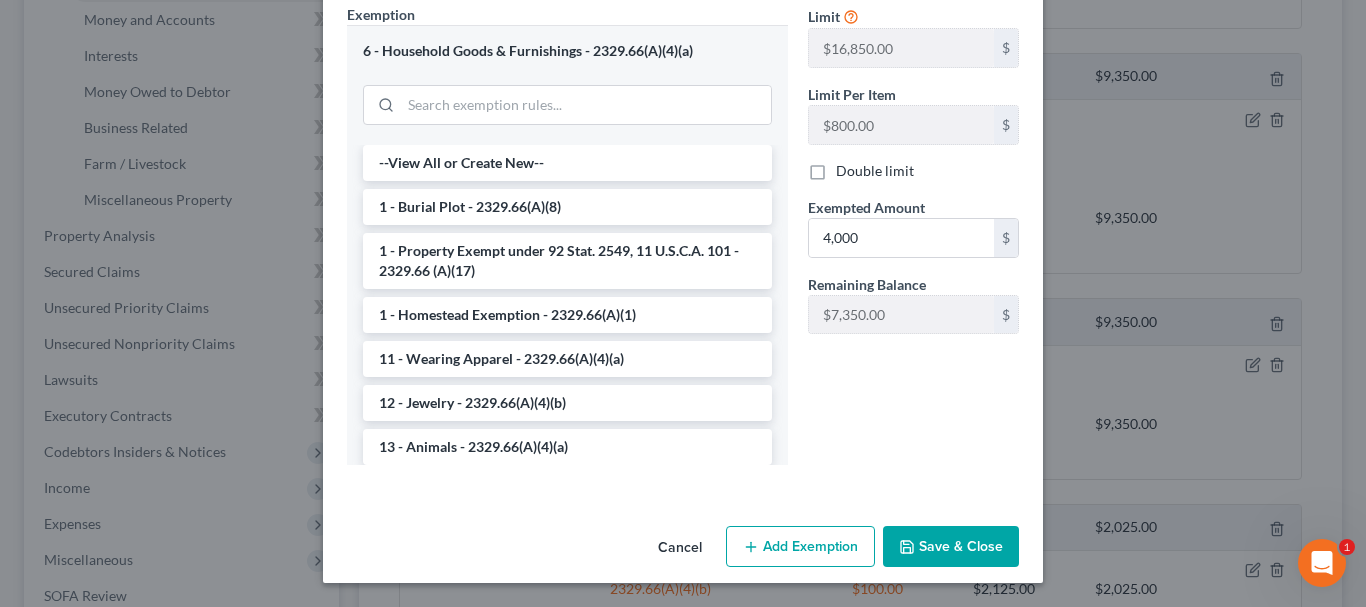 type on "4,000" 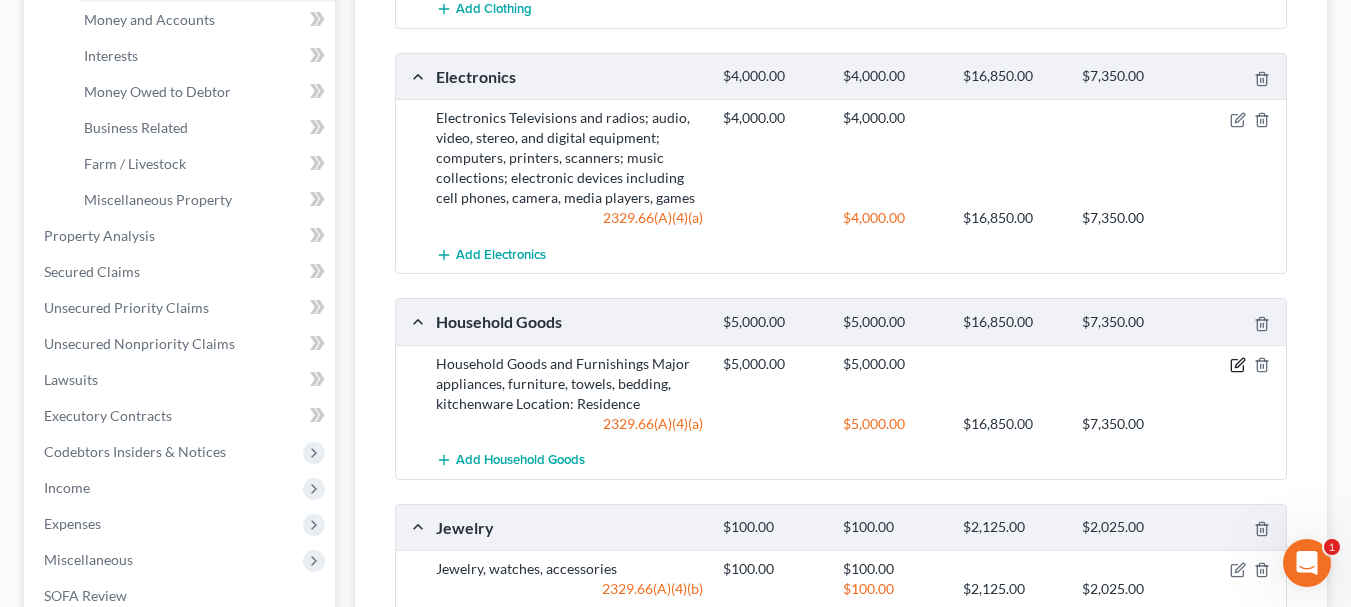 click 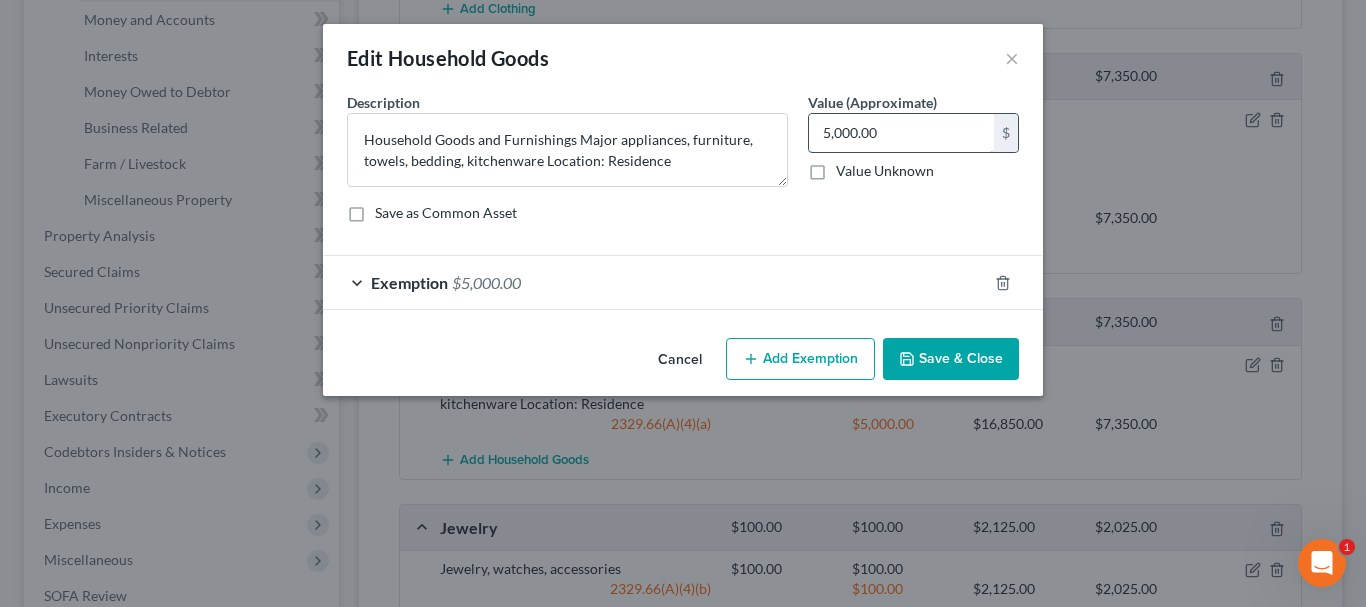 click on "5,000.00" at bounding box center (901, 133) 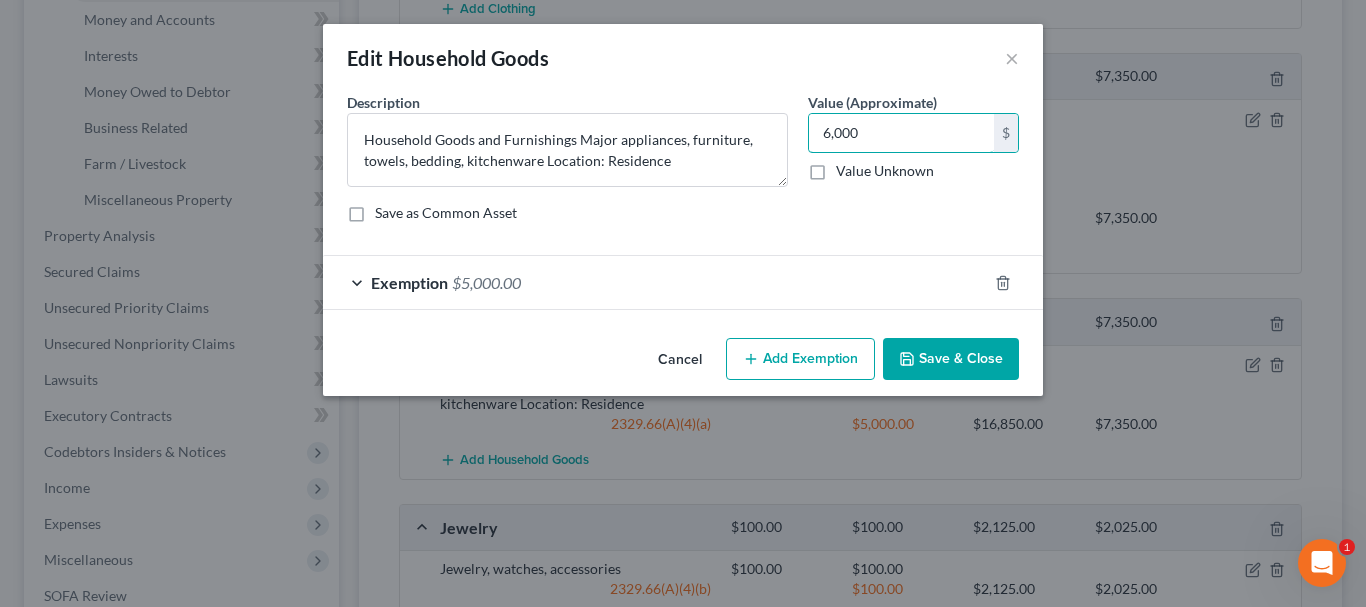 type on "6,000" 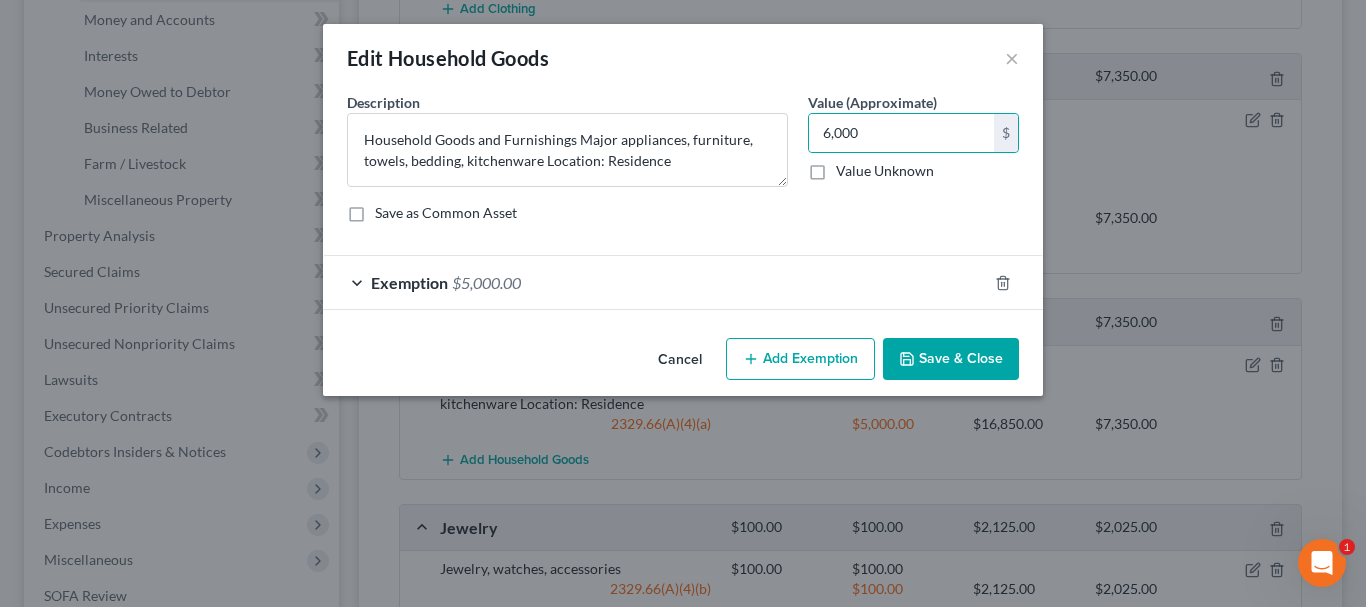 click on "Exemption $5,000.00" at bounding box center (655, 282) 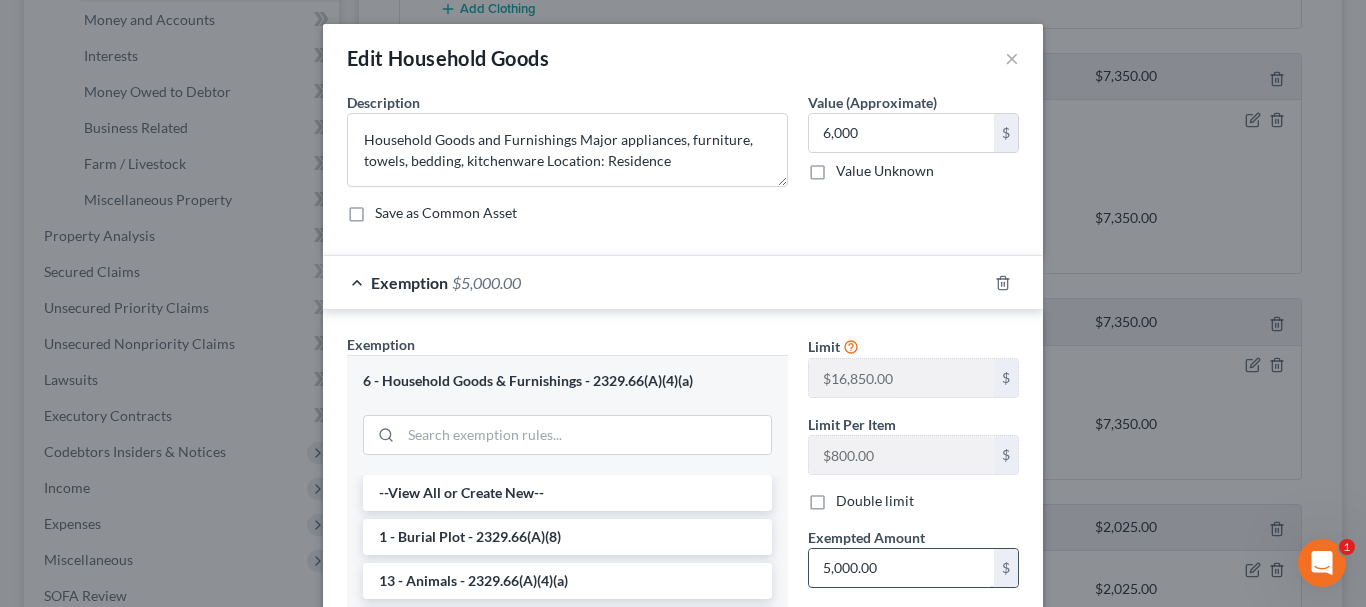 click on "5,000.00" at bounding box center [901, 568] 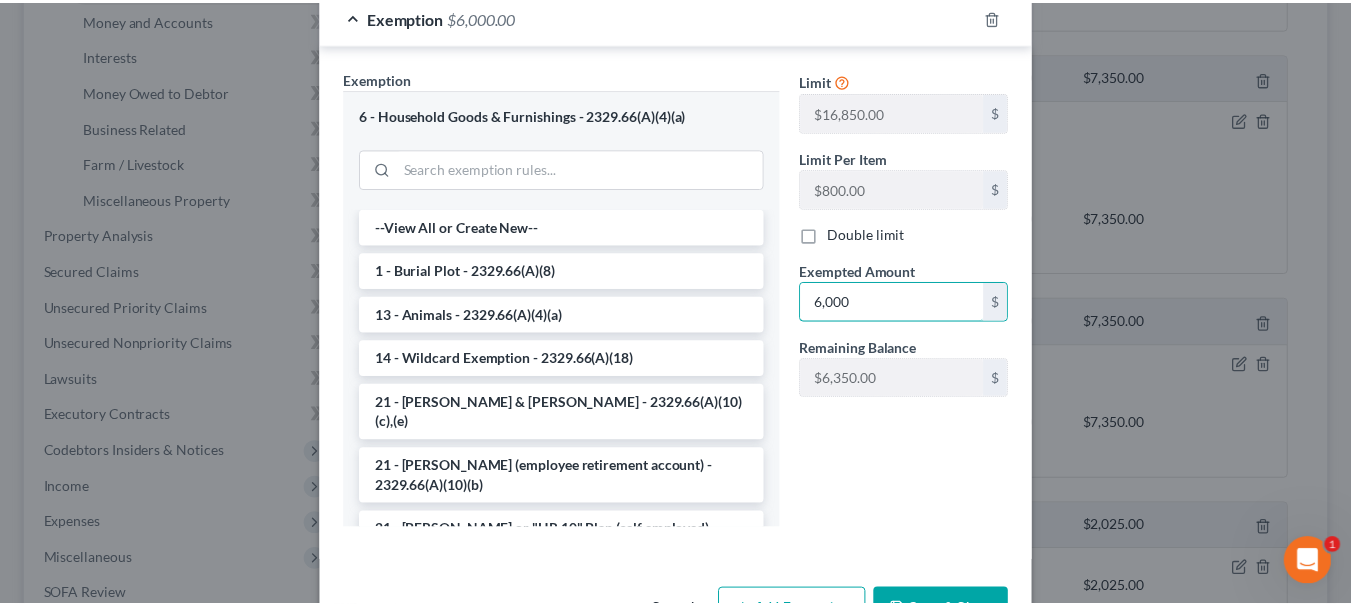scroll, scrollTop: 330, scrollLeft: 0, axis: vertical 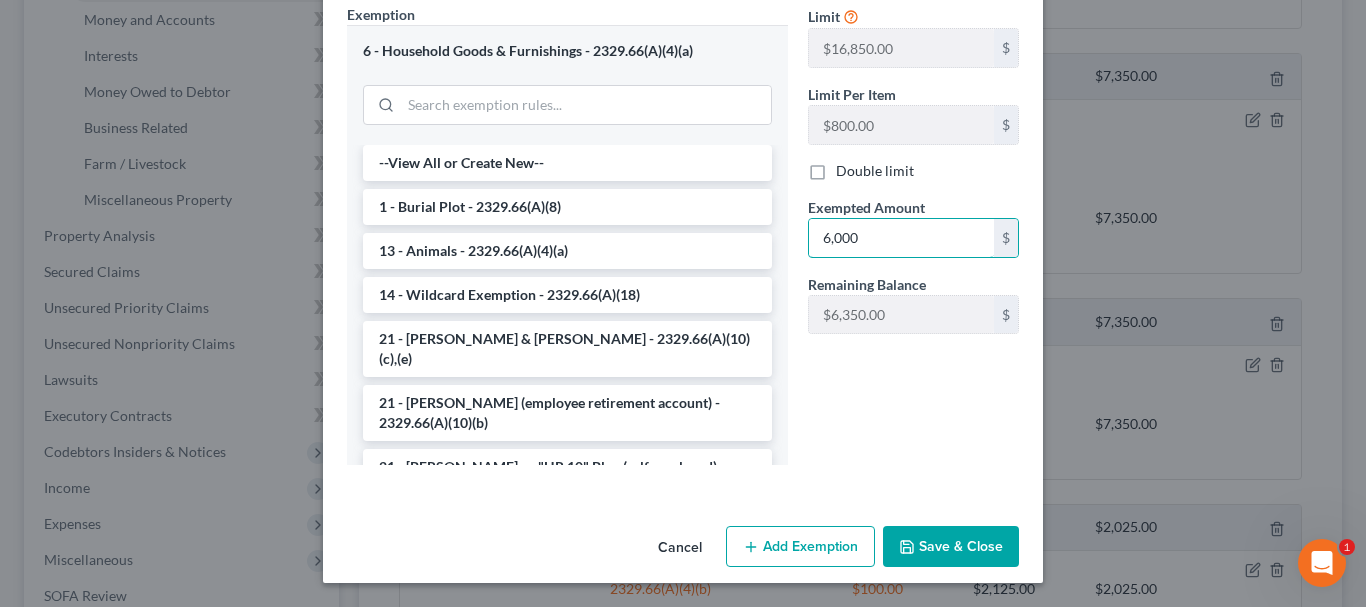 type on "6,000" 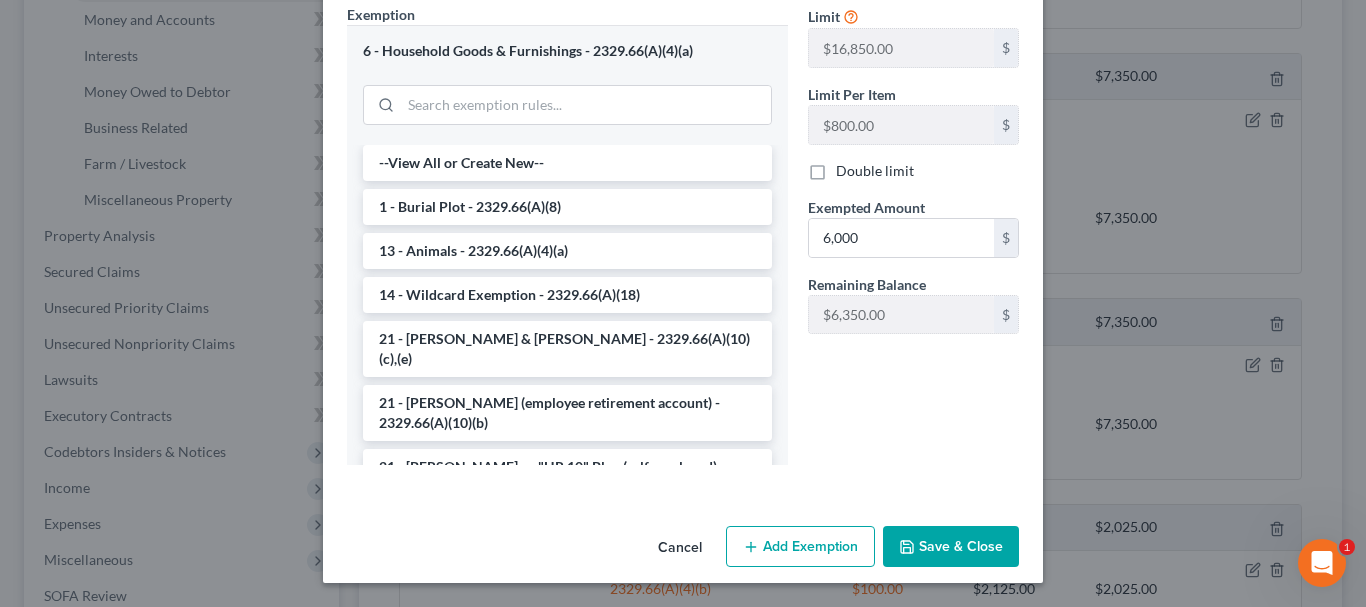 click on "Save & Close" at bounding box center [951, 547] 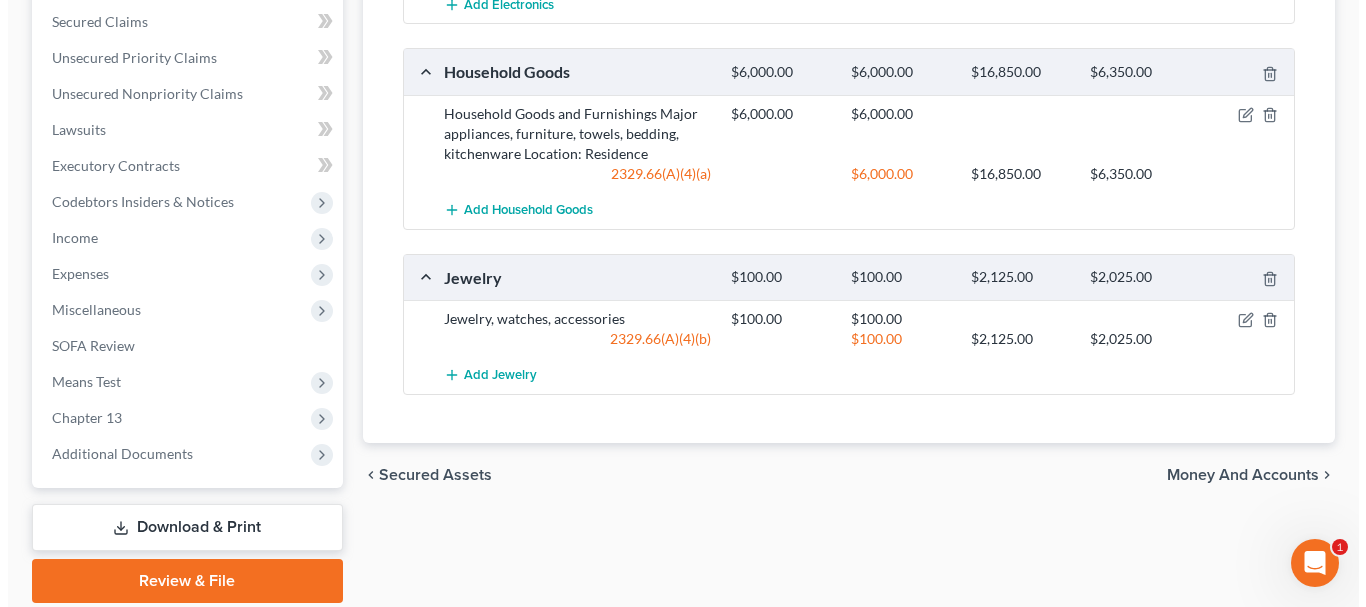 scroll, scrollTop: 781, scrollLeft: 0, axis: vertical 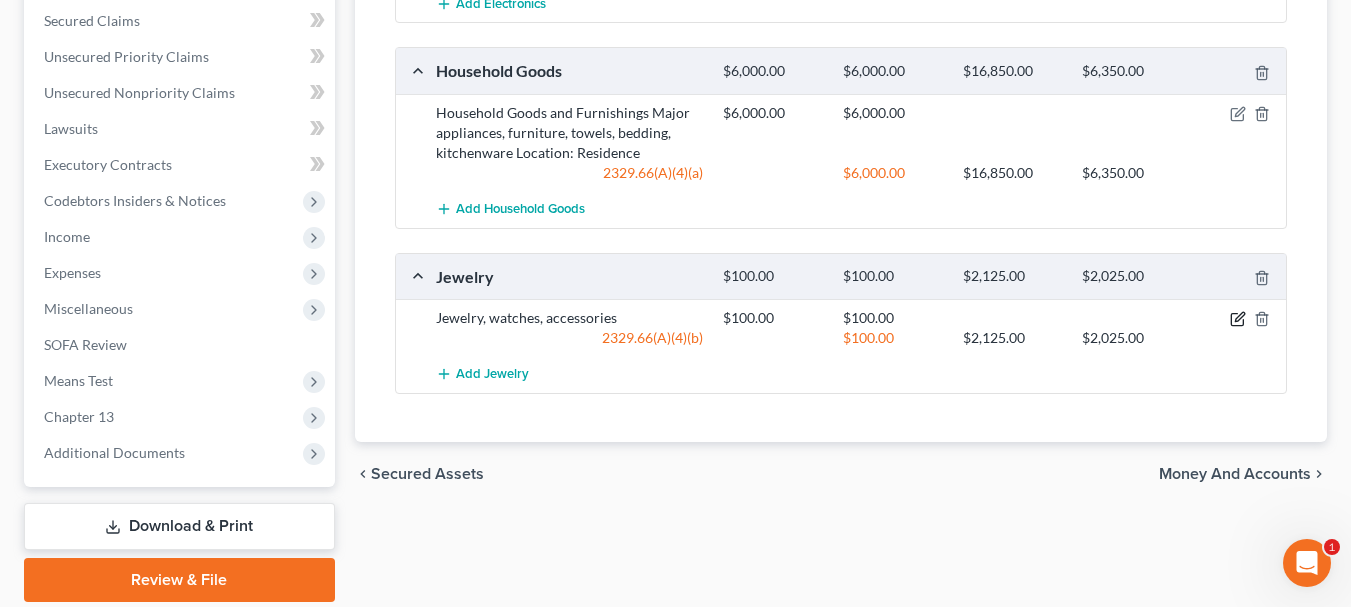 click 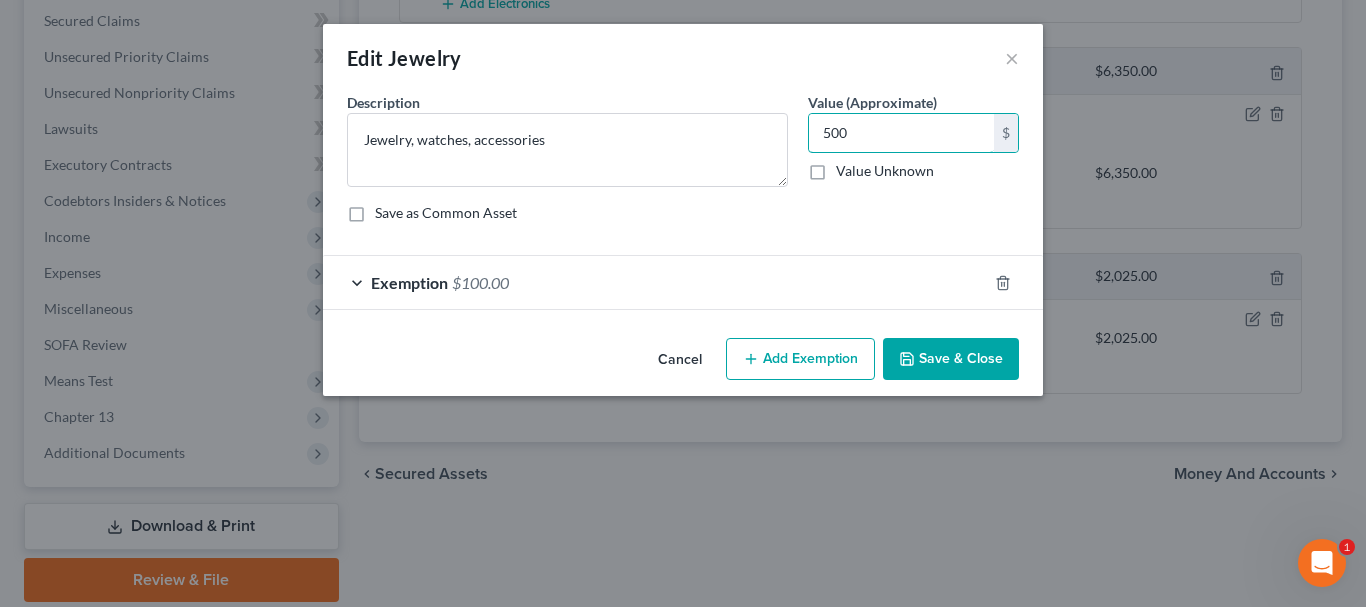 type on "500" 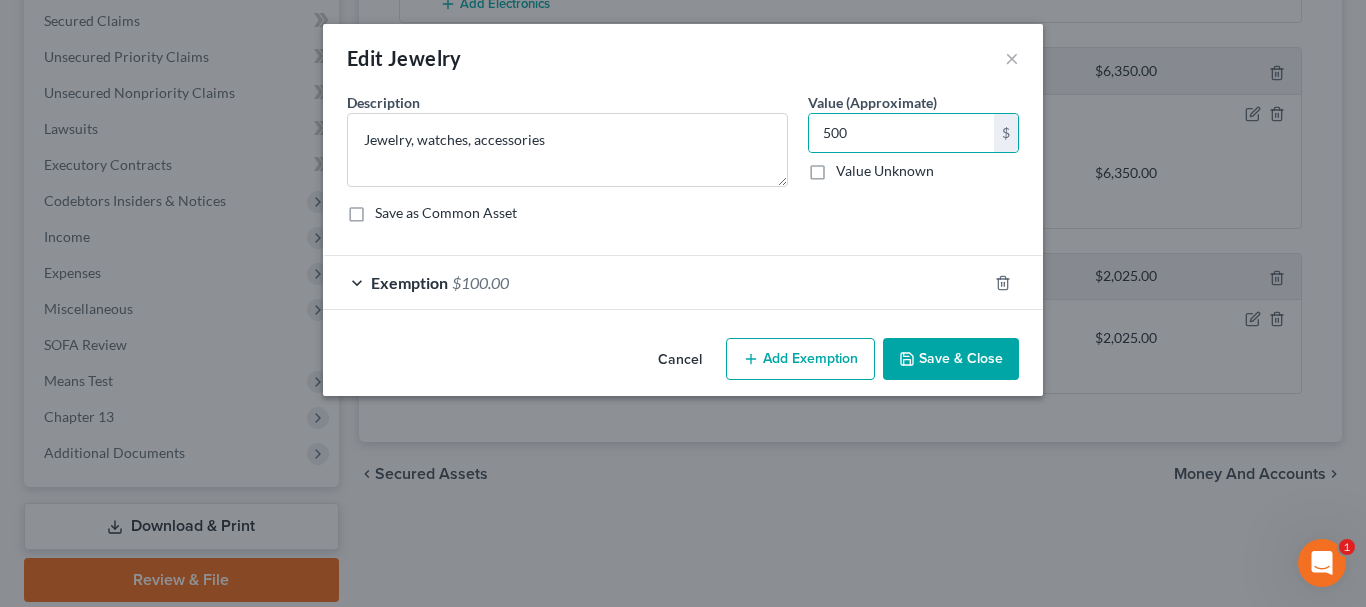 click on "Exemption" at bounding box center [409, 282] 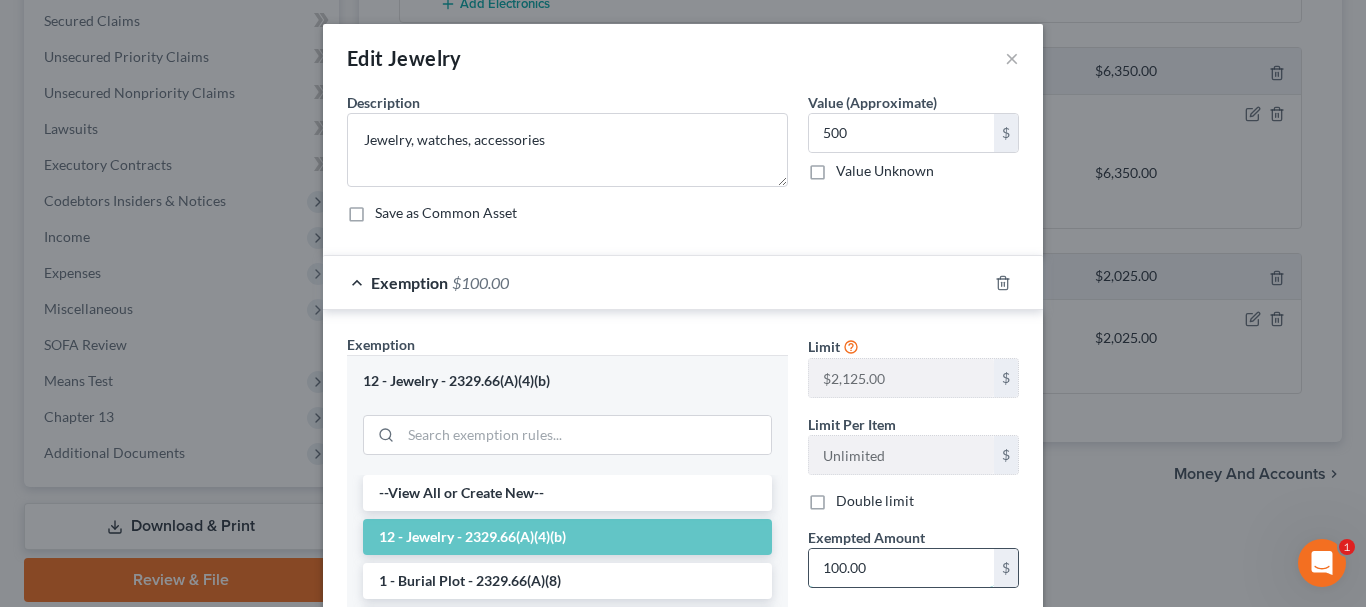 click on "100.00" at bounding box center (901, 568) 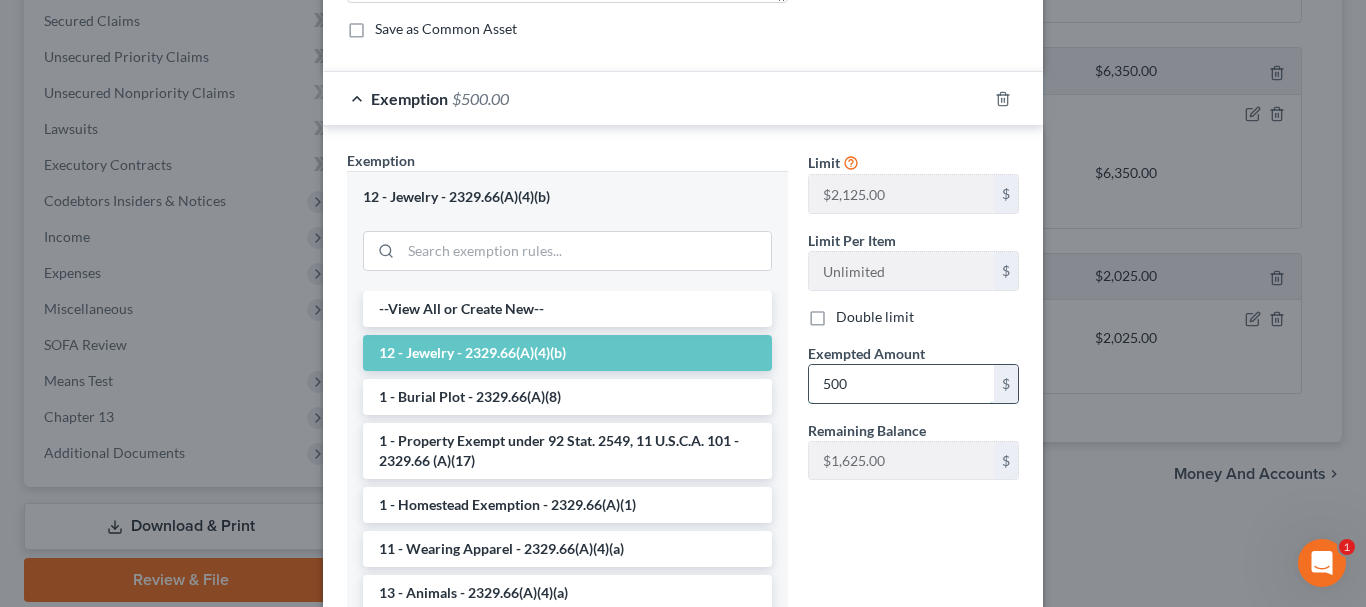 scroll, scrollTop: 212, scrollLeft: 0, axis: vertical 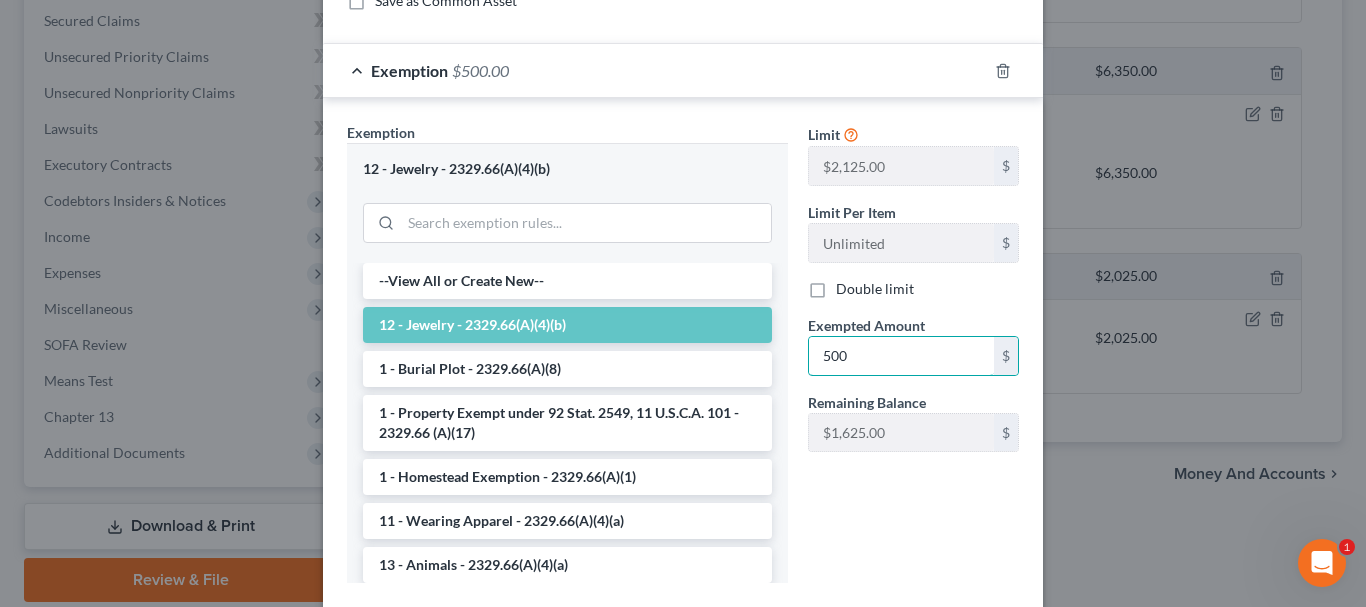 type on "500" 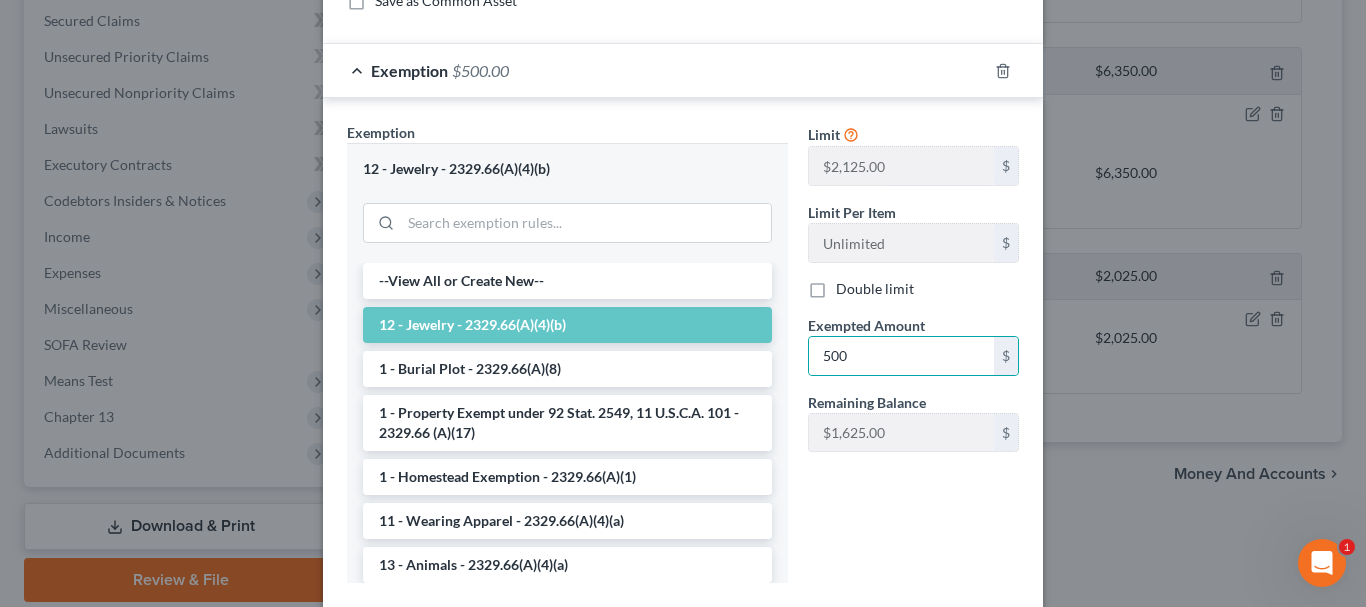 click on "Limit     $2,125.00 $ Limit Per Item Unlimited $ Double limit
Exempted Amount
*
500 $ Remaining Balance $2,025.00 $" at bounding box center (913, 360) 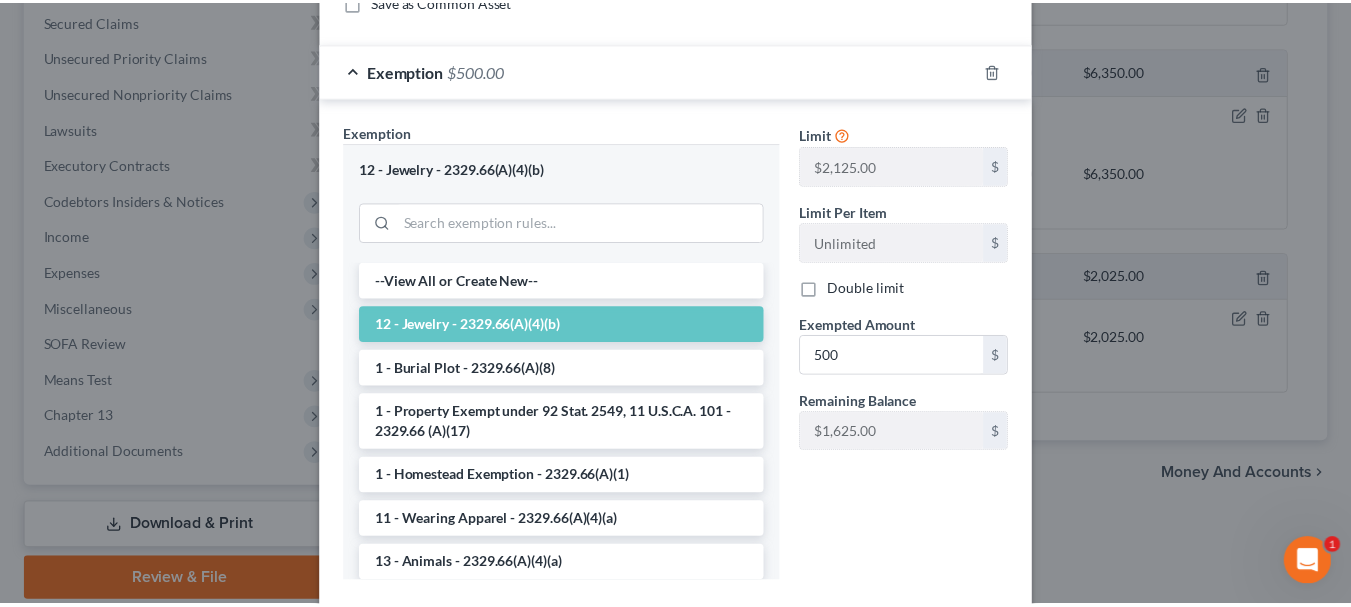 scroll, scrollTop: 330, scrollLeft: 0, axis: vertical 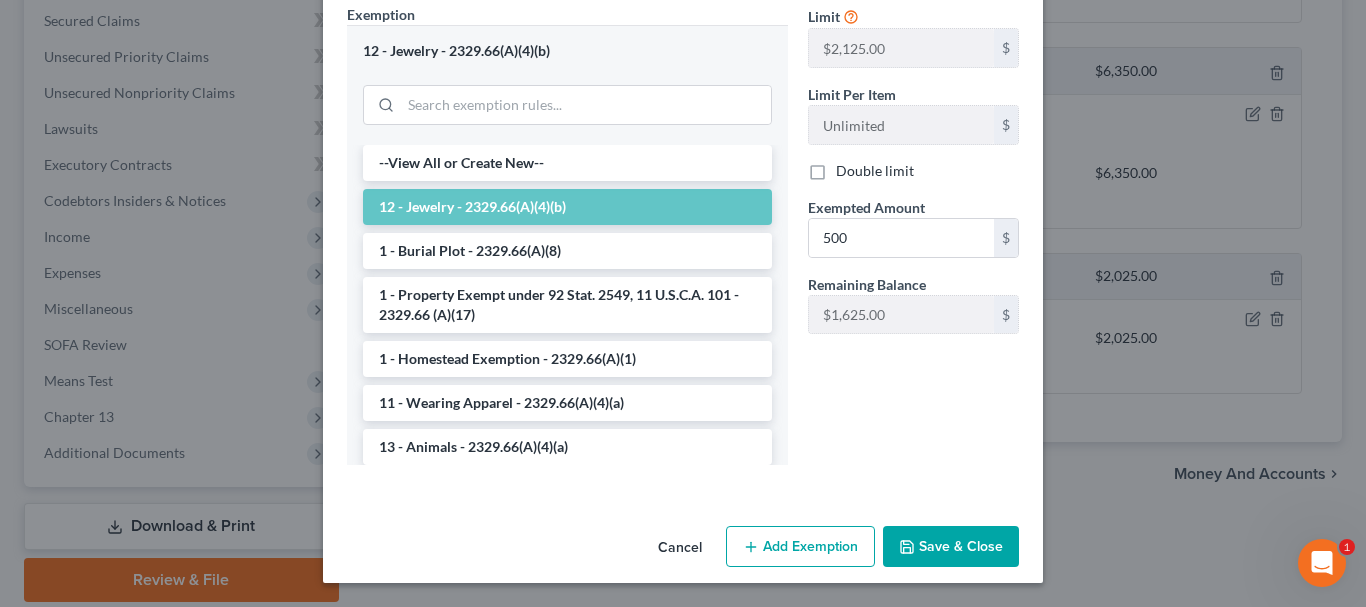 click on "Save & Close" at bounding box center (951, 547) 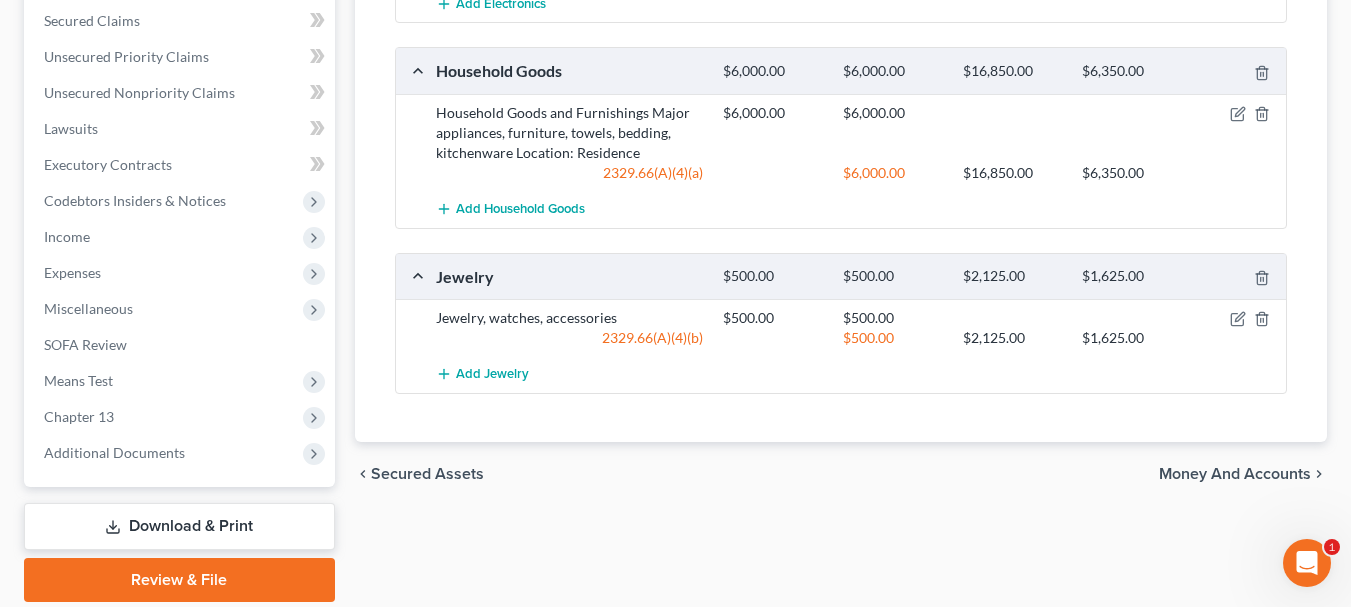 click on "Money and Accounts" at bounding box center [1235, 474] 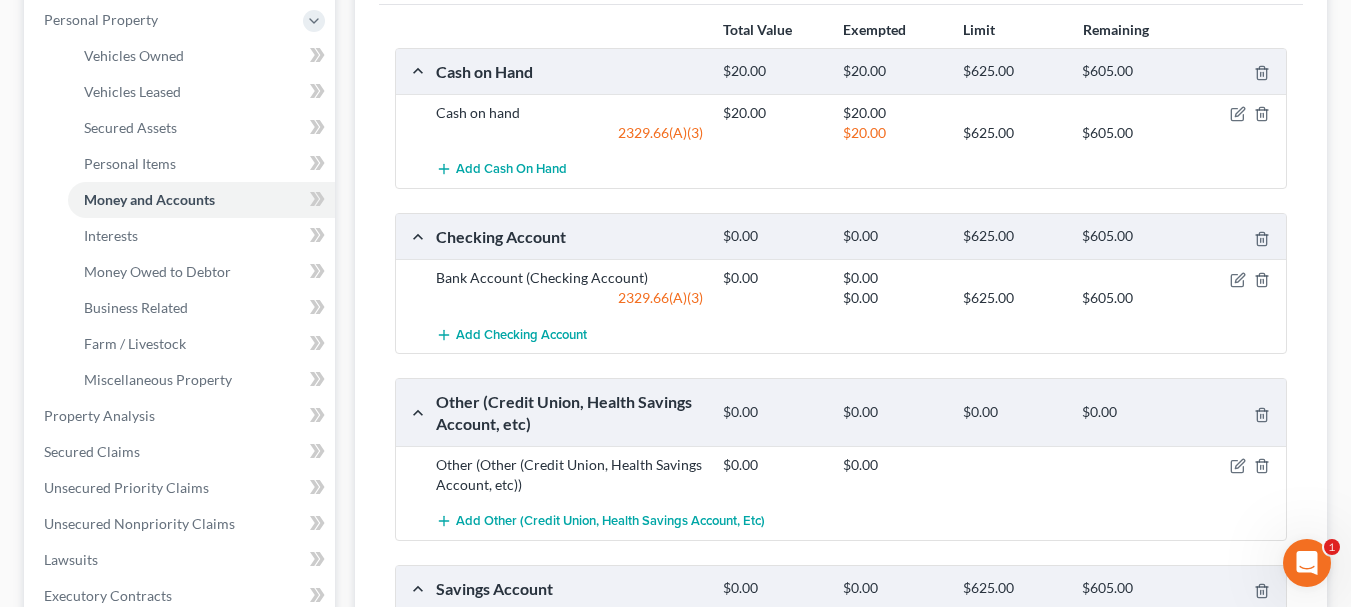 scroll, scrollTop: 351, scrollLeft: 0, axis: vertical 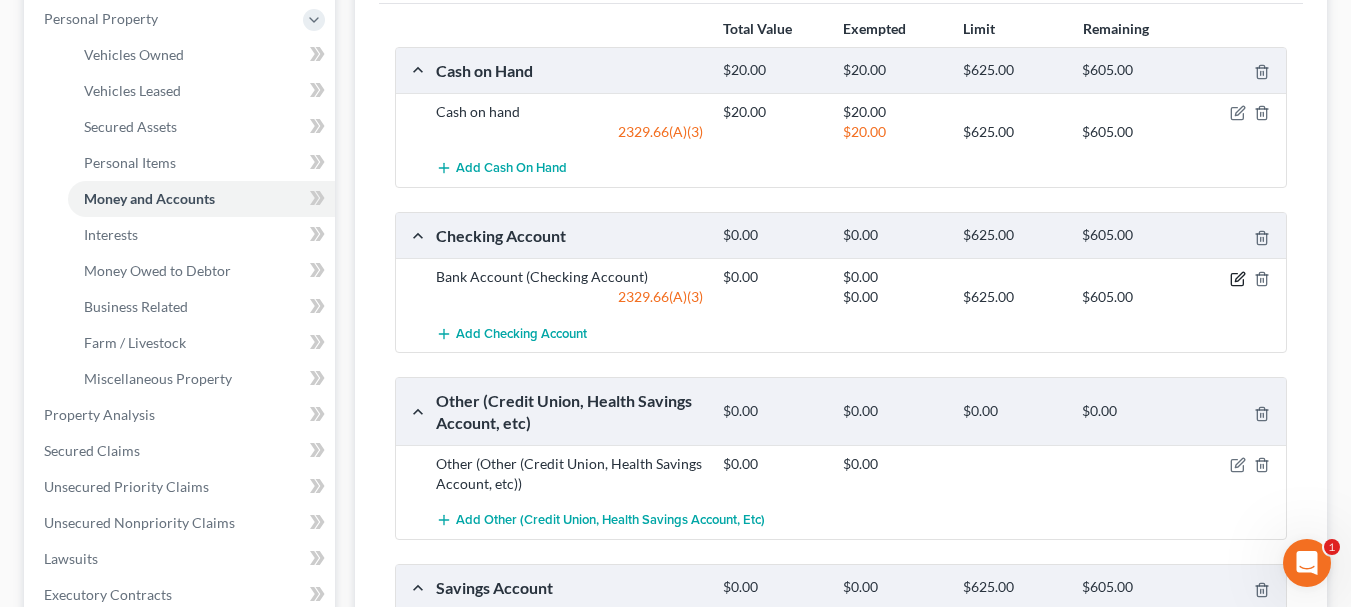 click 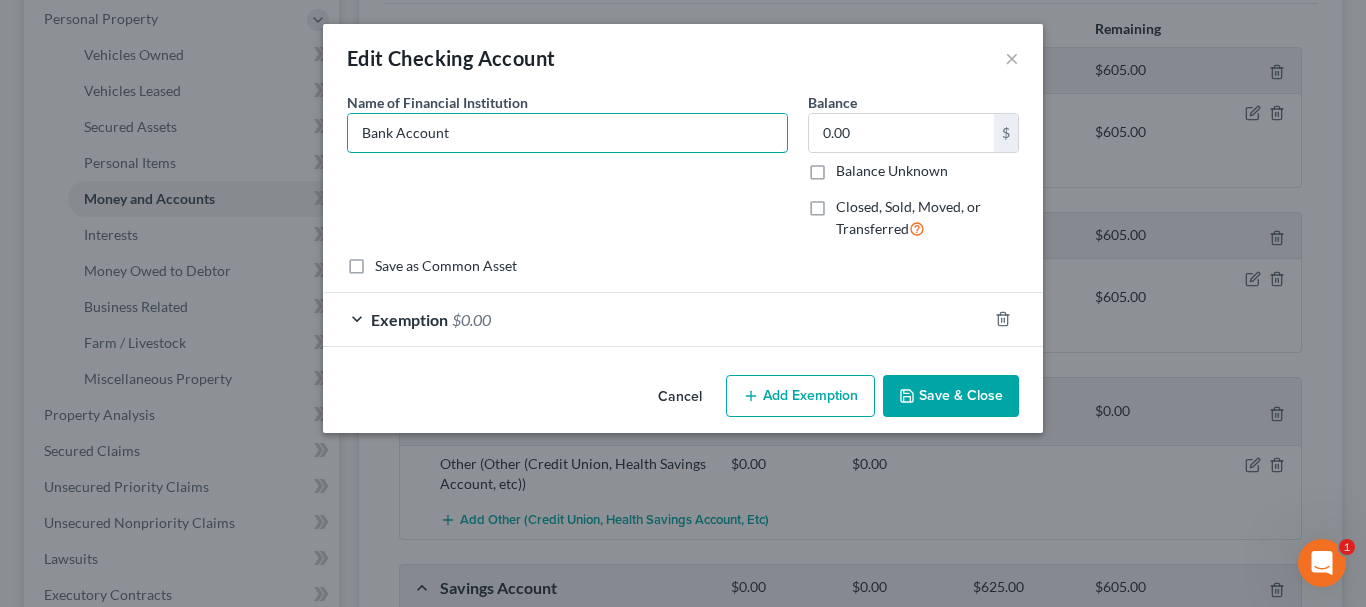drag, startPoint x: 578, startPoint y: 124, endPoint x: 188, endPoint y: 88, distance: 391.65802 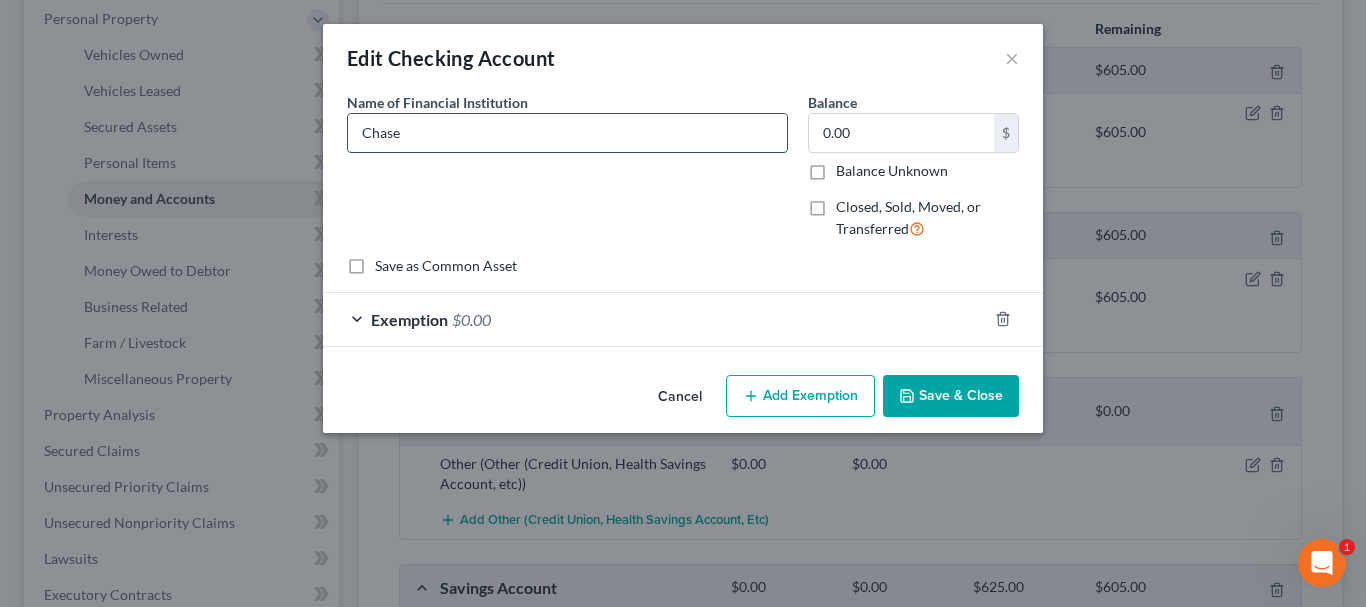 type on "Chase Bank" 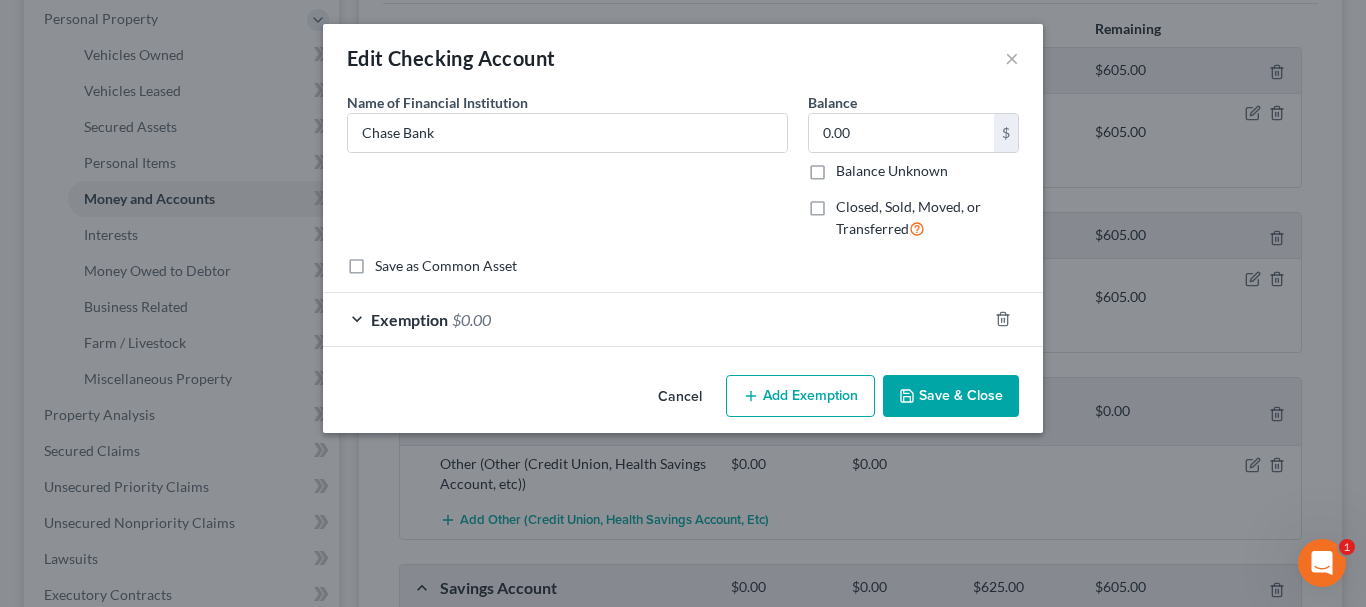 click on "Save & Close" at bounding box center [951, 396] 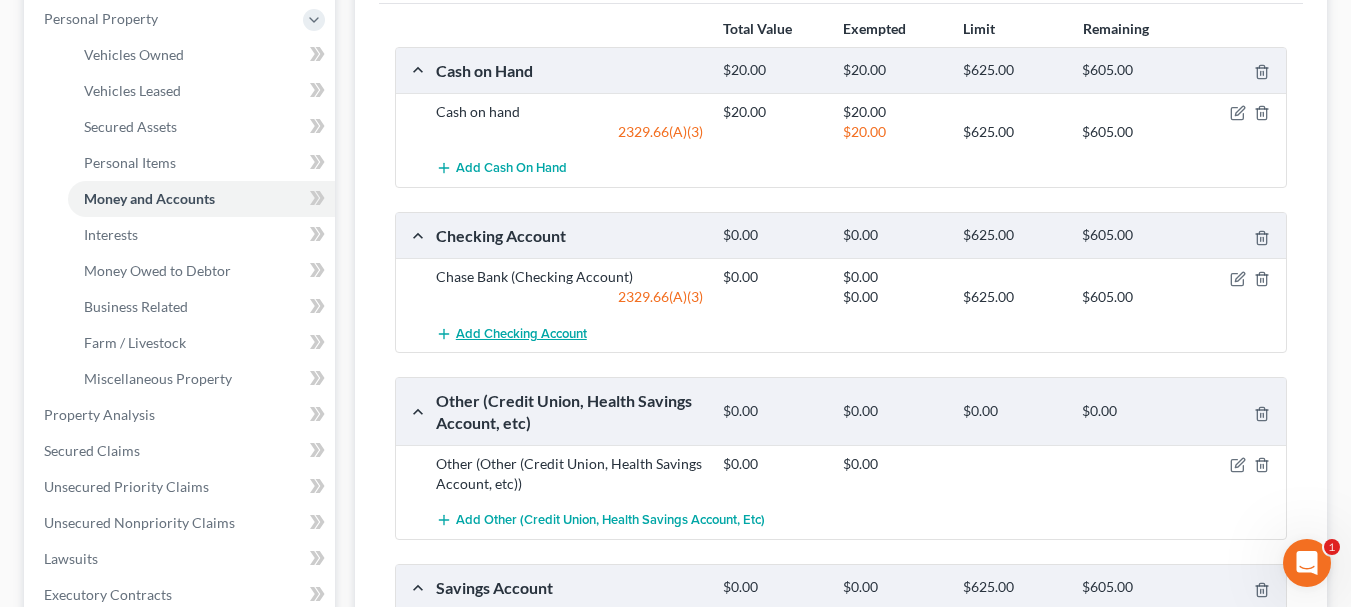 click on "Add Checking Account" at bounding box center (521, 334) 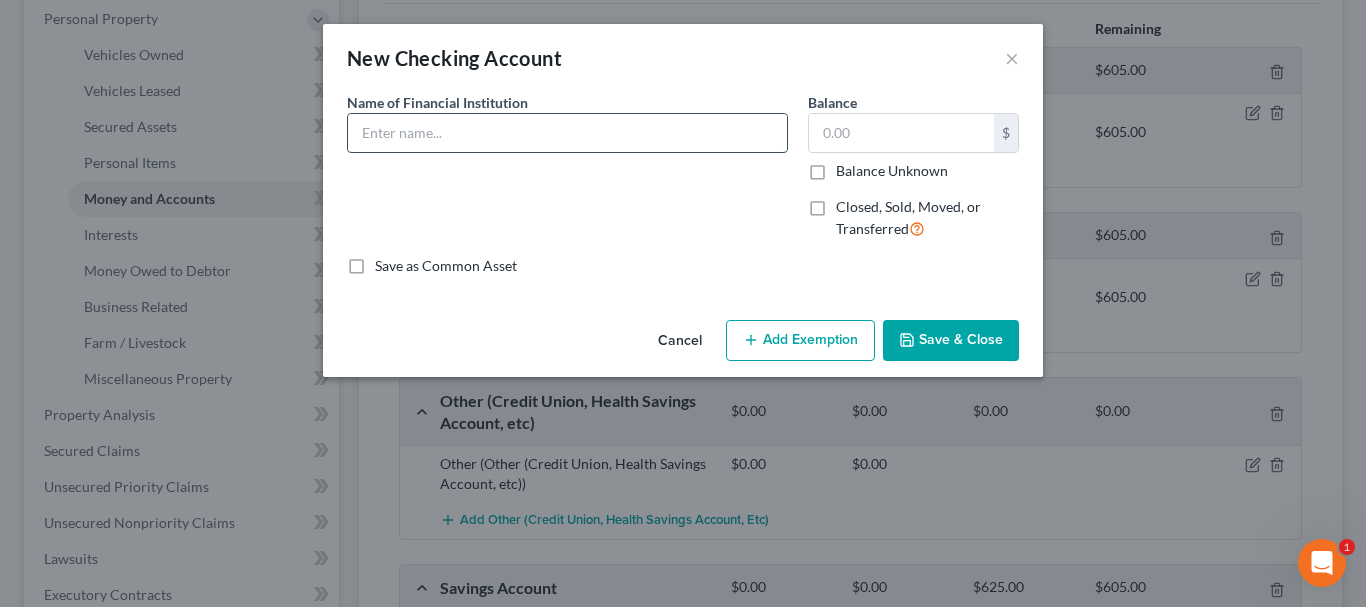 click at bounding box center (567, 133) 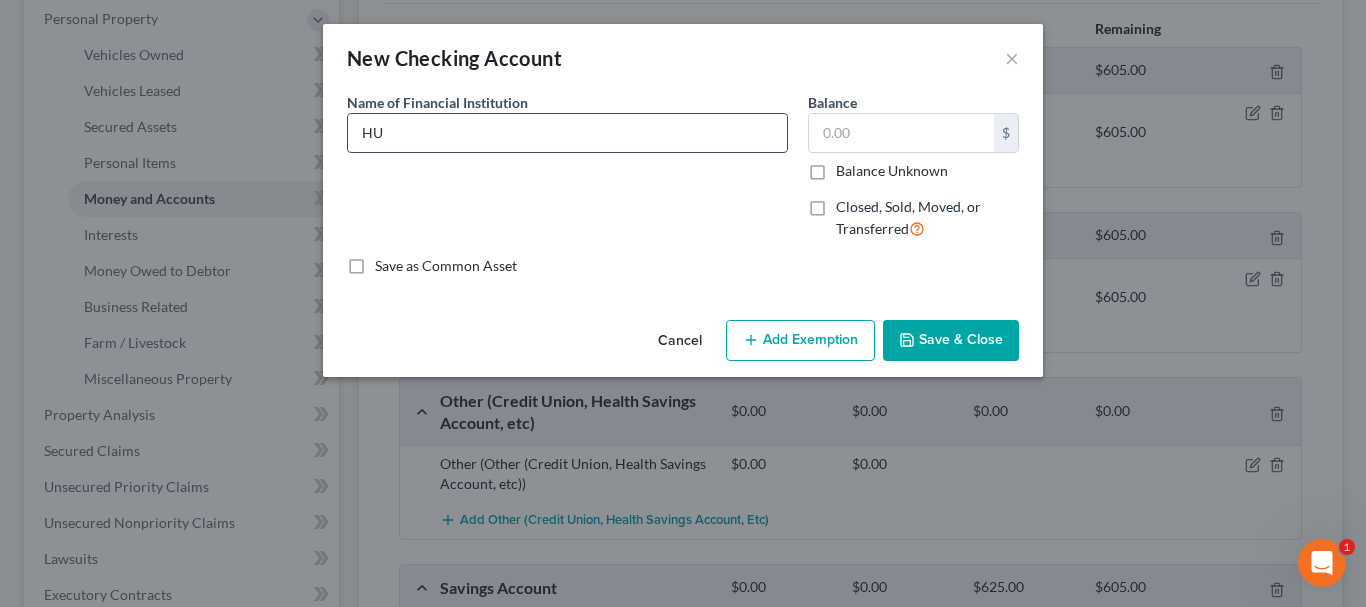 type on "Huntington National Bank" 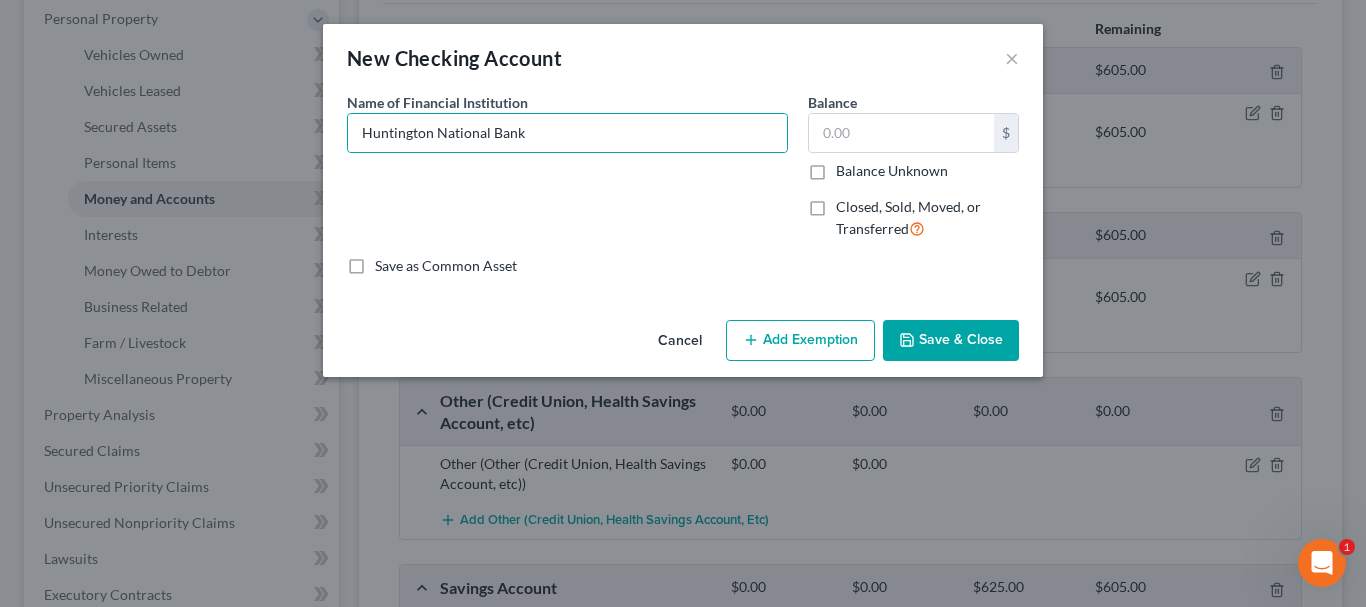 click on "Save & Close" at bounding box center (951, 341) 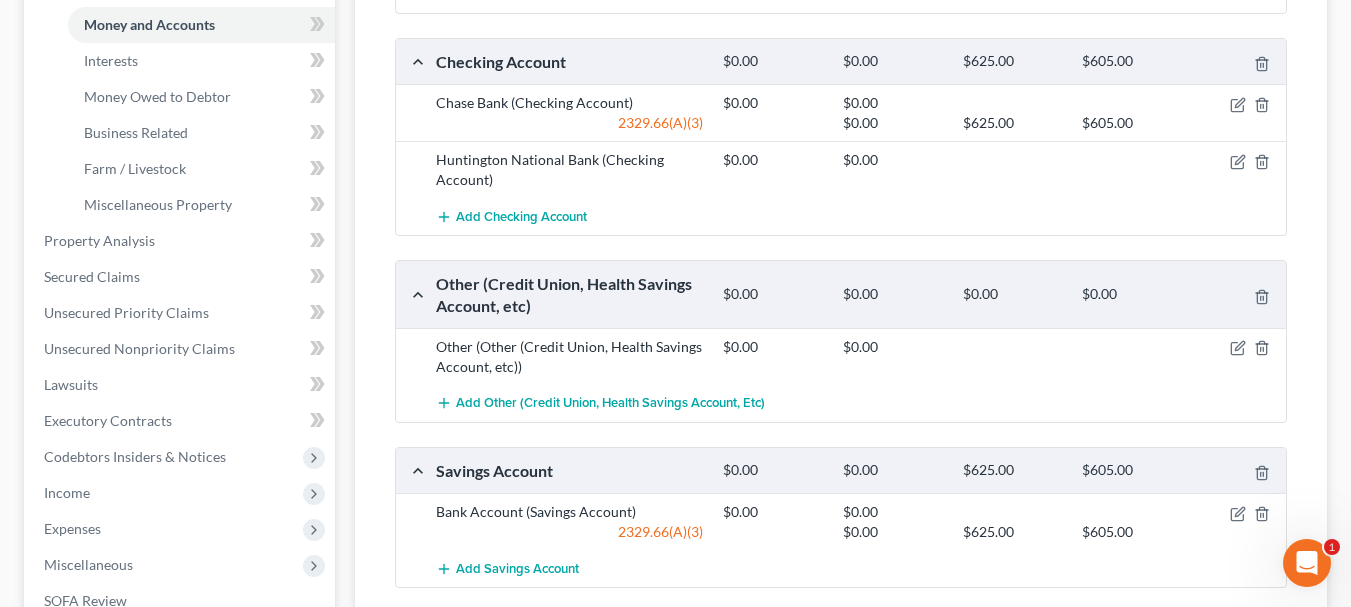 scroll, scrollTop: 526, scrollLeft: 0, axis: vertical 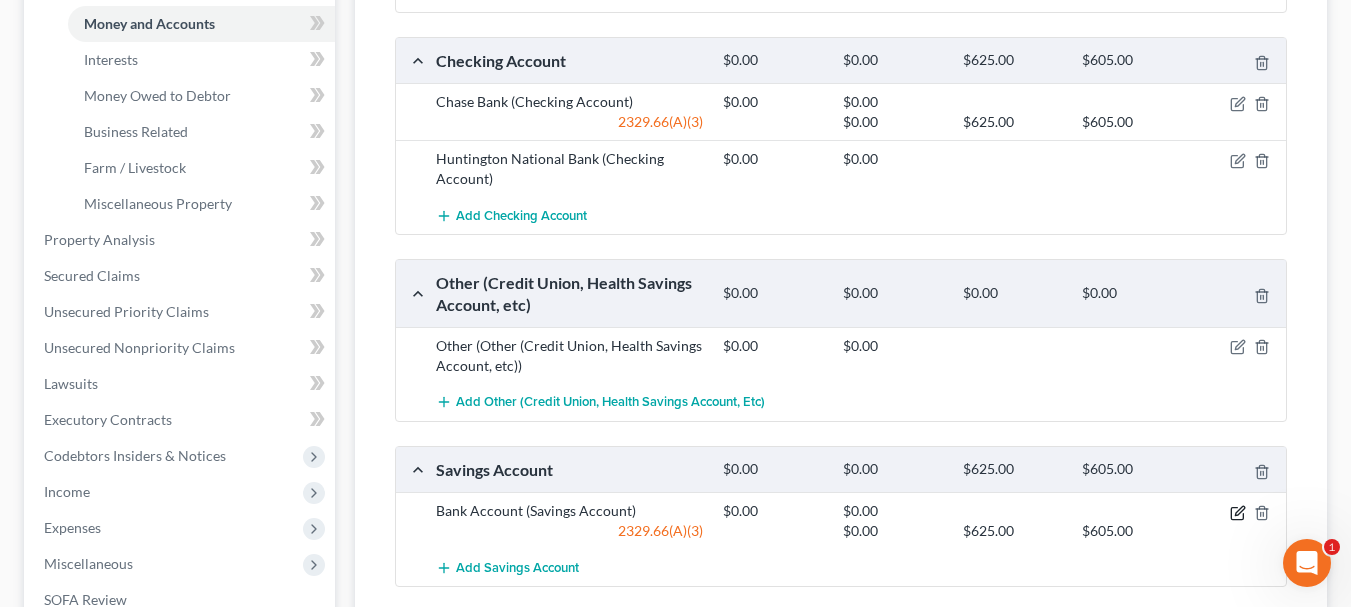 click 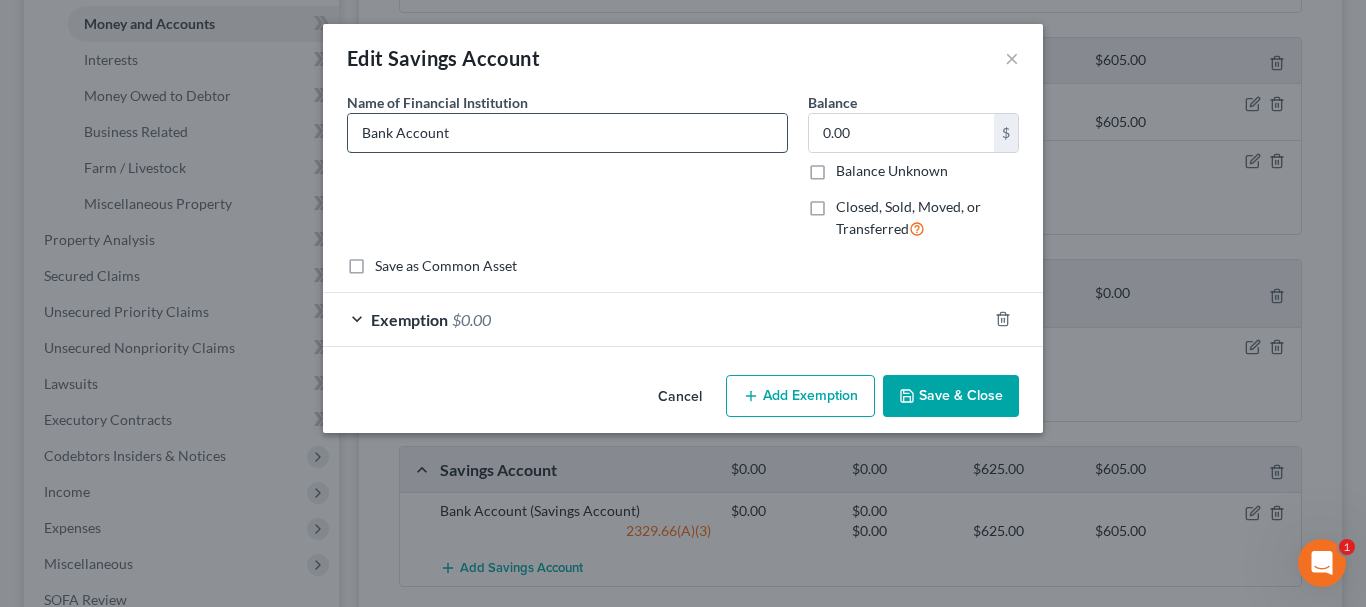 click on "Bank Account" at bounding box center [567, 133] 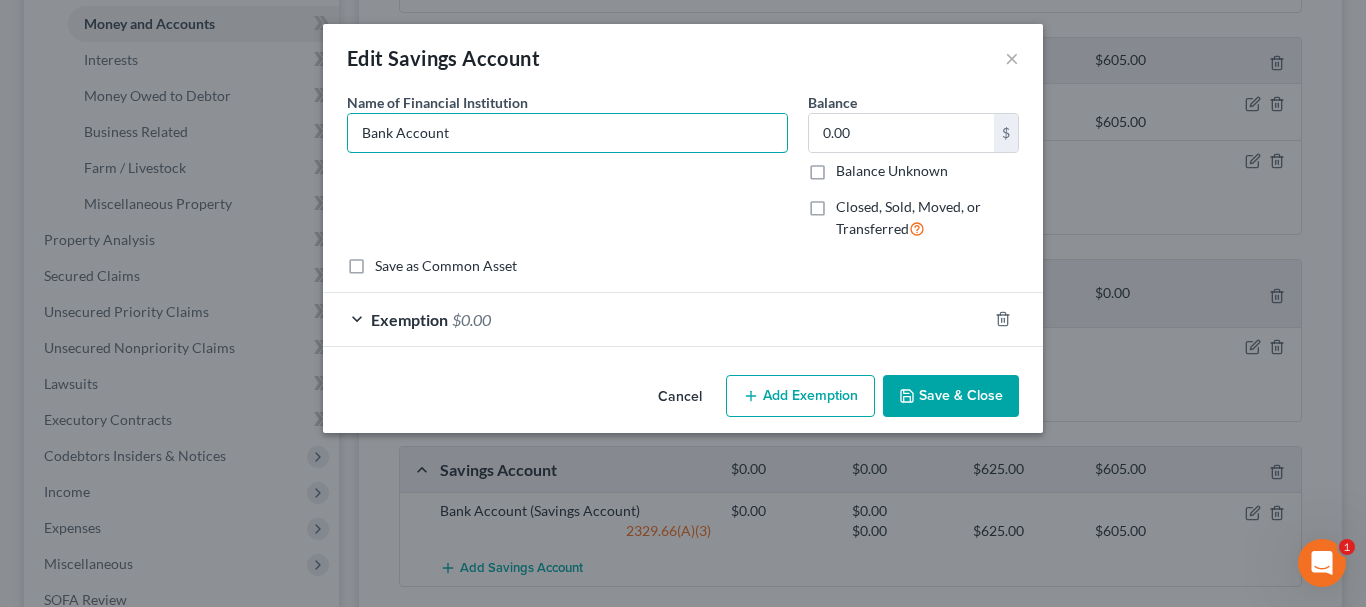 drag, startPoint x: 551, startPoint y: 126, endPoint x: 235, endPoint y: 106, distance: 316.6323 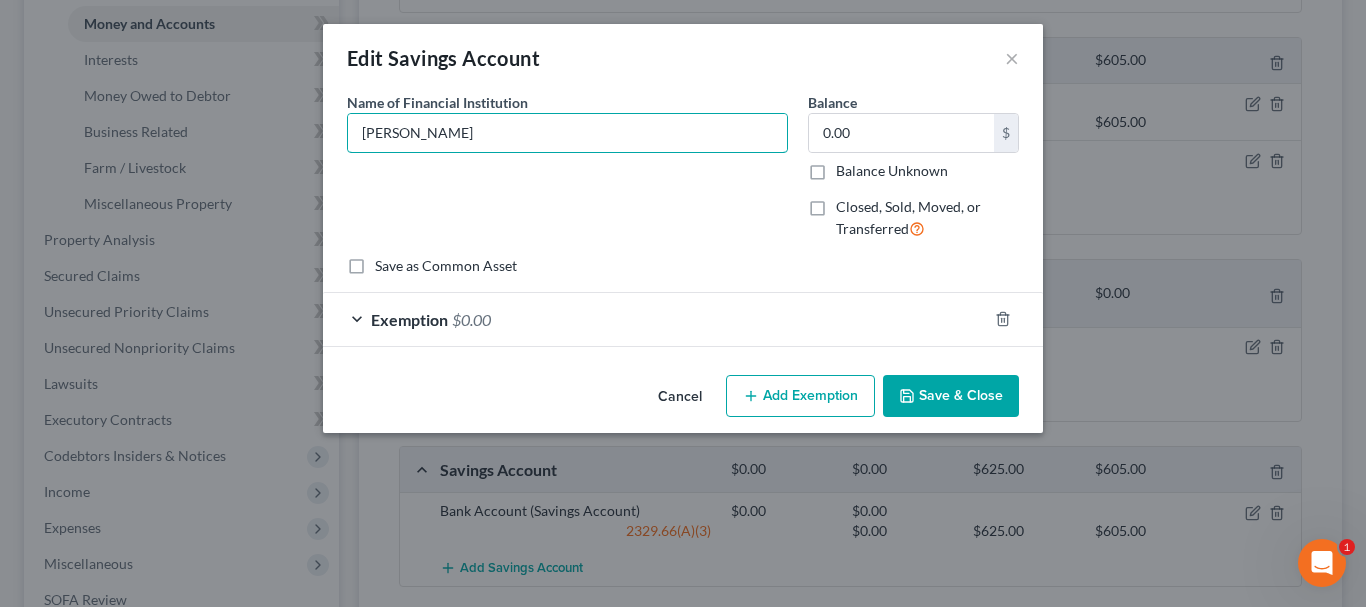 type on "Huntington National Bank" 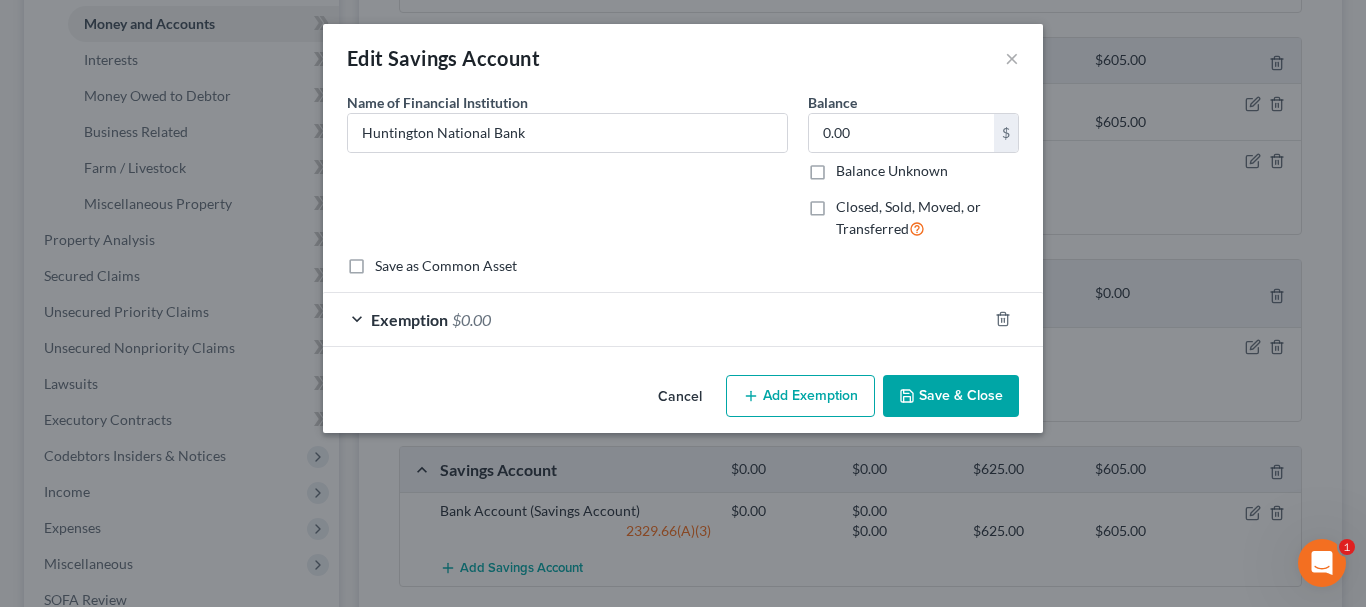 click on "Save & Close" at bounding box center (951, 396) 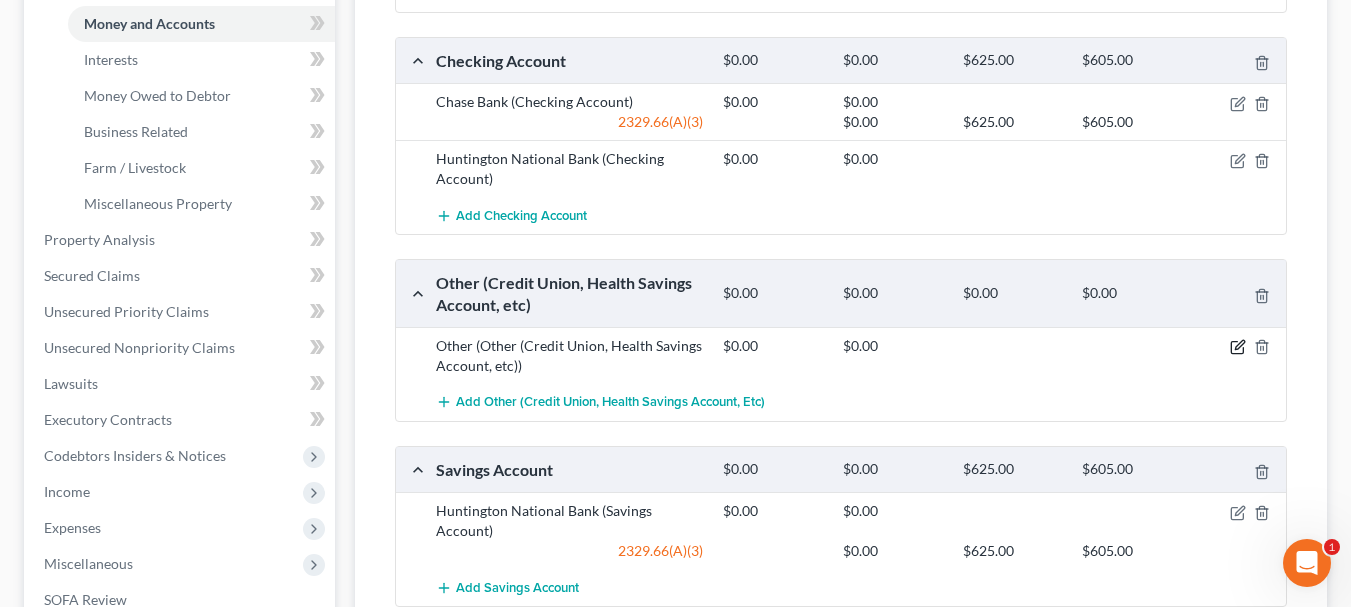 click 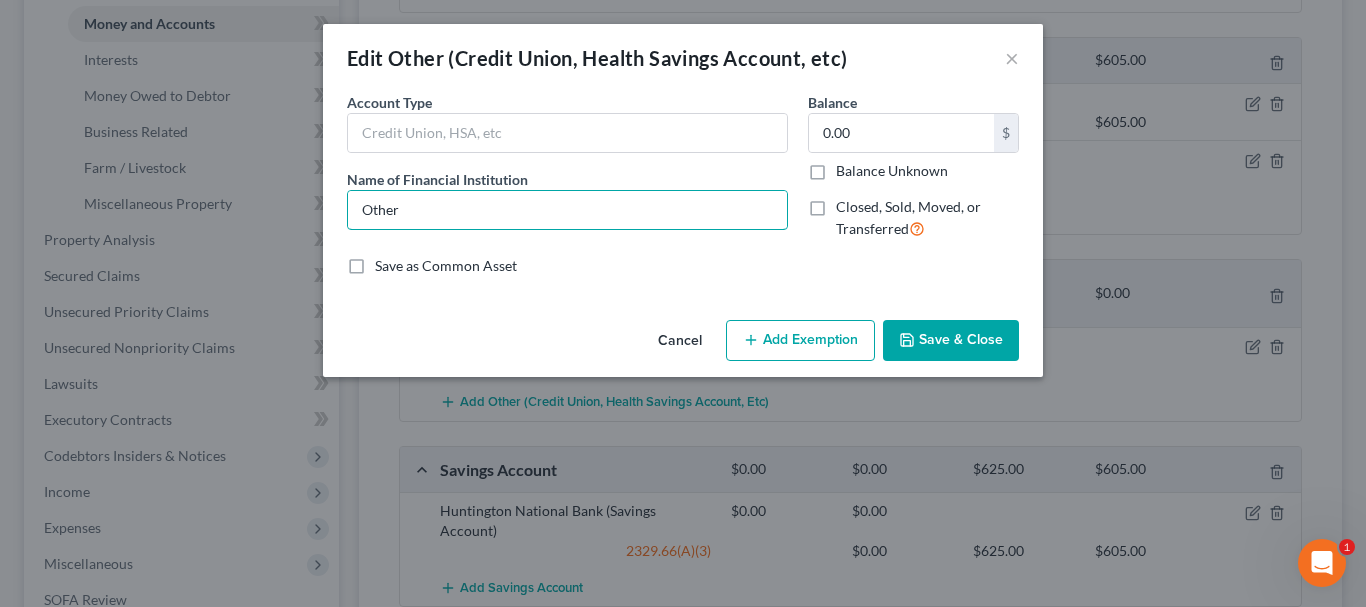 drag, startPoint x: 434, startPoint y: 227, endPoint x: 186, endPoint y: 170, distance: 254.46611 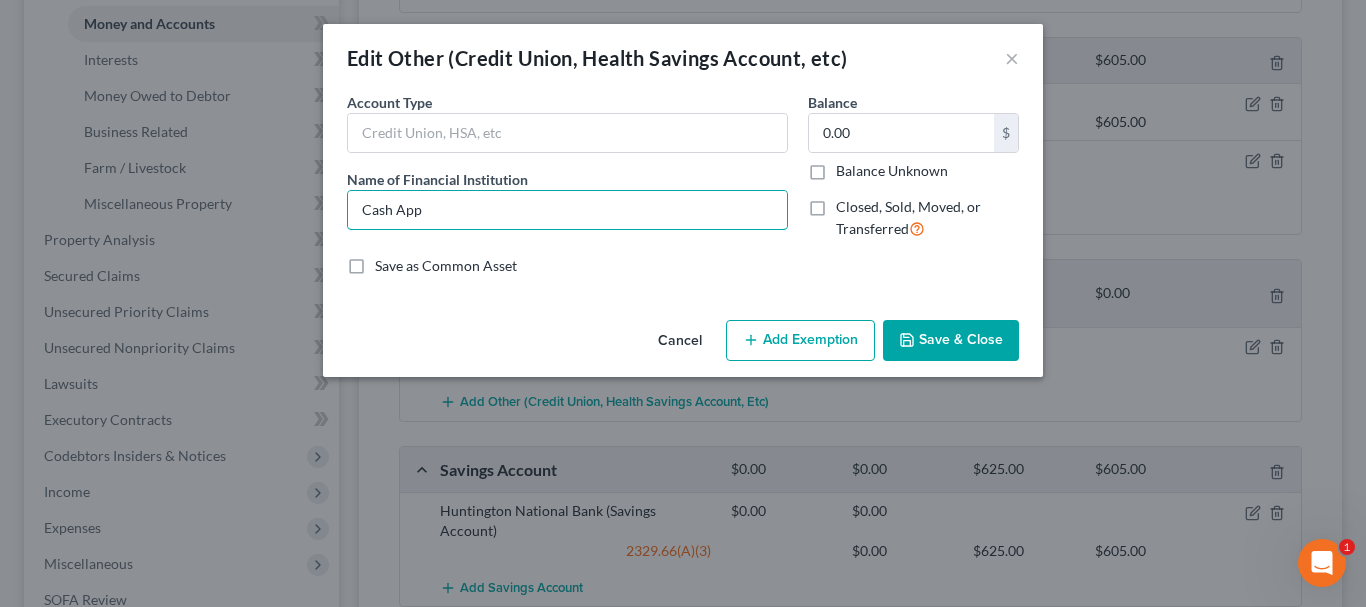 type on "Cash App" 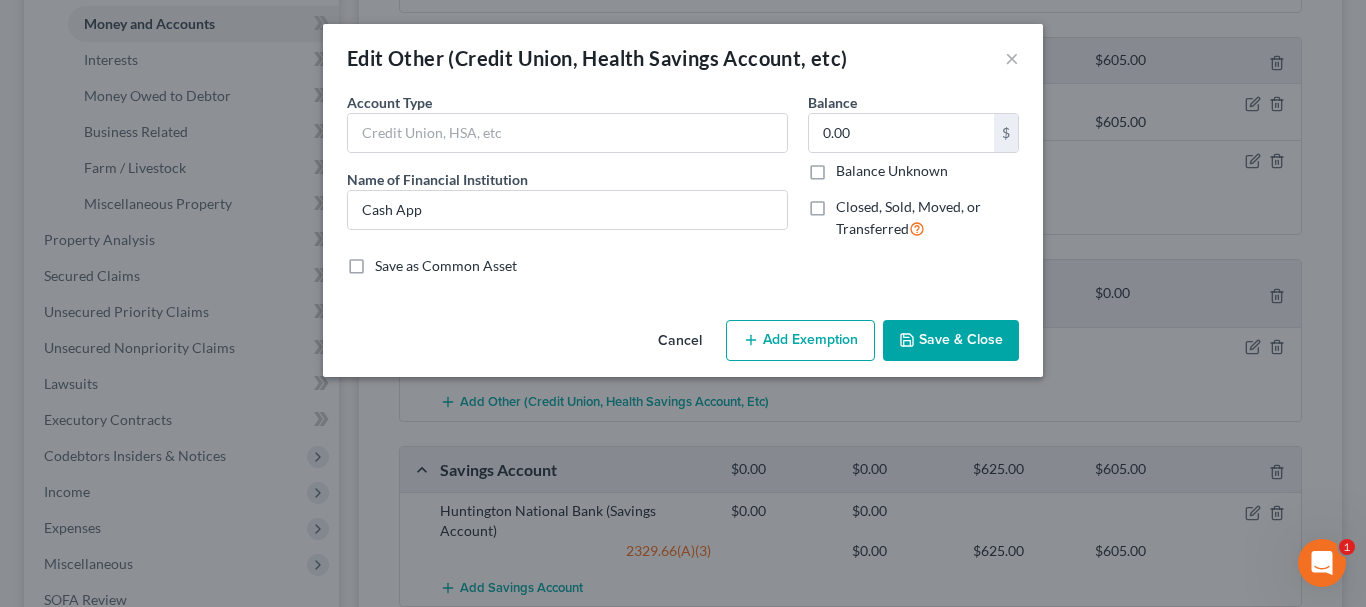 click on "Save & Close" at bounding box center [951, 341] 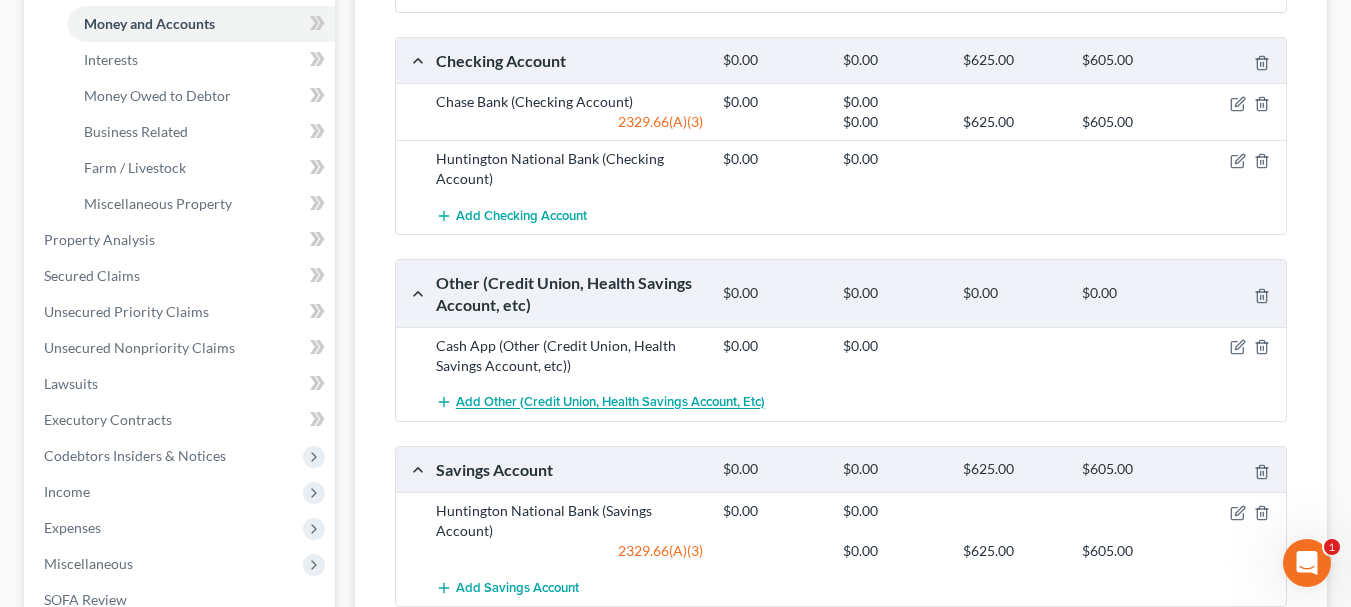 click on "Add Other (Credit Union, Health Savings Account, etc)" at bounding box center (610, 403) 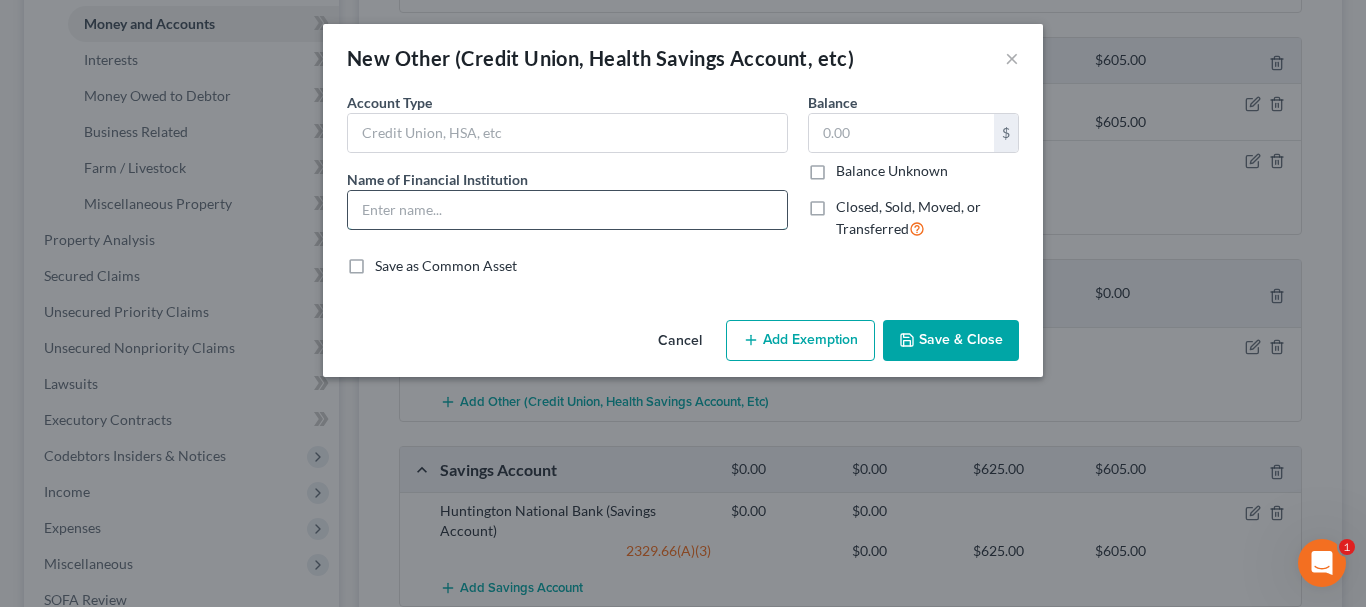 click at bounding box center [567, 210] 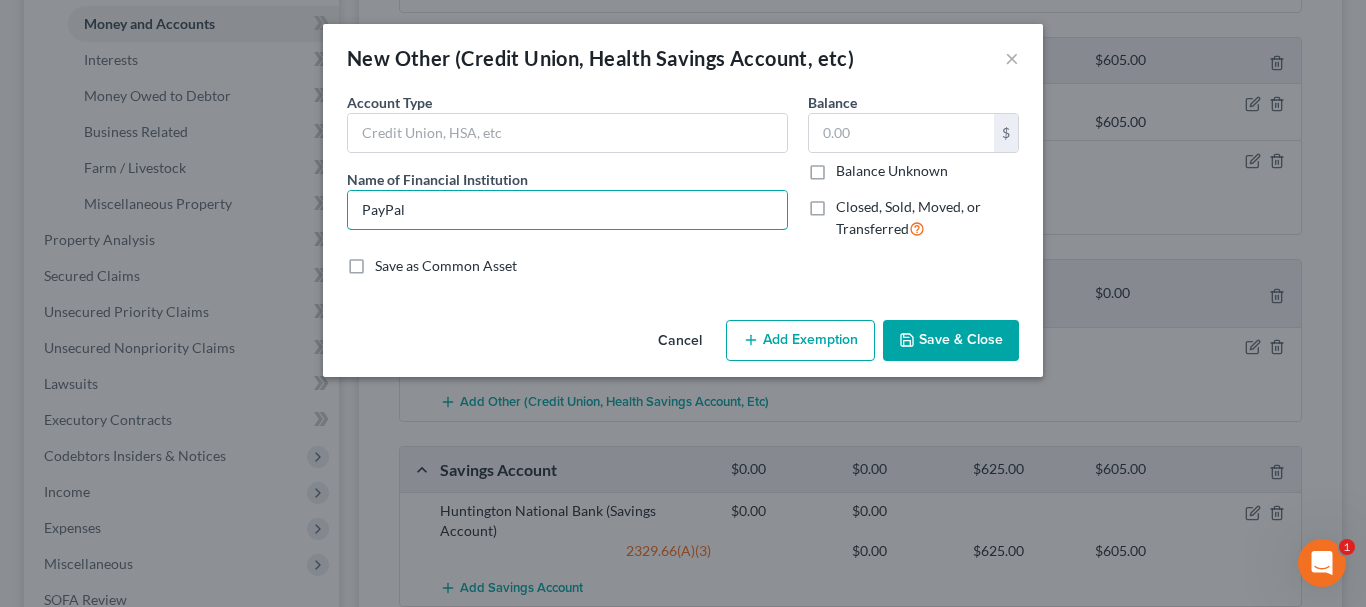 type on "PayPal" 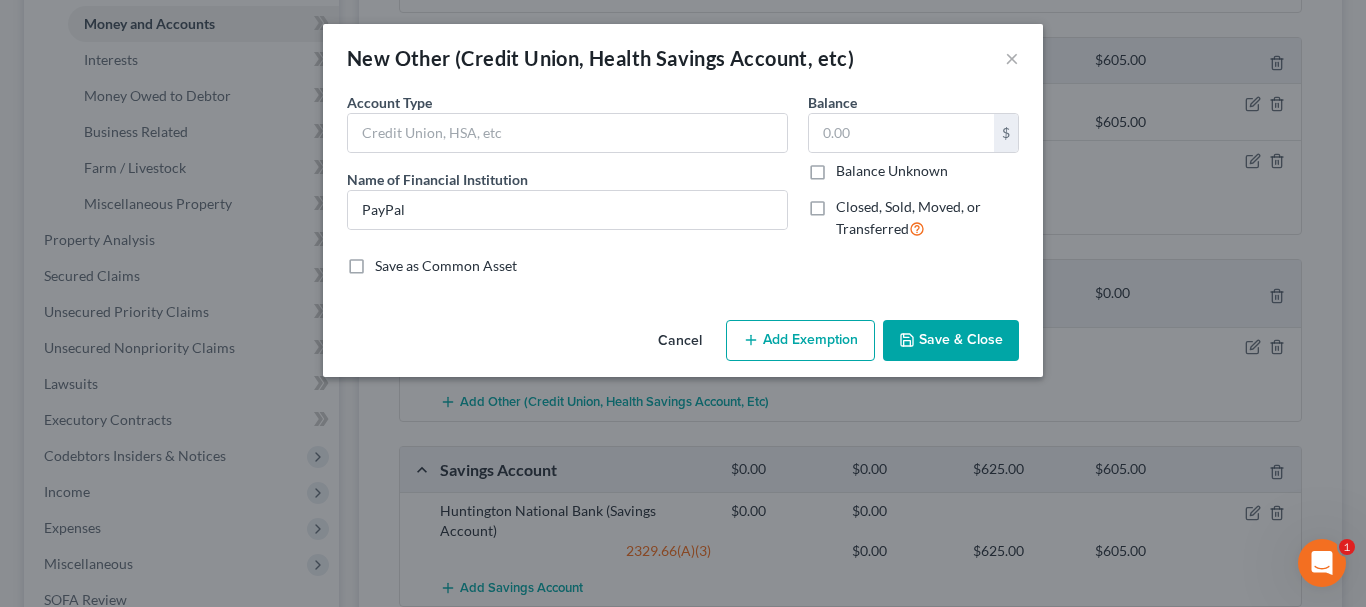 click on "Save & Close" at bounding box center (951, 341) 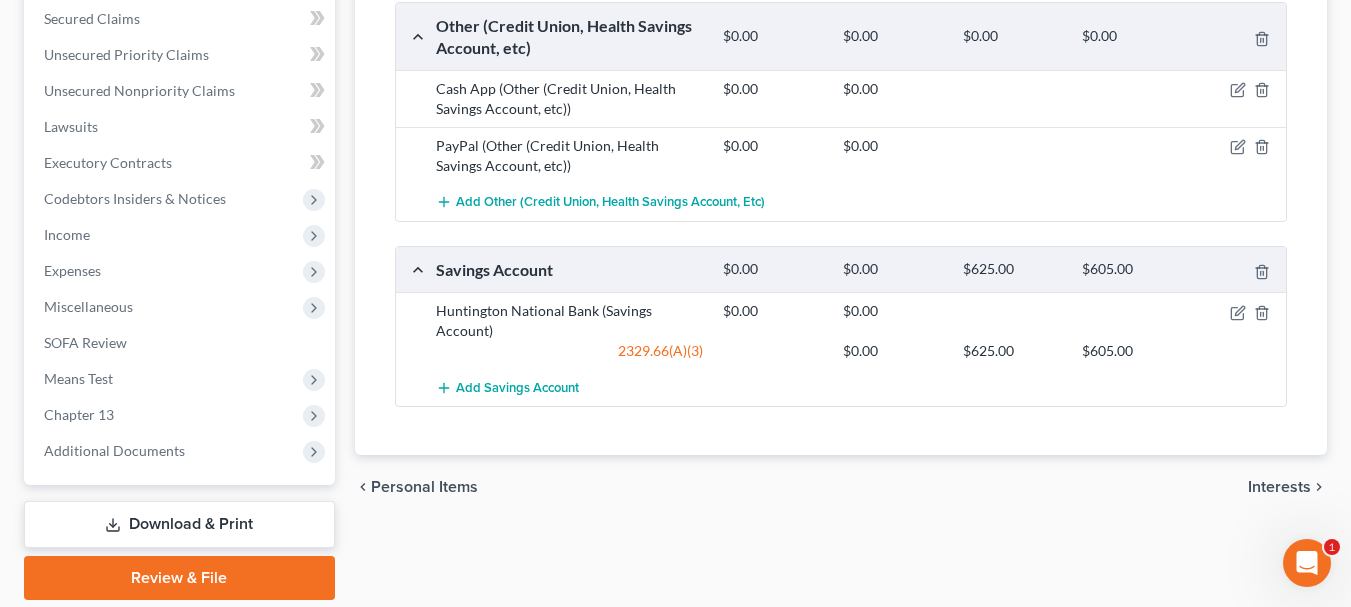 scroll, scrollTop: 852, scrollLeft: 0, axis: vertical 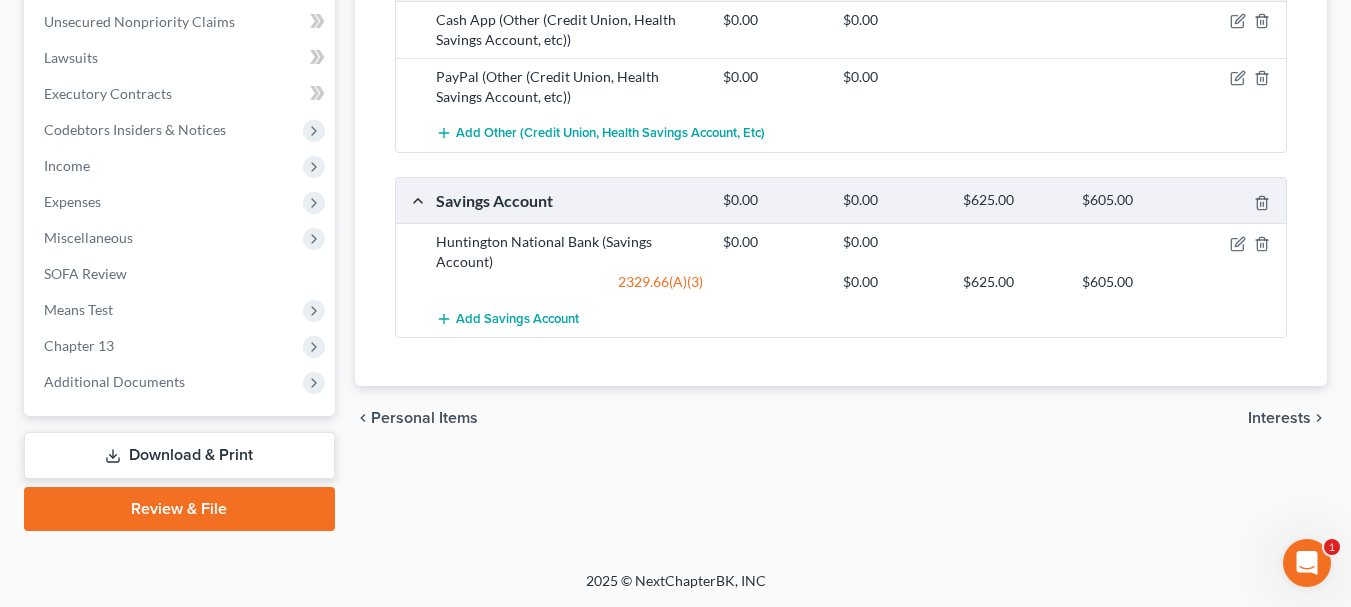 click on "Interests" at bounding box center (1279, 418) 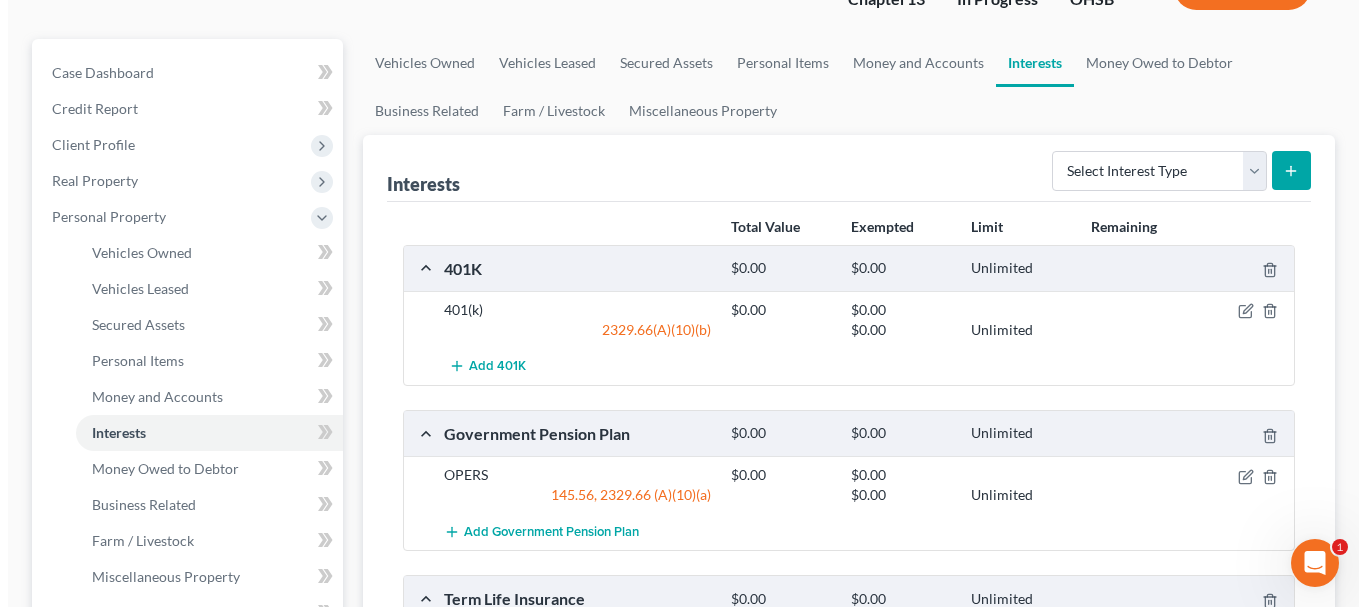 scroll, scrollTop: 159, scrollLeft: 0, axis: vertical 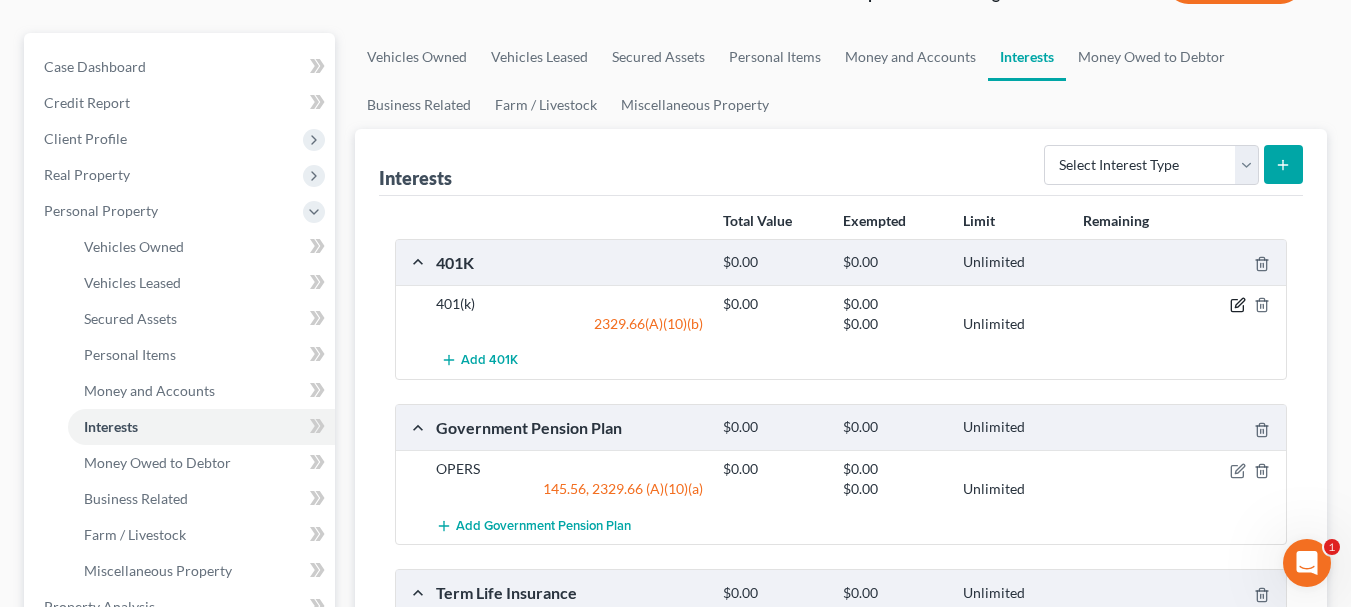click 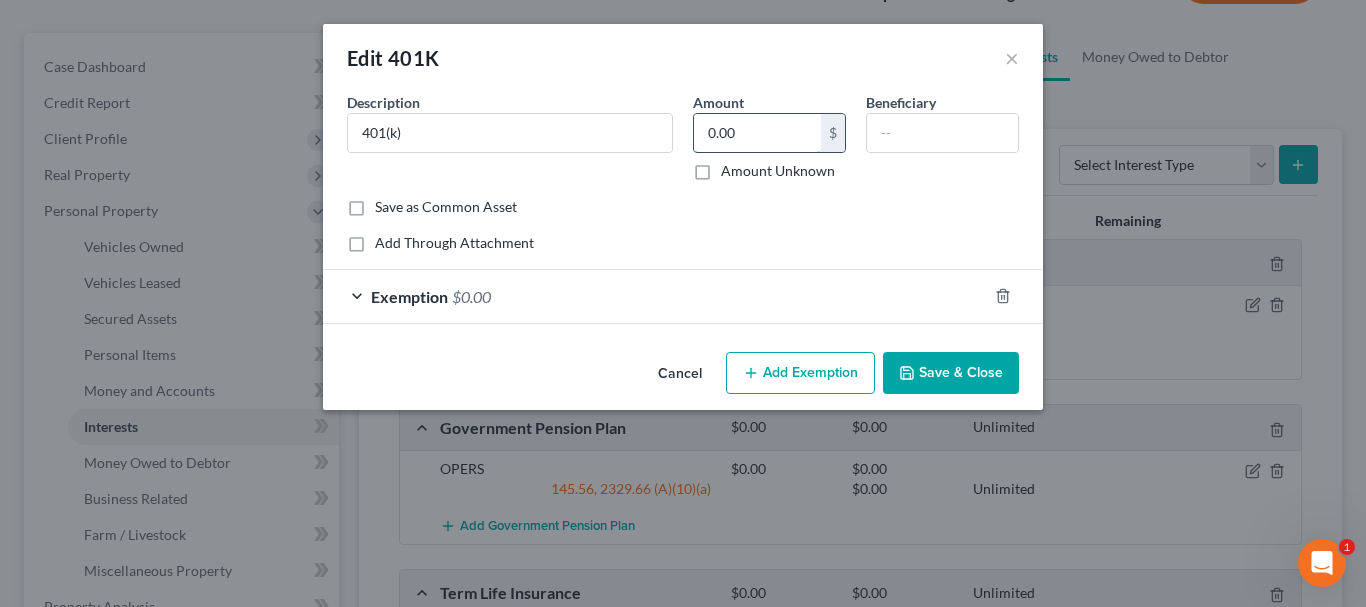 click on "0.00" at bounding box center [757, 133] 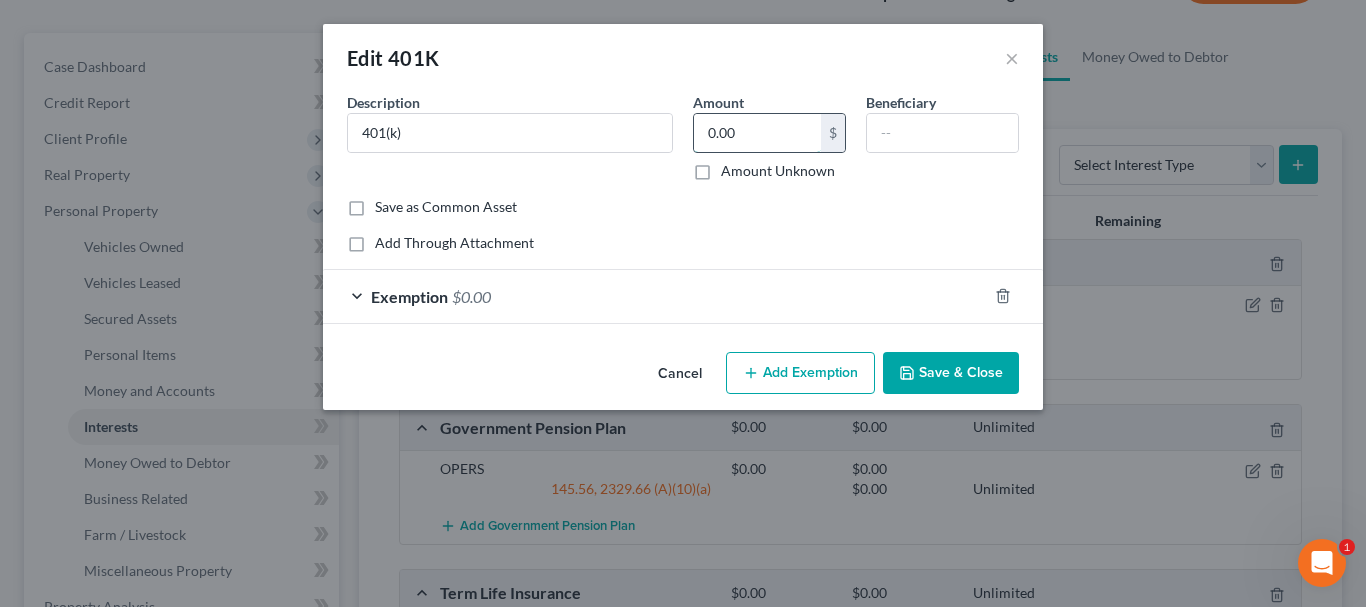 paste on "$160,883.92" 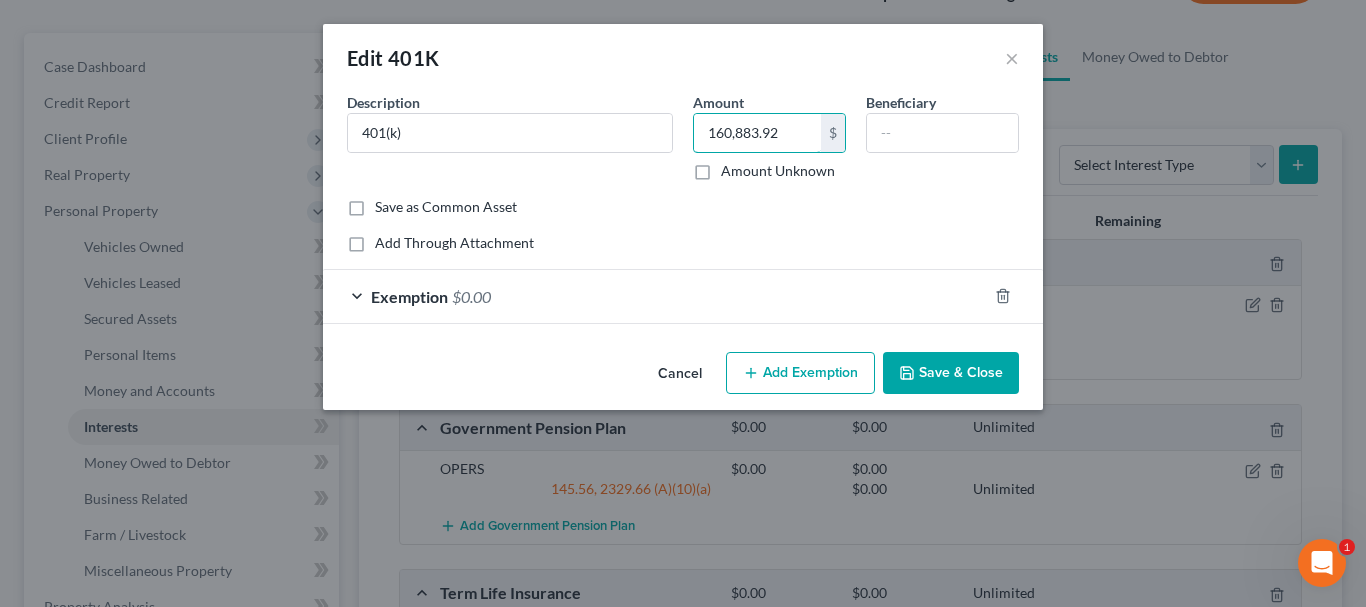 type on "160,883.92" 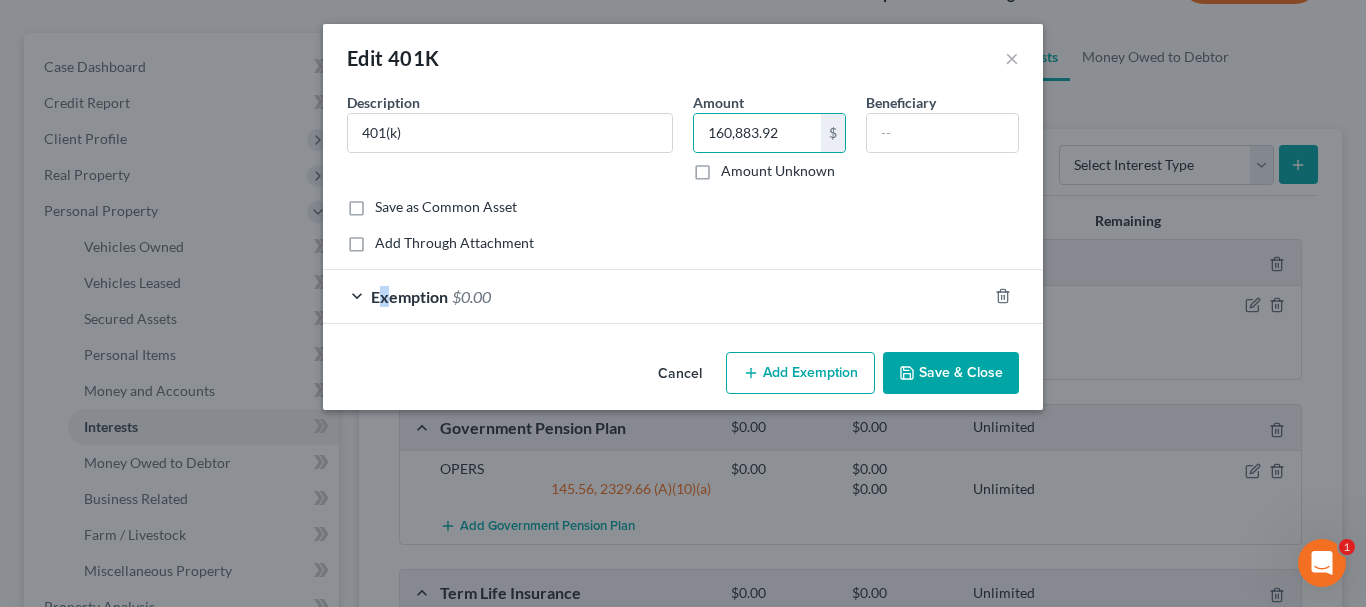 click on "Exemption" at bounding box center (409, 296) 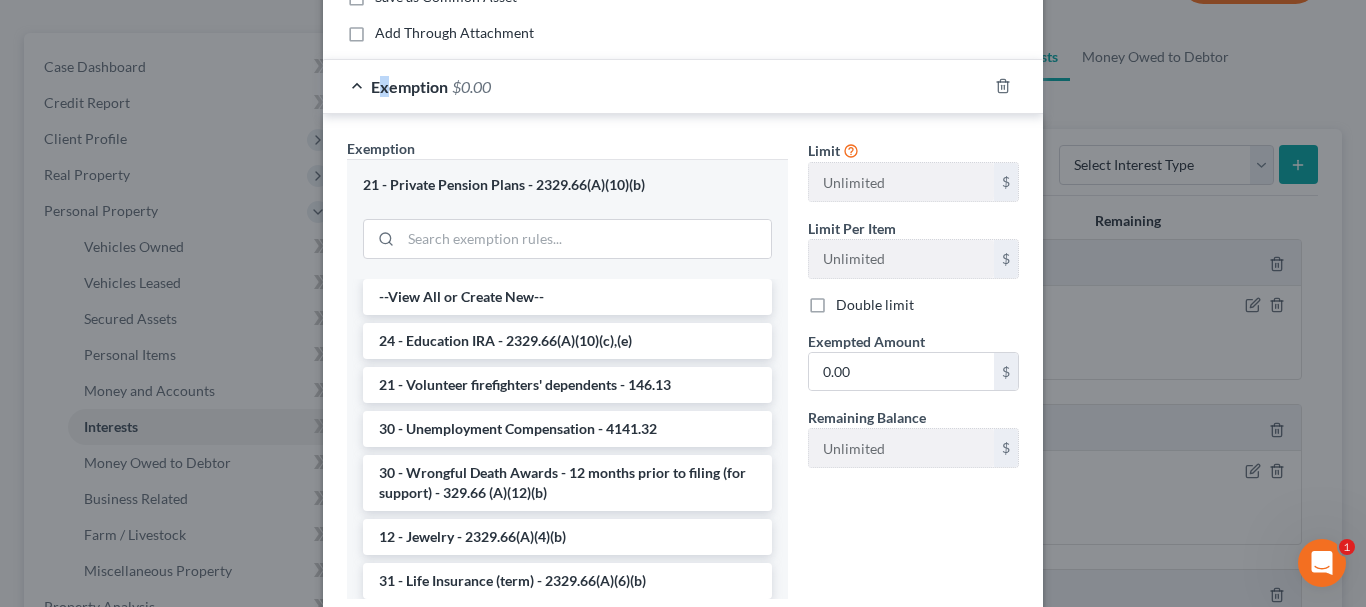 scroll, scrollTop: 212, scrollLeft: 0, axis: vertical 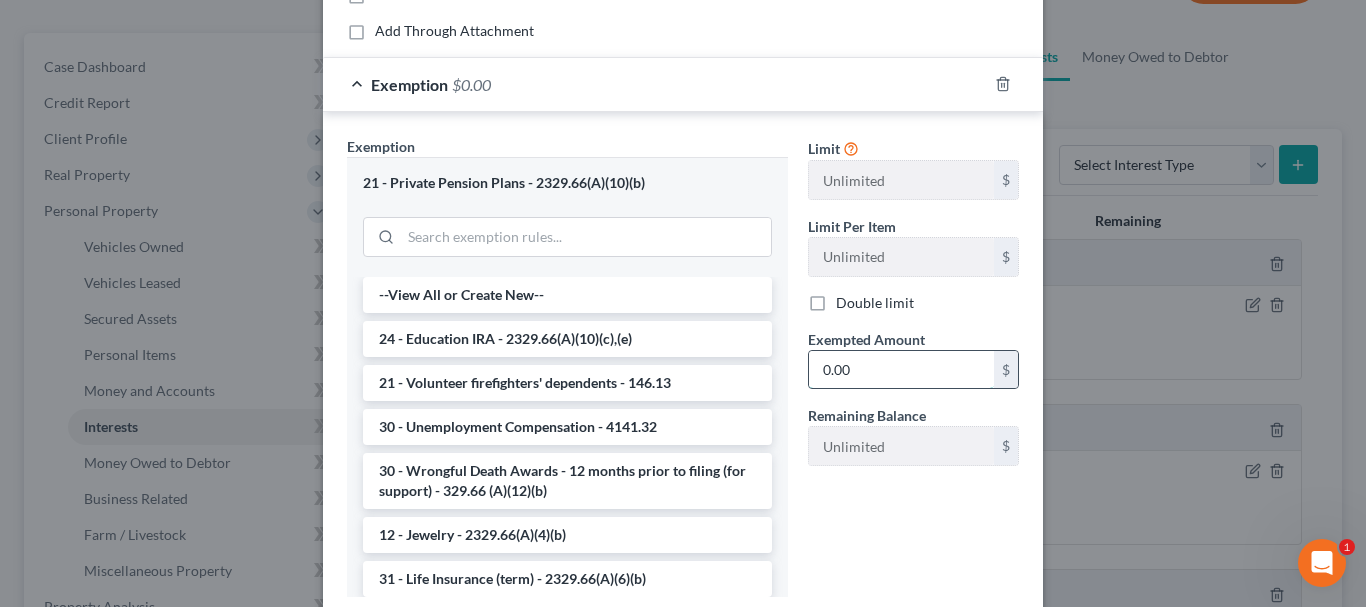 click on "0.00" at bounding box center (901, 370) 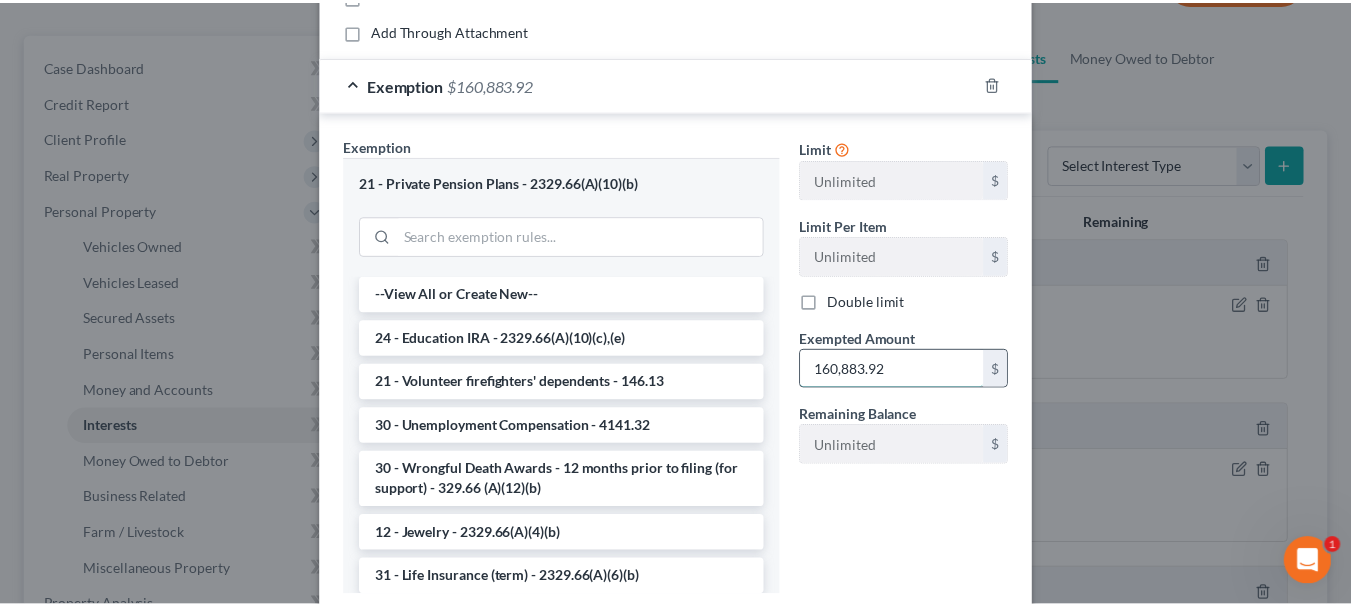 scroll, scrollTop: 344, scrollLeft: 0, axis: vertical 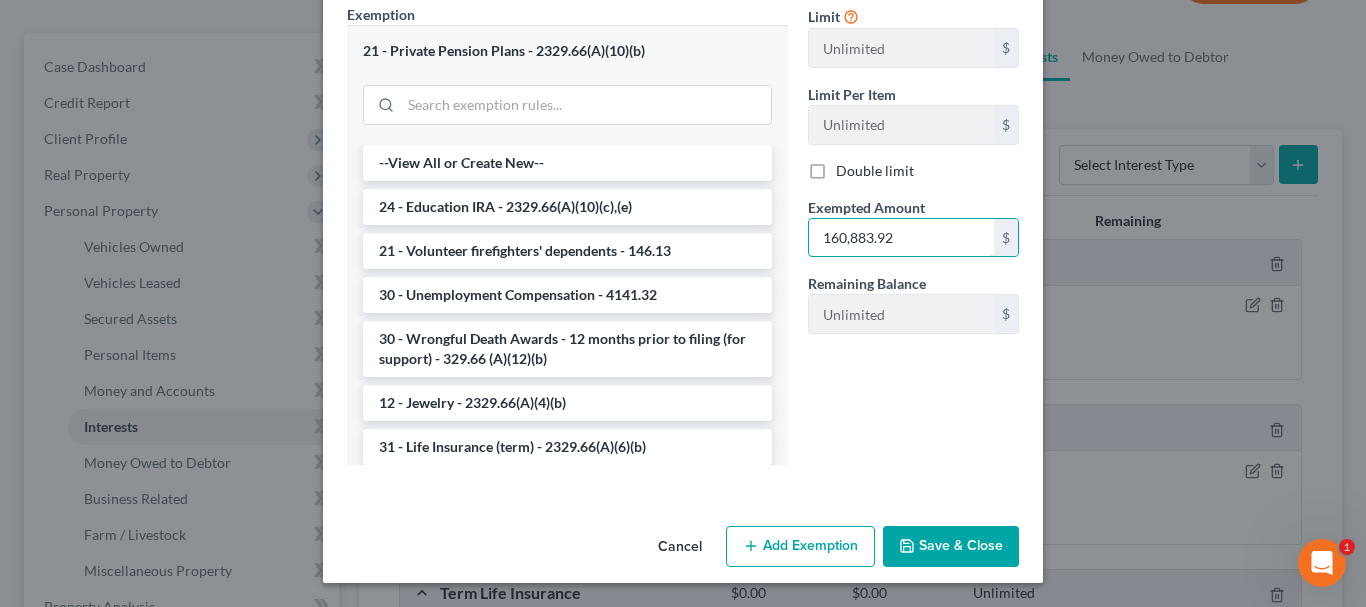 type on "160,883.92" 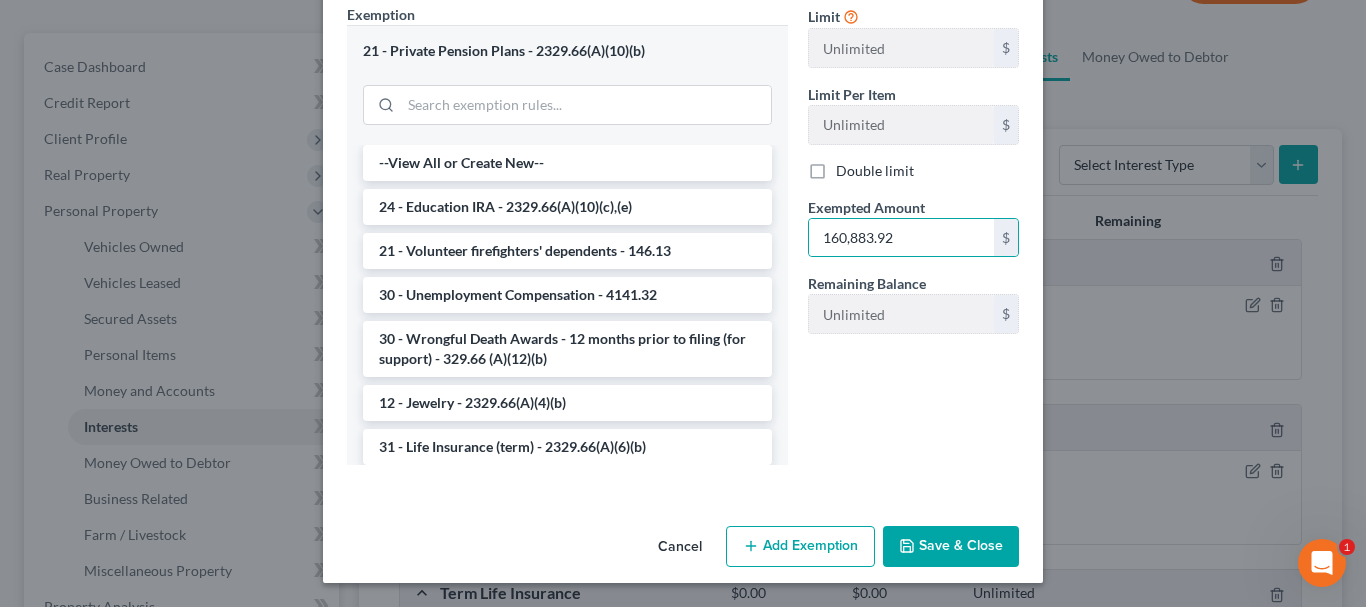 click on "Save & Close" at bounding box center [951, 547] 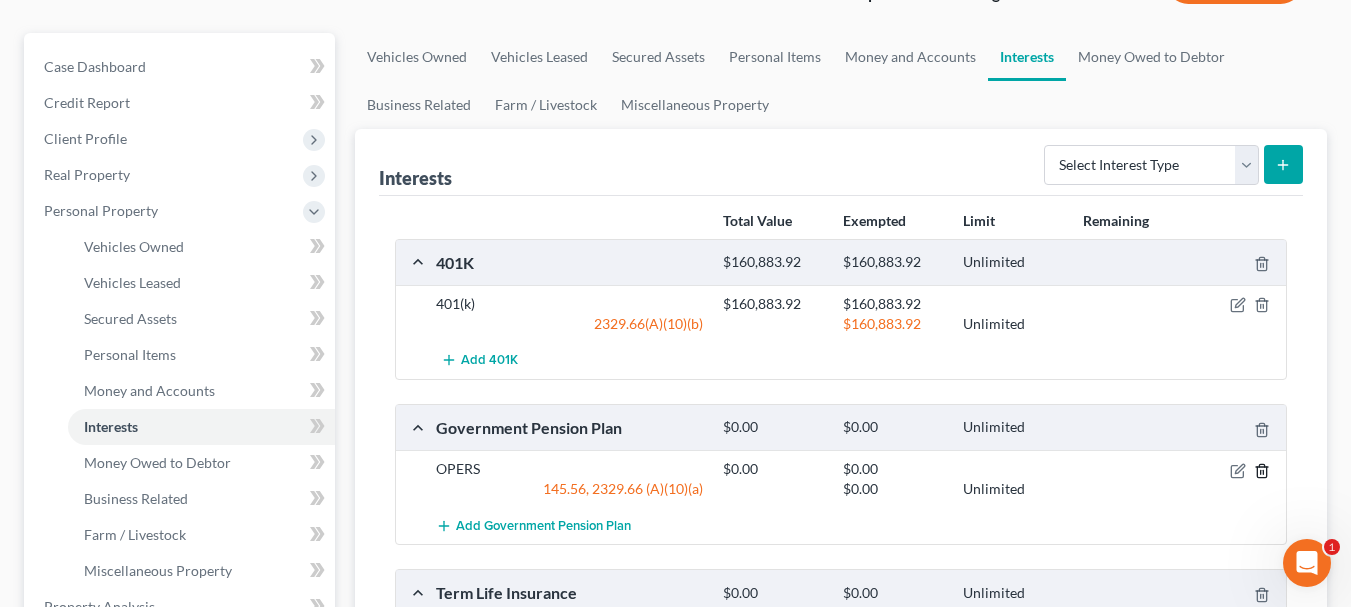 click 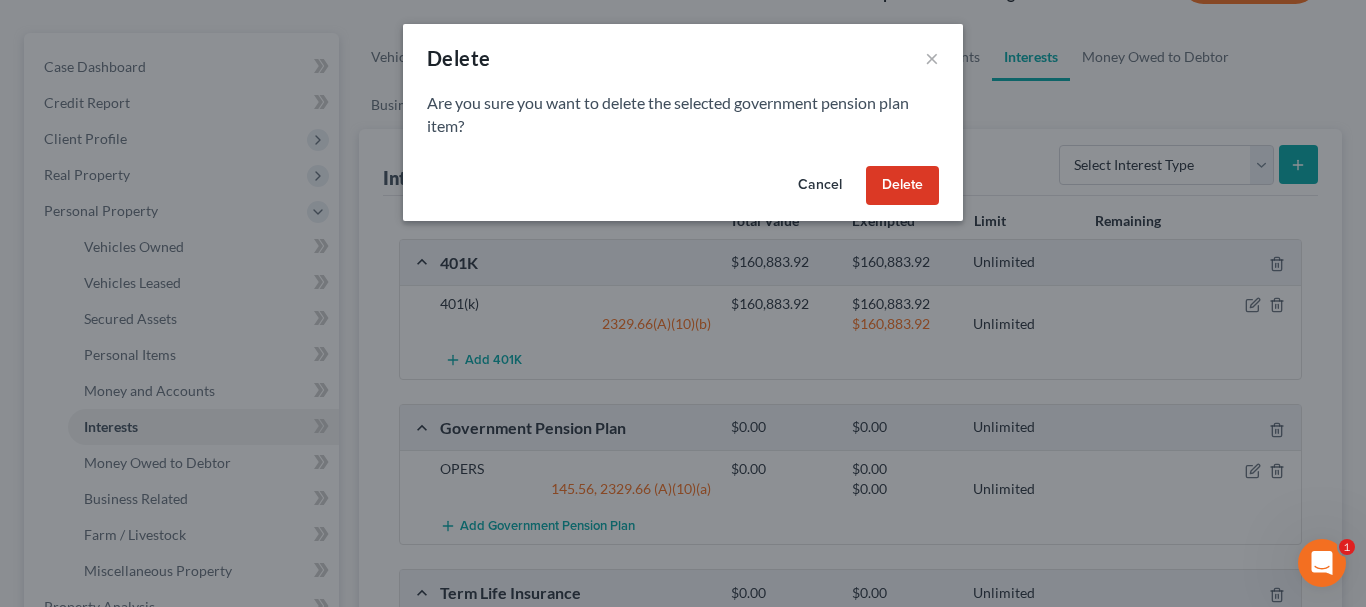 click on "Delete" at bounding box center (902, 186) 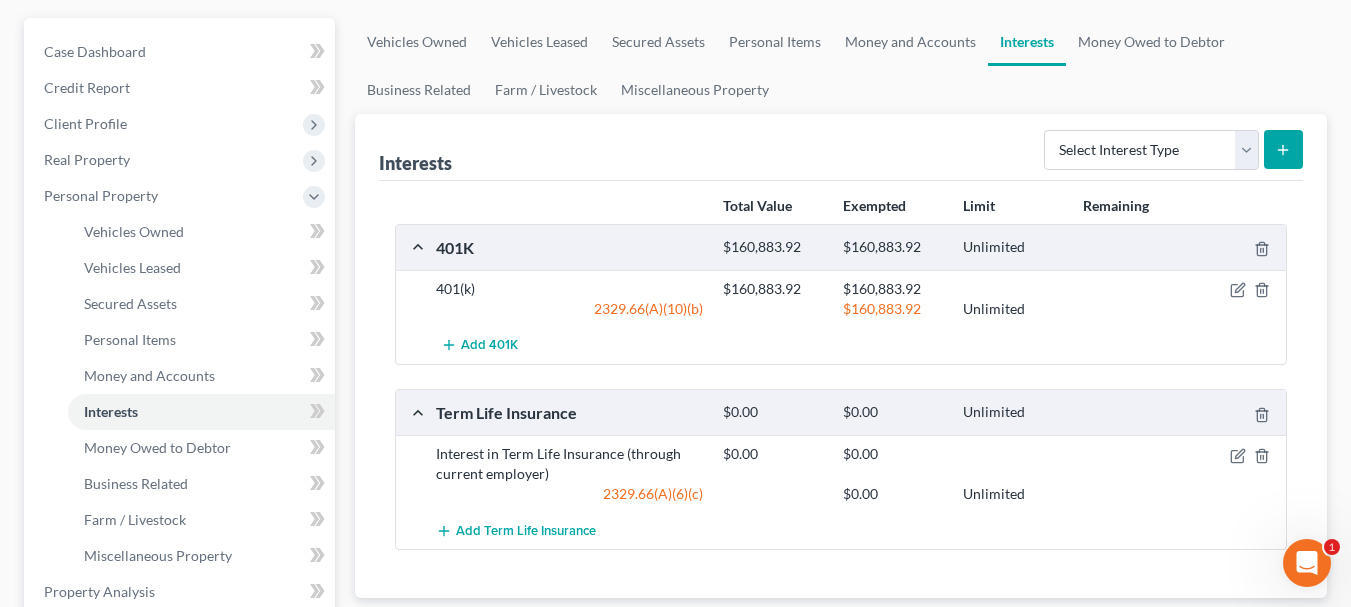 scroll, scrollTop: 173, scrollLeft: 0, axis: vertical 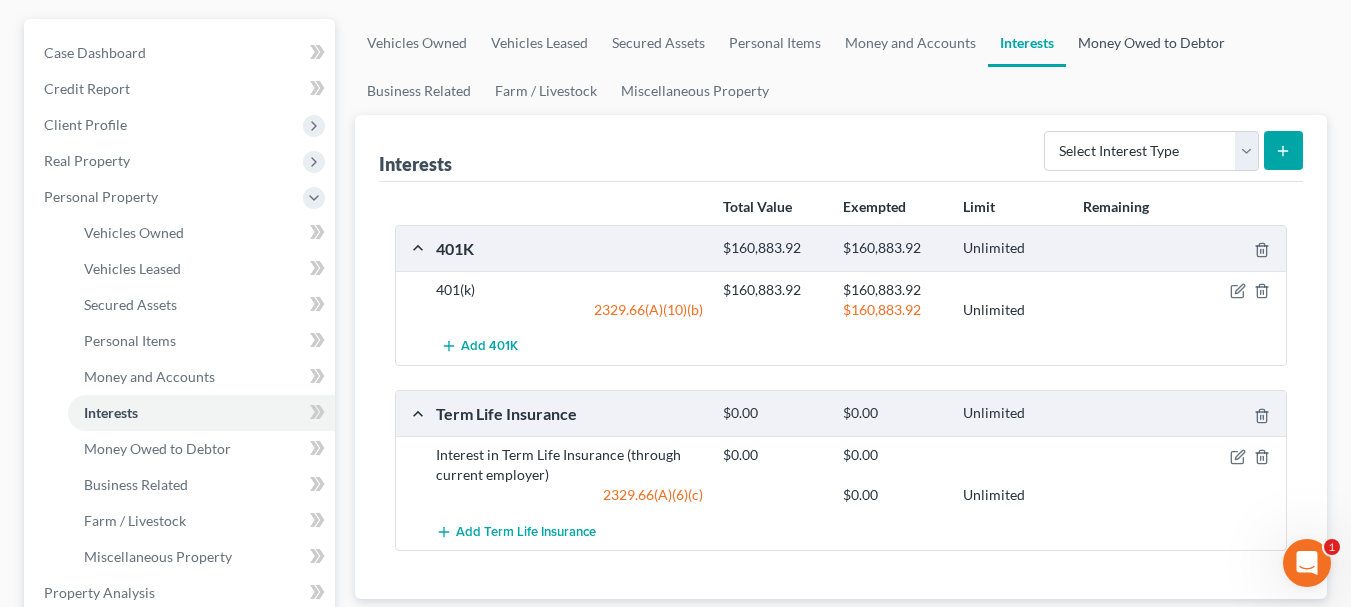 click on "Money Owed to Debtor" at bounding box center [1151, 43] 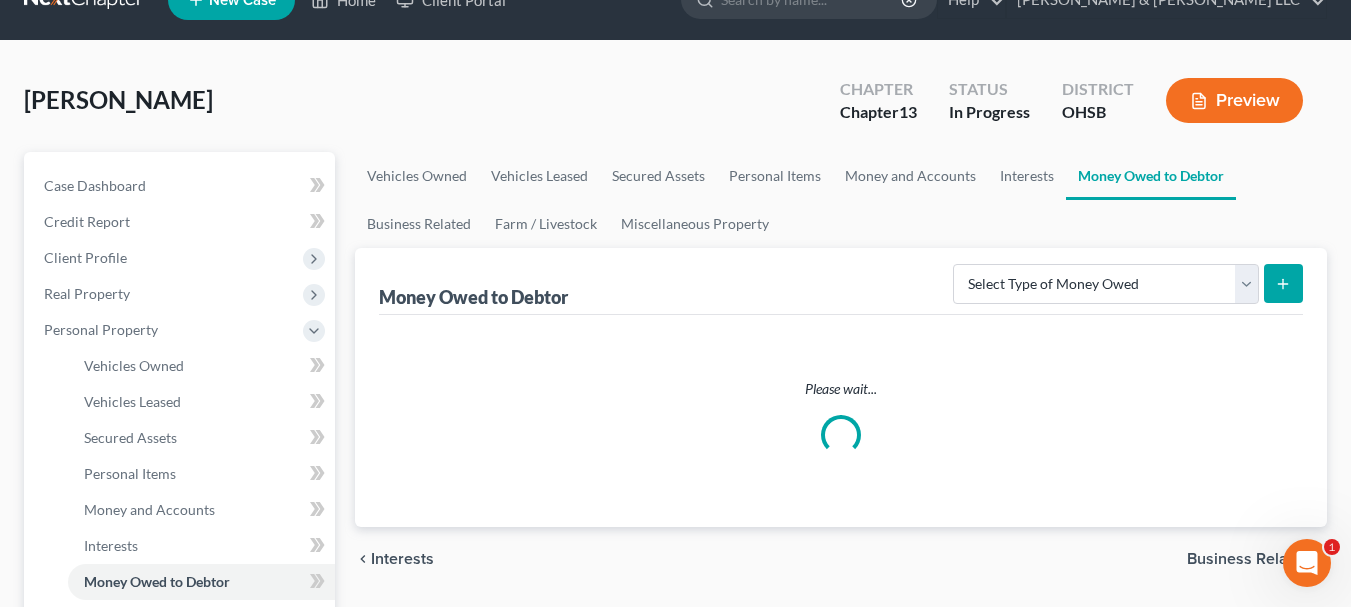 scroll, scrollTop: 0, scrollLeft: 0, axis: both 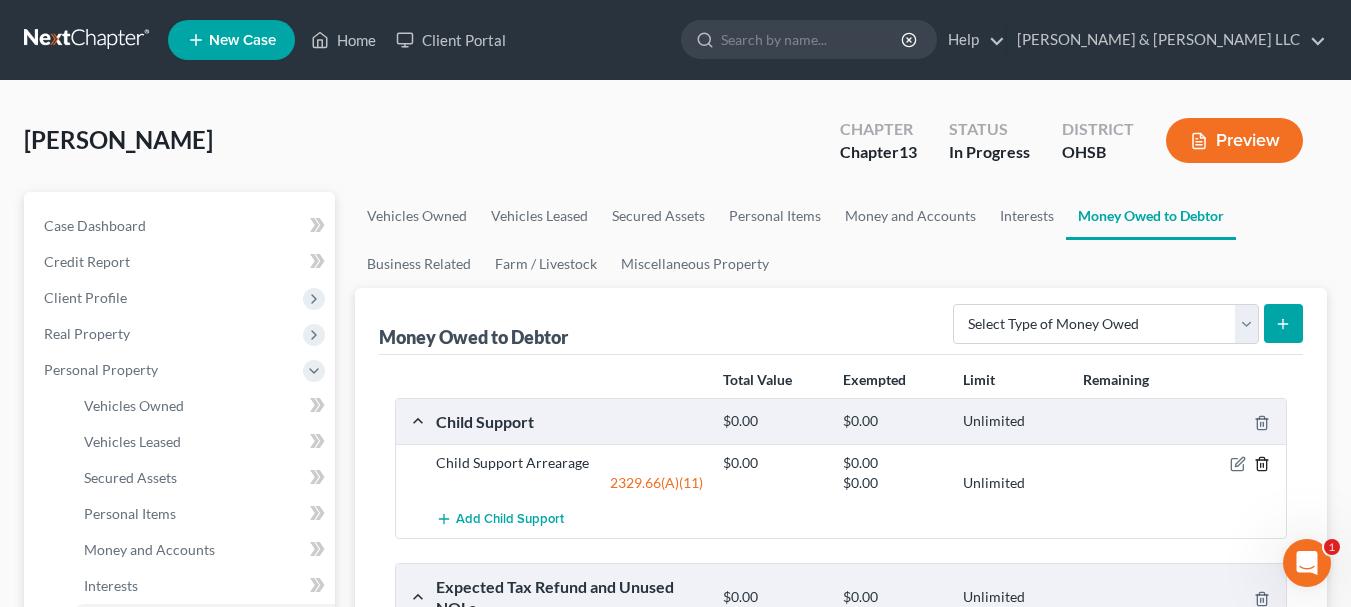 click 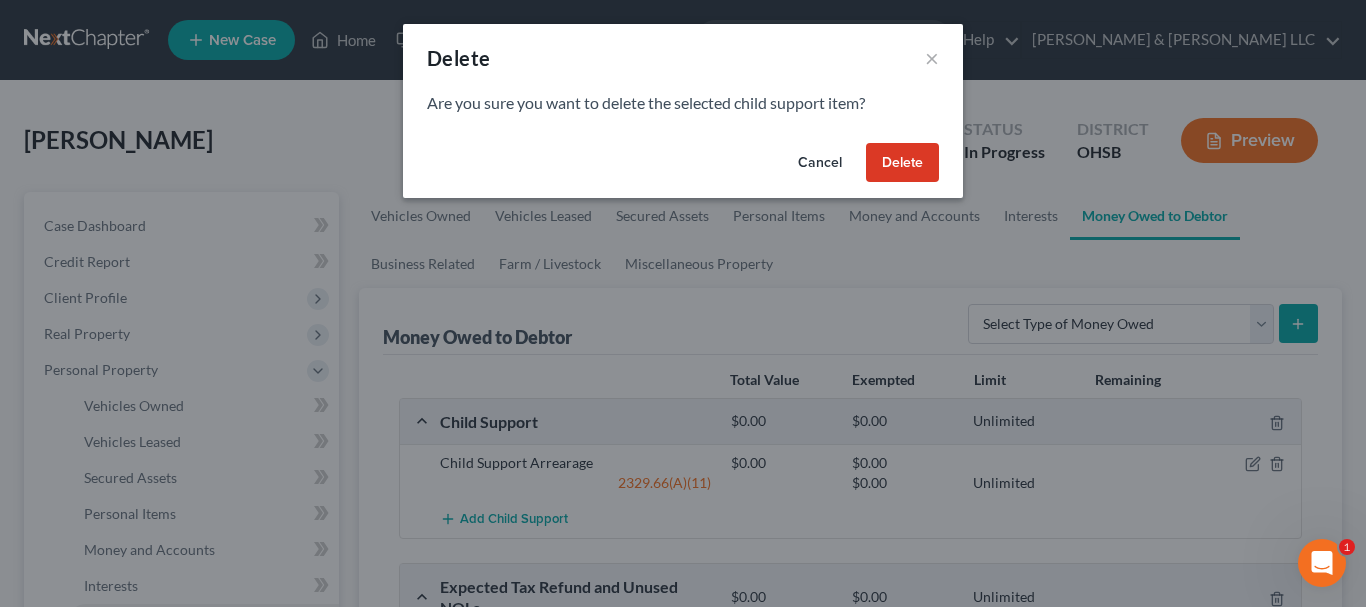 click on "Delete" at bounding box center (902, 163) 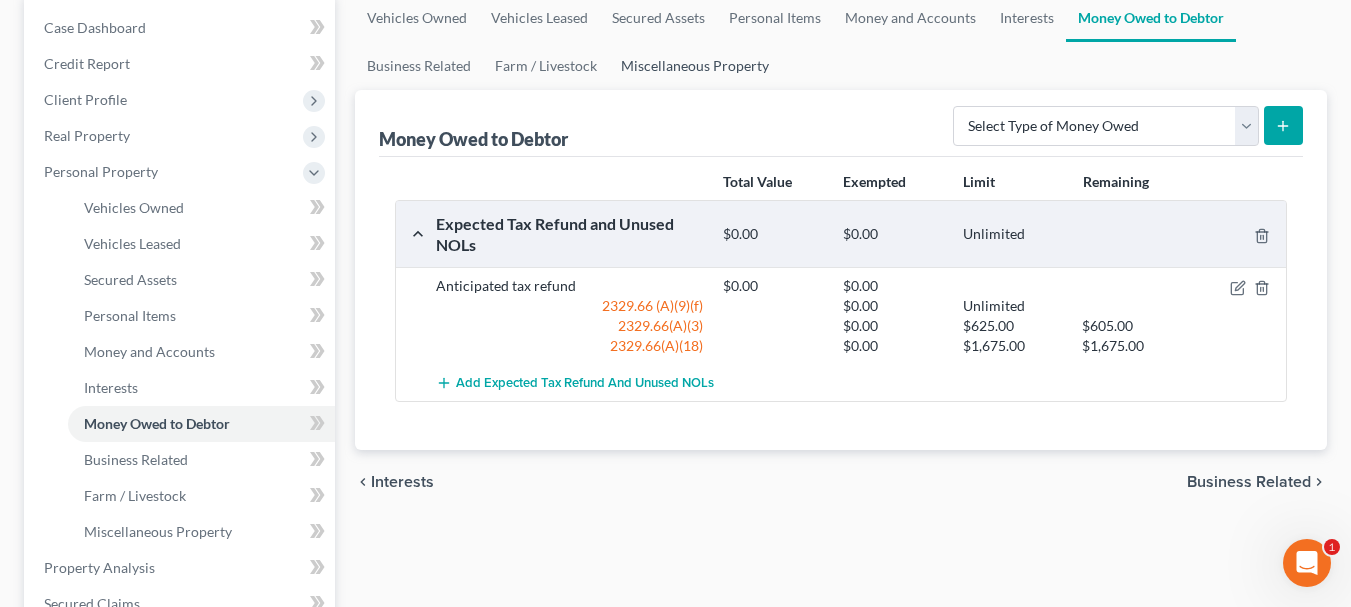 scroll, scrollTop: 199, scrollLeft: 0, axis: vertical 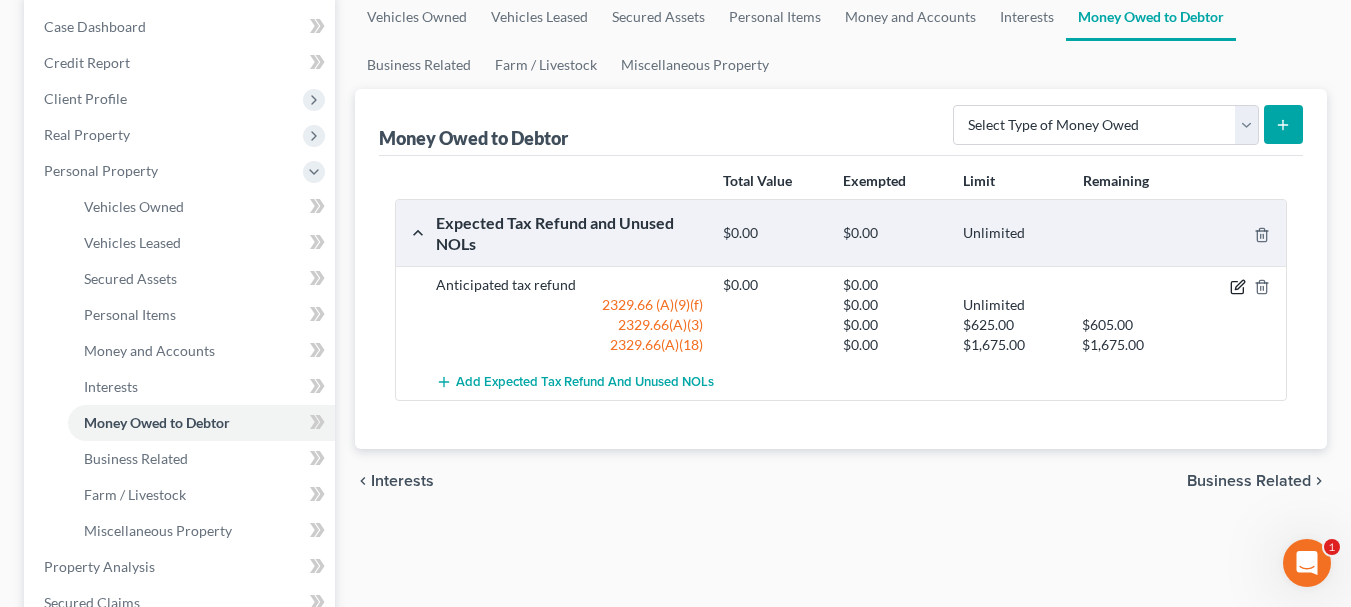 click 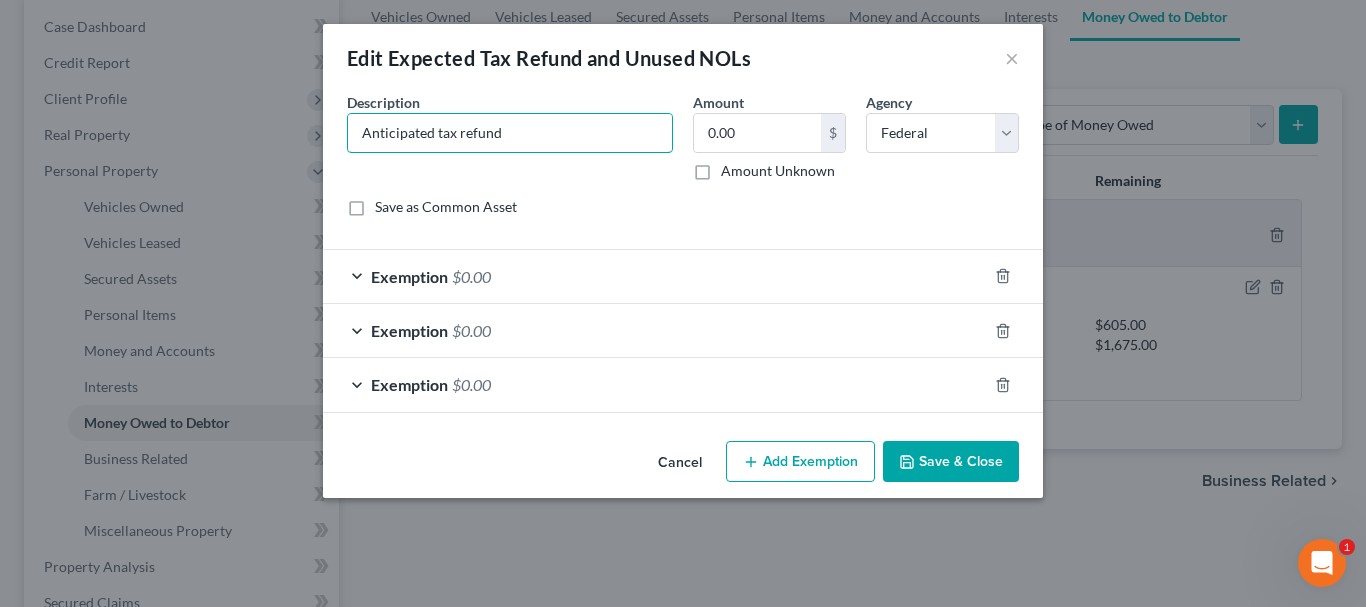 drag, startPoint x: 431, startPoint y: 128, endPoint x: 174, endPoint y: 77, distance: 262.01144 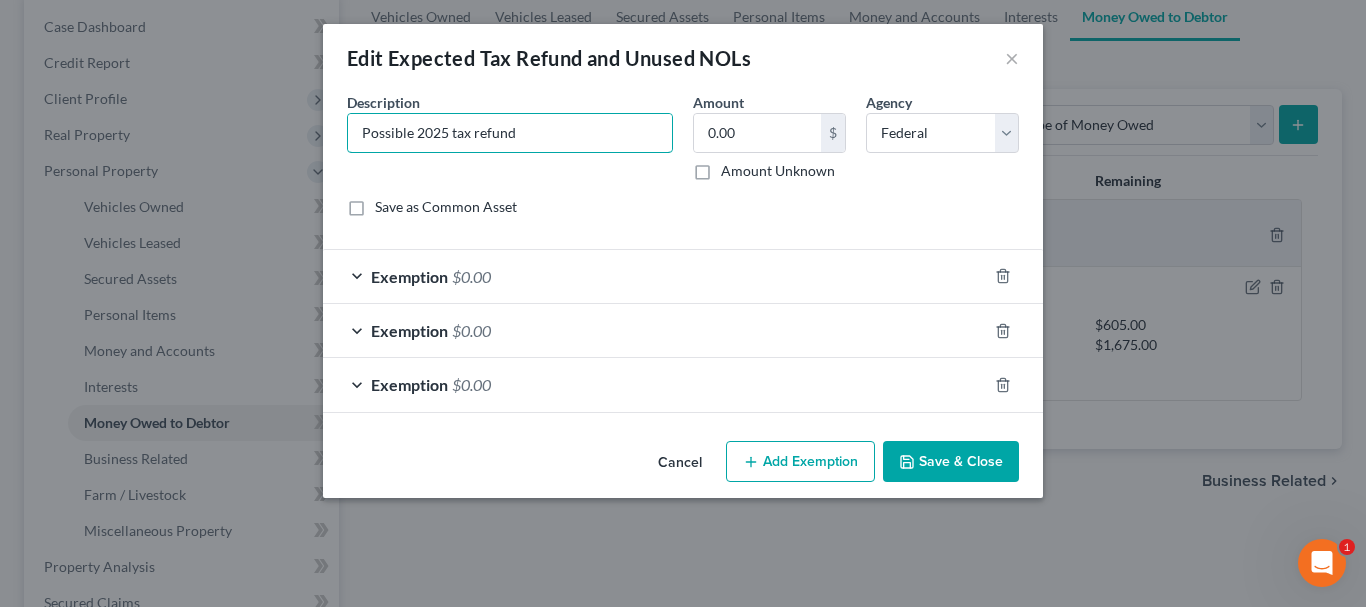 type on "Possible 2025 tax refund" 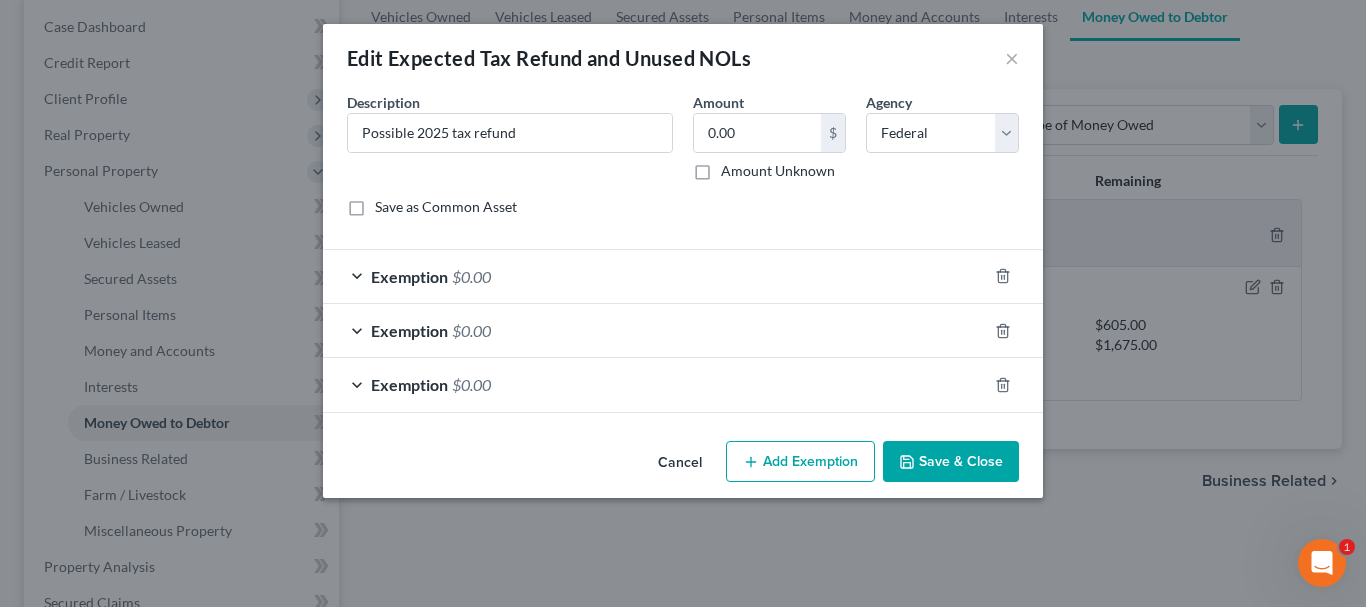 click on "Save & Close" at bounding box center (951, 462) 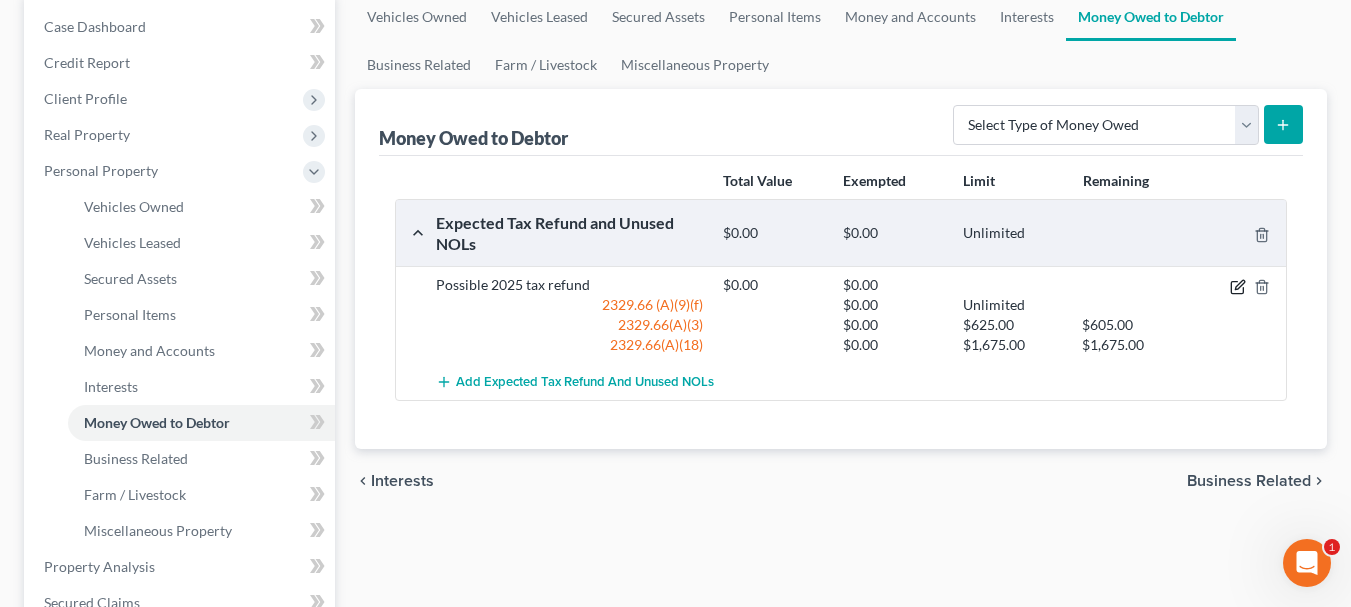 click 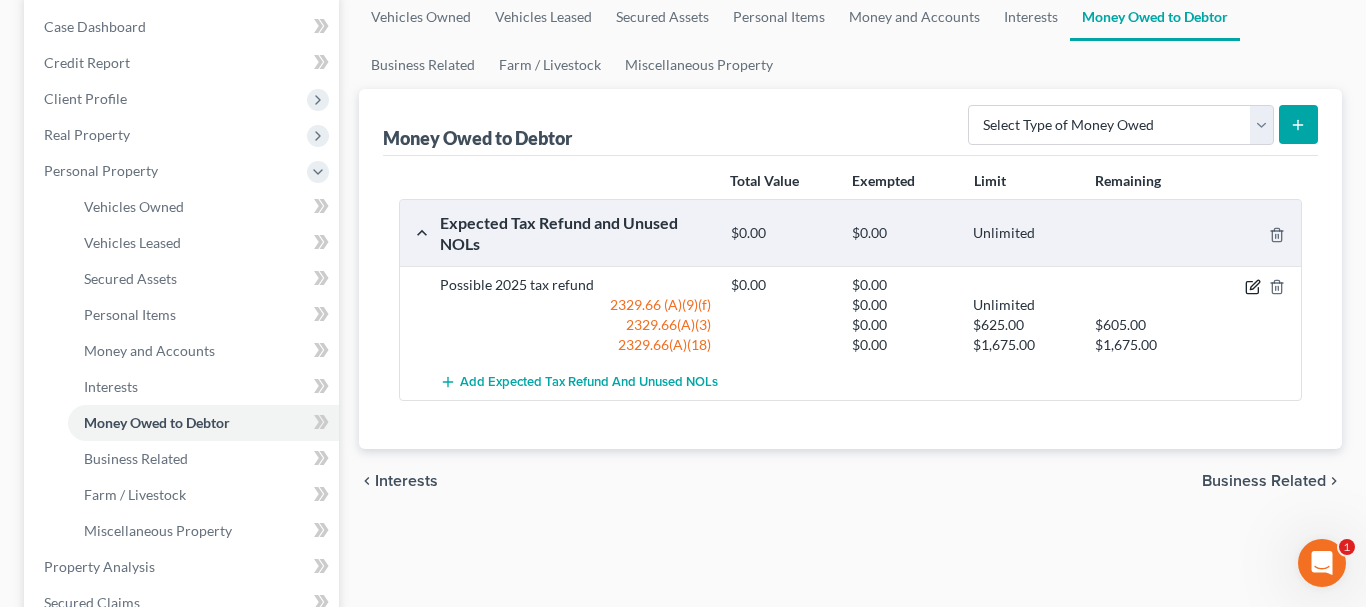 select on "0" 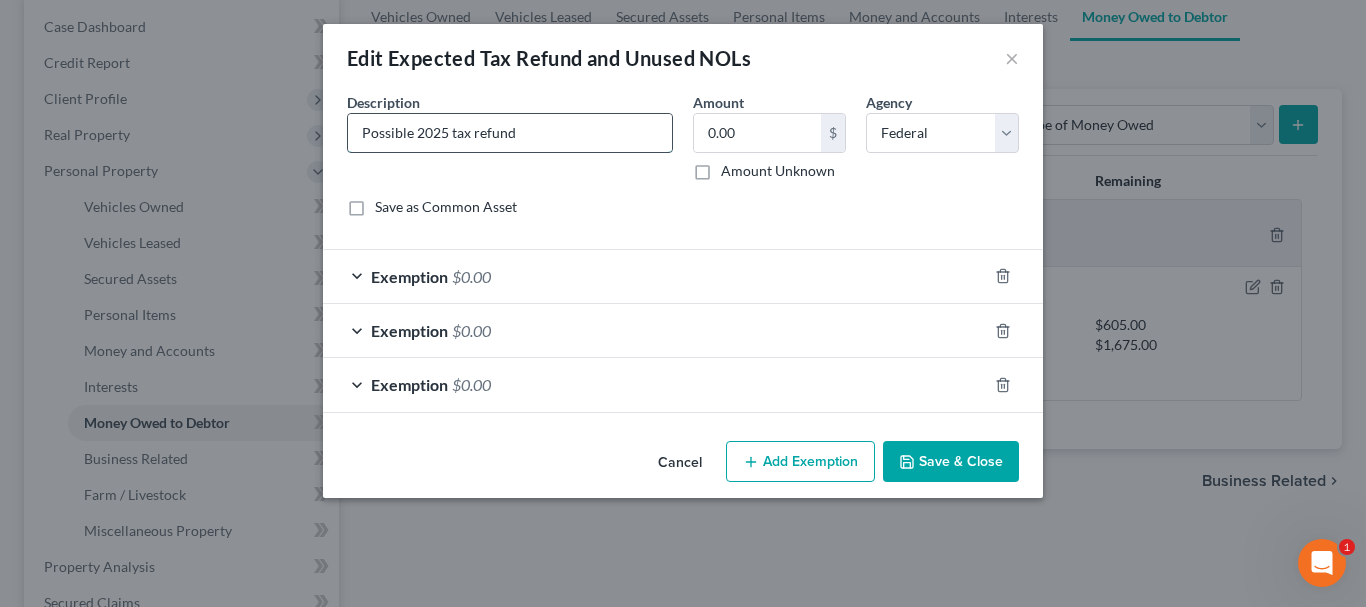 click on "Possible 2025 tax refund" at bounding box center (510, 133) 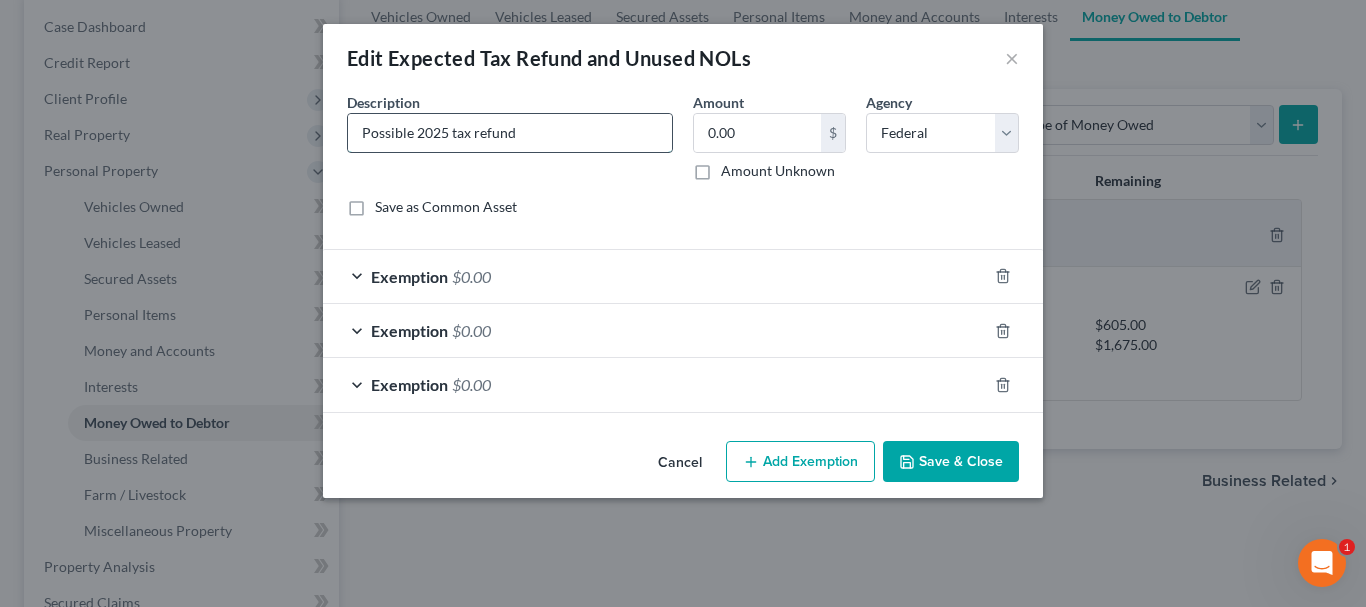click on "Possible 2025 tax refund" at bounding box center [510, 133] 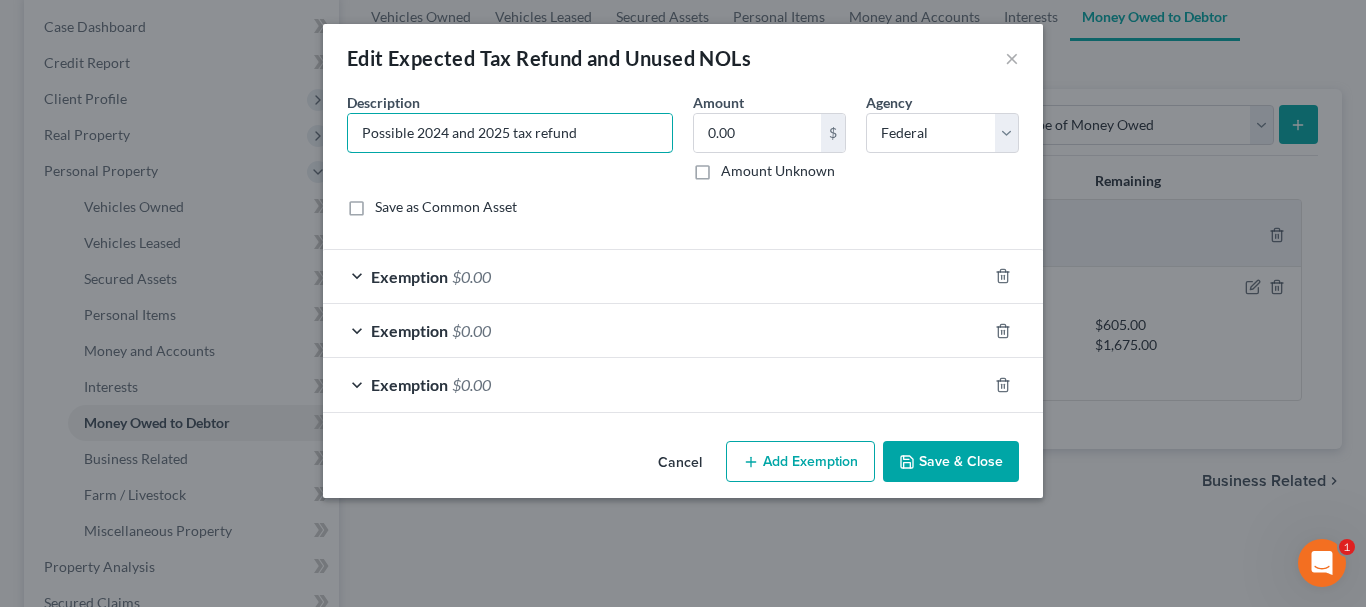 type on "Possible 2024 and 2025 tax refund" 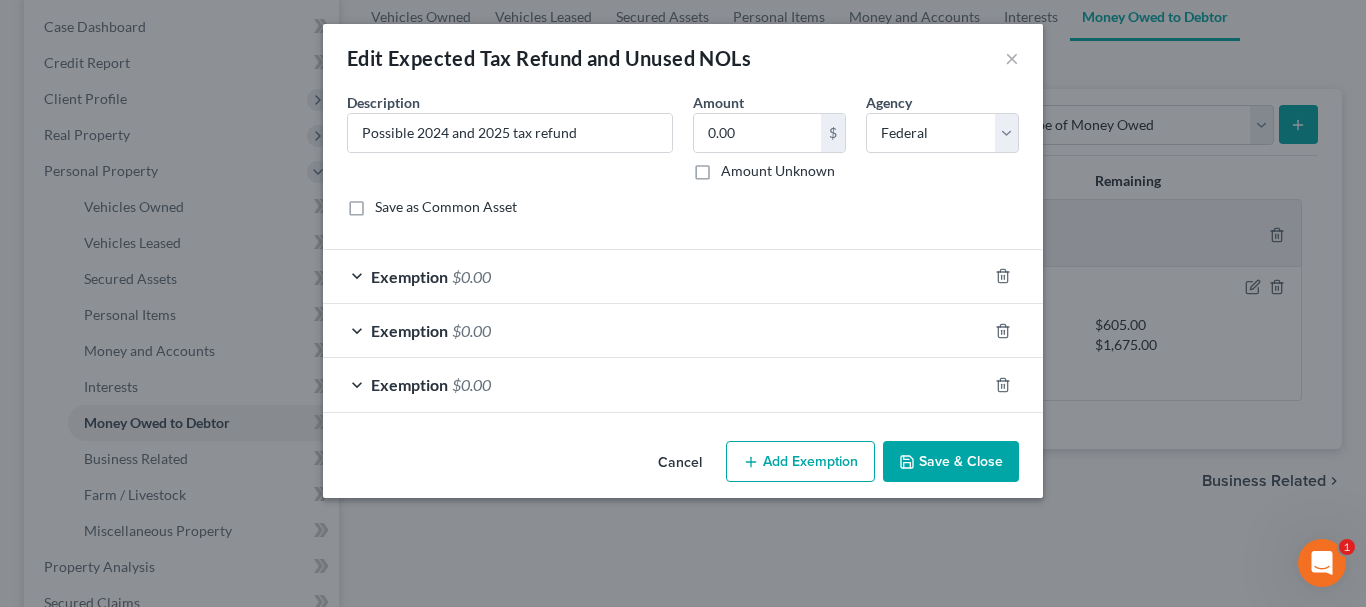click on "Save & Close" at bounding box center [951, 462] 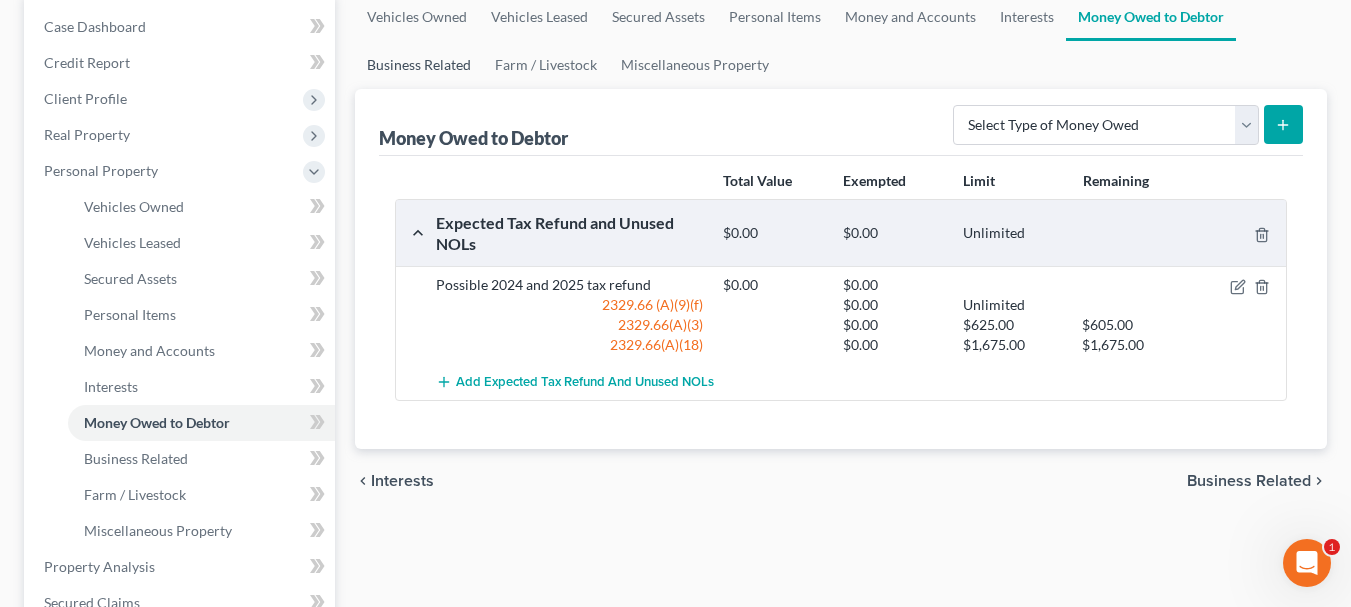 click on "Business Related" at bounding box center [419, 65] 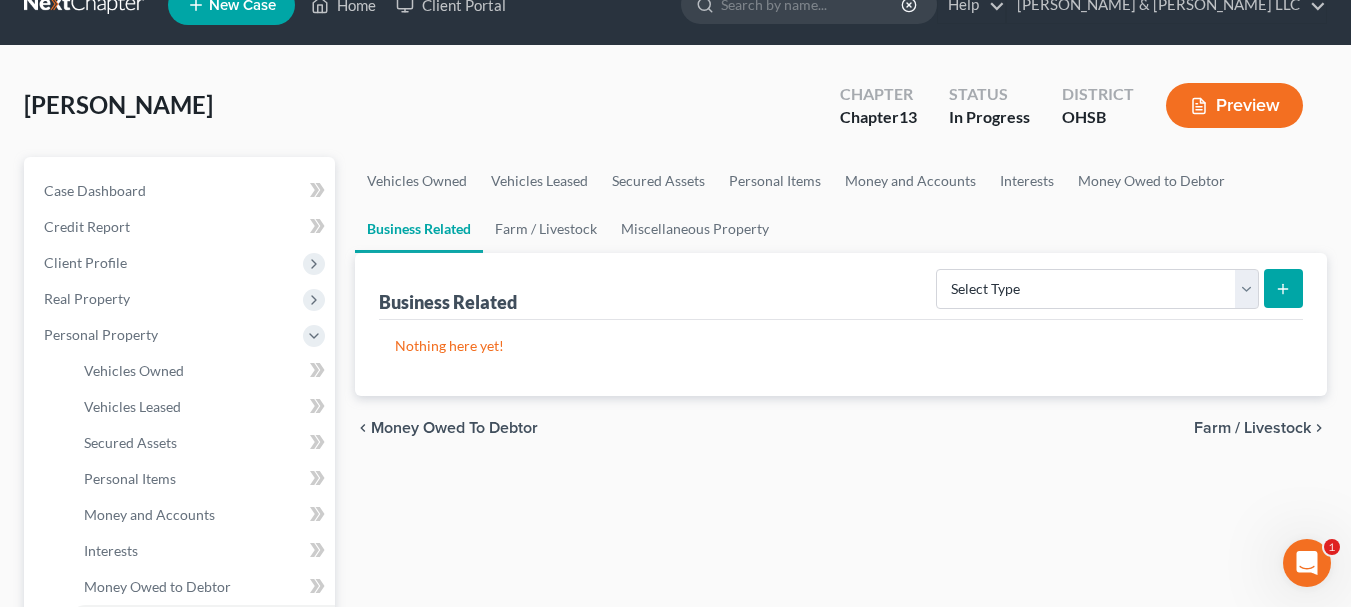 scroll, scrollTop: 0, scrollLeft: 0, axis: both 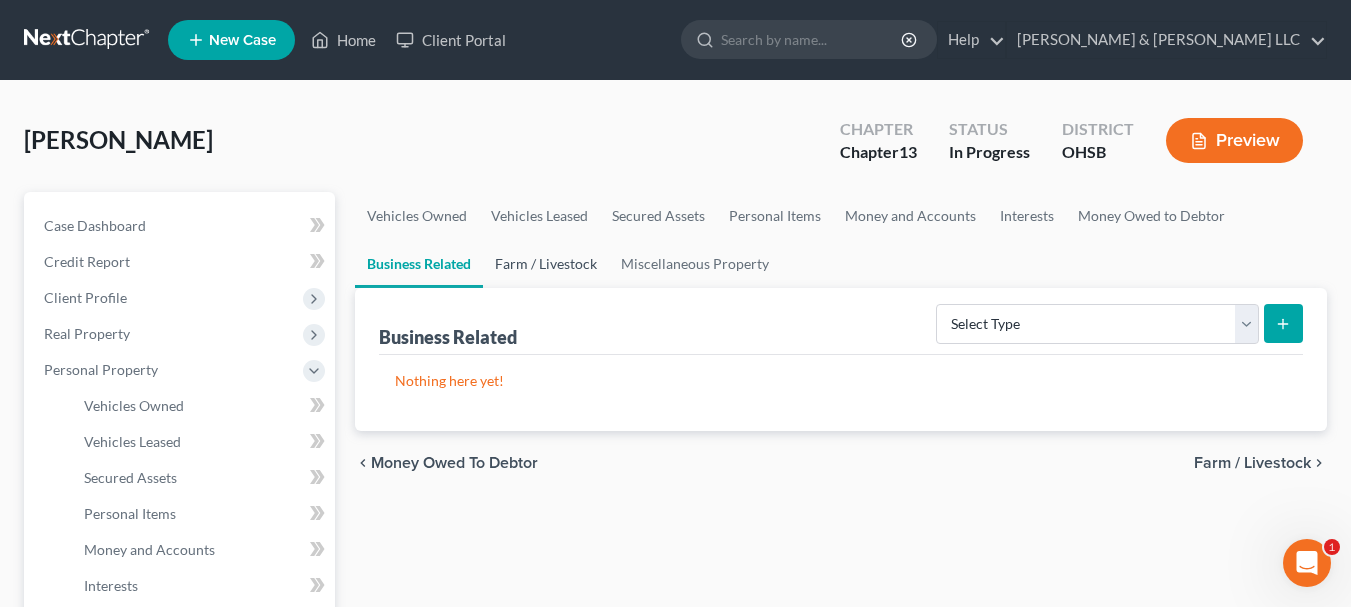 click on "Farm / Livestock" at bounding box center [546, 264] 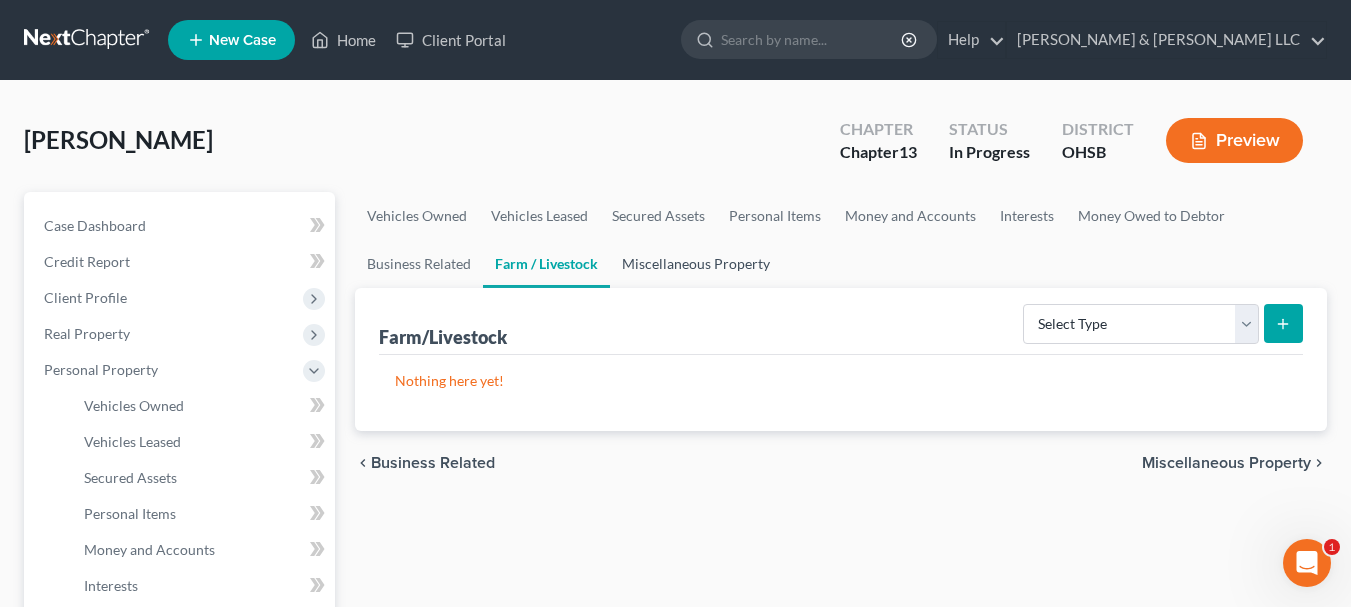 click on "Miscellaneous Property" at bounding box center [696, 264] 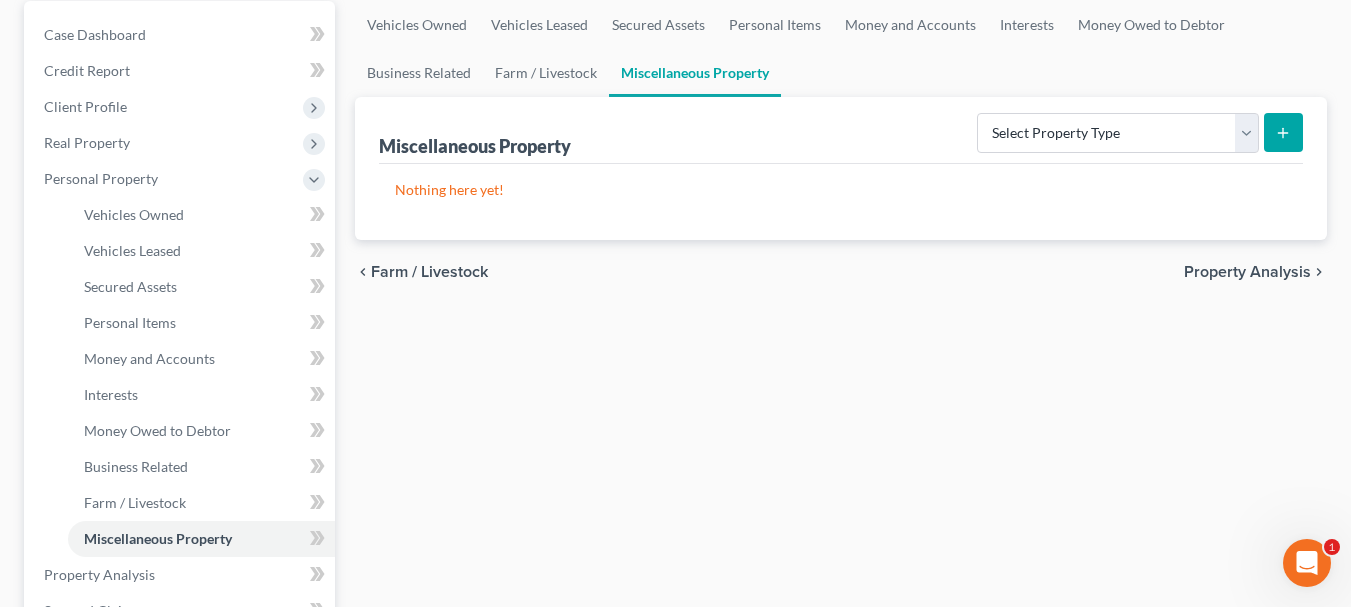 scroll, scrollTop: 195, scrollLeft: 0, axis: vertical 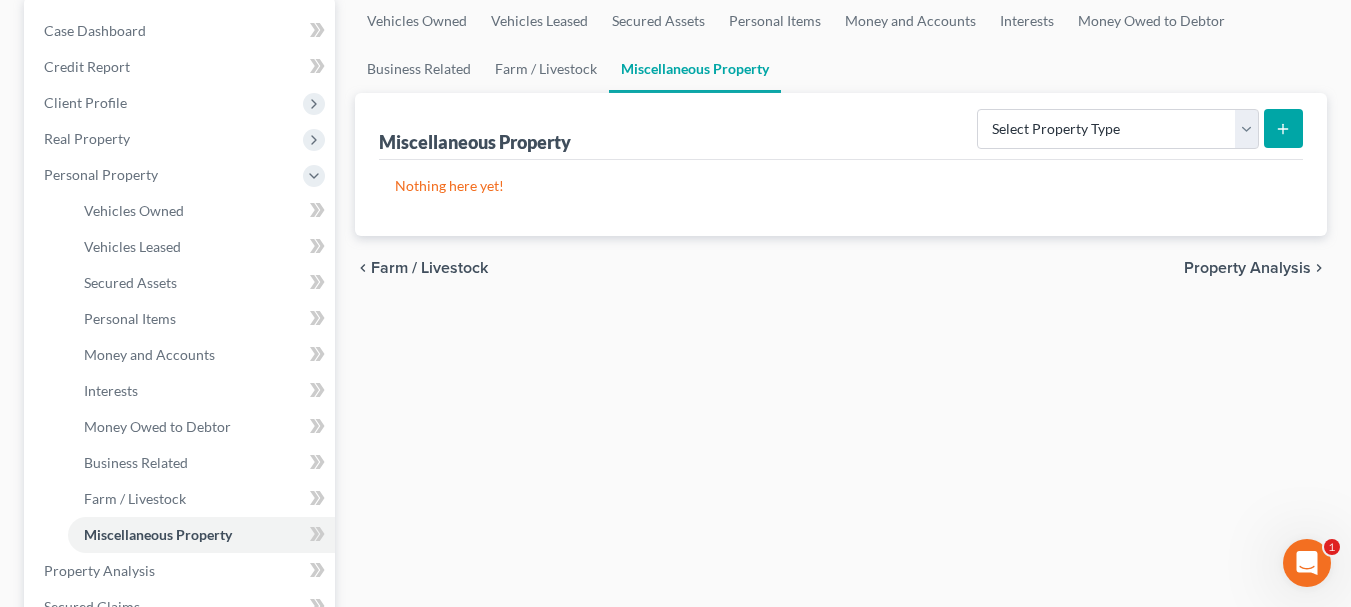 click on "Property Analysis" at bounding box center [1247, 268] 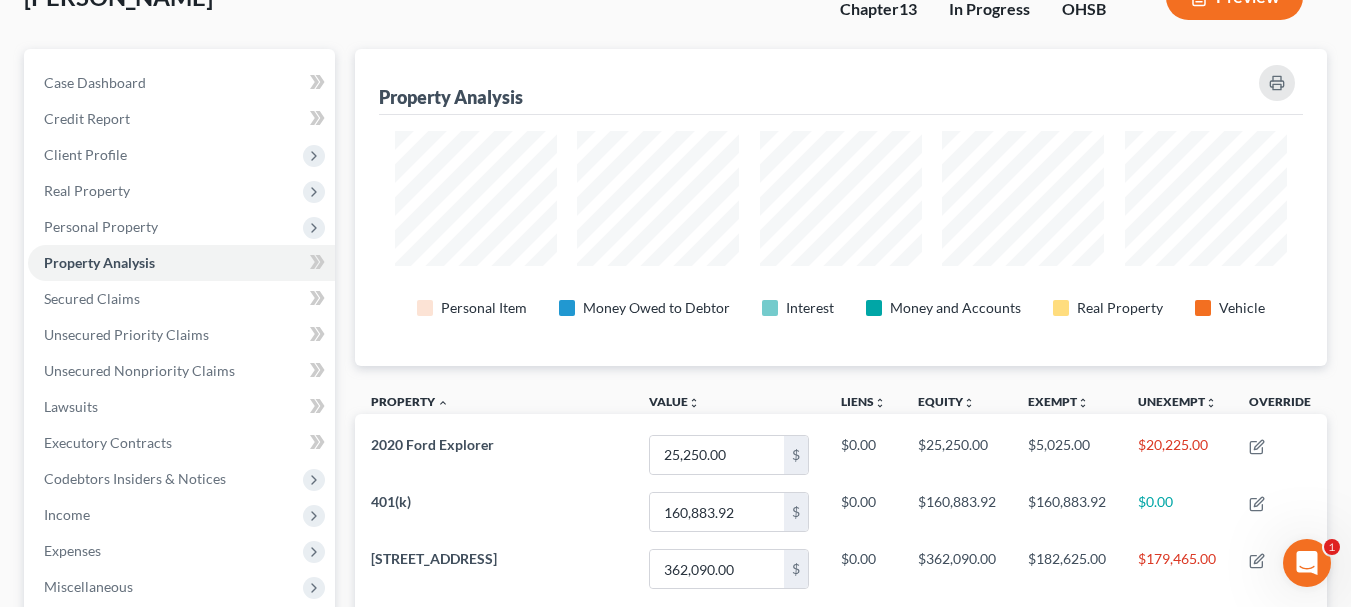 scroll, scrollTop: 0, scrollLeft: 0, axis: both 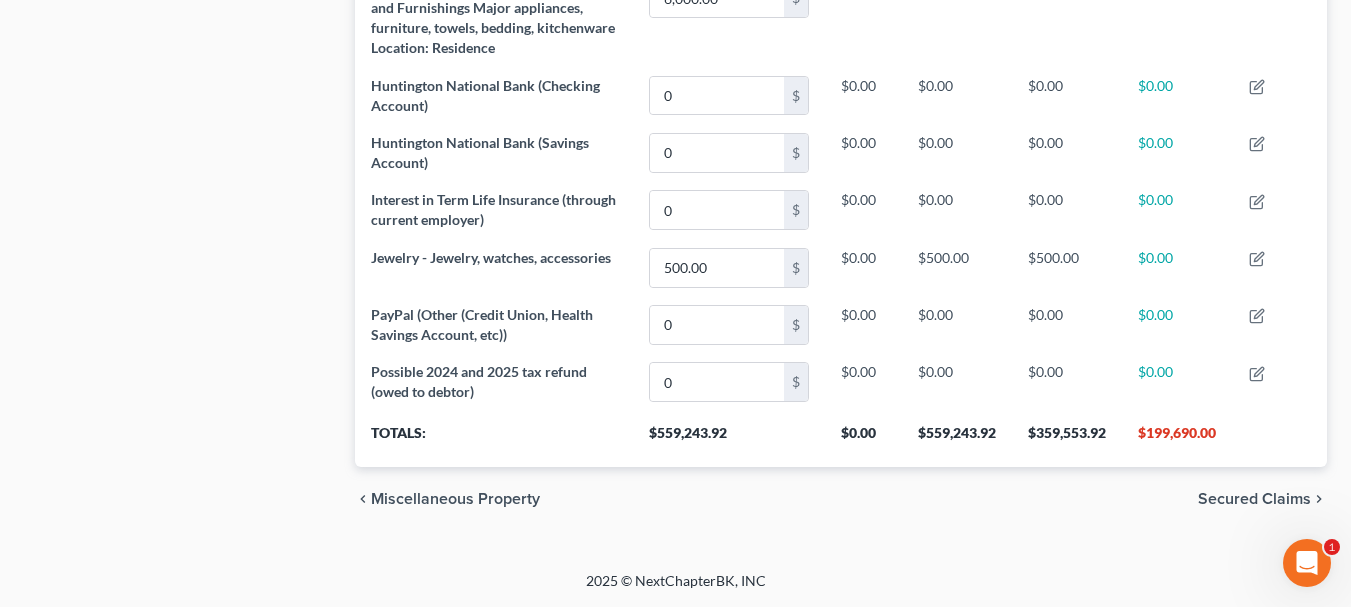 click on "Secured Claims" at bounding box center [1254, 499] 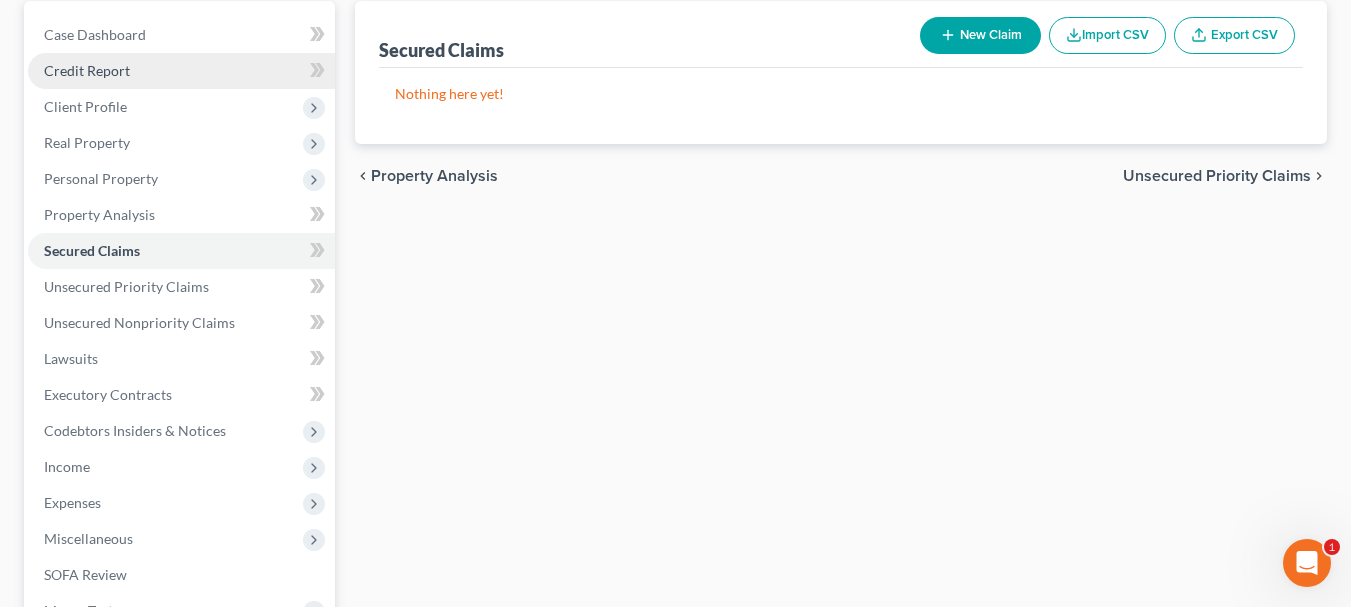 scroll, scrollTop: 192, scrollLeft: 0, axis: vertical 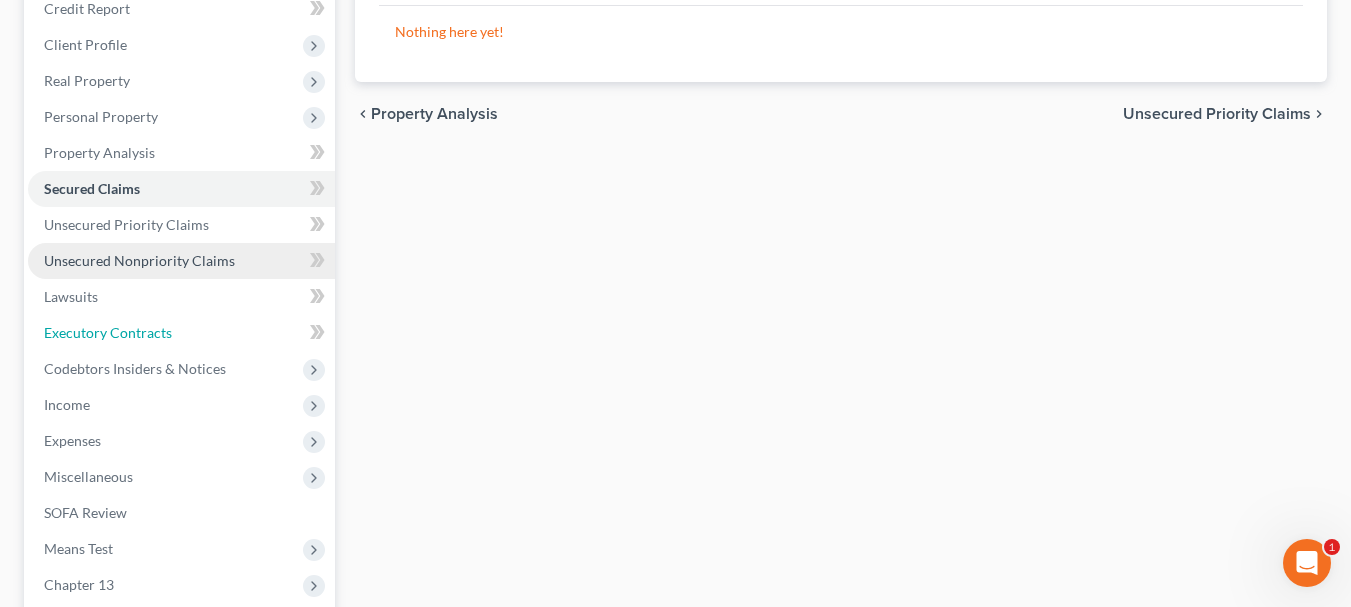 click on "Executory Contracts" at bounding box center [108, 332] 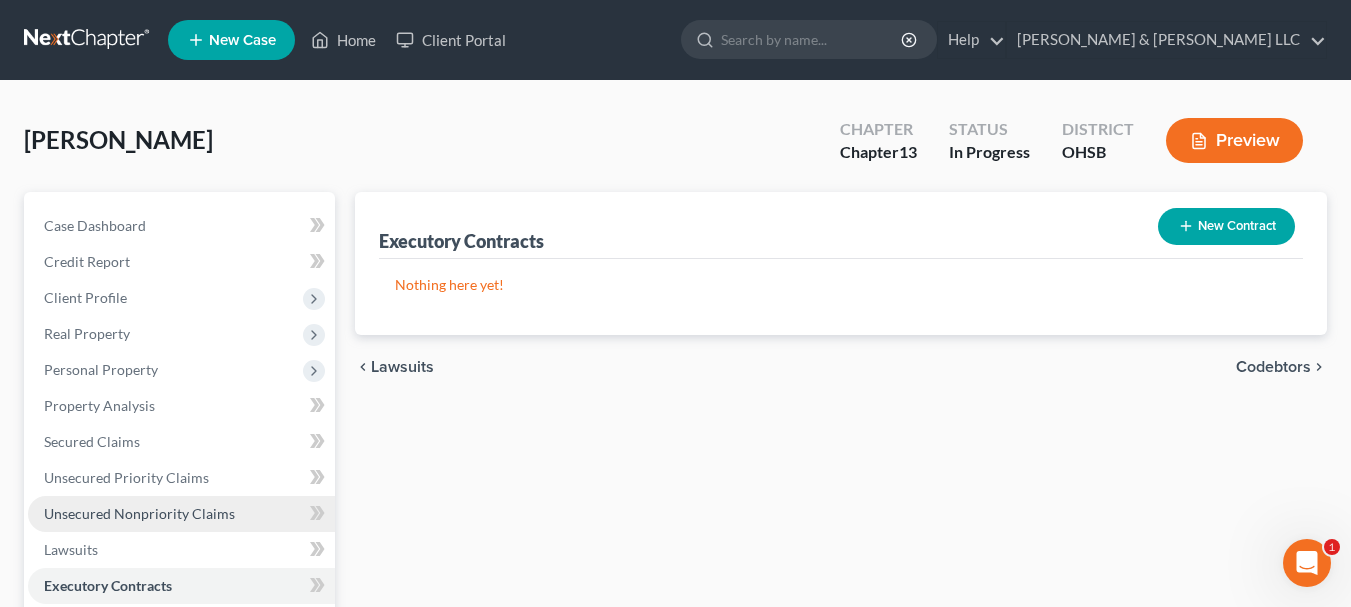 scroll, scrollTop: 259, scrollLeft: 0, axis: vertical 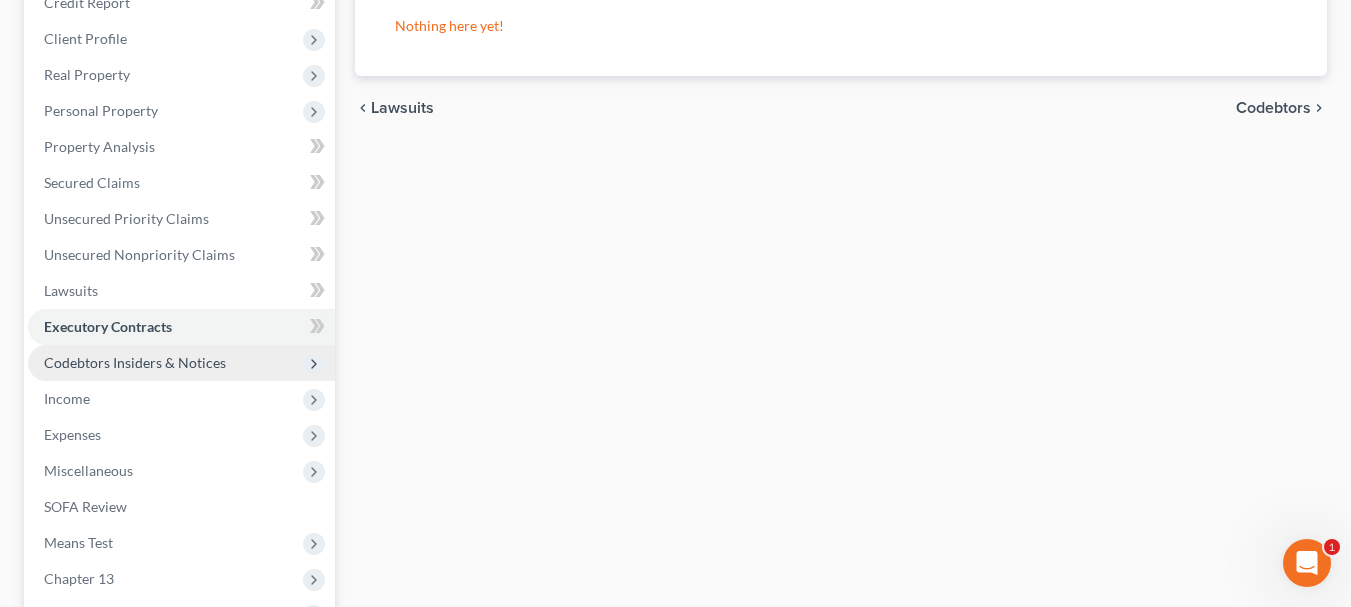 click on "Codebtors Insiders & Notices" at bounding box center (181, 363) 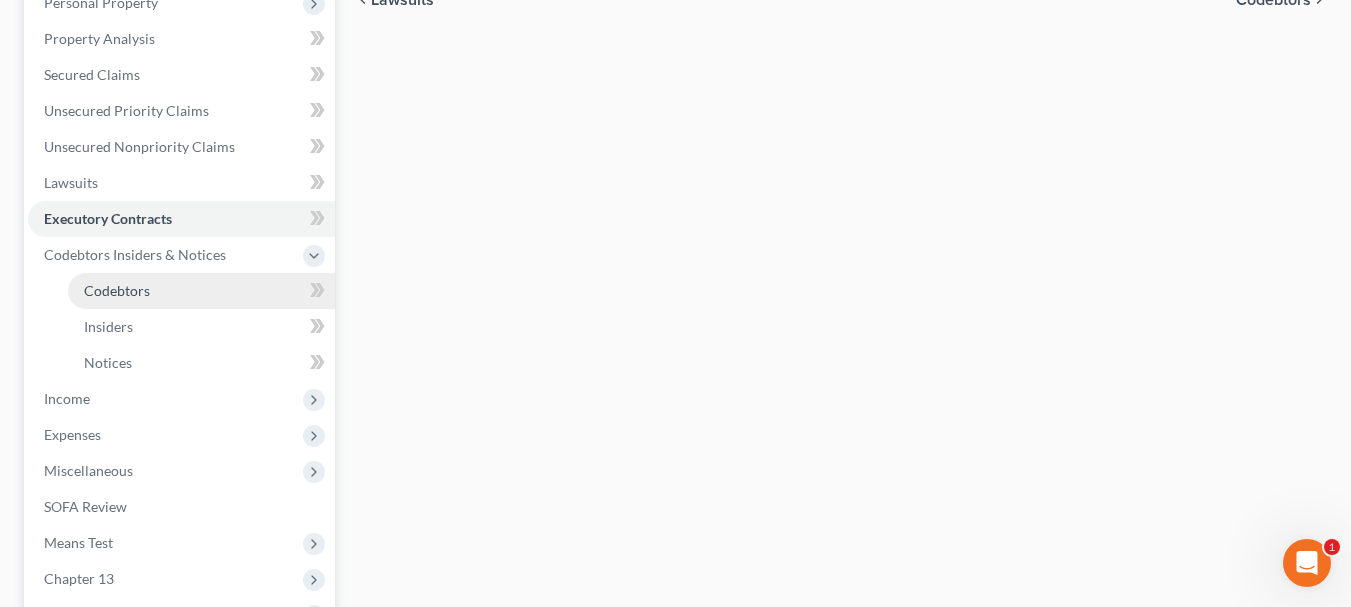 scroll, scrollTop: 368, scrollLeft: 0, axis: vertical 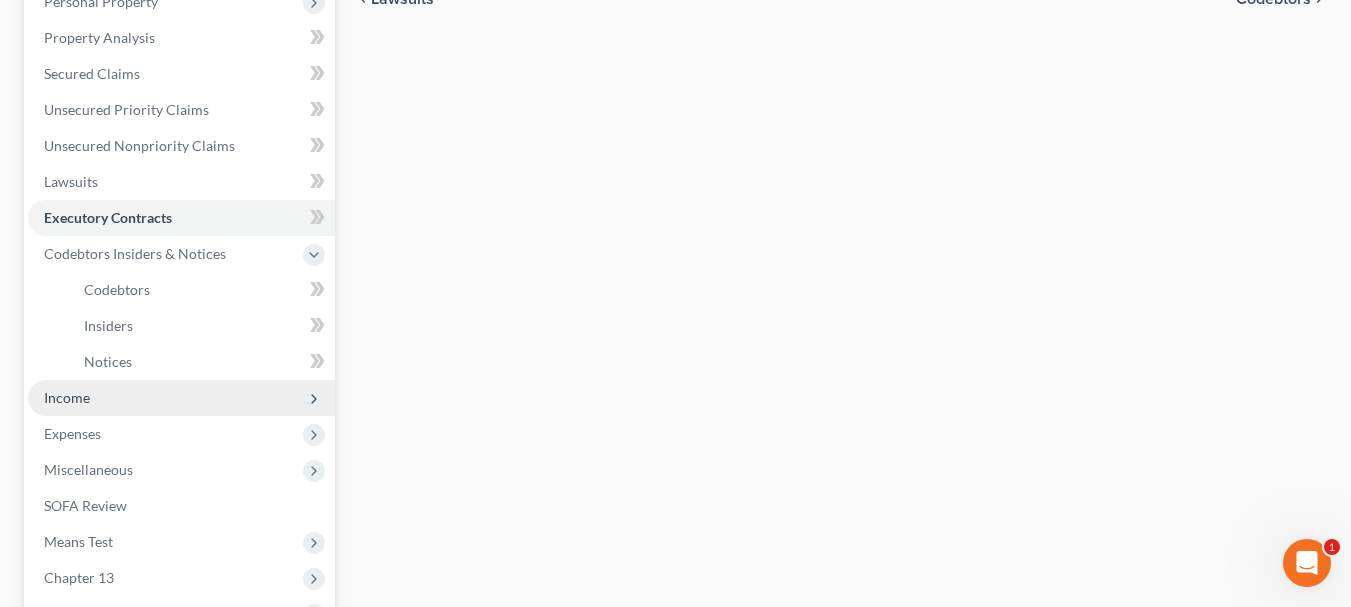 click on "Income" at bounding box center [181, 398] 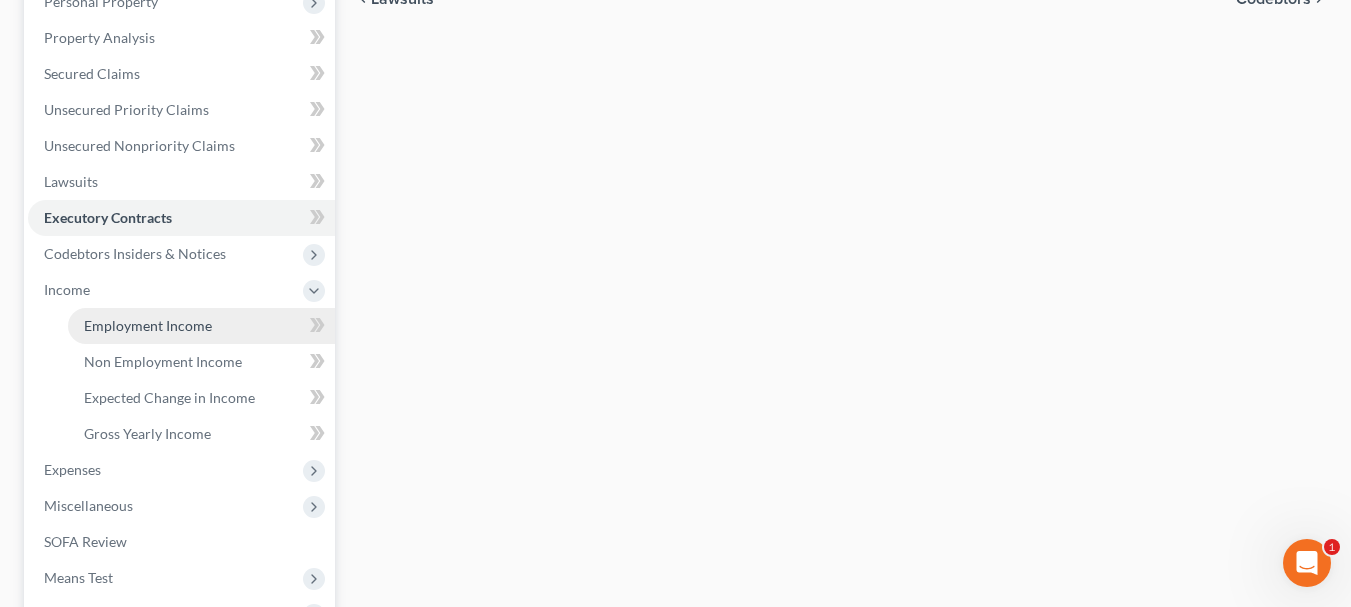 click on "Employment Income" at bounding box center (201, 326) 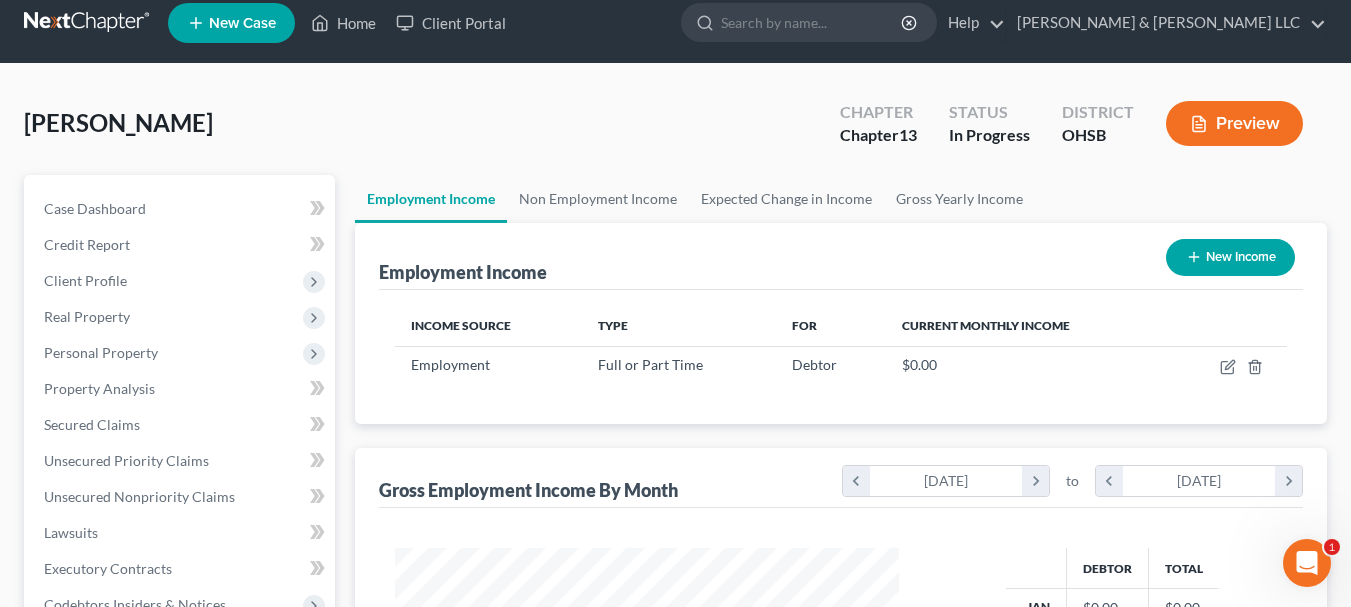 scroll, scrollTop: 0, scrollLeft: 0, axis: both 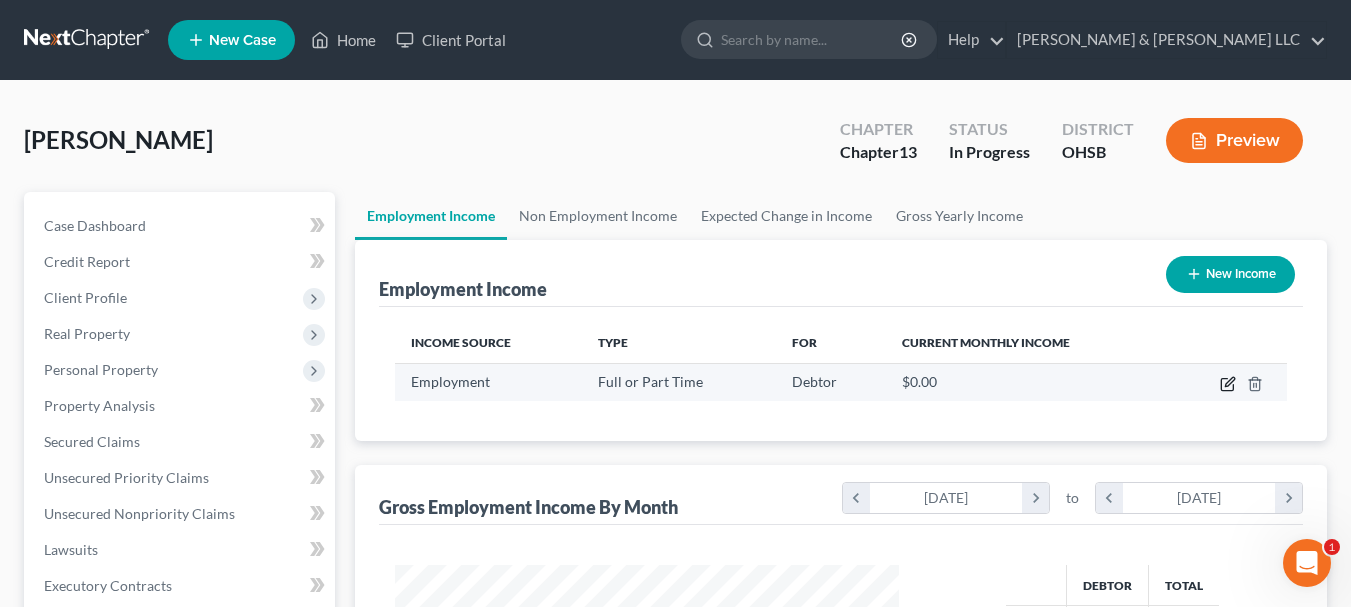 click 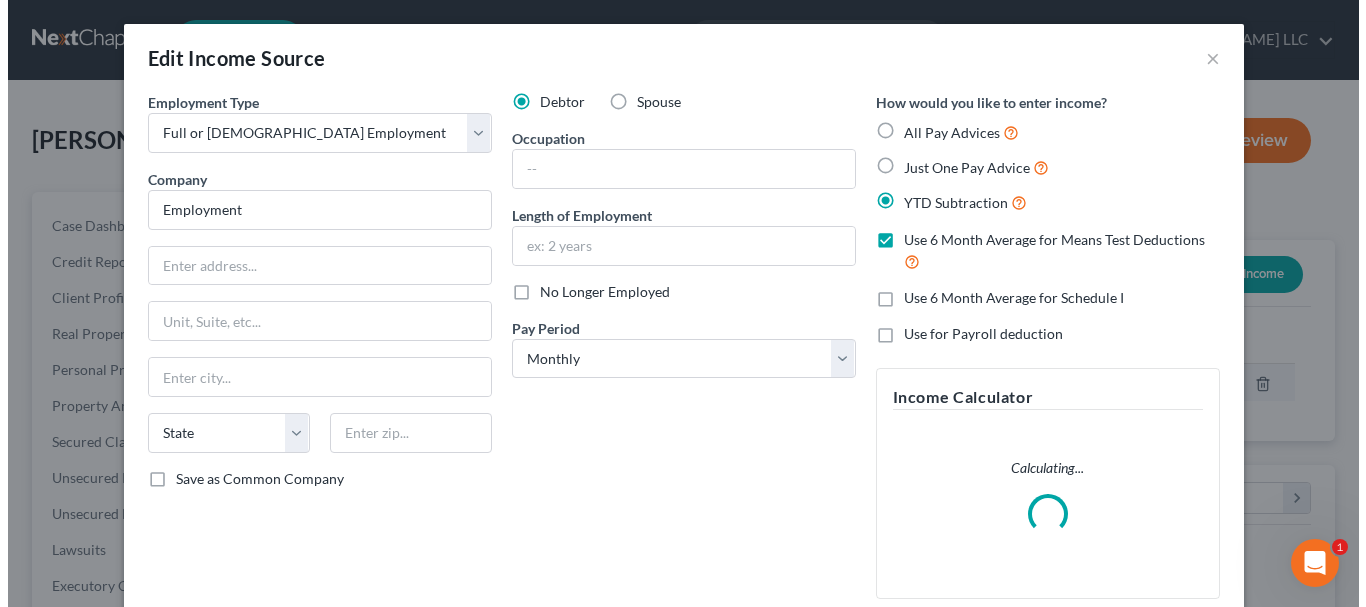 scroll, scrollTop: 999642, scrollLeft: 999450, axis: both 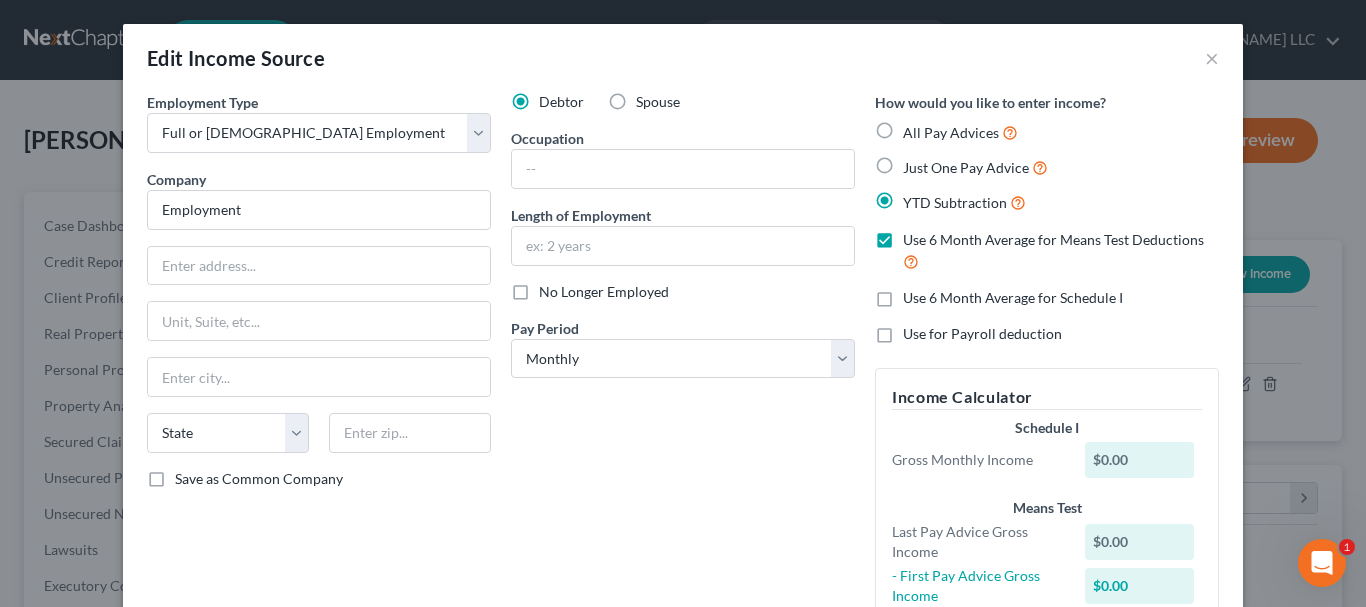 click on "Employment Type
*
Select Full or [DEMOGRAPHIC_DATA] Employment Self Employment
Company
*
Employment                      State [US_STATE] AK AR AZ CA CO [GEOGRAPHIC_DATA] DE DC [GEOGRAPHIC_DATA] [GEOGRAPHIC_DATA] GU HI ID IL IN IA [GEOGRAPHIC_DATA] [GEOGRAPHIC_DATA] LA ME MD [GEOGRAPHIC_DATA] [GEOGRAPHIC_DATA] [GEOGRAPHIC_DATA] [GEOGRAPHIC_DATA] [GEOGRAPHIC_DATA] MT [GEOGRAPHIC_DATA] [GEOGRAPHIC_DATA] [GEOGRAPHIC_DATA] [GEOGRAPHIC_DATA] [GEOGRAPHIC_DATA] [GEOGRAPHIC_DATA] [GEOGRAPHIC_DATA] [GEOGRAPHIC_DATA] [GEOGRAPHIC_DATA] [GEOGRAPHIC_DATA] OR [GEOGRAPHIC_DATA] PR RI SC SD [GEOGRAPHIC_DATA] [GEOGRAPHIC_DATA] [GEOGRAPHIC_DATA] VI [GEOGRAPHIC_DATA] [GEOGRAPHIC_DATA] [GEOGRAPHIC_DATA] WV WI WY Save as Common Company" at bounding box center [319, 387] 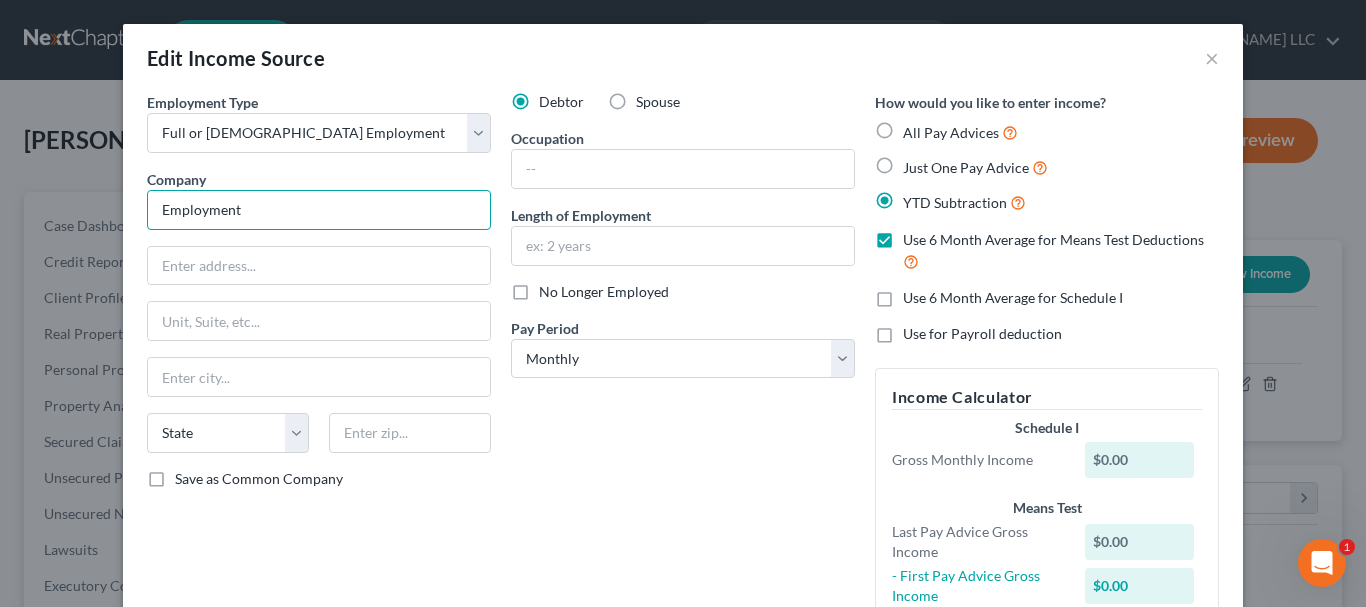 drag, startPoint x: 245, startPoint y: 221, endPoint x: 77, endPoint y: 181, distance: 172.69626 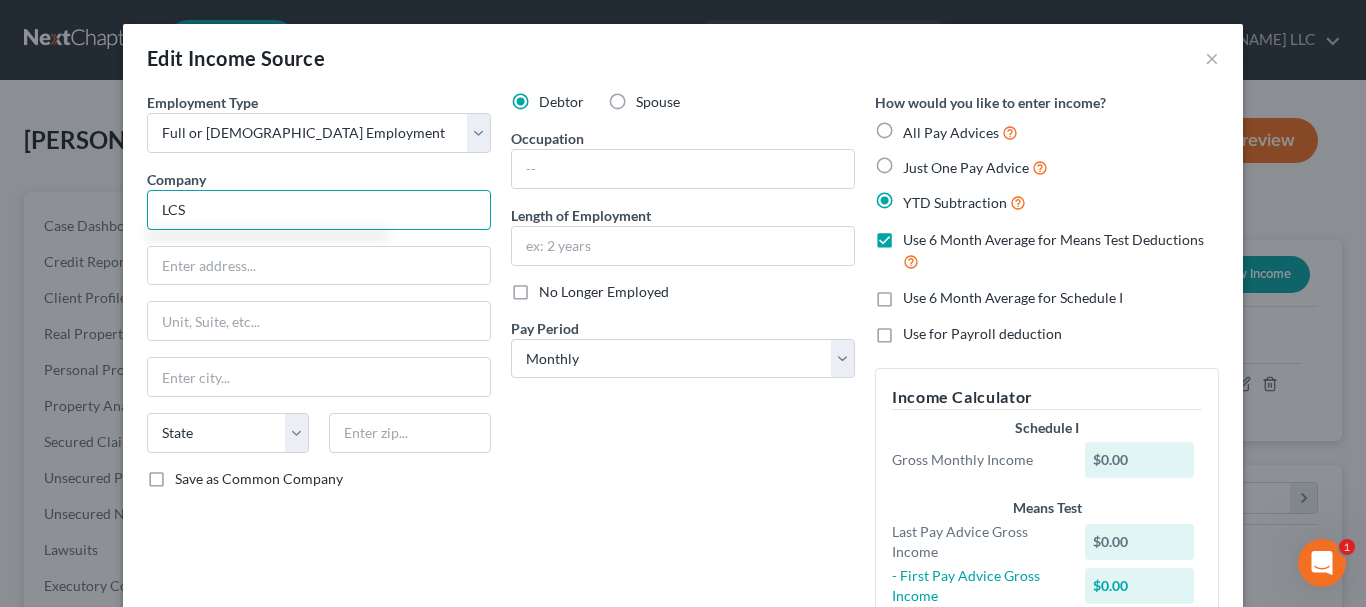 type on "LCS" 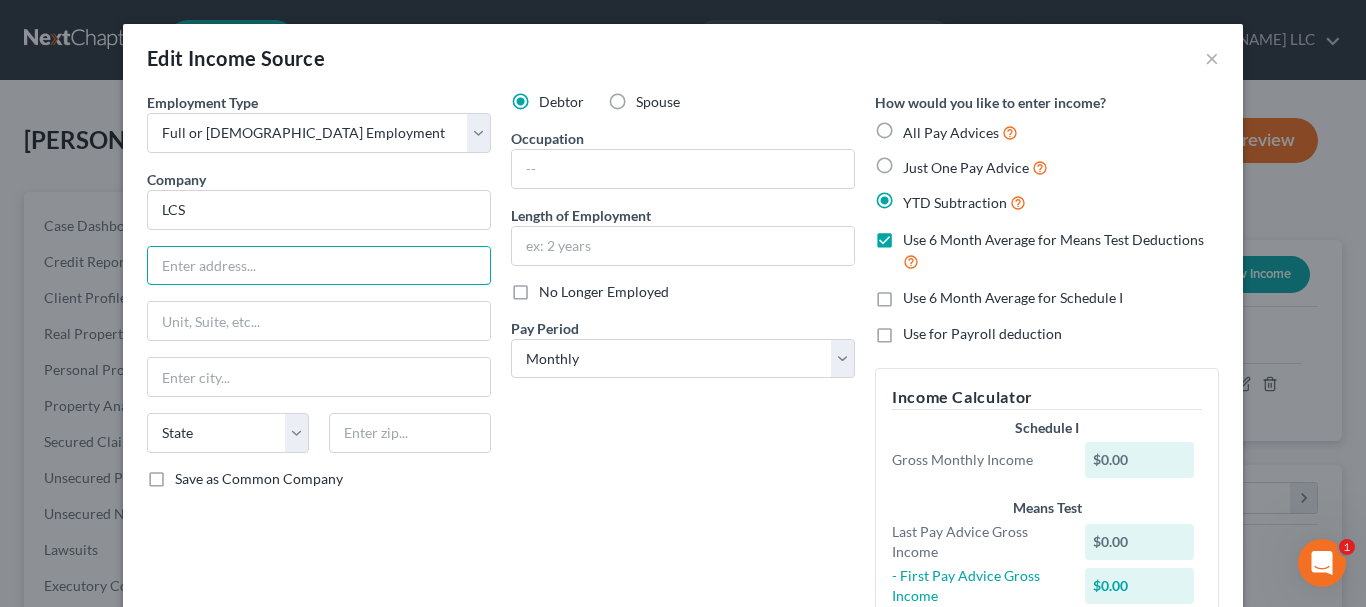 paste on "[STREET_ADDRESS]" 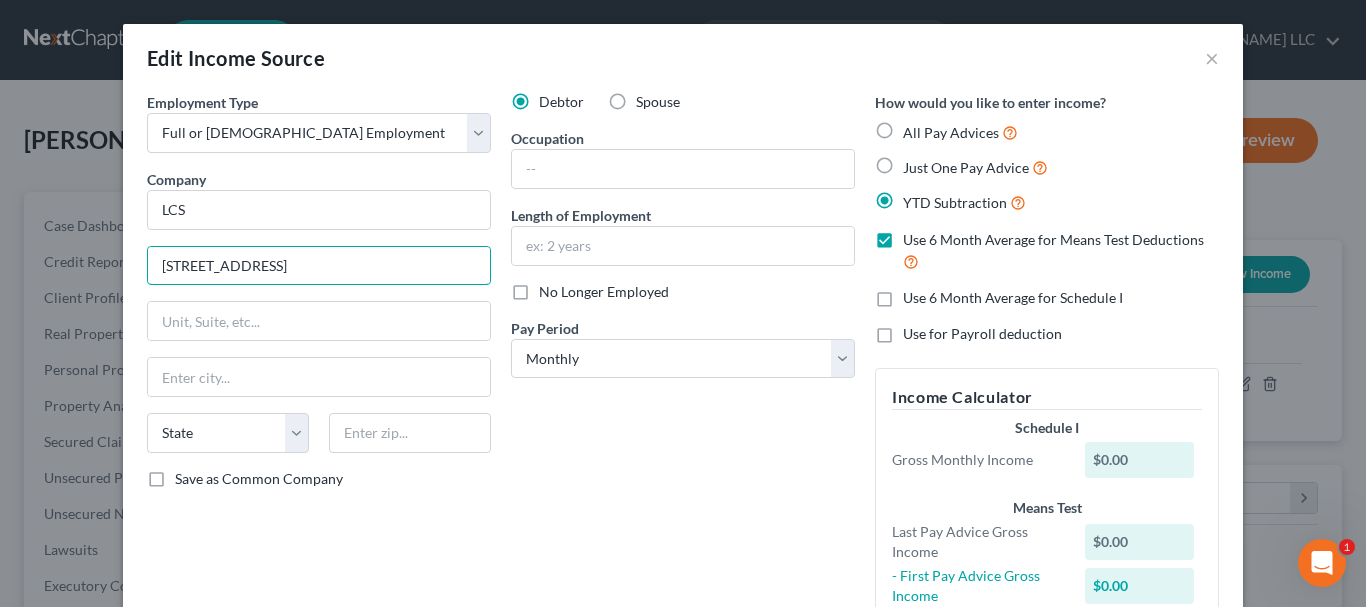 type on "[STREET_ADDRESS]" 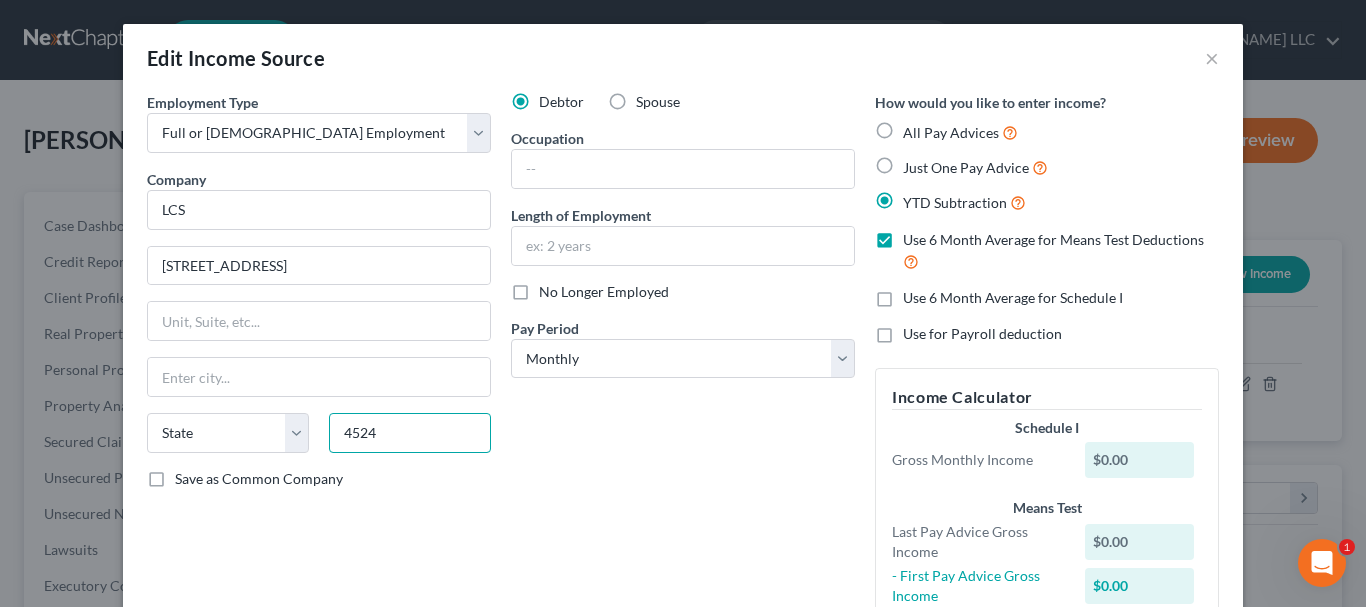 type on "45245" 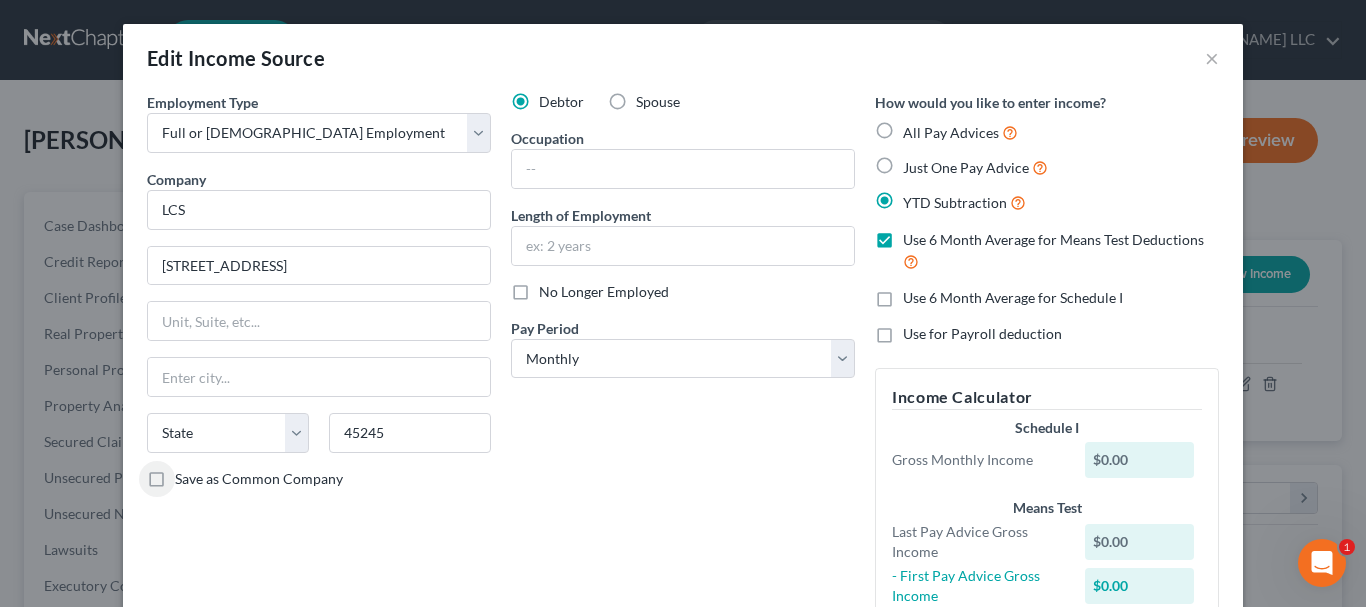 type on "[GEOGRAPHIC_DATA]" 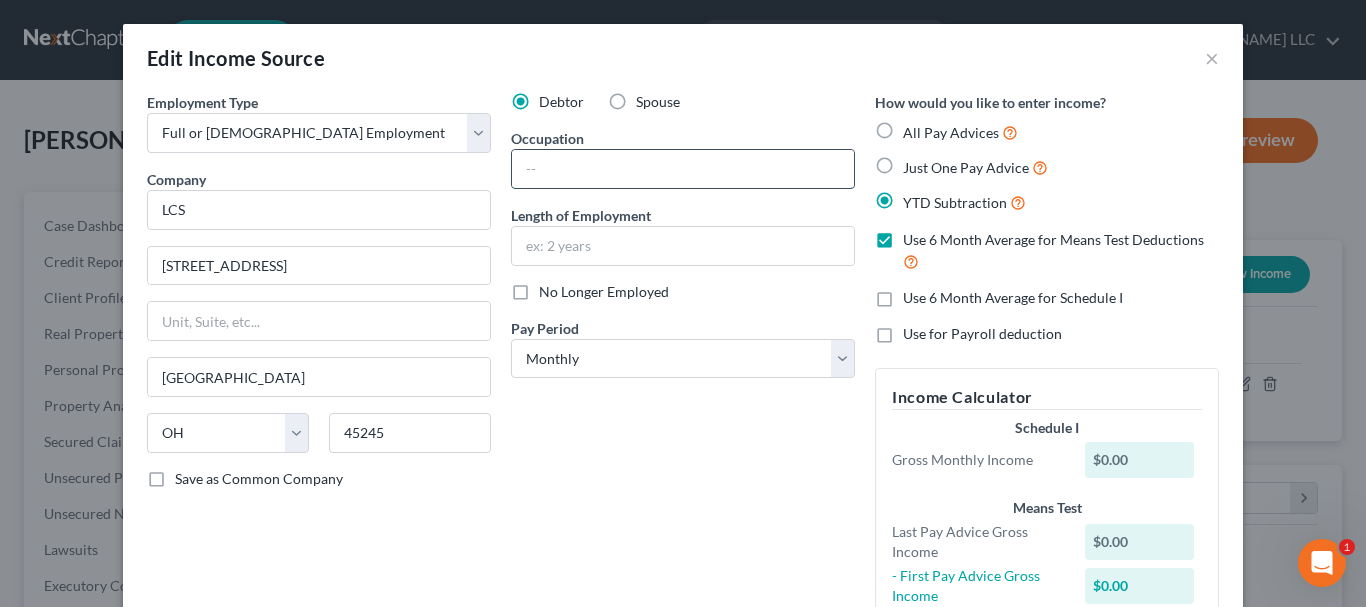click at bounding box center (683, 169) 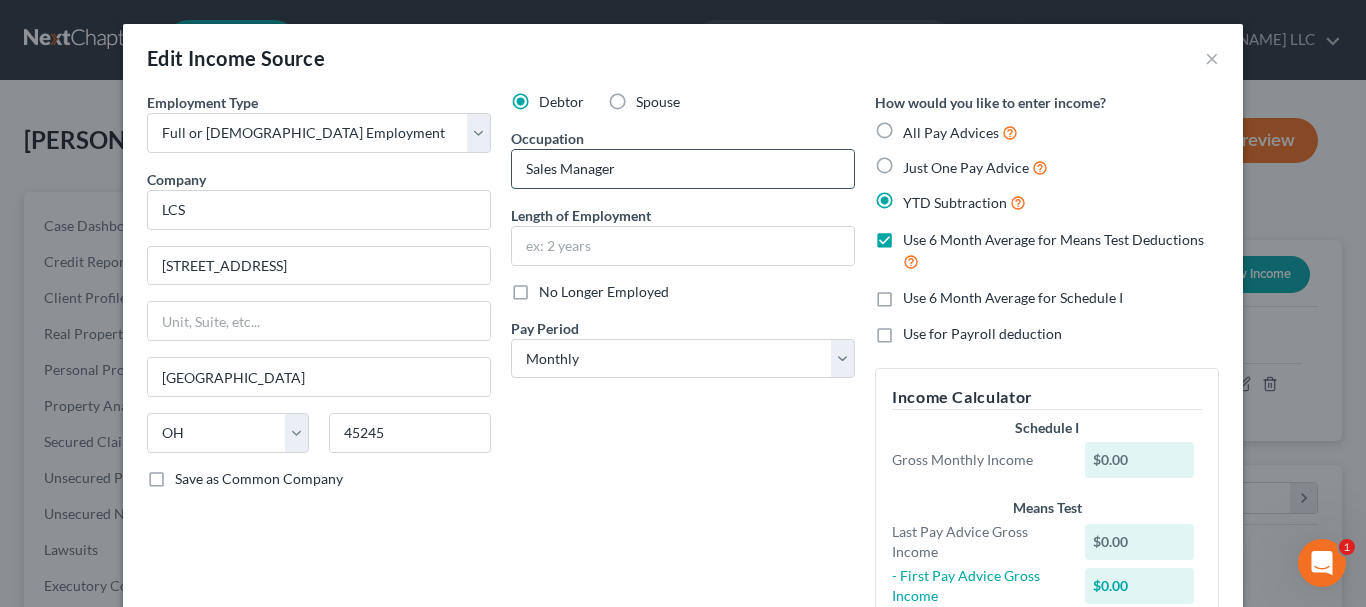 type on "Sales Manager" 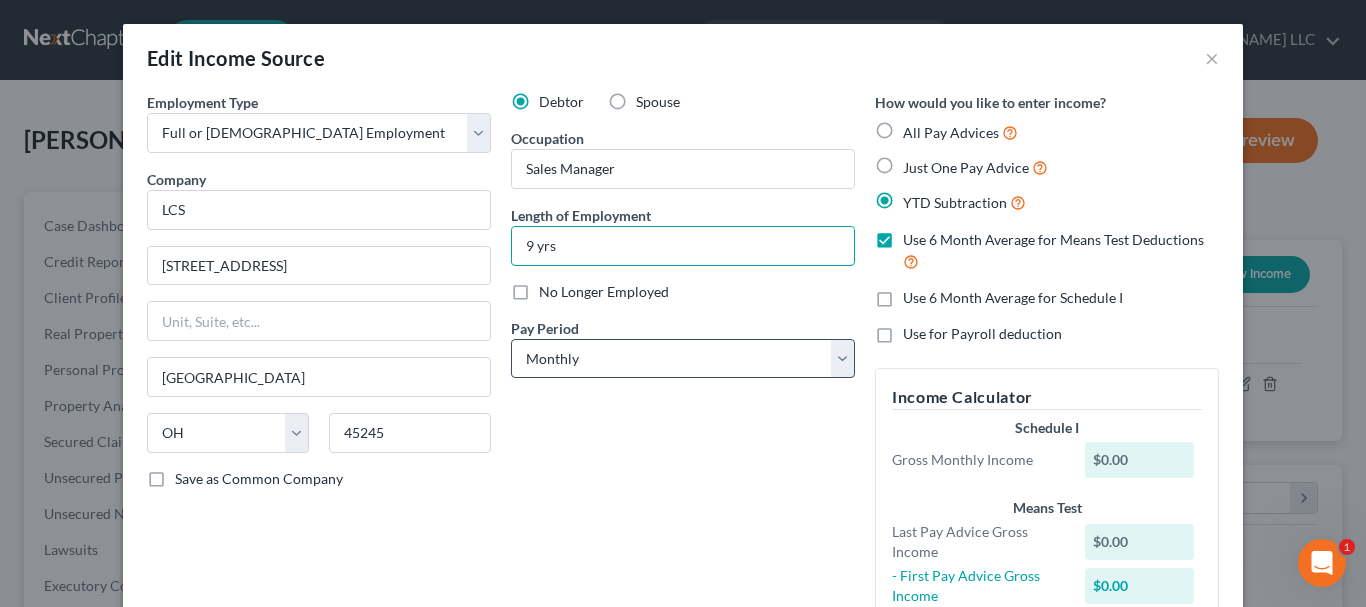 type on "9 yrs" 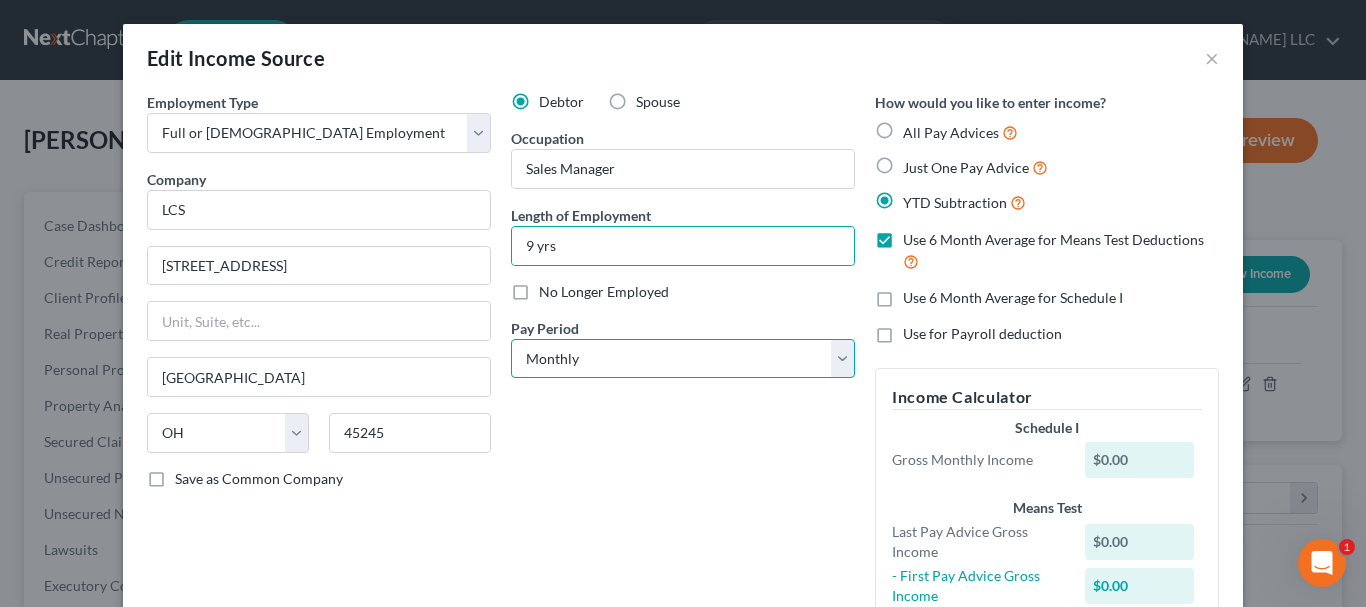 click on "Select Monthly Twice Monthly Every Other Week Weekly" at bounding box center [683, 359] 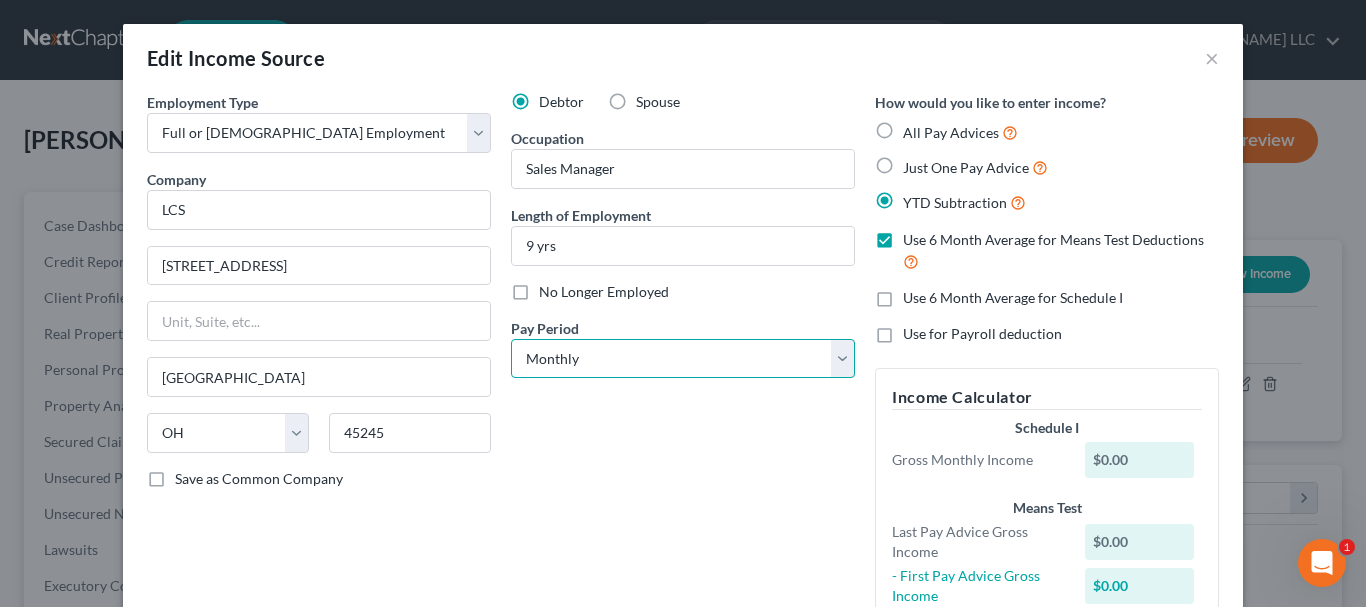 select on "2" 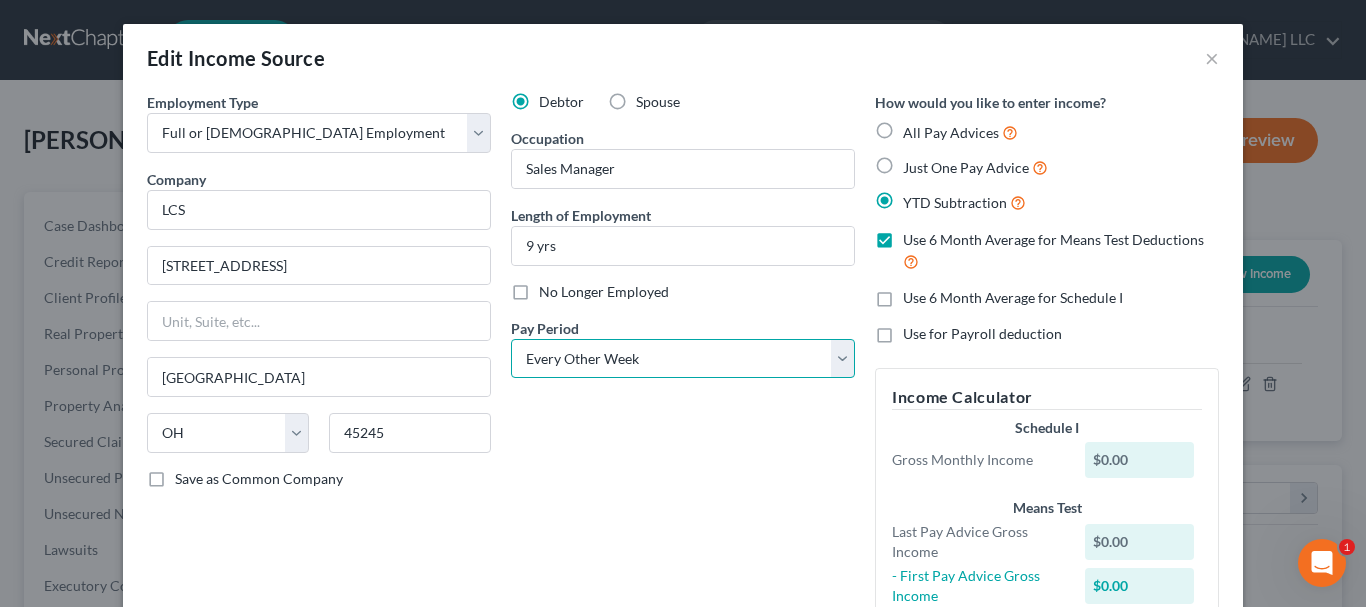 click on "Select Monthly Twice Monthly Every Other Week Weekly" at bounding box center (683, 359) 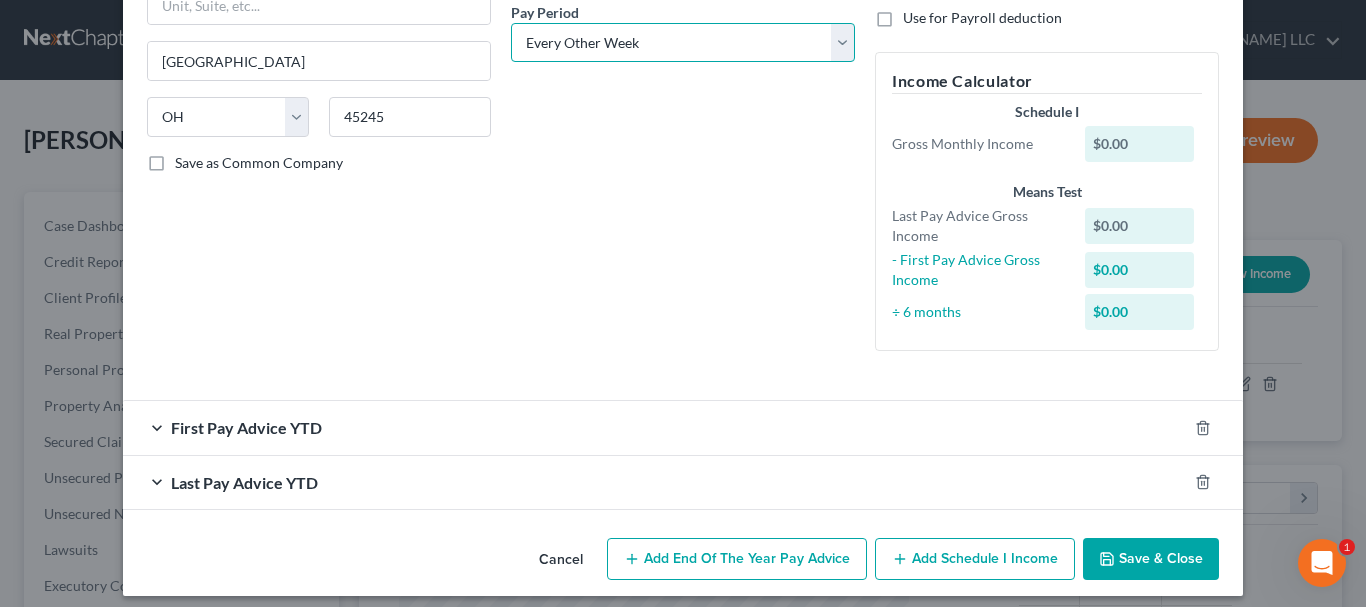 scroll, scrollTop: 329, scrollLeft: 0, axis: vertical 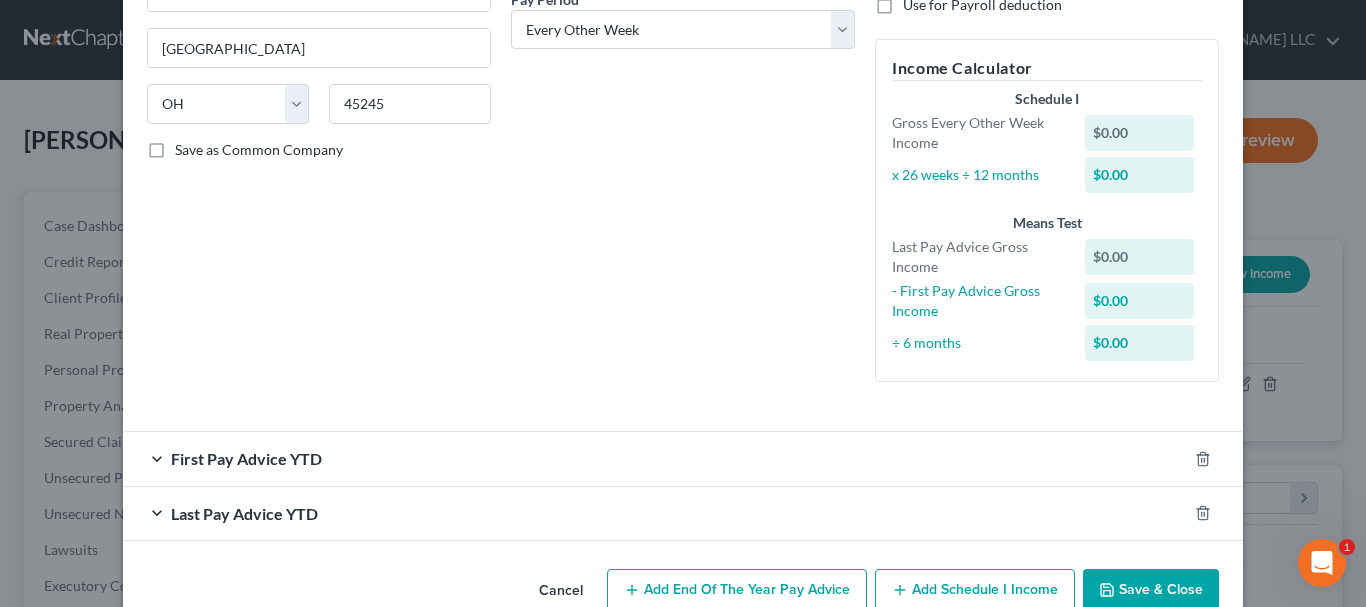 click on "Employment Type
*
Select Full or [DEMOGRAPHIC_DATA] Employment Self Employment
Company
*
LCS                      9140 WATERSTONE BLVD [GEOGRAPHIC_DATA] [US_STATE] AK AR AZ CA CO CT DE DC [GEOGRAPHIC_DATA] [GEOGRAPHIC_DATA] GU HI ID IL IN [GEOGRAPHIC_DATA] [GEOGRAPHIC_DATA] [GEOGRAPHIC_DATA] LA ME MD [GEOGRAPHIC_DATA] [GEOGRAPHIC_DATA] [GEOGRAPHIC_DATA] [GEOGRAPHIC_DATA] [GEOGRAPHIC_DATA] MT [GEOGRAPHIC_DATA] [GEOGRAPHIC_DATA] [GEOGRAPHIC_DATA] [GEOGRAPHIC_DATA] [GEOGRAPHIC_DATA] [GEOGRAPHIC_DATA] [GEOGRAPHIC_DATA] [GEOGRAPHIC_DATA] [GEOGRAPHIC_DATA] [GEOGRAPHIC_DATA] [GEOGRAPHIC_DATA] [GEOGRAPHIC_DATA] PR RI SC SD [GEOGRAPHIC_DATA] [GEOGRAPHIC_DATA] [GEOGRAPHIC_DATA] VI [GEOGRAPHIC_DATA] [GEOGRAPHIC_DATA] [GEOGRAPHIC_DATA] WV [GEOGRAPHIC_DATA] WY 45245 Save as Common Company Debtor Spouse Occupation Sales Manager Length of Employment 9 yrs No Longer Employed
Pay Period
*
Select Monthly Twice Monthly Every Other Week Weekly How would you like to enter income?
All Pay Advices
Just One Pay Advice
YTD Subtraction
Use 6 Month Average for Means Test Deductions  Use 6 Month Average for Schedule I  Use for Payroll deduction Income Calculator
Schedule I Gross Every Other Week Income $0.00 x 26 weeks ÷ 12 months $0.00 Means Test Last Pay Advice Gross Income $0.00 - First Pay Advice Gross Income $0.00 ÷ 6 months" at bounding box center [683, 152] 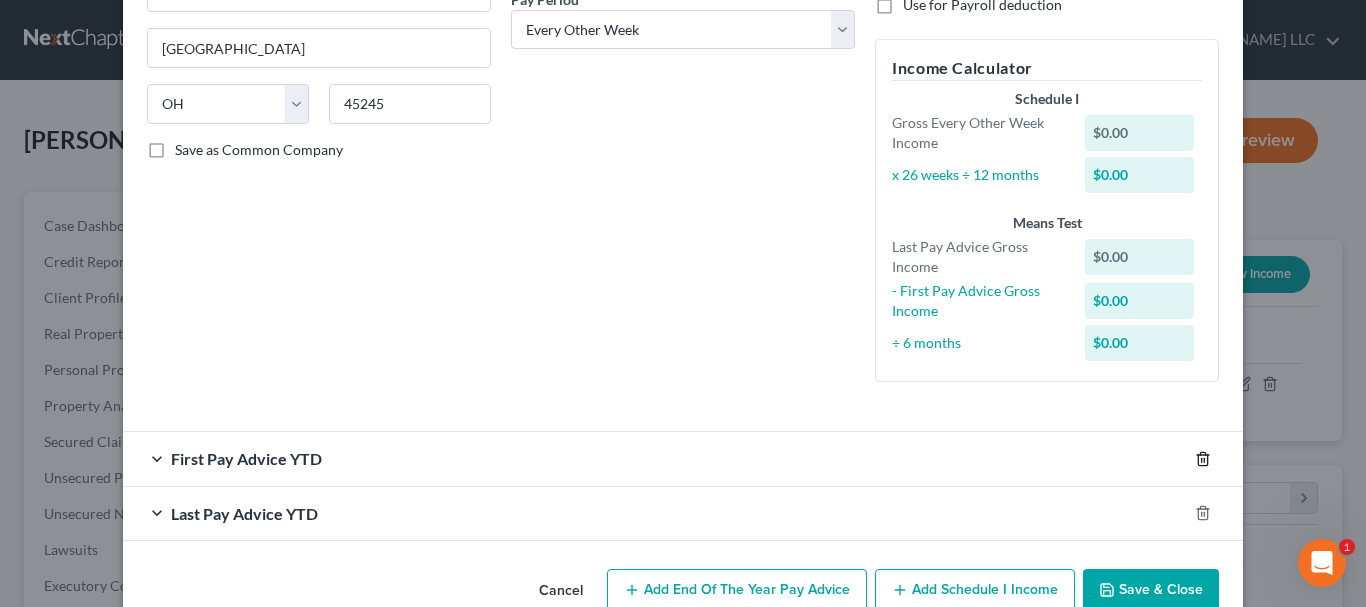 click 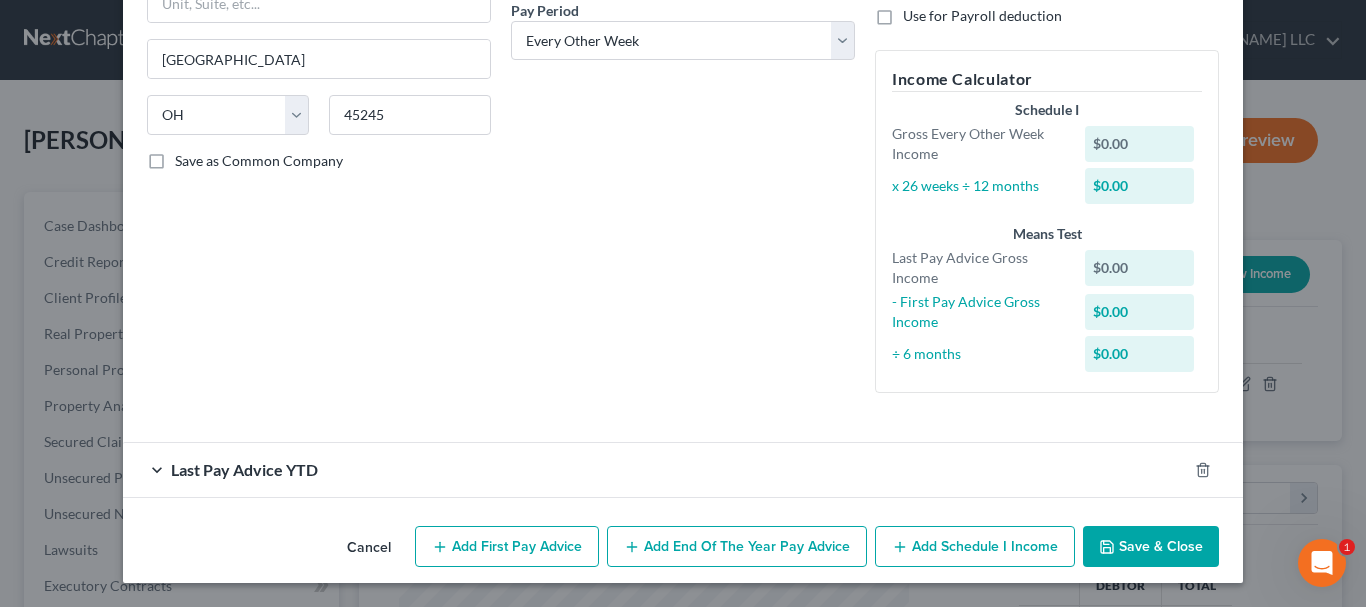 scroll, scrollTop: 318, scrollLeft: 0, axis: vertical 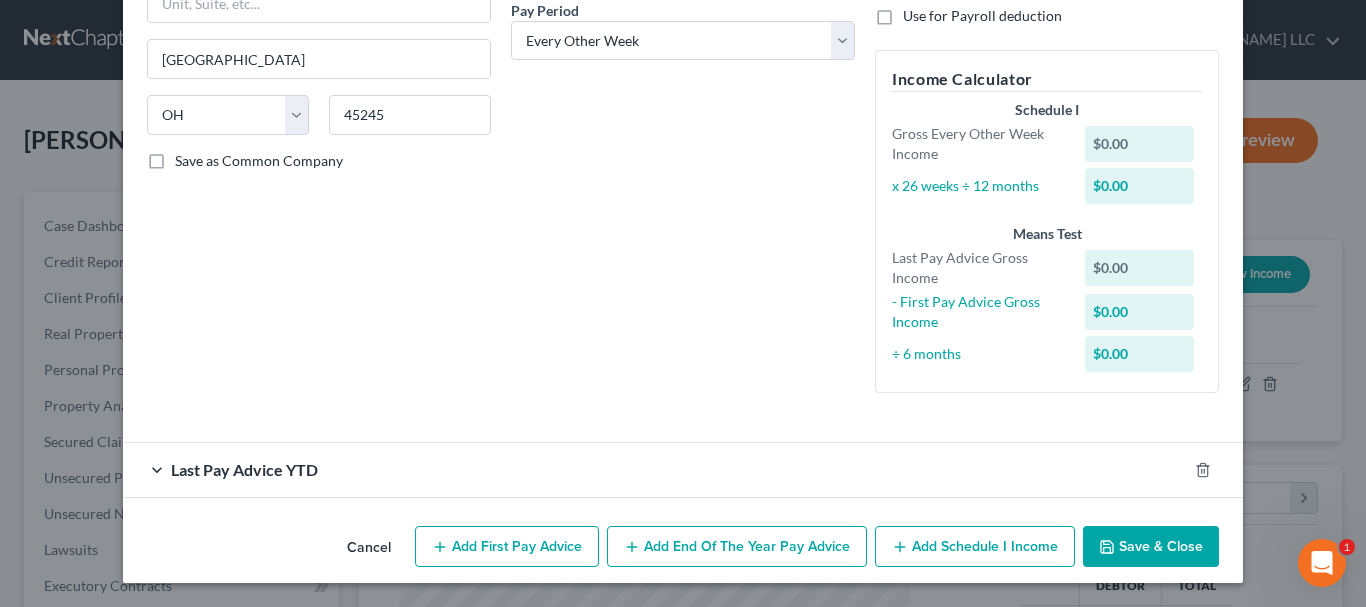 click on "Last Pay Advice YTD" at bounding box center (244, 469) 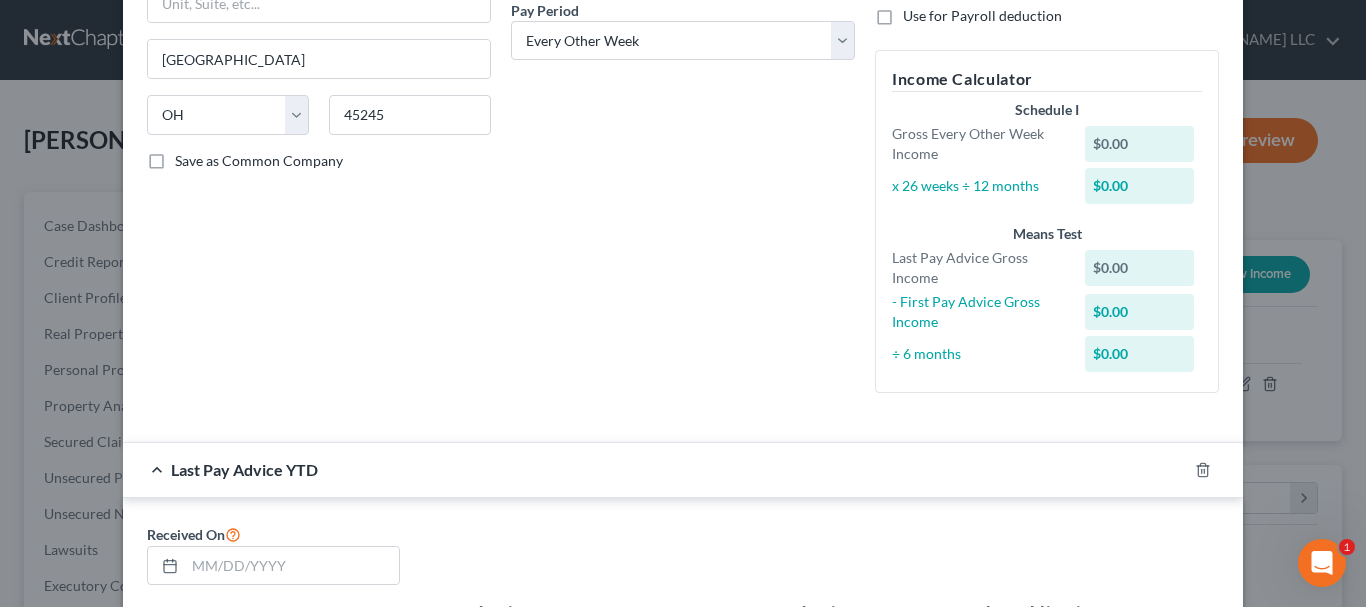 scroll, scrollTop: 329, scrollLeft: 0, axis: vertical 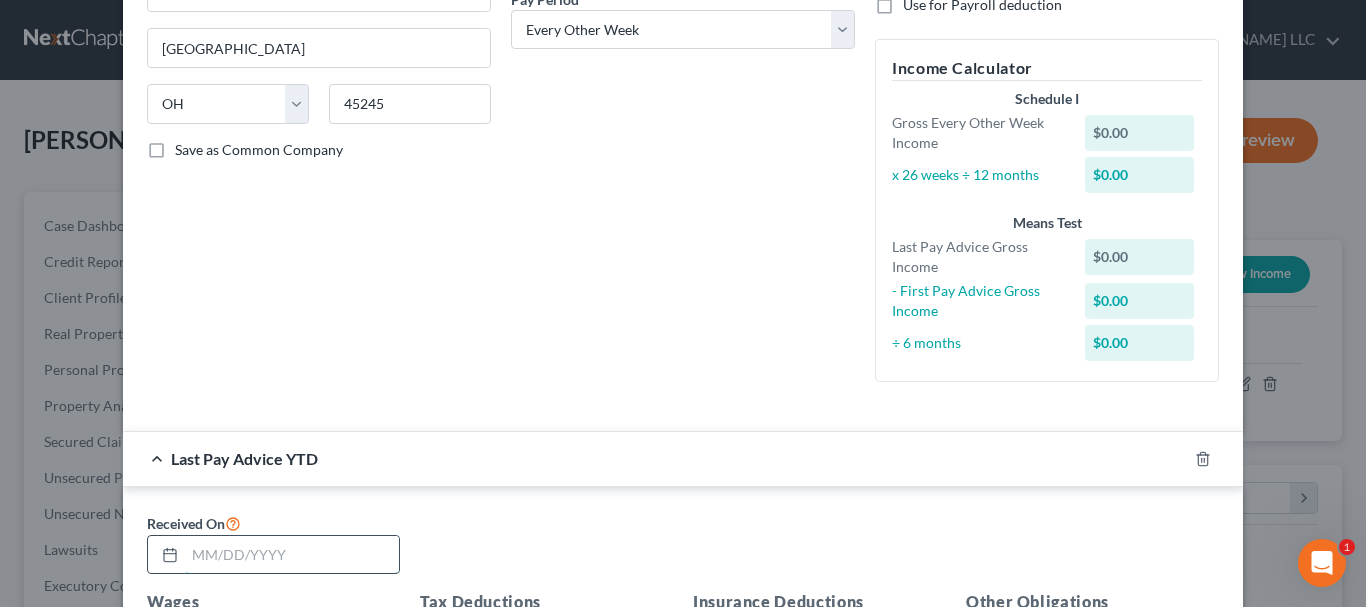 click at bounding box center (292, 555) 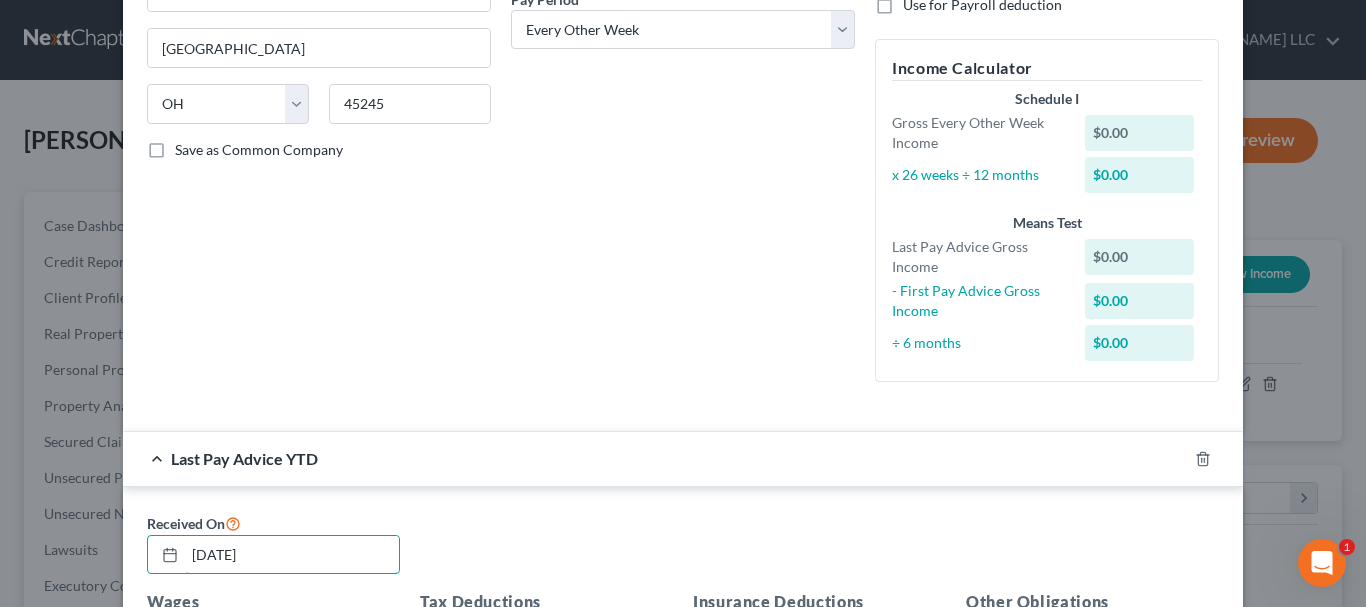 type on "[DATE]" 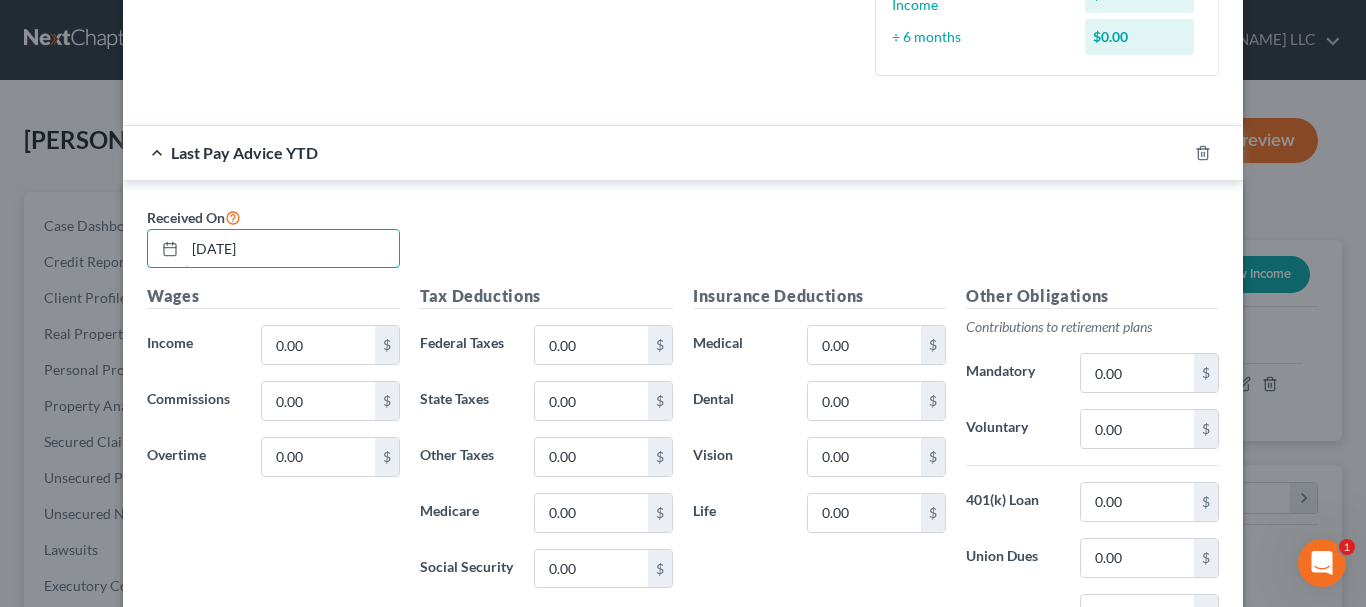 scroll, scrollTop: 640, scrollLeft: 0, axis: vertical 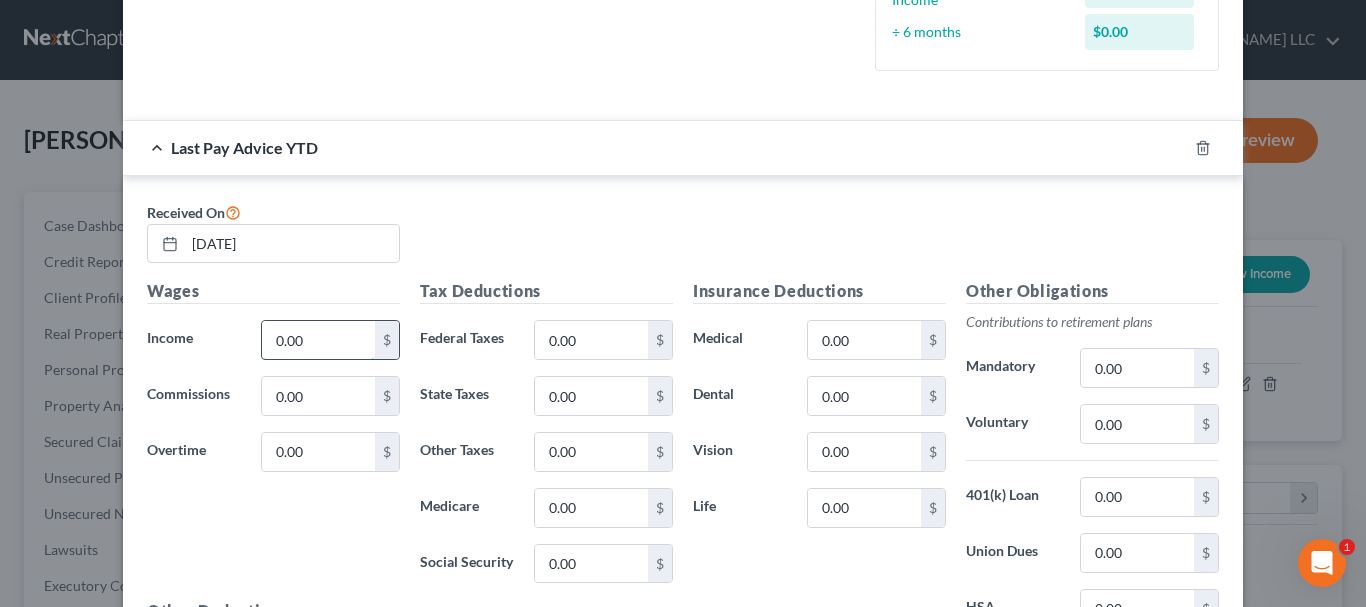 paste on "71 803 97" 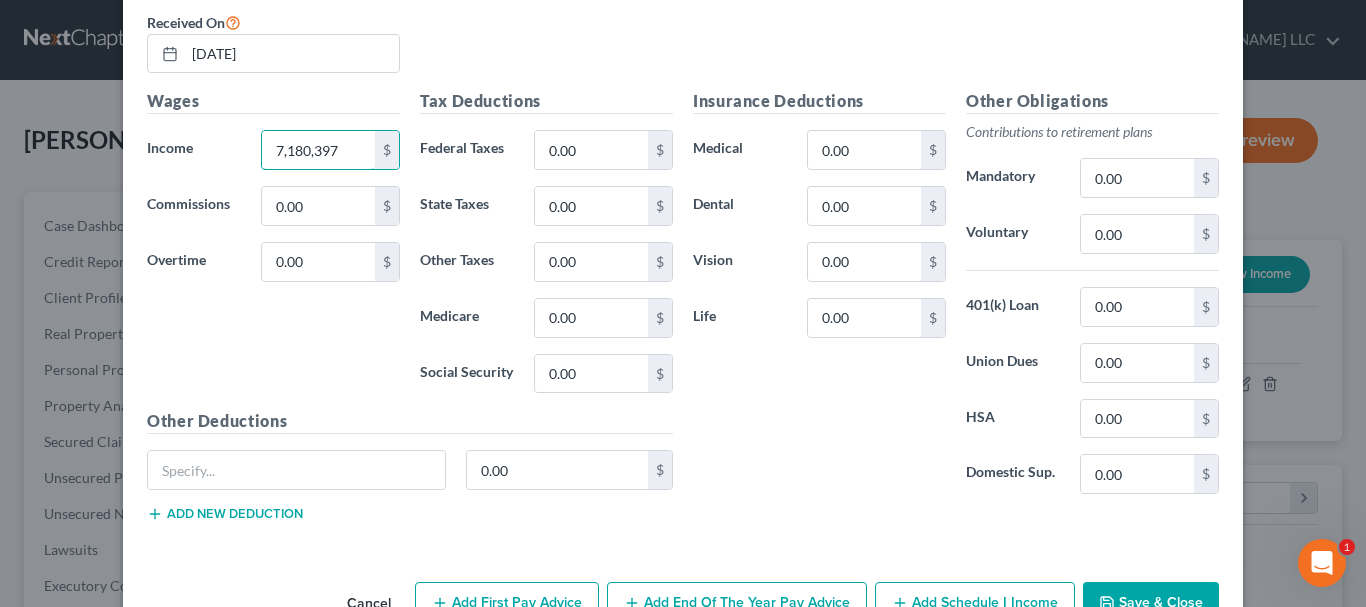 scroll, scrollTop: 833, scrollLeft: 0, axis: vertical 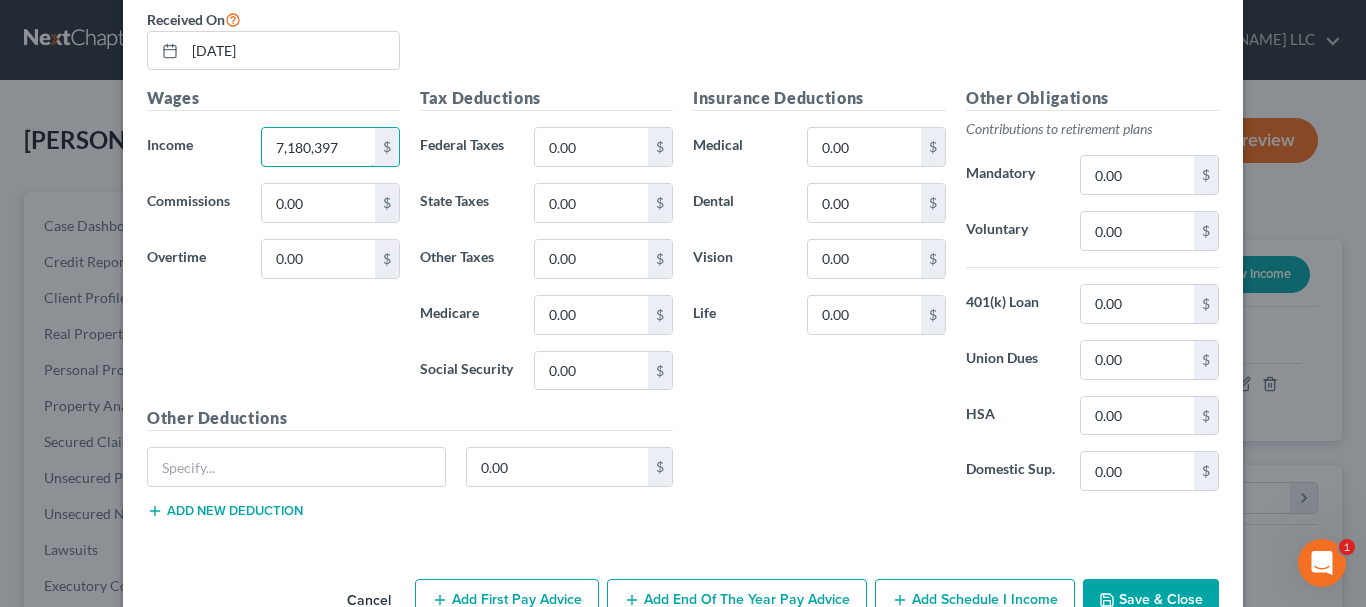 type on "7,180,397" 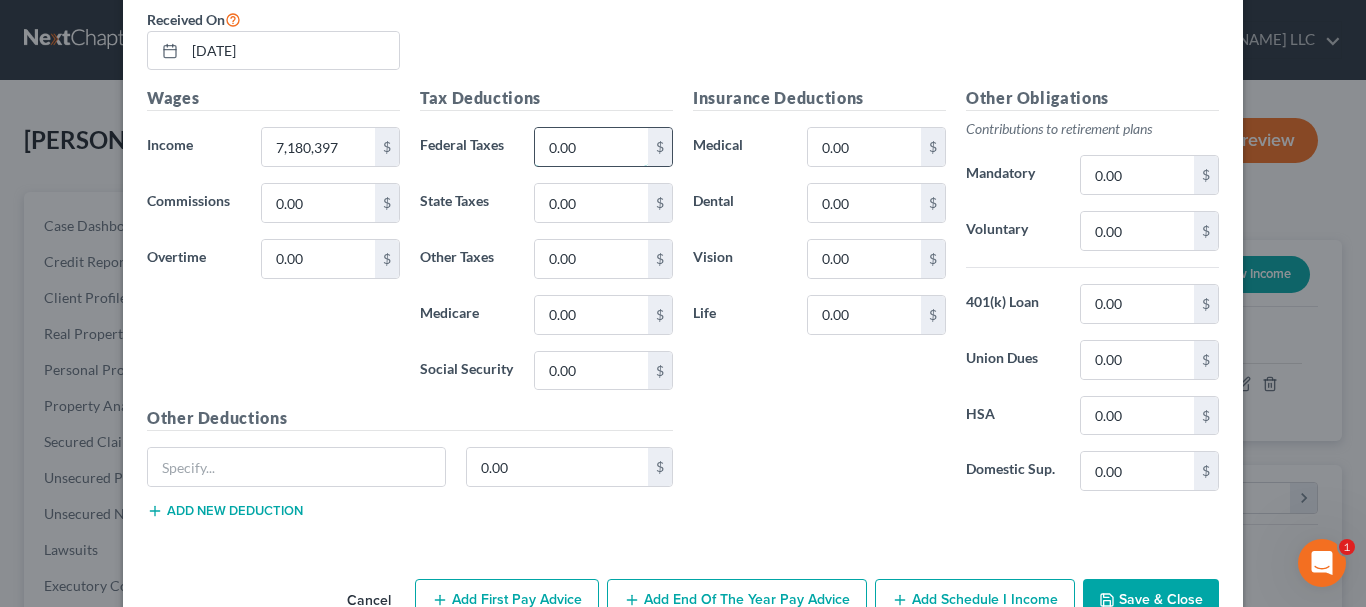 click on "0.00" at bounding box center [591, 147] 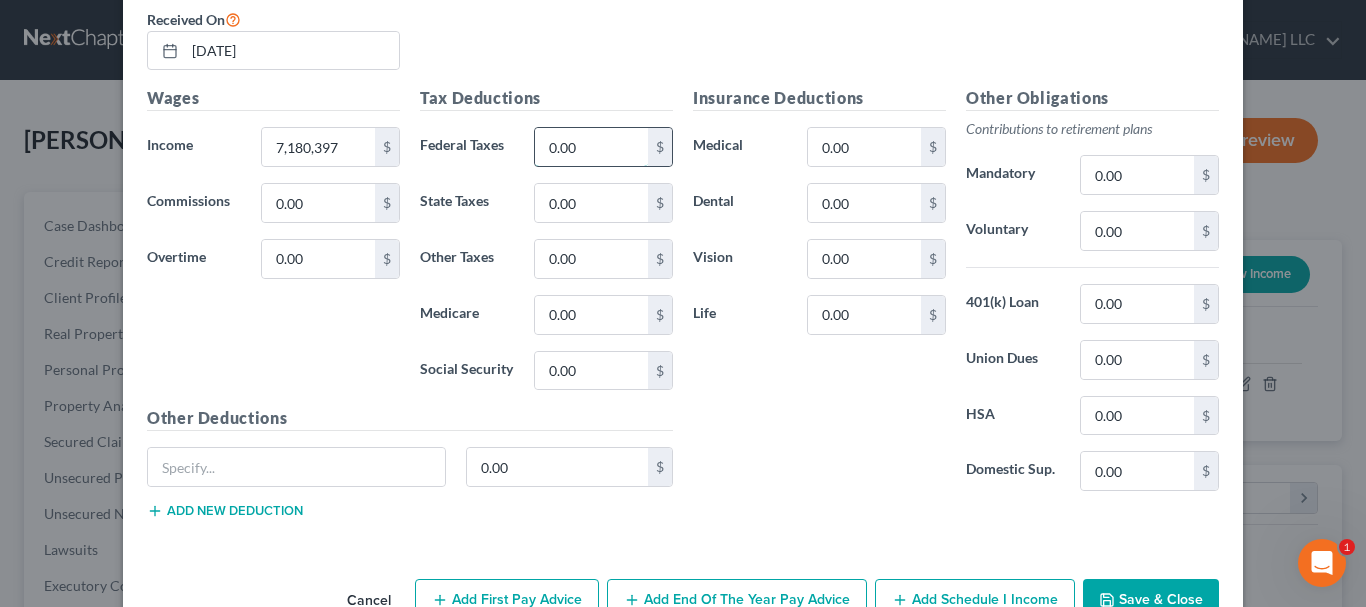 paste on "8 407 18" 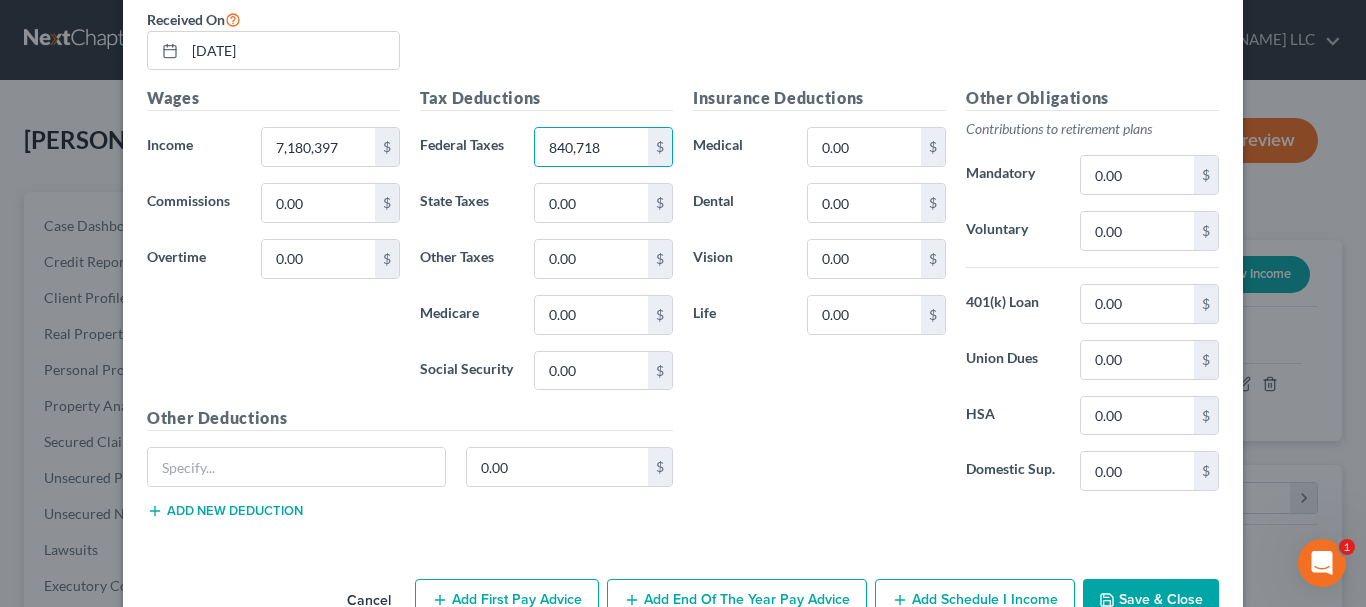 click on "Tax Deductions Federal Taxes 840,718 $ State Taxes 0.00 $ Other Taxes 0.00 $ Medicare 0.00 $ Social Security 0.00 $" at bounding box center (546, 246) 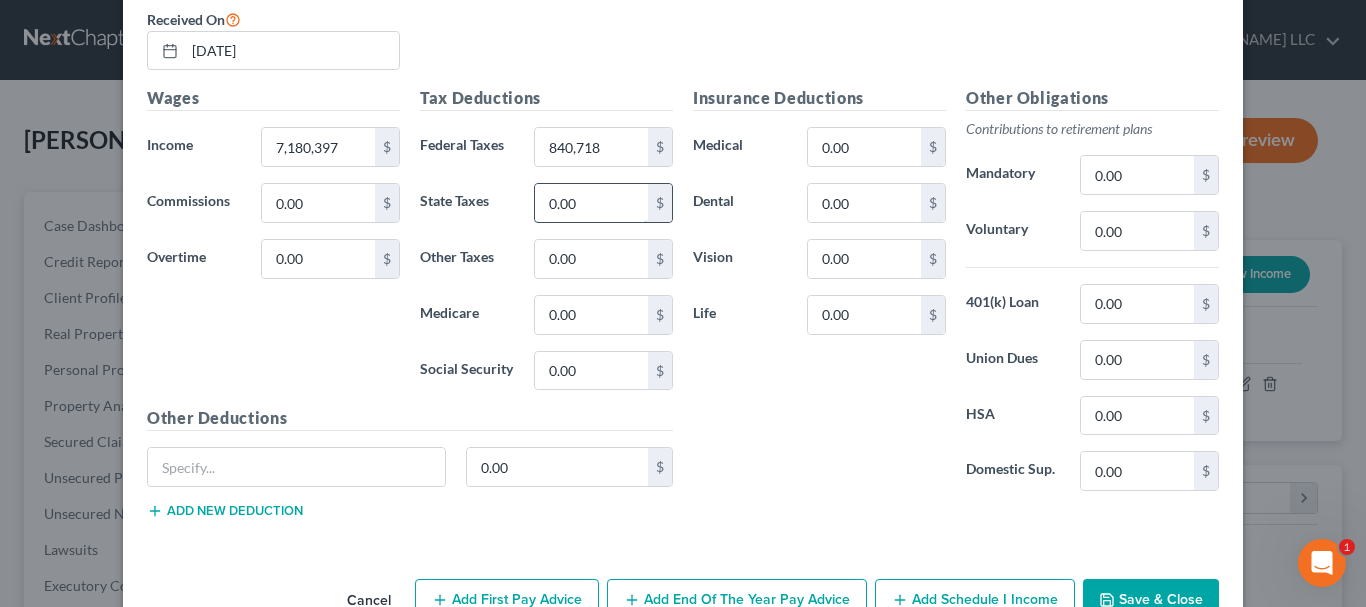 click on "0.00" at bounding box center [591, 203] 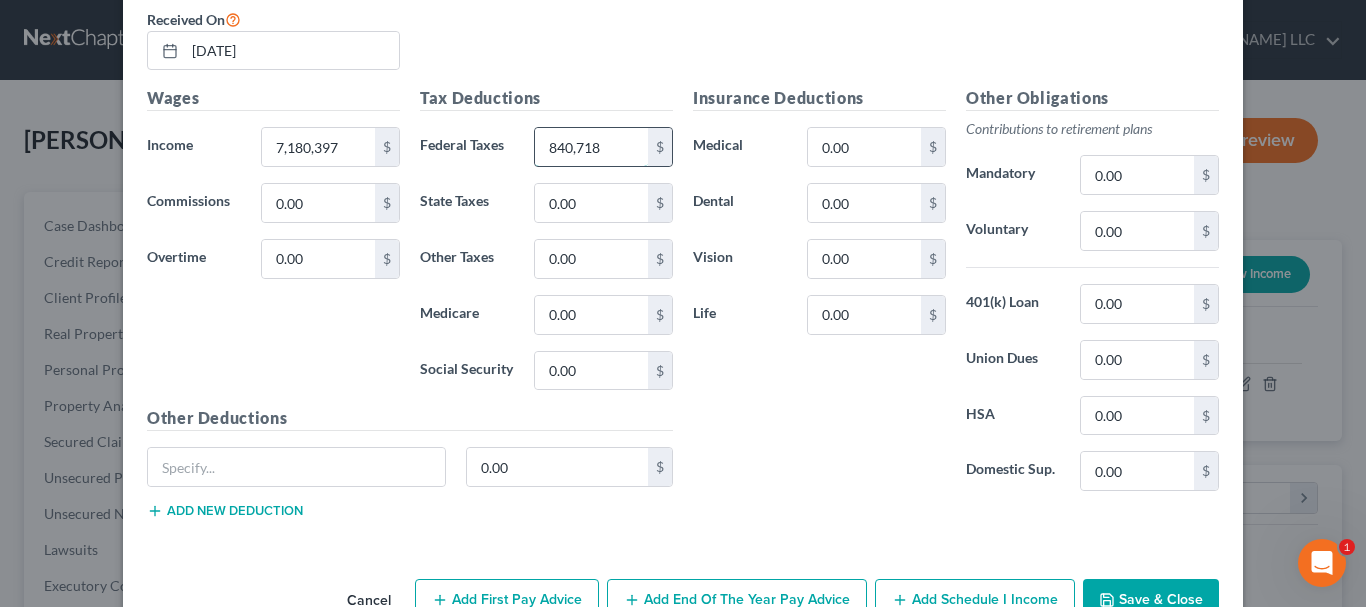 click on "840,718" at bounding box center (591, 147) 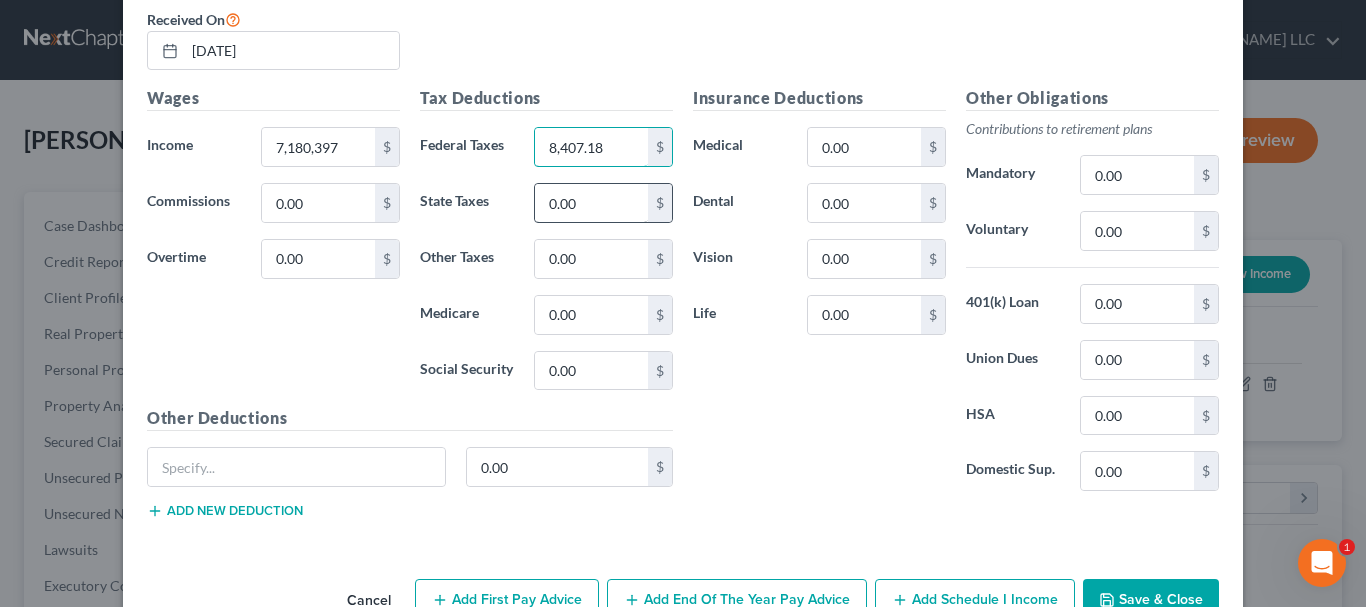 type on "8,407.18" 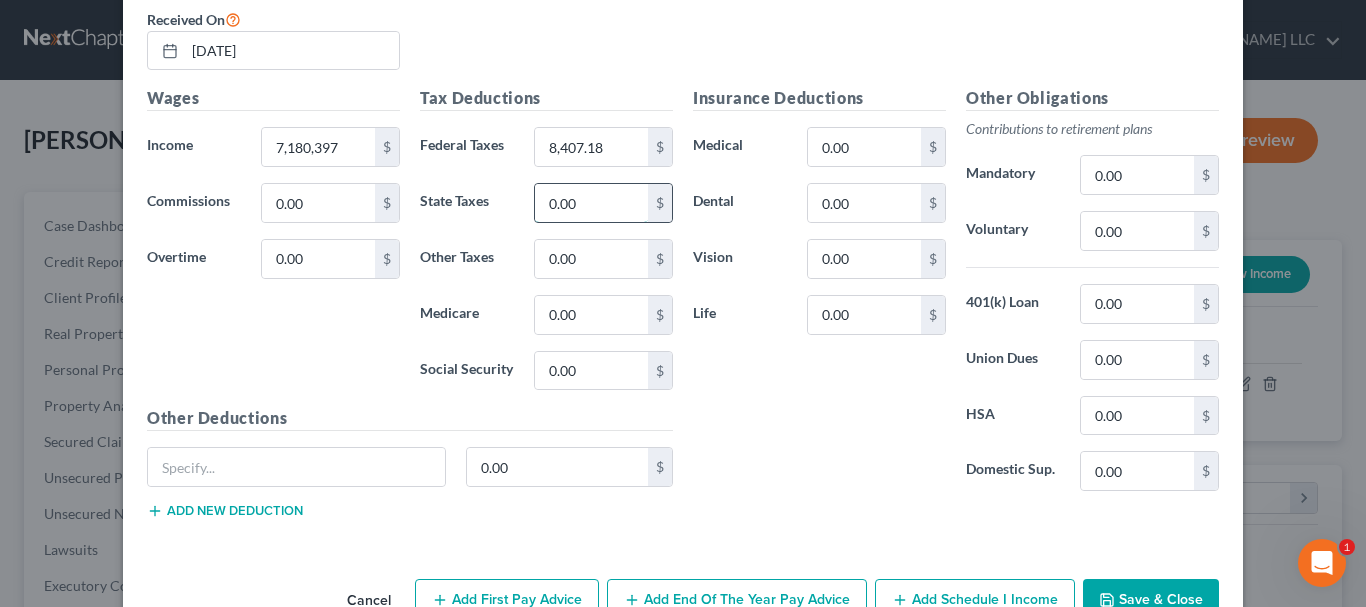 click on "0.00" at bounding box center [591, 203] 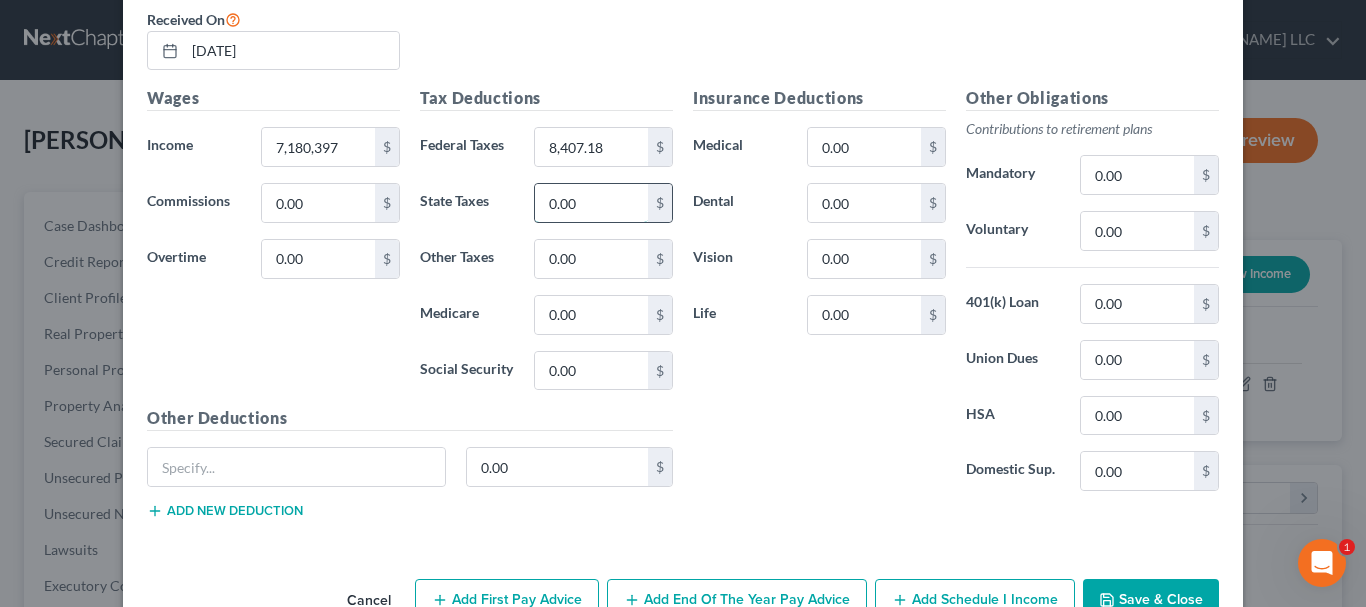 paste on "2 097 67" 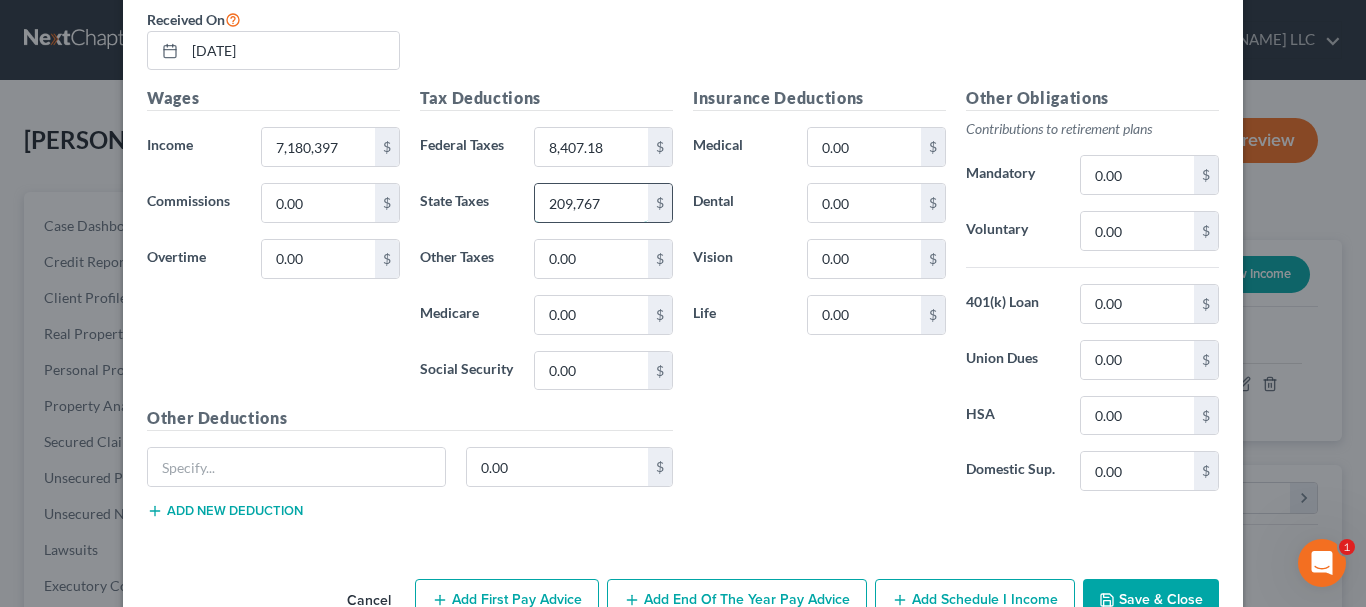 click on "209,767" at bounding box center [591, 203] 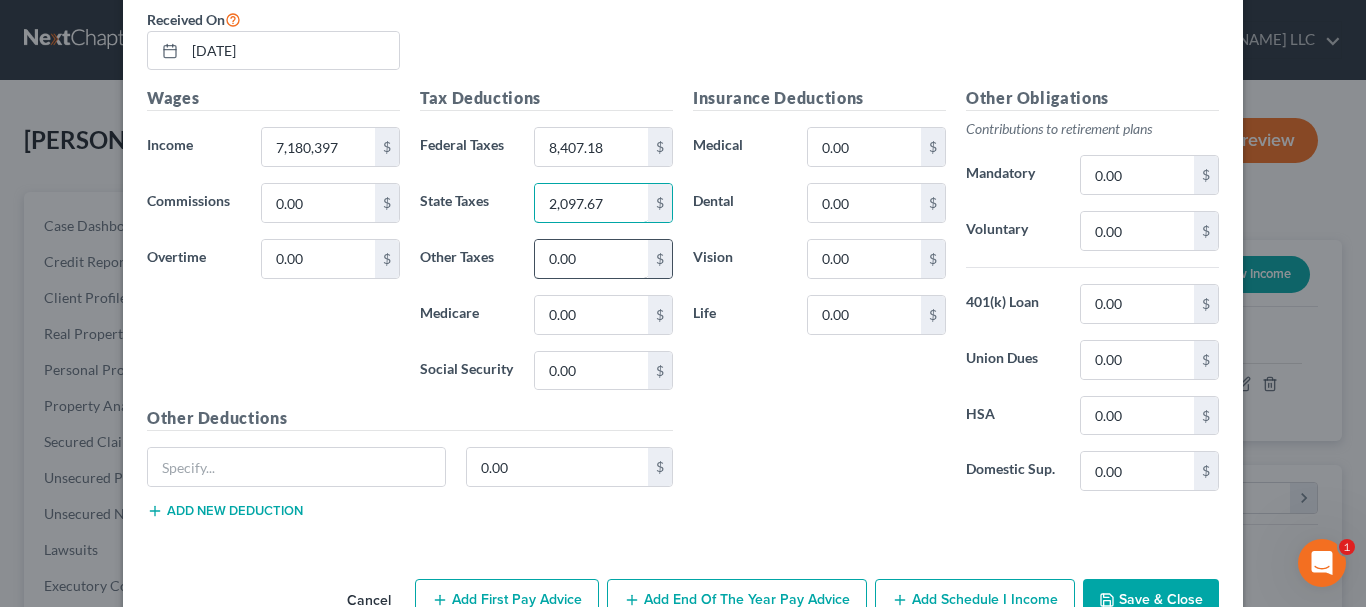 type on "2,097.67" 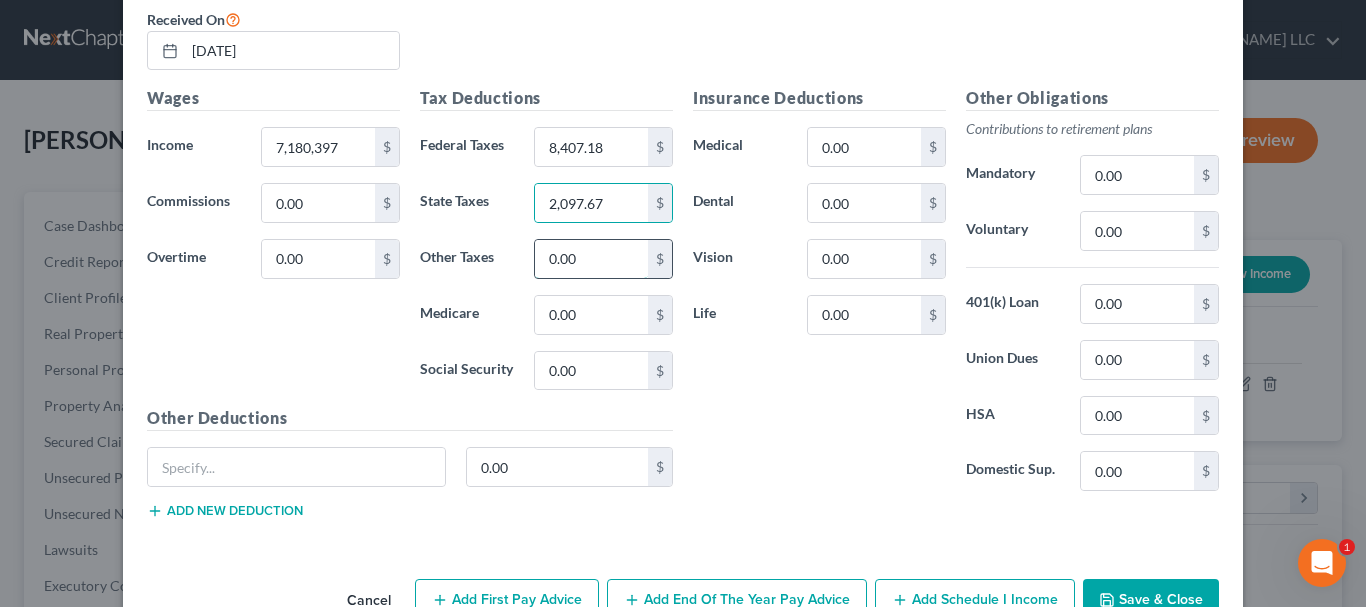click on "0.00" at bounding box center (591, 259) 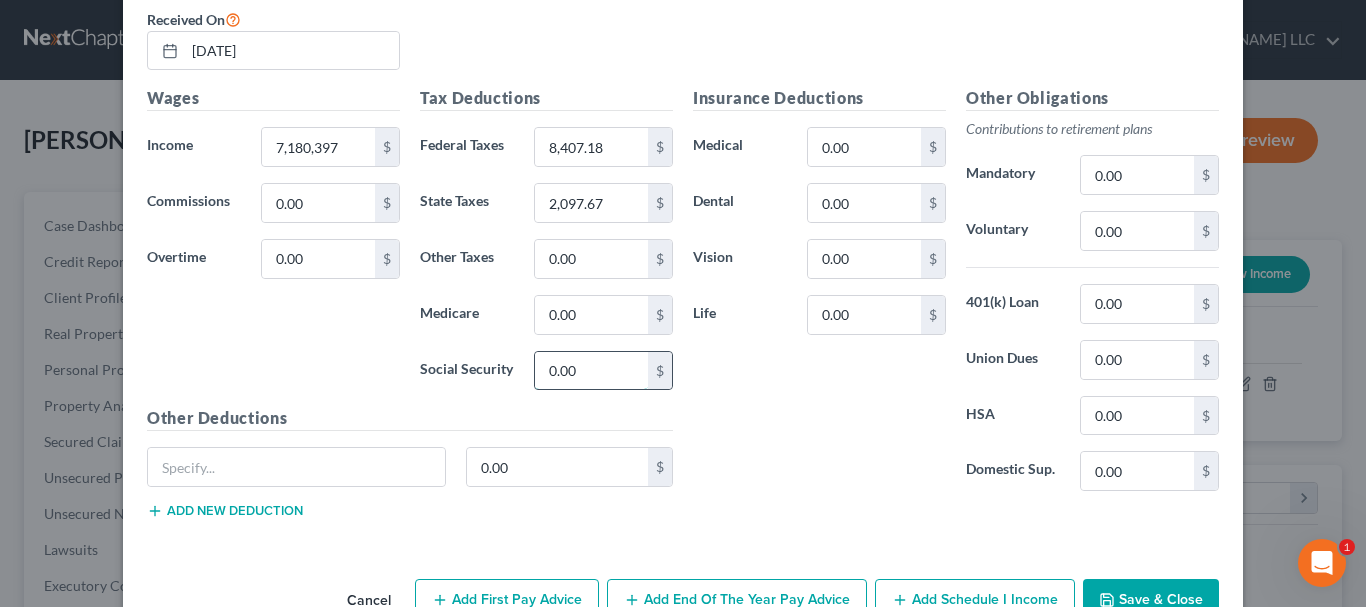 paste on "4 404 03" 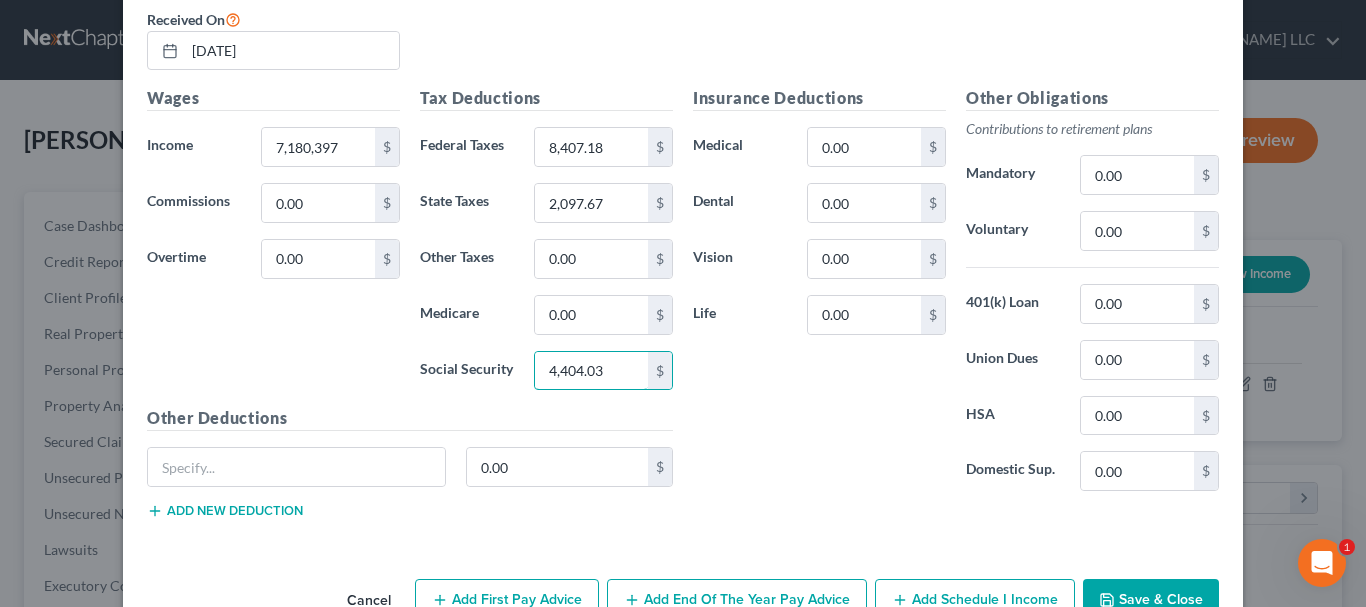 type on "4,404.03" 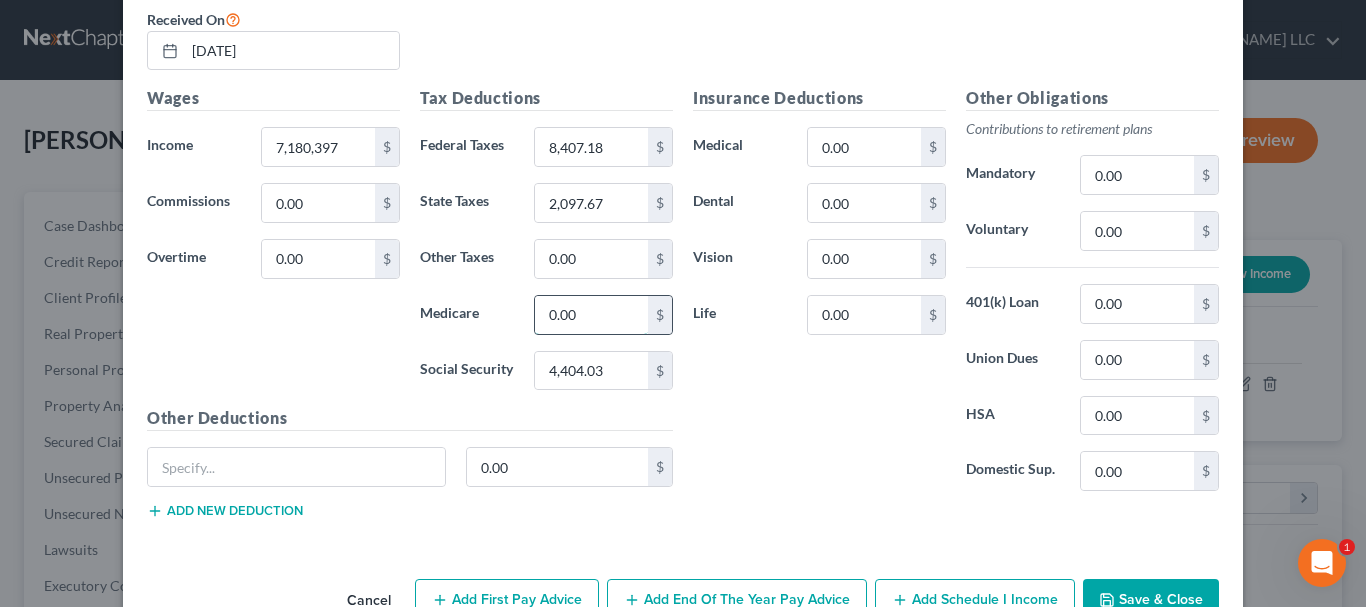 click on "0.00" at bounding box center (591, 315) 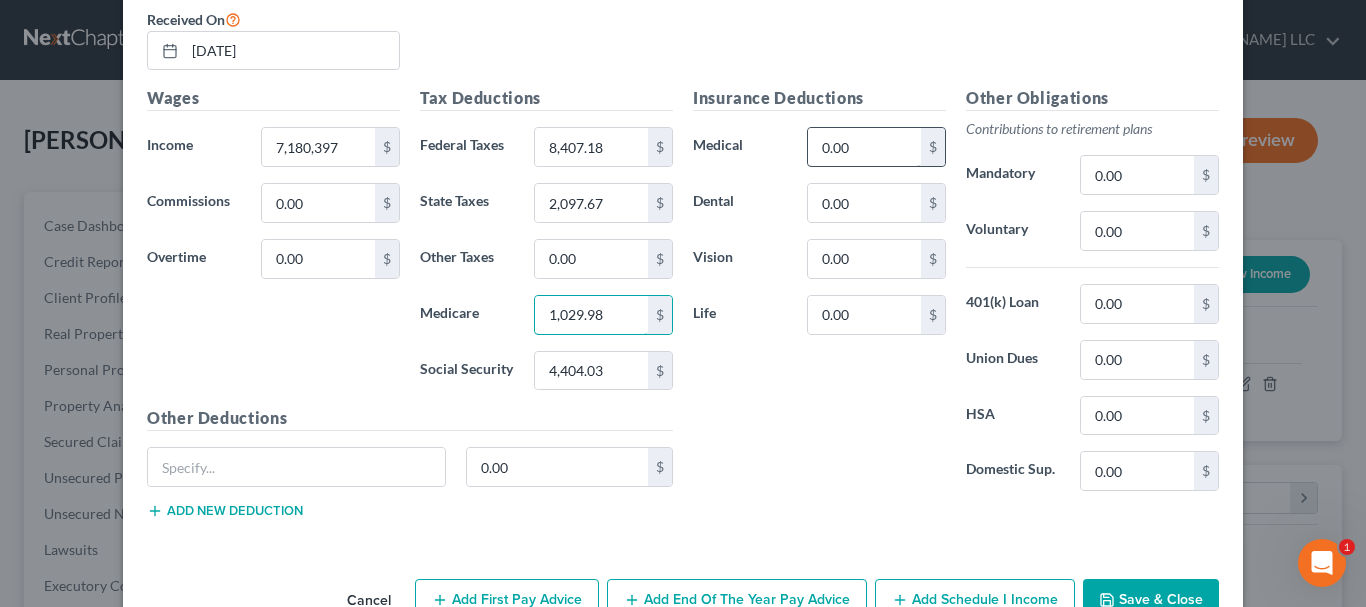 type on "1,029.98" 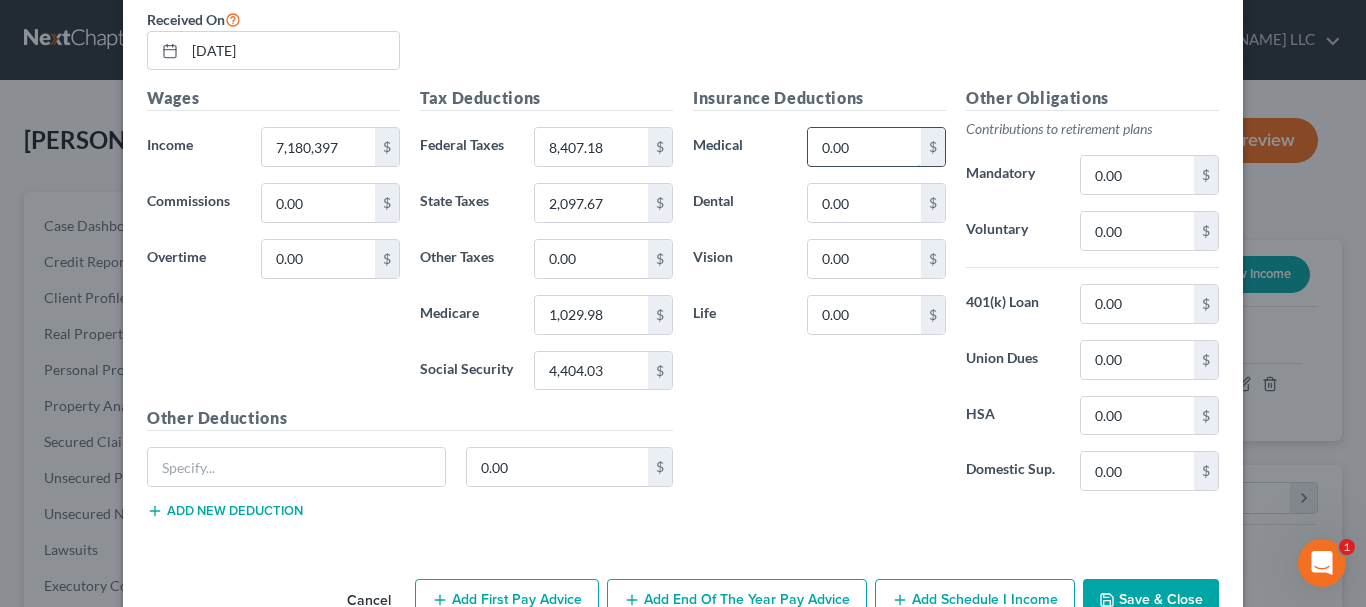 click on "0.00" at bounding box center [864, 147] 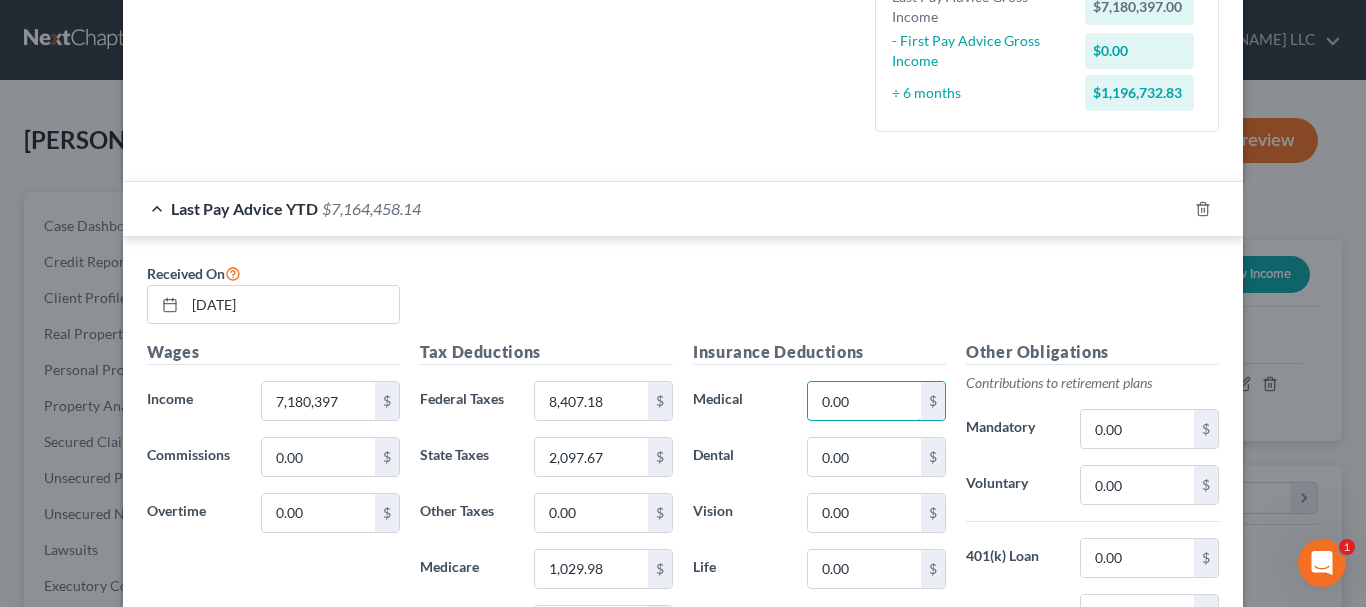 scroll, scrollTop: 580, scrollLeft: 0, axis: vertical 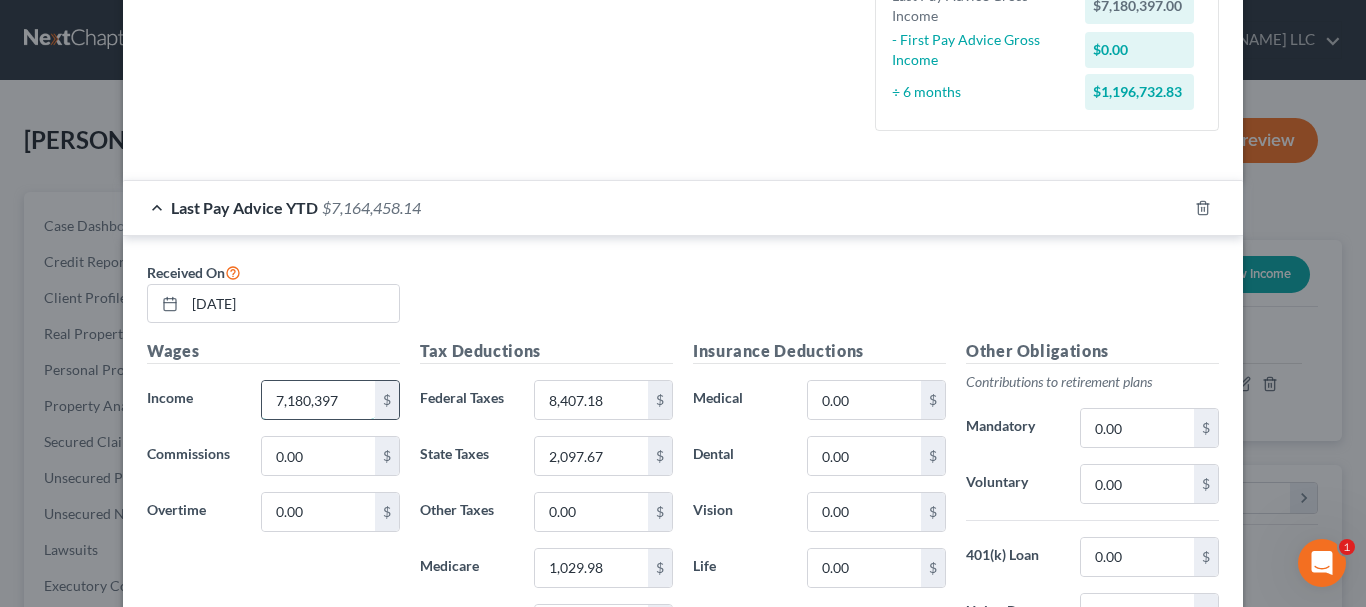 click on "7,180,397" at bounding box center [318, 400] 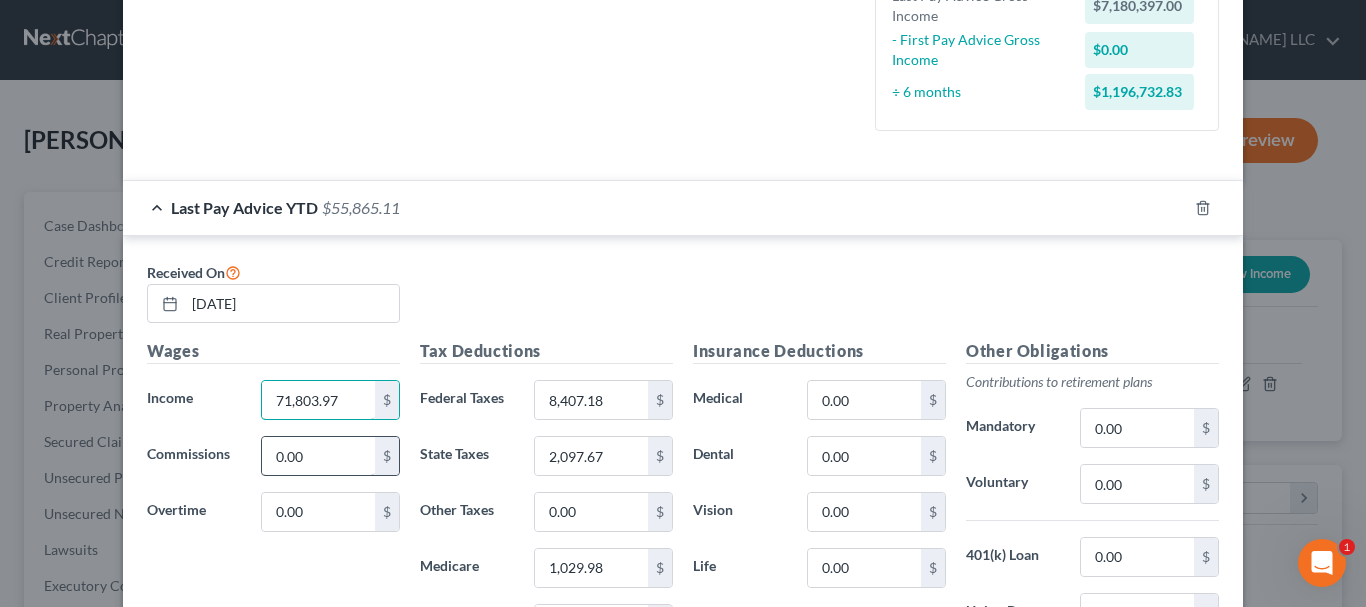 type on "71,803.97" 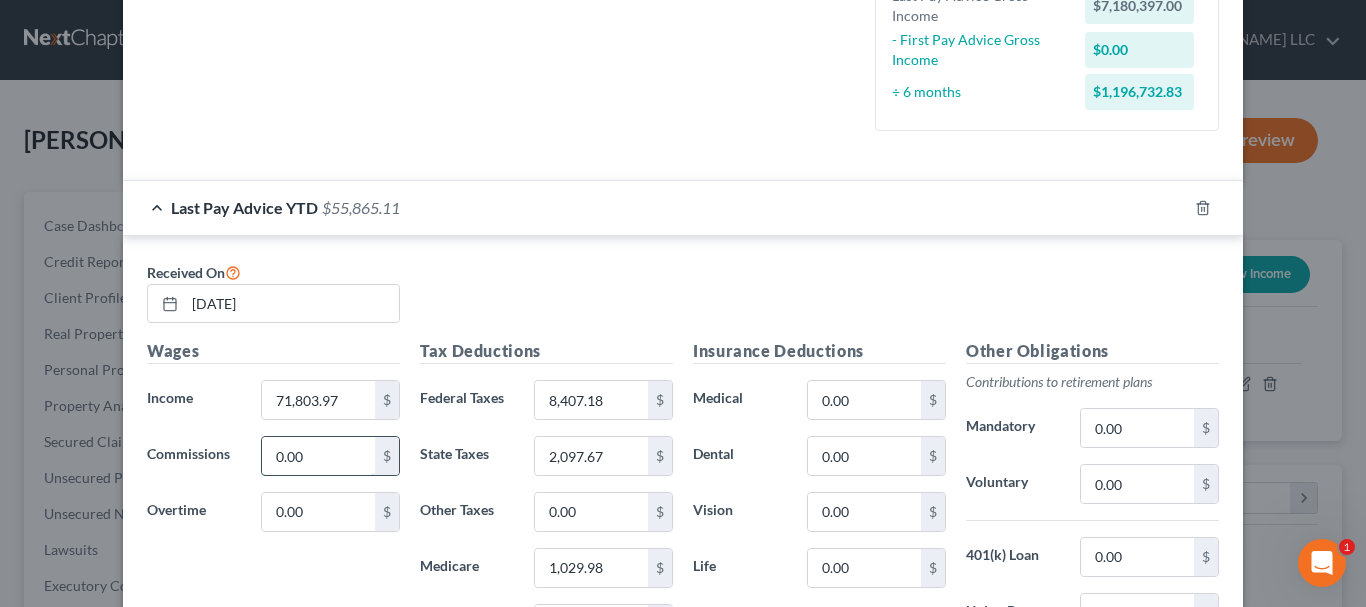 click on "0.00" at bounding box center (318, 456) 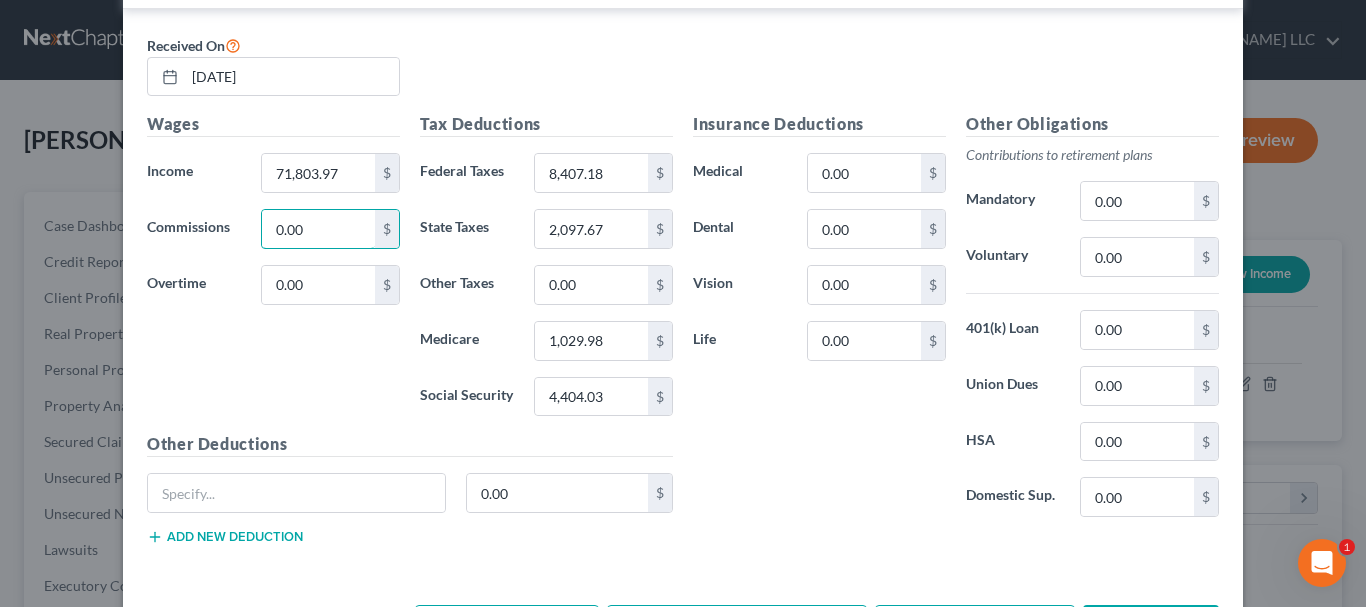 scroll, scrollTop: 814, scrollLeft: 0, axis: vertical 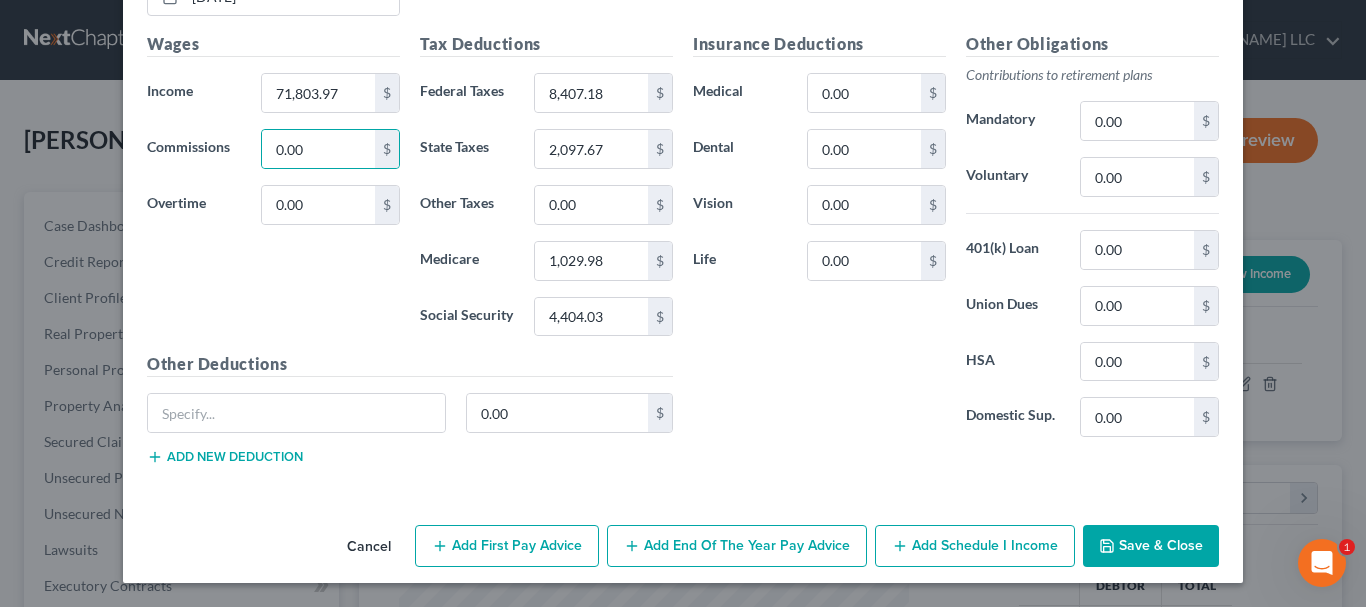 click on "Save & Close" at bounding box center (1151, 546) 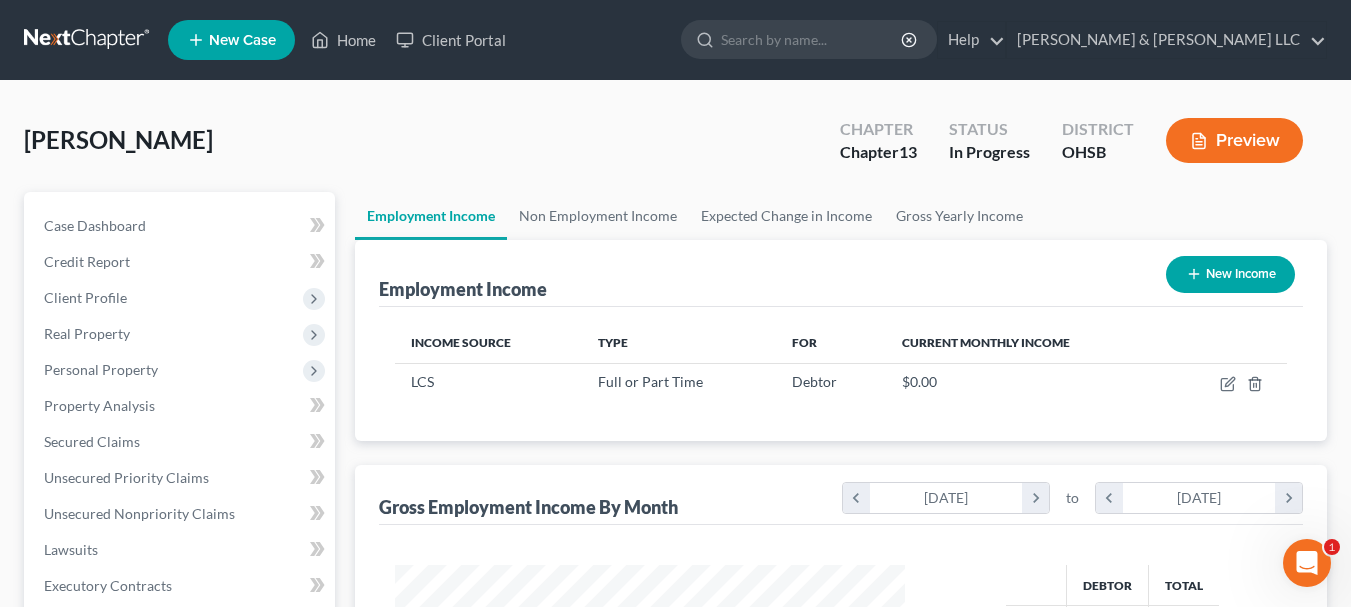 scroll, scrollTop: 359, scrollLeft: 544, axis: both 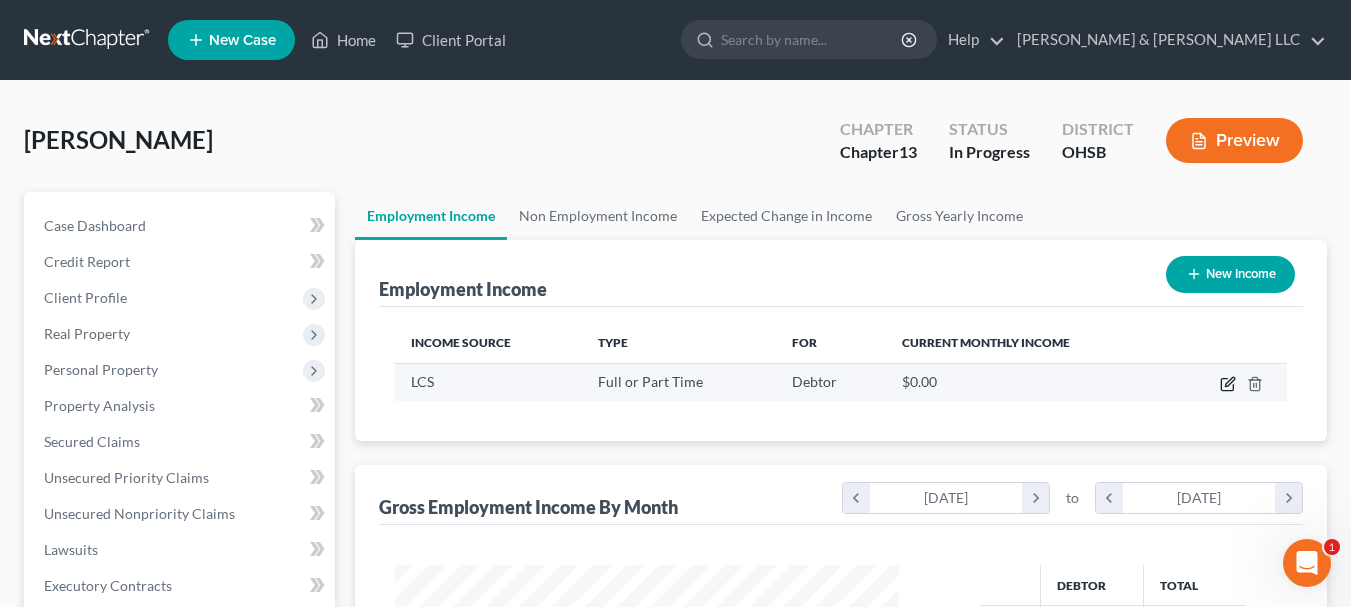click 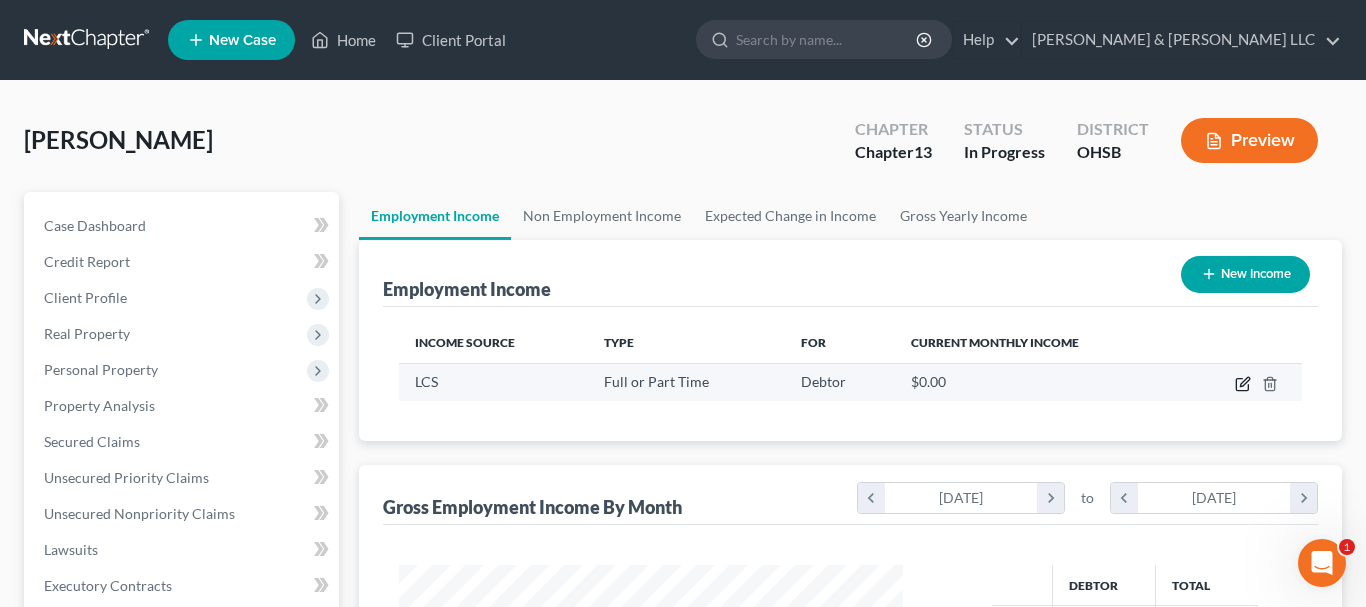 select on "0" 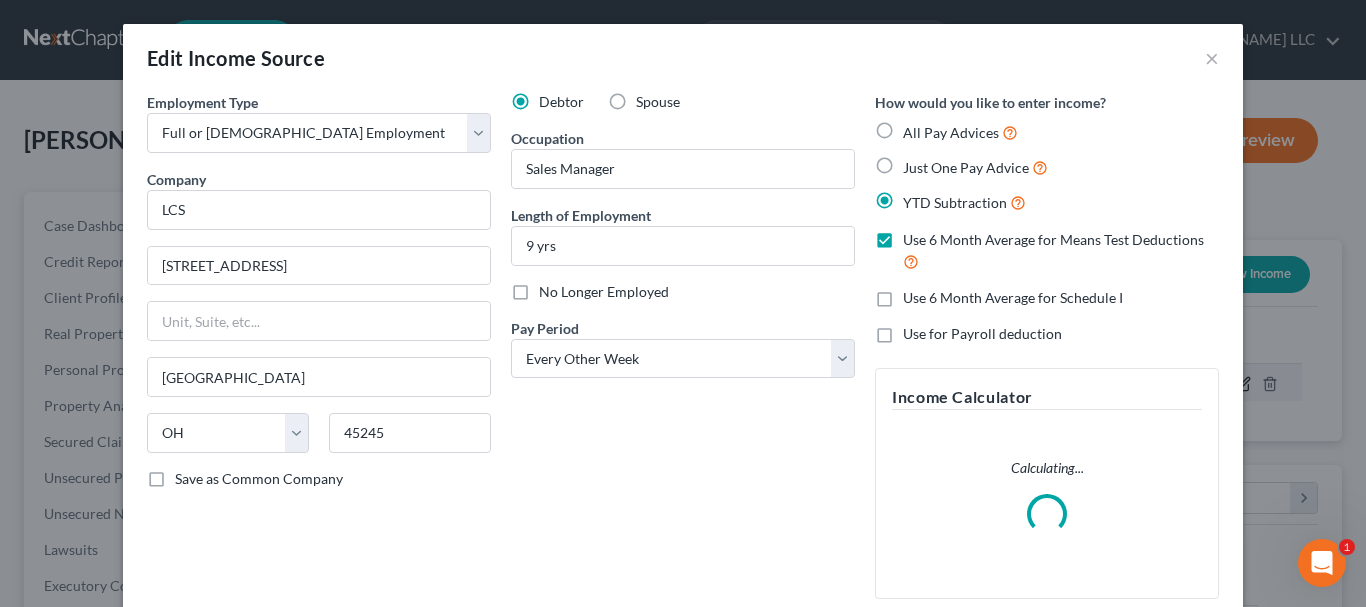 scroll, scrollTop: 999642, scrollLeft: 999450, axis: both 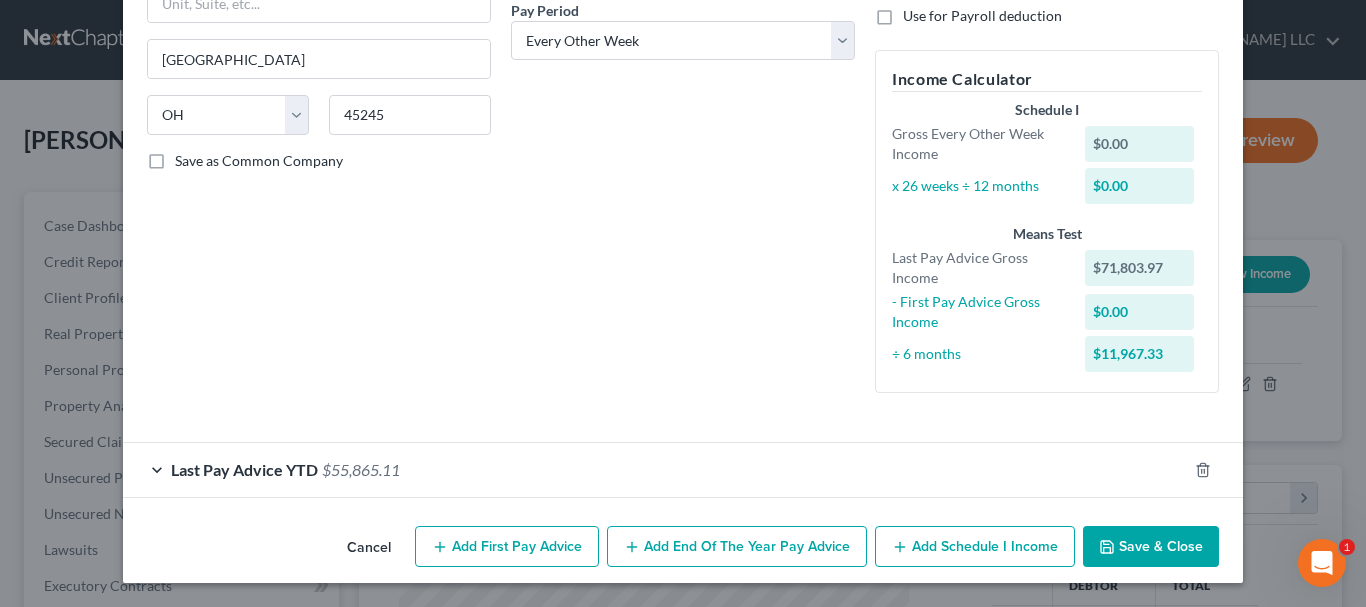 click on "Add Schedule I Income" at bounding box center (975, 547) 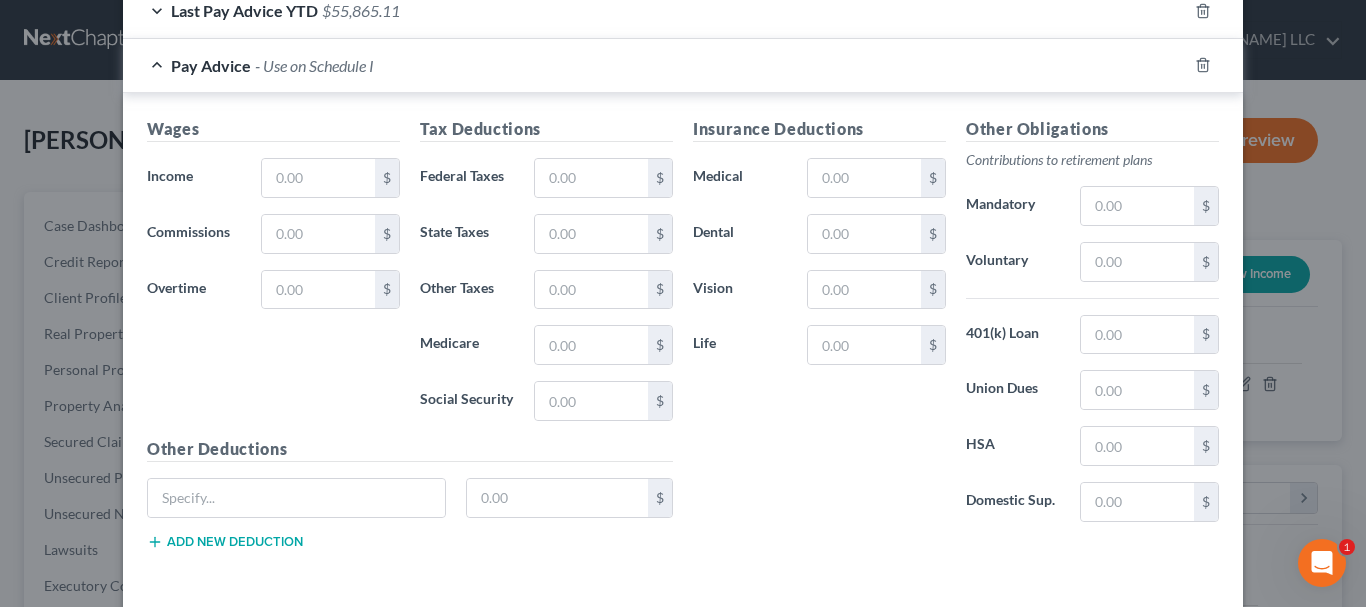 scroll, scrollTop: 778, scrollLeft: 0, axis: vertical 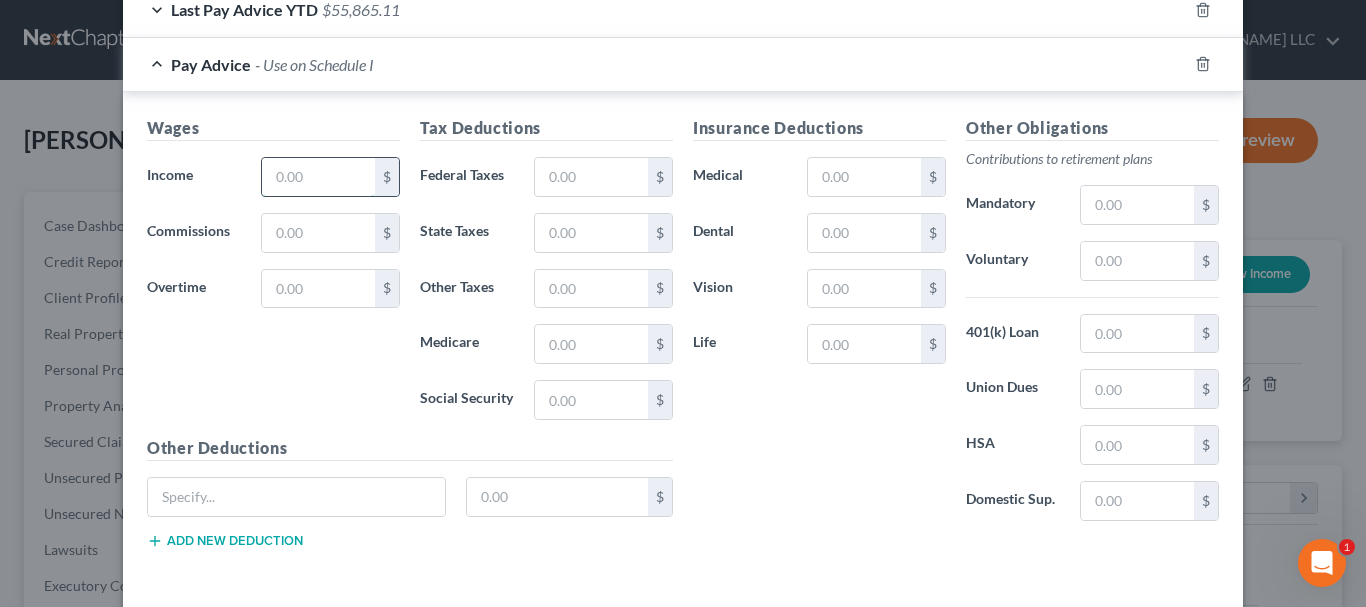 click at bounding box center [318, 177] 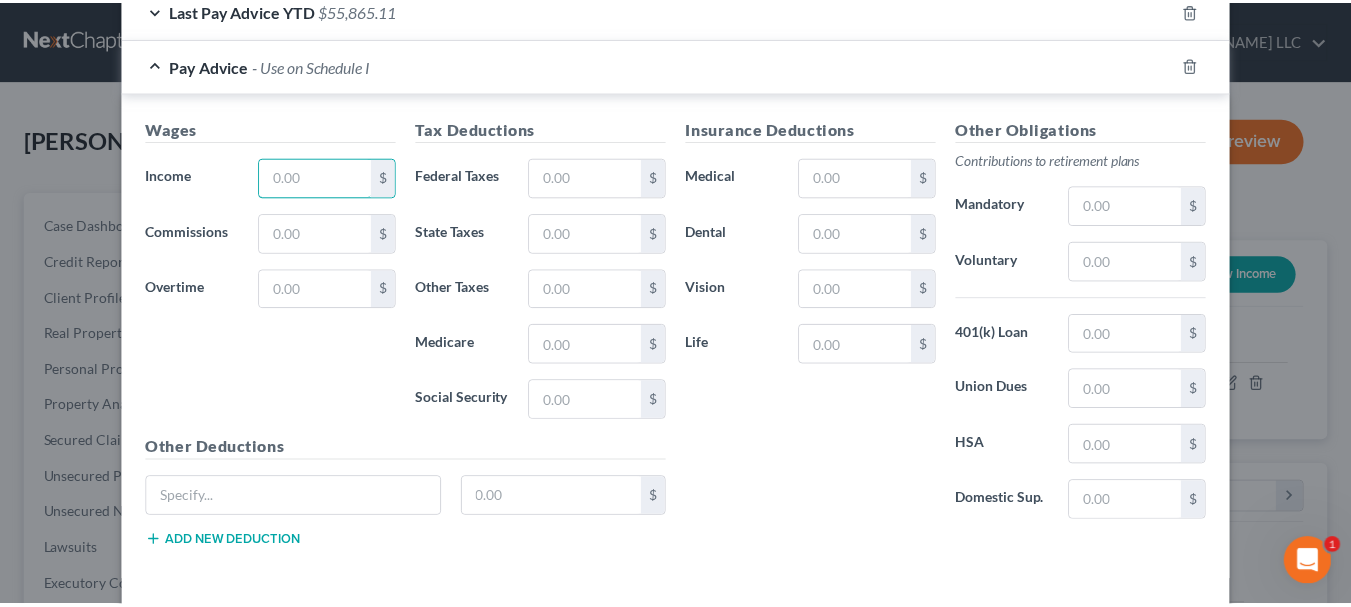 scroll, scrollTop: 861, scrollLeft: 0, axis: vertical 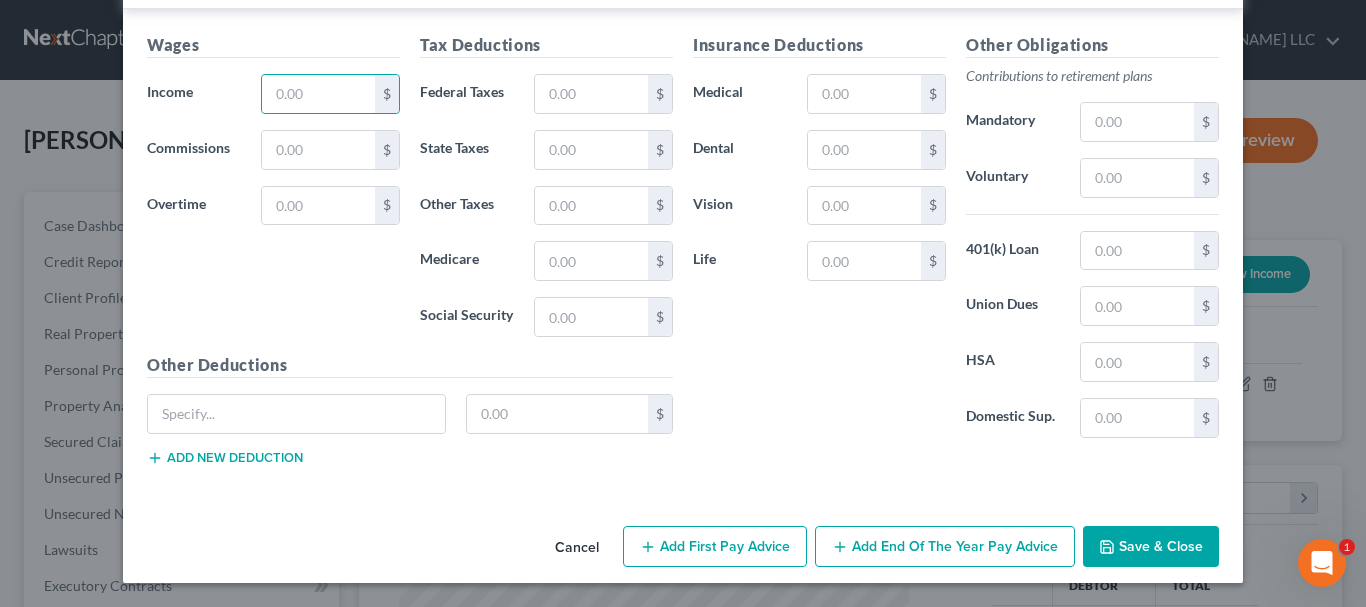 click on "Save & Close" at bounding box center [1151, 547] 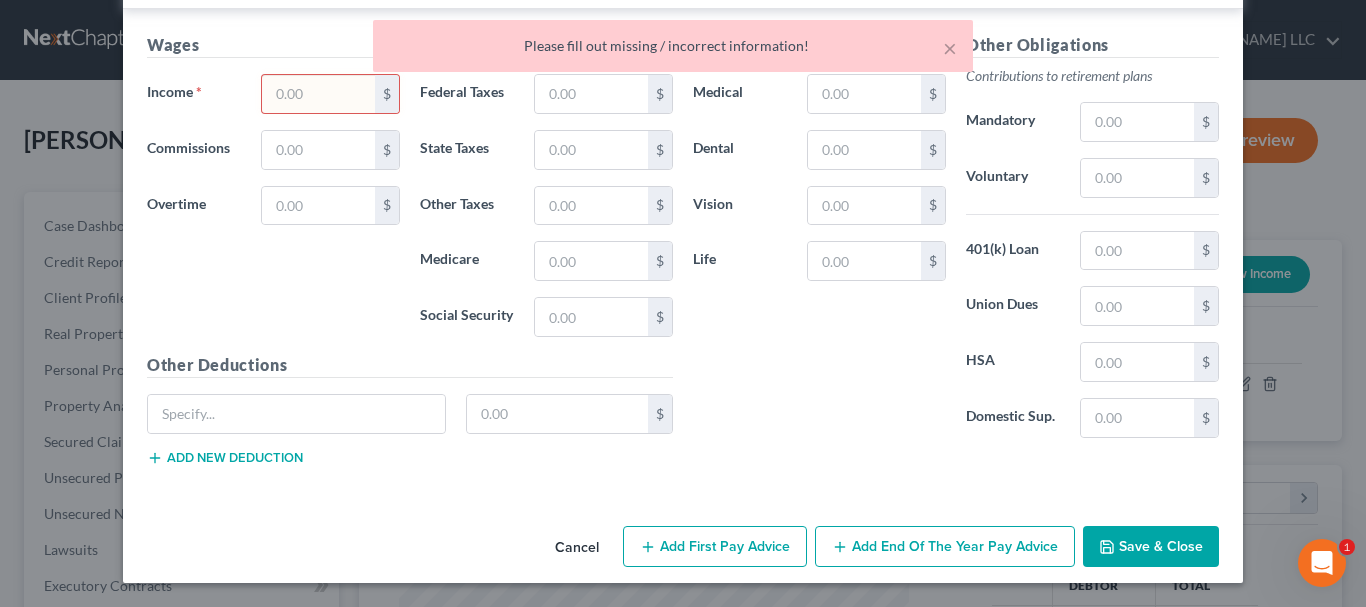 click at bounding box center [318, 94] 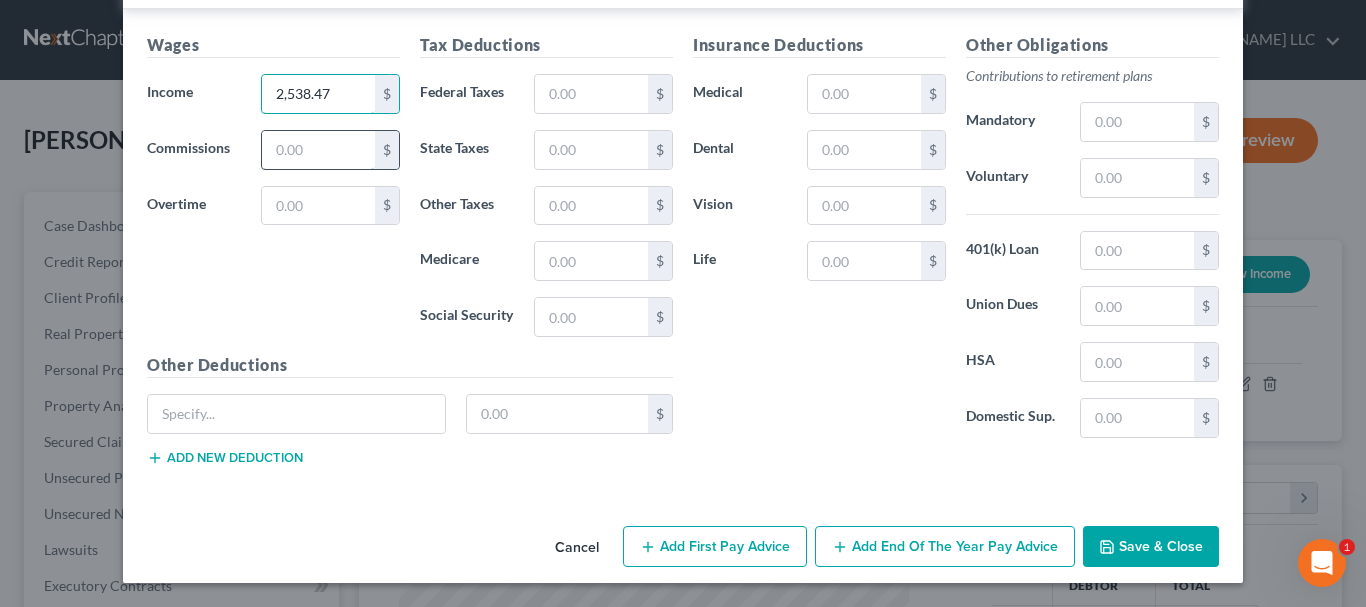 type on "2,538.47" 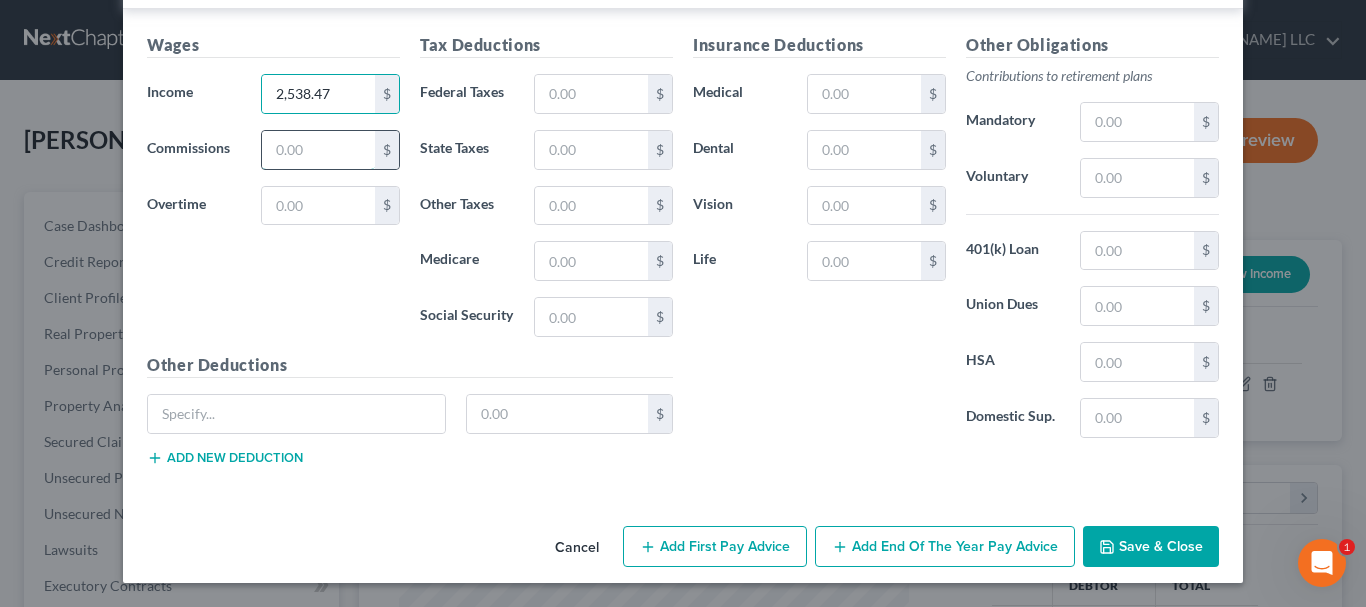 click at bounding box center [318, 150] 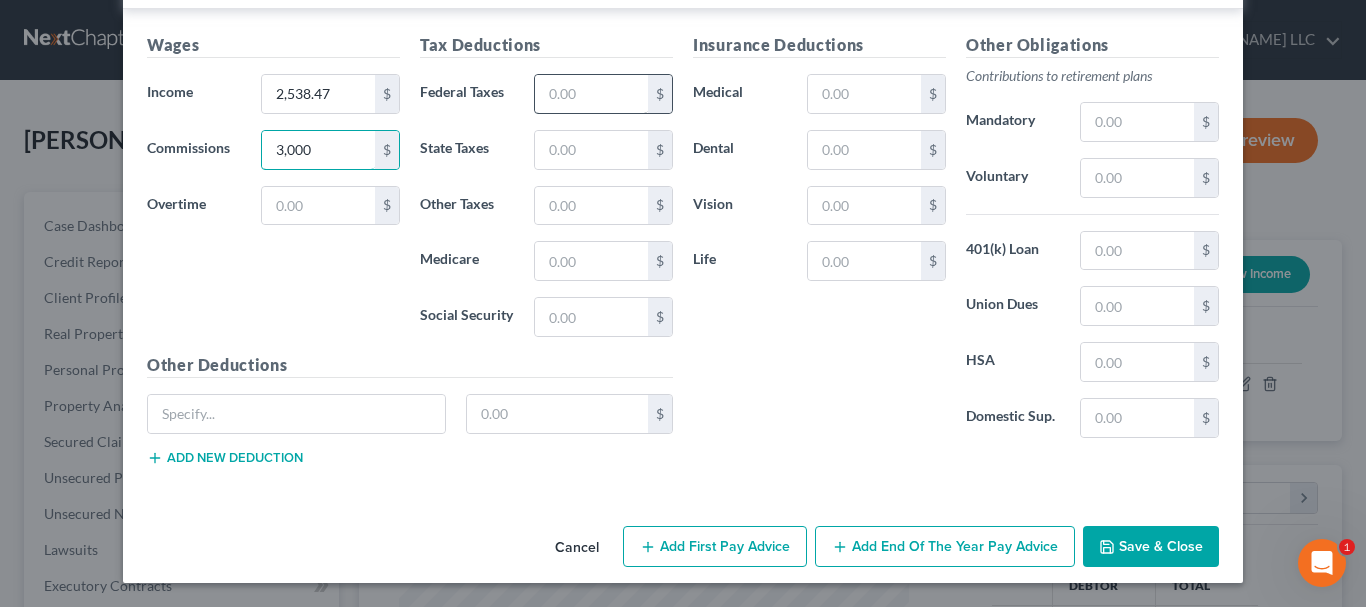 type on "3,000" 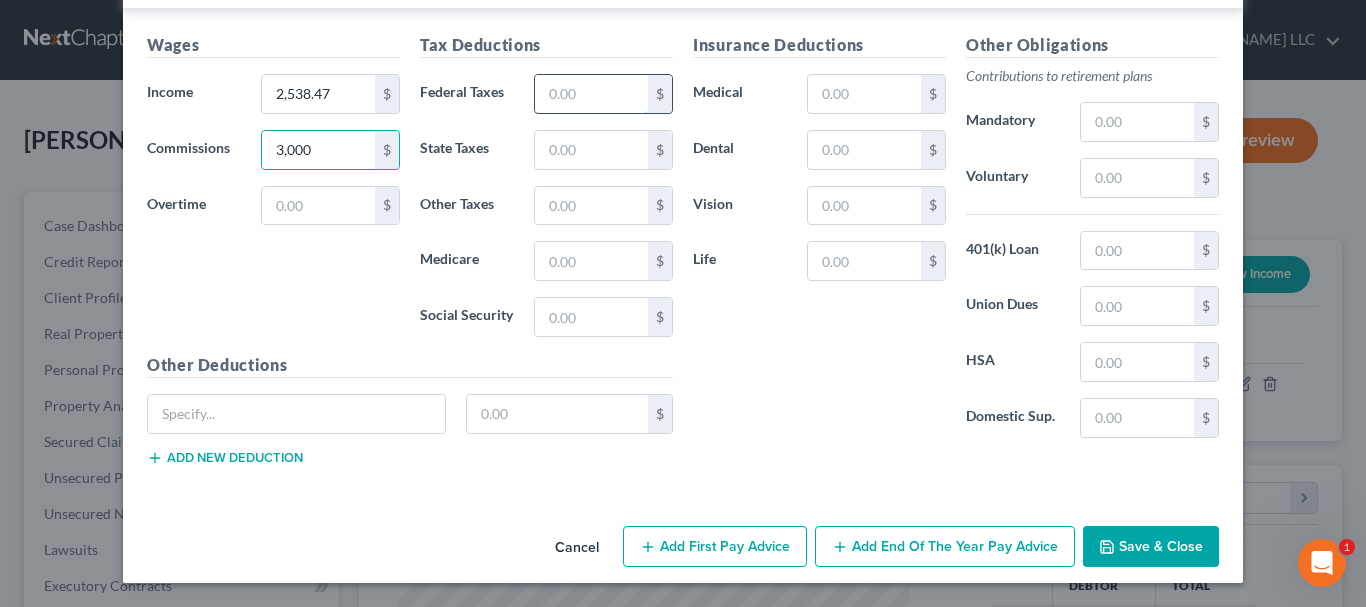 click at bounding box center [591, 94] 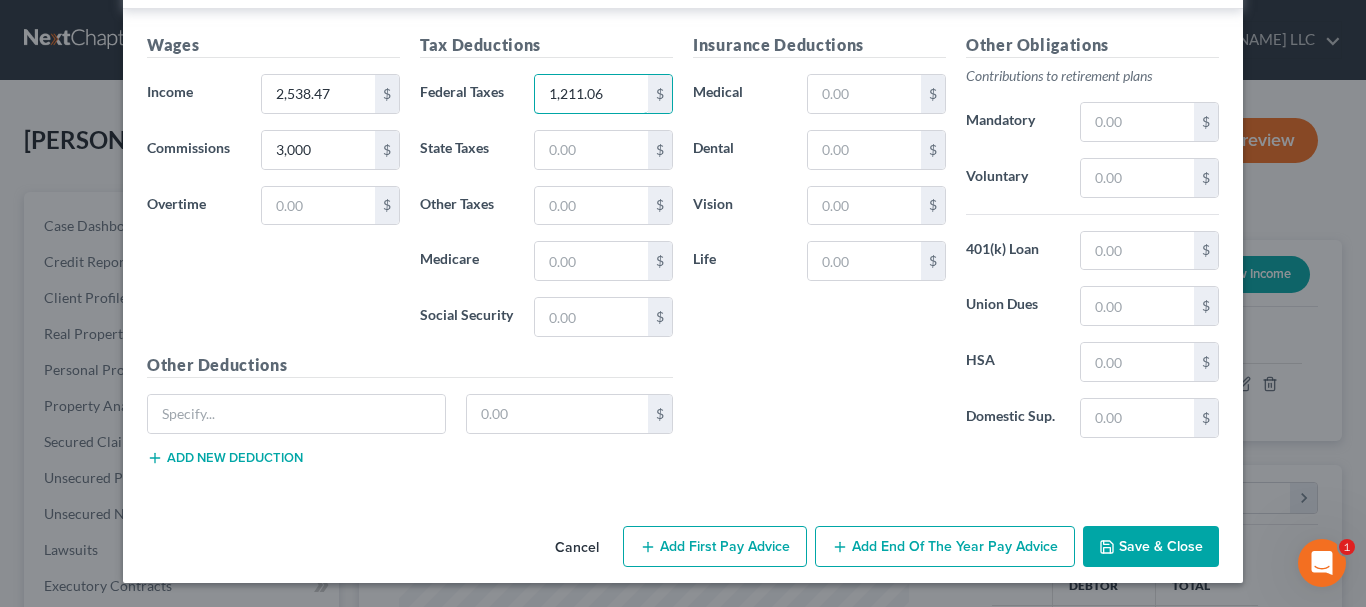 type on "1,211.06" 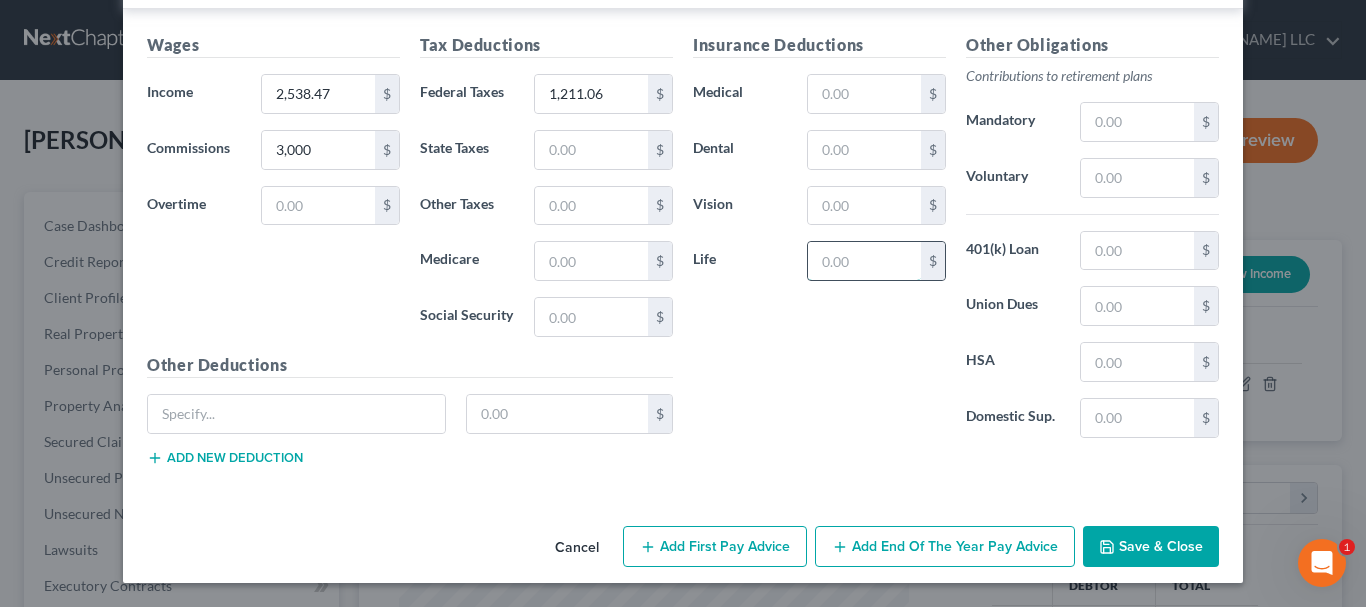 click at bounding box center [864, 261] 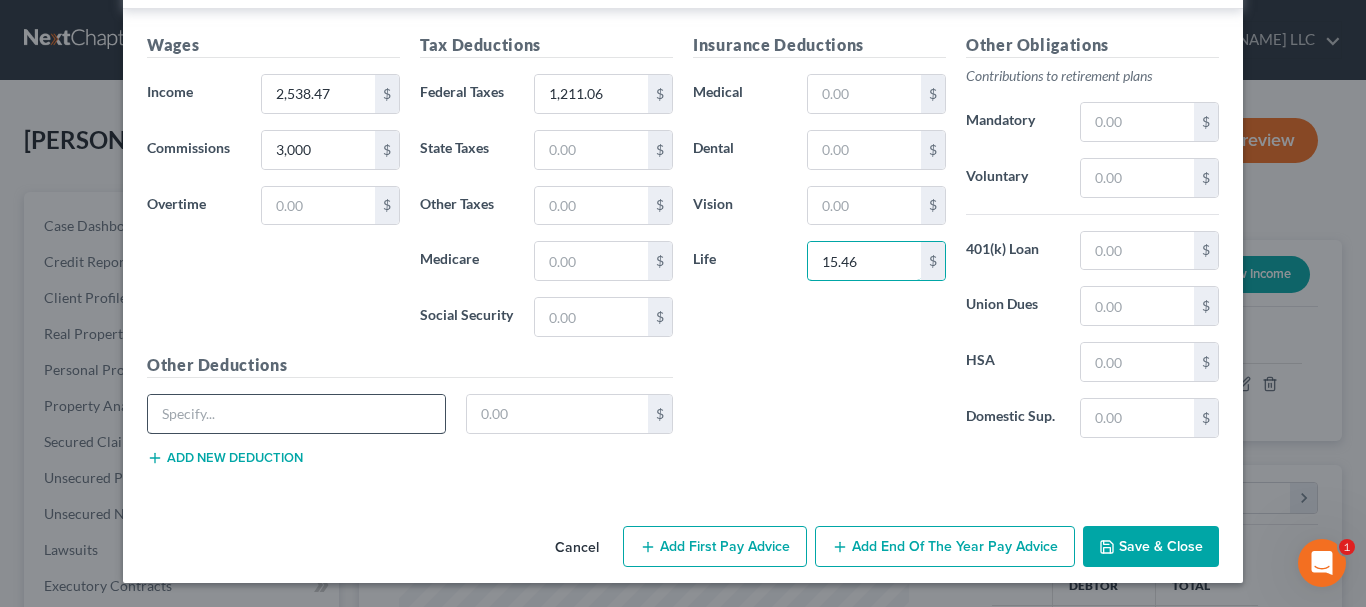 type on "15.46" 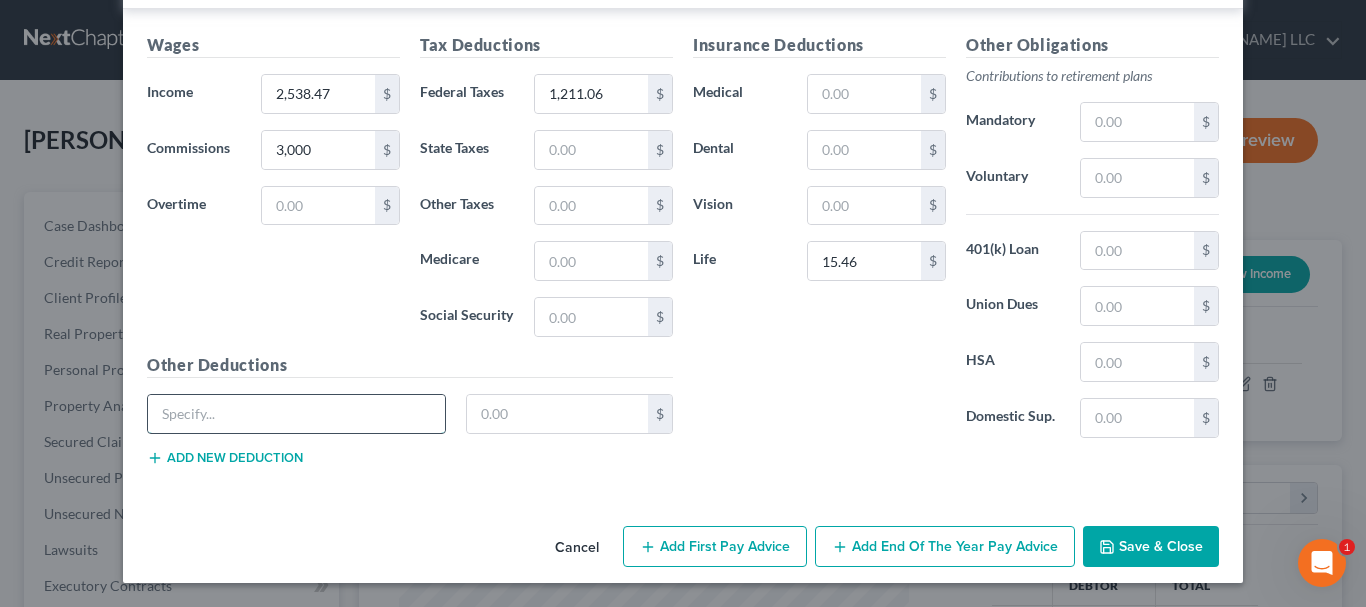 click at bounding box center [296, 414] 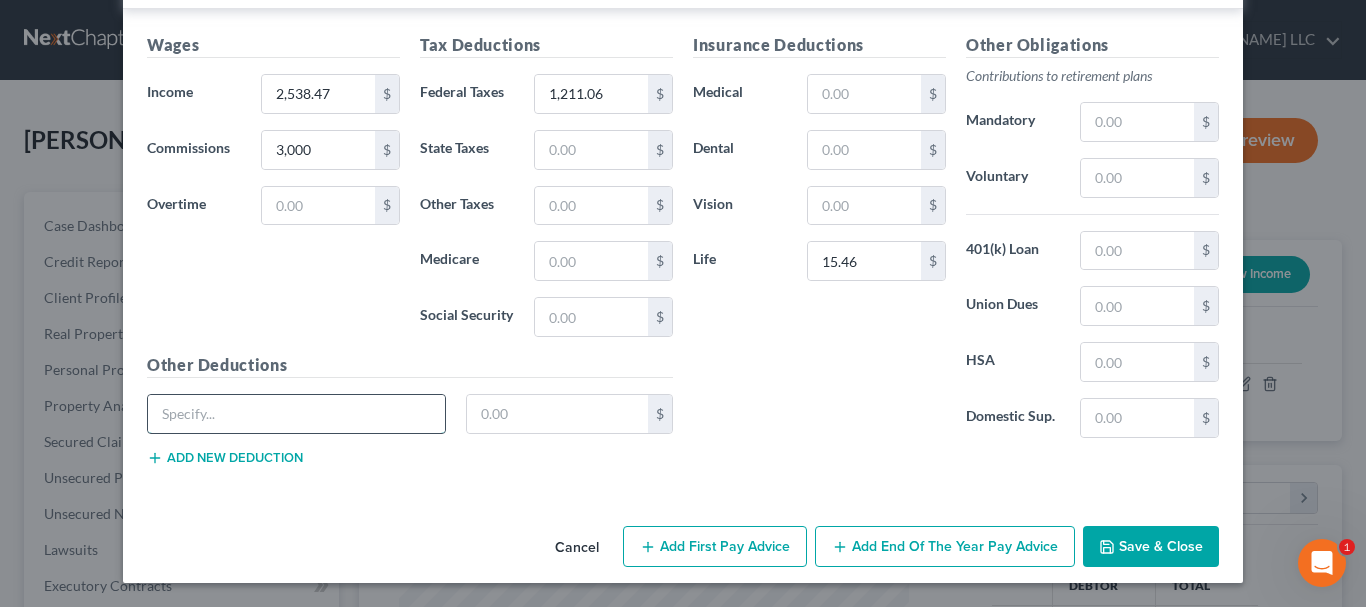 type on "Disability" 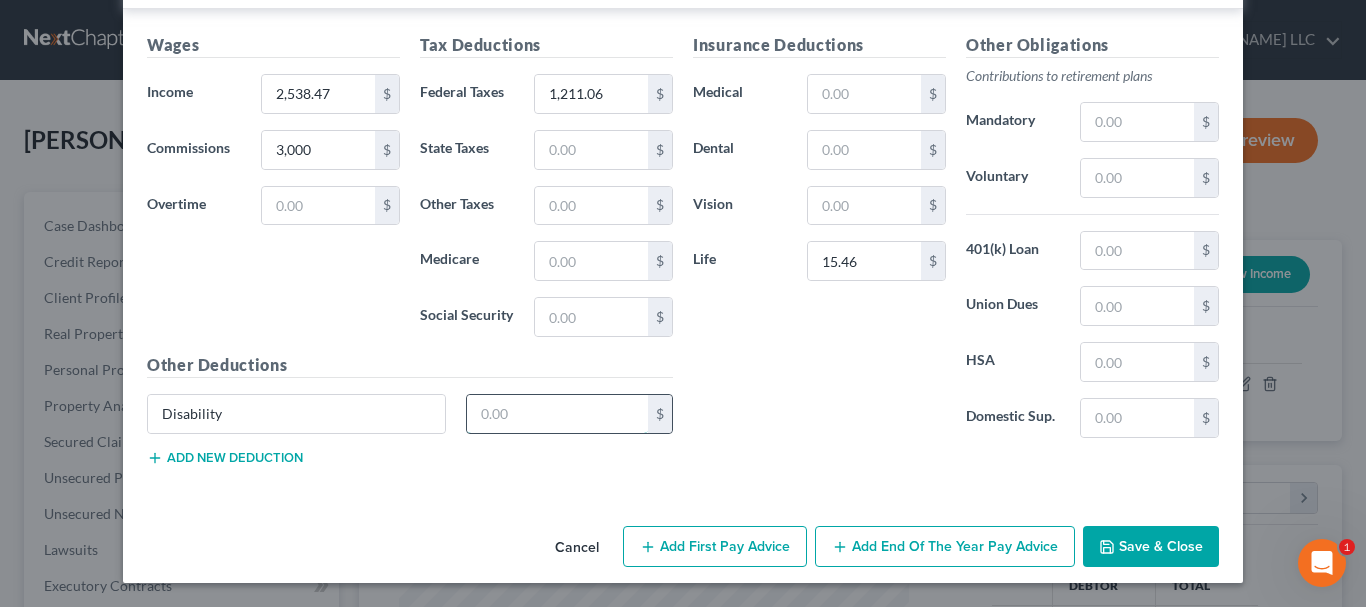 click at bounding box center [558, 414] 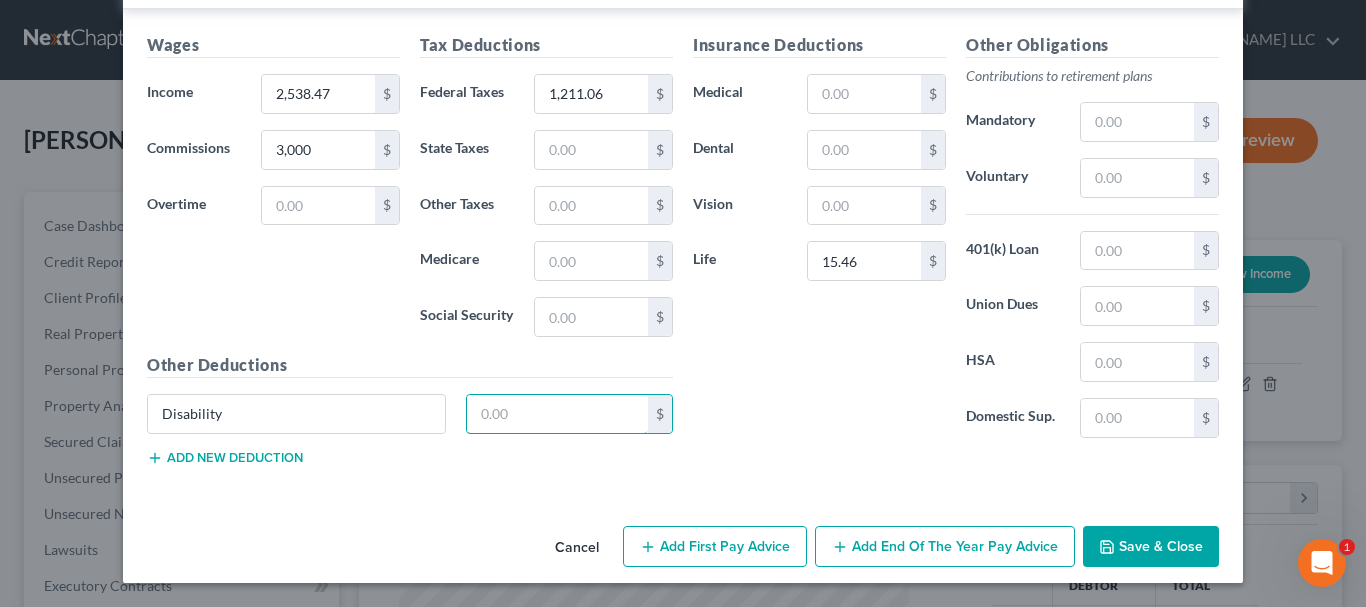 type on "2" 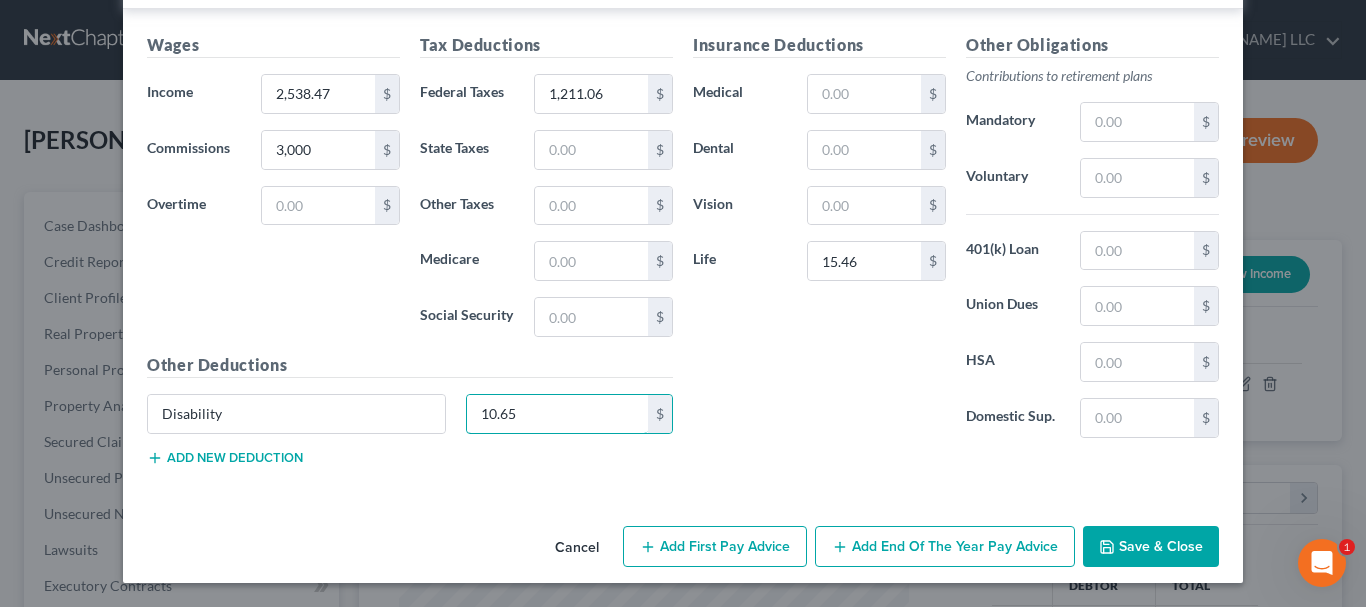 type on "10.65" 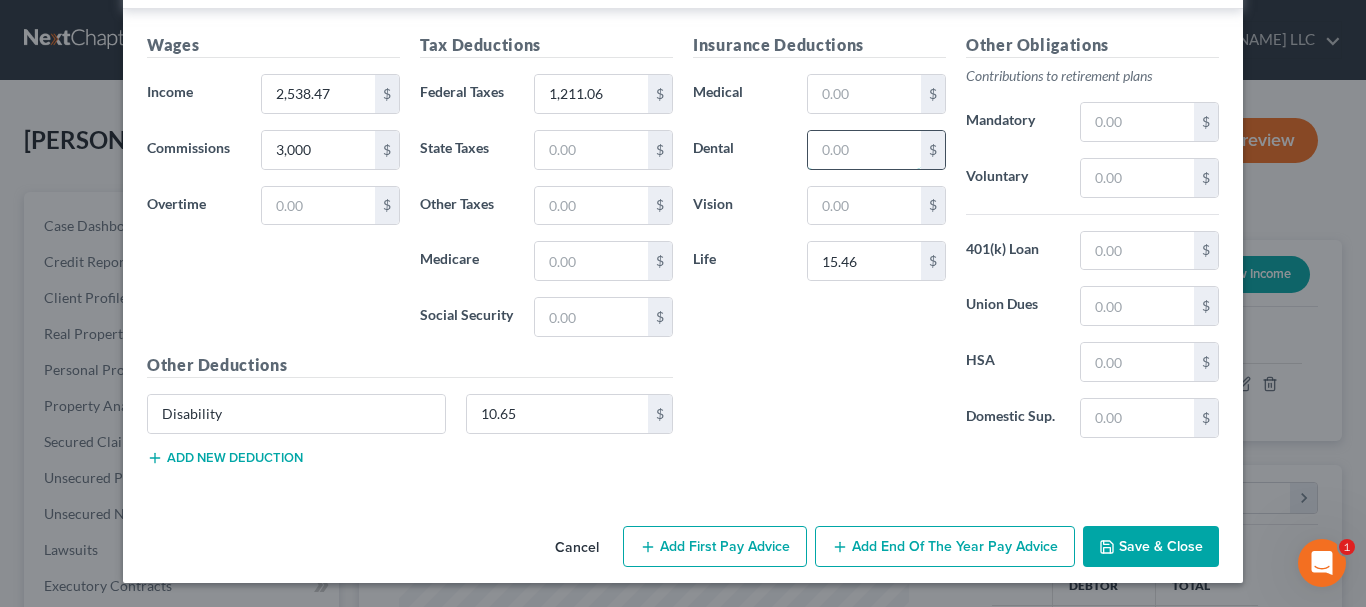 click at bounding box center (864, 150) 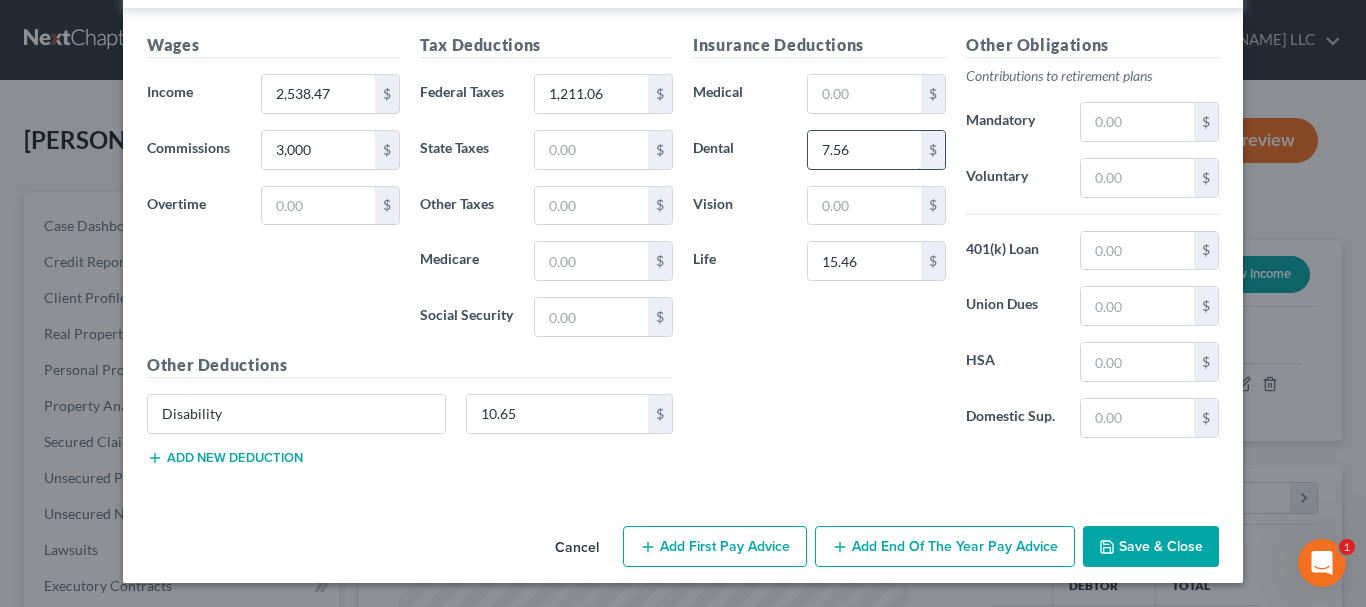 type on "7.56" 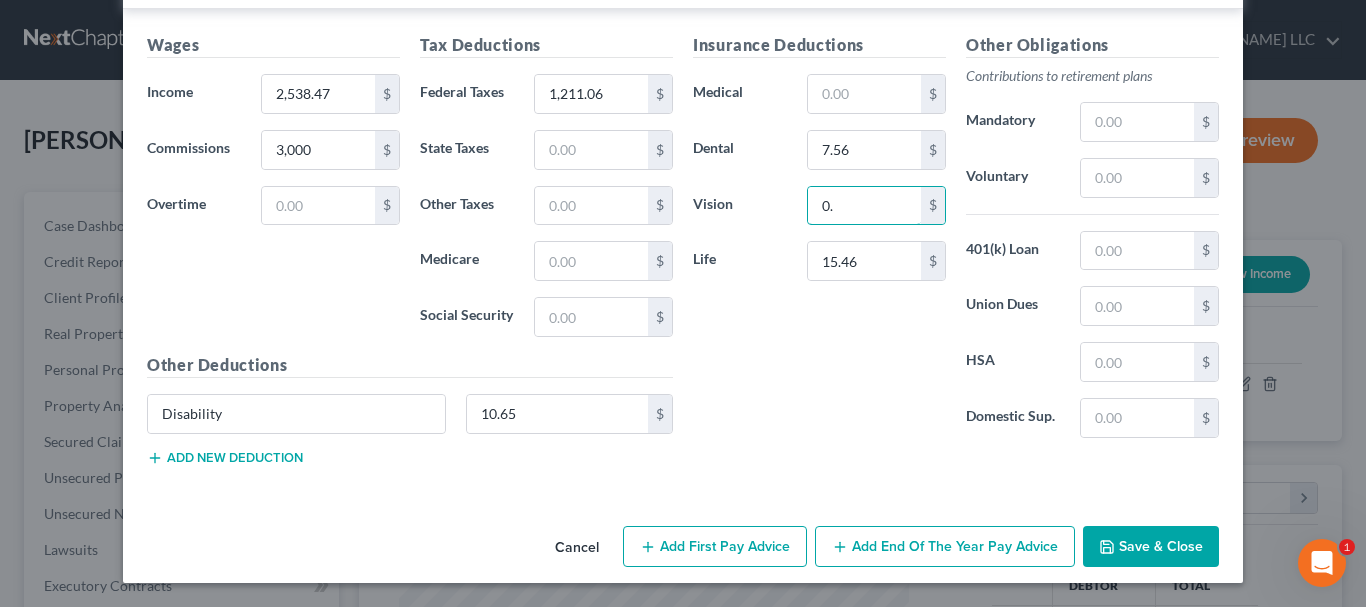type on "0" 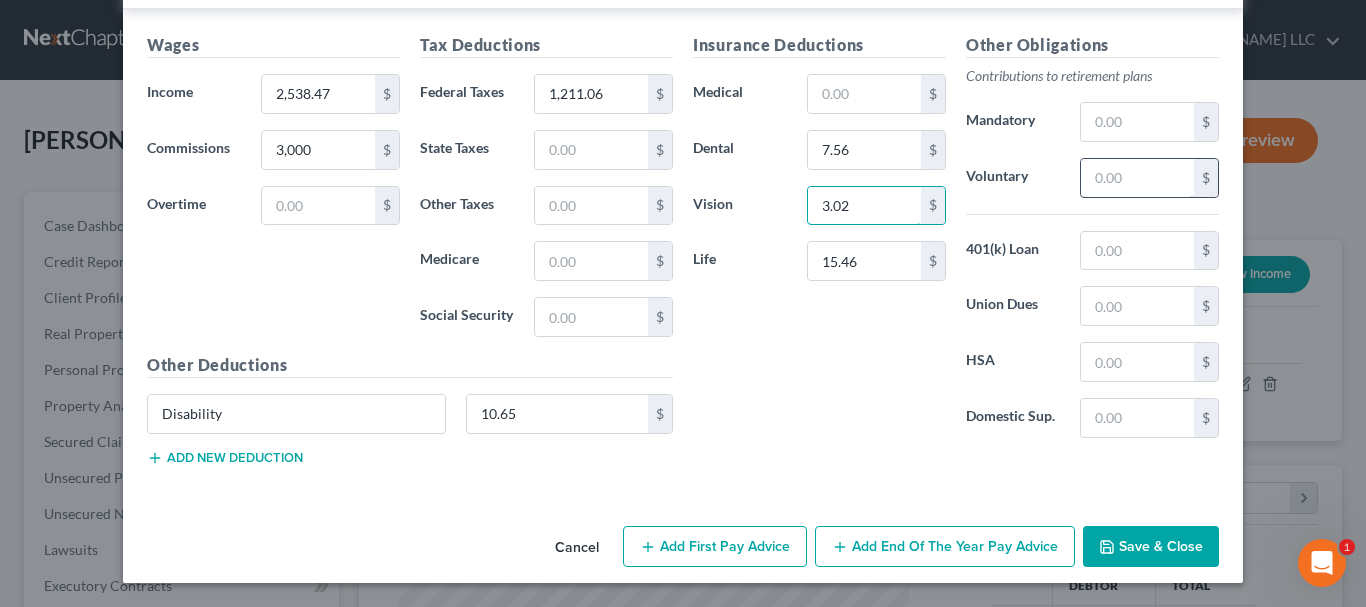 type on "3.02" 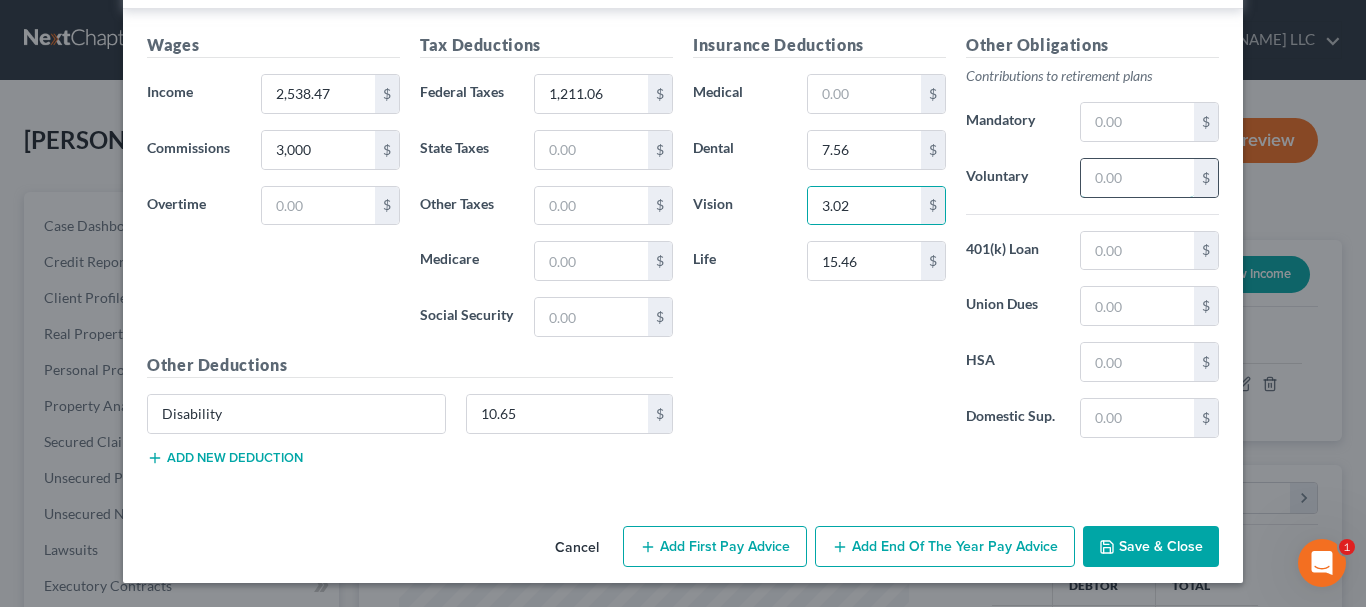 click at bounding box center [1137, 178] 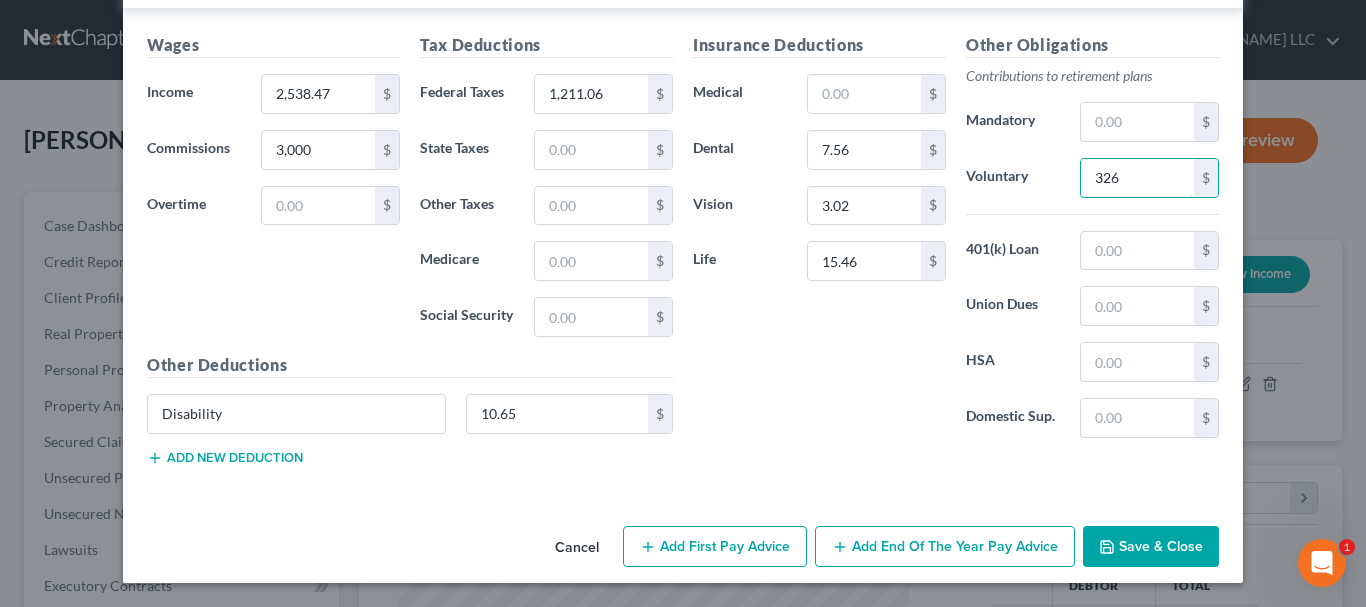 type on "326" 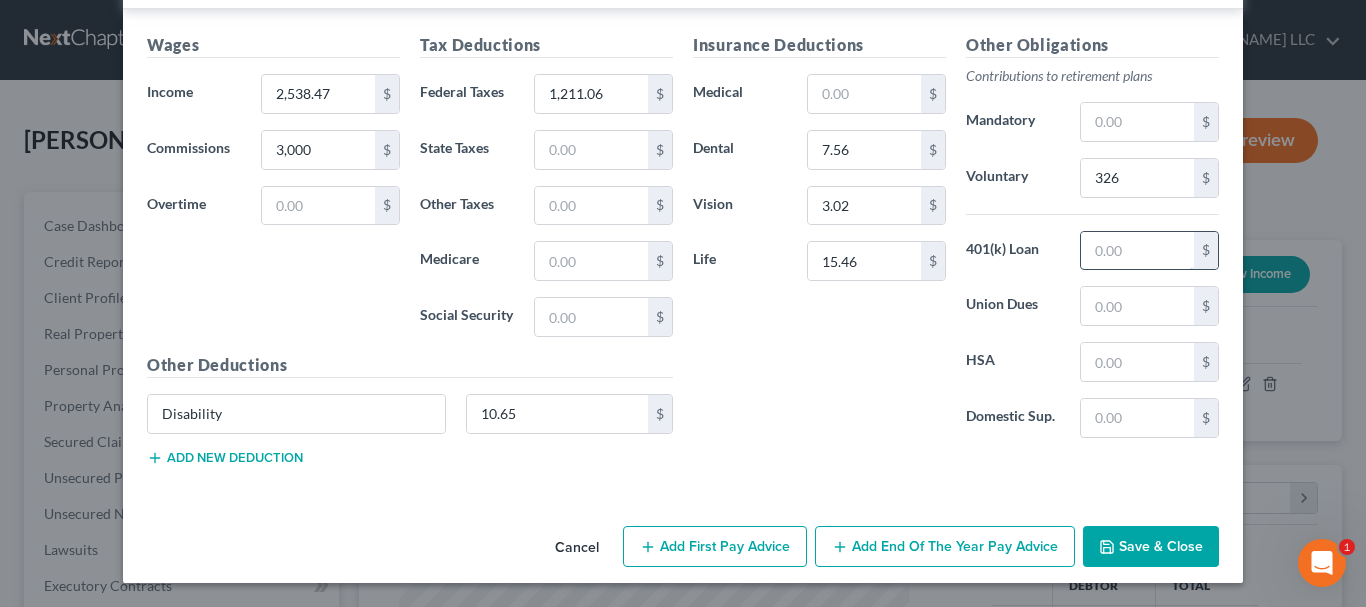 click at bounding box center [1137, 251] 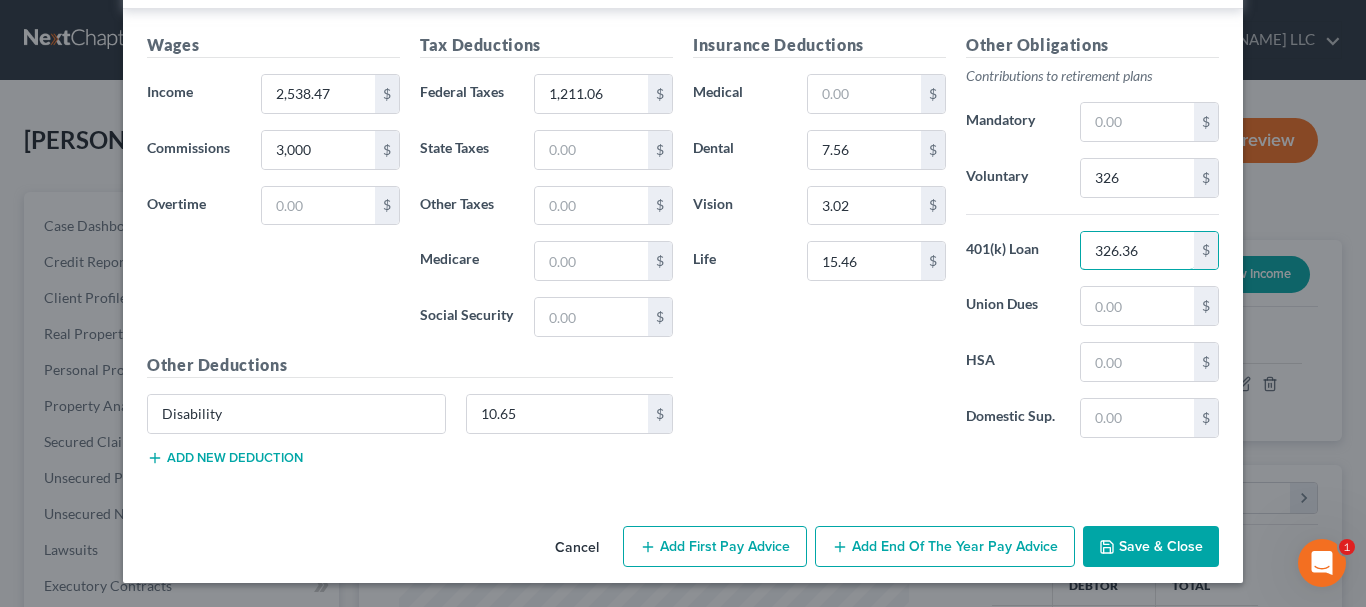 type on "326.36" 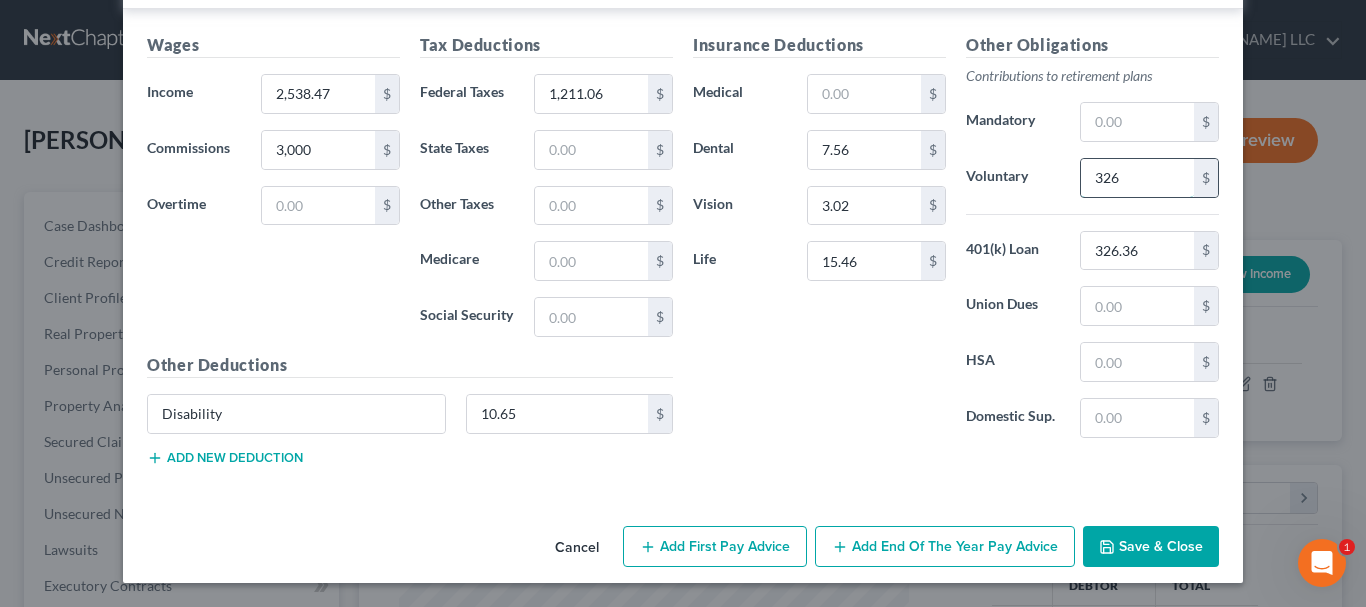click on "326" at bounding box center [1137, 178] 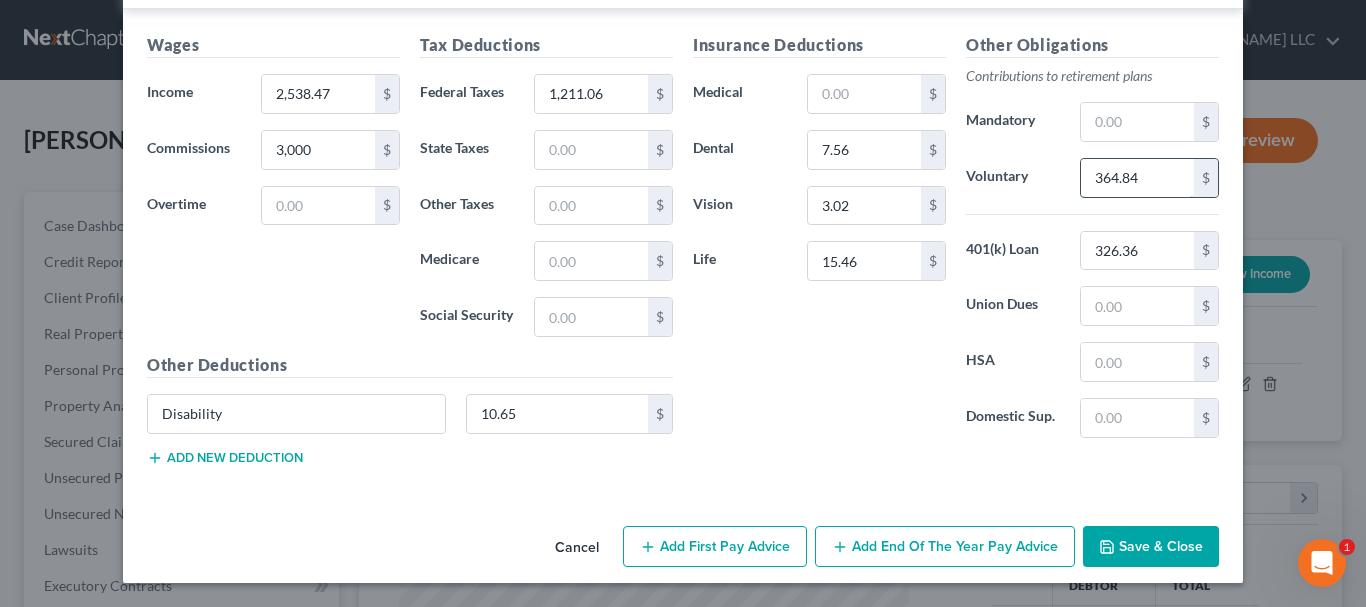 click on "364.84" at bounding box center (1137, 178) 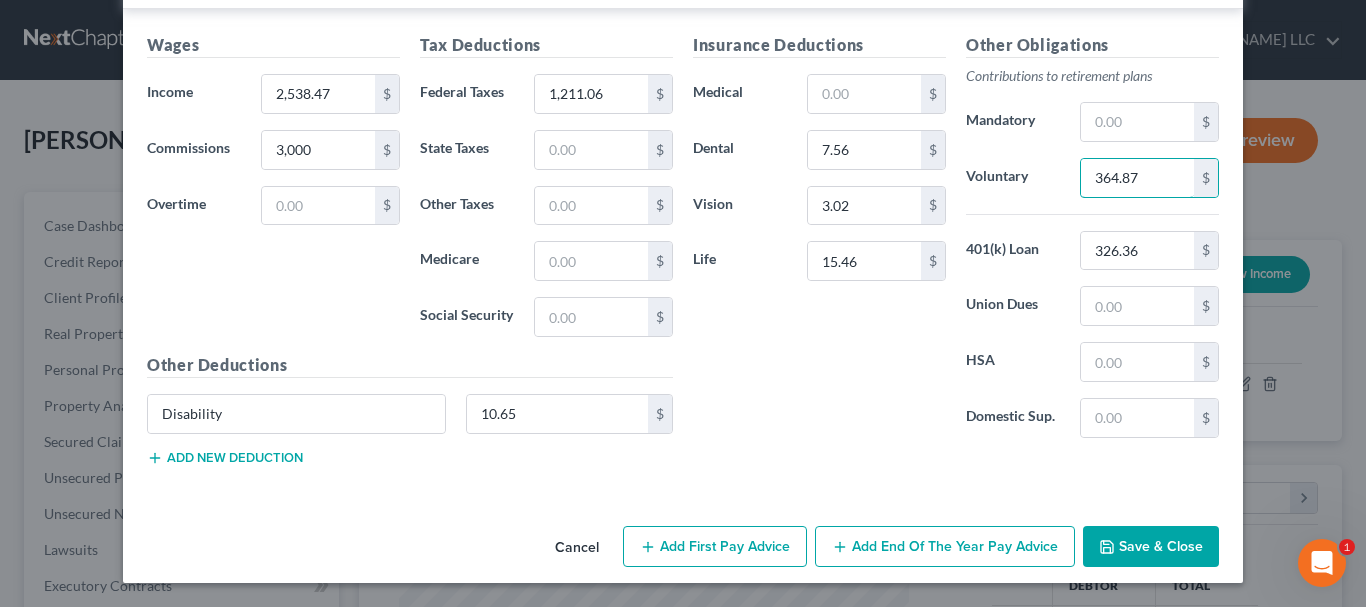 type on "364.87" 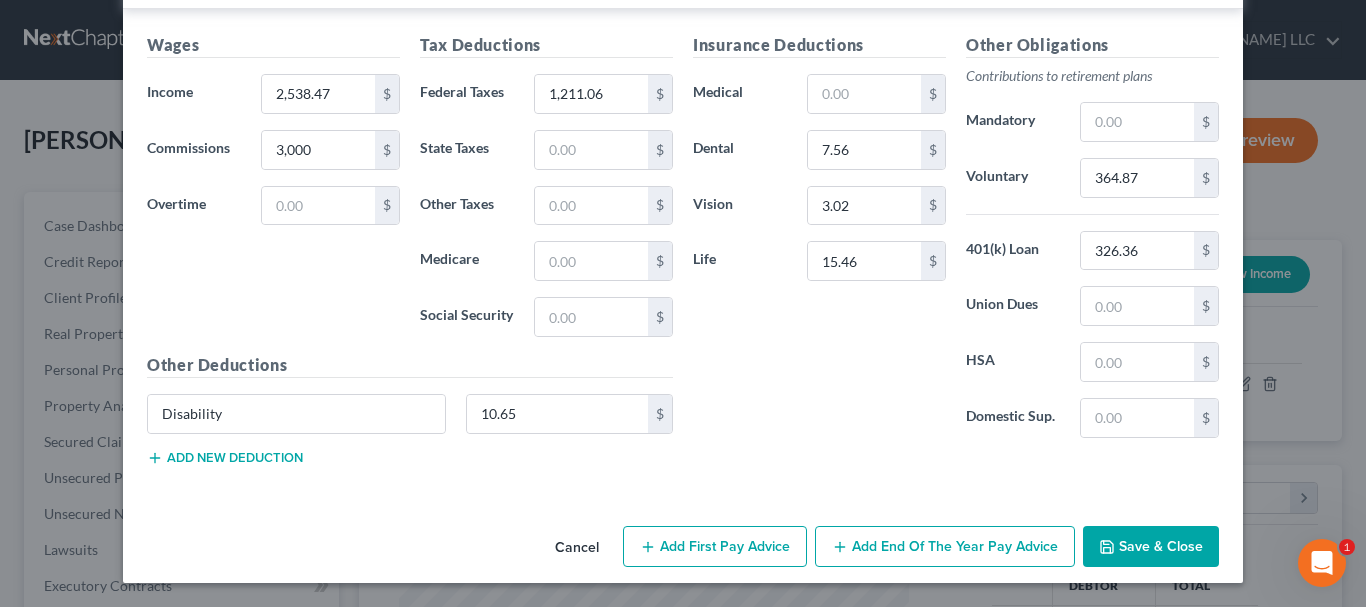 click on "Save & Close" at bounding box center (1151, 547) 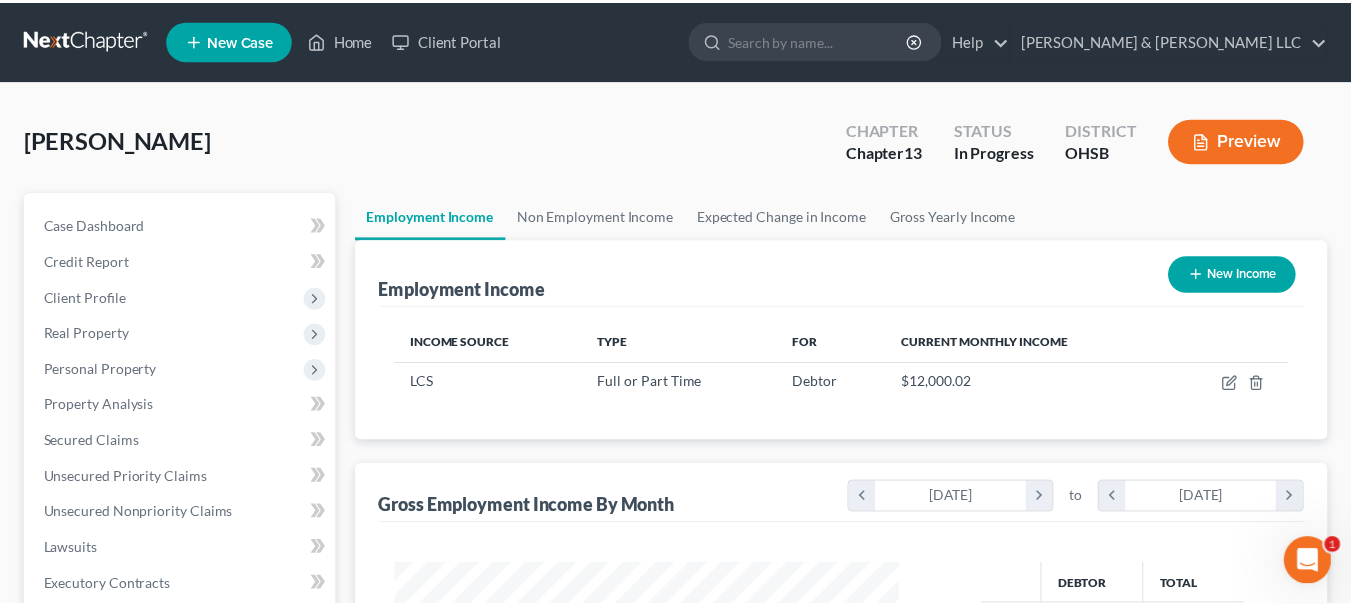 scroll, scrollTop: 359, scrollLeft: 544, axis: both 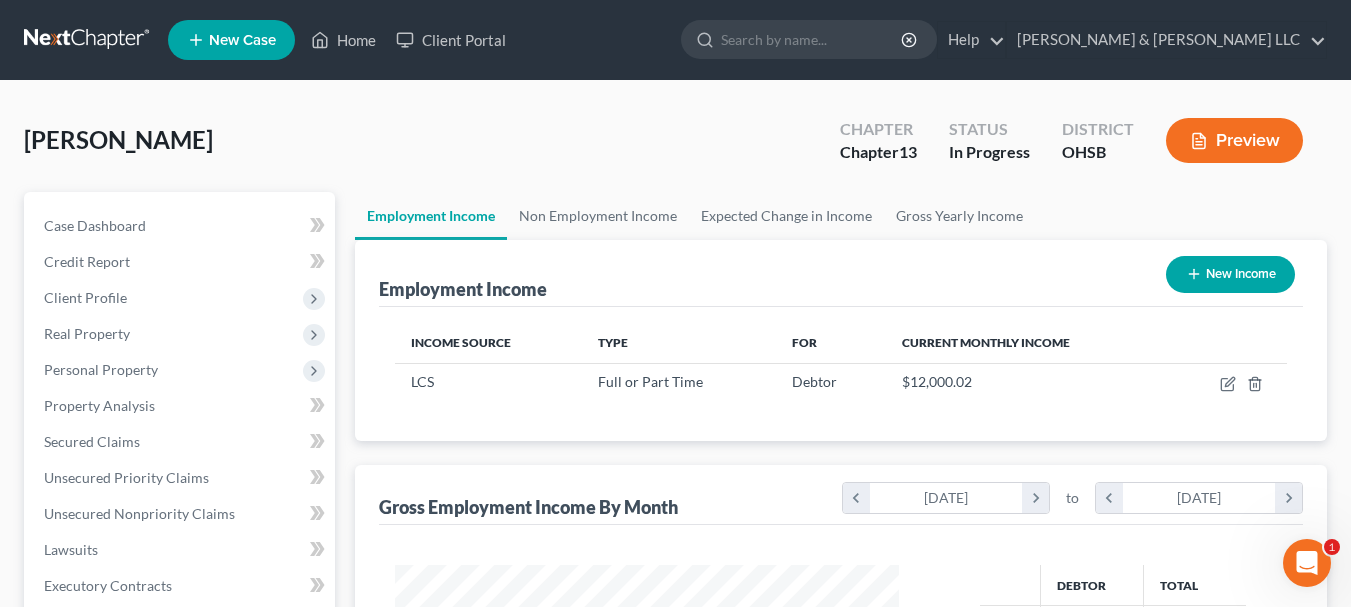 click on "New Income" at bounding box center (1230, 274) 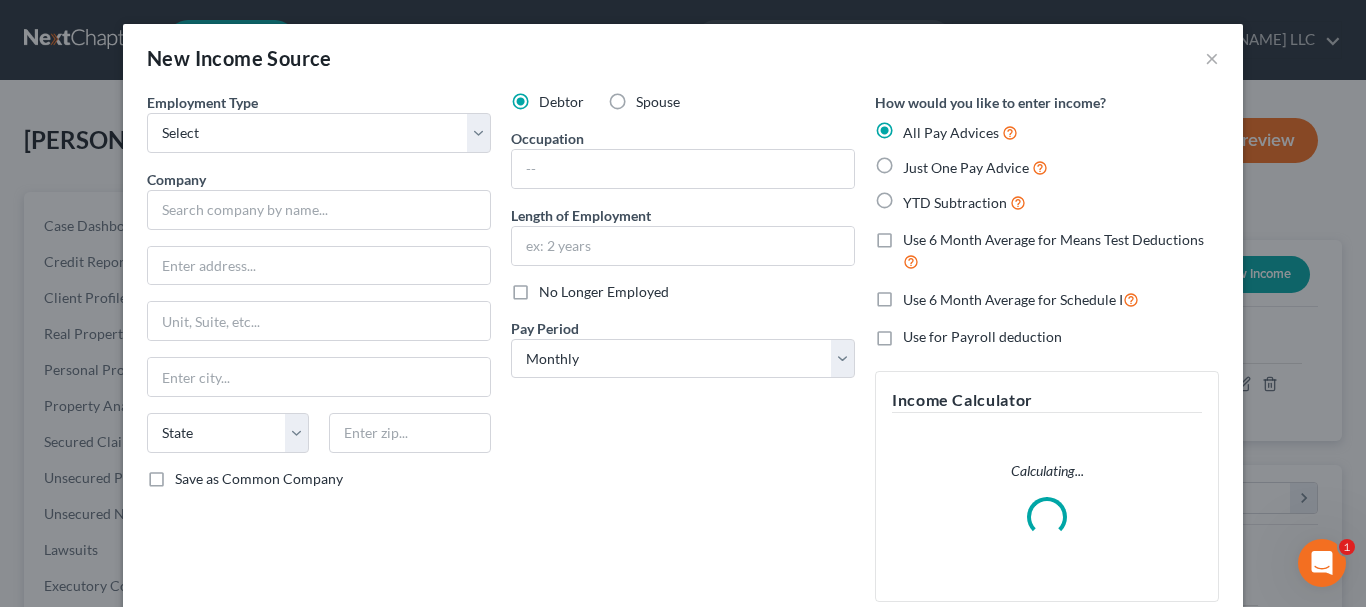 scroll, scrollTop: 999642, scrollLeft: 999450, axis: both 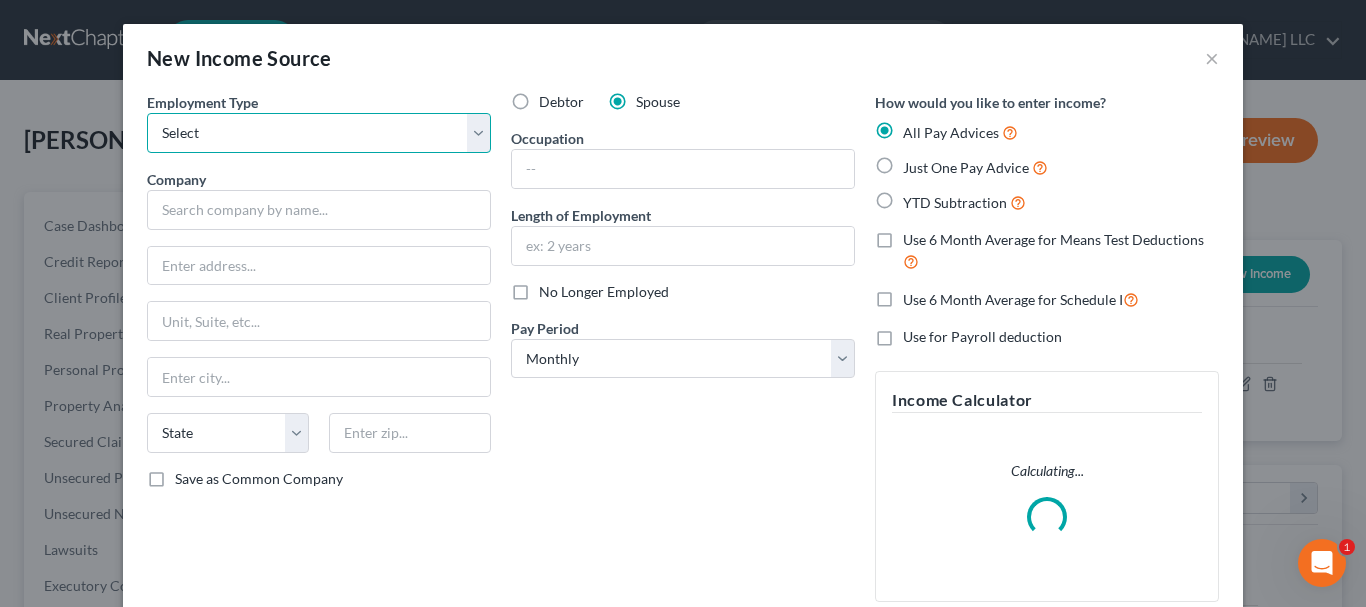 click on "Select Full or [DEMOGRAPHIC_DATA] Employment Self Employment" at bounding box center [319, 133] 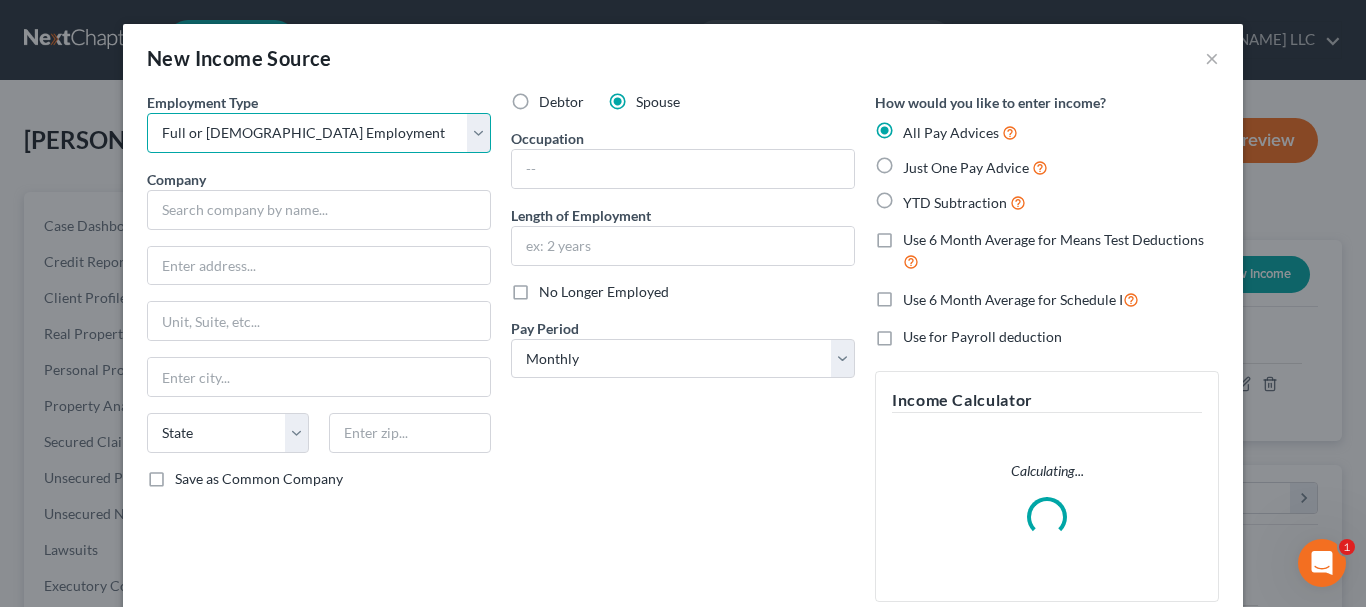 click on "Select Full or [DEMOGRAPHIC_DATA] Employment Self Employment" at bounding box center [319, 133] 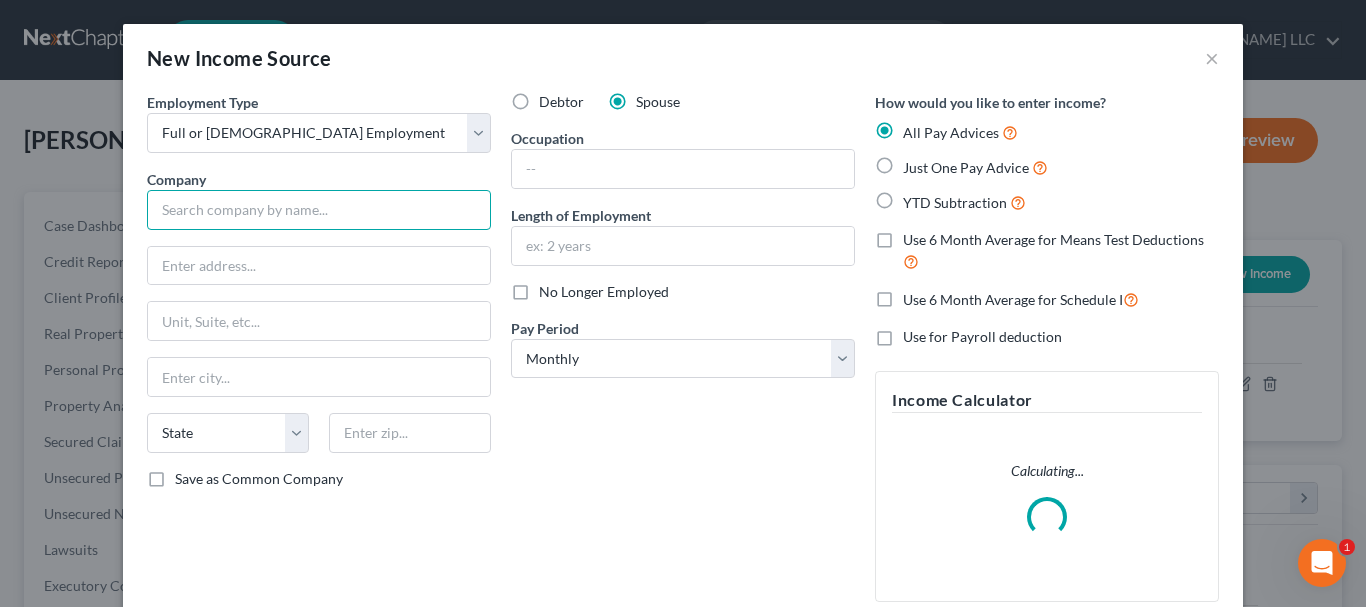 click at bounding box center (319, 210) 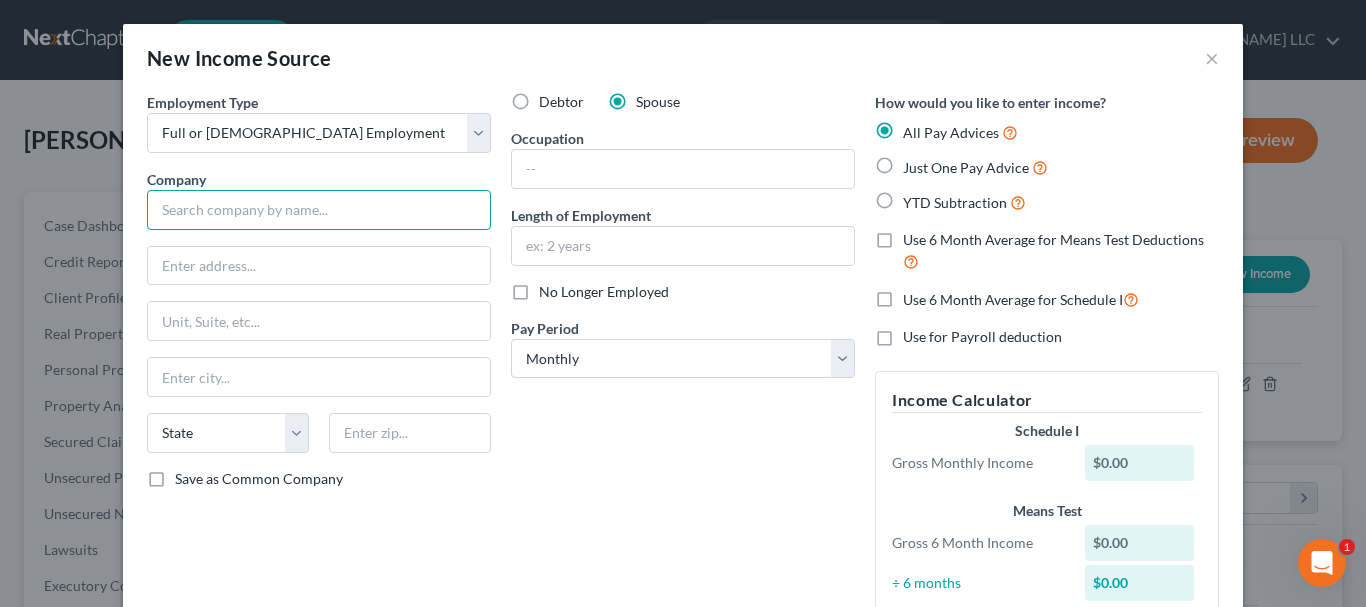 paste on "Sunstar Engineering Americas Inc" 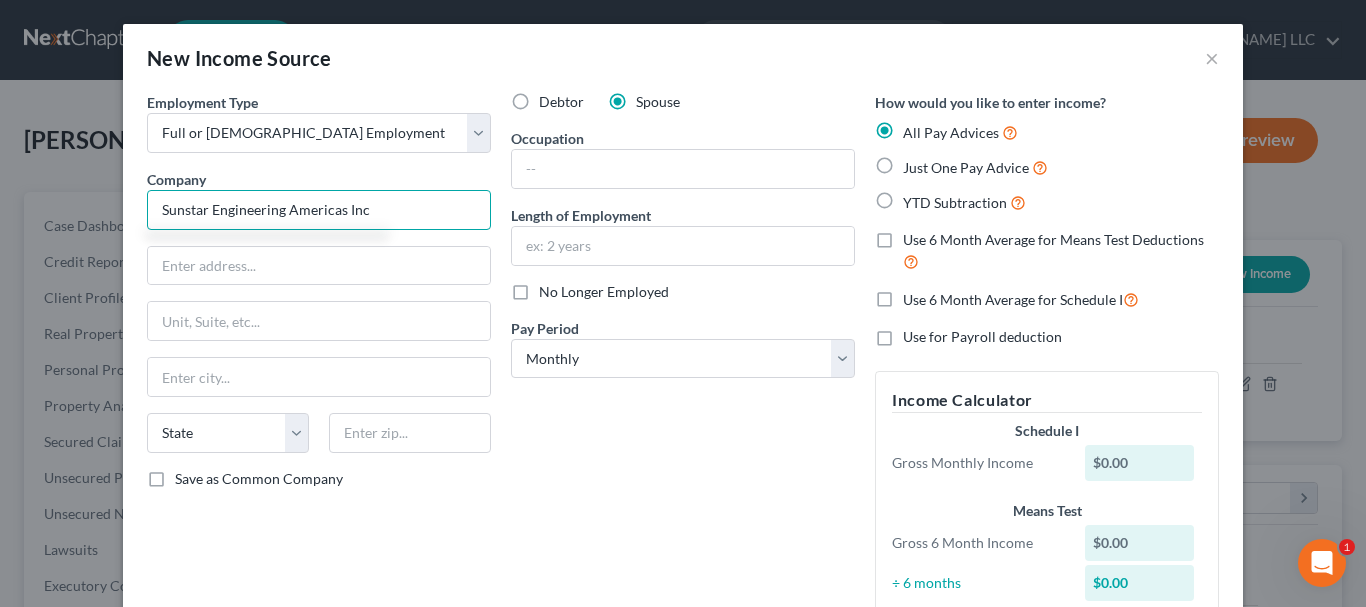 type on "Sunstar Engineering Americas Inc" 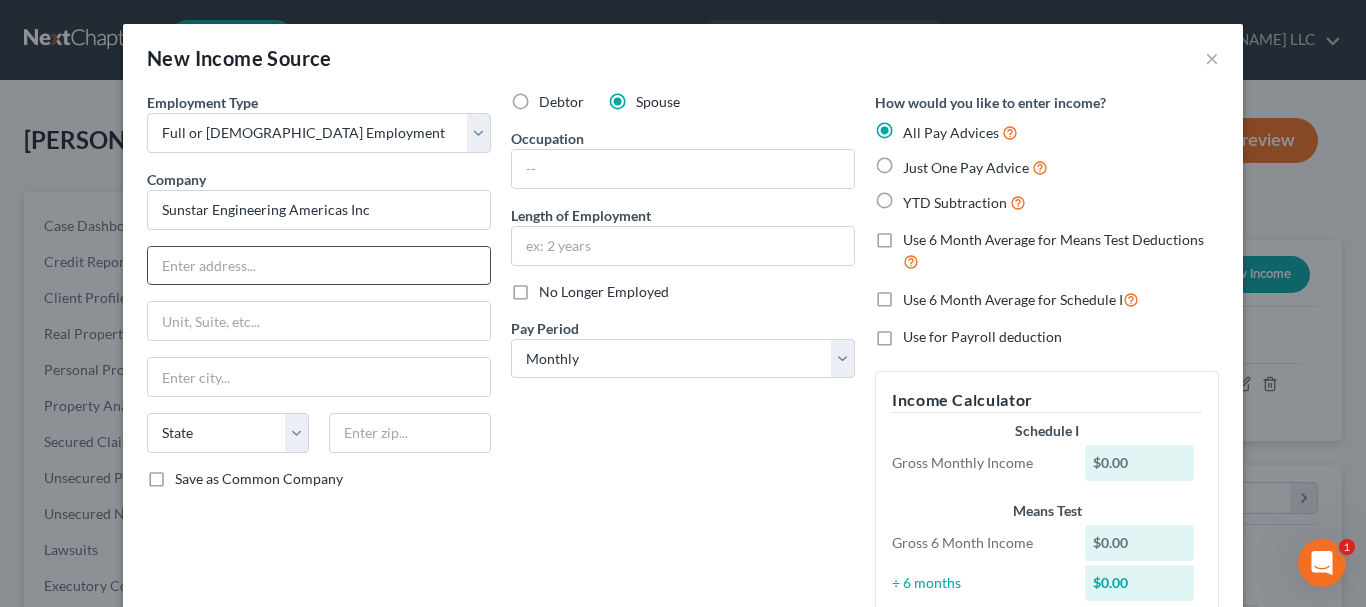 click at bounding box center (319, 266) 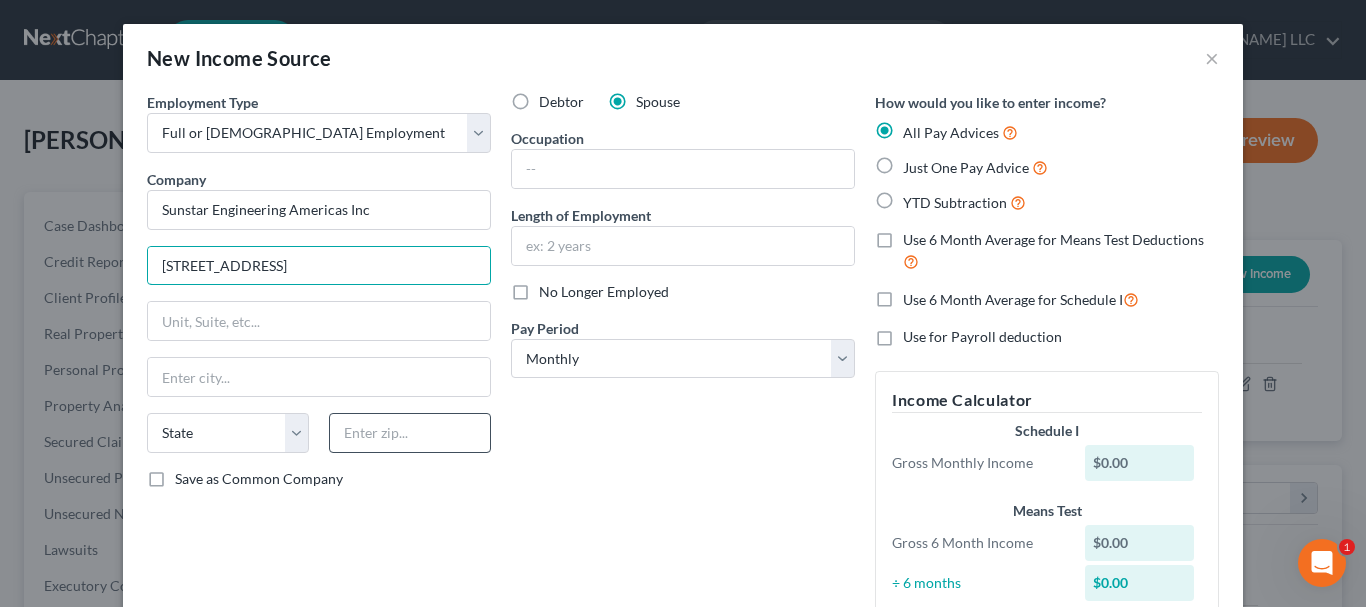 type on "[STREET_ADDRESS]" 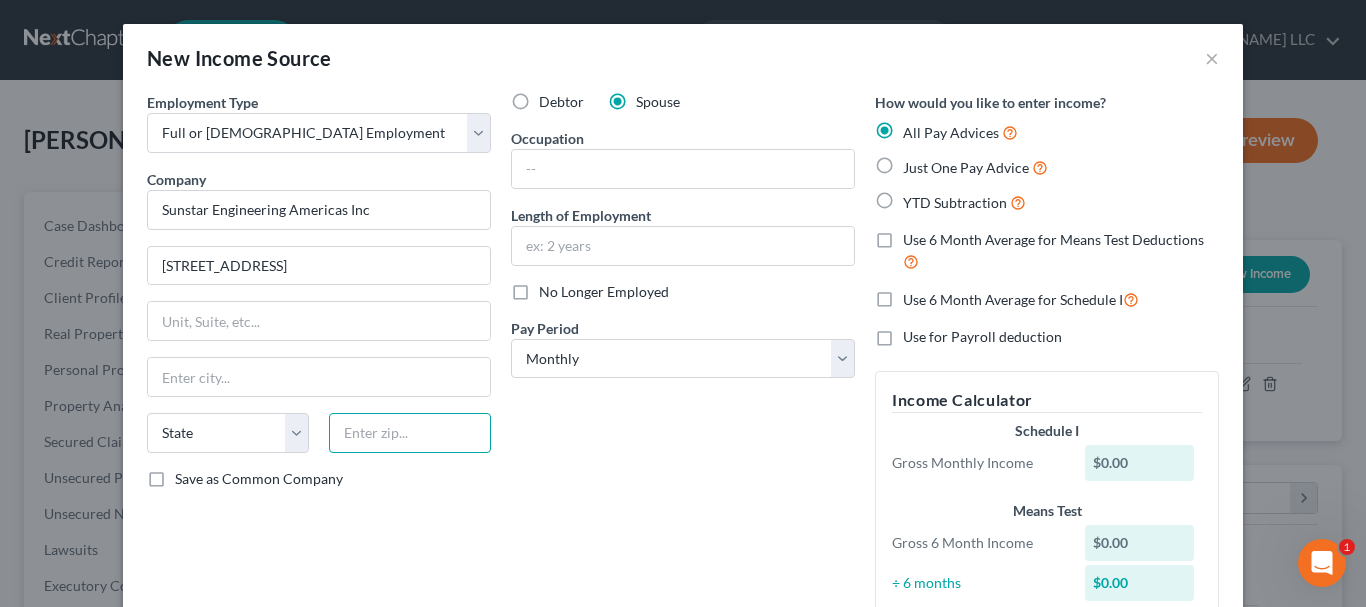 click at bounding box center (410, 433) 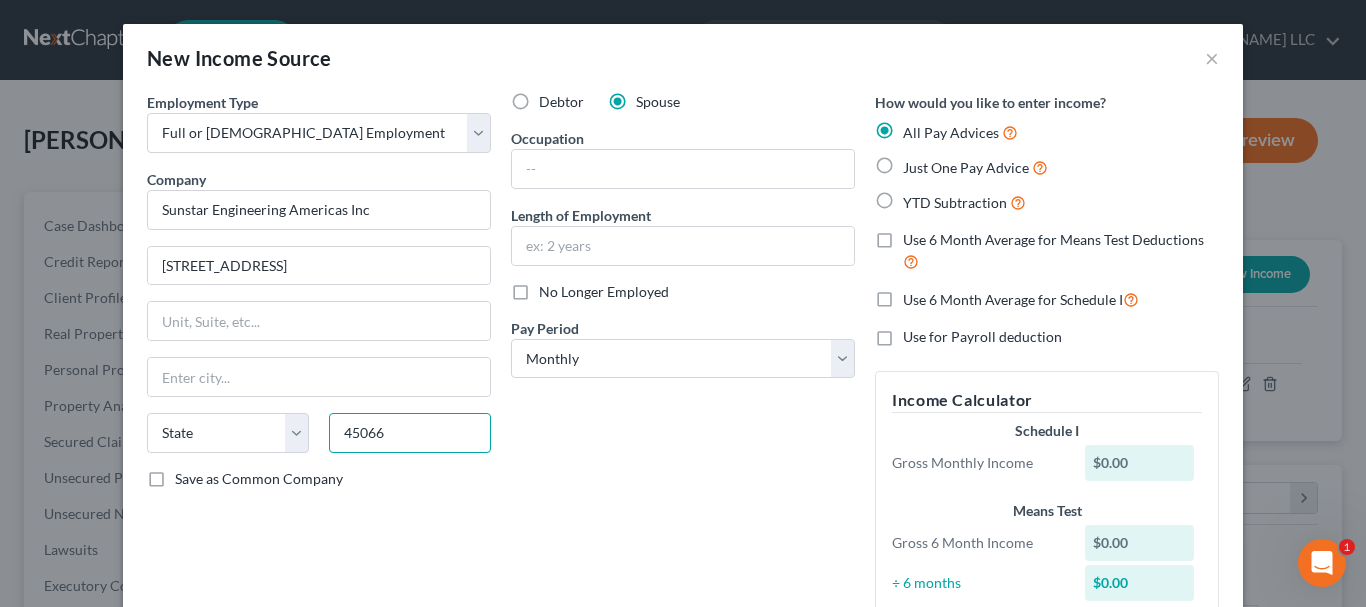 type on "45066" 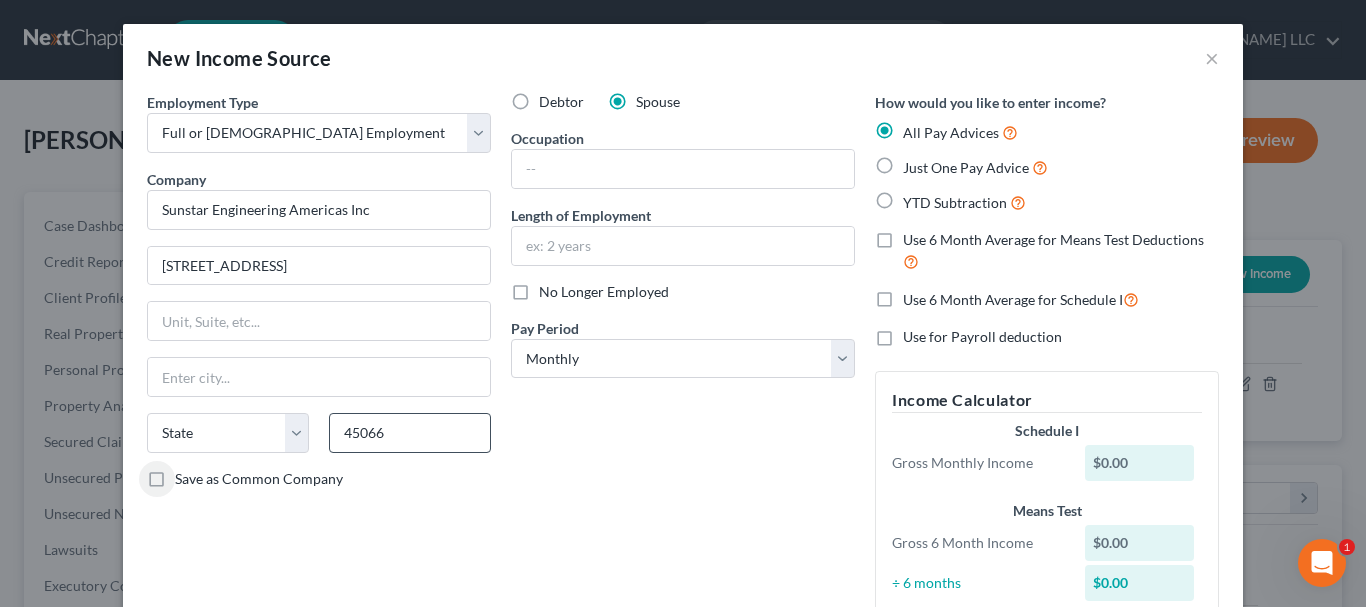 type on "[GEOGRAPHIC_DATA]" 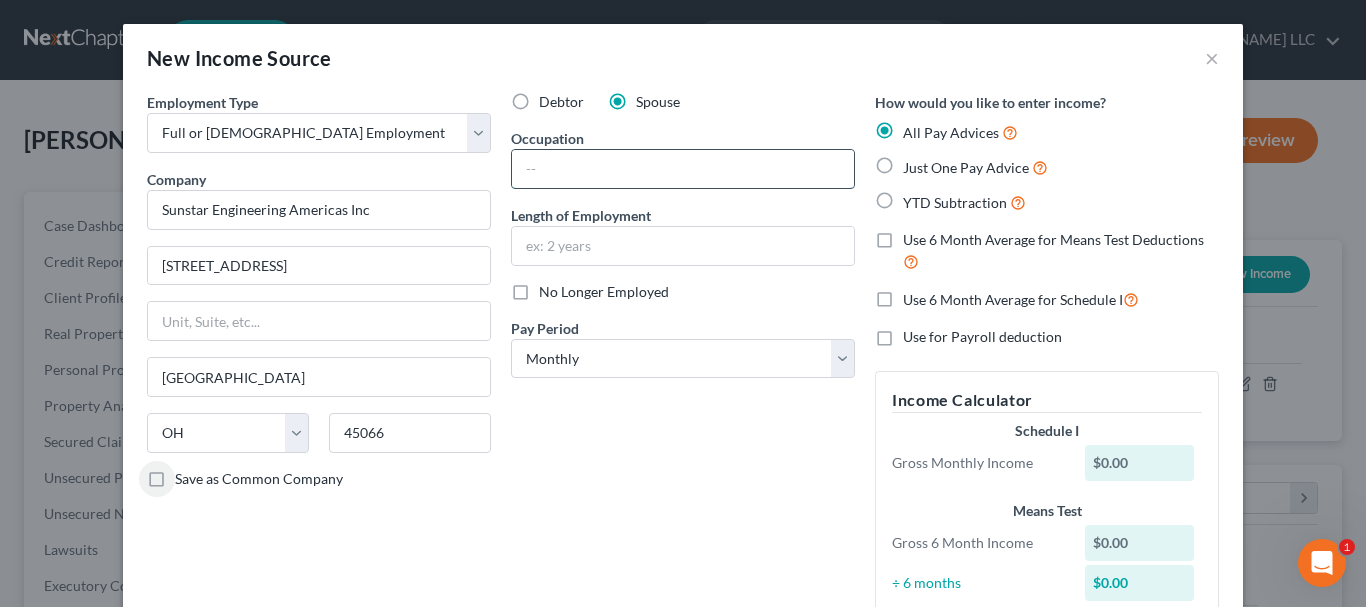 click at bounding box center [683, 169] 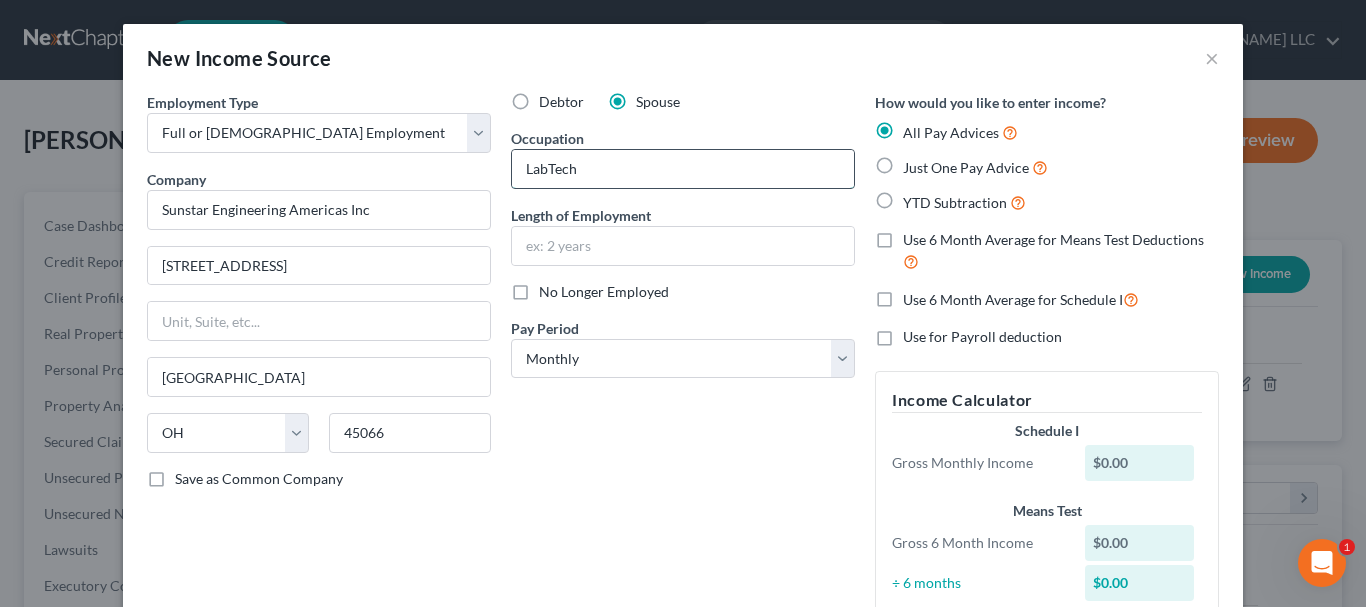 type on "LabTech" 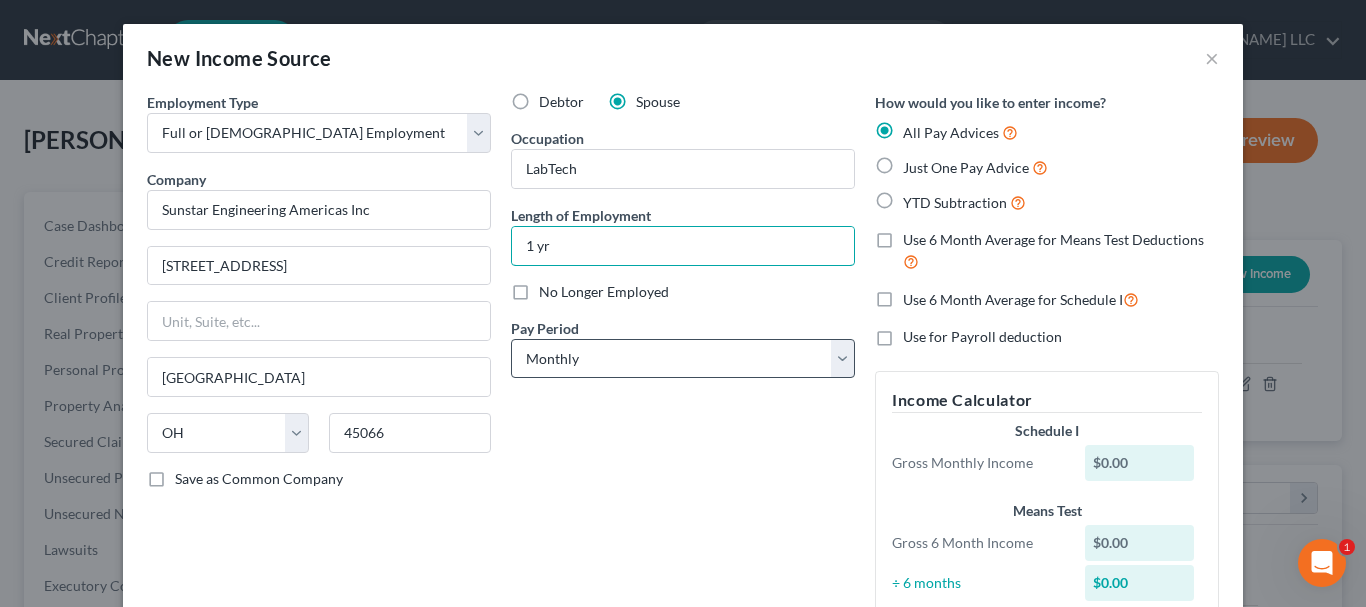 type on "1 yr" 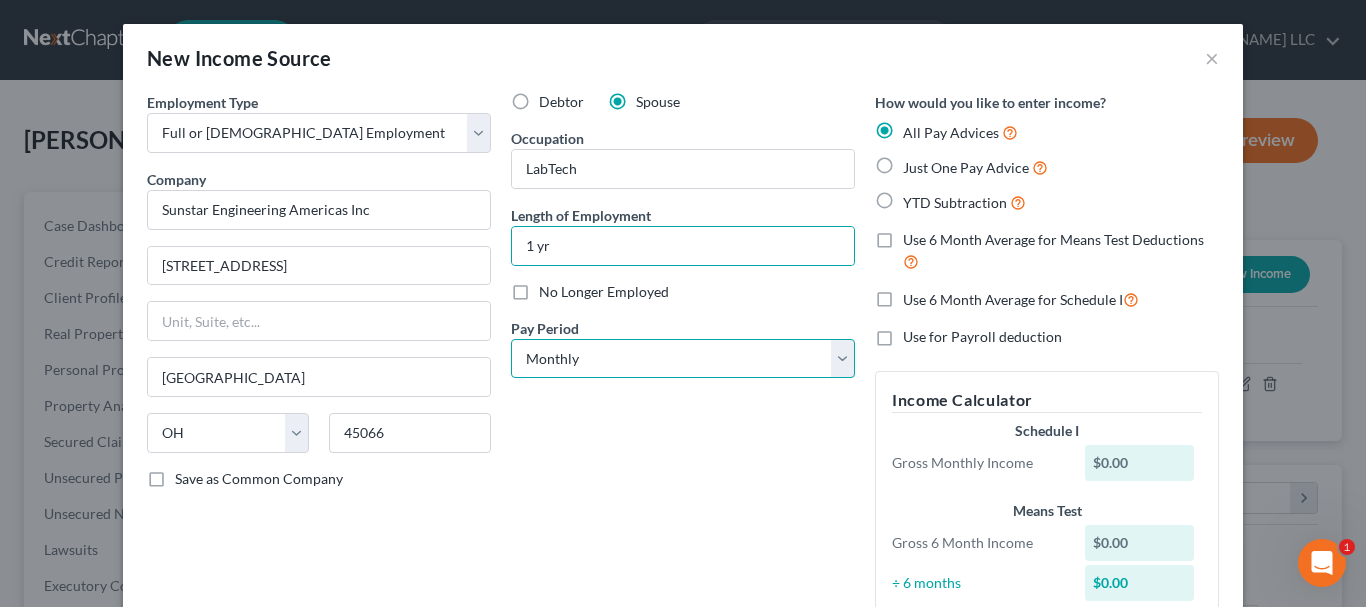 click on "Select Monthly Twice Monthly Every Other Week Weekly" at bounding box center (683, 359) 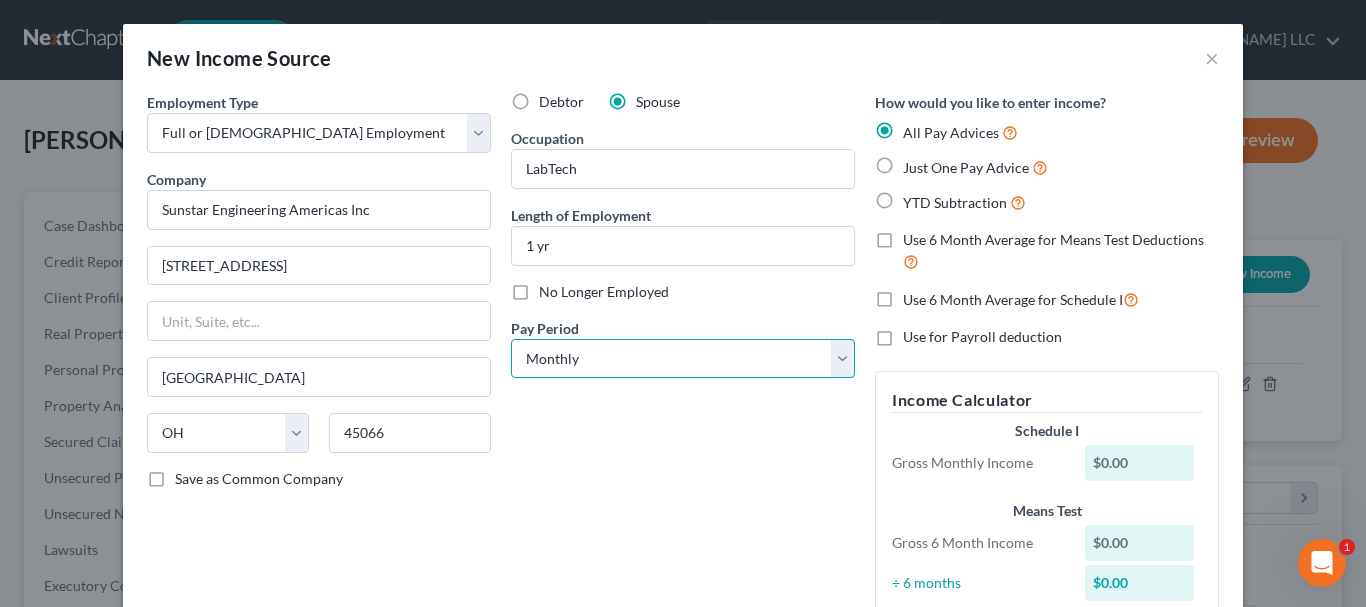 select on "2" 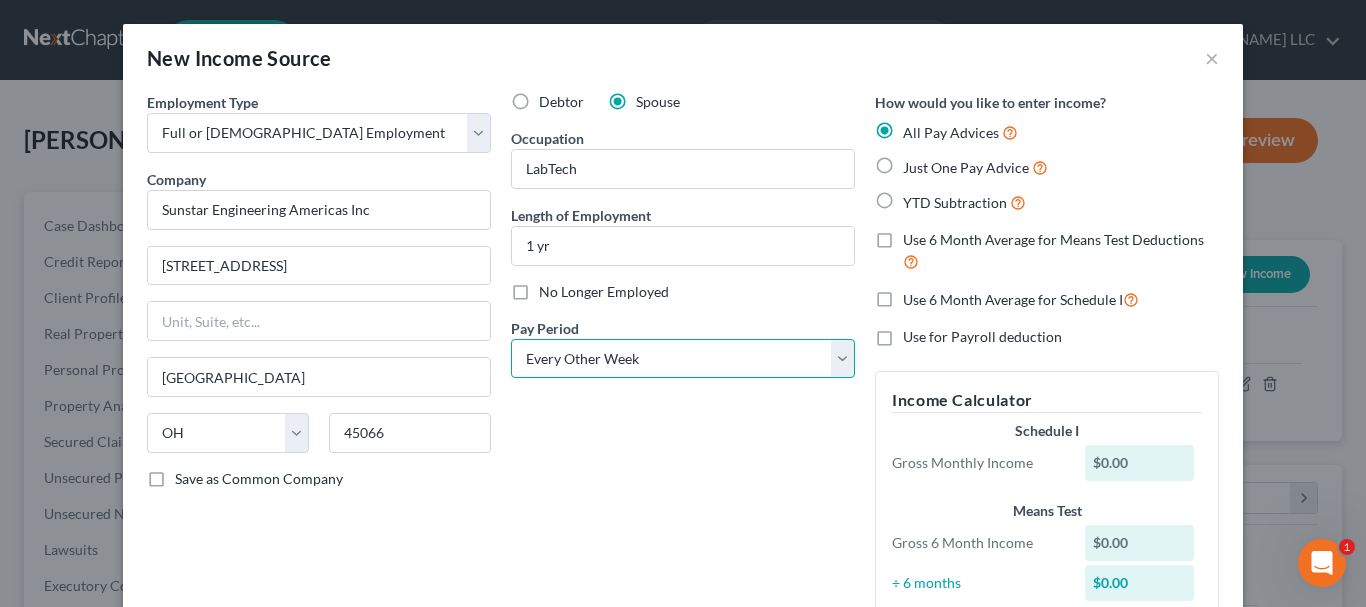 click on "Select Monthly Twice Monthly Every Other Week Weekly" at bounding box center [683, 359] 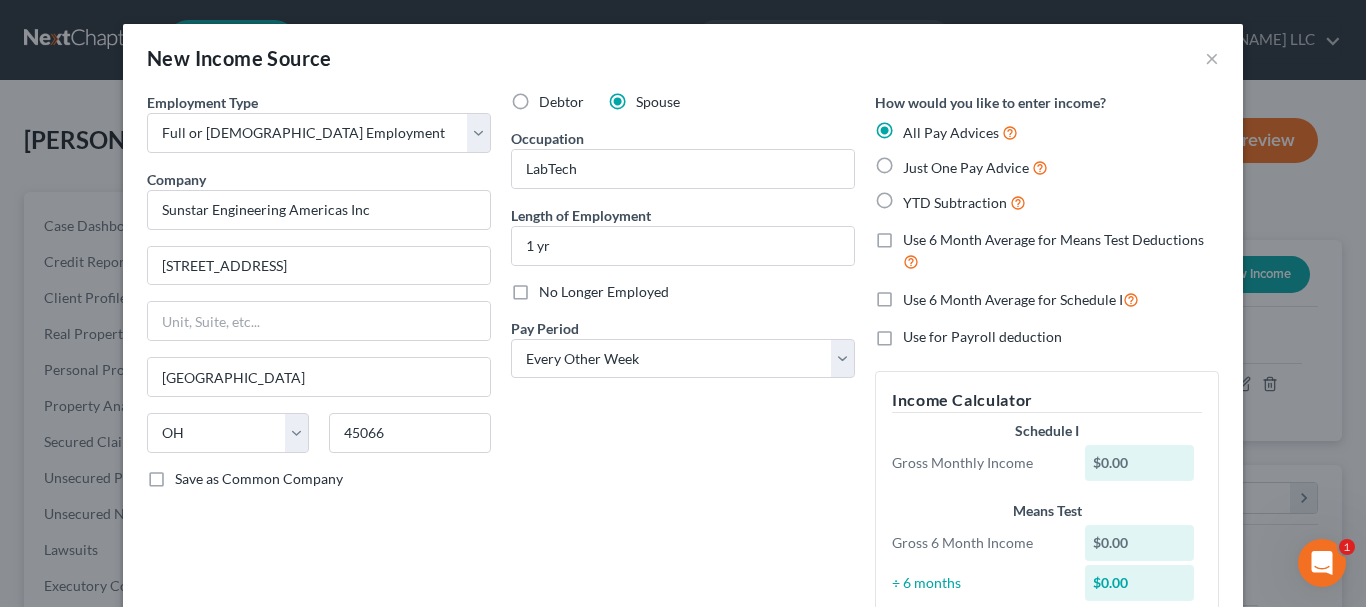 click on "YTD Subtraction" at bounding box center (964, 202) 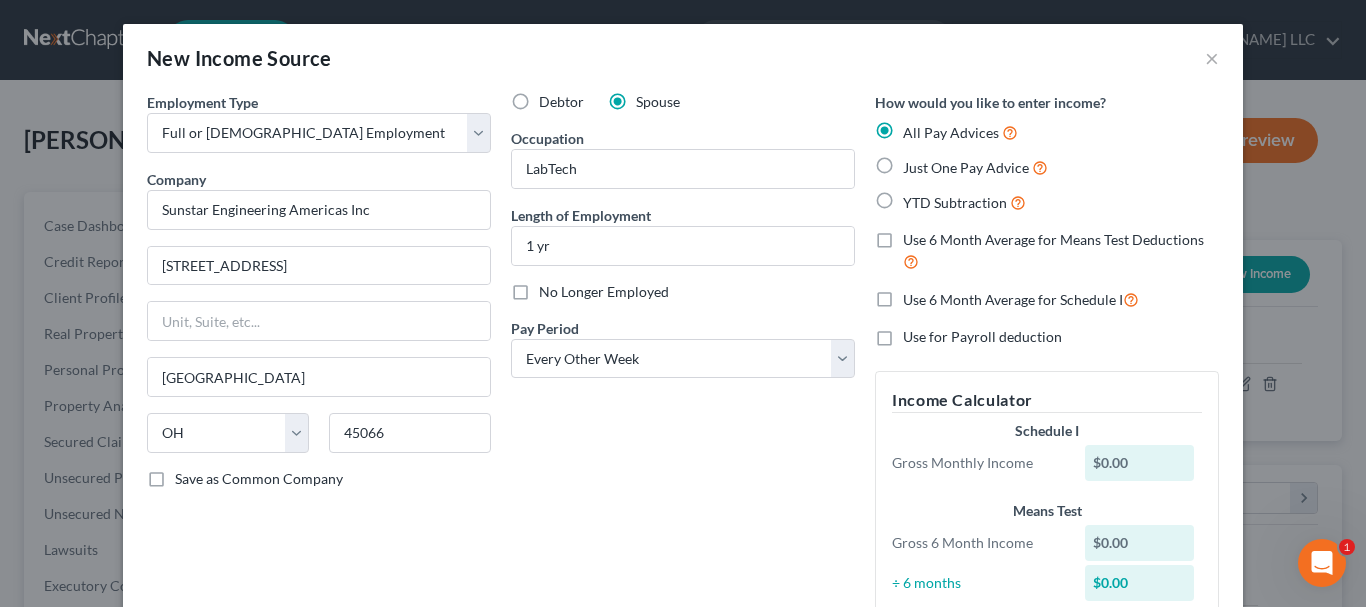 radio on "true" 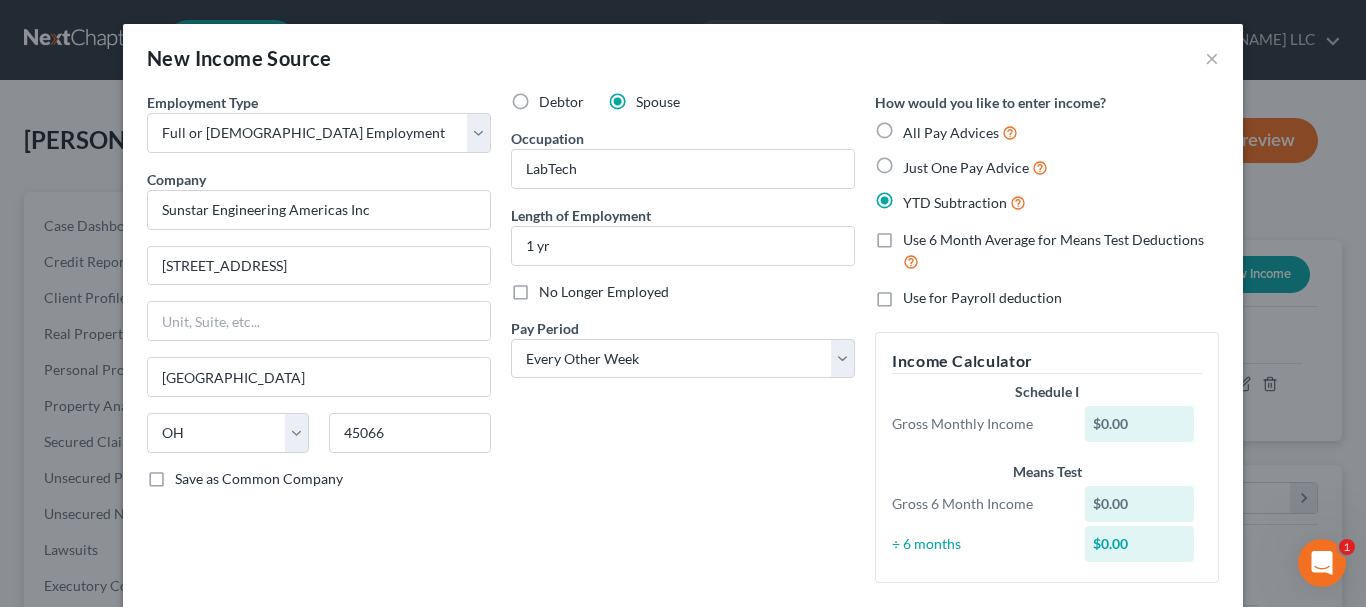 click on "Use 6 Month Average for Means Test Deductions" at bounding box center (1061, 251) 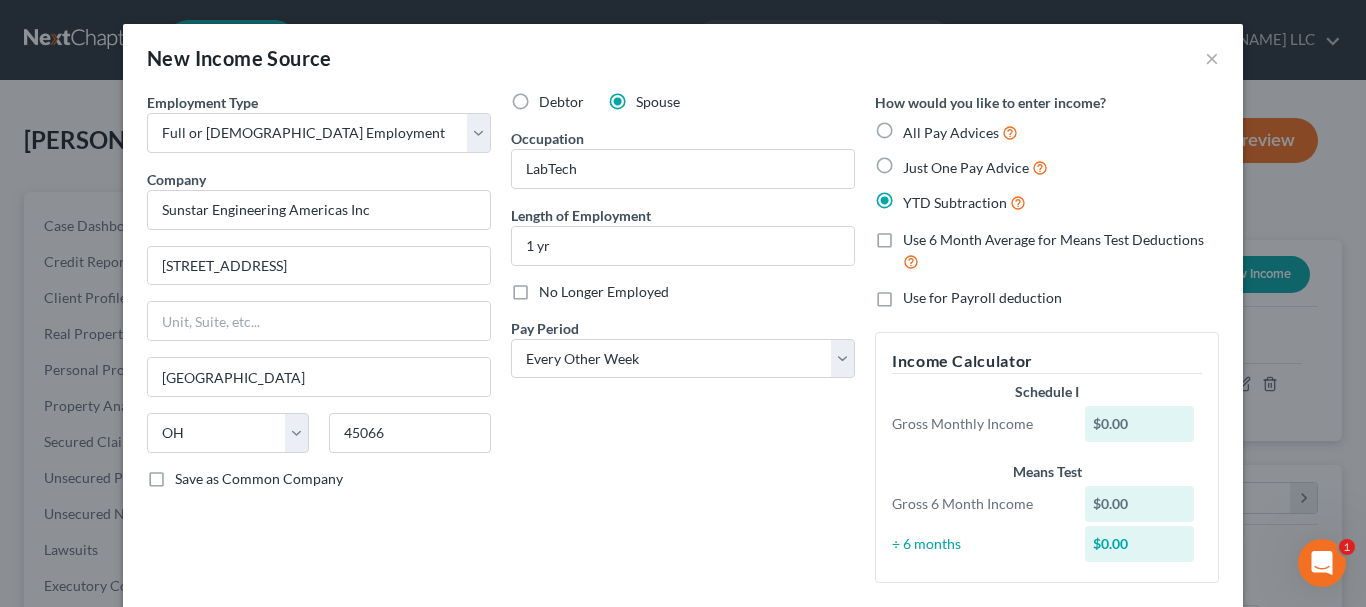 click on "Use 6 Month Average for Means Test Deductions" at bounding box center (917, 236) 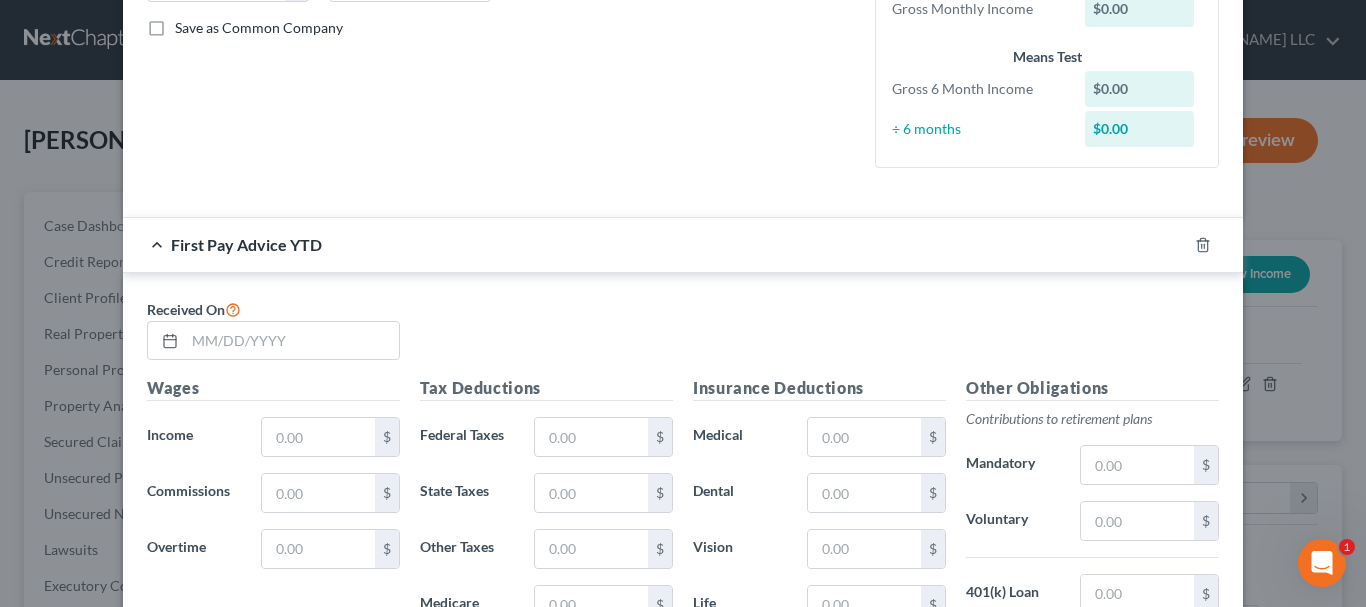 scroll, scrollTop: 457, scrollLeft: 0, axis: vertical 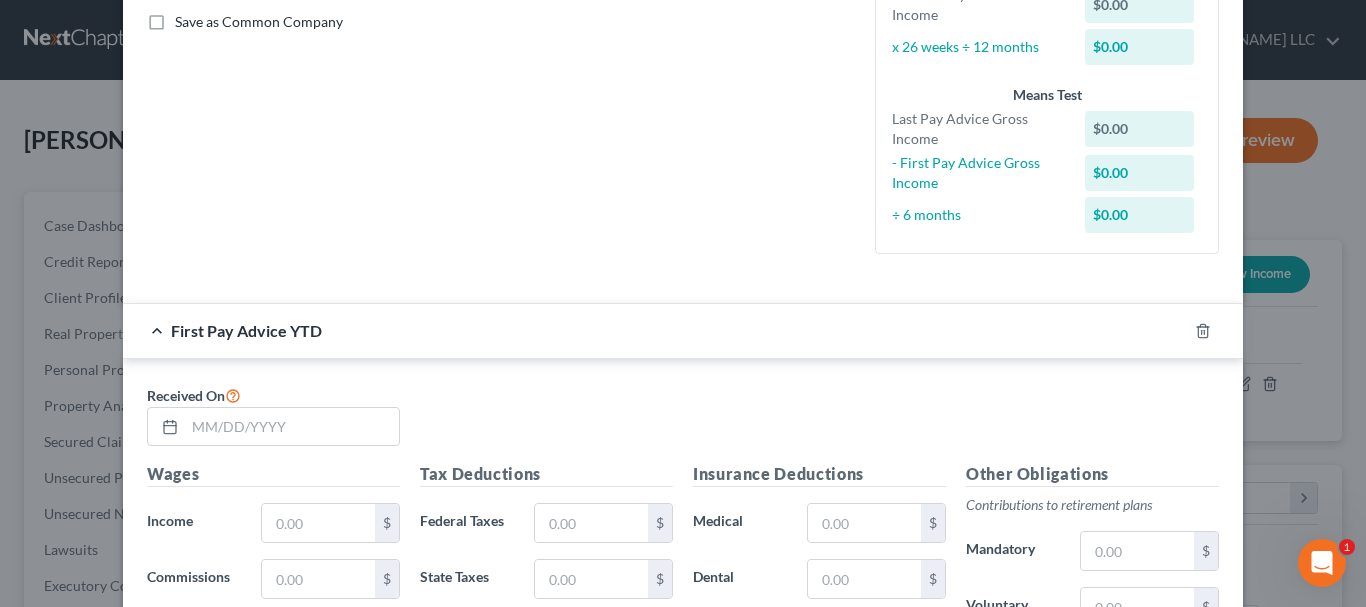 click on "Income Calculator
Schedule I Gross Every Other Week Income $0.00 x 26 weeks ÷ 12 months $0.00 Means Test Last Pay Advice Gross Income $0.00 - First Pay Advice Gross Income $0.00 ÷ 6 months $0.00" at bounding box center [1047, 82] 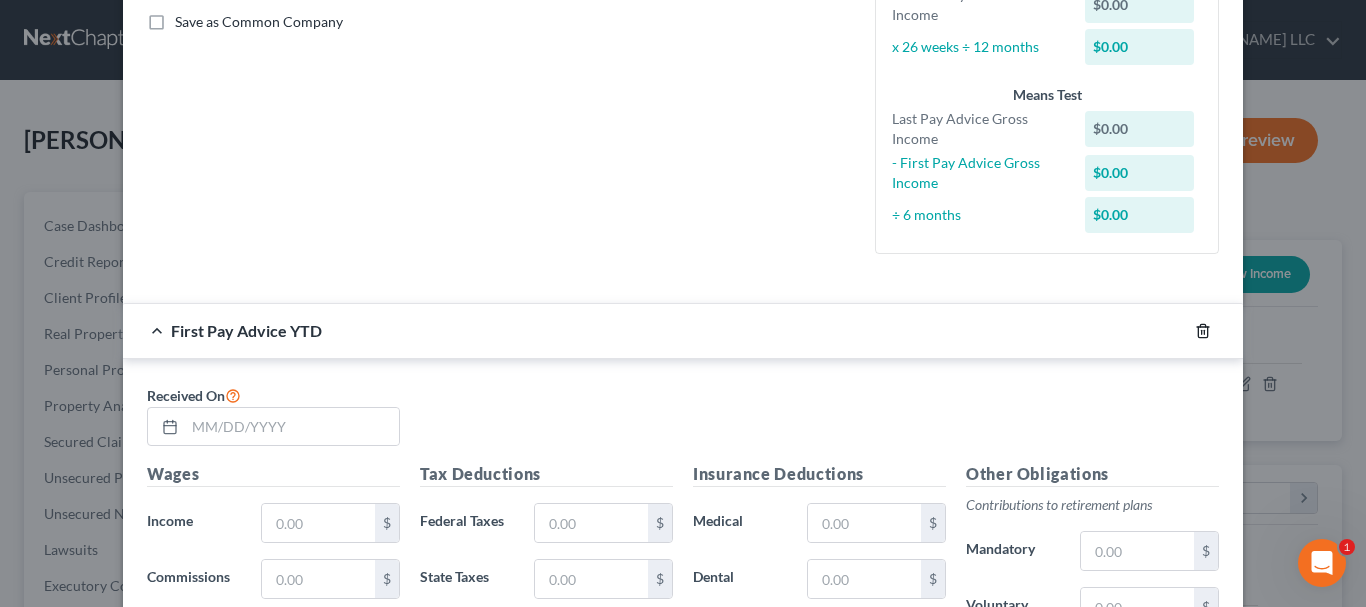 click 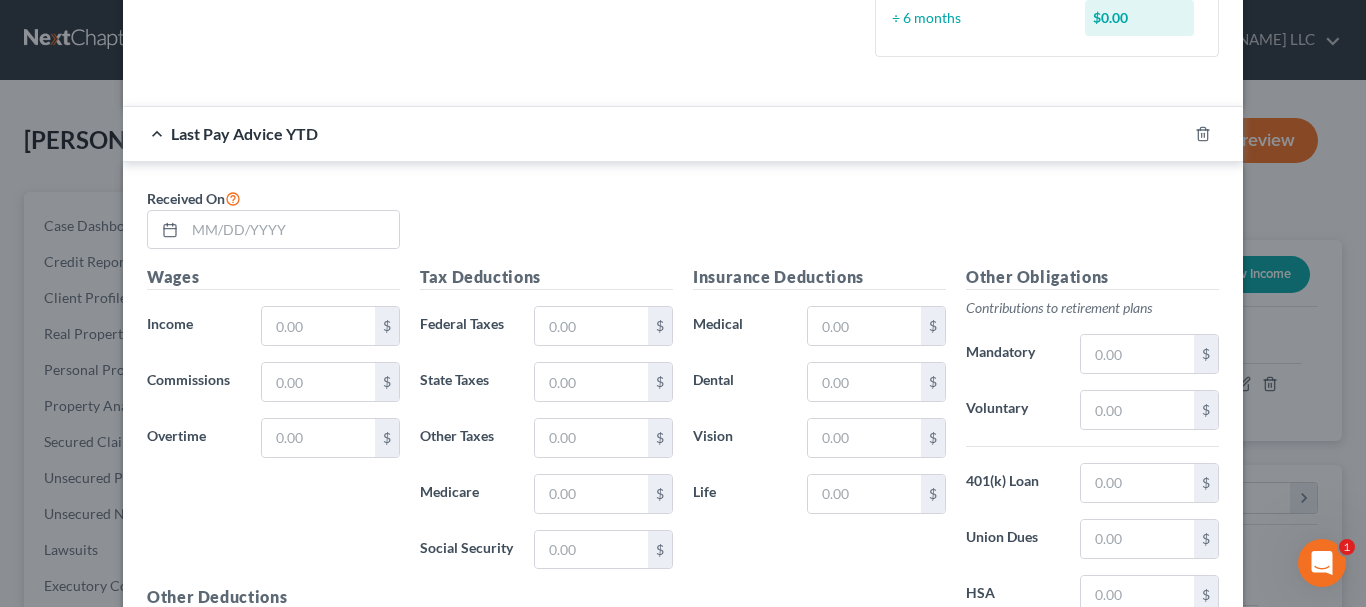 scroll, scrollTop: 656, scrollLeft: 0, axis: vertical 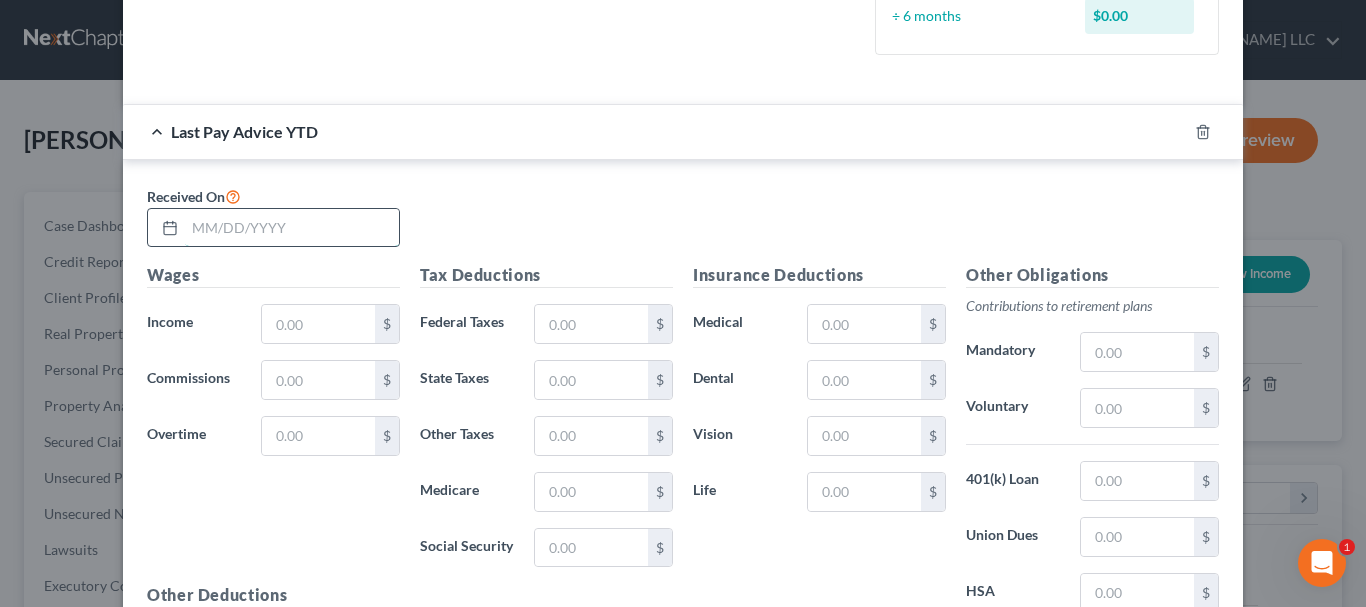 click at bounding box center [292, 228] 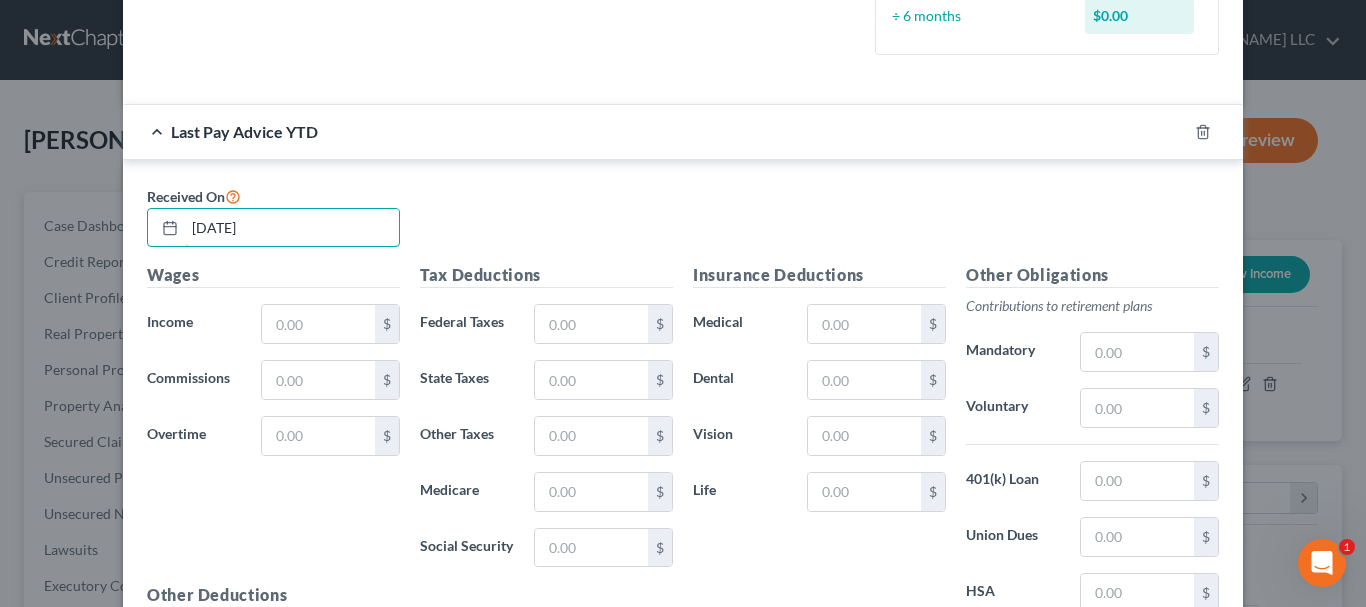 type on "[DATE]" 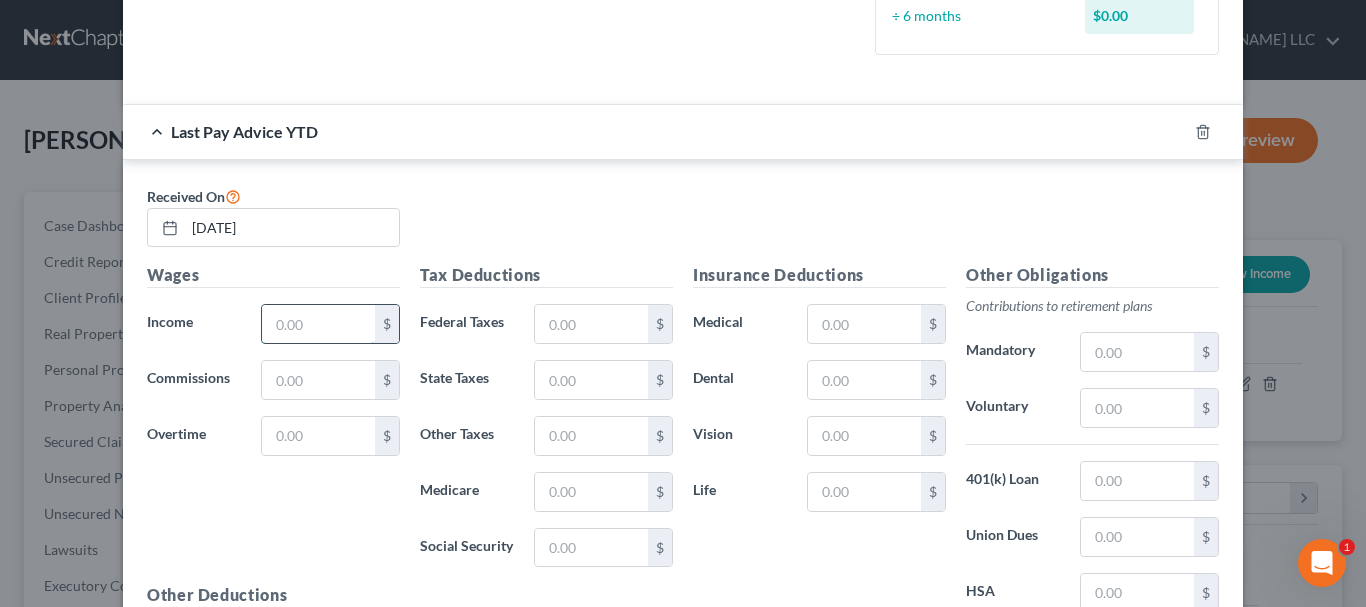 click at bounding box center (318, 324) 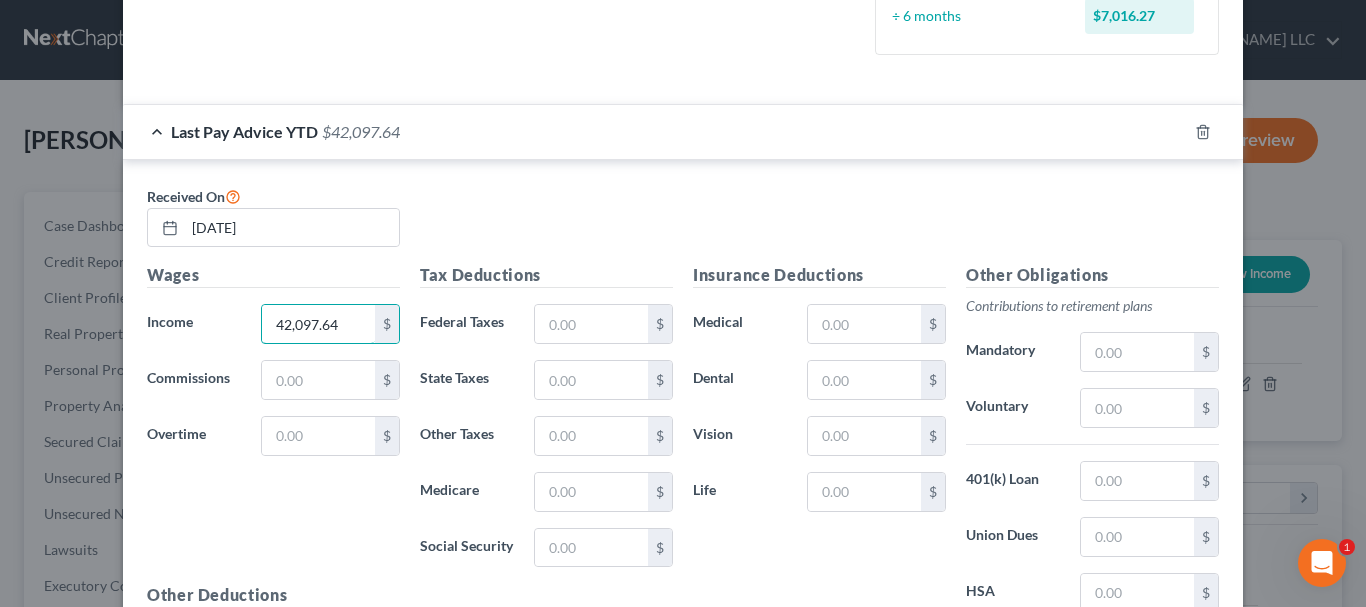 type on "42,097.64" 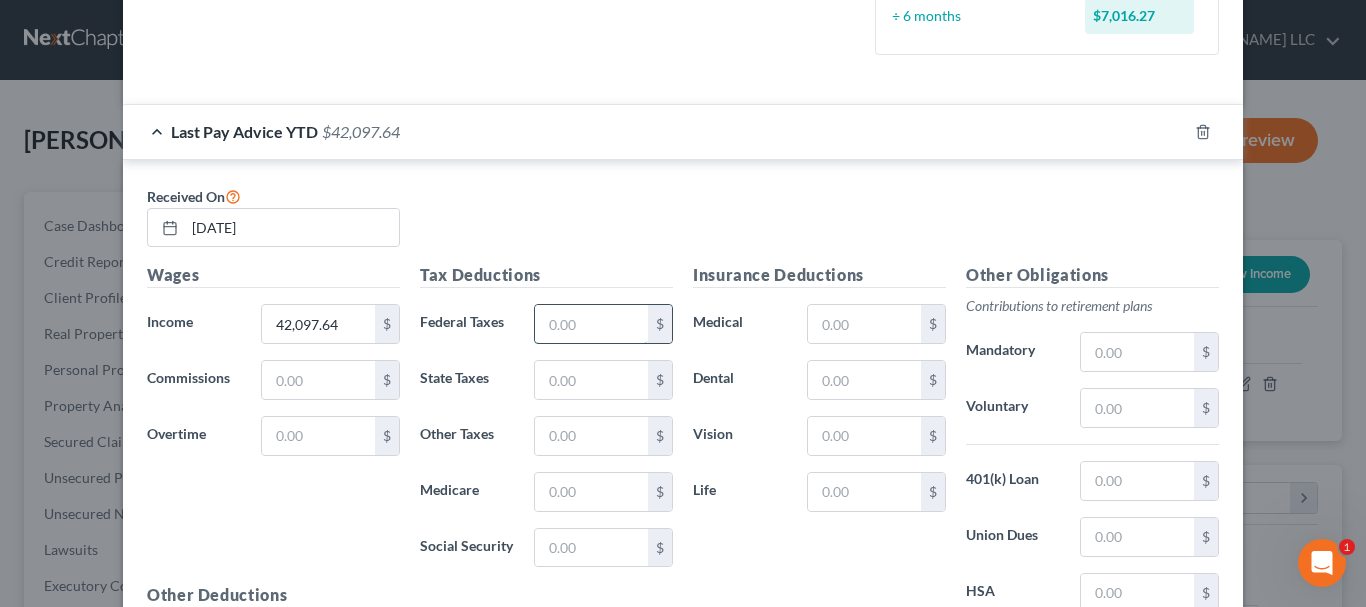 click at bounding box center [591, 324] 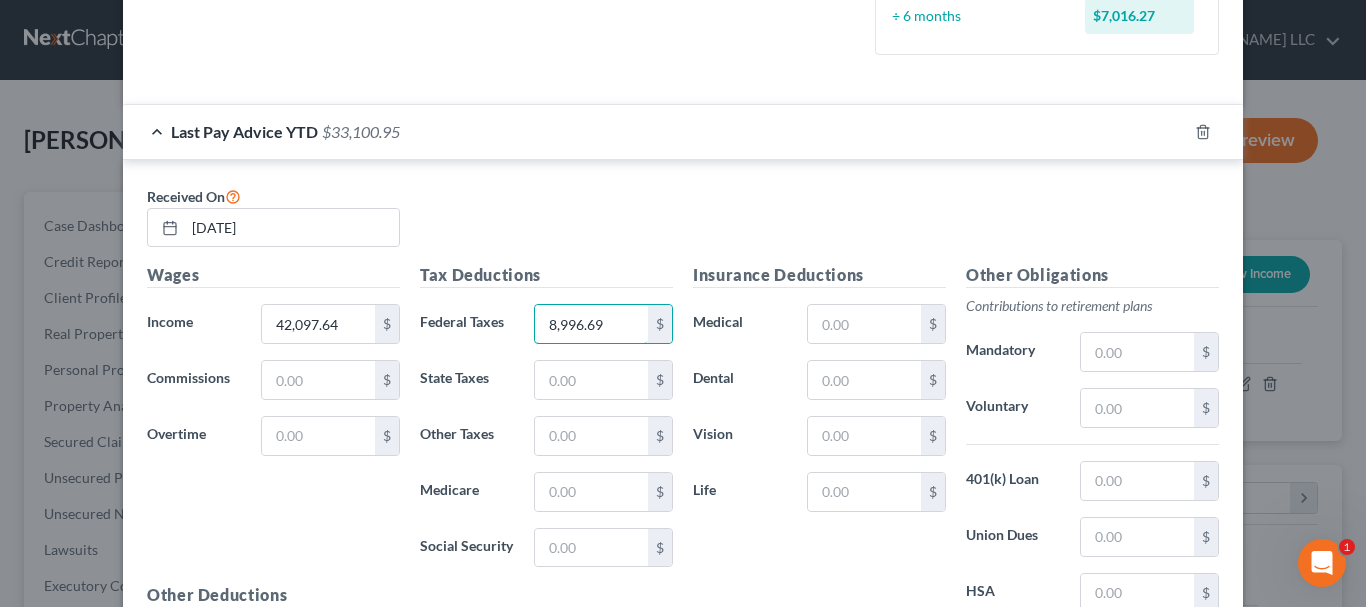 type on "8,996.69" 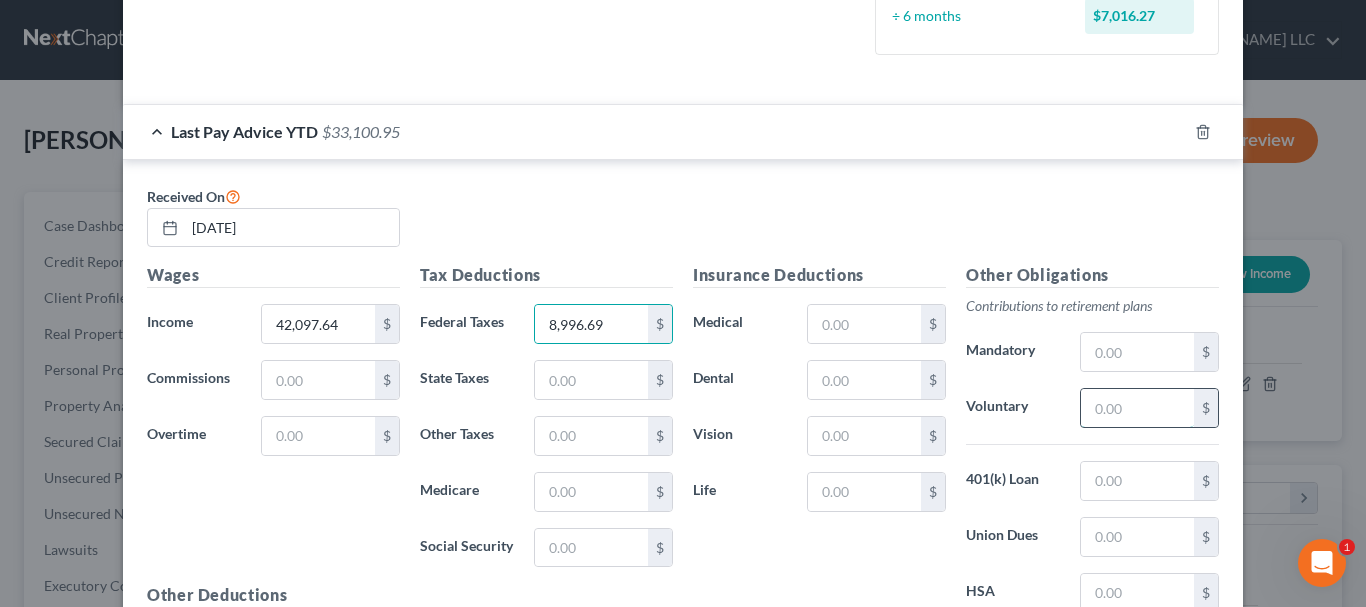 click at bounding box center (1137, 408) 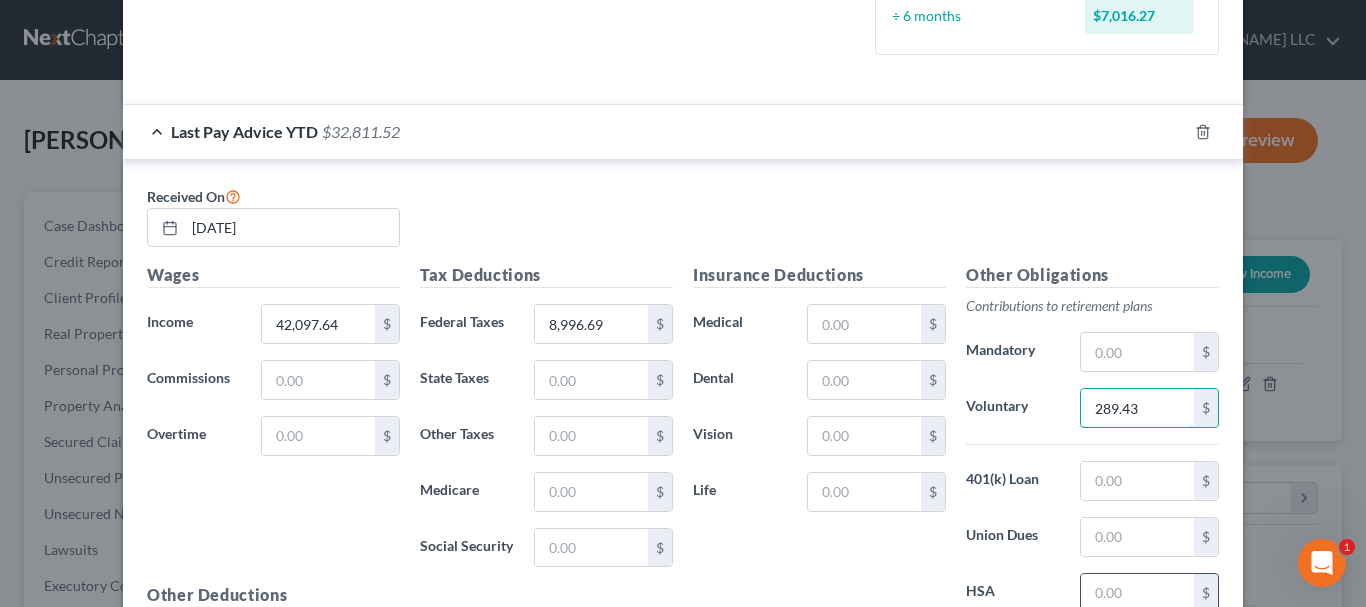 type on "289.43" 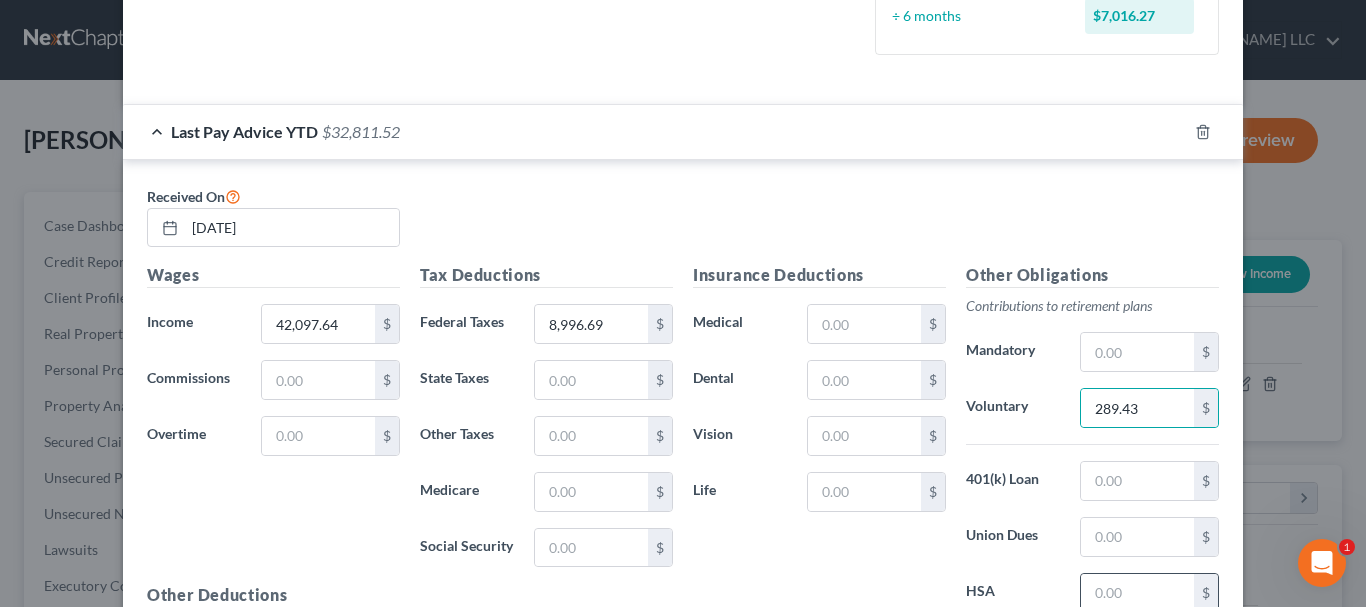 click at bounding box center (1137, 593) 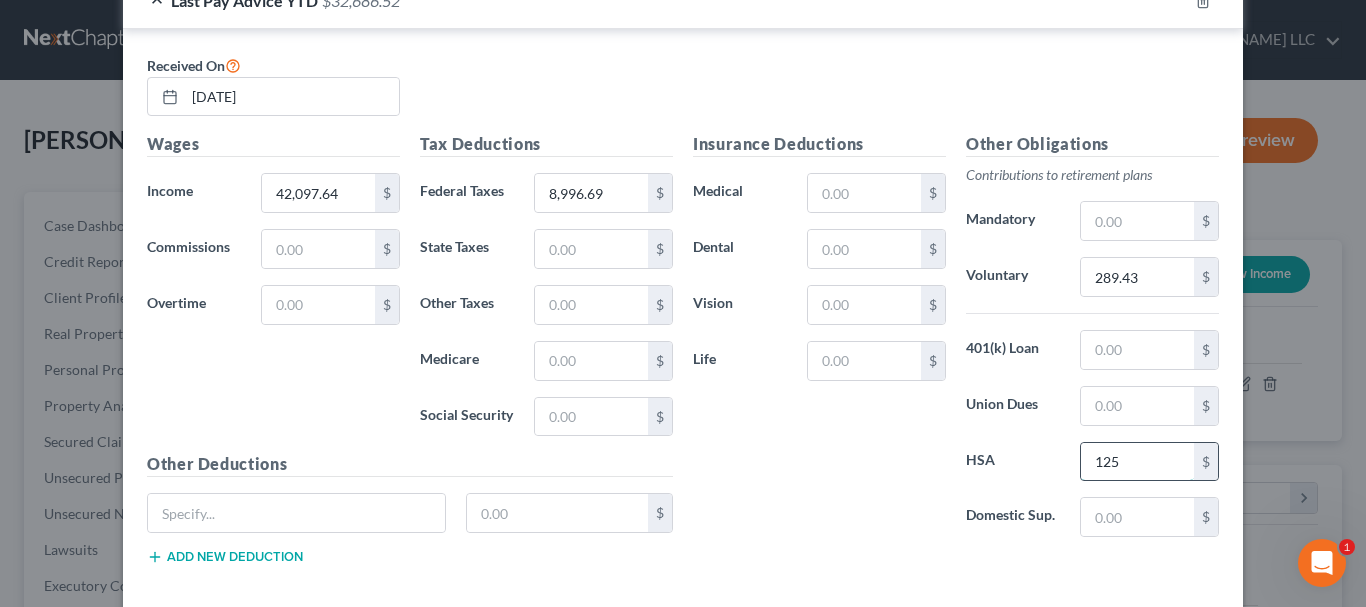 scroll, scrollTop: 791, scrollLeft: 0, axis: vertical 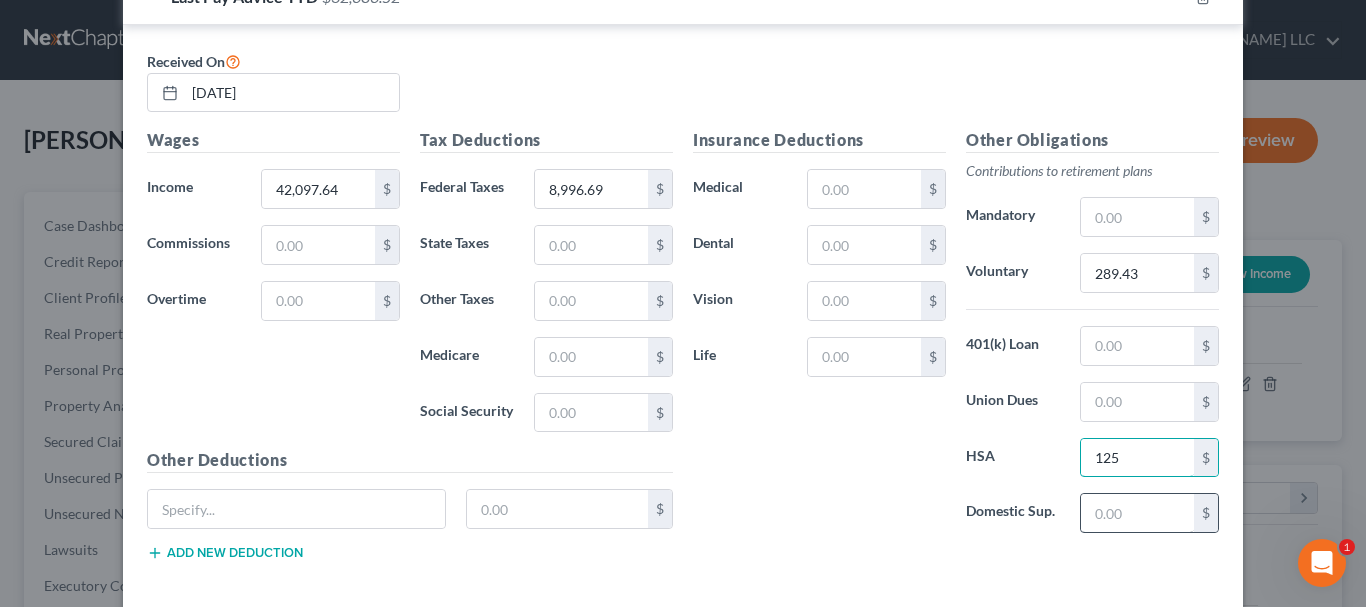 type on "125" 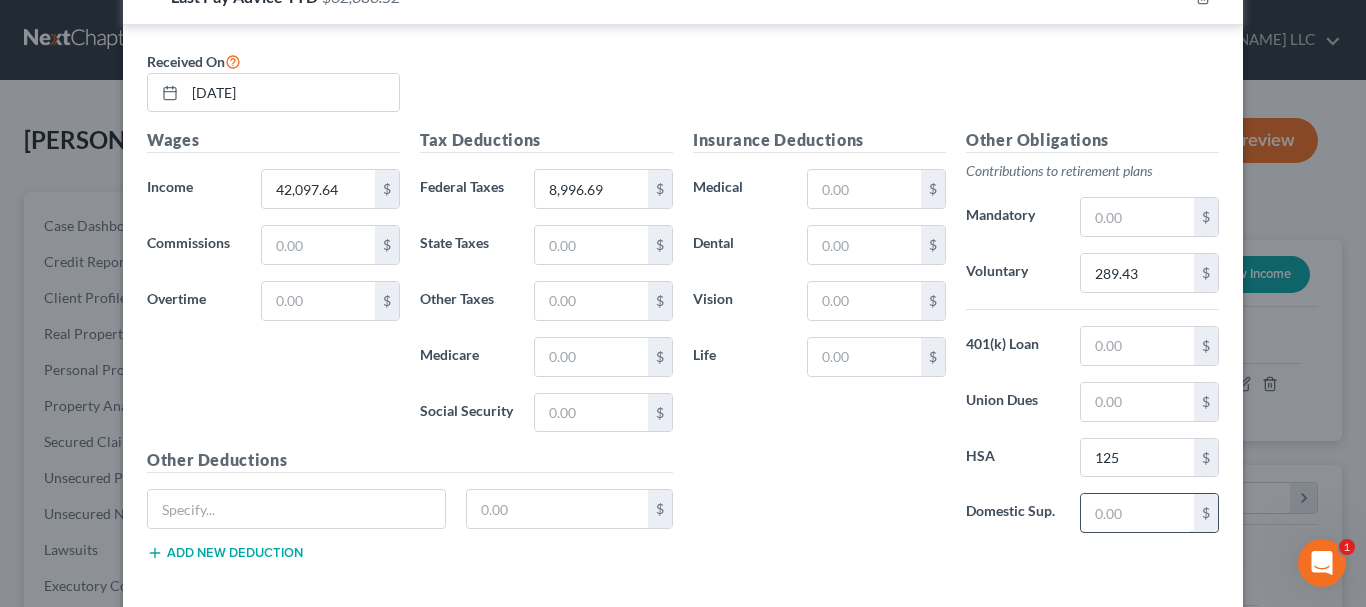 click at bounding box center [1137, 513] 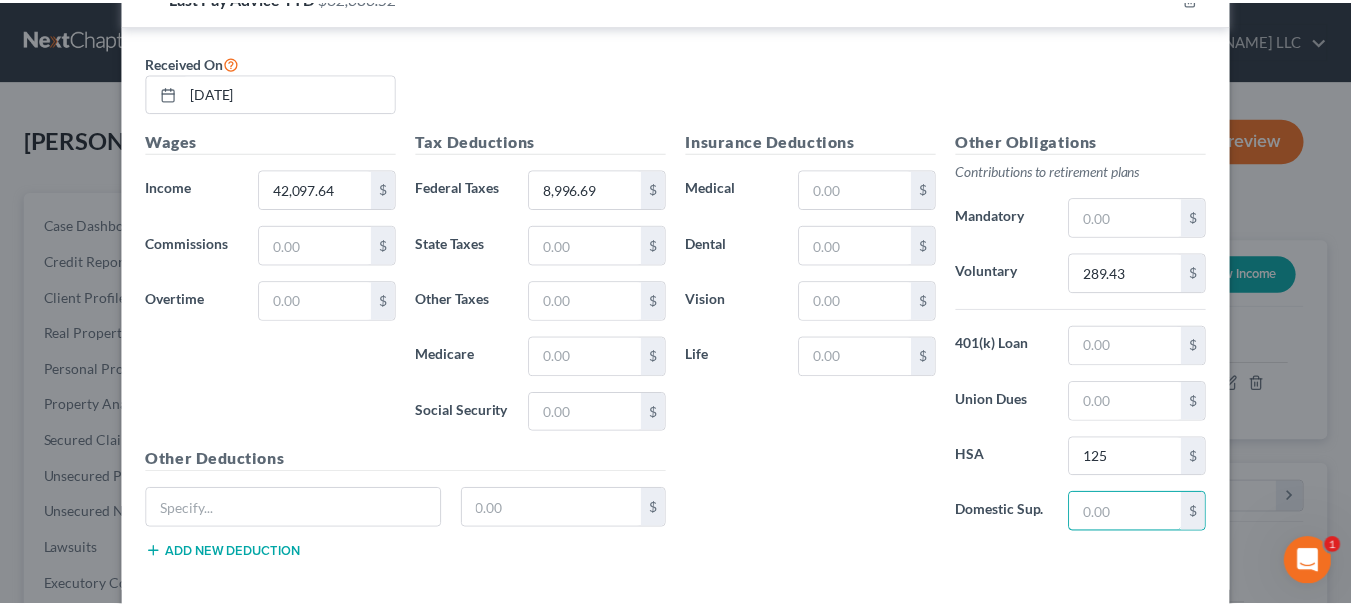 scroll, scrollTop: 887, scrollLeft: 0, axis: vertical 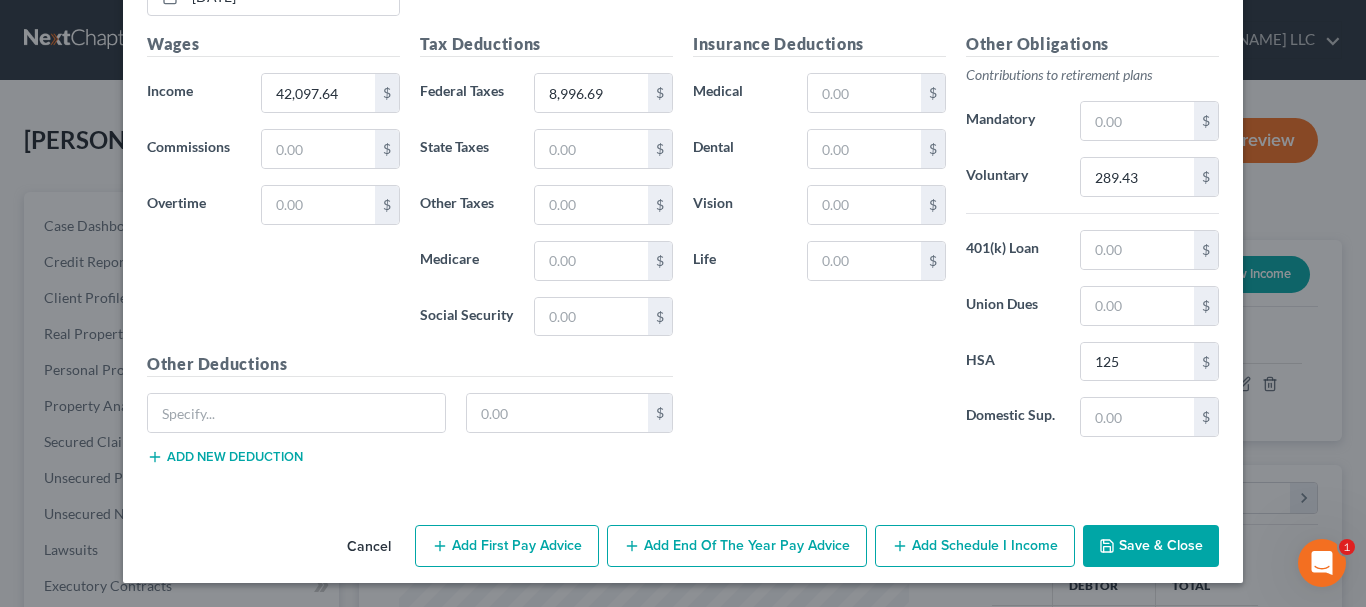 click on "Save & Close" at bounding box center [1151, 546] 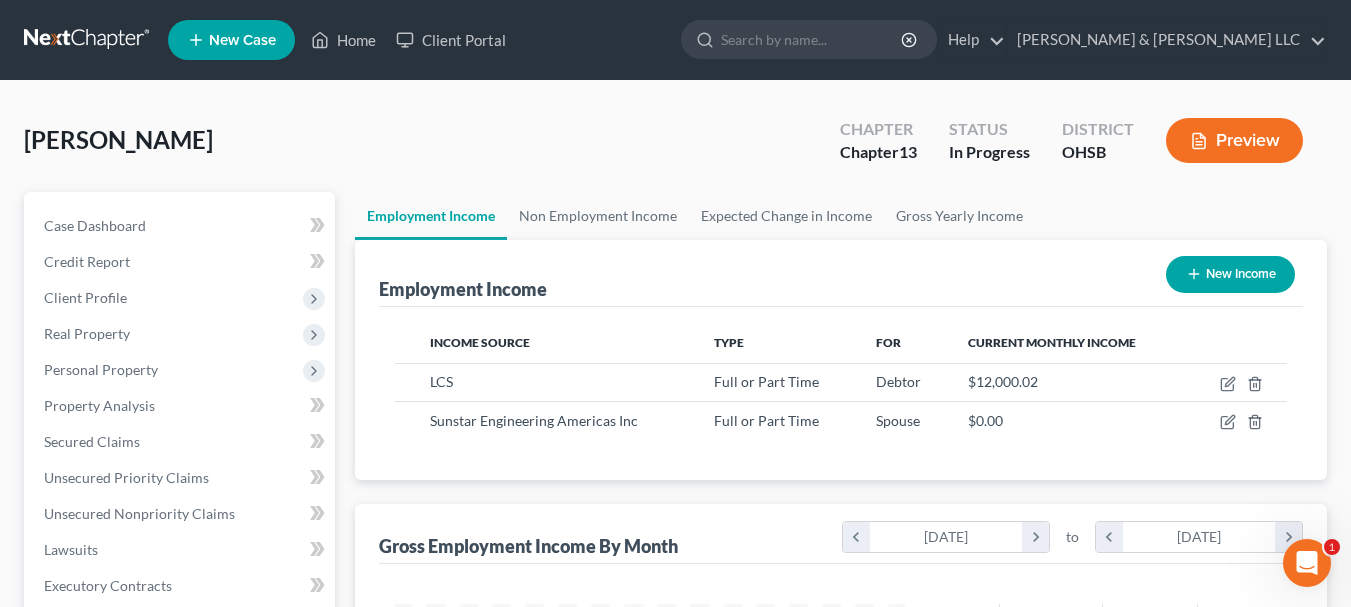 scroll, scrollTop: 359, scrollLeft: 544, axis: both 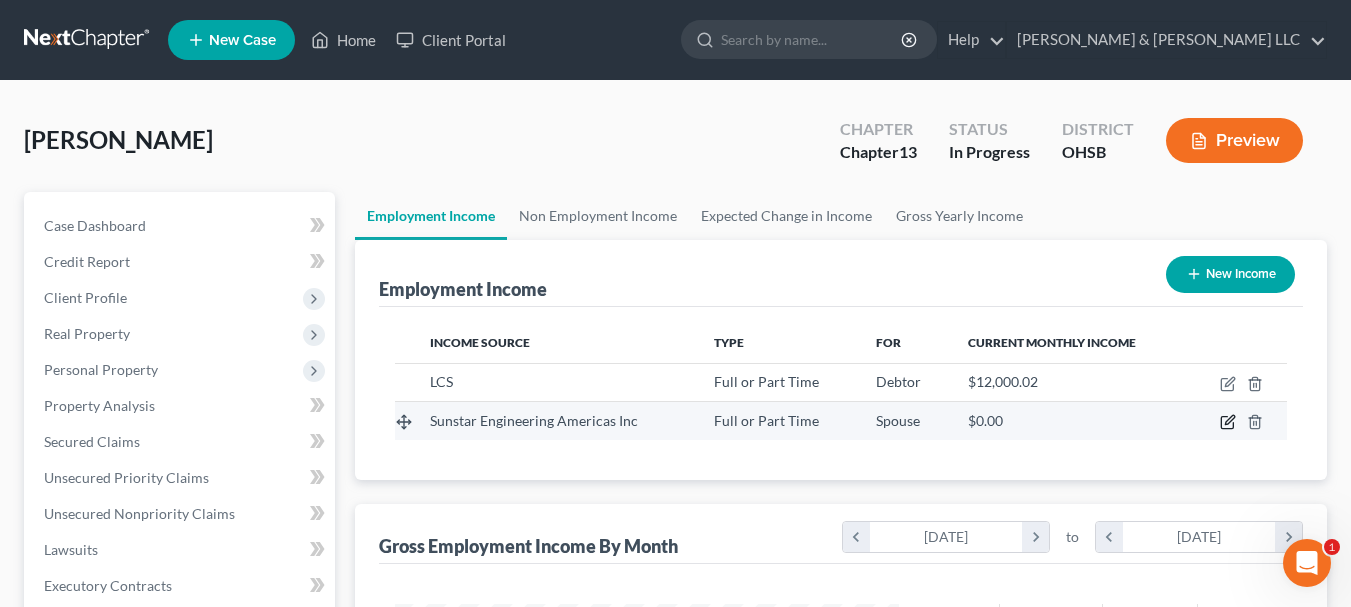 click 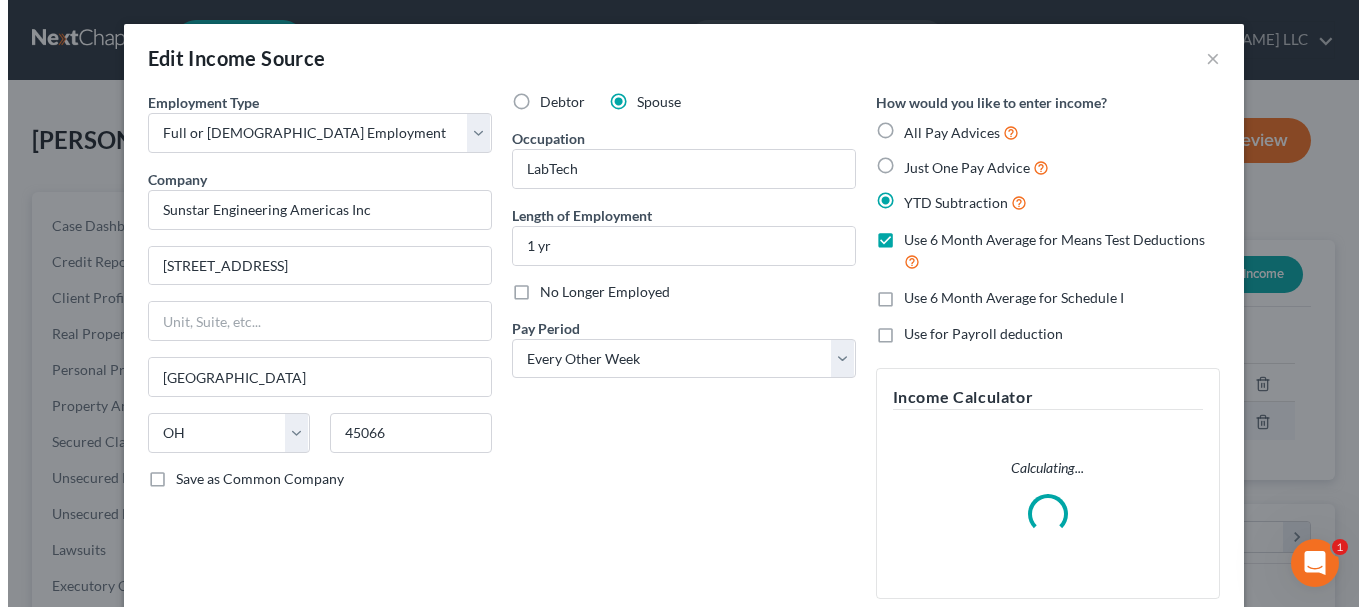 scroll, scrollTop: 999642, scrollLeft: 999450, axis: both 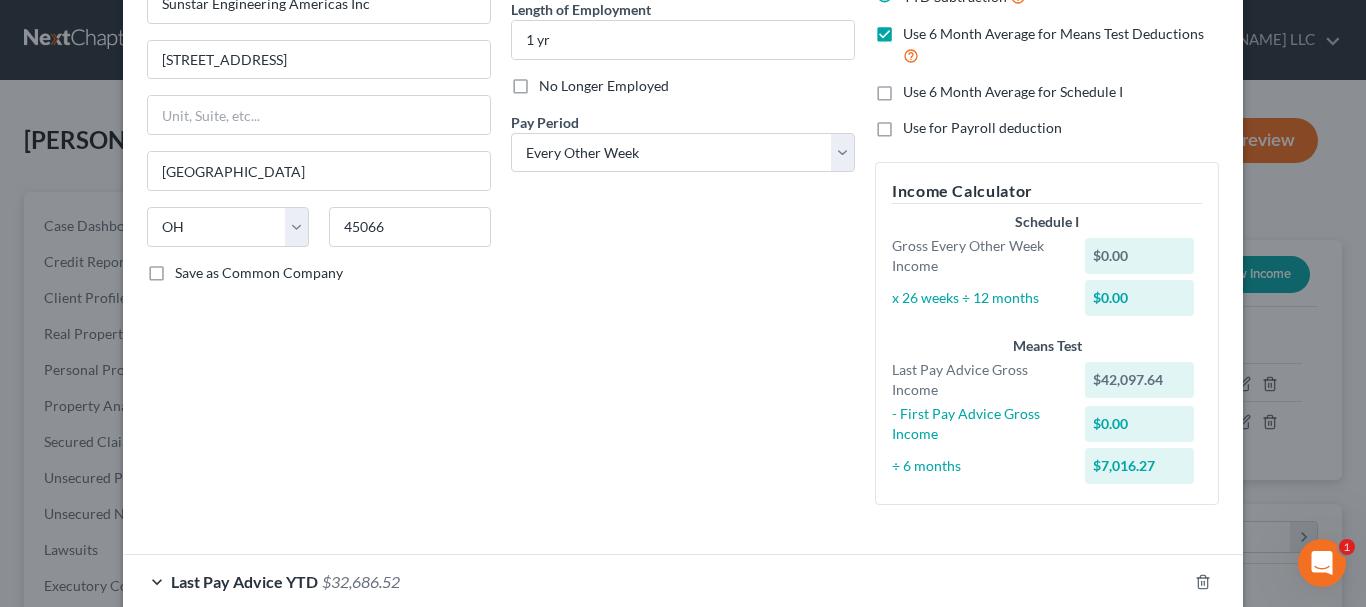 click on "Employment Type
*
Select Full or [DEMOGRAPHIC_DATA] Employment Self Employment
Company
*
Sunstar Engineering Americas Inc                      [GEOGRAPHIC_DATA] [US_STATE] AK AR AZ CA CO CT DE DC [GEOGRAPHIC_DATA] [GEOGRAPHIC_DATA] GU HI ID IL IN IA [GEOGRAPHIC_DATA] [GEOGRAPHIC_DATA] LA ME MD [GEOGRAPHIC_DATA] [GEOGRAPHIC_DATA] [GEOGRAPHIC_DATA] [GEOGRAPHIC_DATA] [GEOGRAPHIC_DATA] MT [GEOGRAPHIC_DATA] [GEOGRAPHIC_DATA] [GEOGRAPHIC_DATA] [GEOGRAPHIC_DATA] [GEOGRAPHIC_DATA] [GEOGRAPHIC_DATA] [GEOGRAPHIC_DATA] [GEOGRAPHIC_DATA] [GEOGRAPHIC_DATA] [GEOGRAPHIC_DATA] OR [GEOGRAPHIC_DATA] PR RI SC SD [GEOGRAPHIC_DATA] [GEOGRAPHIC_DATA] UT VI VA [GEOGRAPHIC_DATA] [GEOGRAPHIC_DATA] WV WI WY 45066 Save as Common Company" at bounding box center (319, 203) 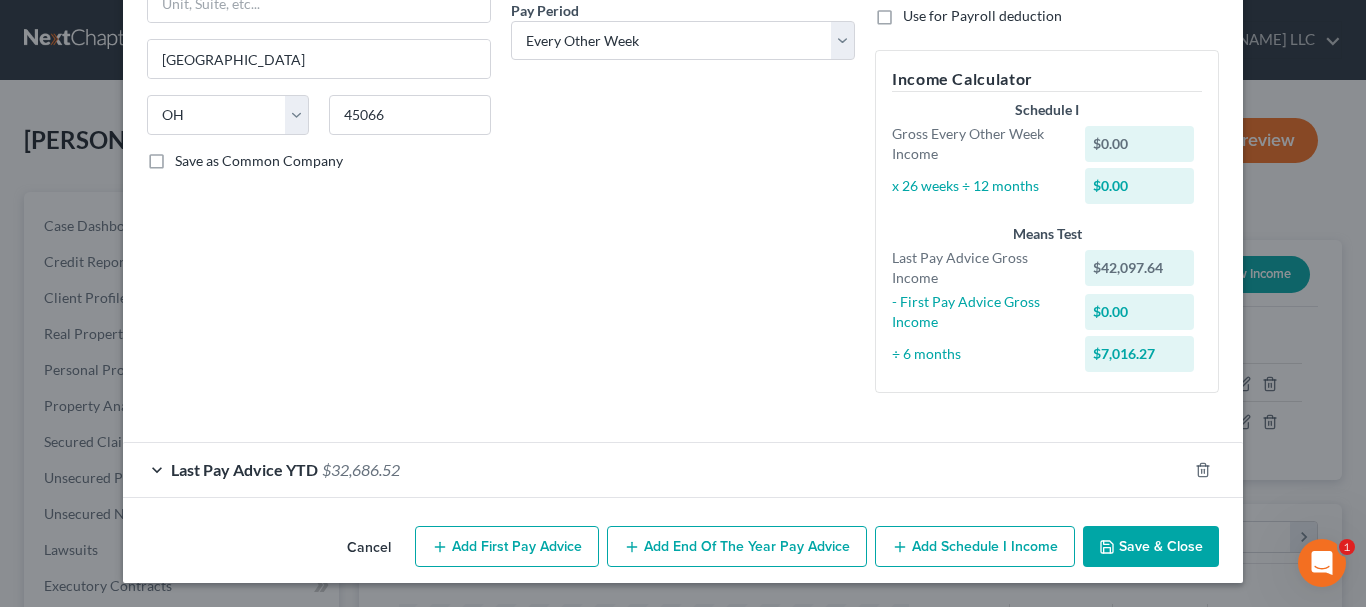 click on "Last Pay Advice YTD $32,686.52" at bounding box center [655, 469] 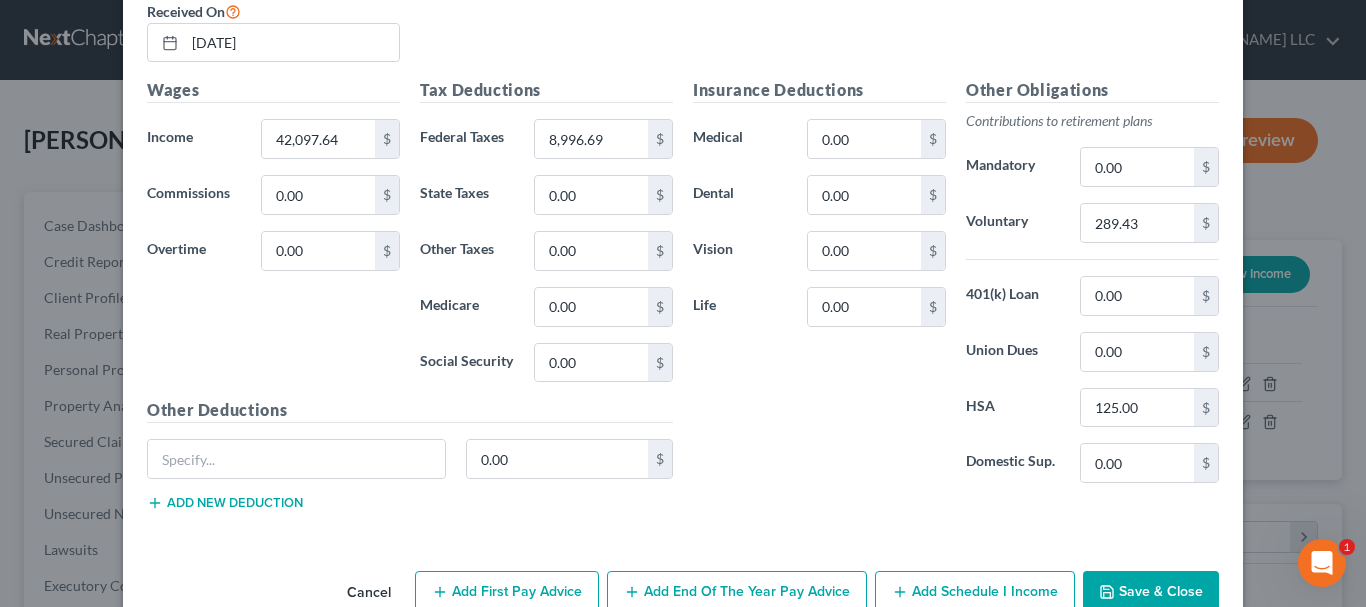 scroll, scrollTop: 887, scrollLeft: 0, axis: vertical 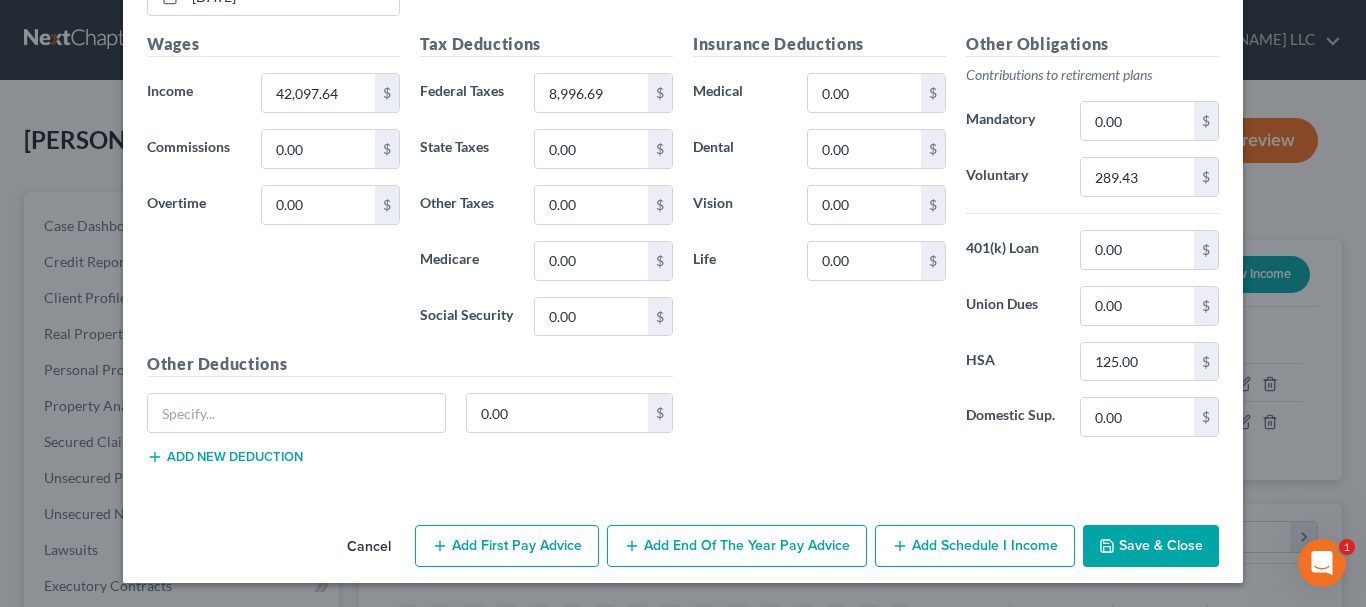 click on "Add Schedule I Income" at bounding box center [975, 546] 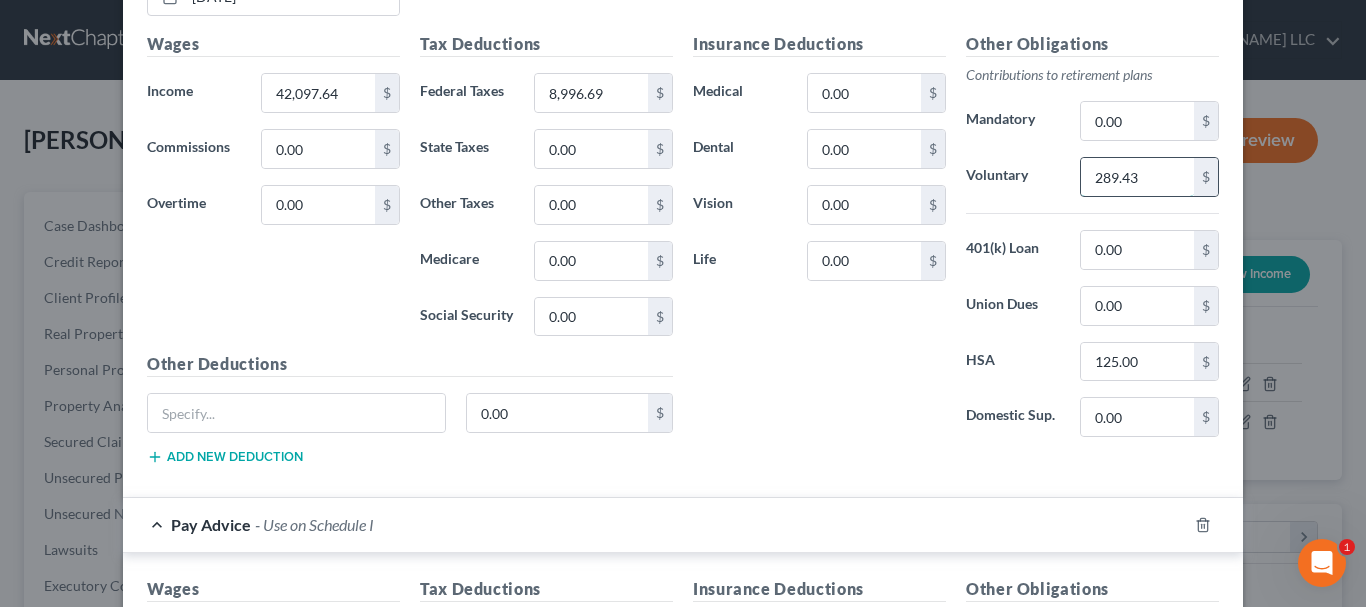 click on "289.43" at bounding box center [1137, 177] 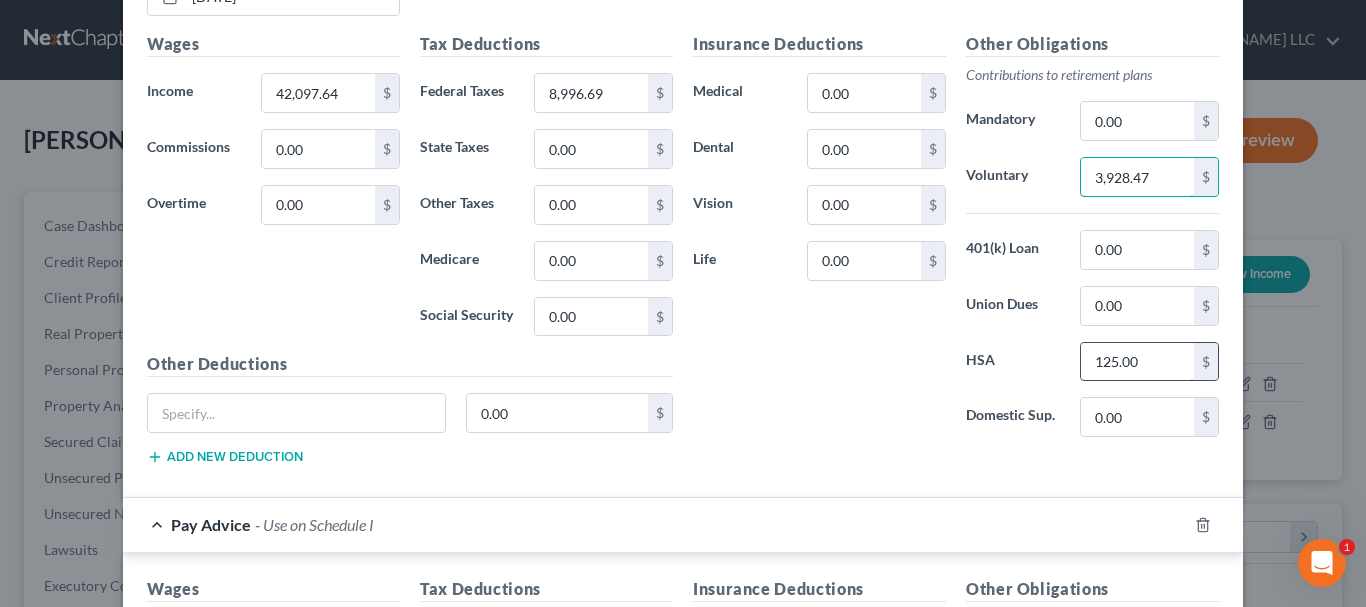 type on "3,928.47" 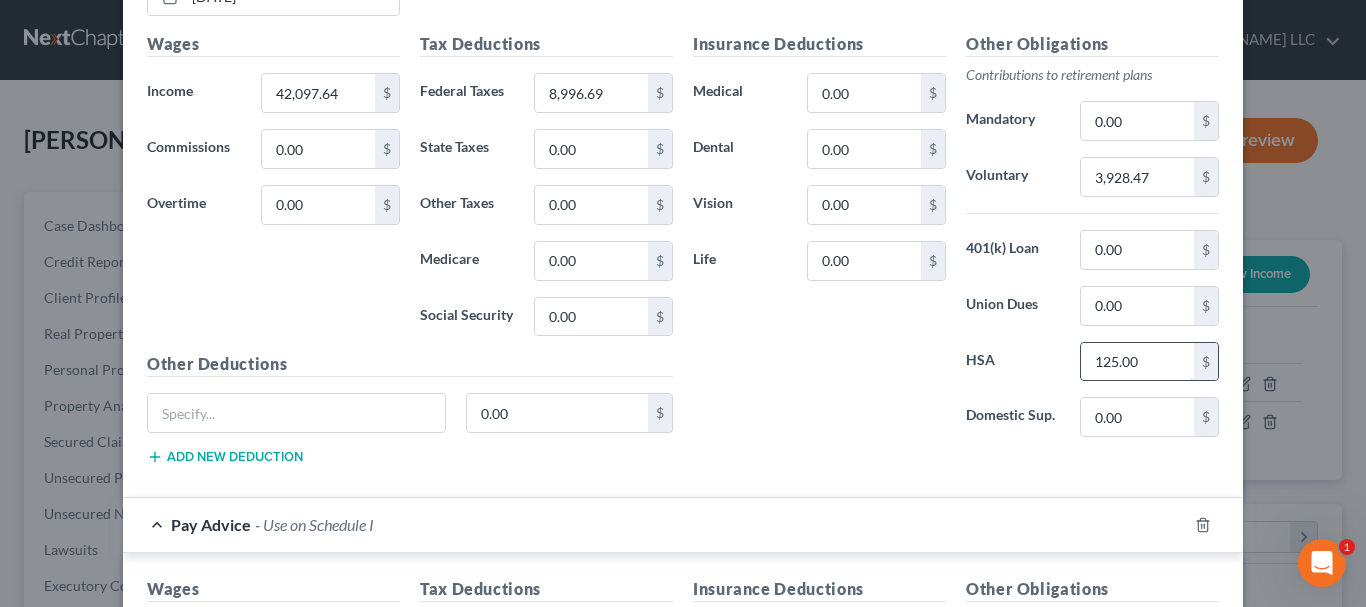 click on "125.00" at bounding box center [1137, 362] 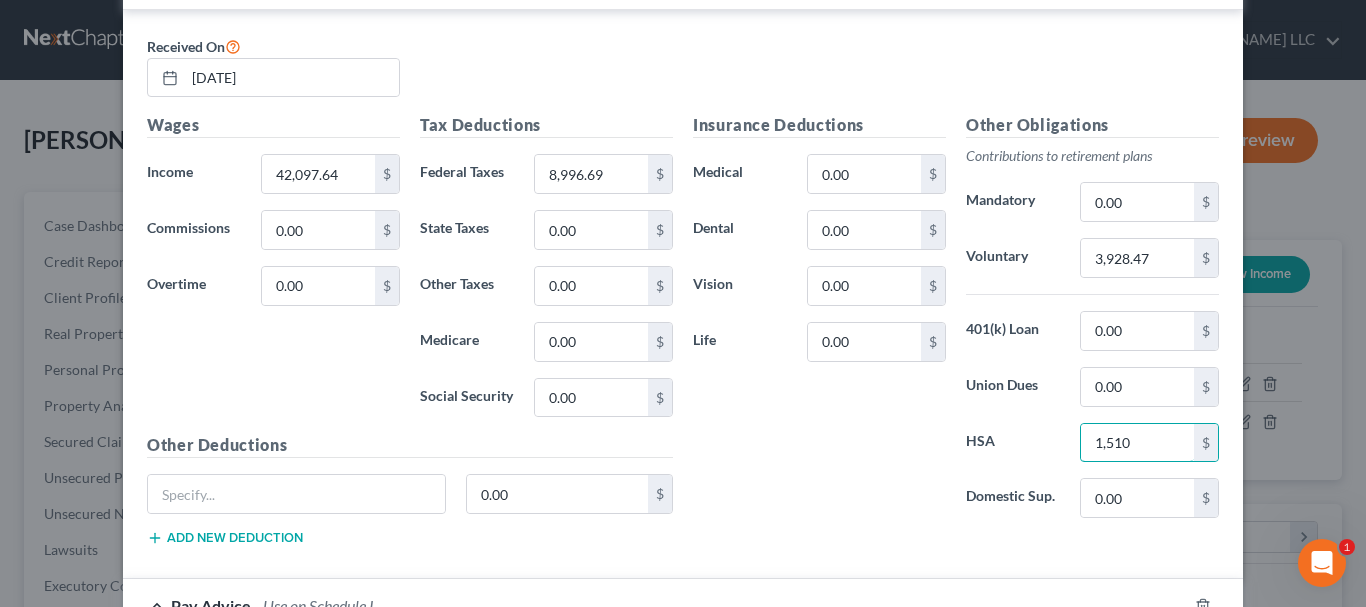scroll, scrollTop: 805, scrollLeft: 0, axis: vertical 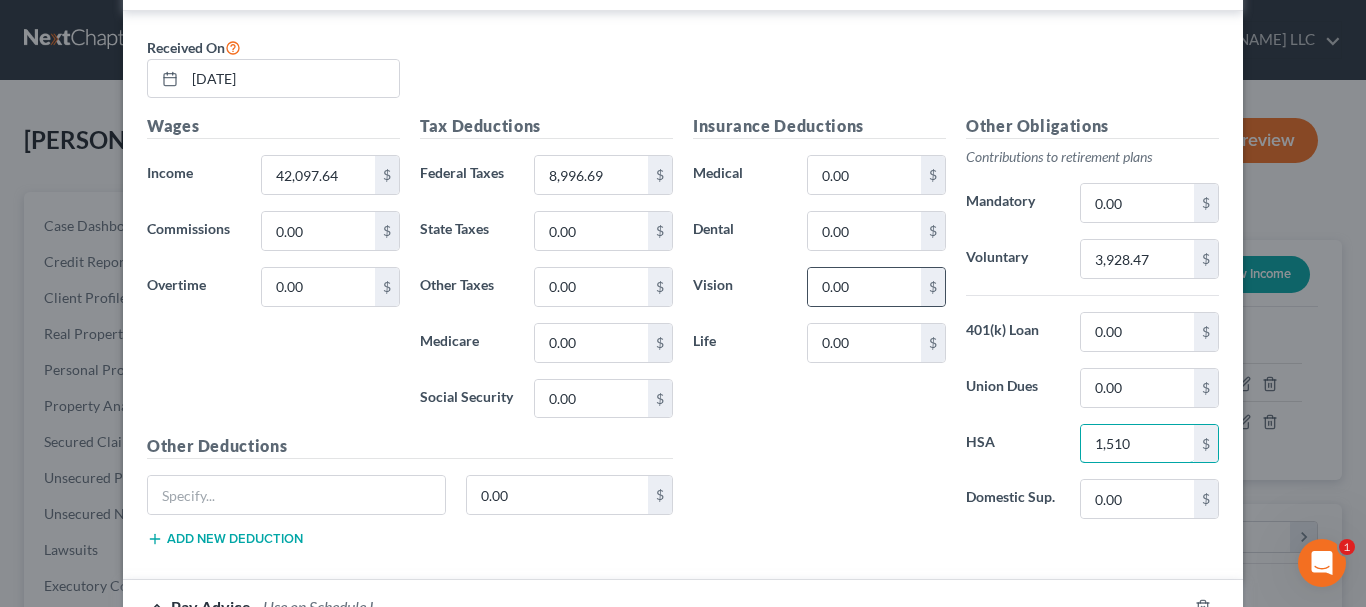 type on "1,510" 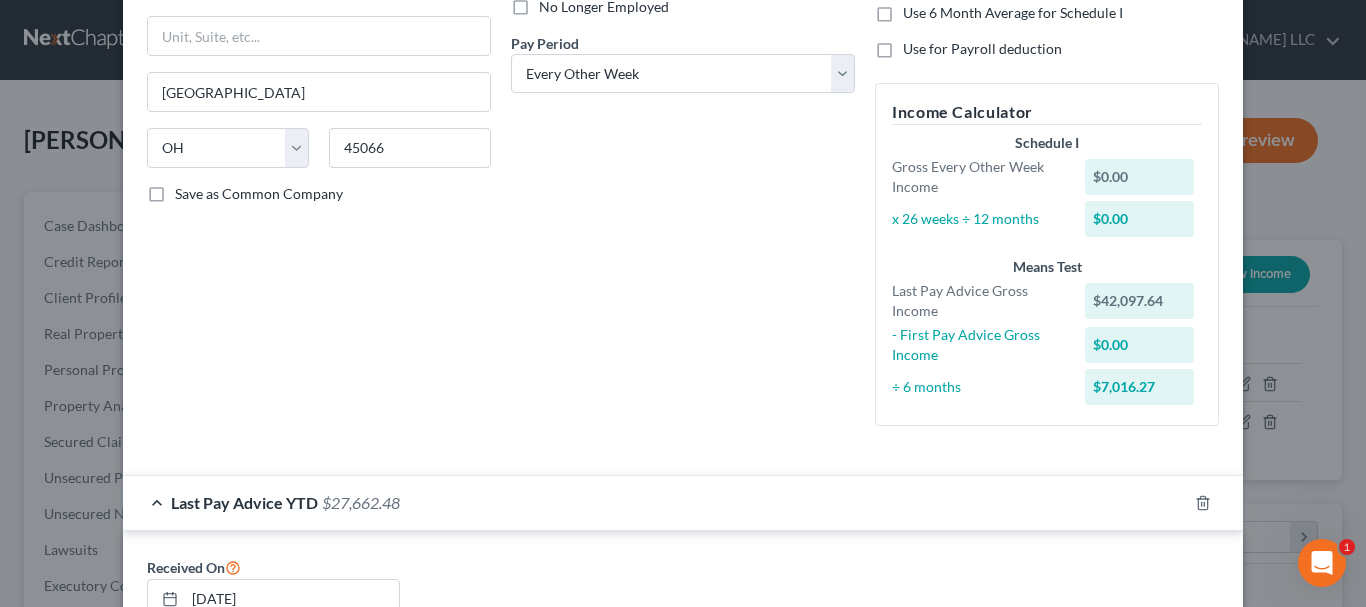 scroll, scrollTop: 276, scrollLeft: 0, axis: vertical 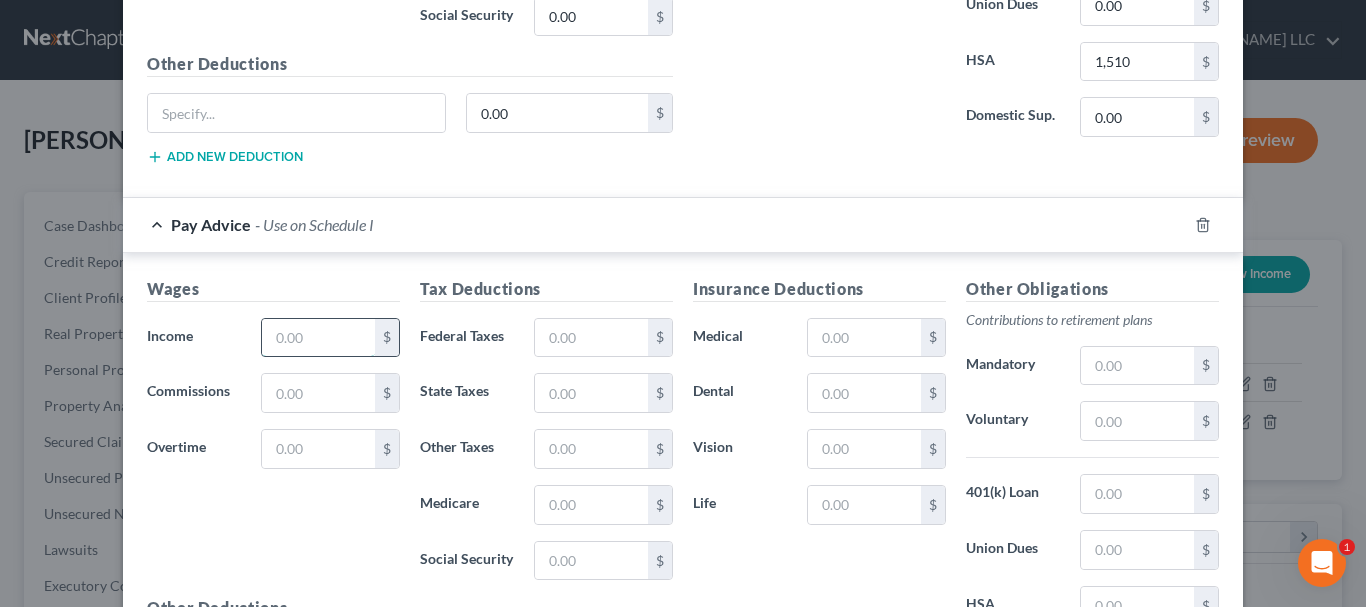 click at bounding box center (318, 338) 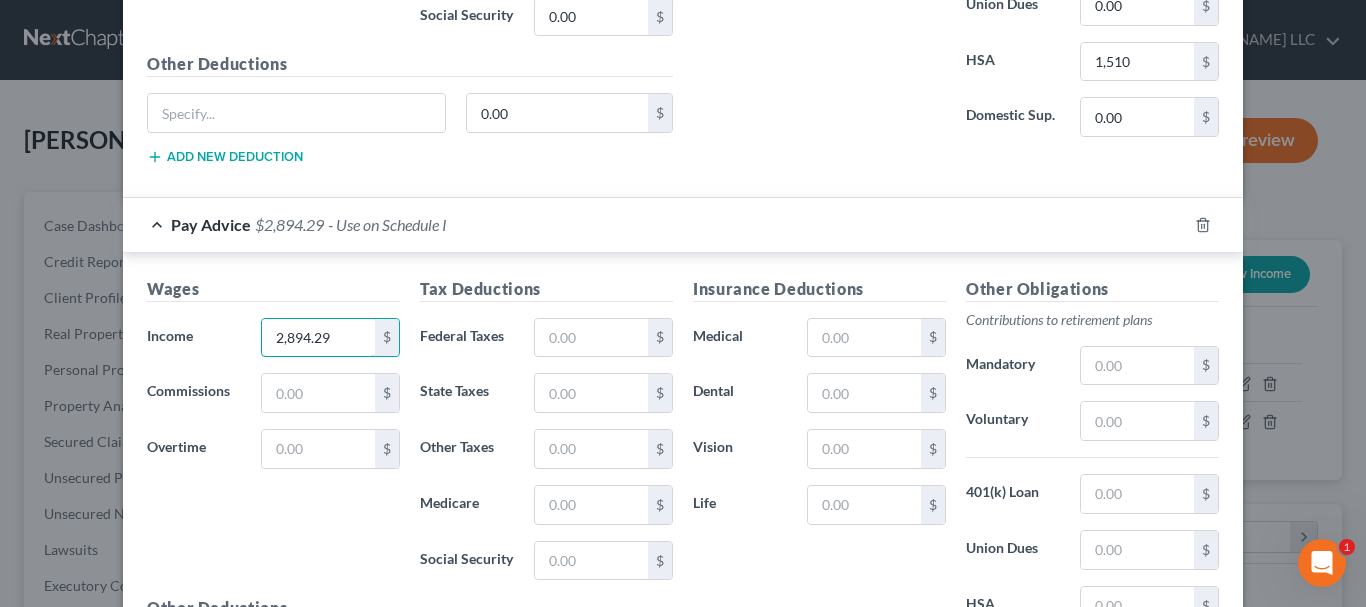 type on "2,894.29" 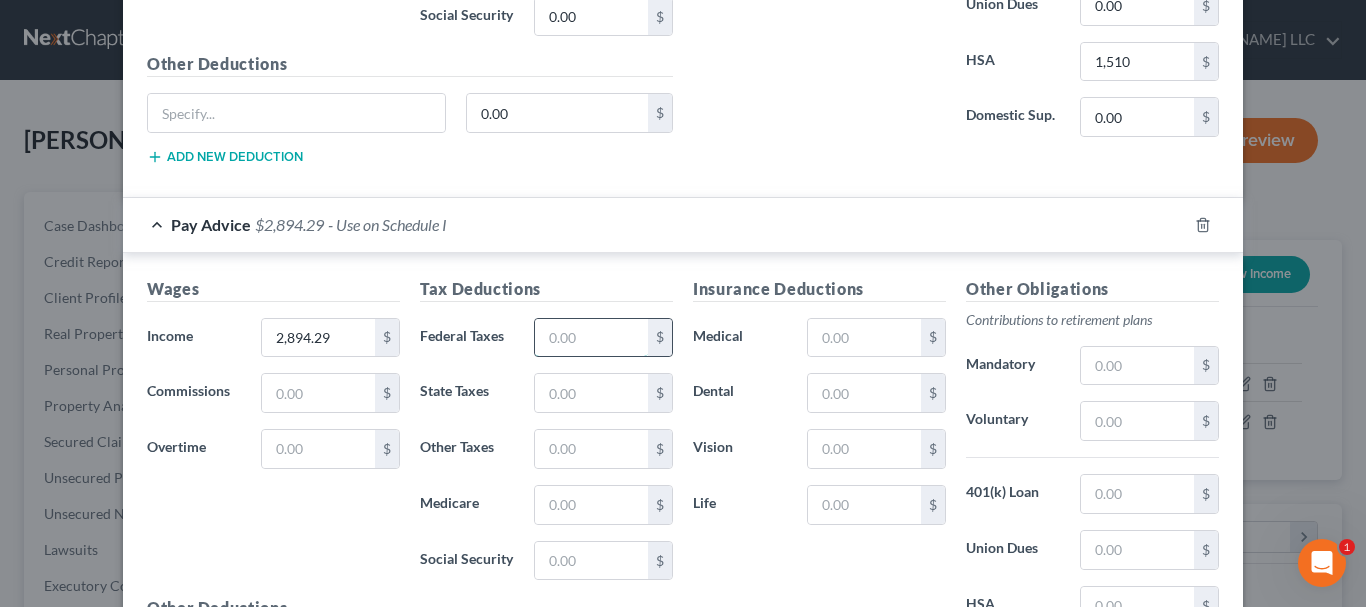 click at bounding box center [591, 338] 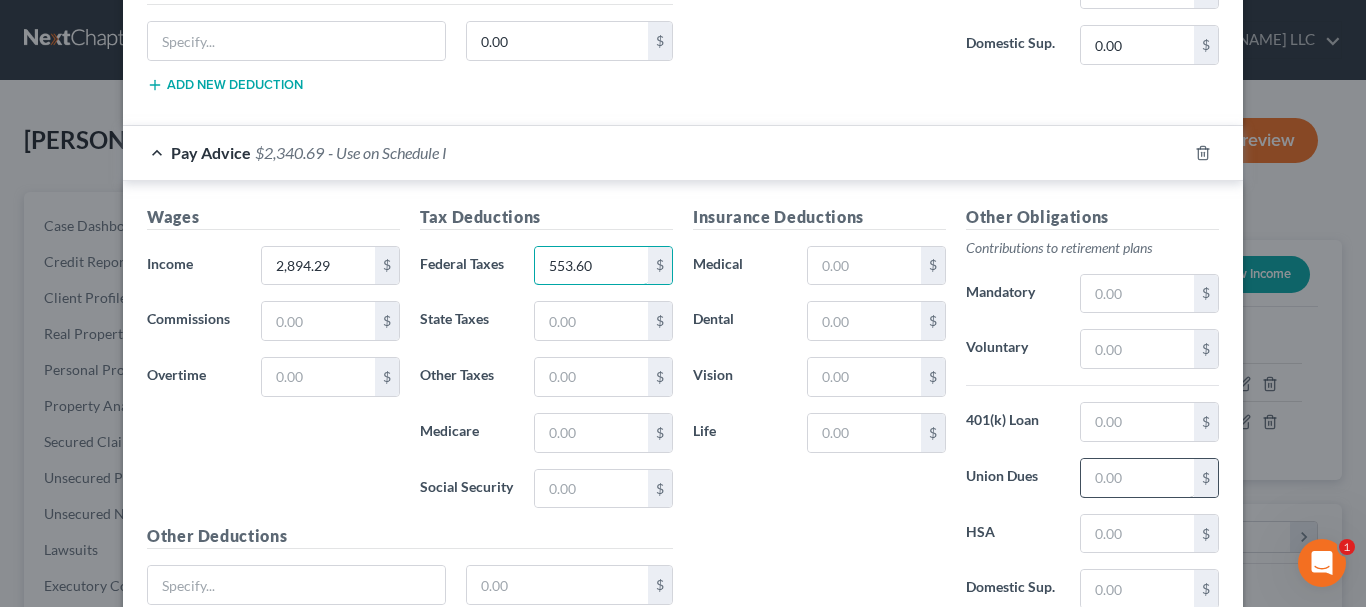 scroll, scrollTop: 1260, scrollLeft: 0, axis: vertical 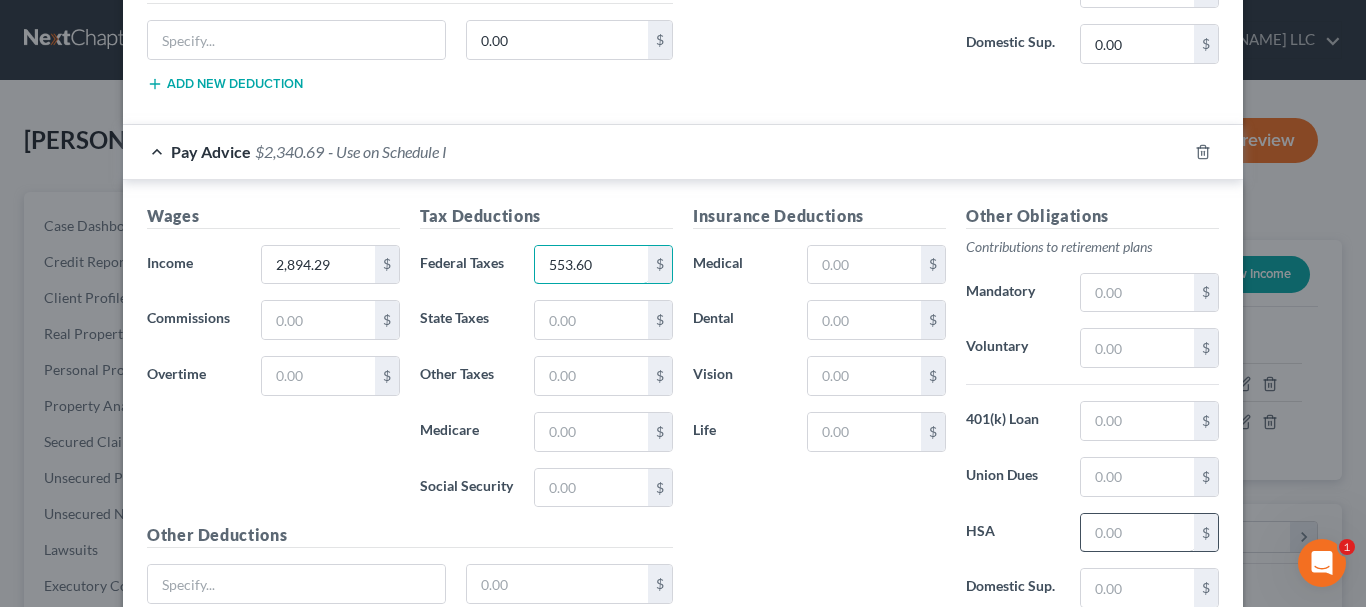 type on "553.60" 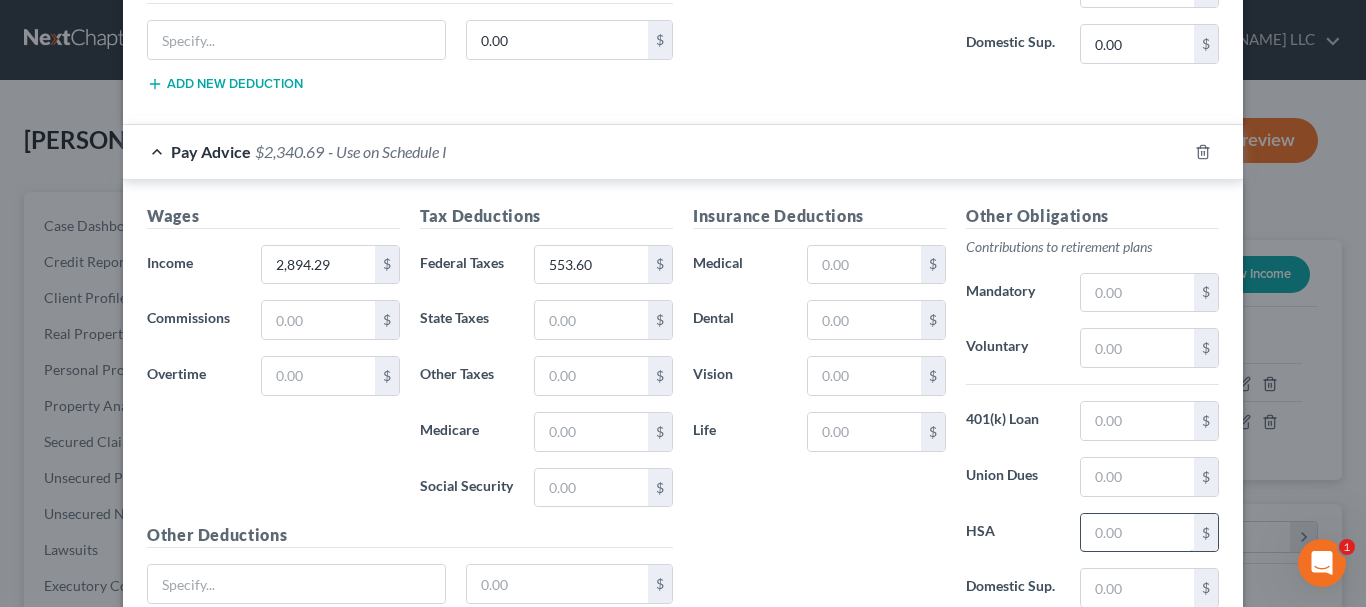 click at bounding box center (1137, 533) 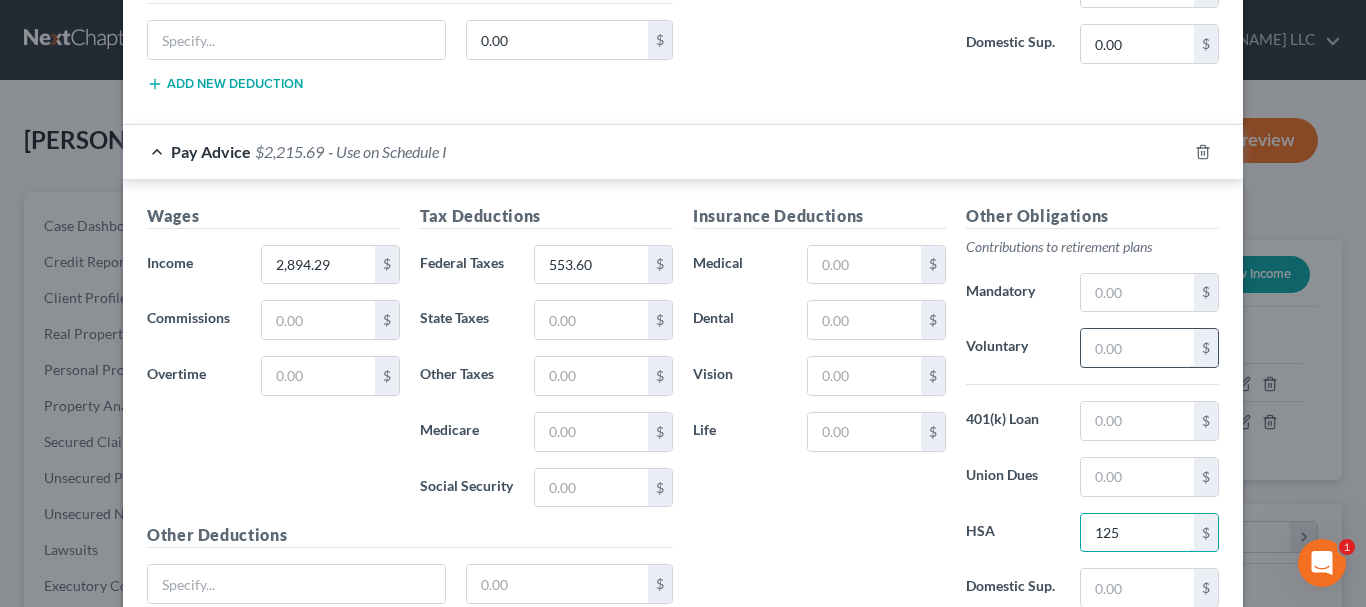 type on "125" 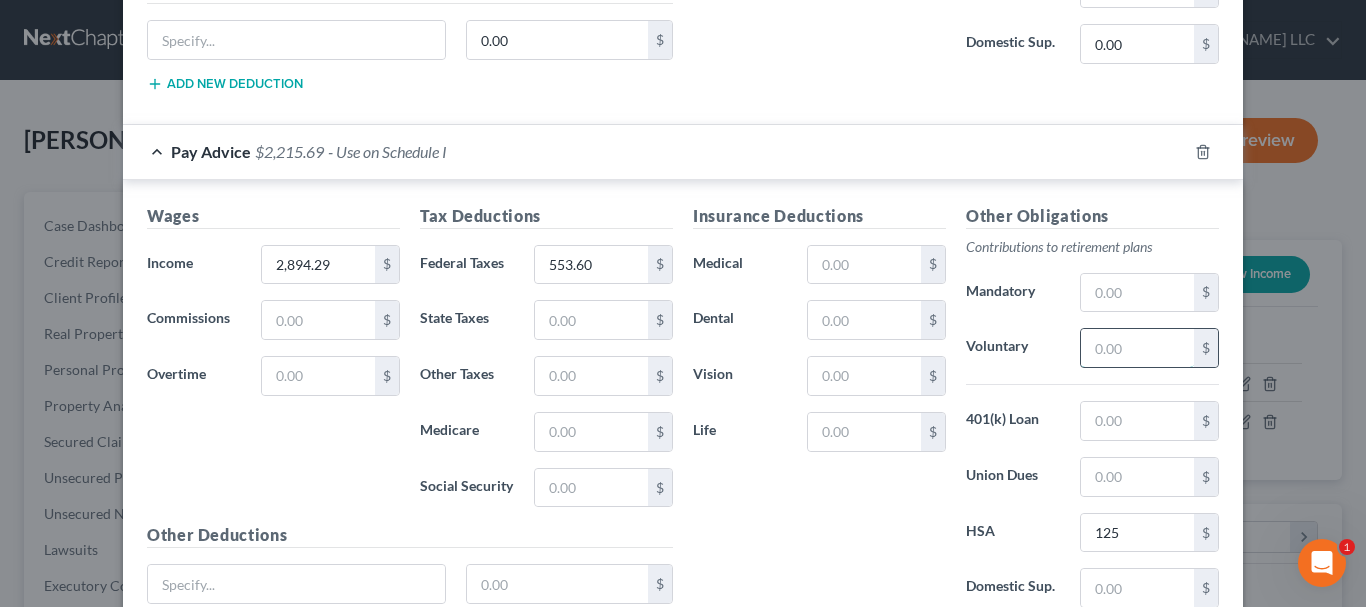 click at bounding box center [1137, 348] 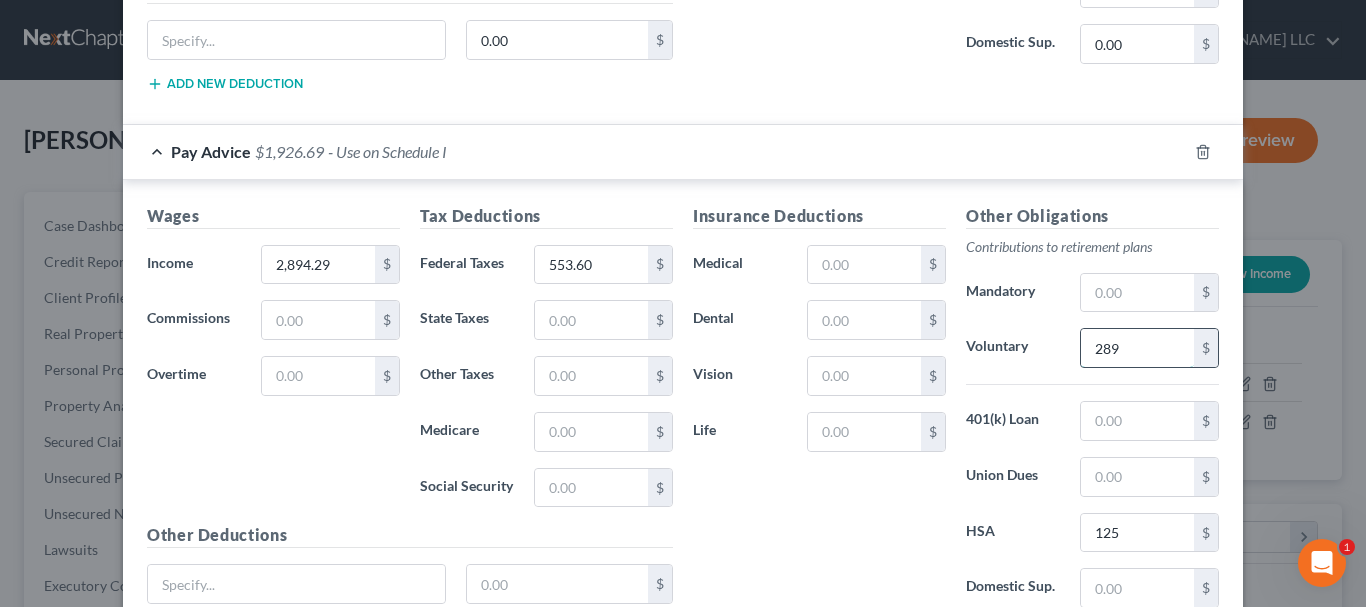 type on "289.43" 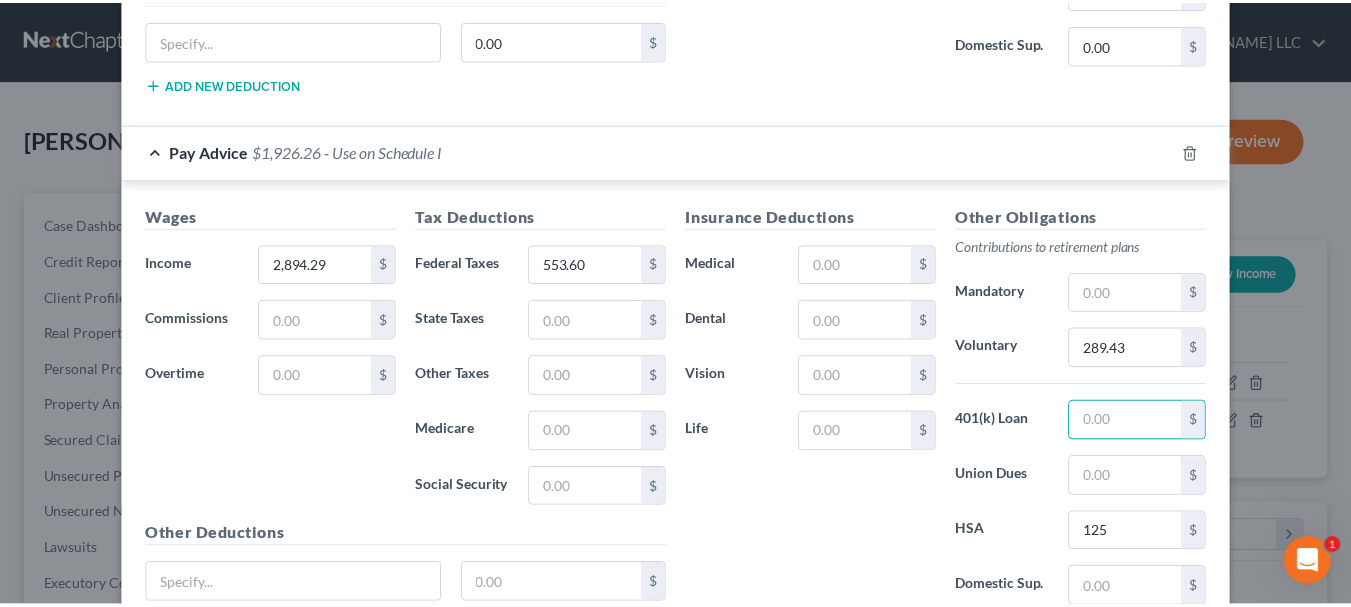 scroll, scrollTop: 1431, scrollLeft: 0, axis: vertical 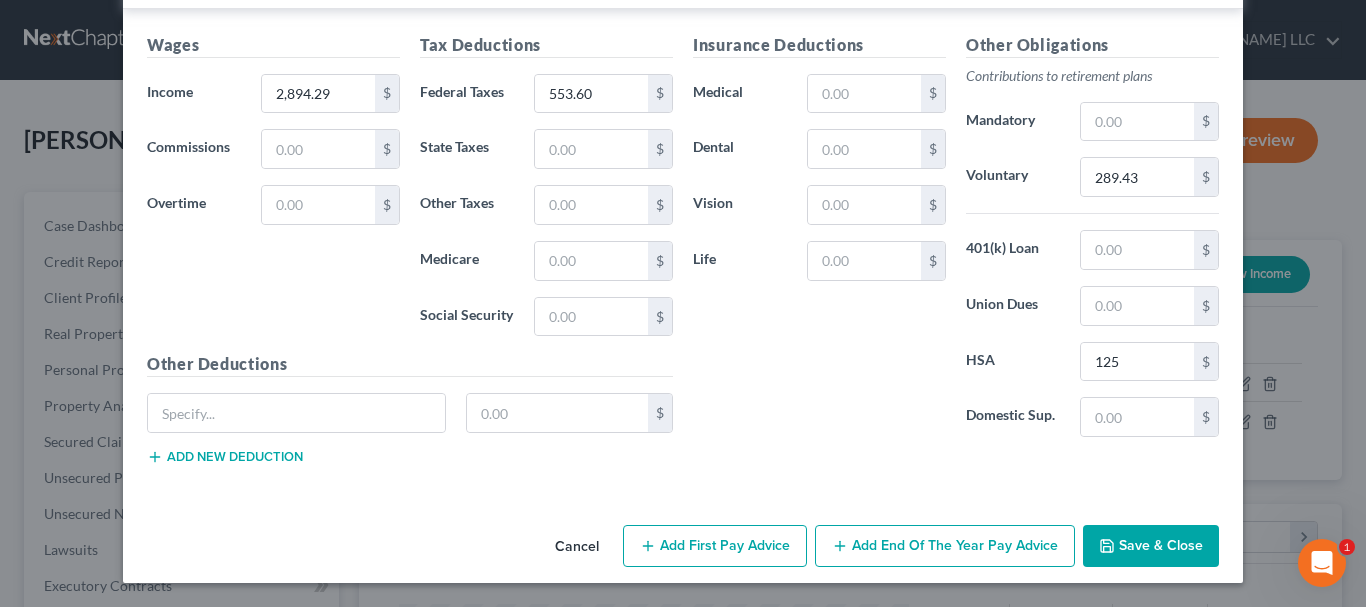 click on "Save & Close" at bounding box center (1151, 546) 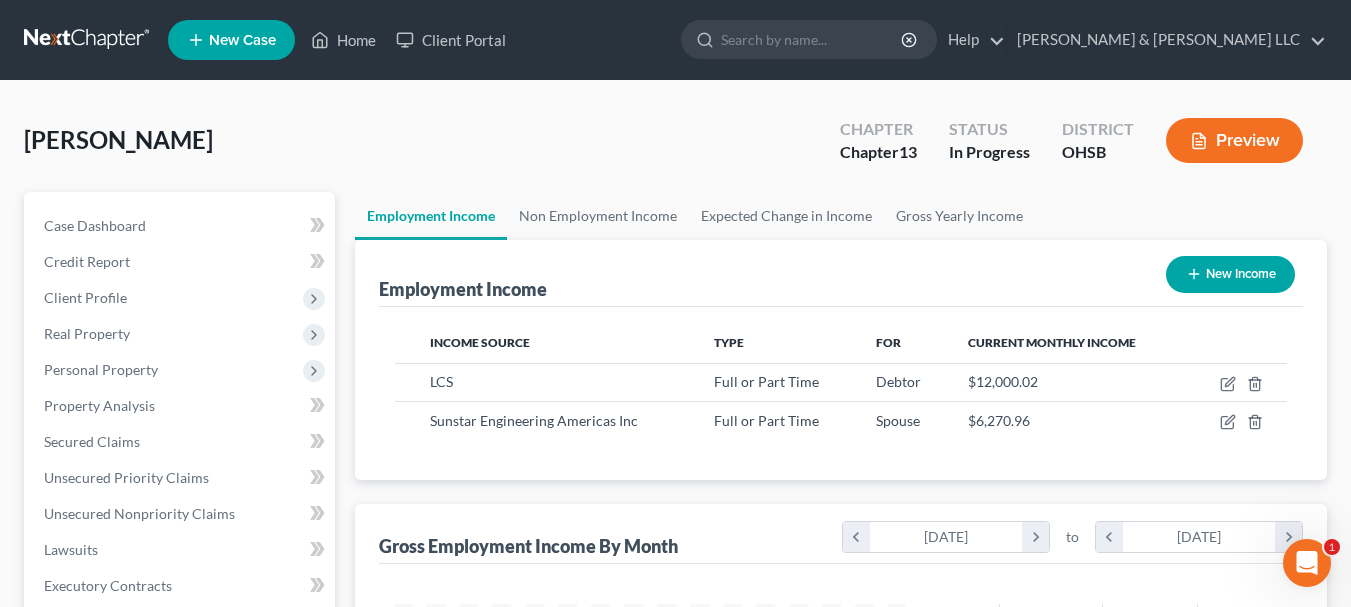 scroll, scrollTop: 359, scrollLeft: 544, axis: both 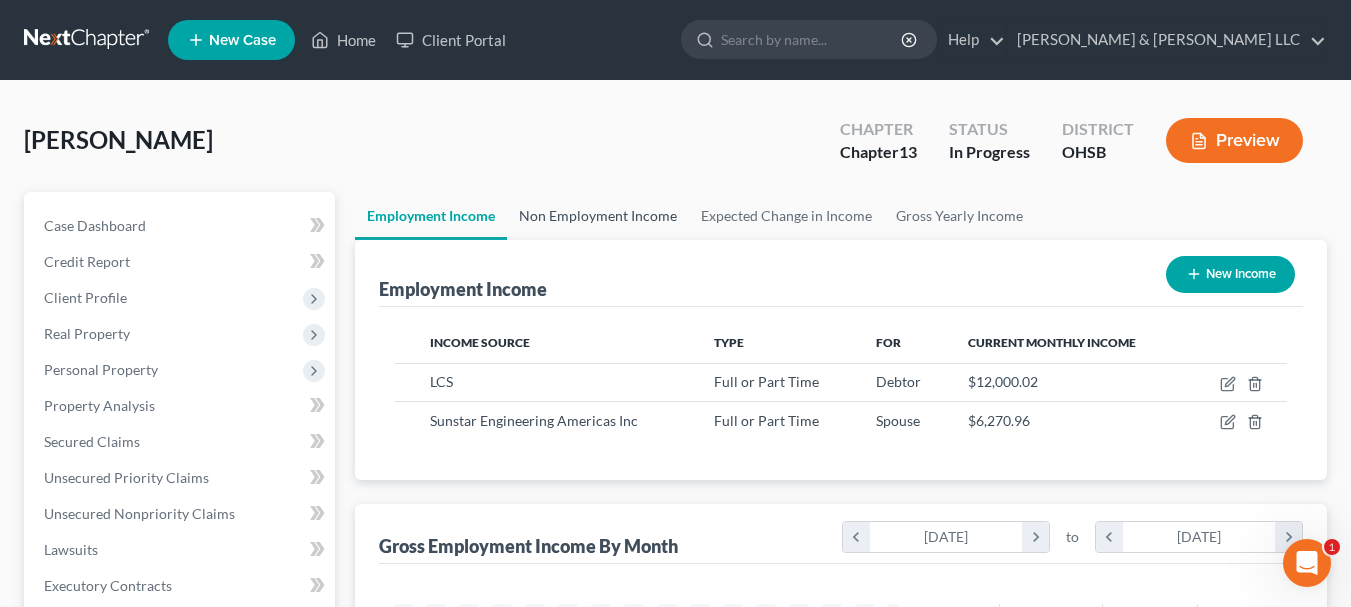 click on "Non Employment Income" at bounding box center [598, 216] 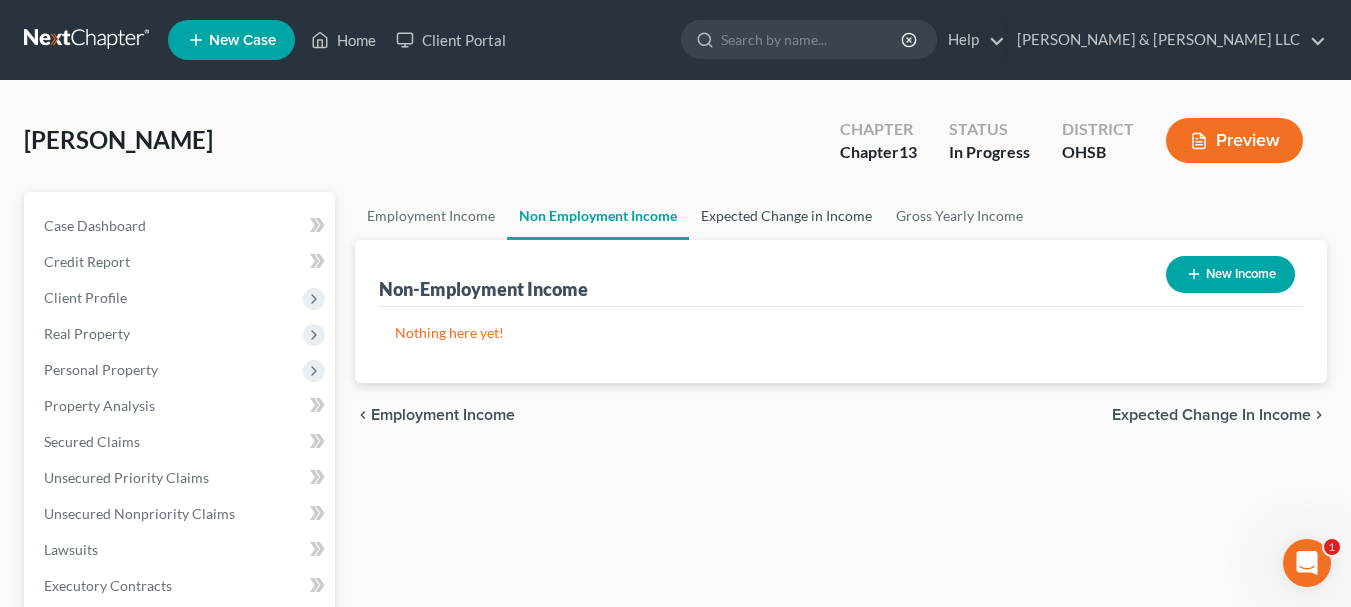 click on "Expected Change in Income" at bounding box center [786, 216] 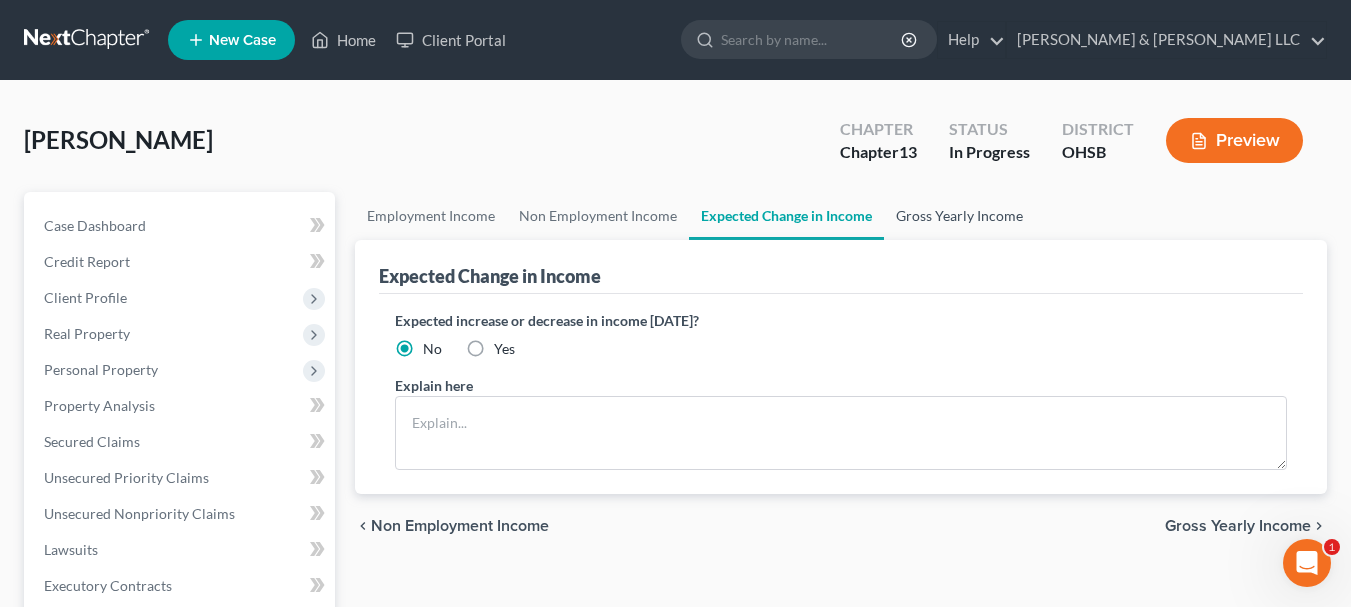 click on "Gross Yearly Income" at bounding box center (959, 216) 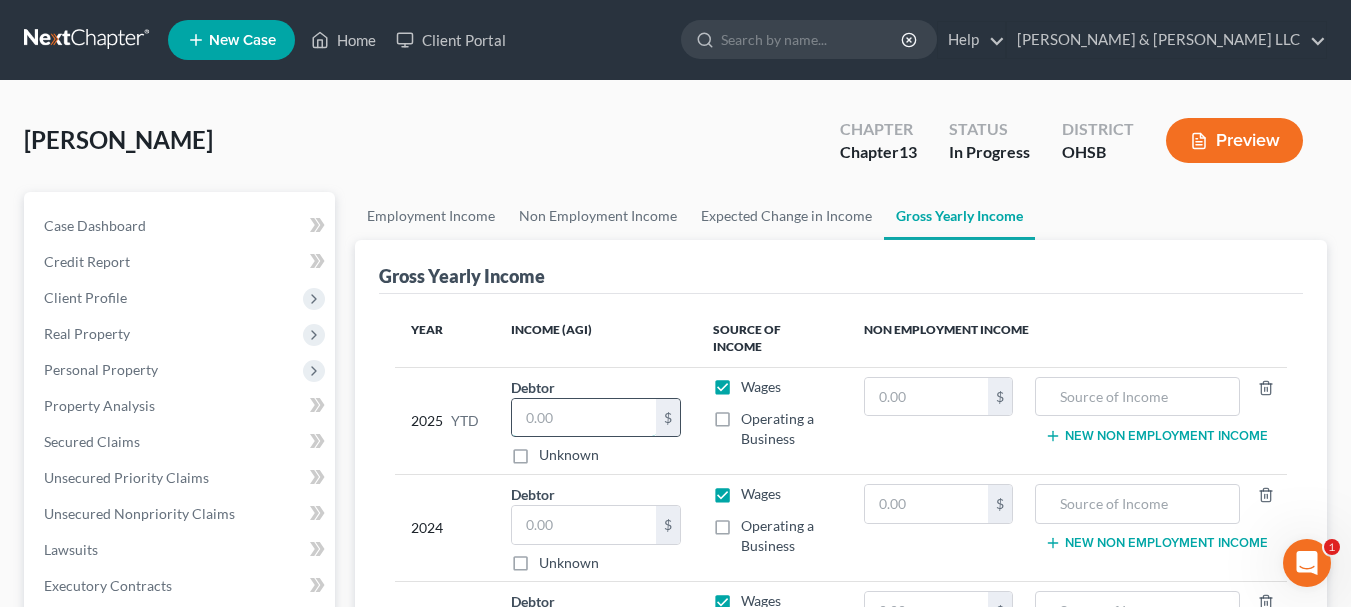 click at bounding box center [584, 418] 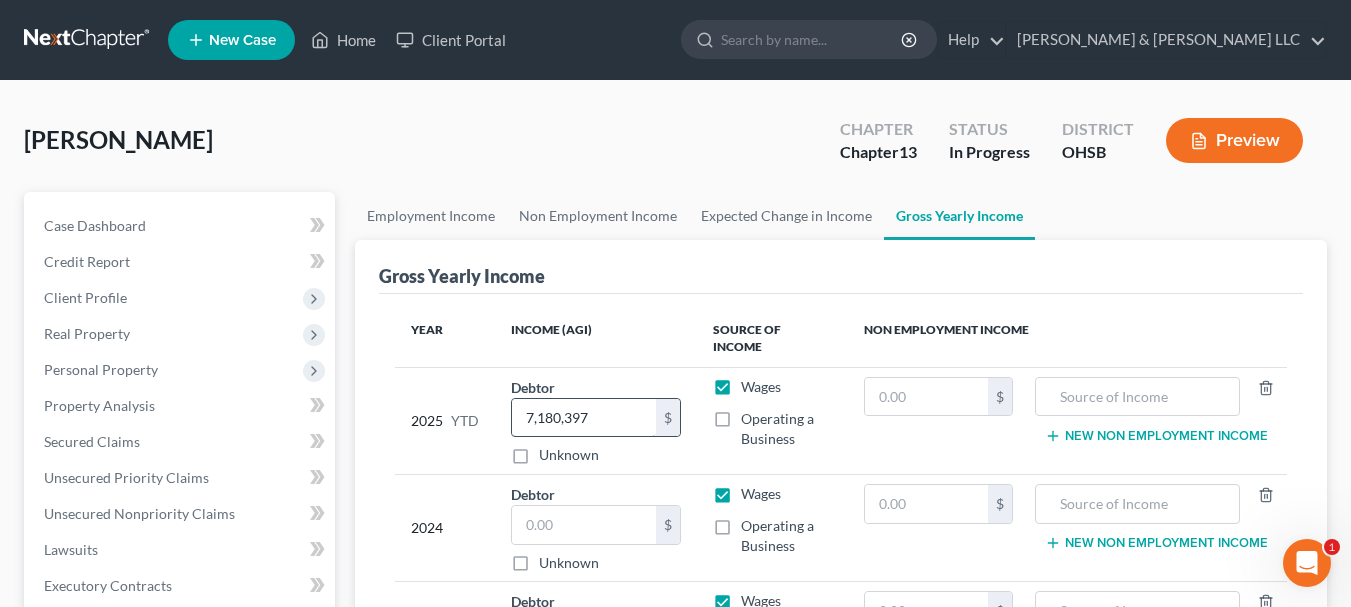 click on "7,180,397" at bounding box center (584, 418) 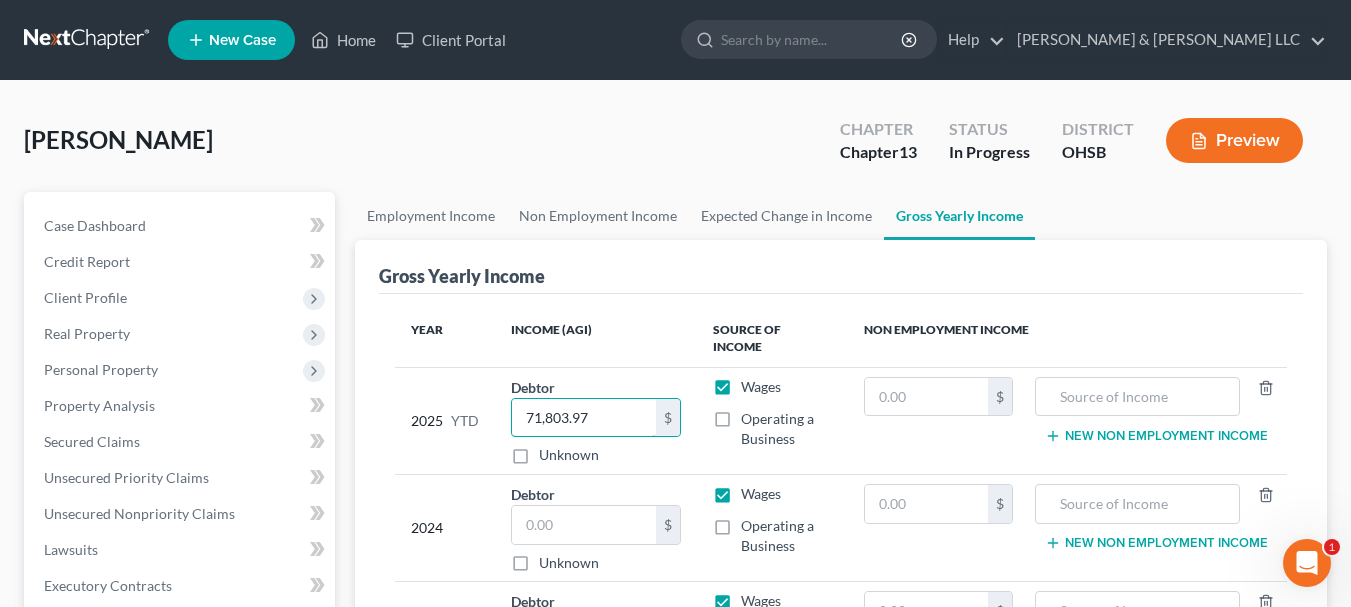 type on "71,803.97" 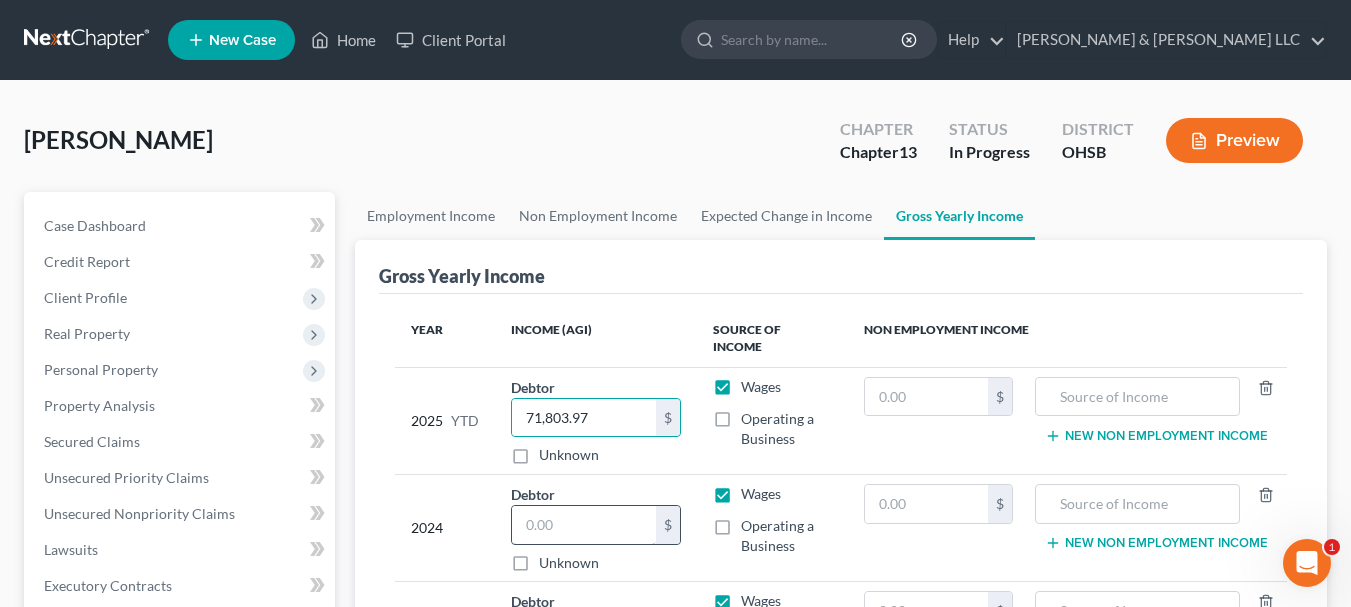 click at bounding box center [584, 525] 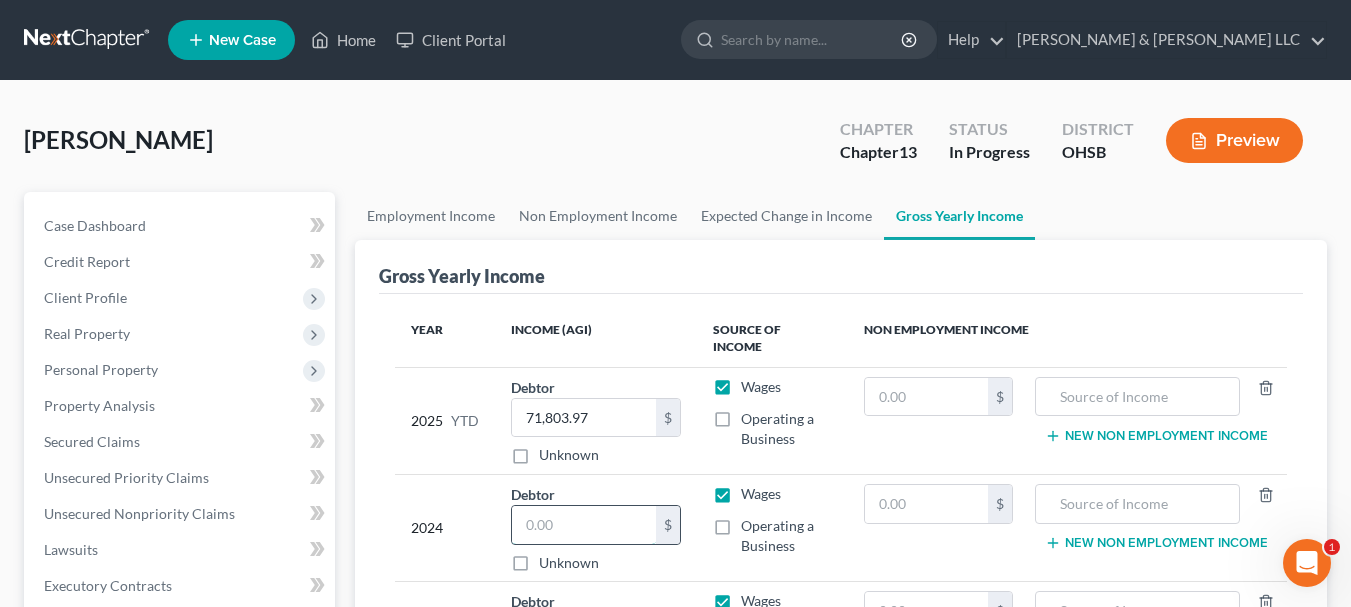 paste on "143 854 35" 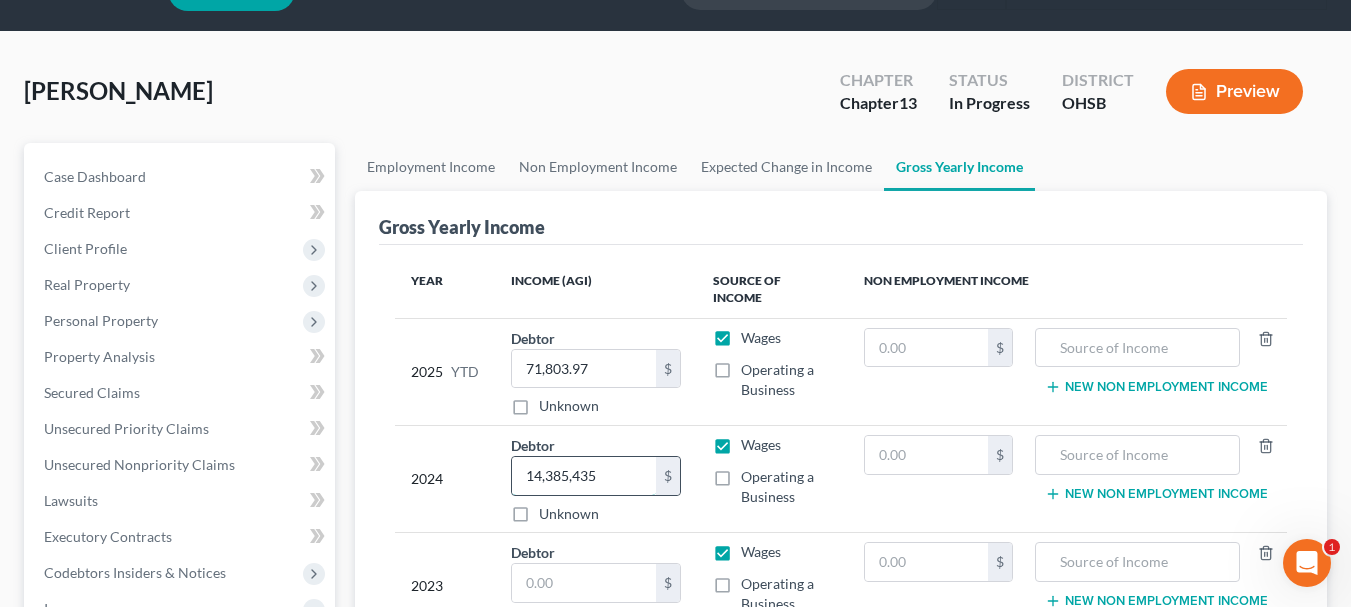 scroll, scrollTop: 50, scrollLeft: 0, axis: vertical 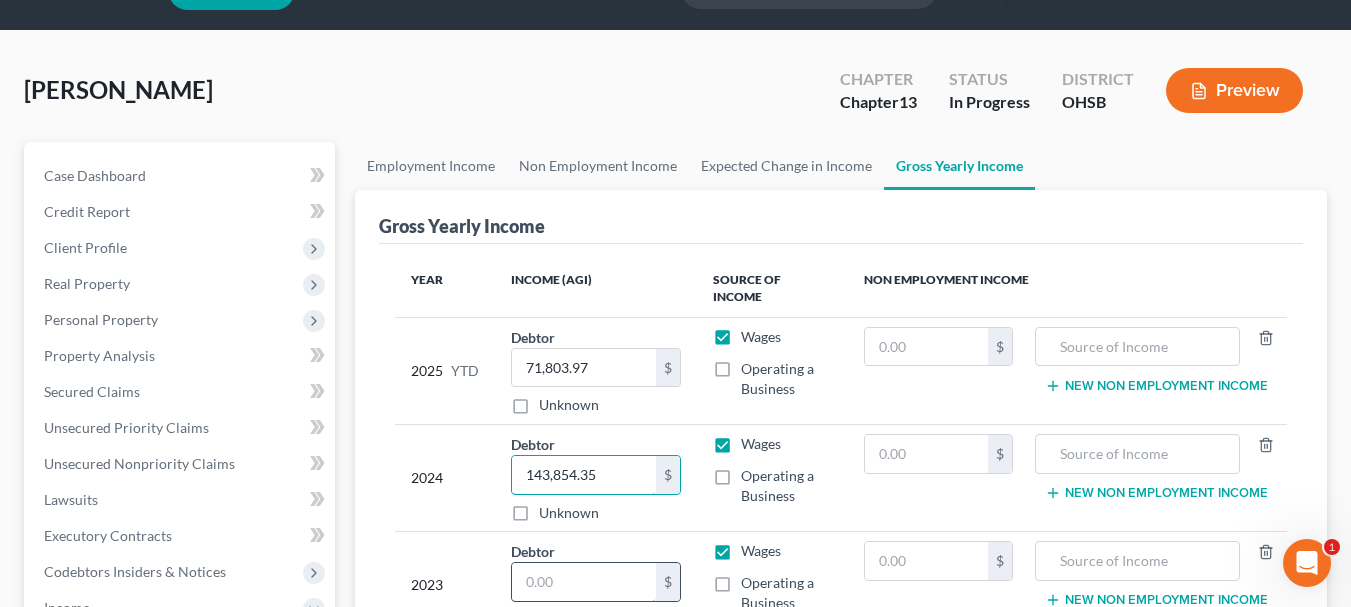 type on "143,854.35" 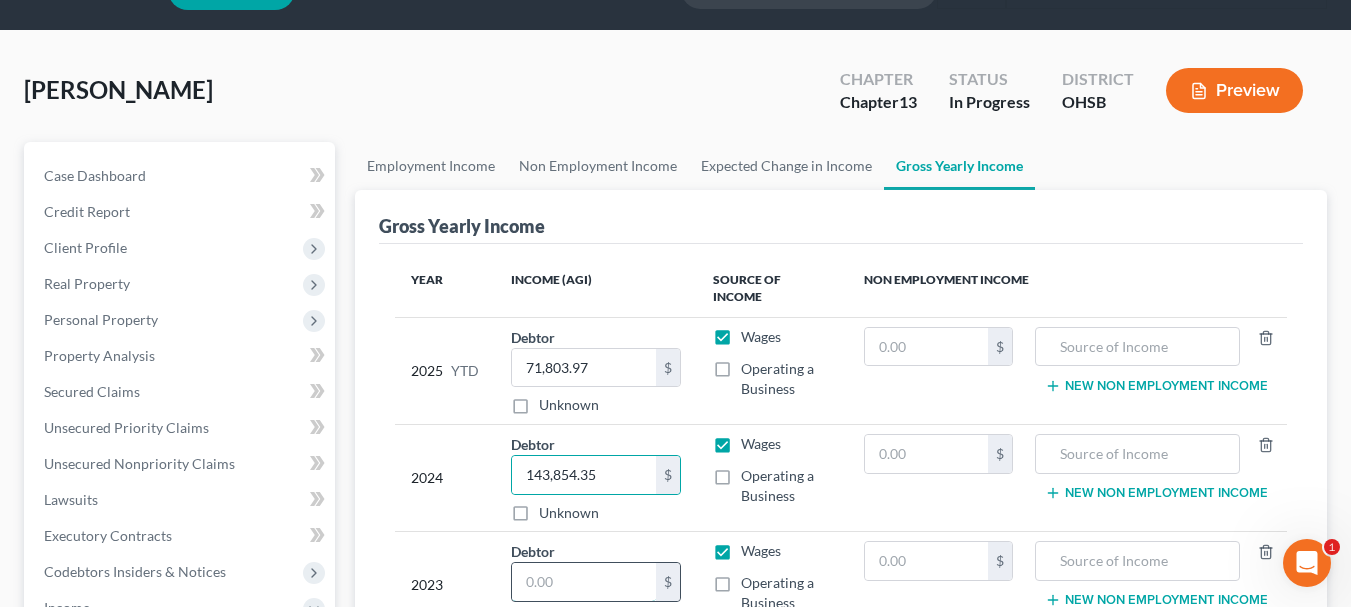 click at bounding box center (584, 582) 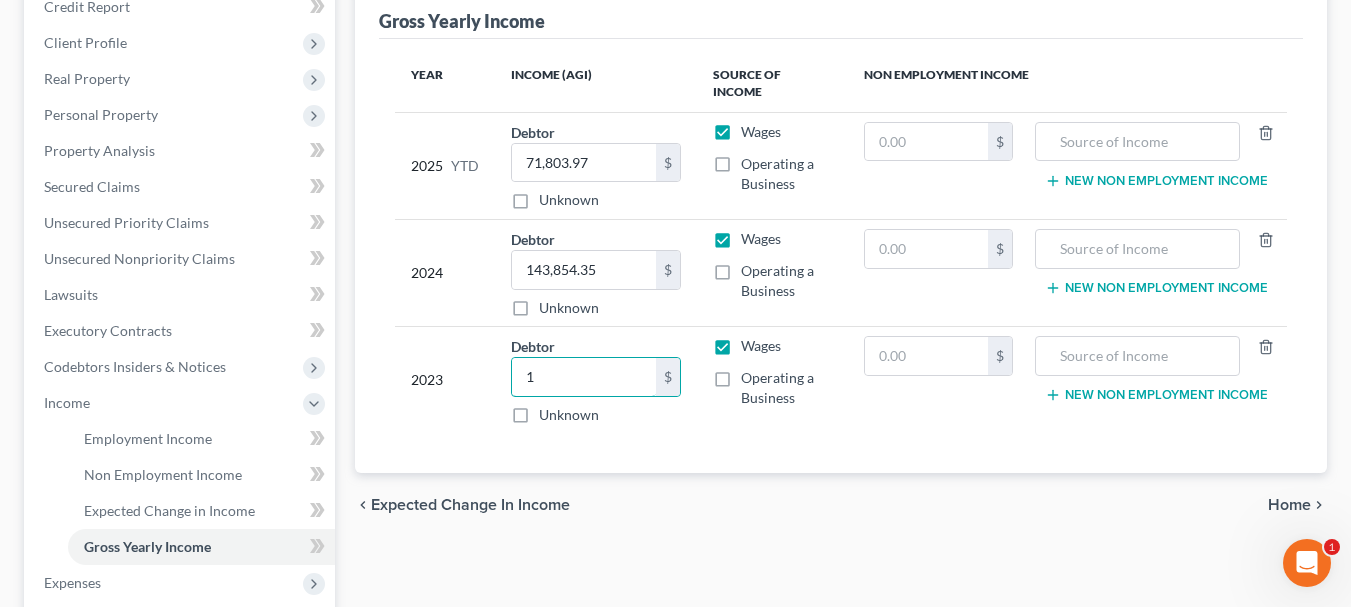 scroll, scrollTop: 257, scrollLeft: 0, axis: vertical 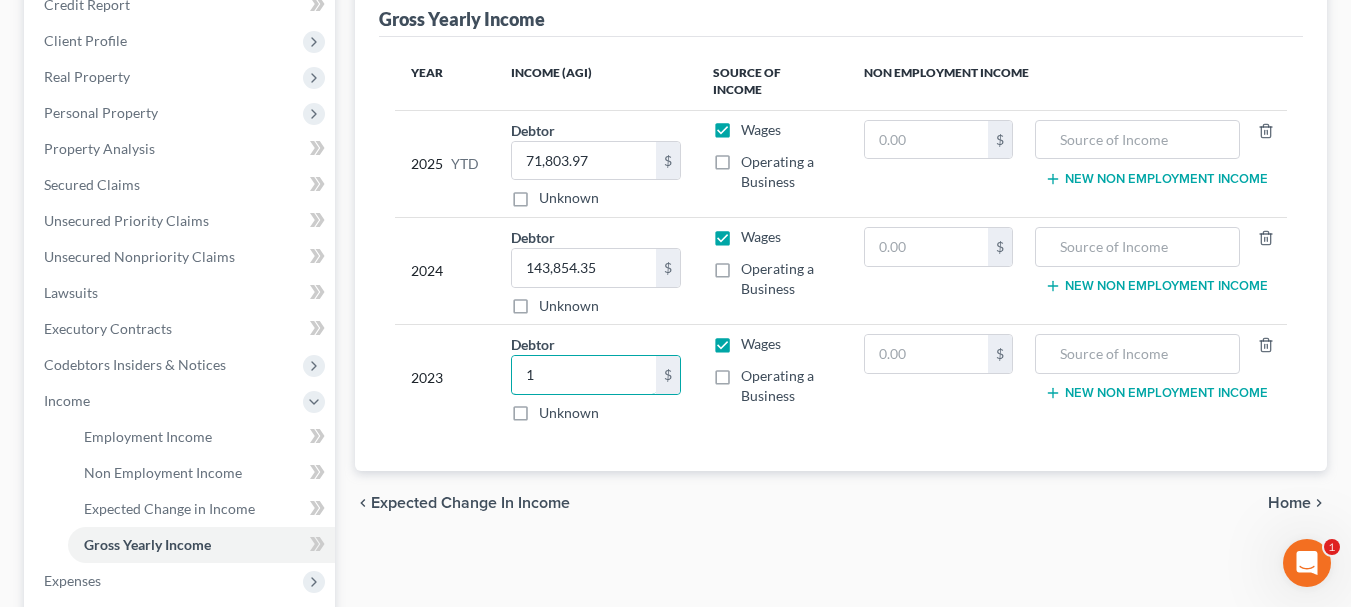 type on "1" 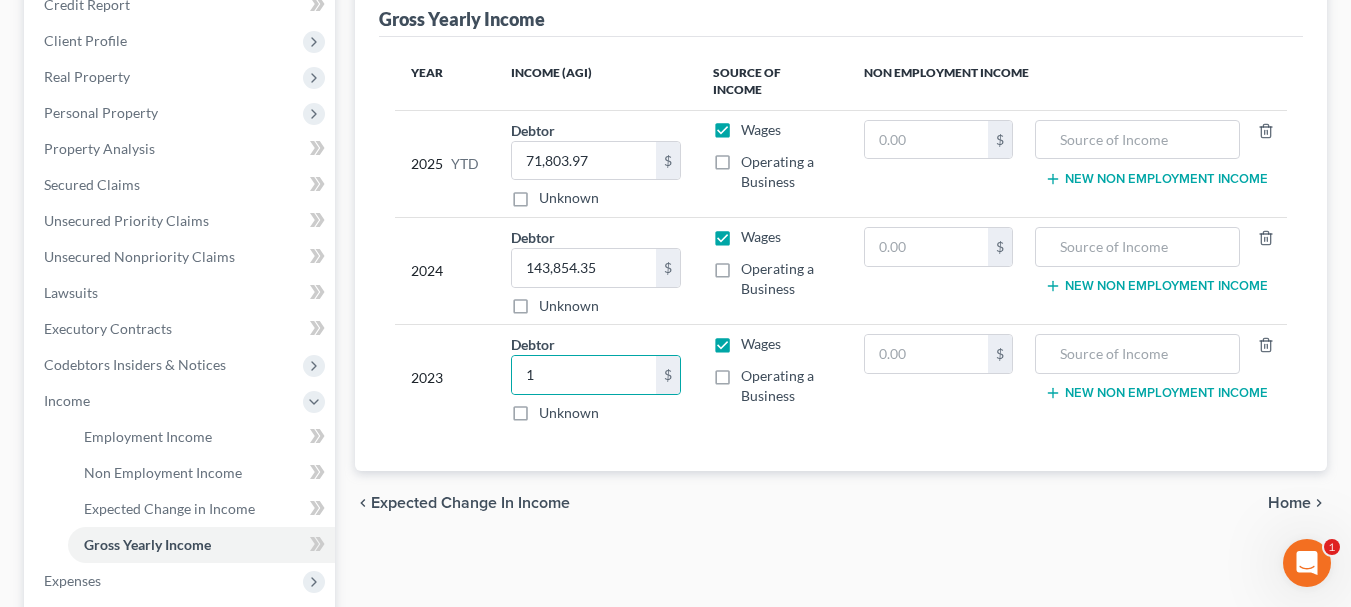 click on "Home" at bounding box center [1289, 503] 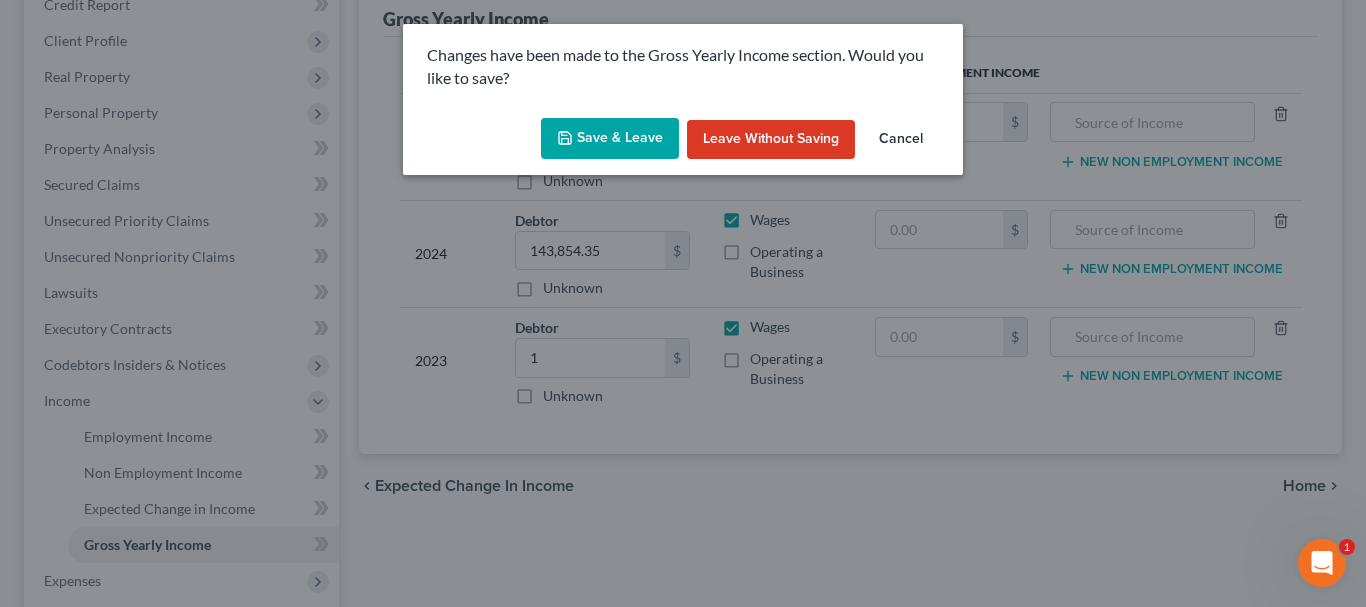 click on "Save & Leave" at bounding box center [610, 139] 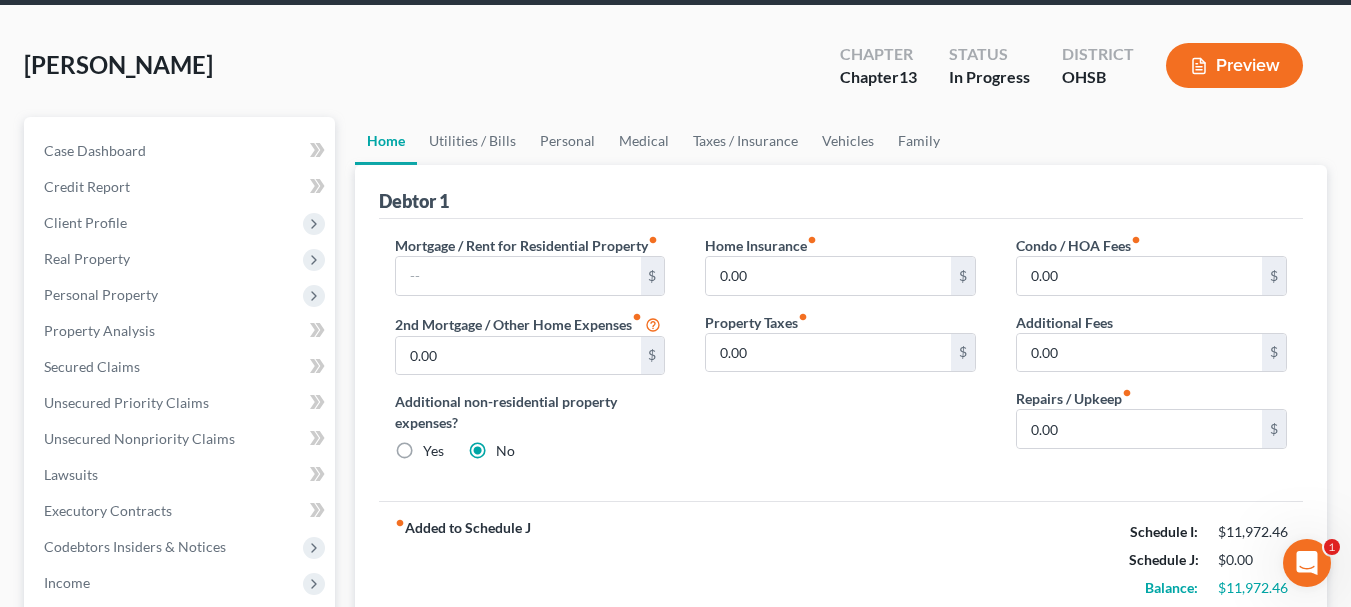 scroll, scrollTop: 0, scrollLeft: 0, axis: both 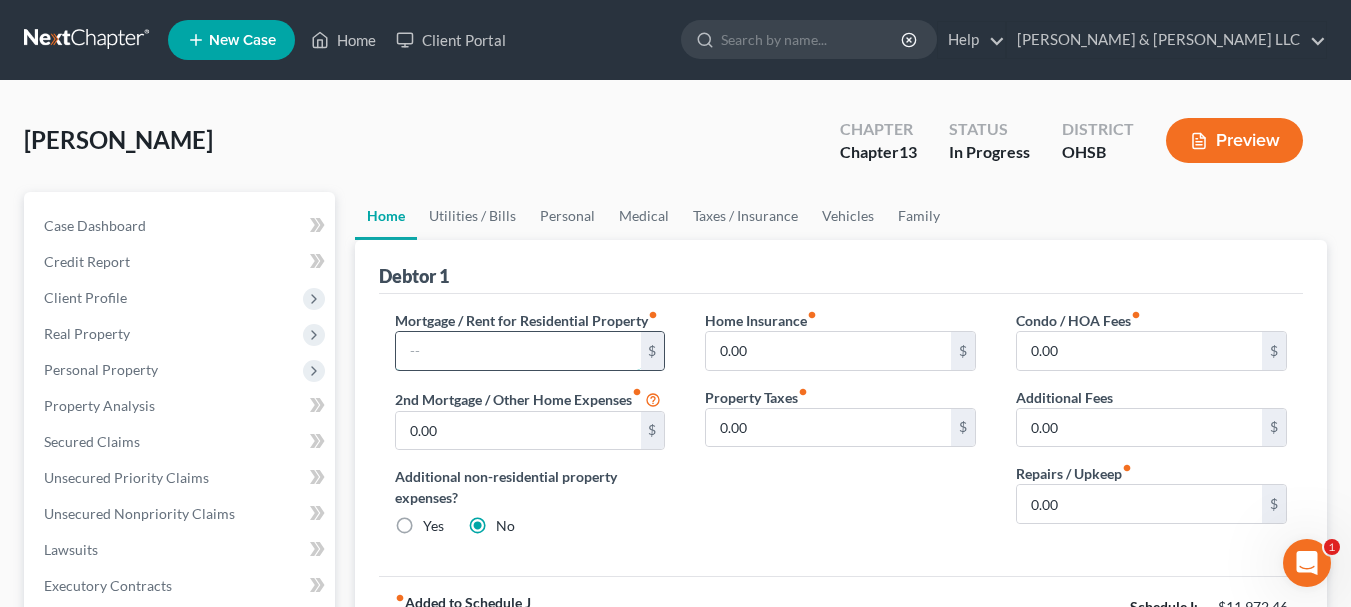 click at bounding box center (518, 351) 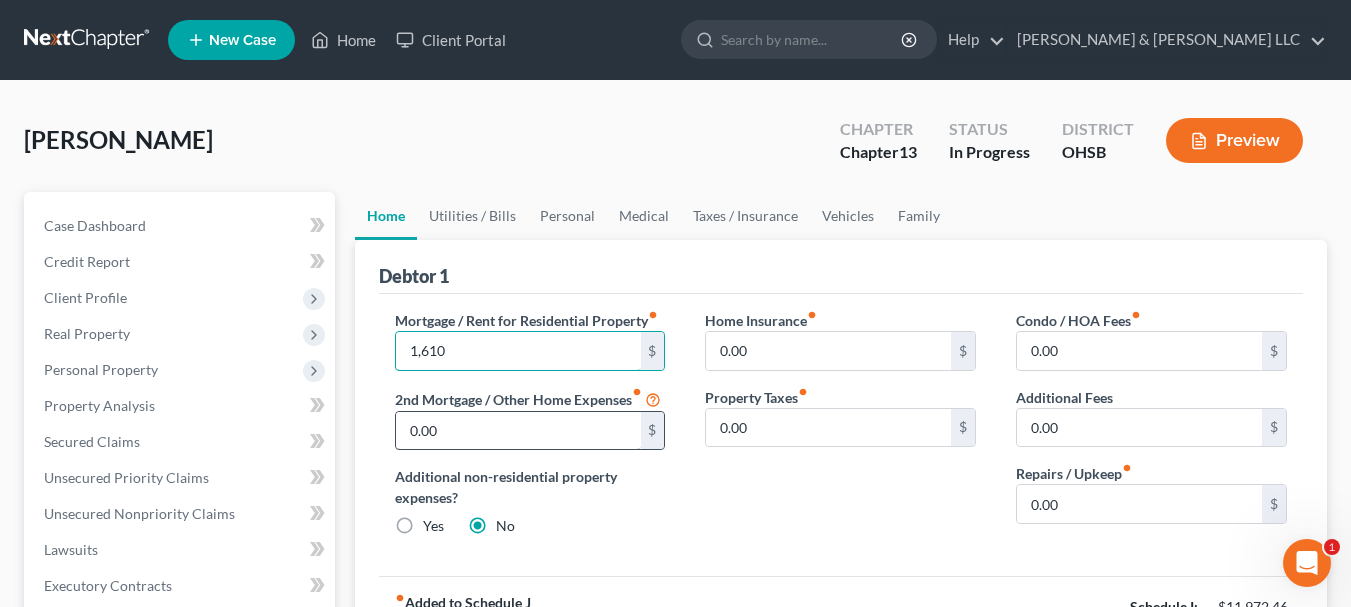 type on "1,610" 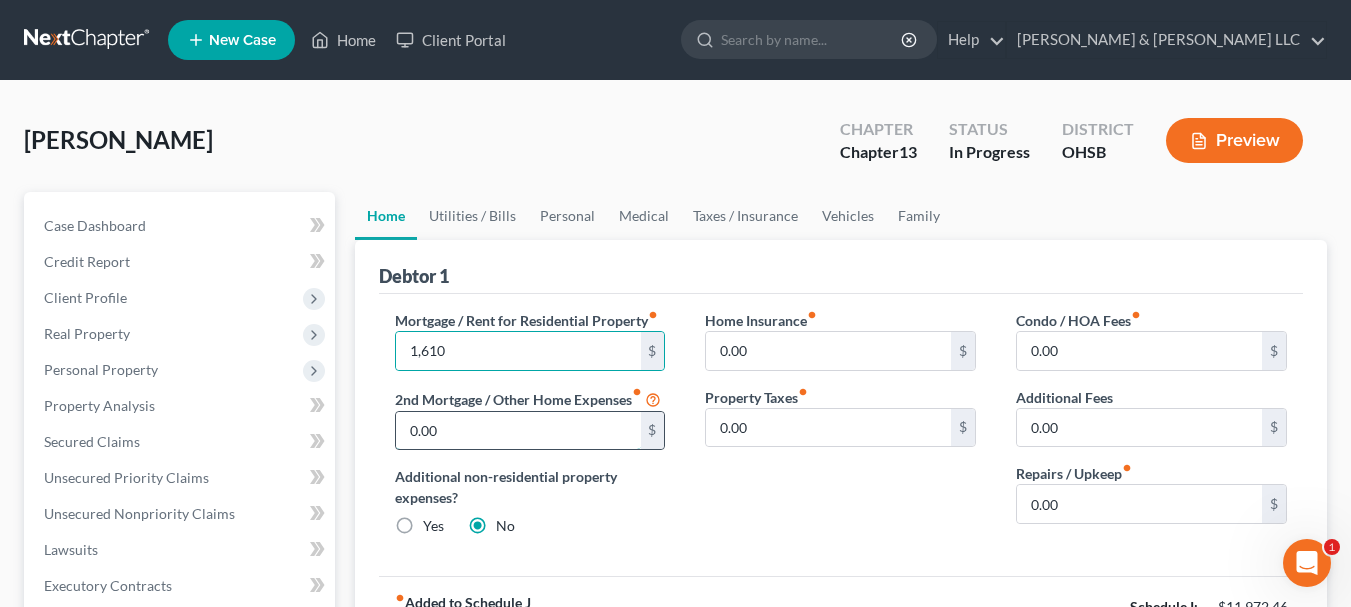 click on "0.00" at bounding box center (518, 431) 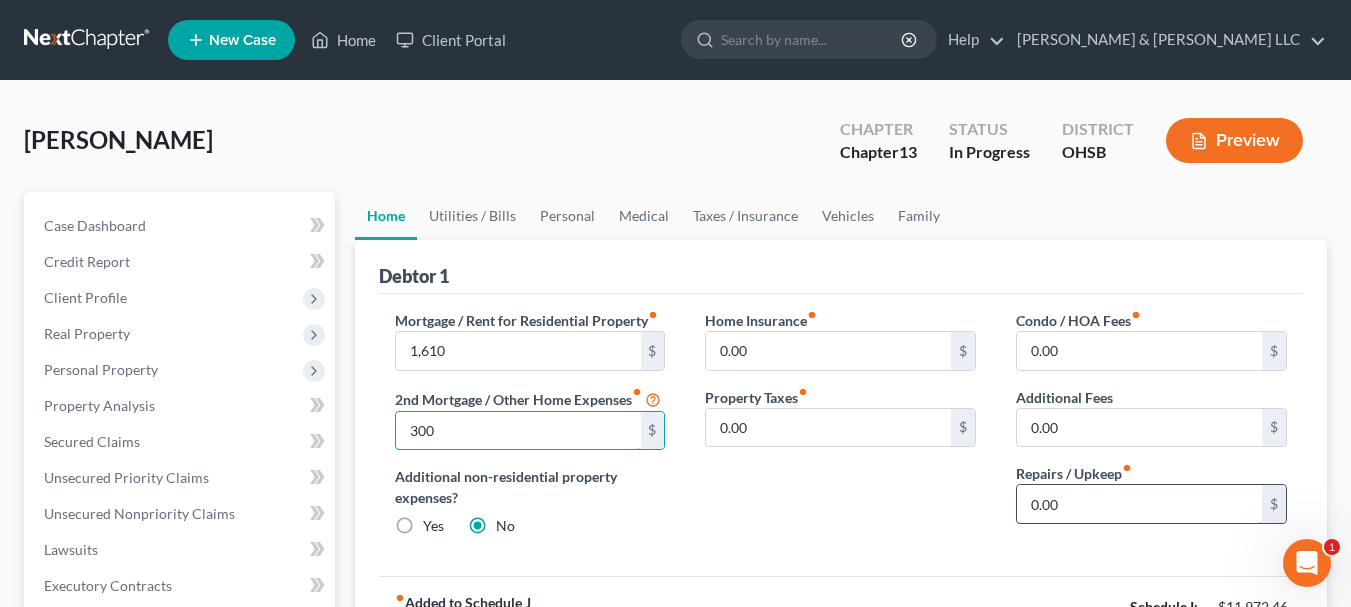 type on "300" 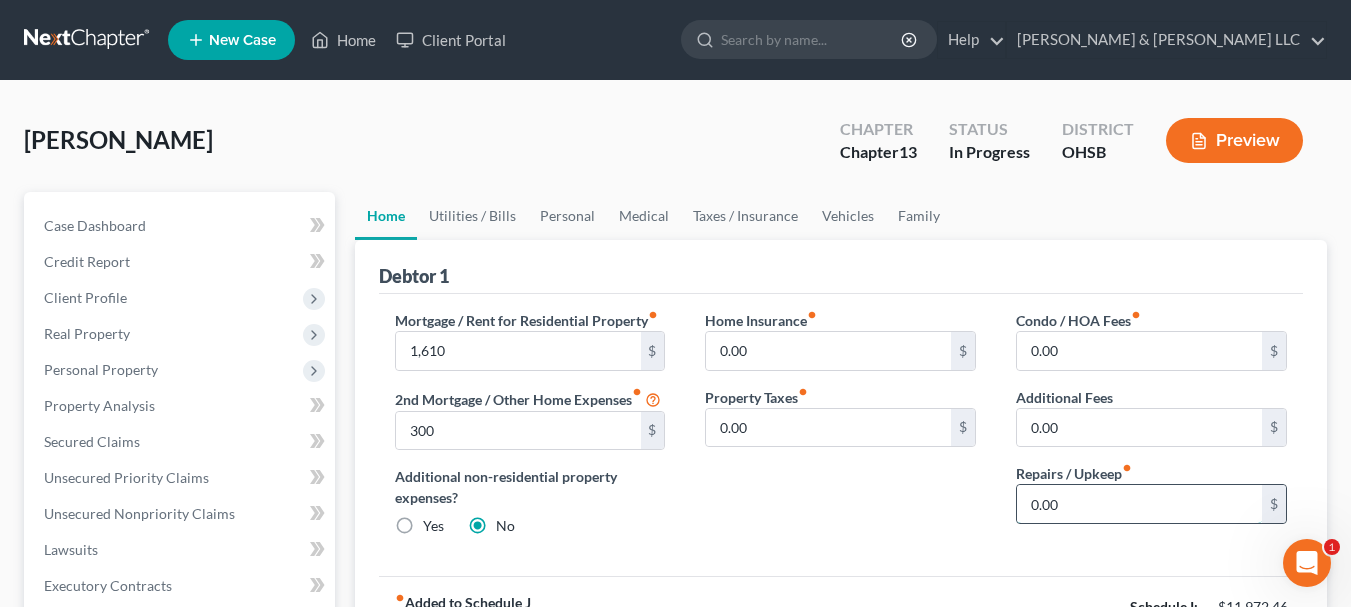 click on "0.00" at bounding box center [1139, 504] 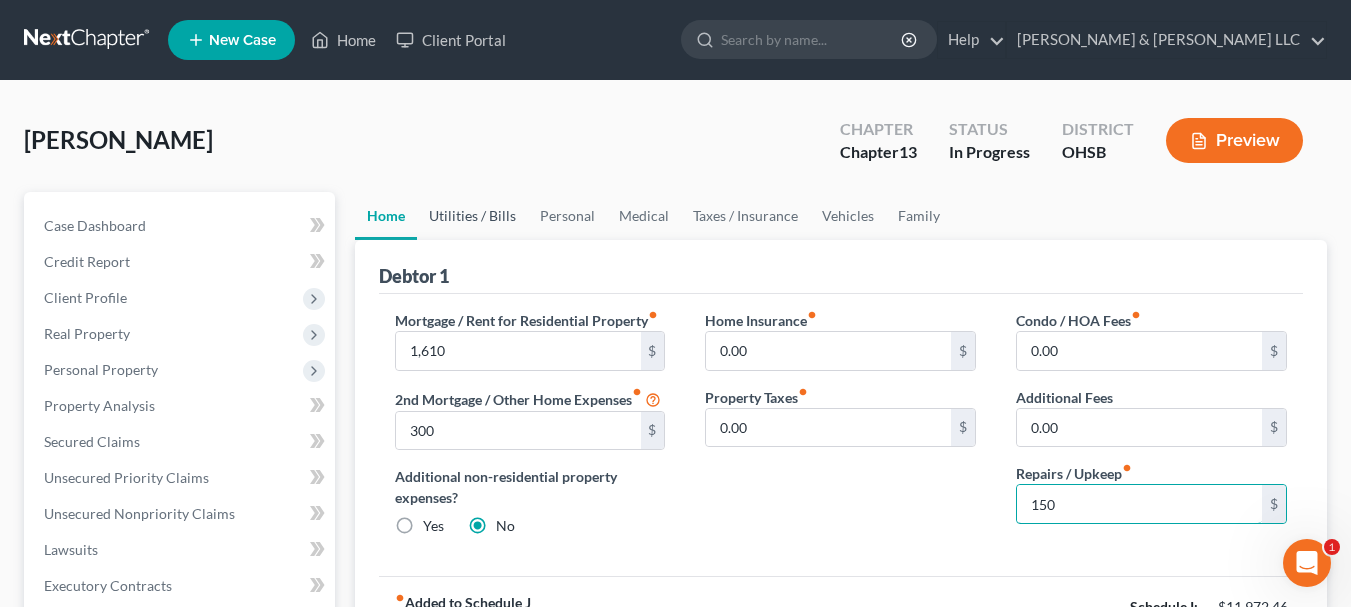 type on "150" 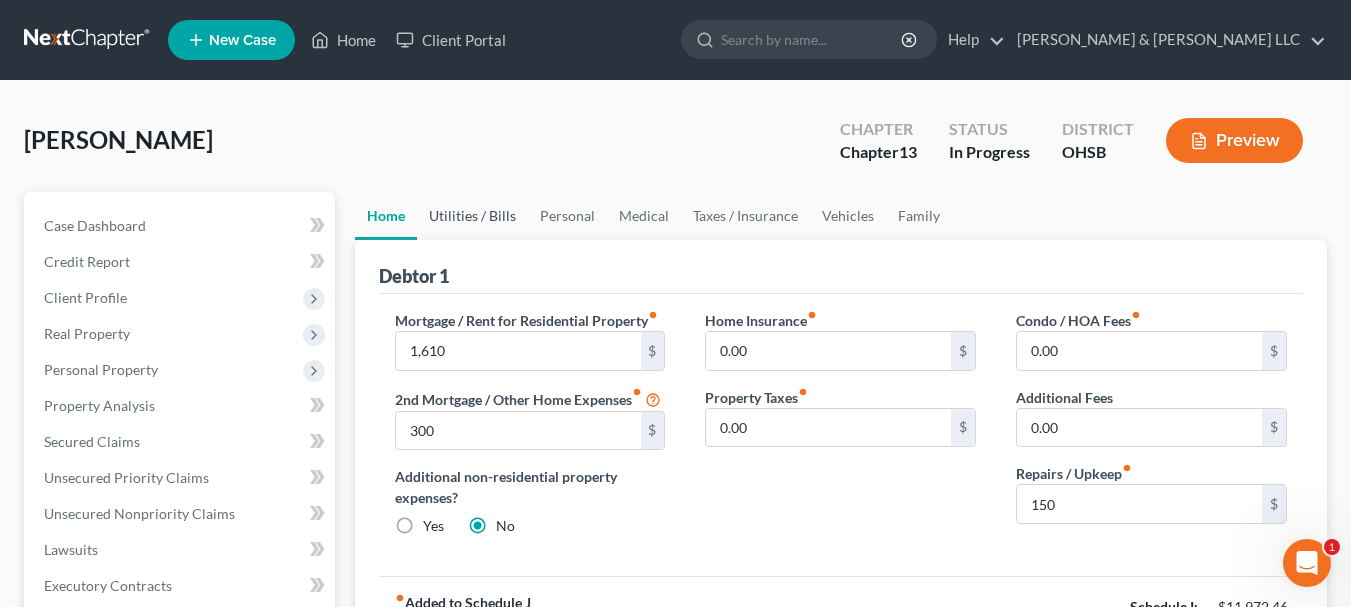click on "Utilities / Bills" at bounding box center (472, 216) 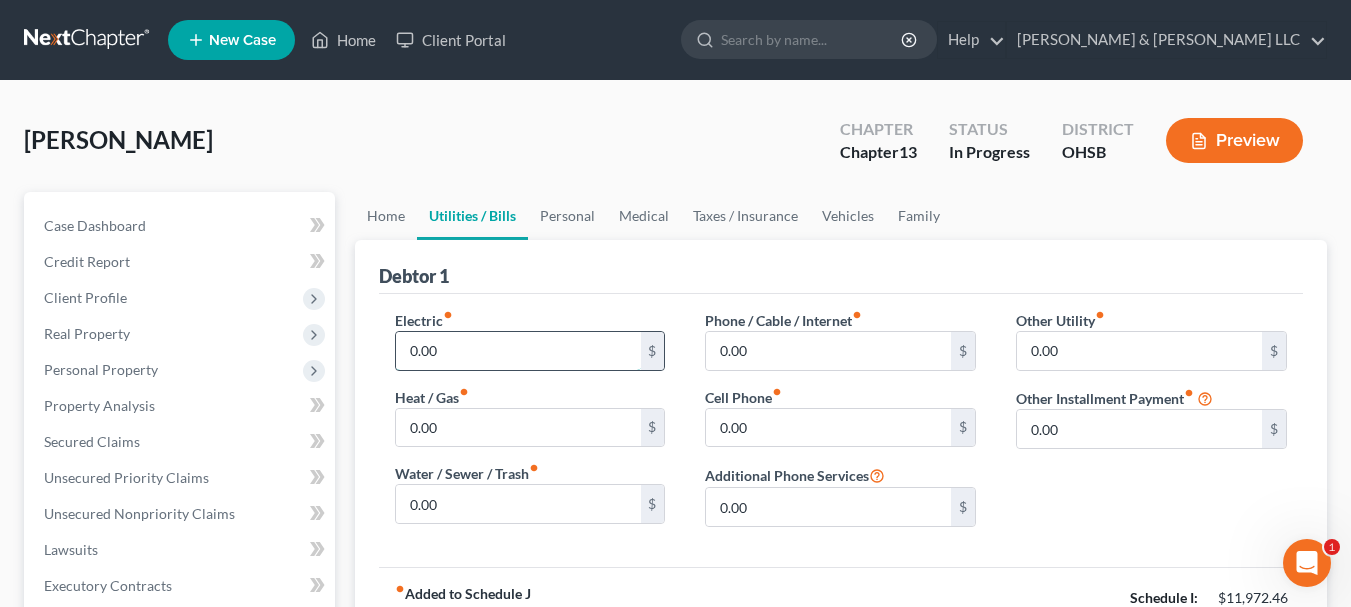 click on "0.00" at bounding box center (518, 351) 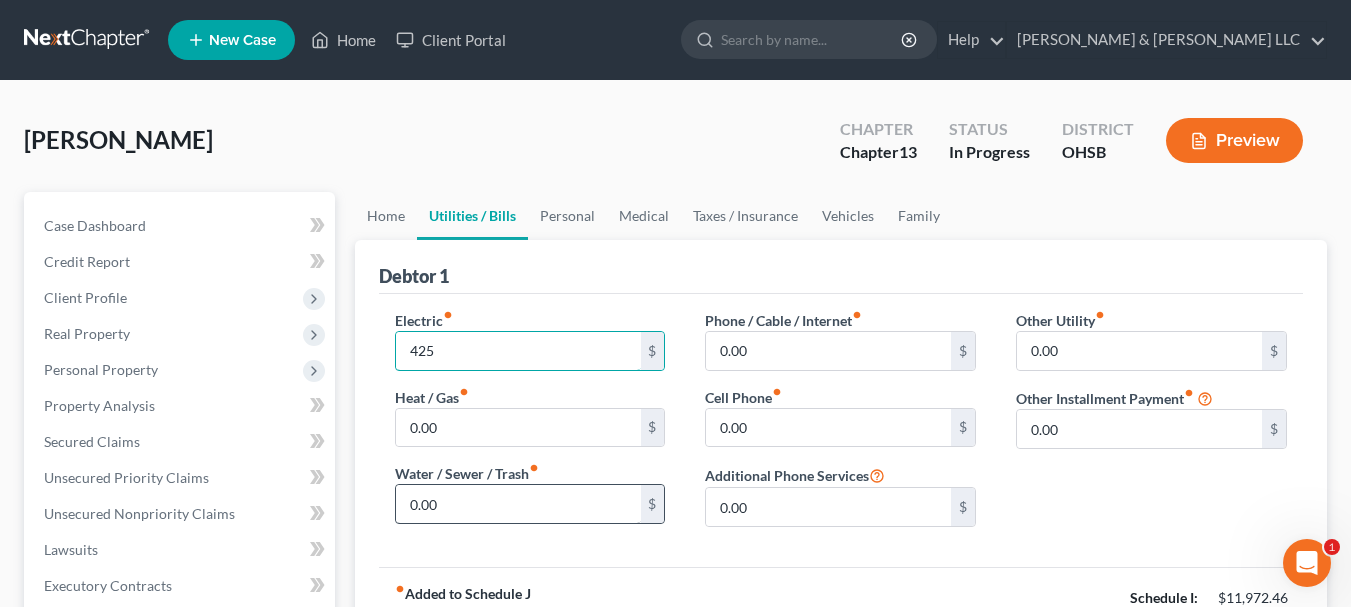 type on "425" 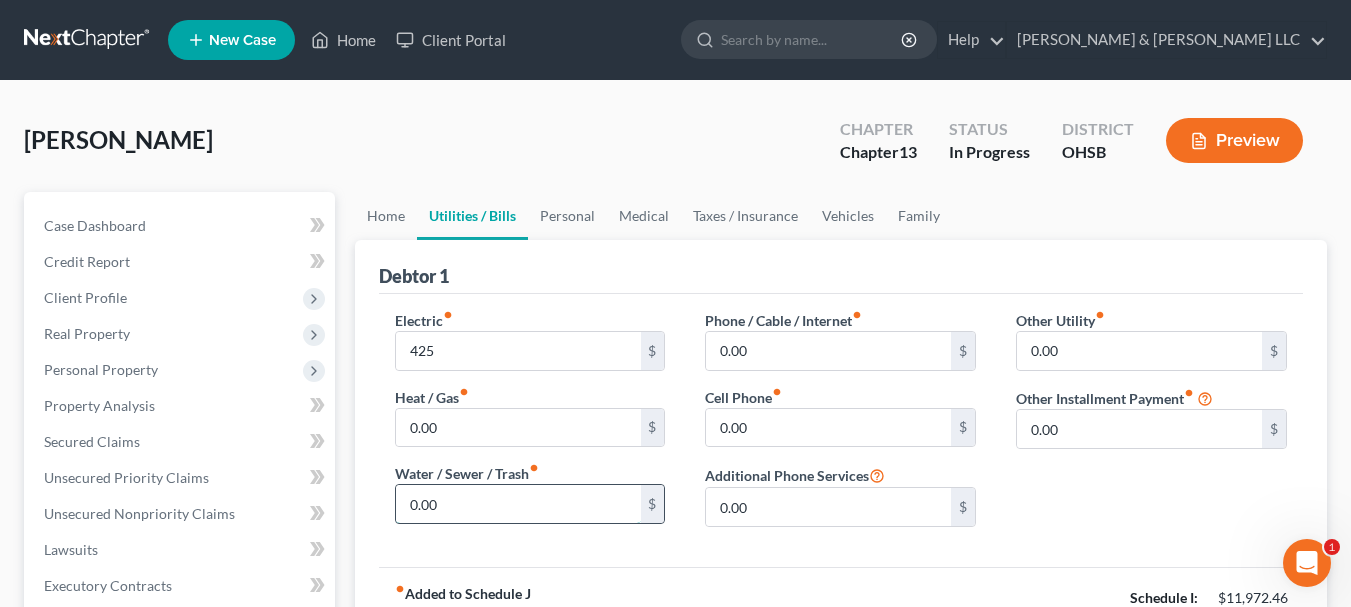 click on "0.00" at bounding box center [518, 504] 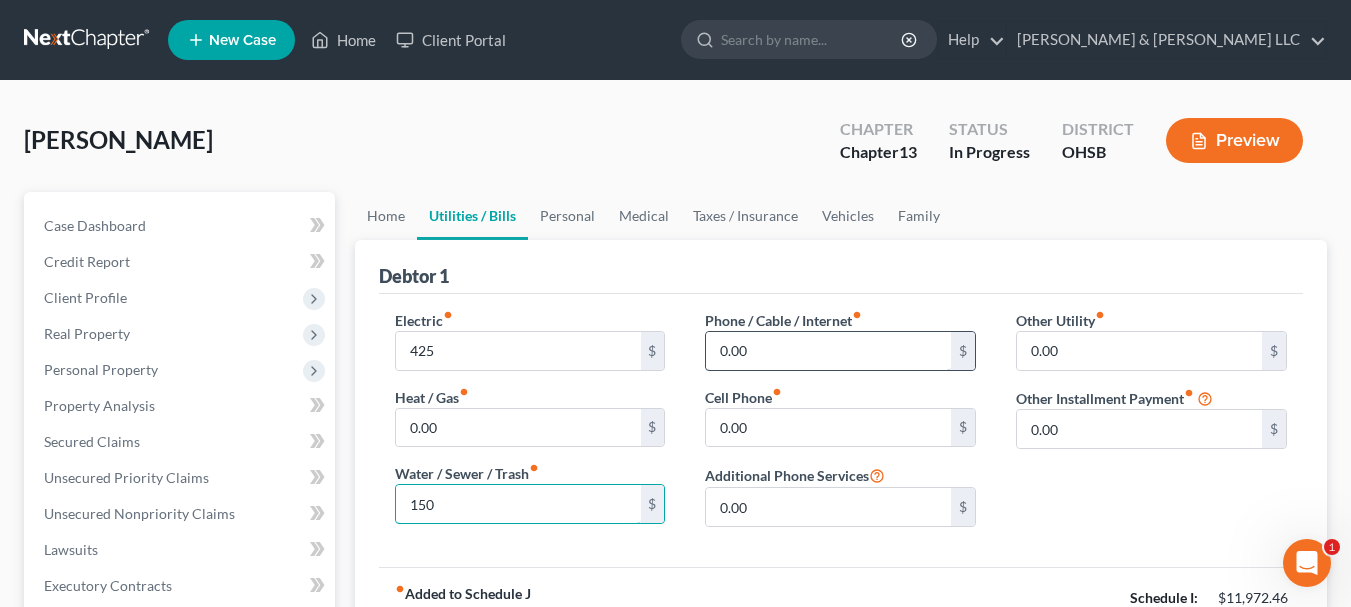 type on "150" 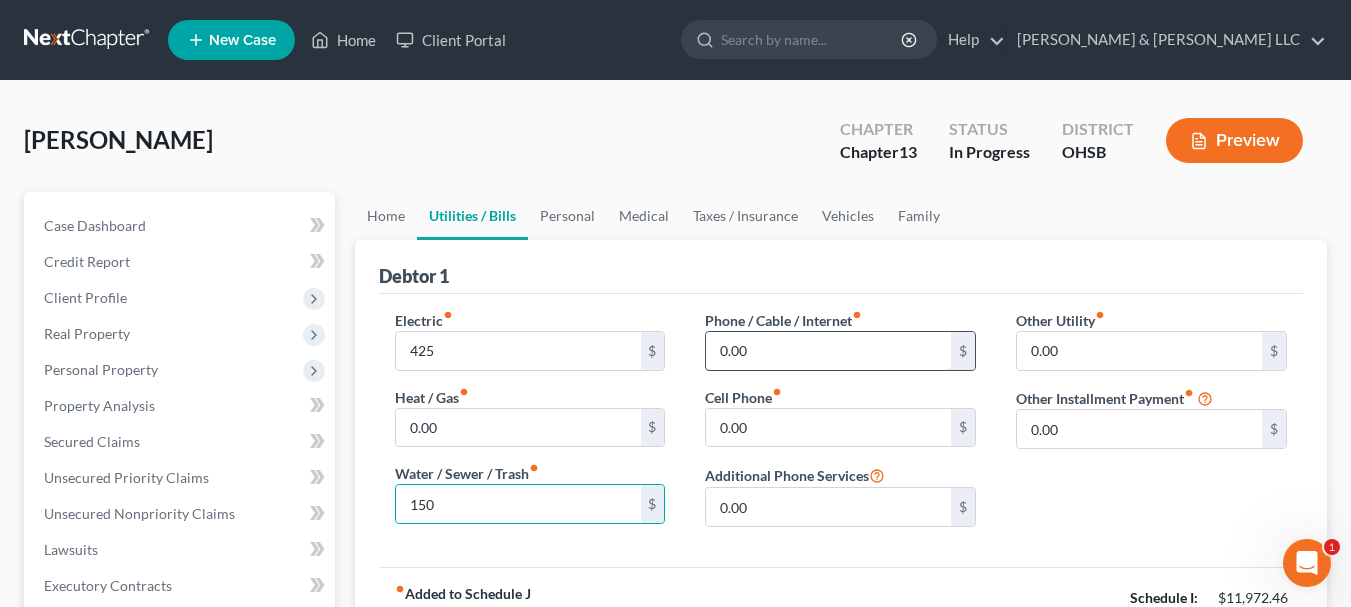 click on "0.00" at bounding box center [828, 351] 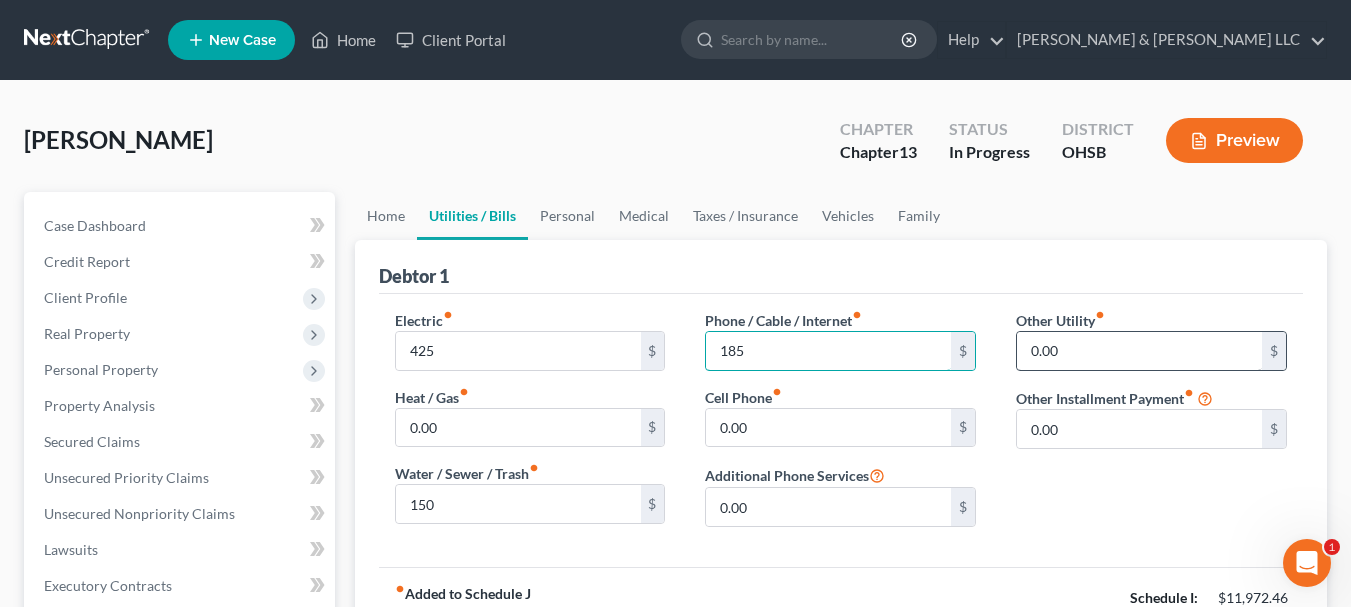 type on "185" 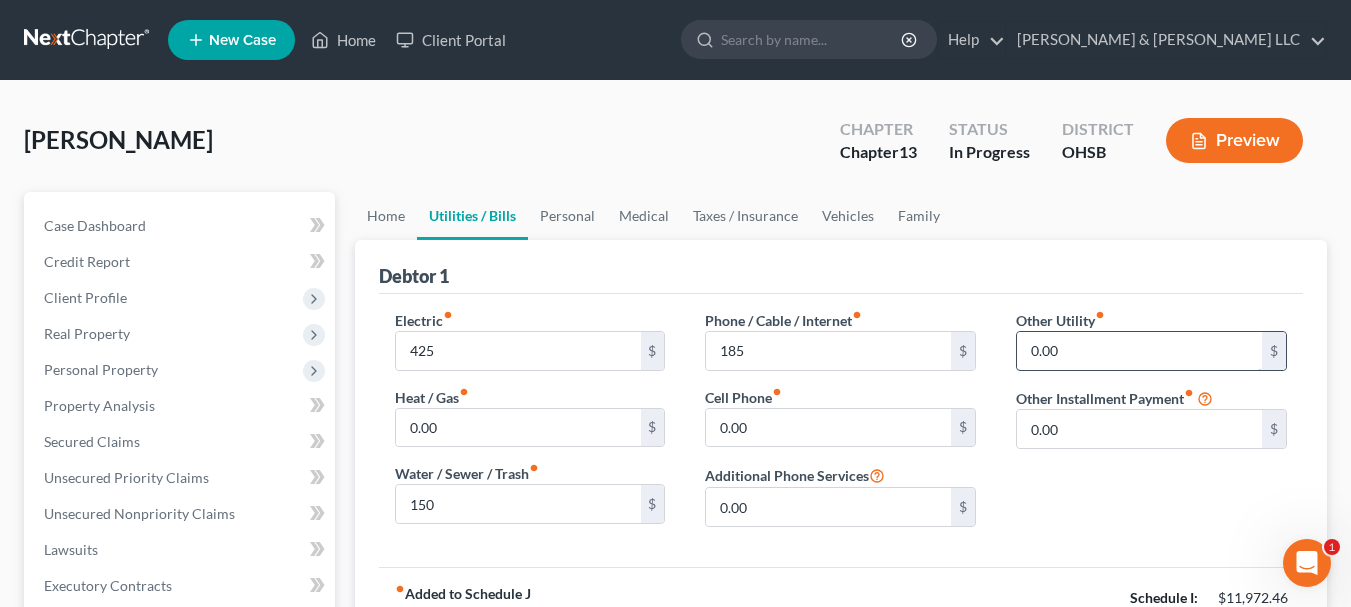 click on "0.00" at bounding box center (1139, 351) 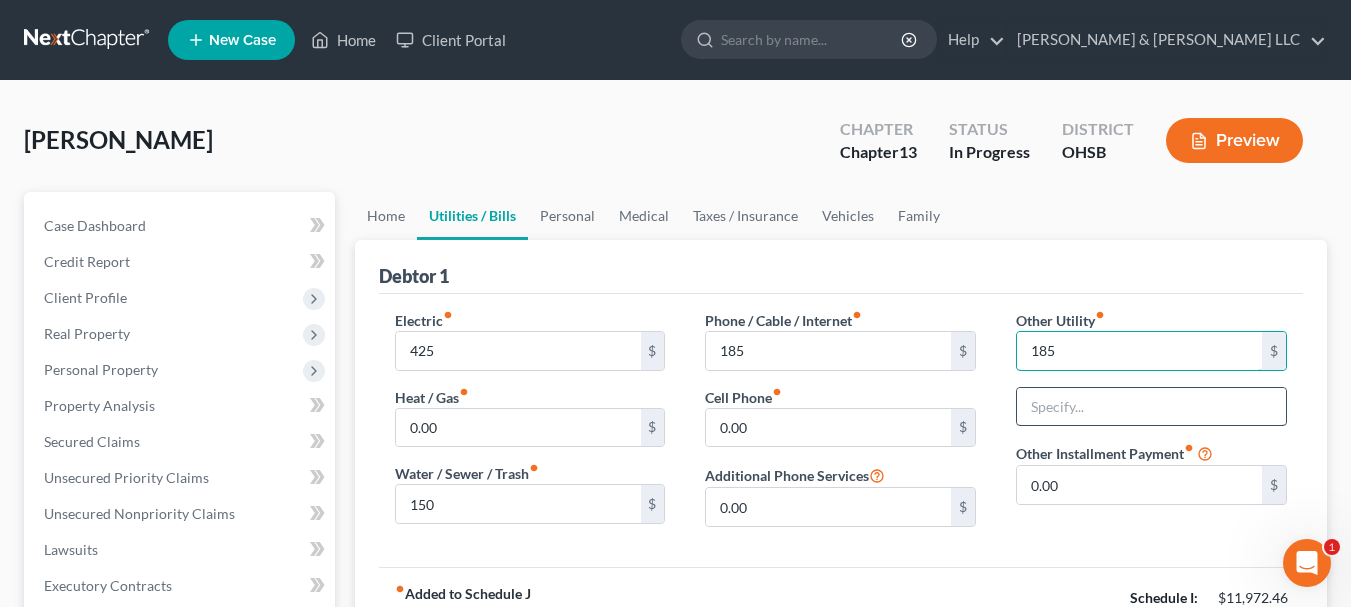 type on "185" 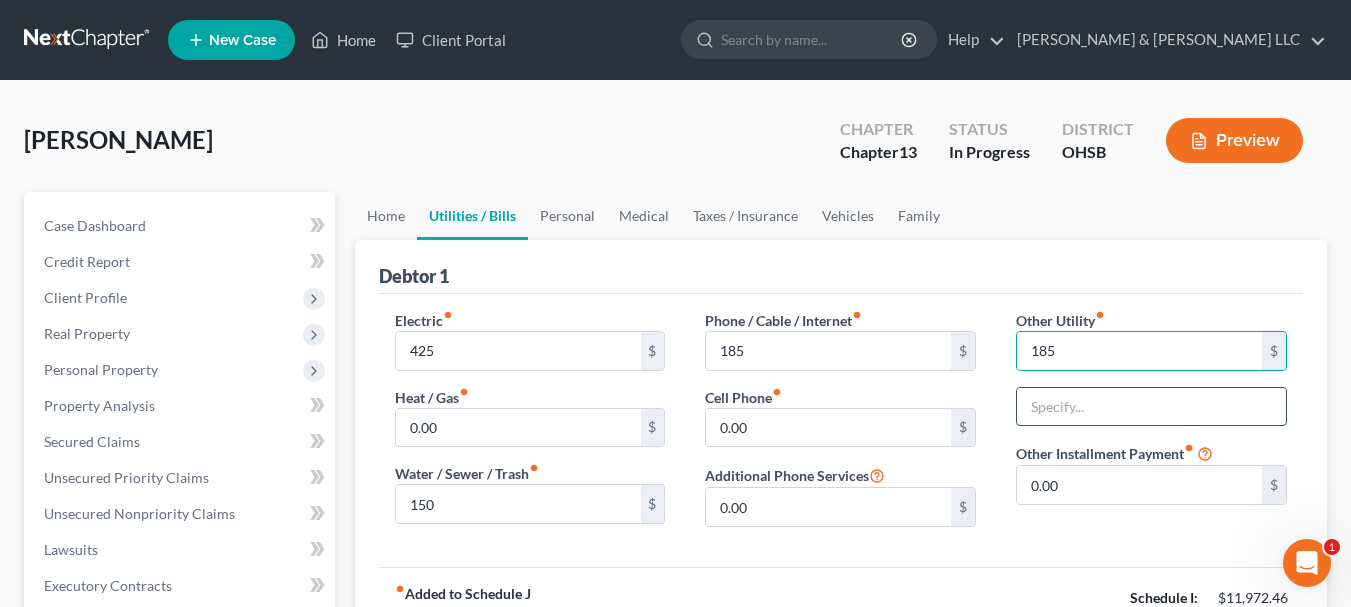 click at bounding box center [1151, 407] 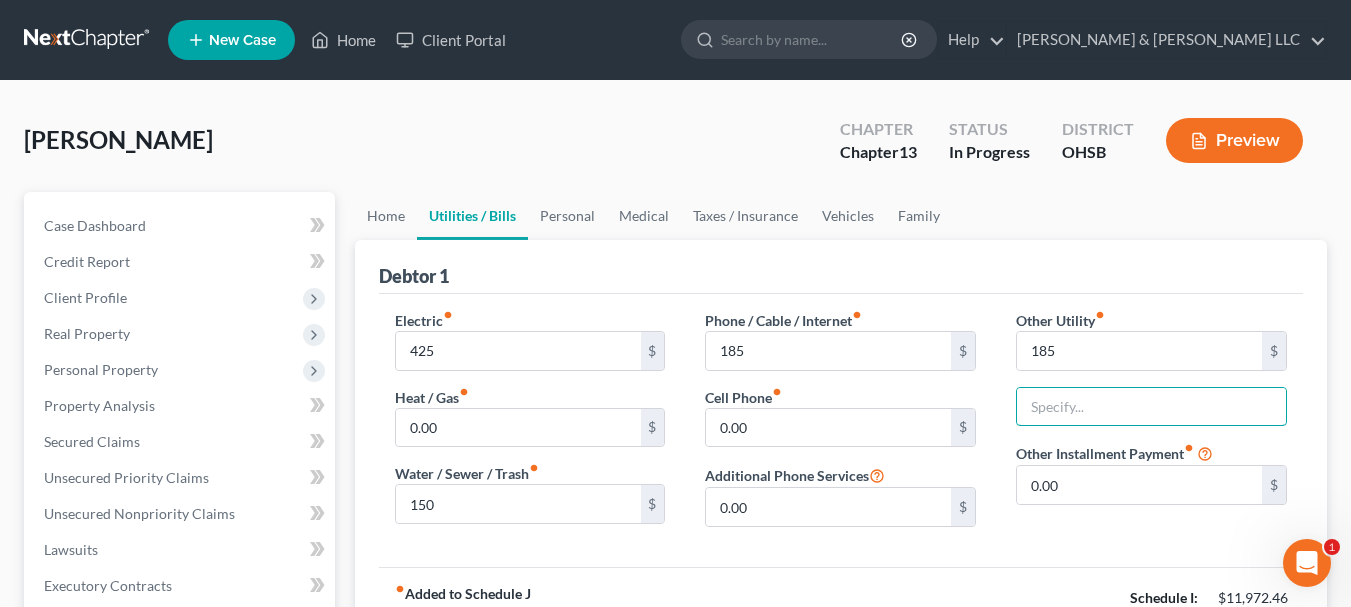 type on "Cable/Internet/Streaming Services" 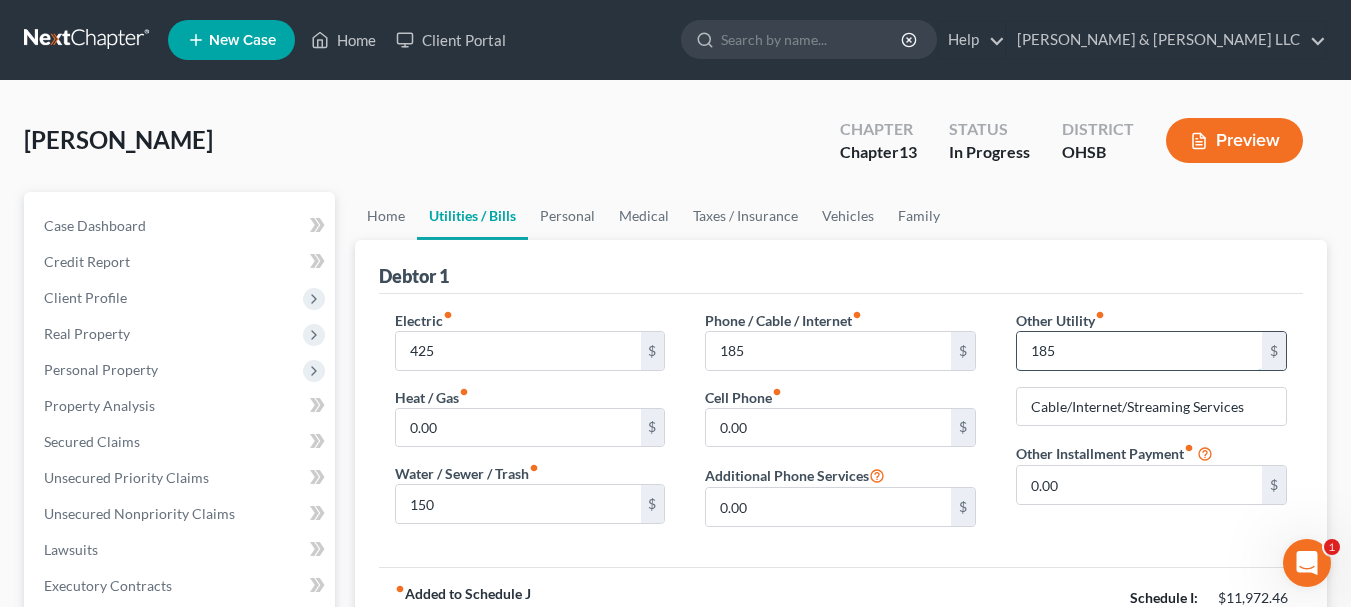 click on "185" at bounding box center [1139, 351] 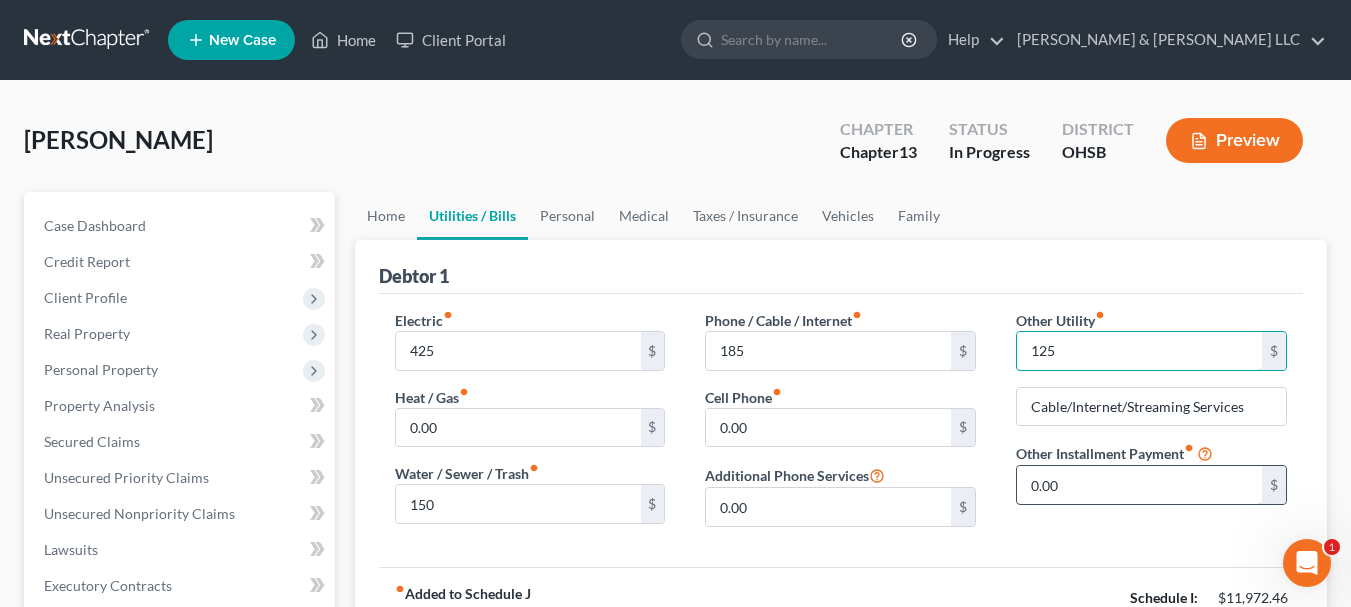 type on "125" 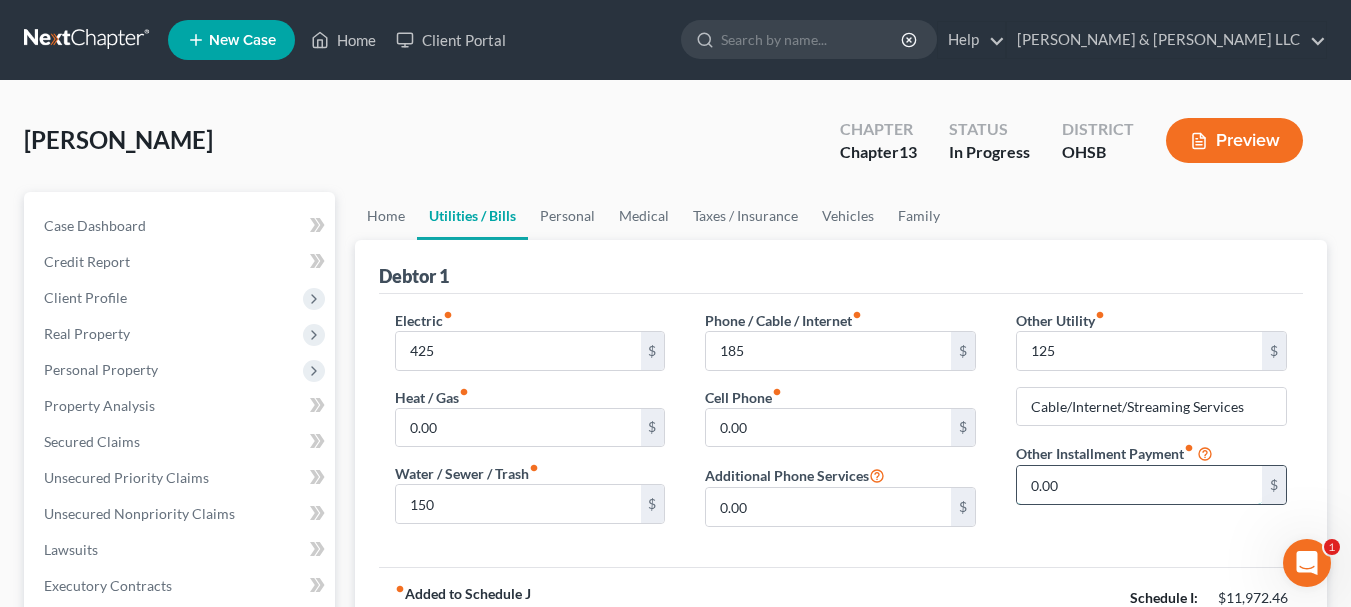click on "0.00" at bounding box center (1139, 485) 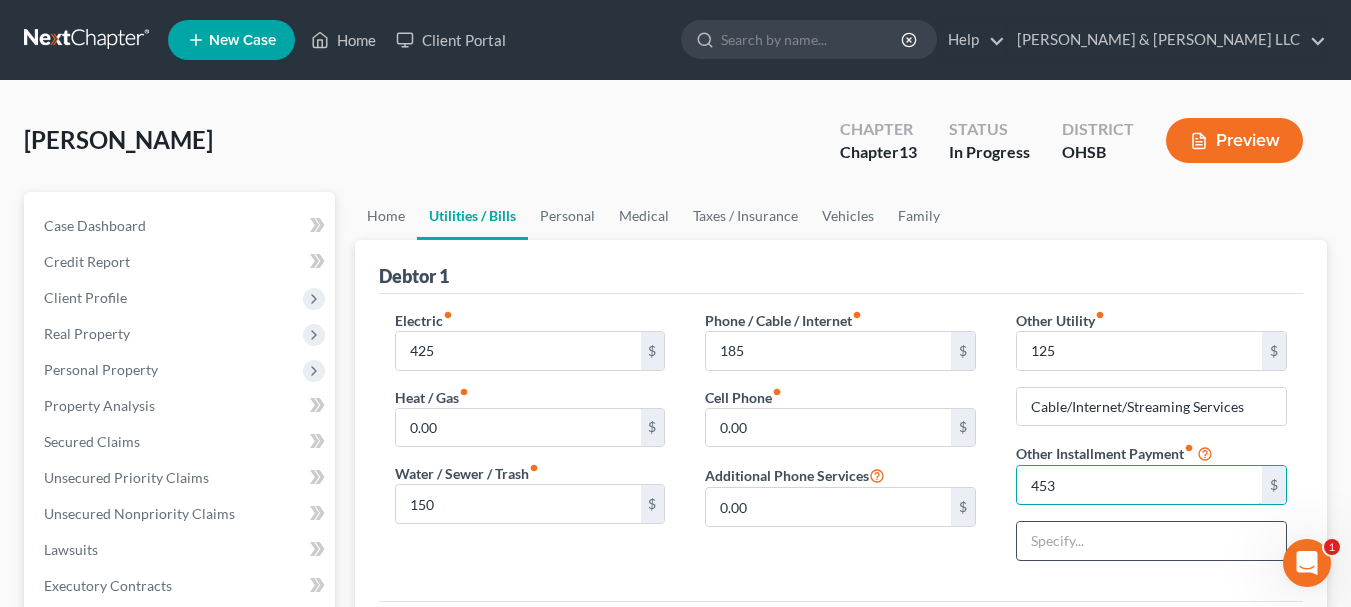 type on "453" 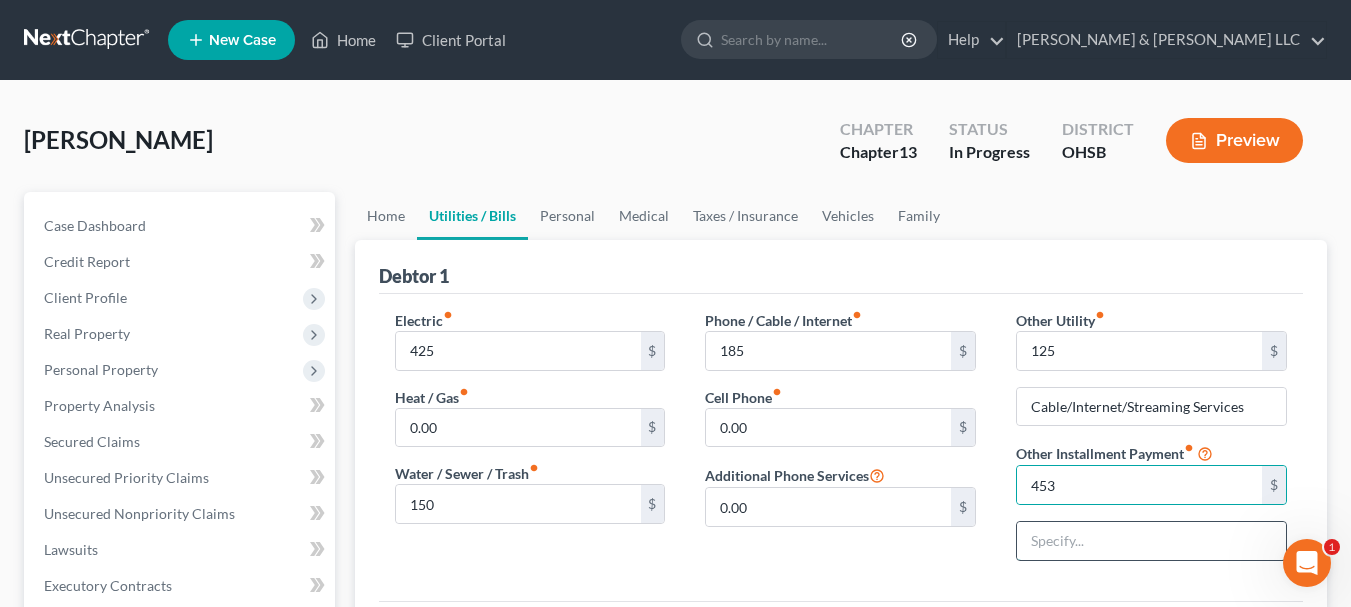 click at bounding box center (1151, 541) 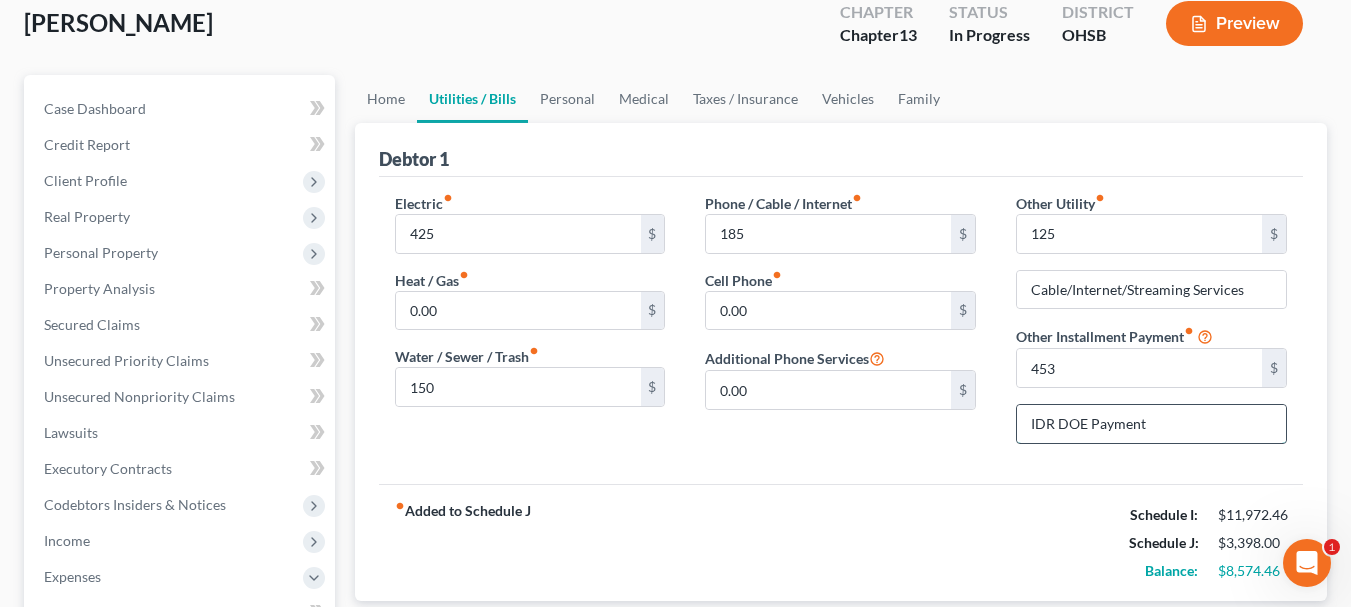 scroll, scrollTop: 119, scrollLeft: 0, axis: vertical 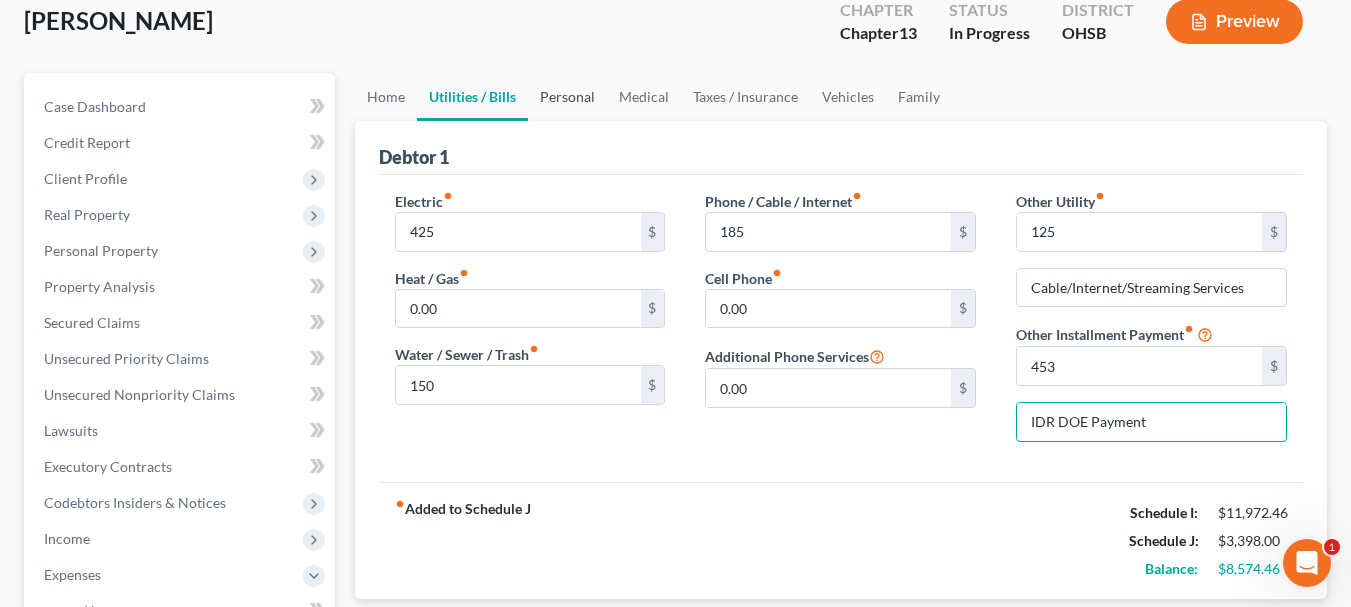 type on "IDR DOE Payment" 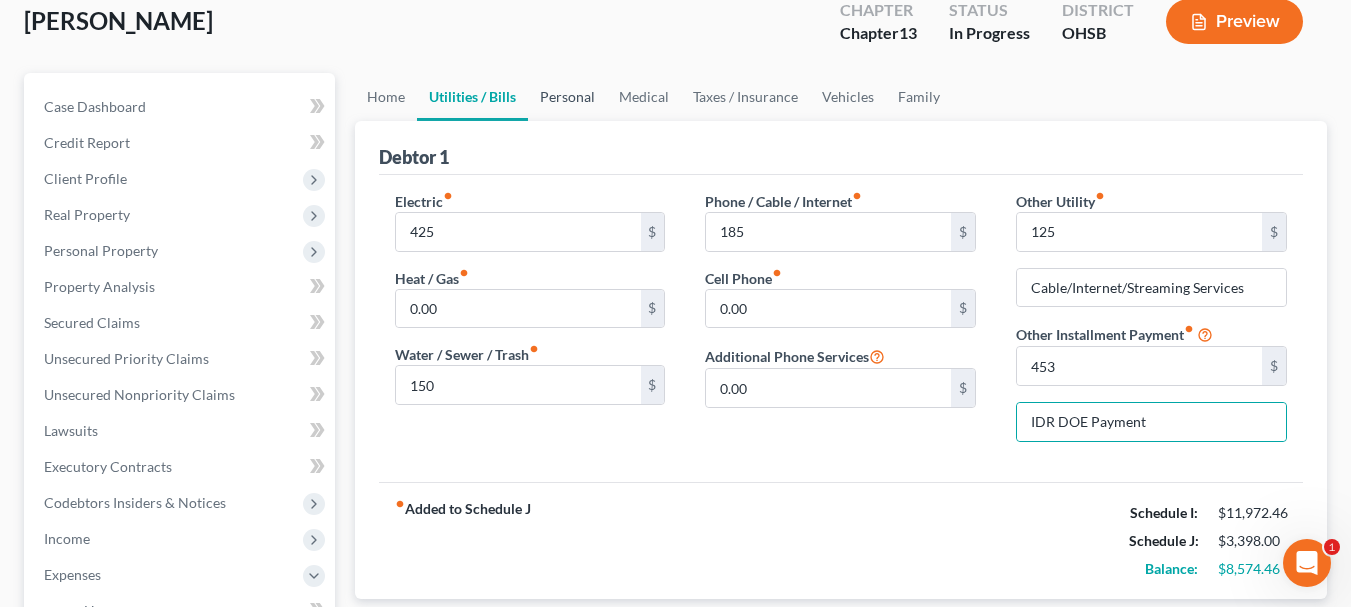 click on "Personal" at bounding box center [567, 97] 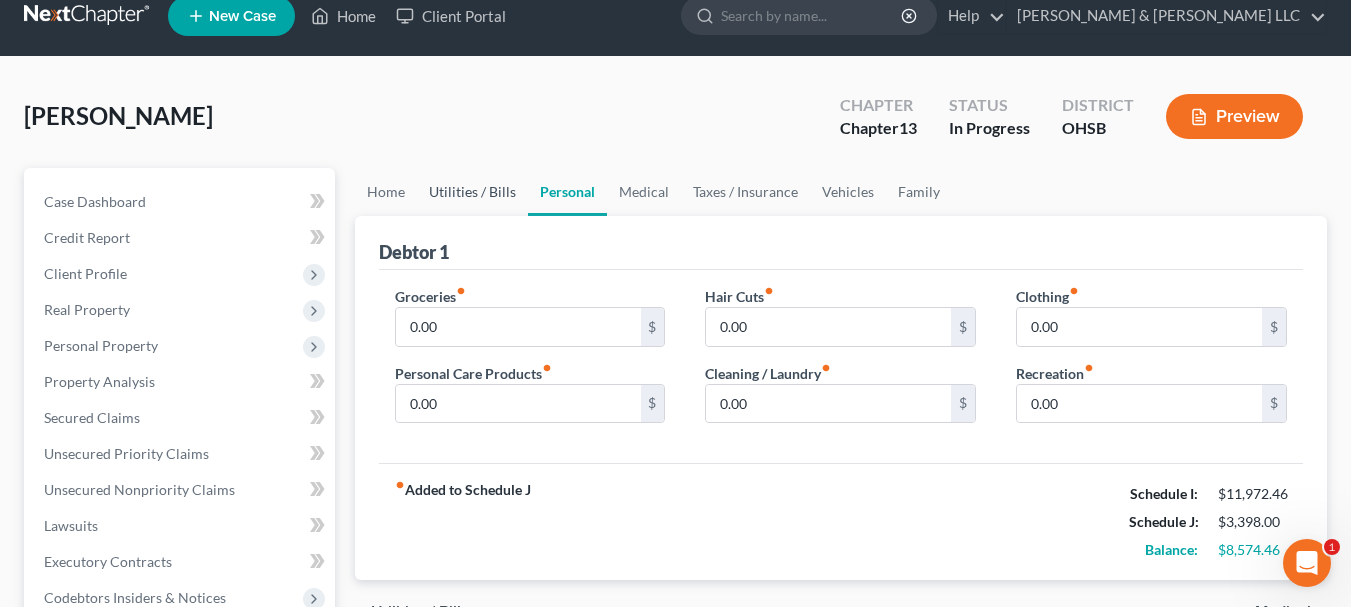 scroll, scrollTop: 0, scrollLeft: 0, axis: both 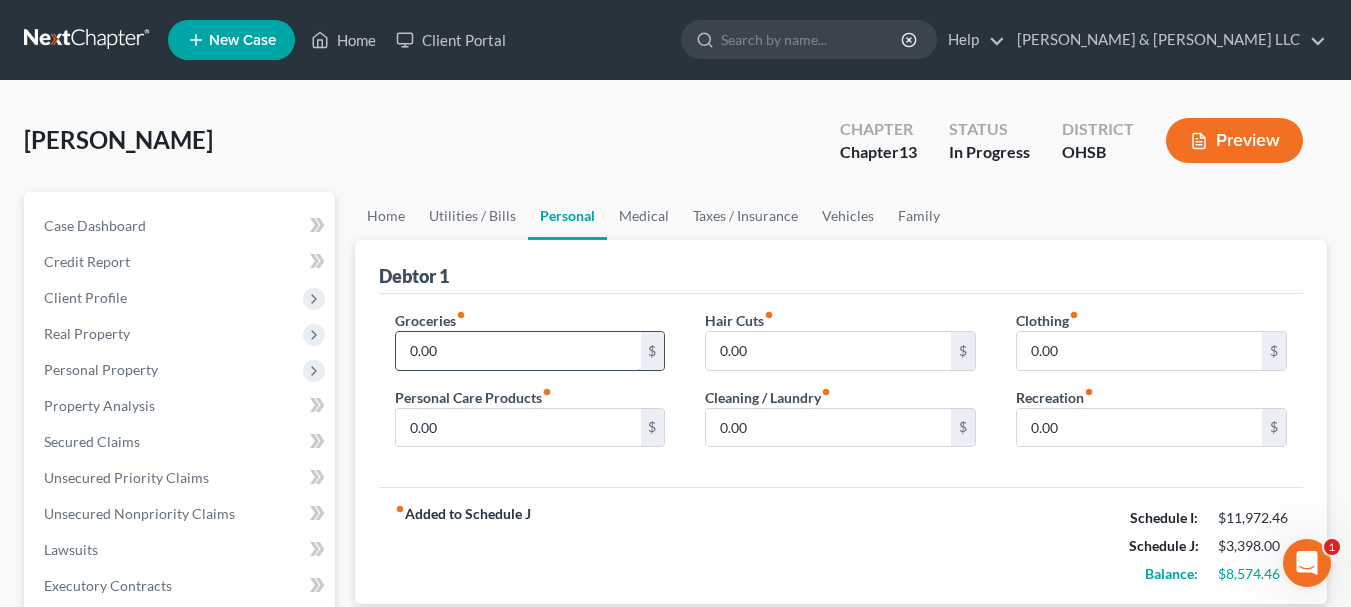 click on "0.00" at bounding box center (518, 351) 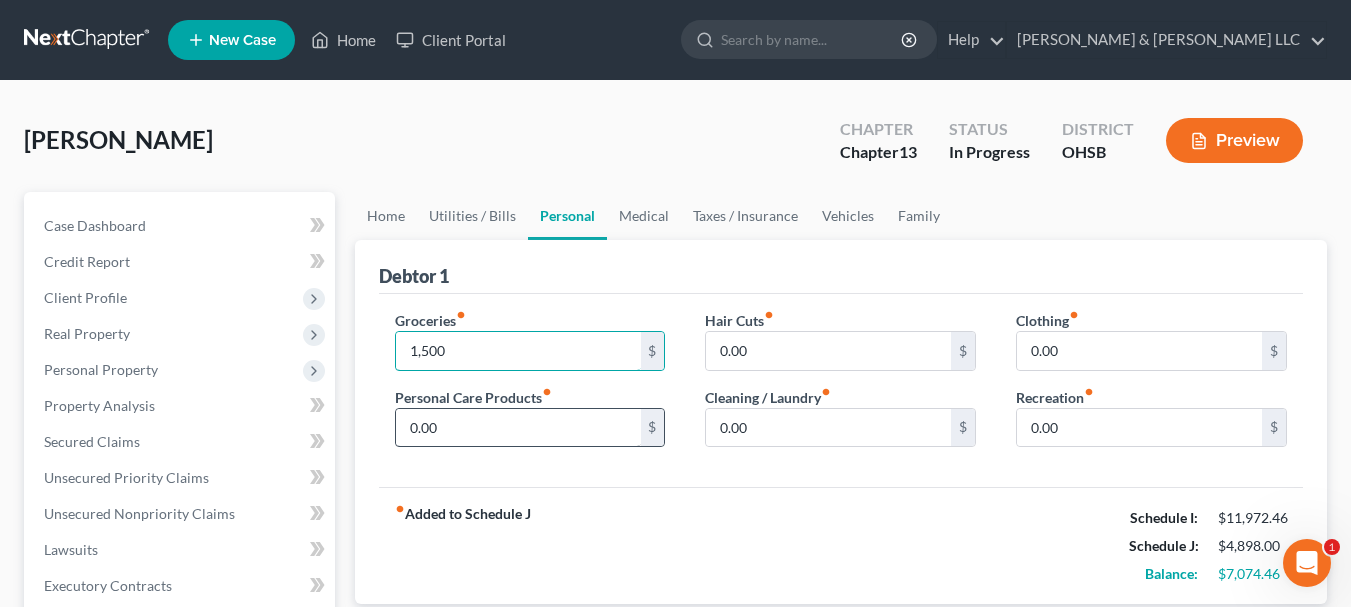 type on "1,500" 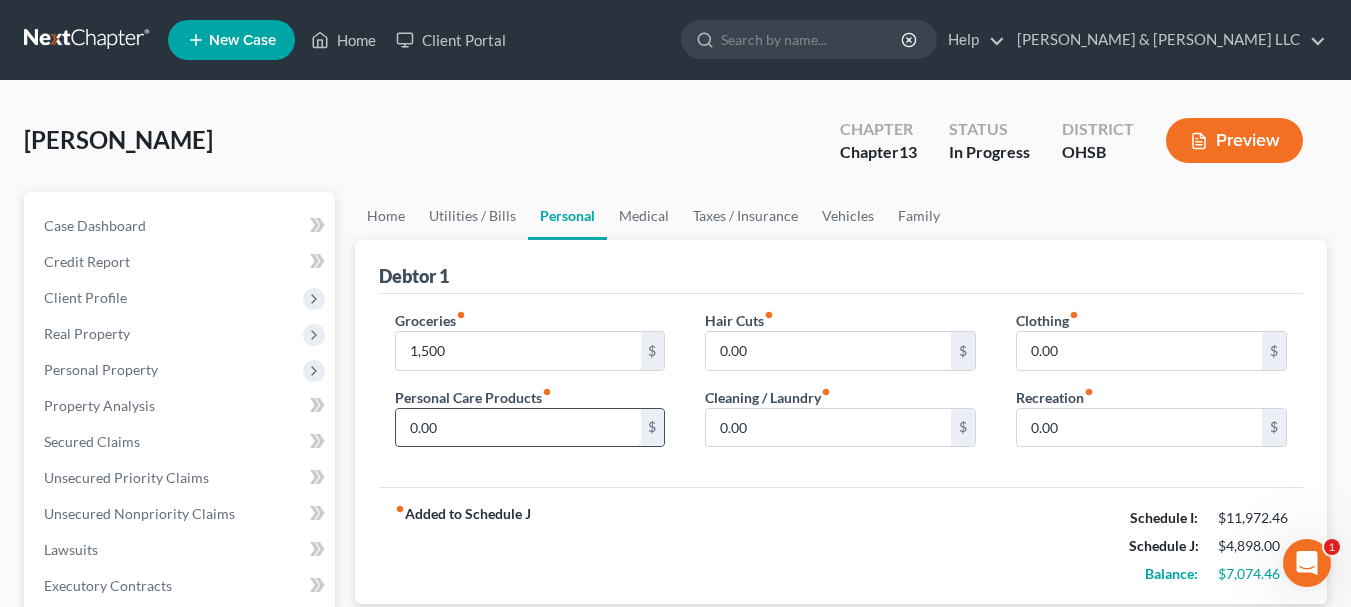 click on "0.00" at bounding box center [518, 428] 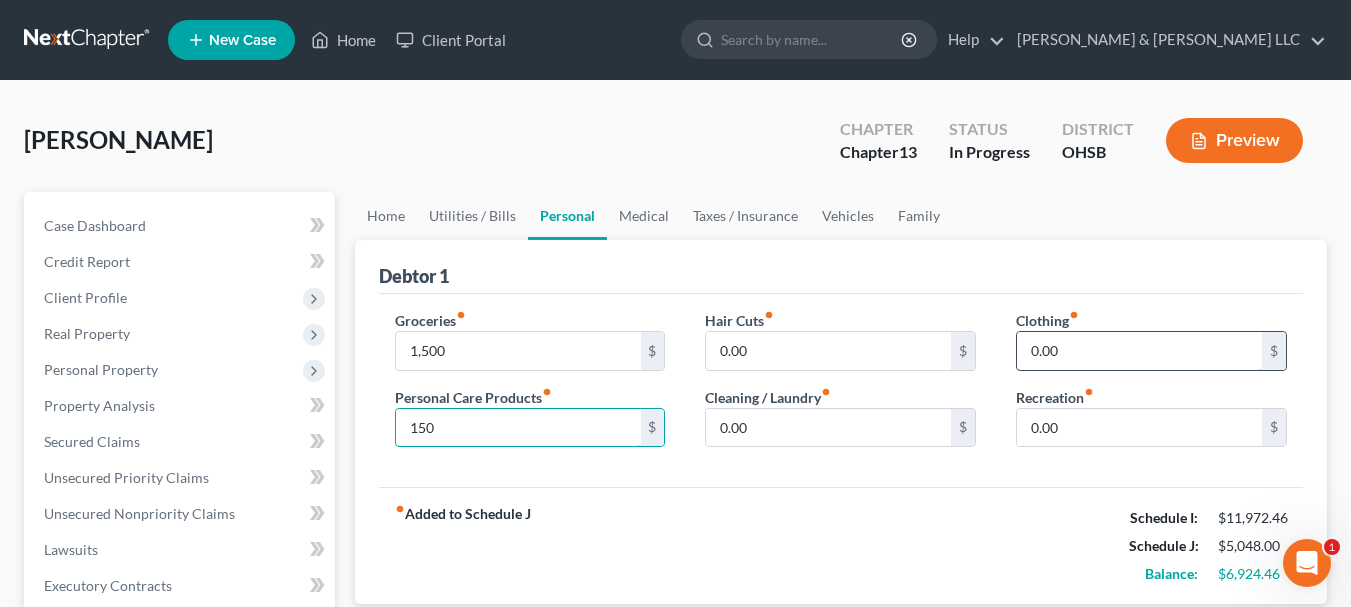 type on "150" 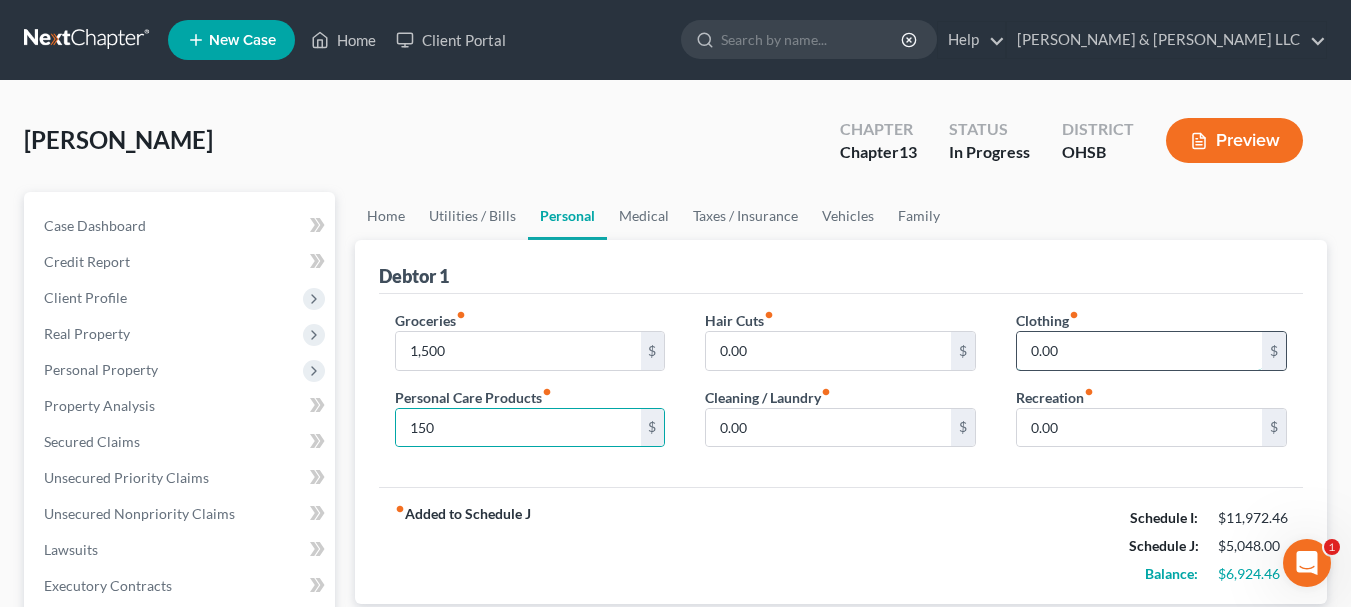 click on "0.00" at bounding box center (1139, 351) 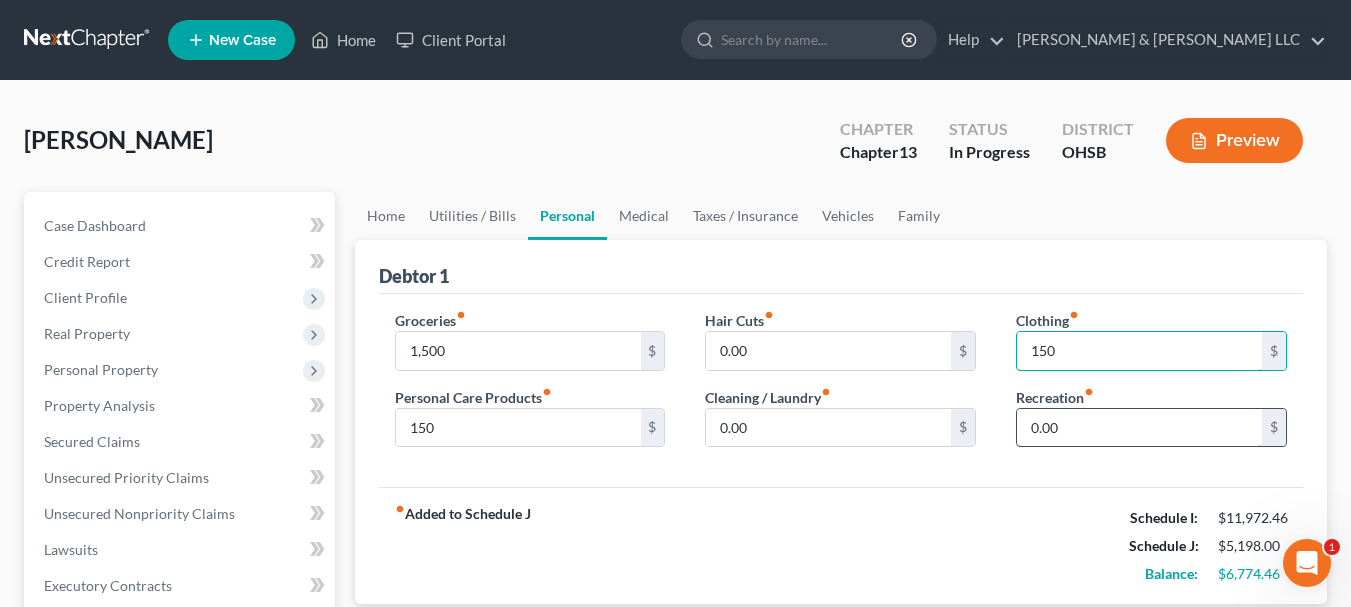 type on "150" 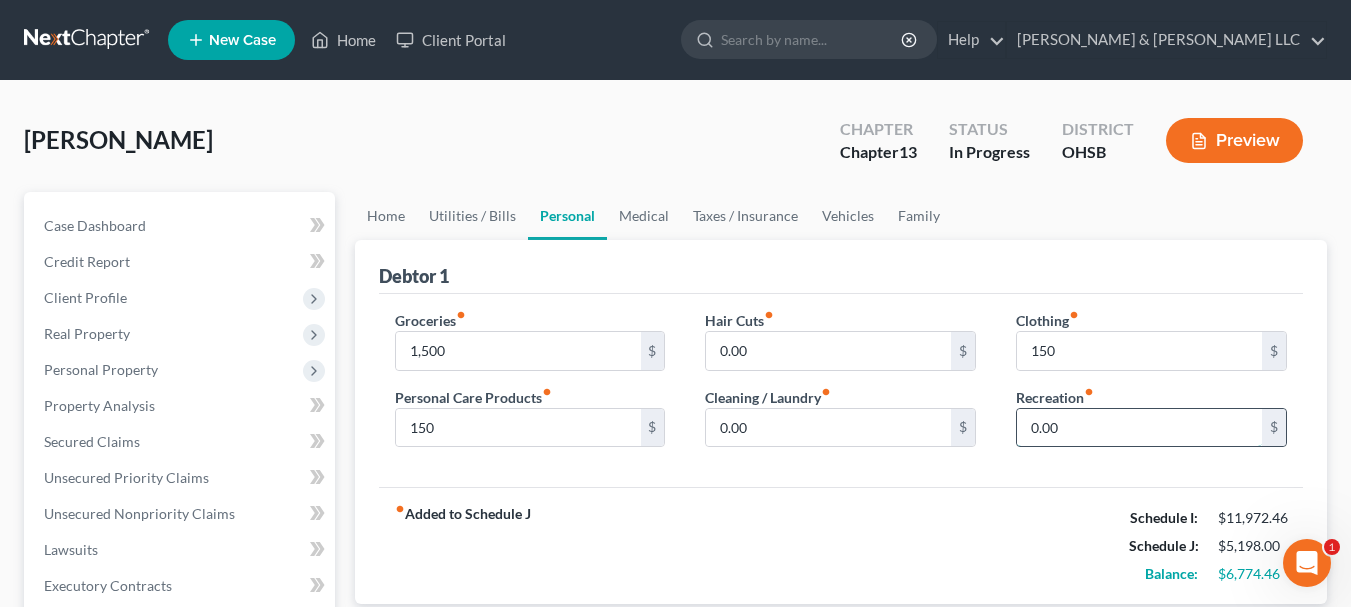 click on "0.00" at bounding box center (1139, 428) 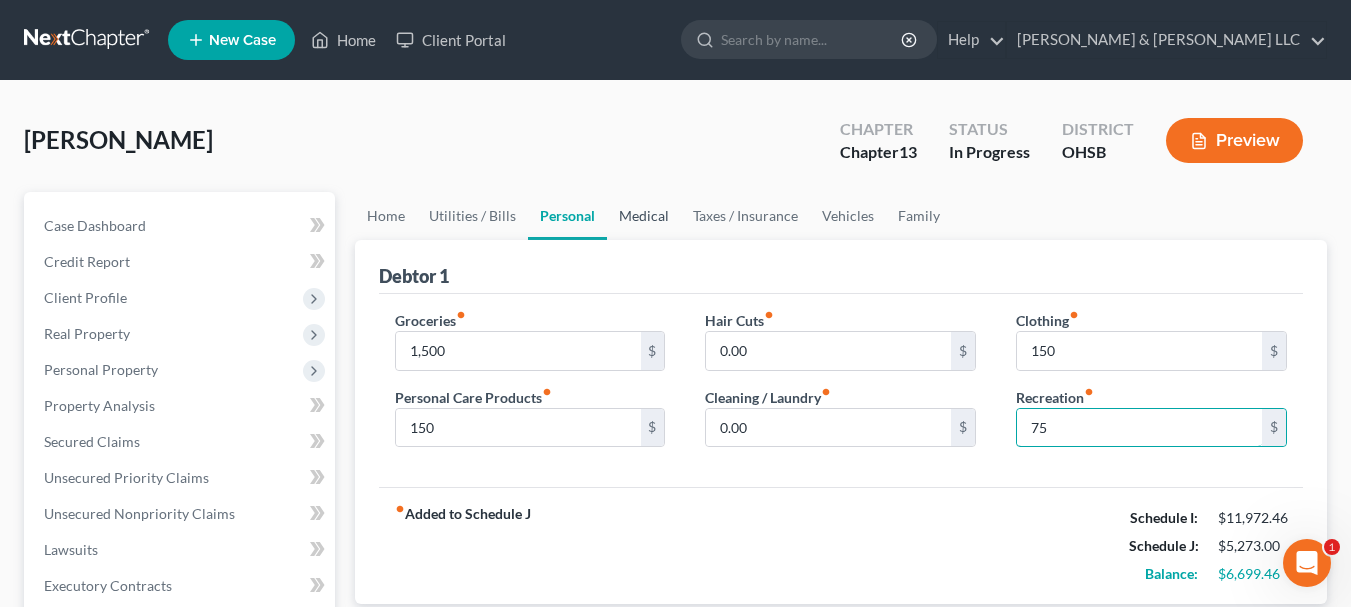 type on "75" 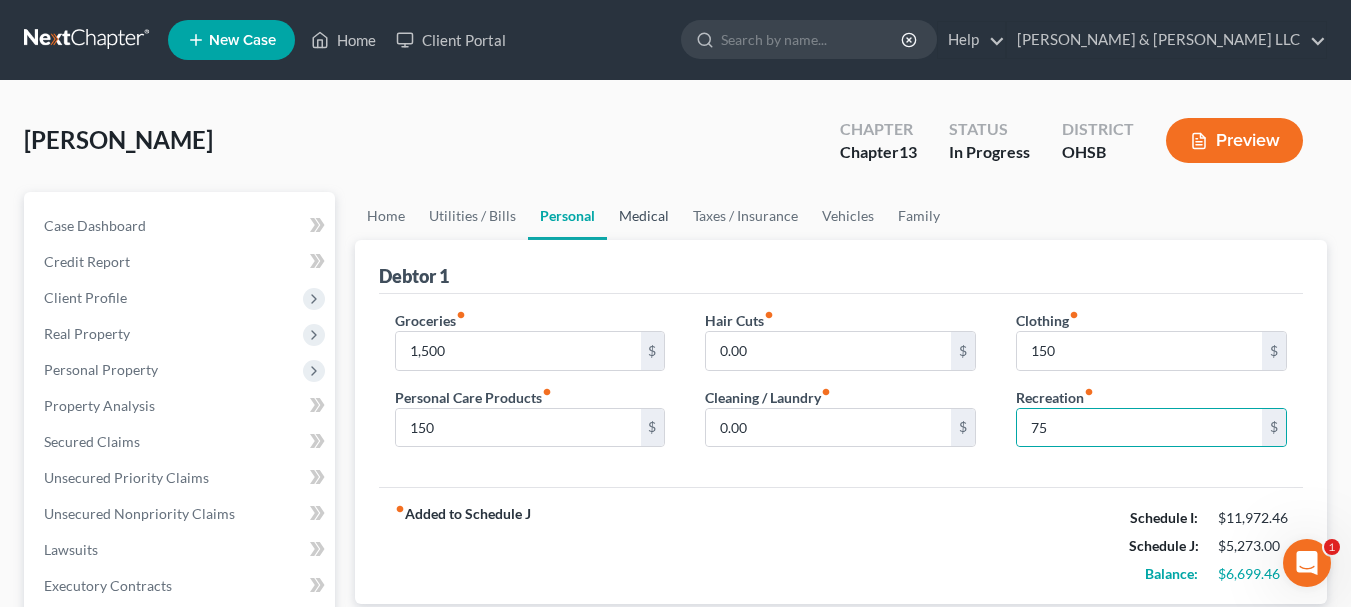 click on "Medical" at bounding box center [644, 216] 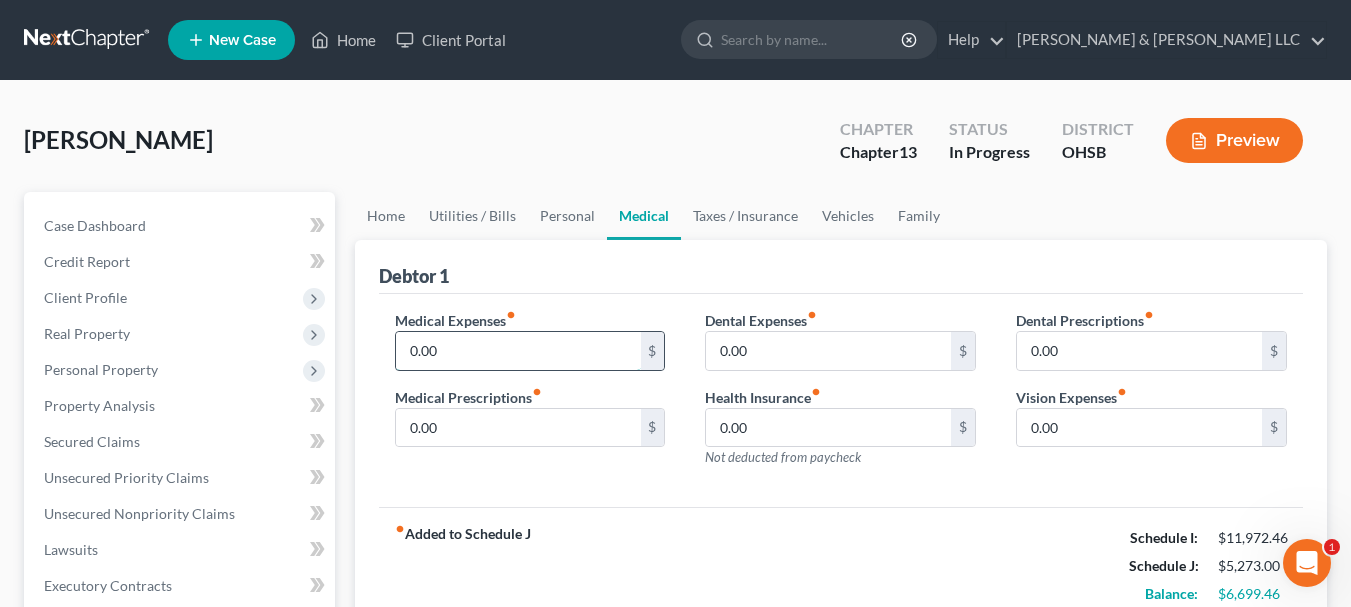 click on "0.00" at bounding box center [518, 351] 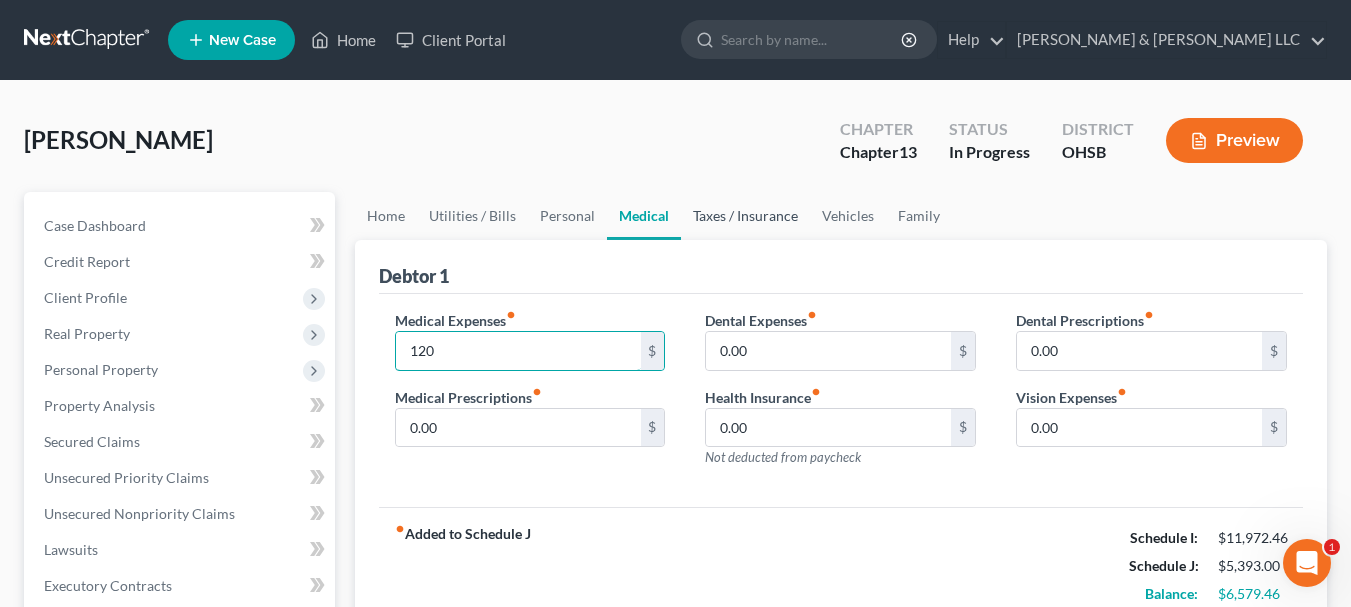 type on "120" 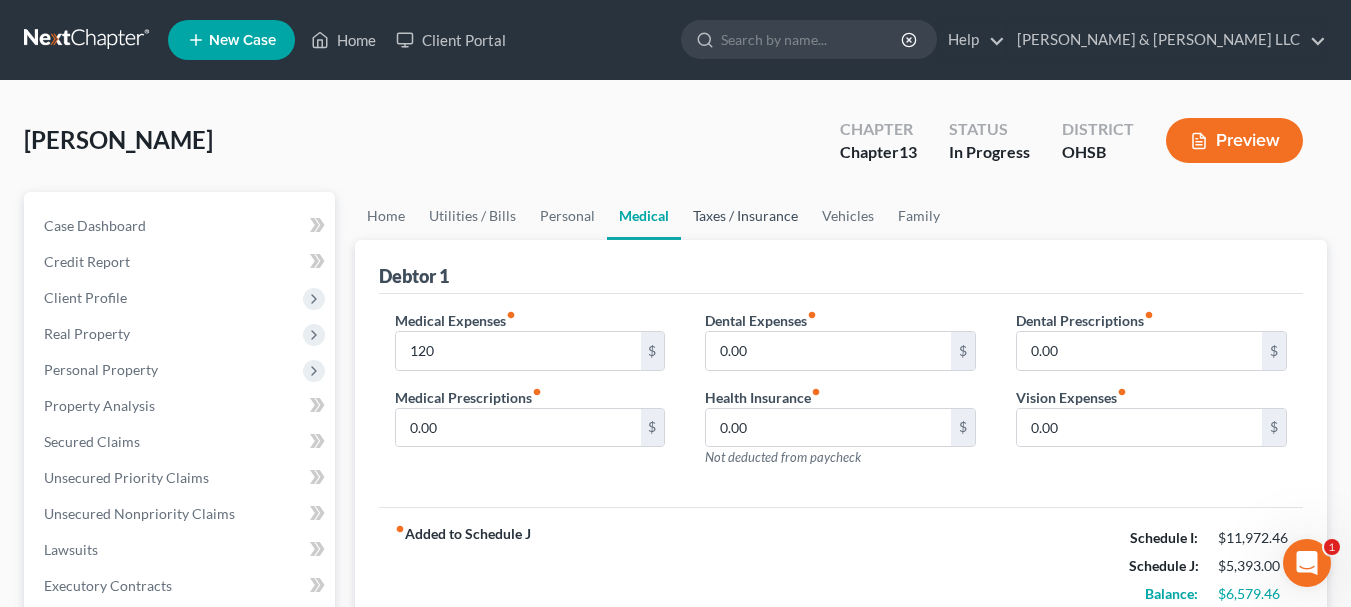 click on "Taxes / Insurance" at bounding box center [745, 216] 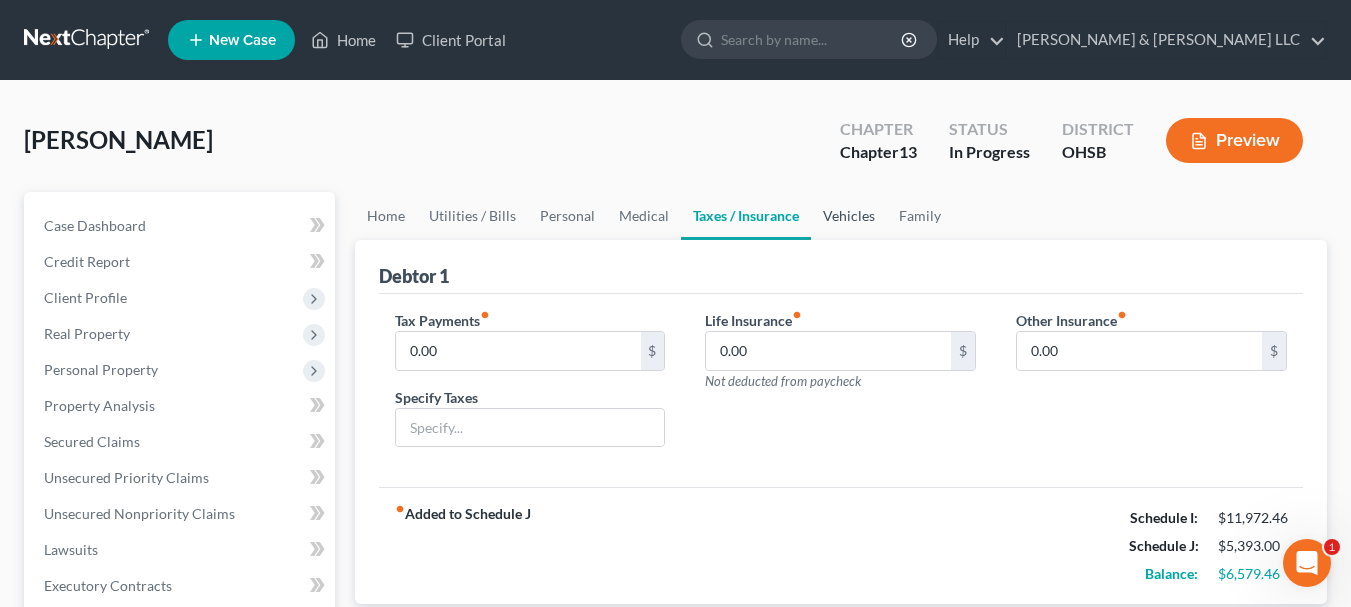 click on "Vehicles" at bounding box center (849, 216) 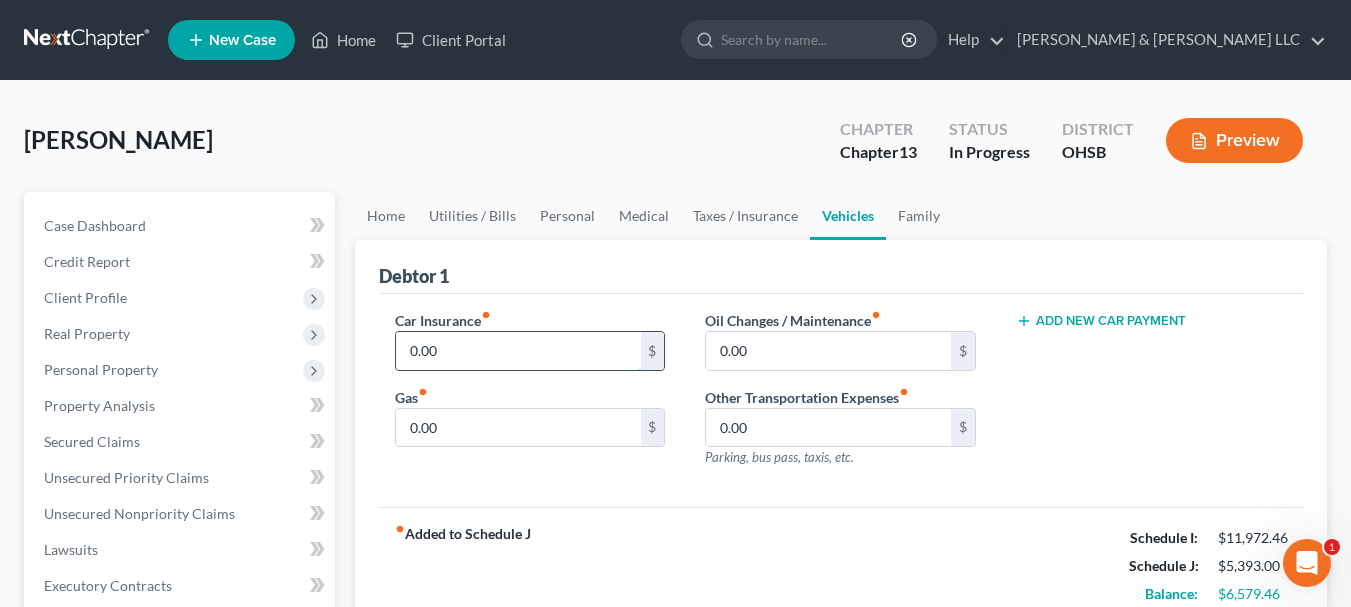 click on "0.00" at bounding box center [518, 351] 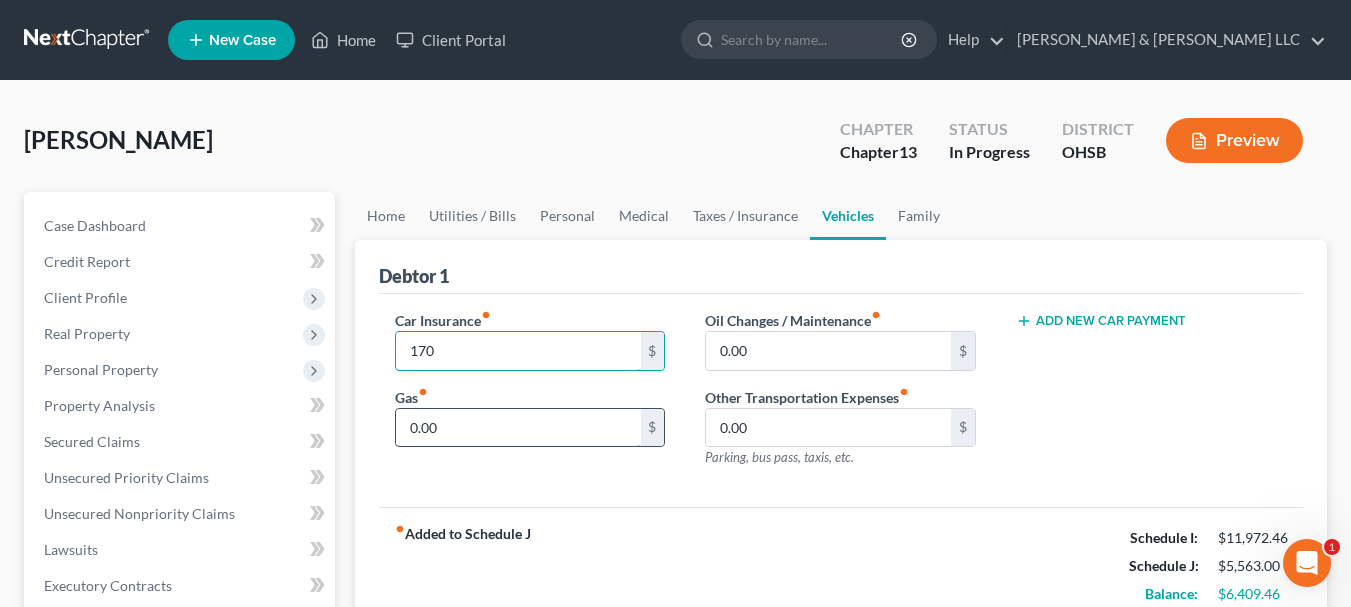 type on "170" 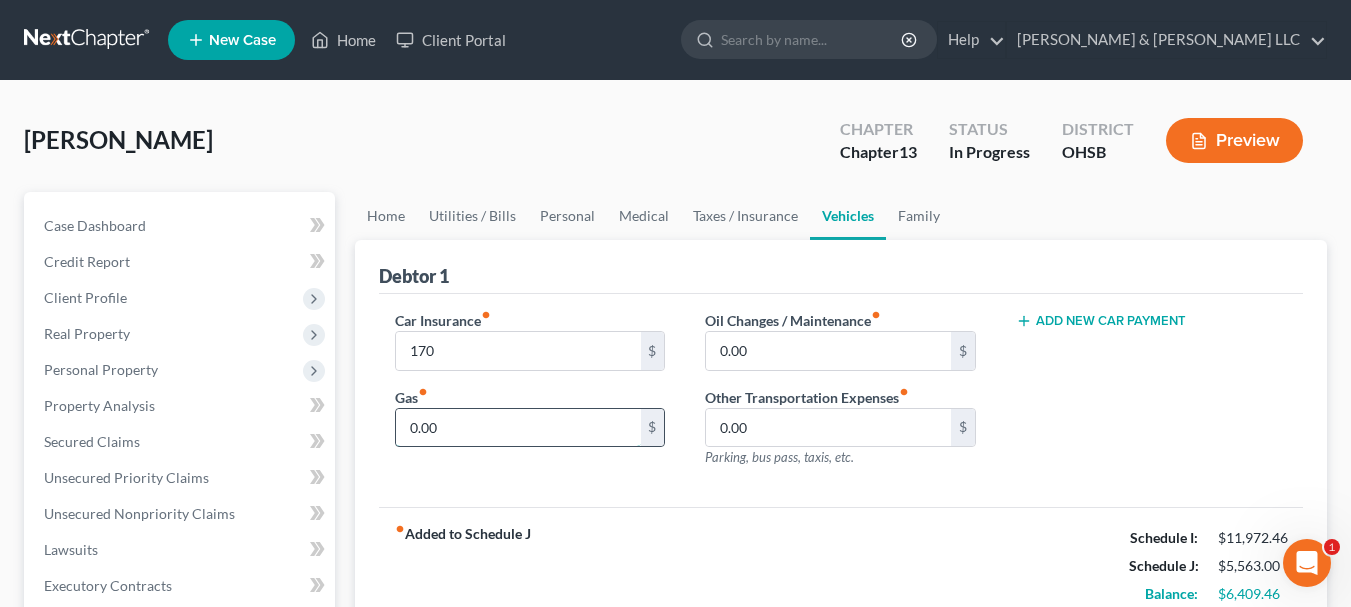 click on "0.00" at bounding box center [518, 428] 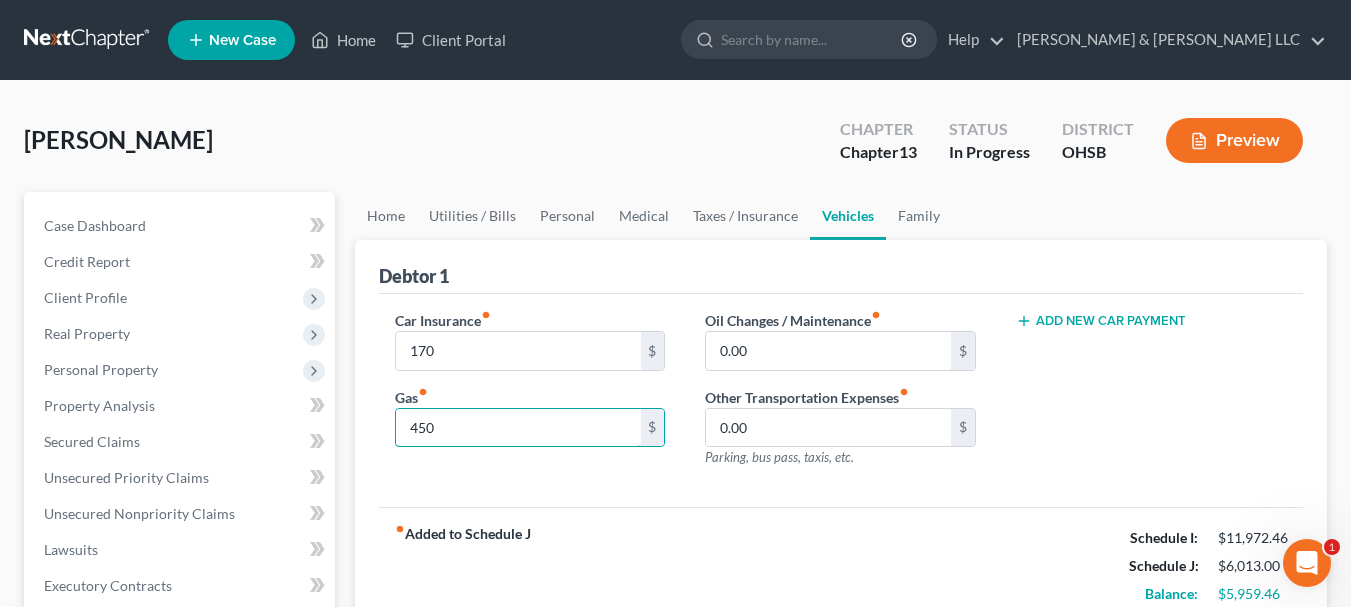 type on "450" 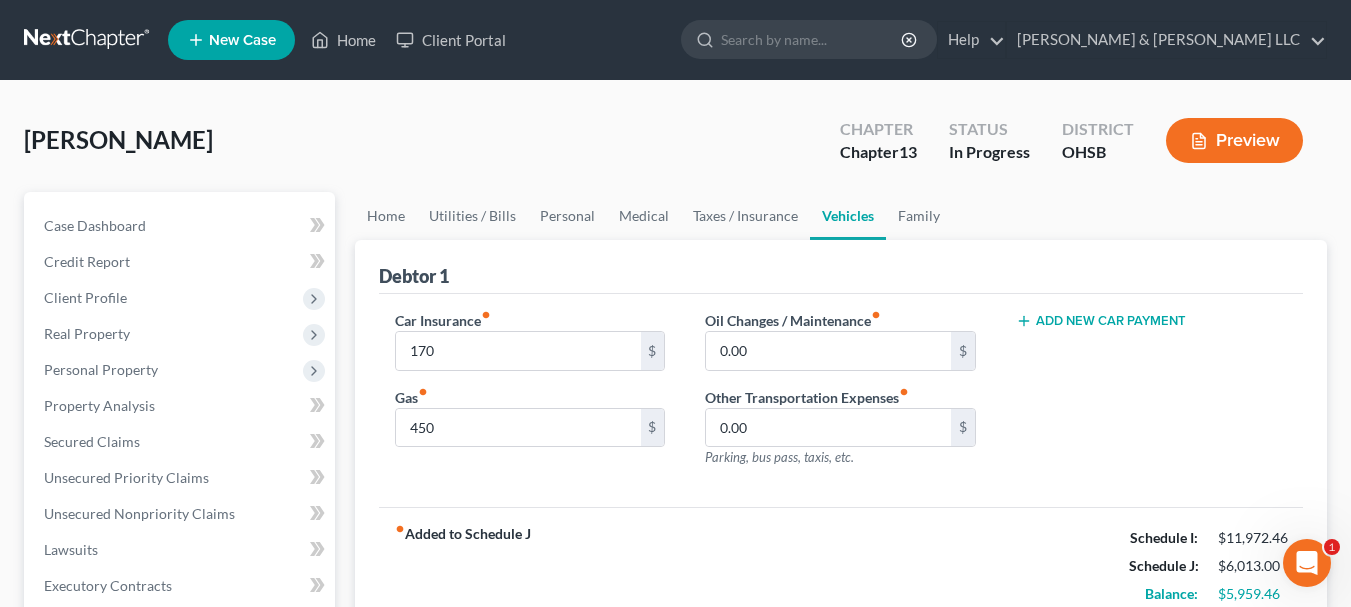 click on "Add New Car Payment" at bounding box center [1101, 321] 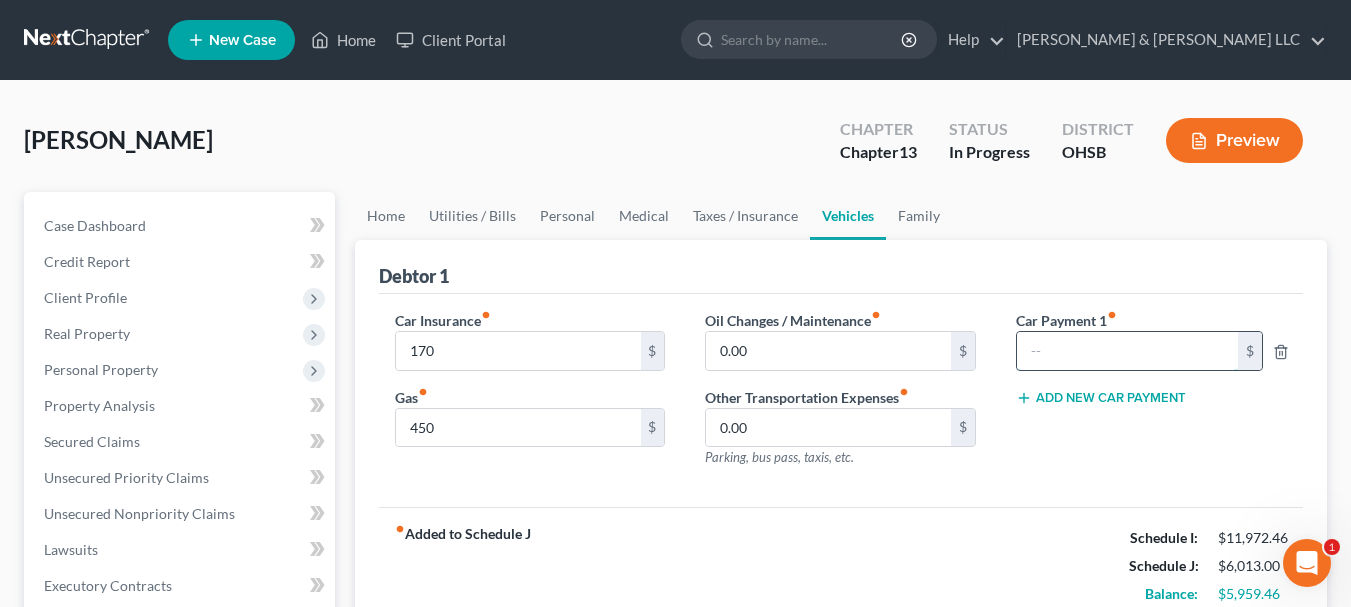 click at bounding box center [1127, 351] 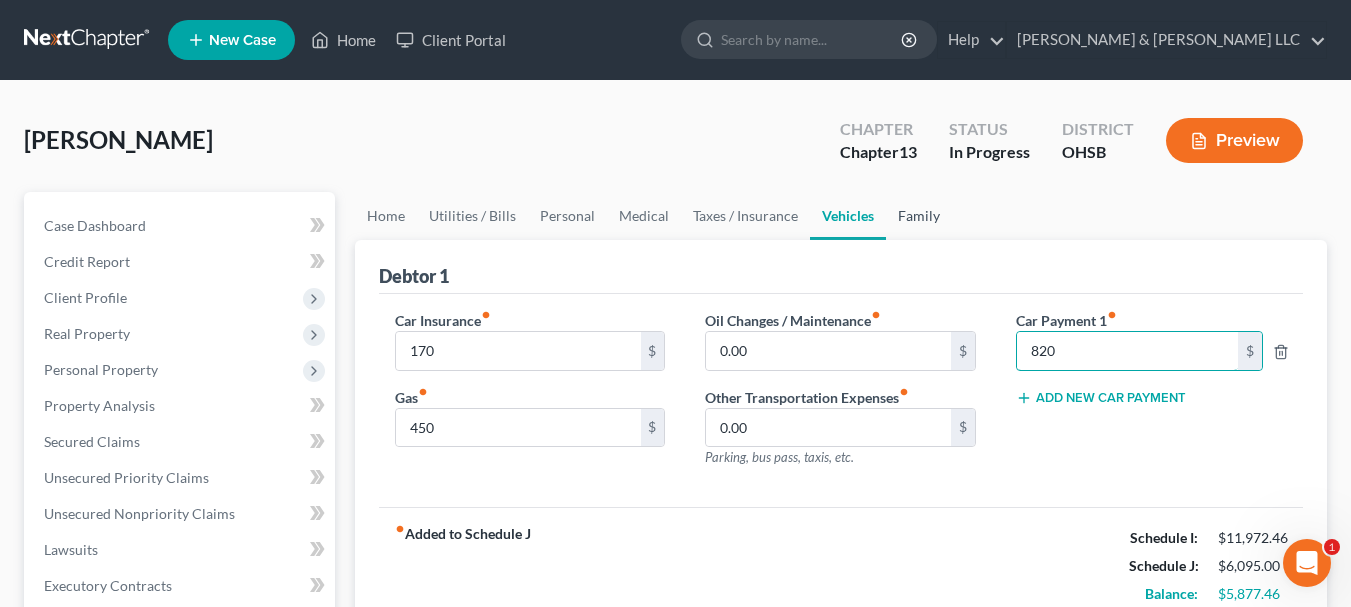 type on "820" 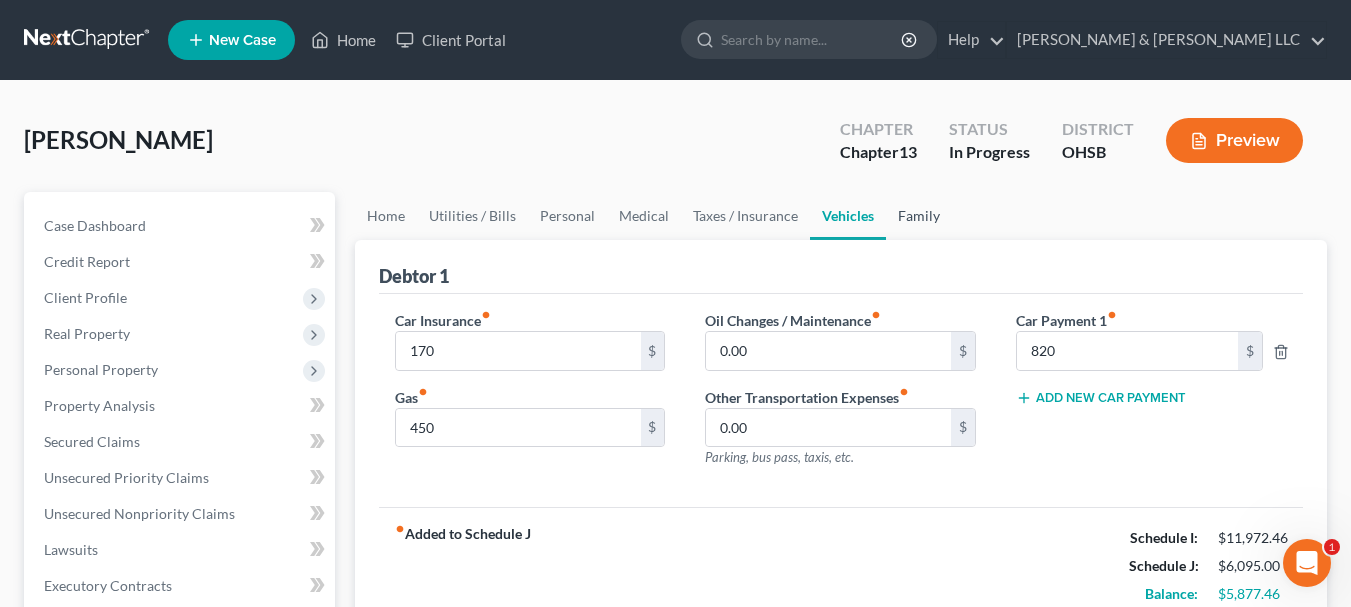 click on "Family" at bounding box center [919, 216] 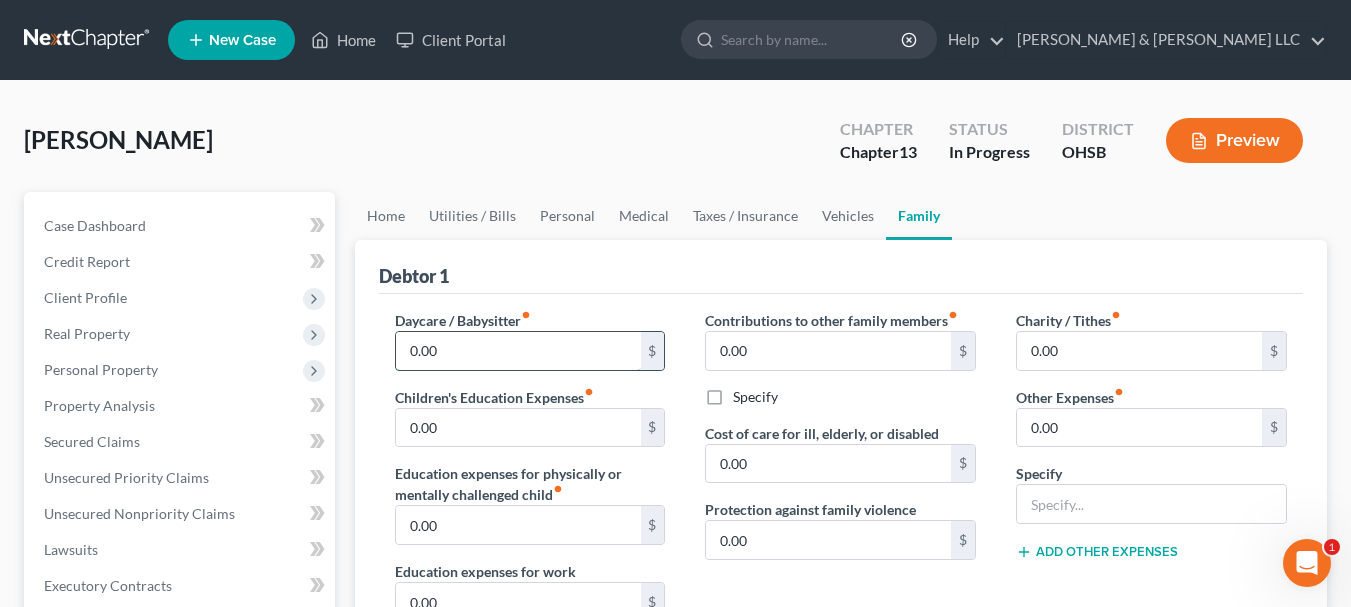 click on "0.00" at bounding box center [518, 351] 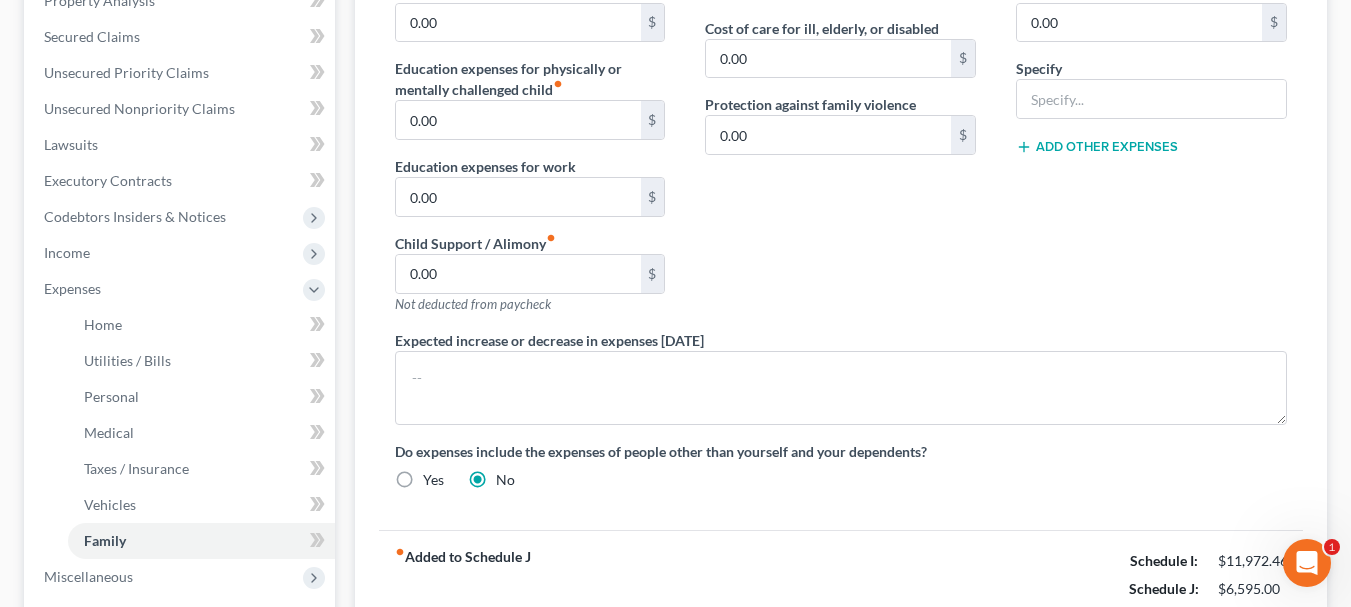 scroll, scrollTop: 408, scrollLeft: 0, axis: vertical 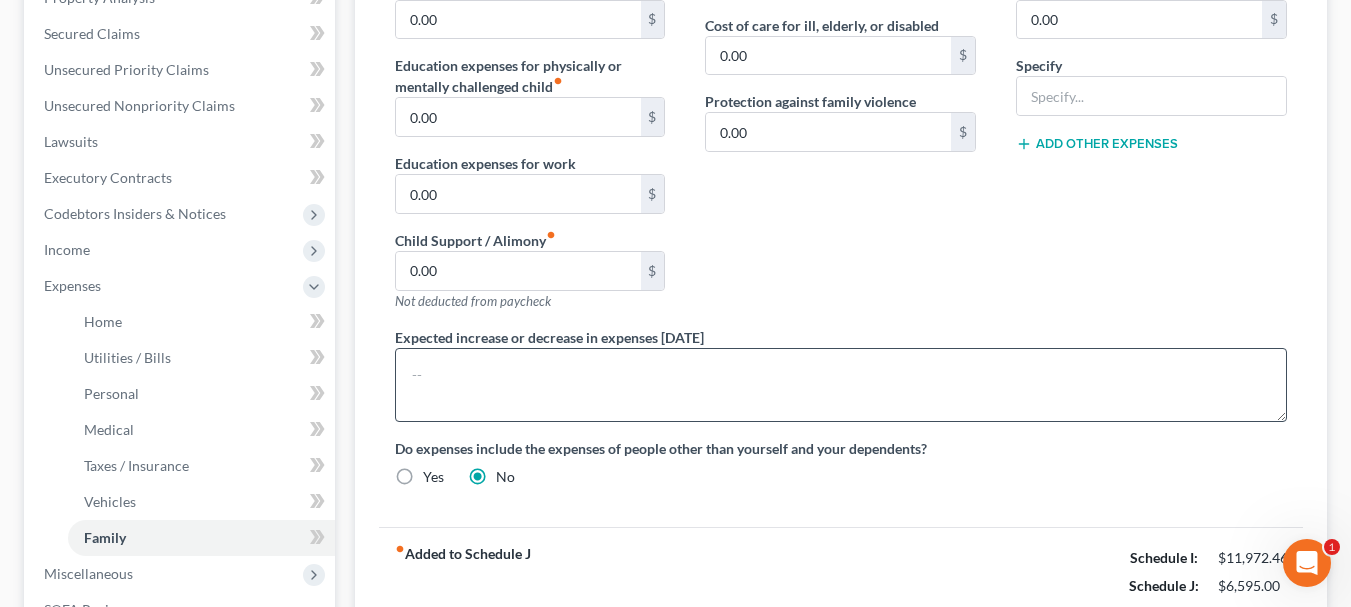 type on "500" 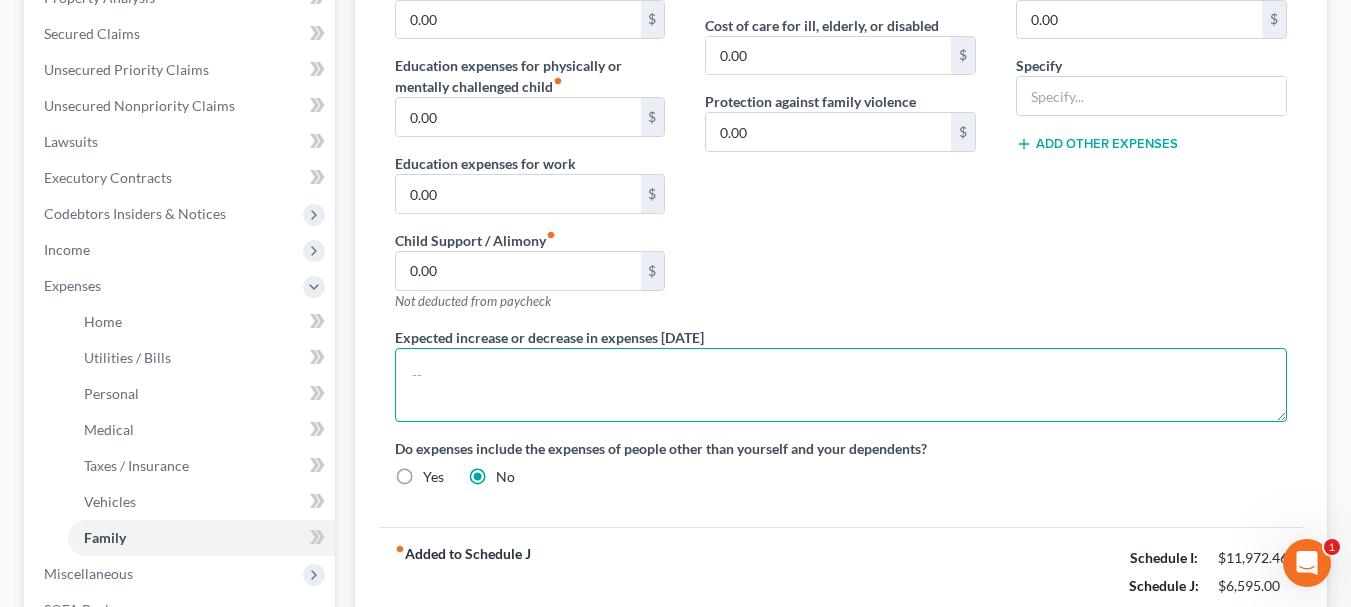 click at bounding box center [841, 385] 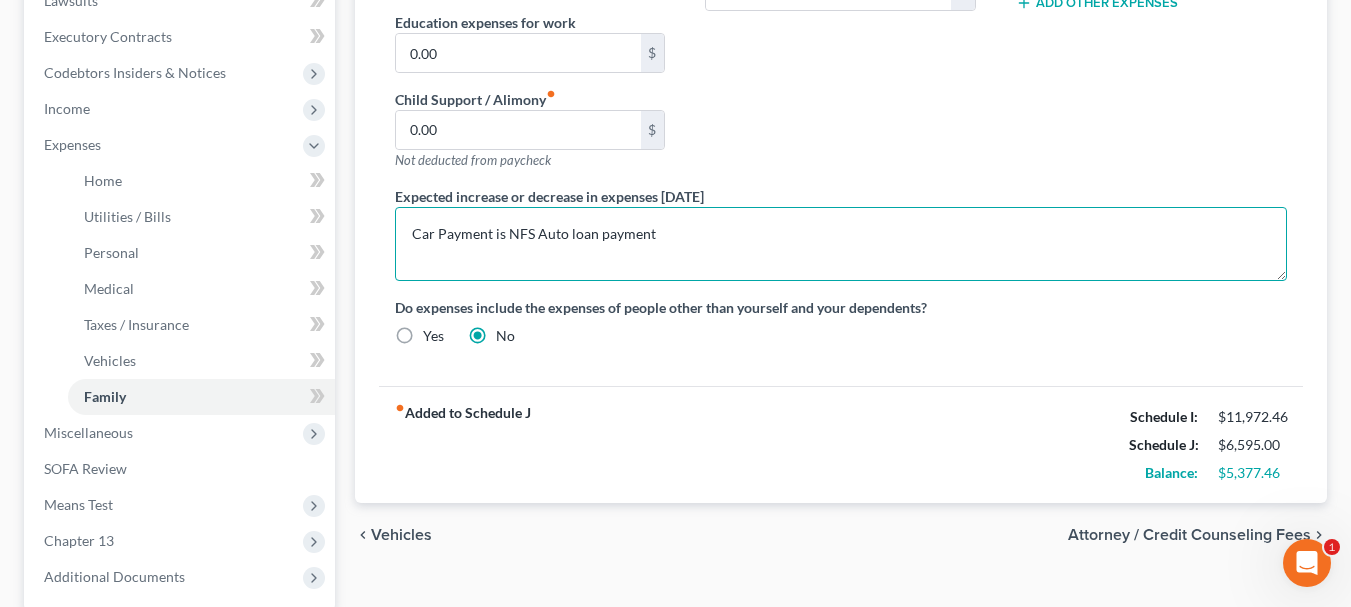 scroll, scrollTop: 550, scrollLeft: 0, axis: vertical 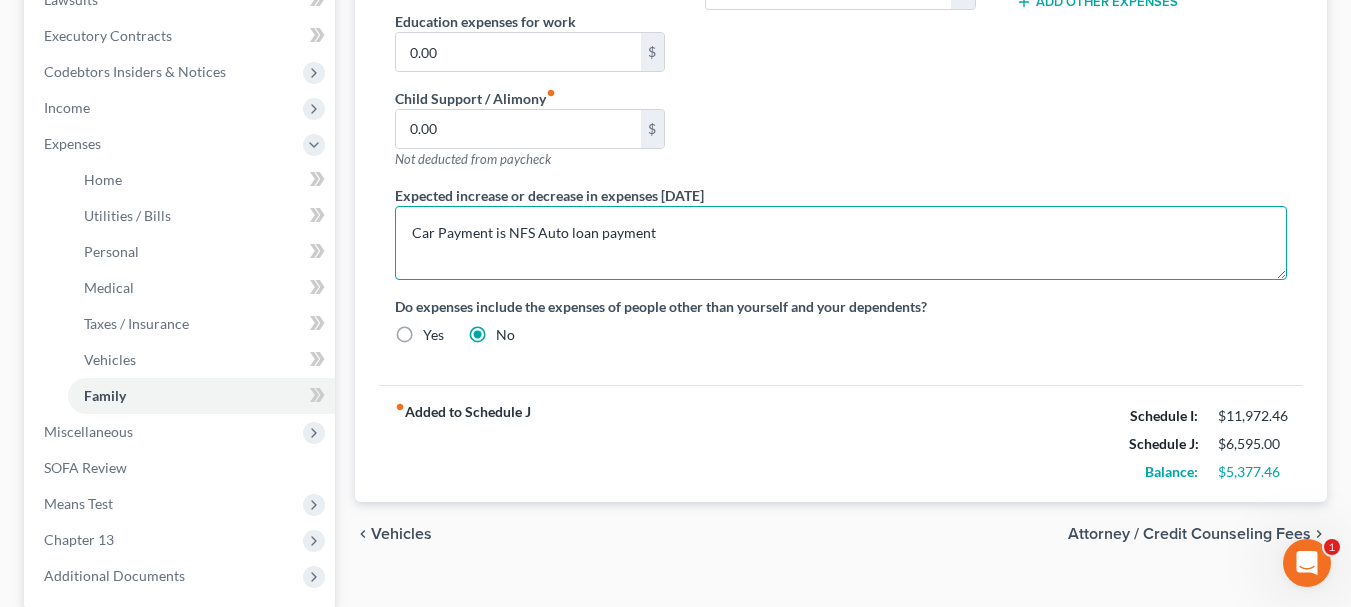 type on "Car Payment is NFS Auto loan payment" 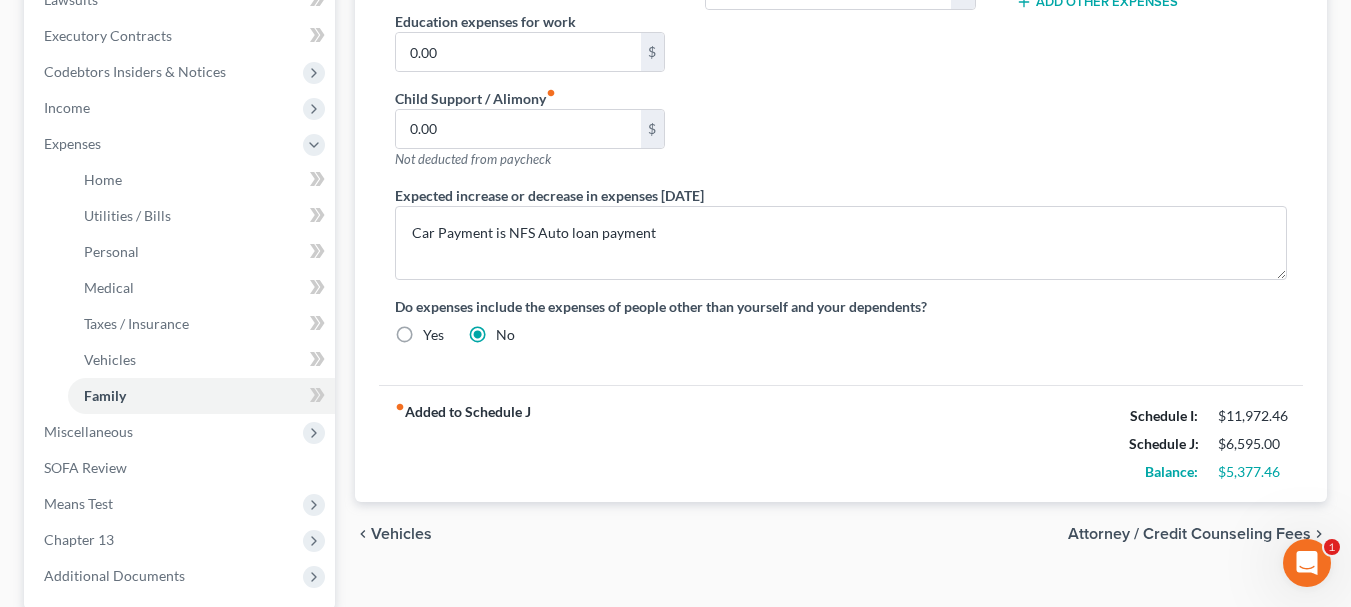 click on "Attorney / Credit Counseling Fees" at bounding box center [1189, 534] 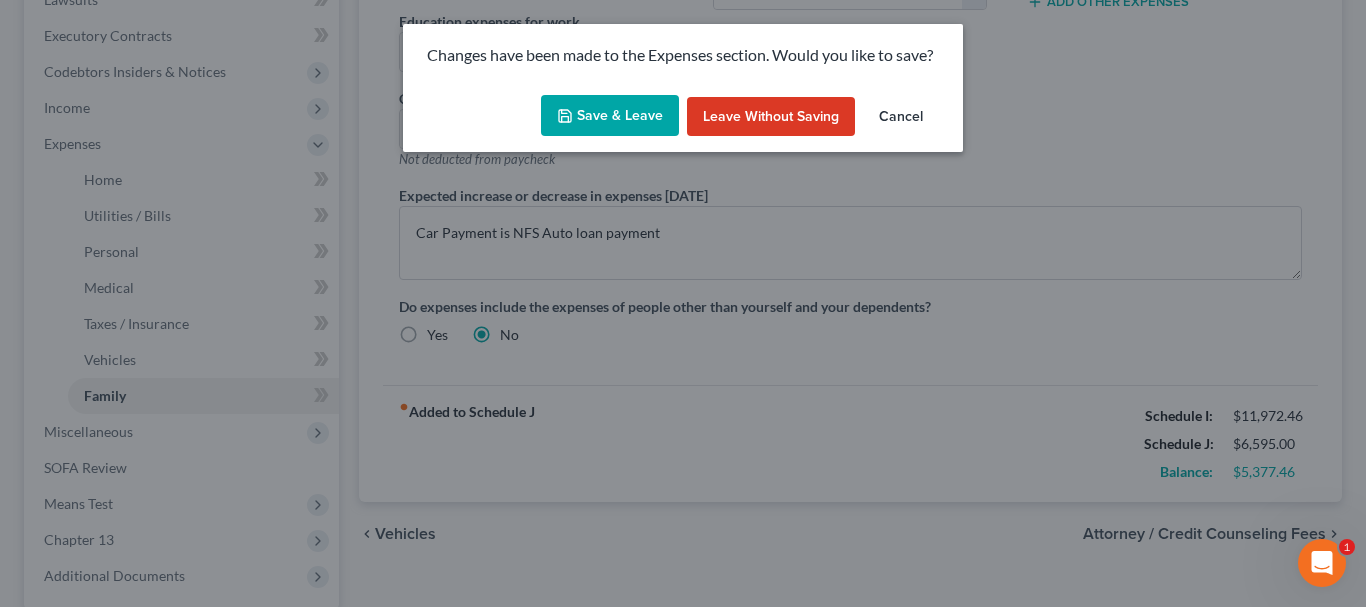 click on "Save & Leave" at bounding box center (610, 116) 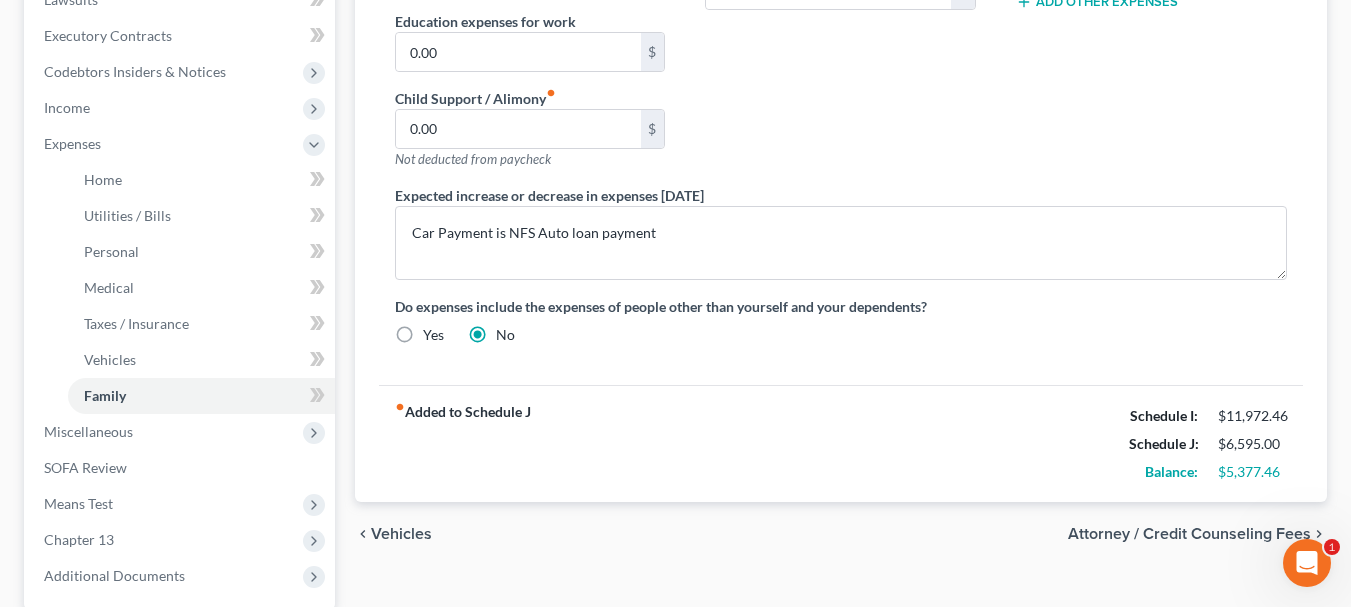 select on "1" 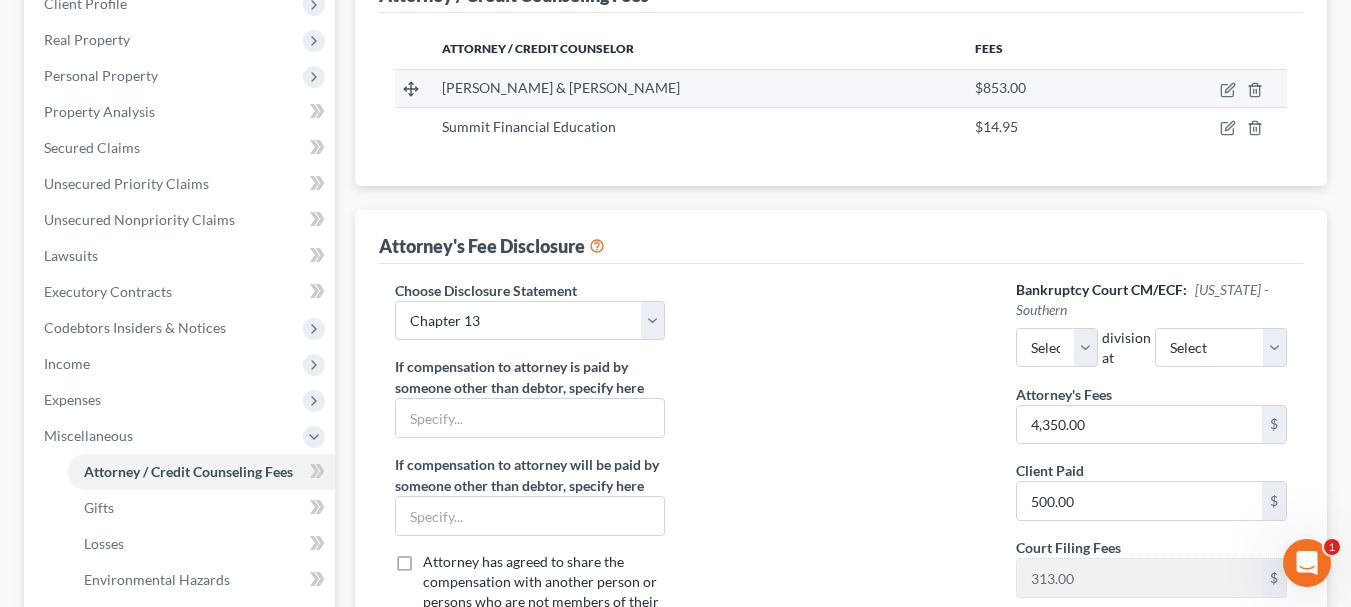 scroll, scrollTop: 295, scrollLeft: 0, axis: vertical 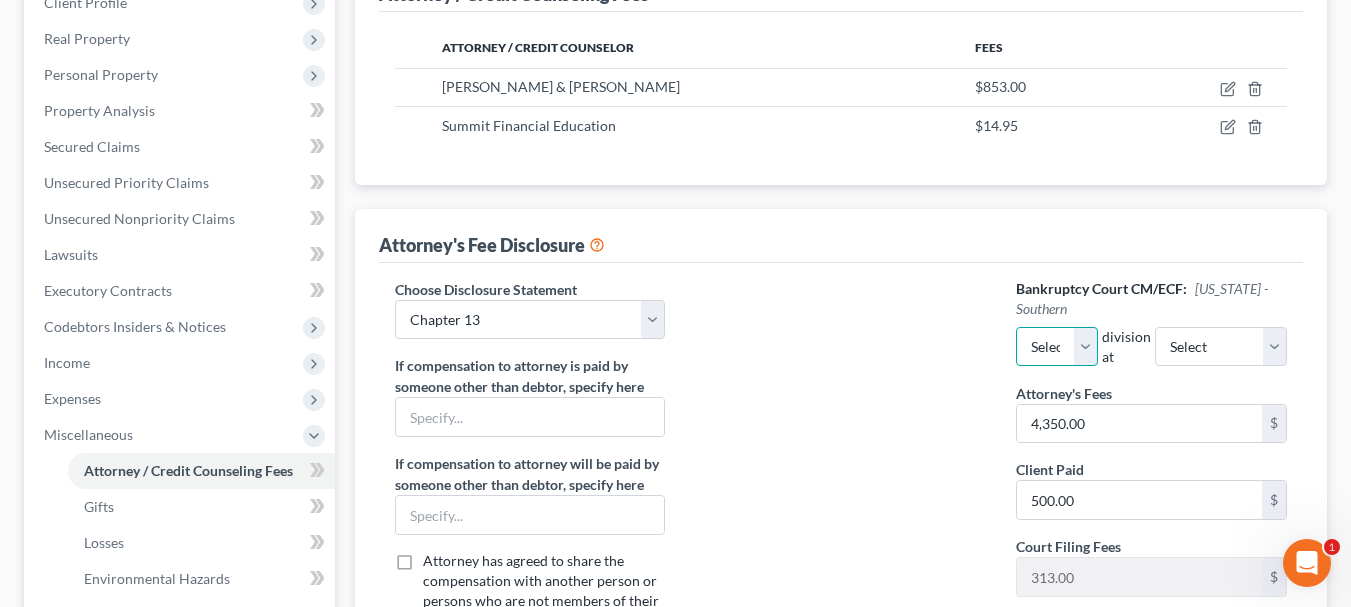 click on "Select Eastern Western" at bounding box center (1057, 347) 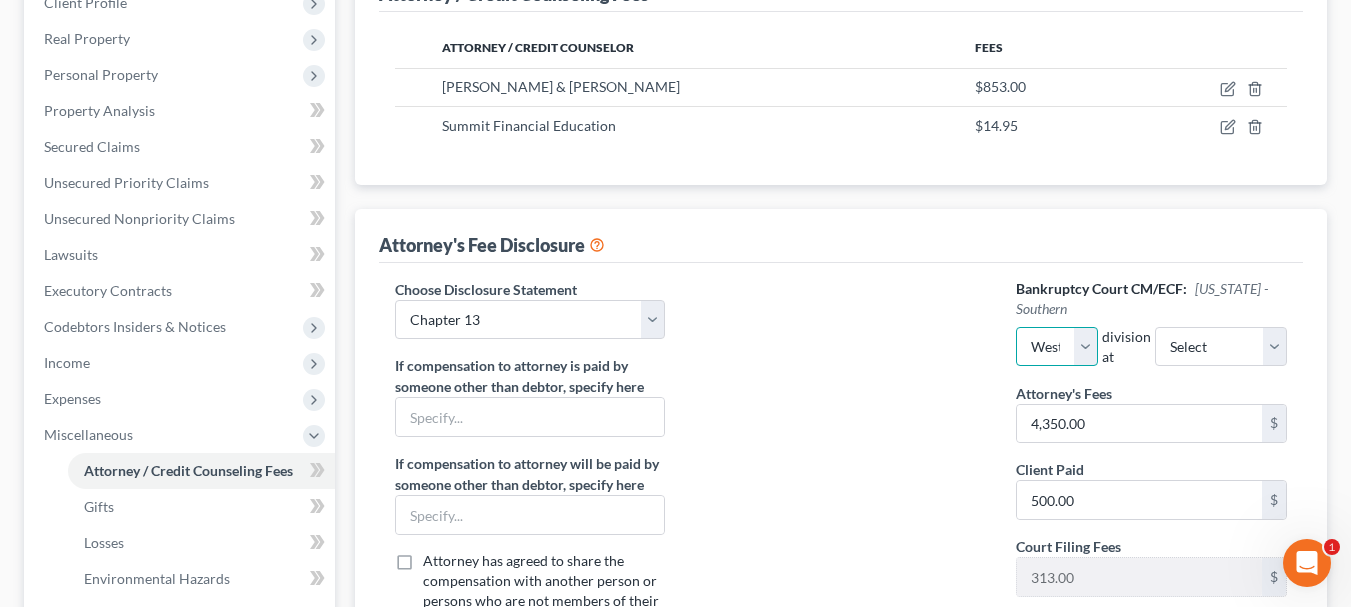 click on "Select Eastern Western" at bounding box center (1057, 347) 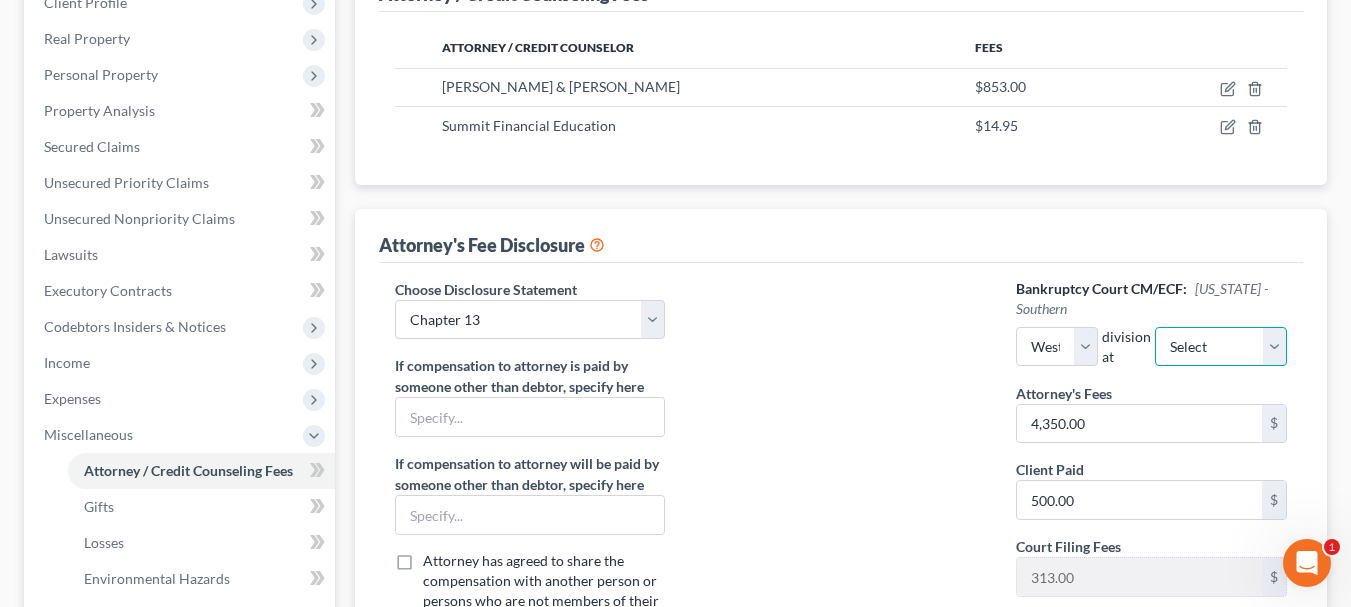 click on "Select Cincinnati [GEOGRAPHIC_DATA] [GEOGRAPHIC_DATA]" at bounding box center (1221, 347) 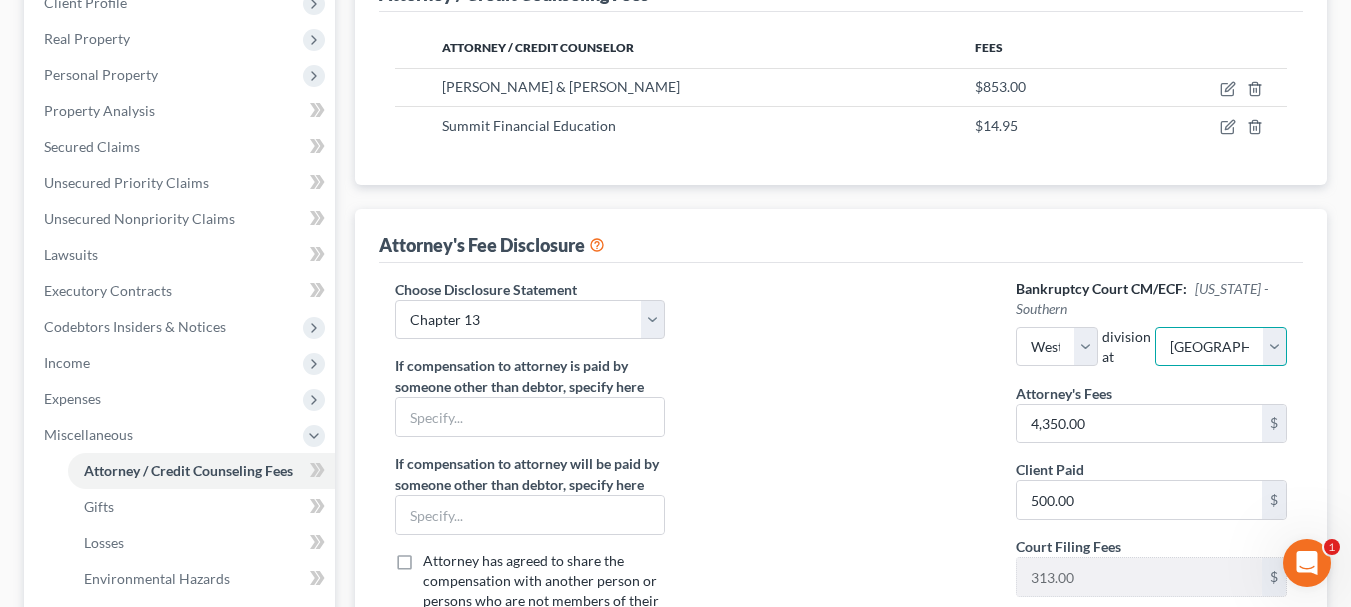 click on "Select Cincinnati [GEOGRAPHIC_DATA] [GEOGRAPHIC_DATA]" at bounding box center (1221, 347) 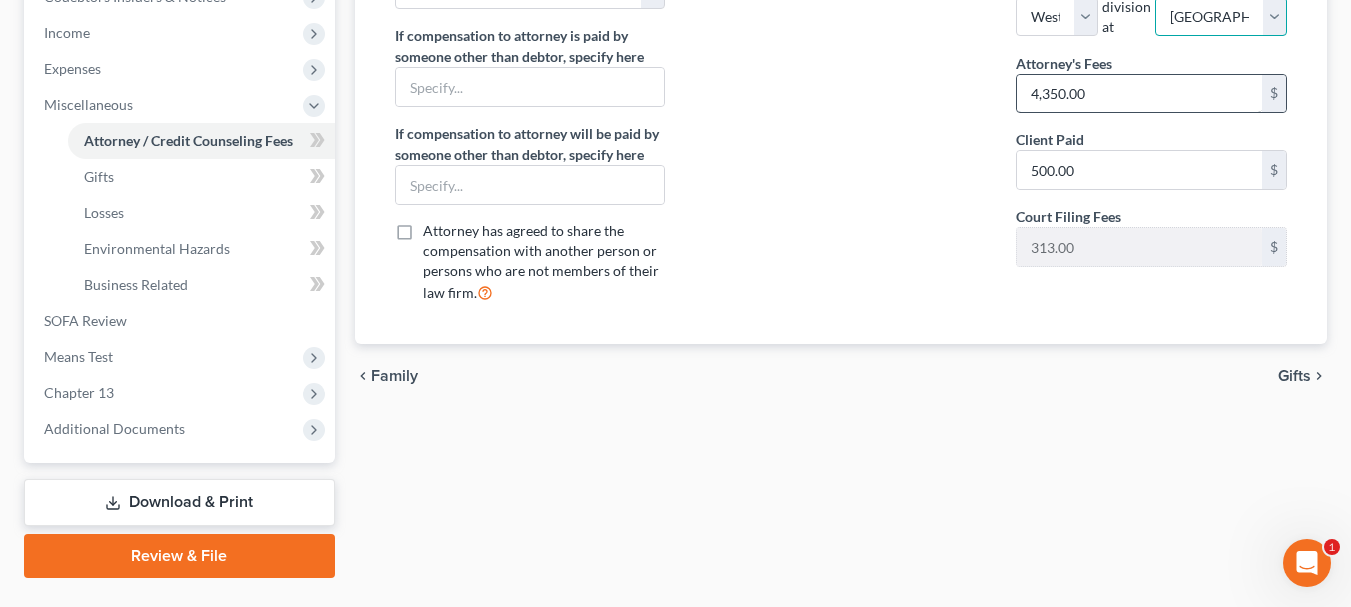 scroll, scrollTop: 672, scrollLeft: 0, axis: vertical 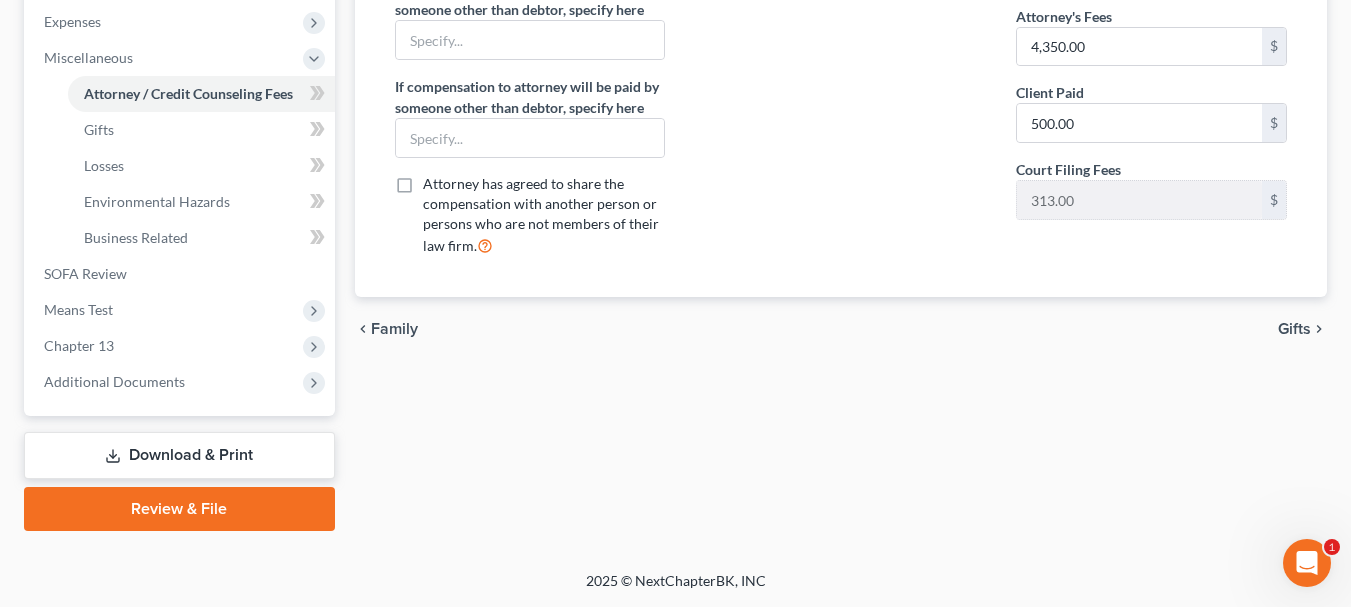 click on "Gifts" at bounding box center [1294, 329] 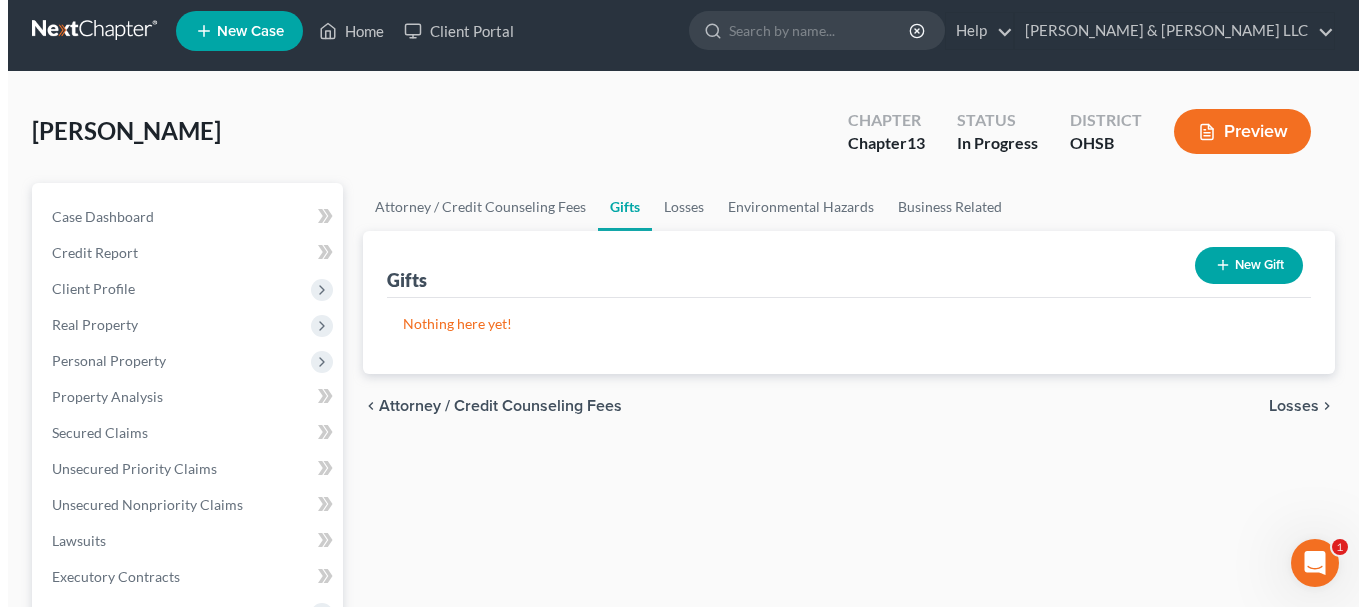 scroll, scrollTop: 0, scrollLeft: 0, axis: both 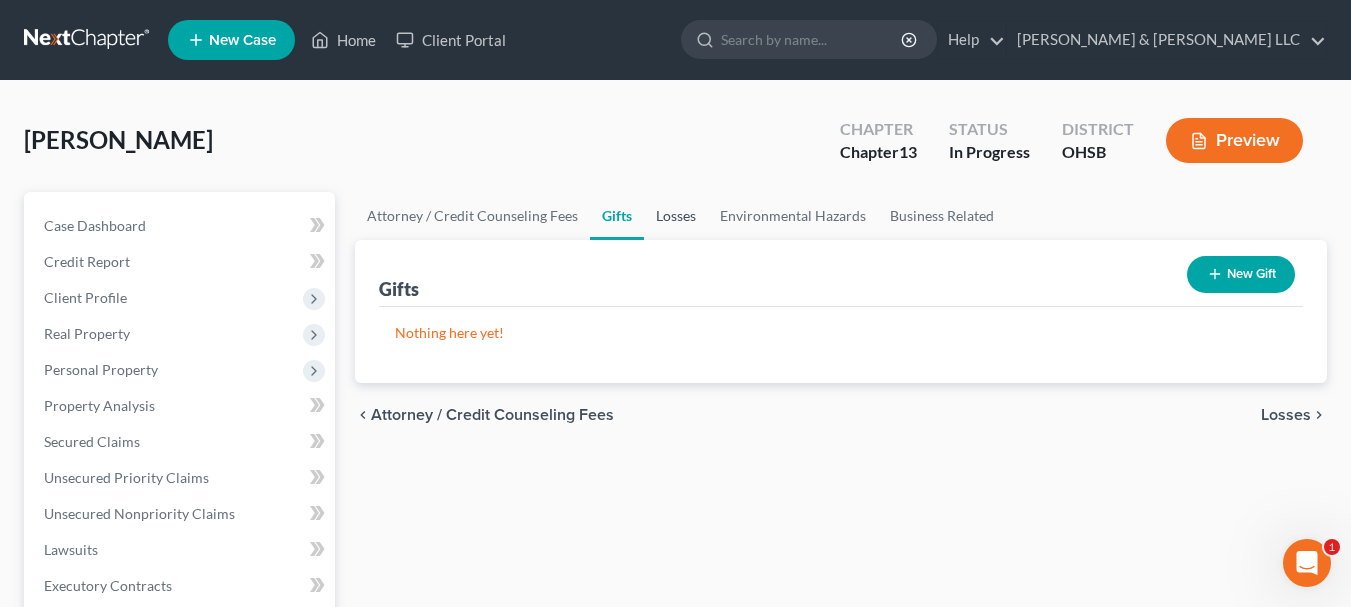 click on "Losses" at bounding box center [676, 216] 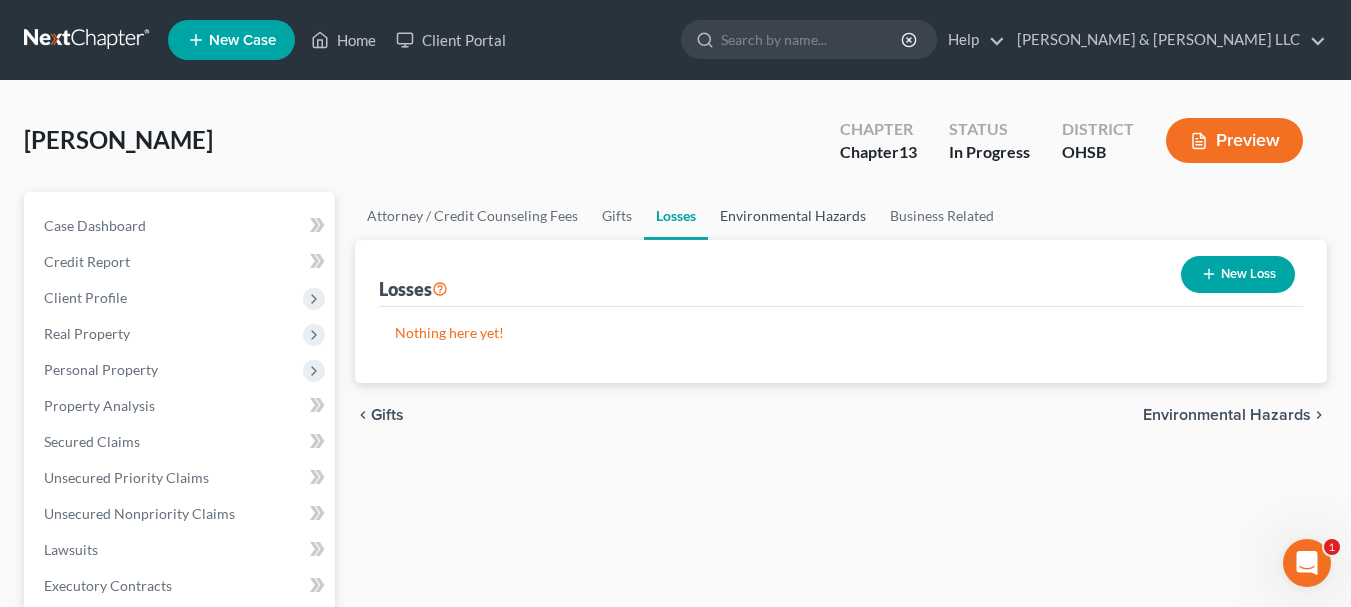 click on "Environmental Hazards" at bounding box center [793, 216] 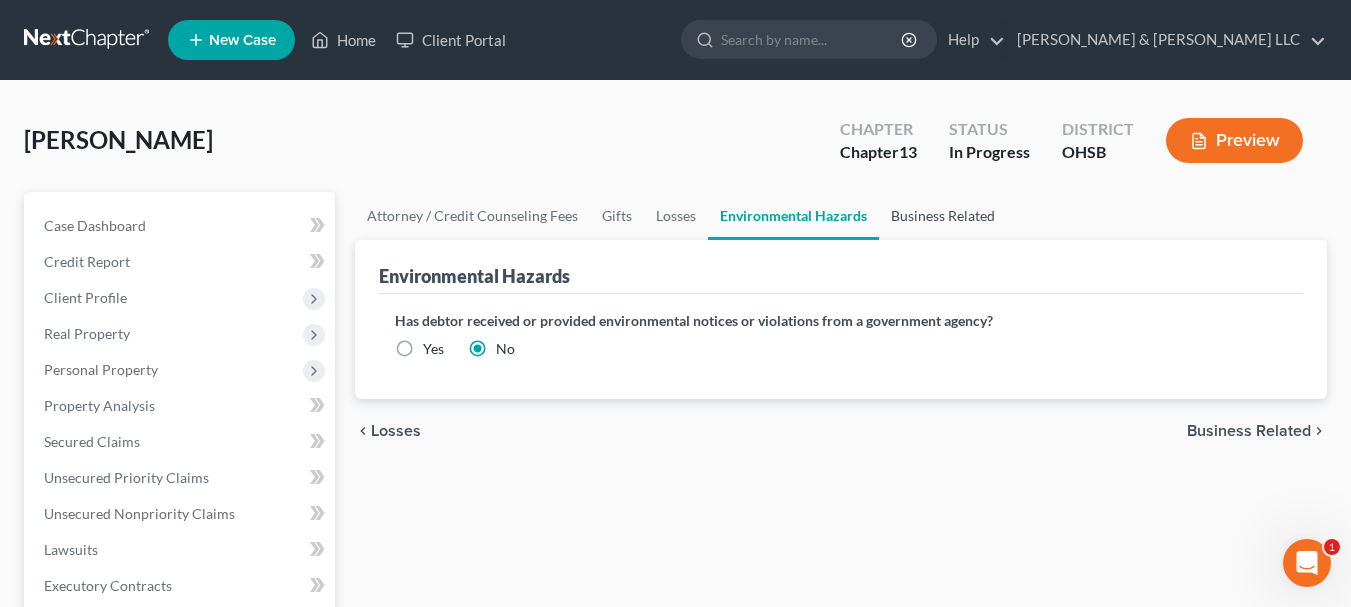 click on "Business Related" at bounding box center [943, 216] 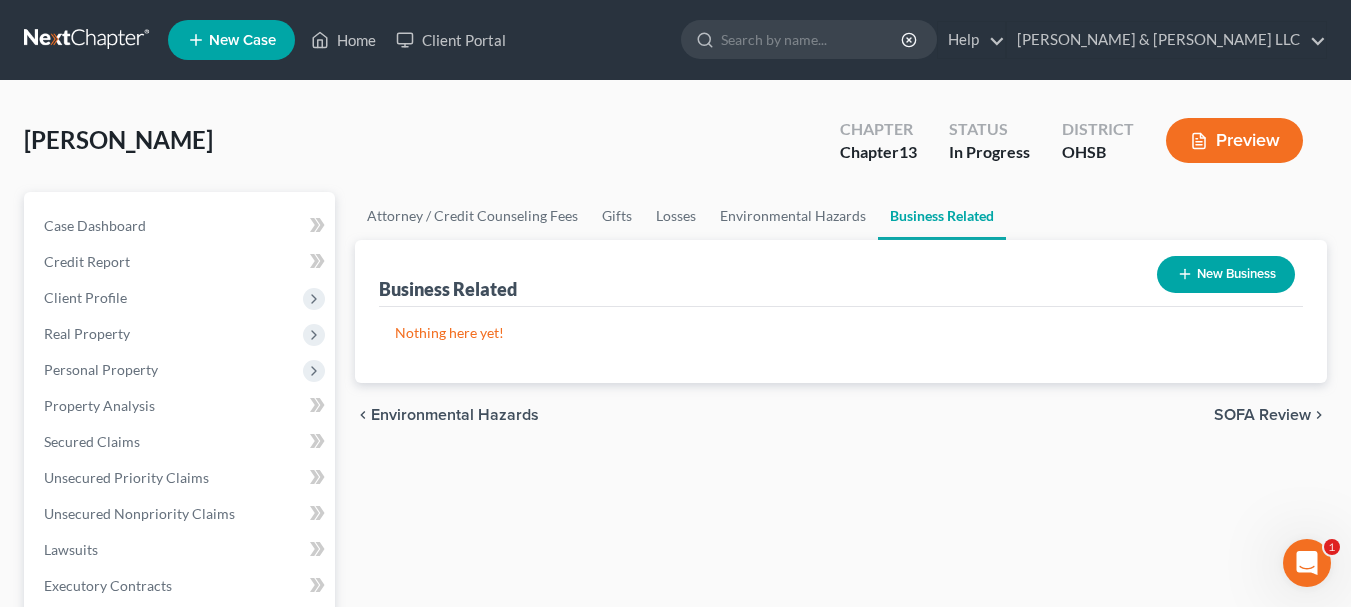 click on "SOFA Review" at bounding box center [1262, 415] 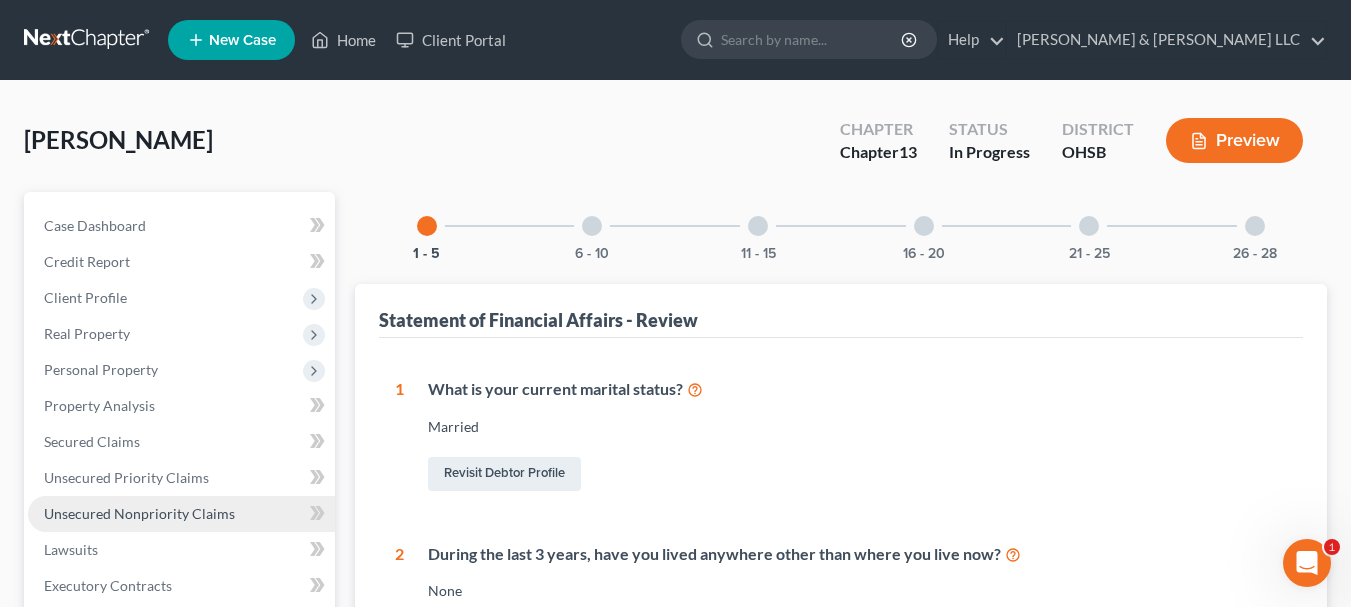 click on "Unsecured Nonpriority Claims" at bounding box center [139, 513] 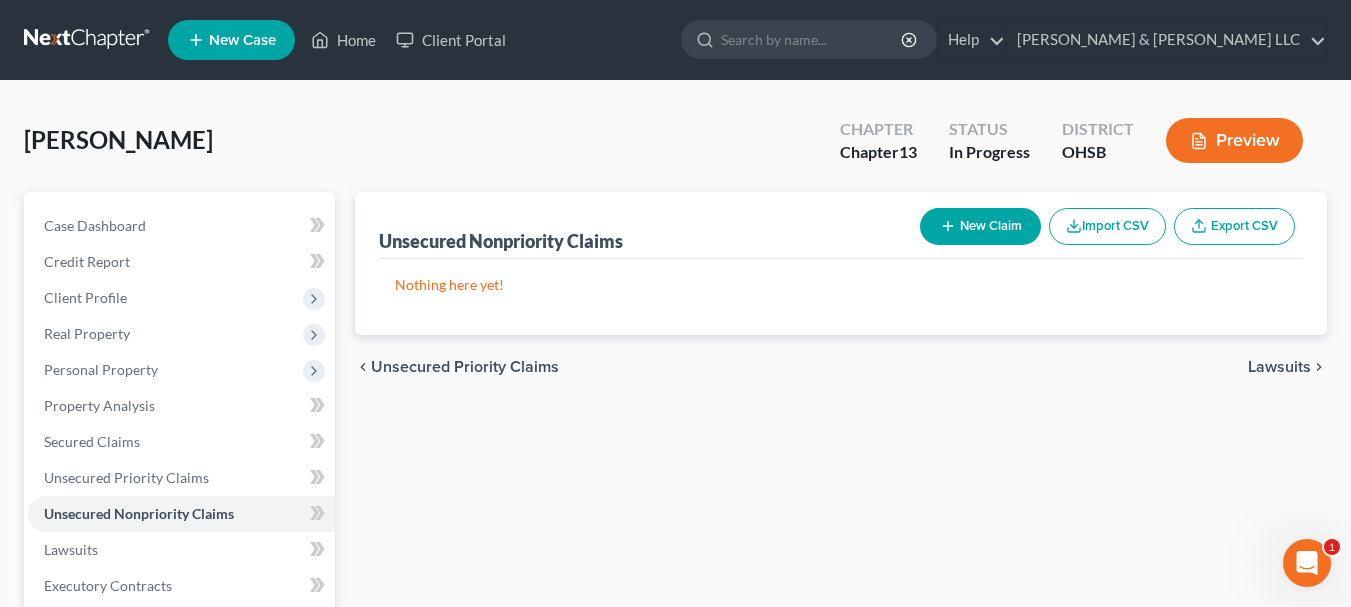 click on "New Claim" at bounding box center (980, 226) 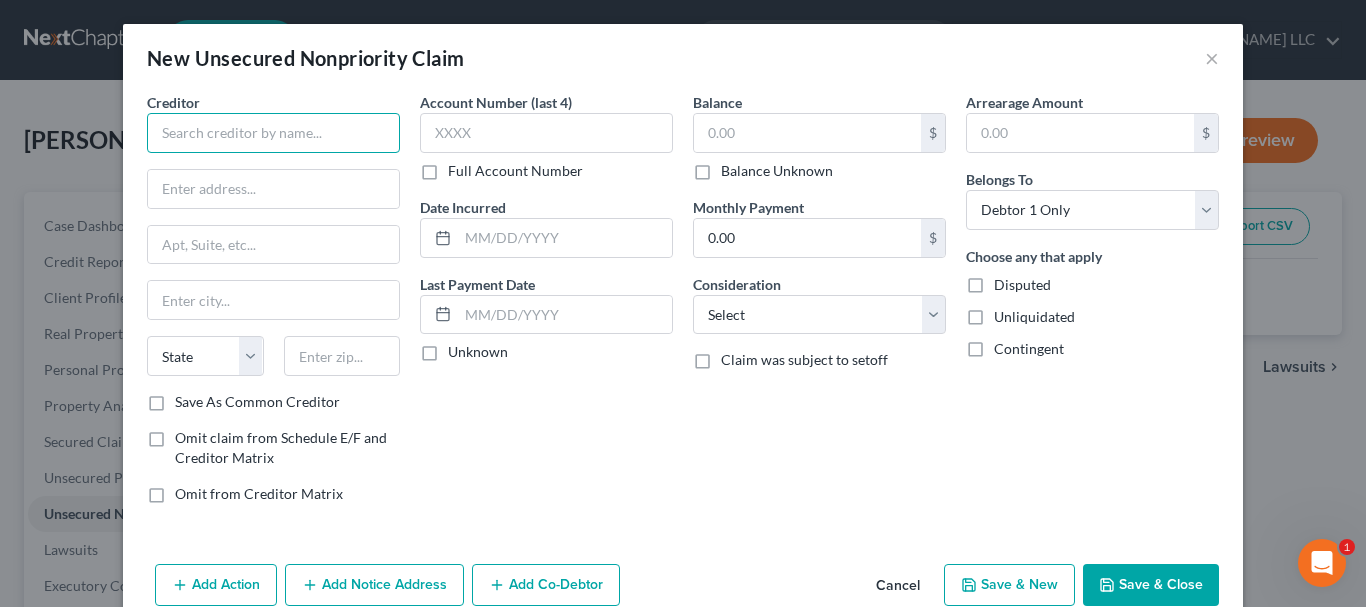 click at bounding box center [273, 133] 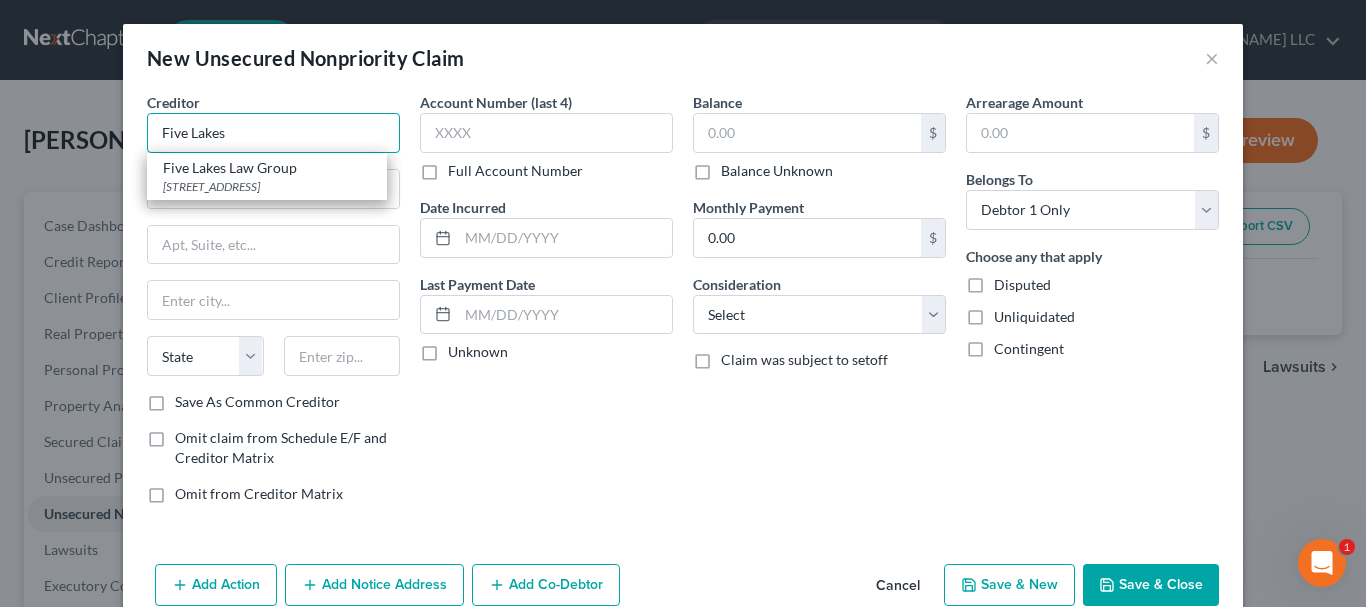 type on "Five Lakes" 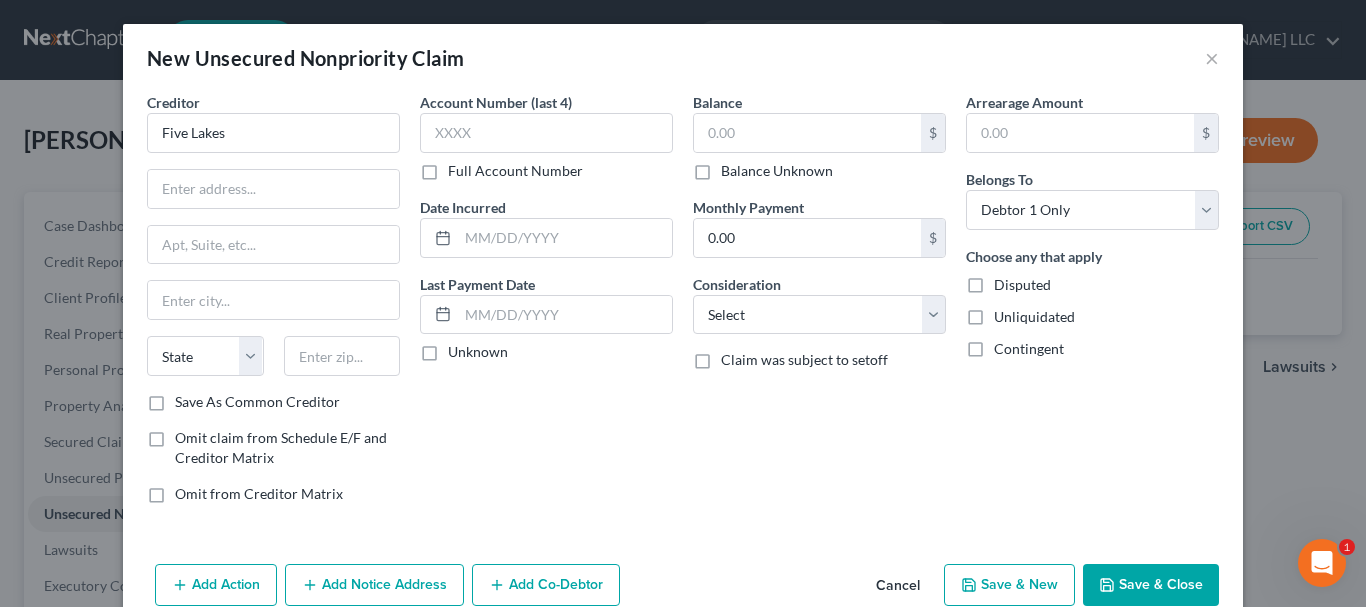 click on "Omit claim from Schedule E/F and Creditor Matrix" at bounding box center (287, 448) 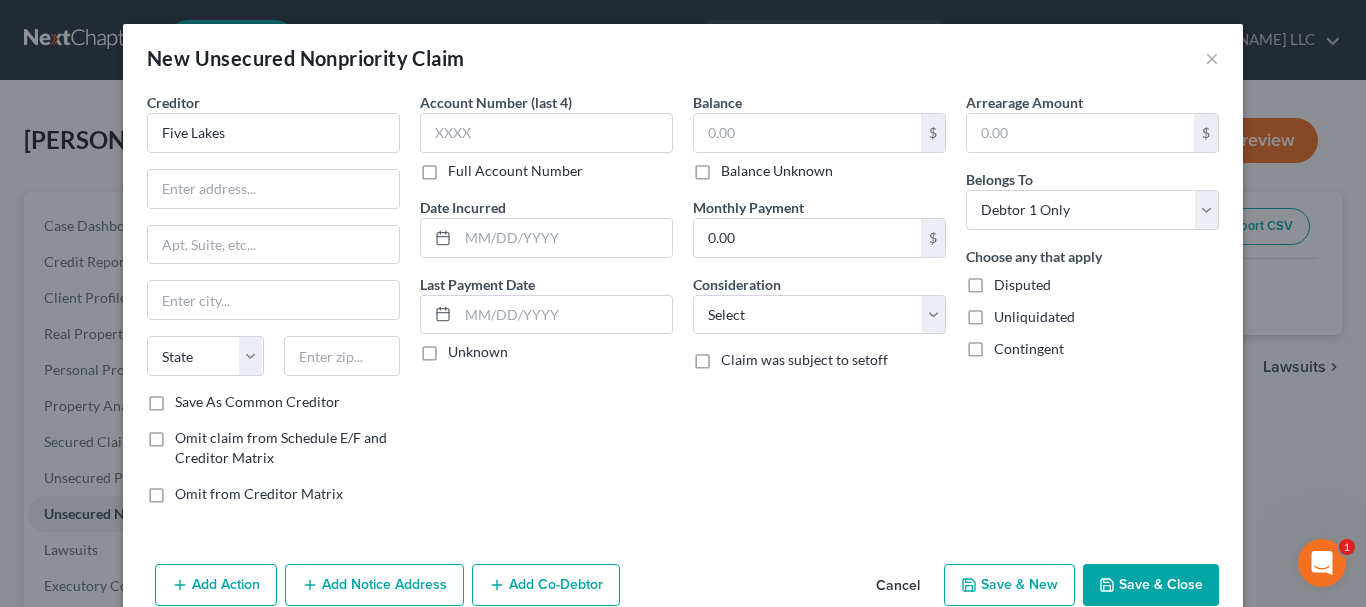 click on "Omit claim from Schedule E/F and Creditor Matrix" at bounding box center (189, 434) 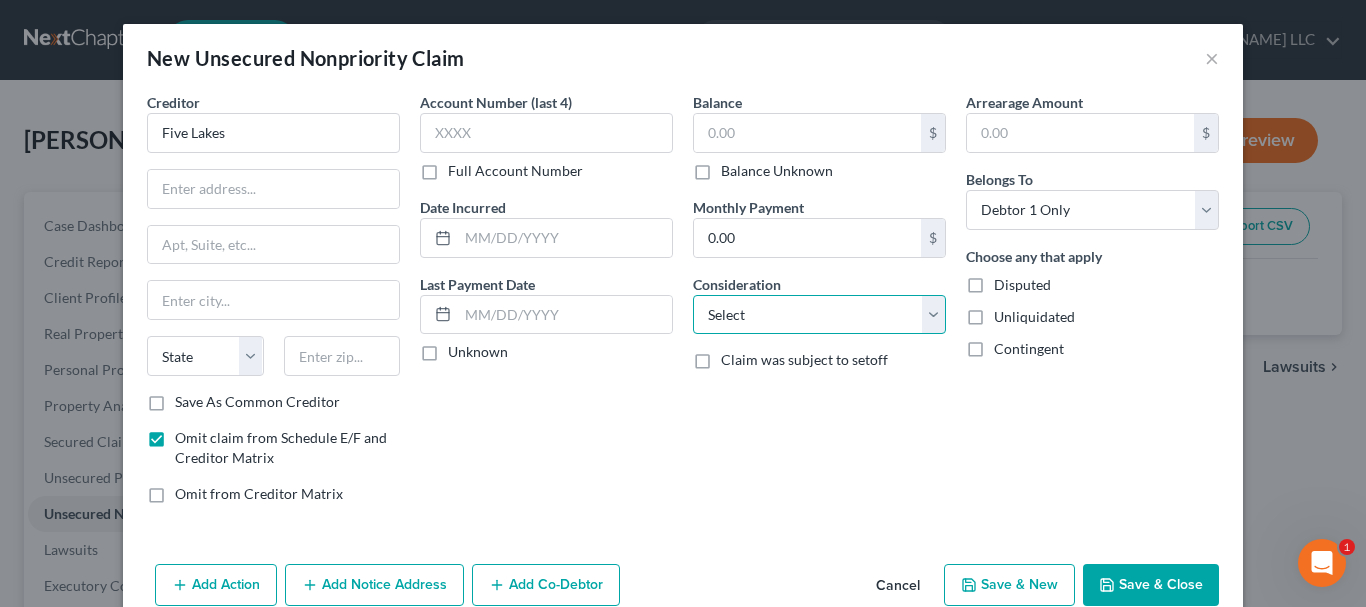 click on "Select Cable / Satellite Services Collection Agency Credit Card Debt Debt Counseling / Attorneys Deficiency Balance Domestic Support Obligations Home / Car Repairs Income Taxes Judgment Liens Medical Services Monies Loaned / Advanced Mortgage Obligation From Divorce Or Separation Obligation To Pensions Other Overdrawn Bank Account Promised To Help Pay Creditors Student Loans Suppliers And Vendors Telephone / Internet Services Utility Services" at bounding box center (819, 315) 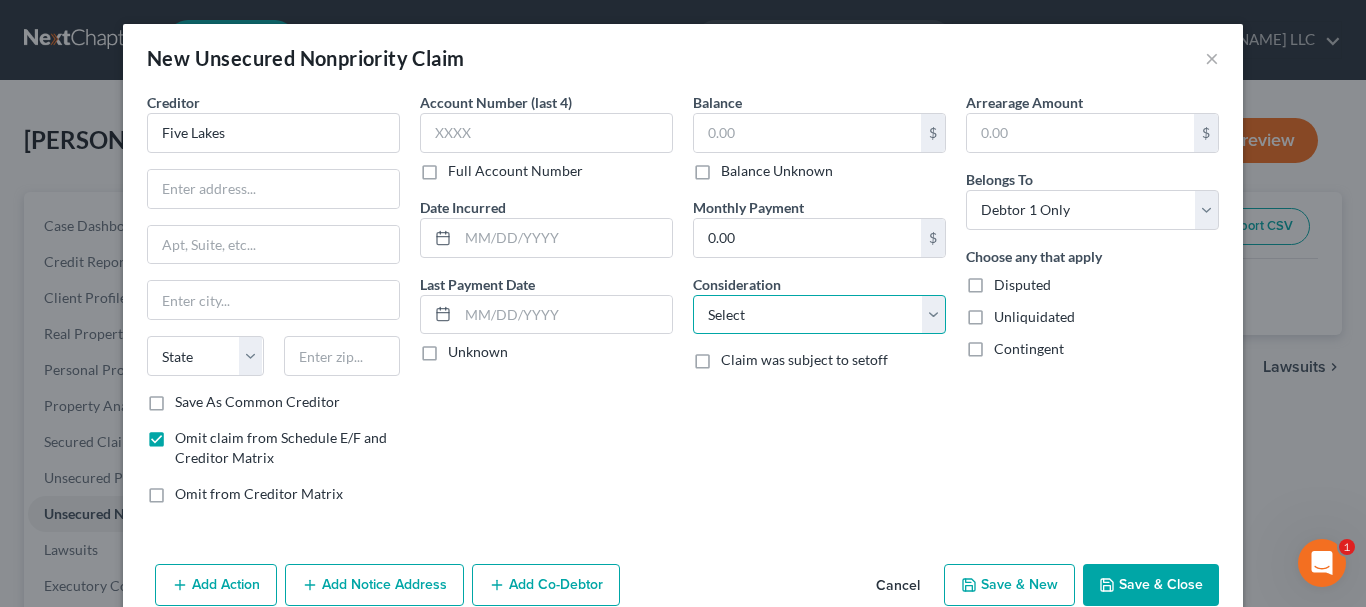 select on "16" 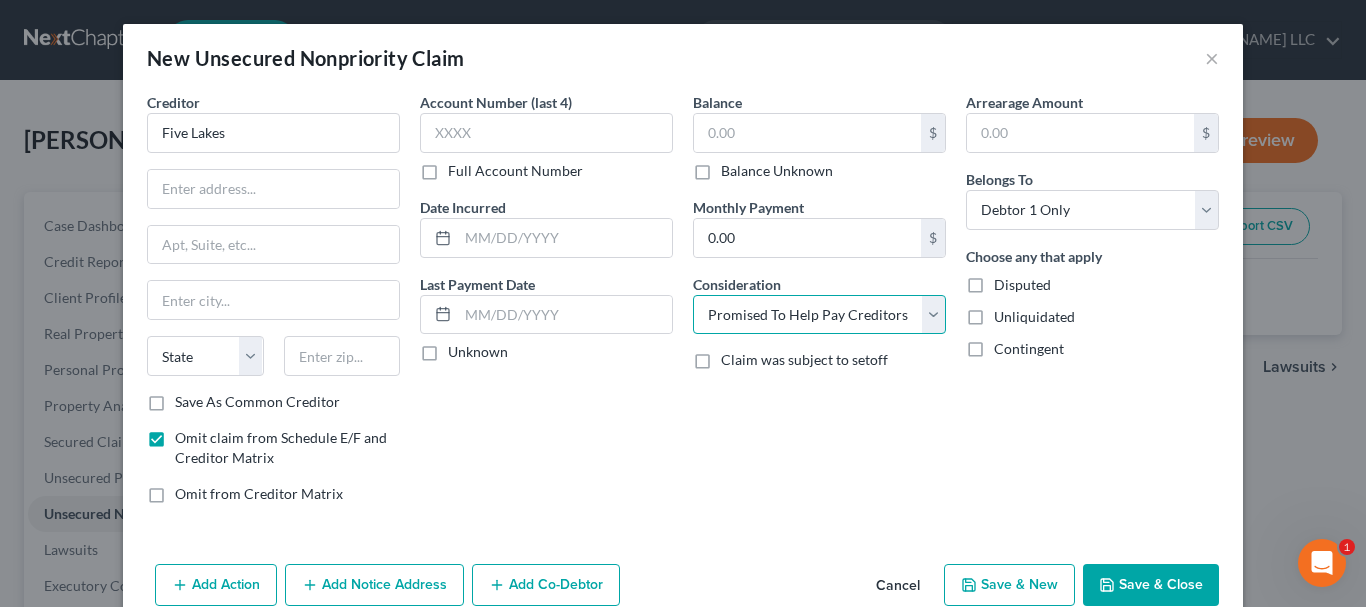 click on "Select Cable / Satellite Services Collection Agency Credit Card Debt Debt Counseling / Attorneys Deficiency Balance Domestic Support Obligations Home / Car Repairs Income Taxes Judgment Liens Medical Services Monies Loaned / Advanced Mortgage Obligation From Divorce Or Separation Obligation To Pensions Other Overdrawn Bank Account Promised To Help Pay Creditors Student Loans Suppliers And Vendors Telephone / Internet Services Utility Services" at bounding box center [819, 315] 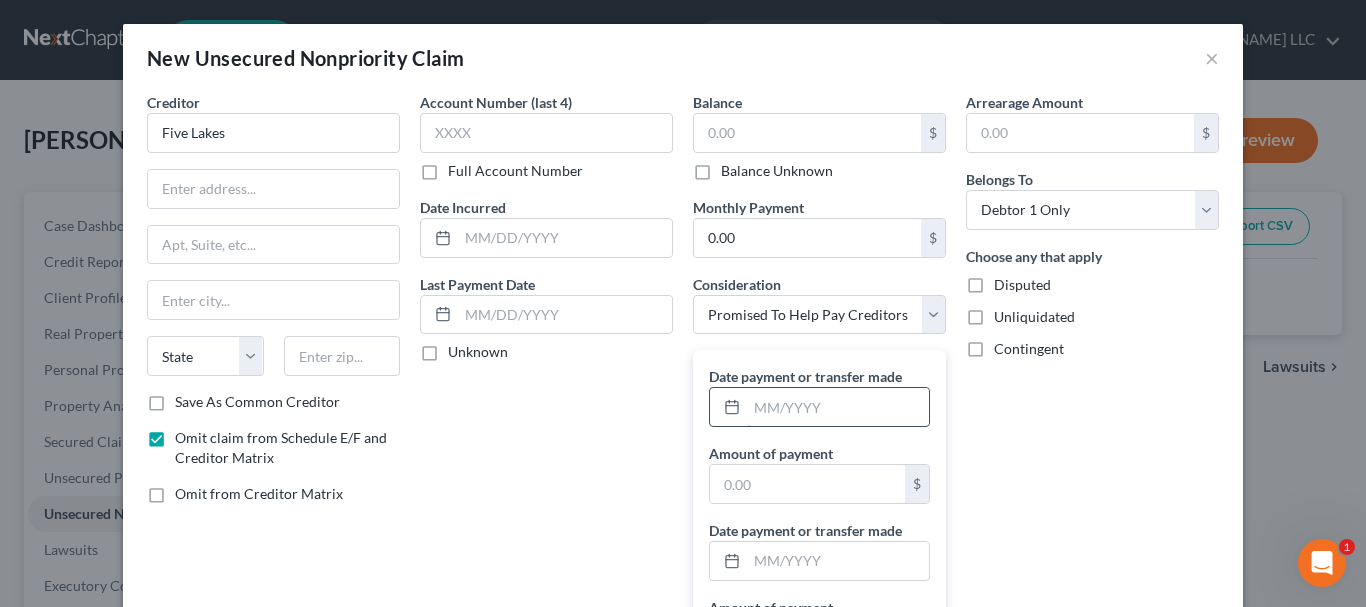 click at bounding box center [838, 407] 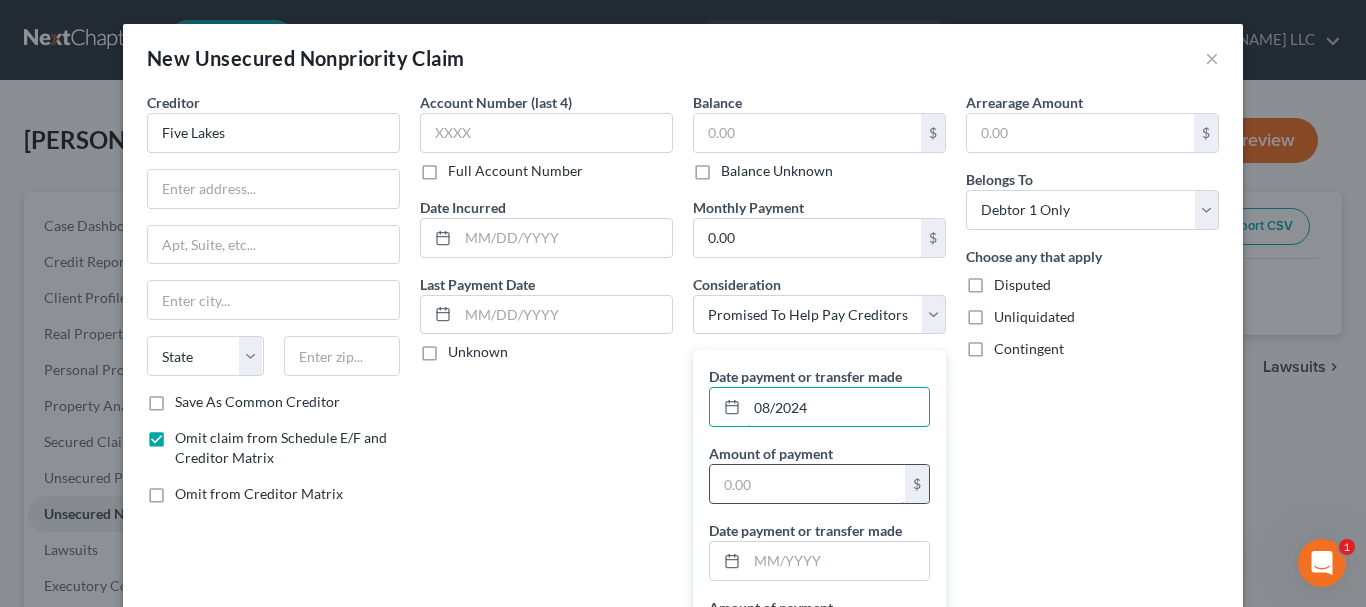 type on "08/2024" 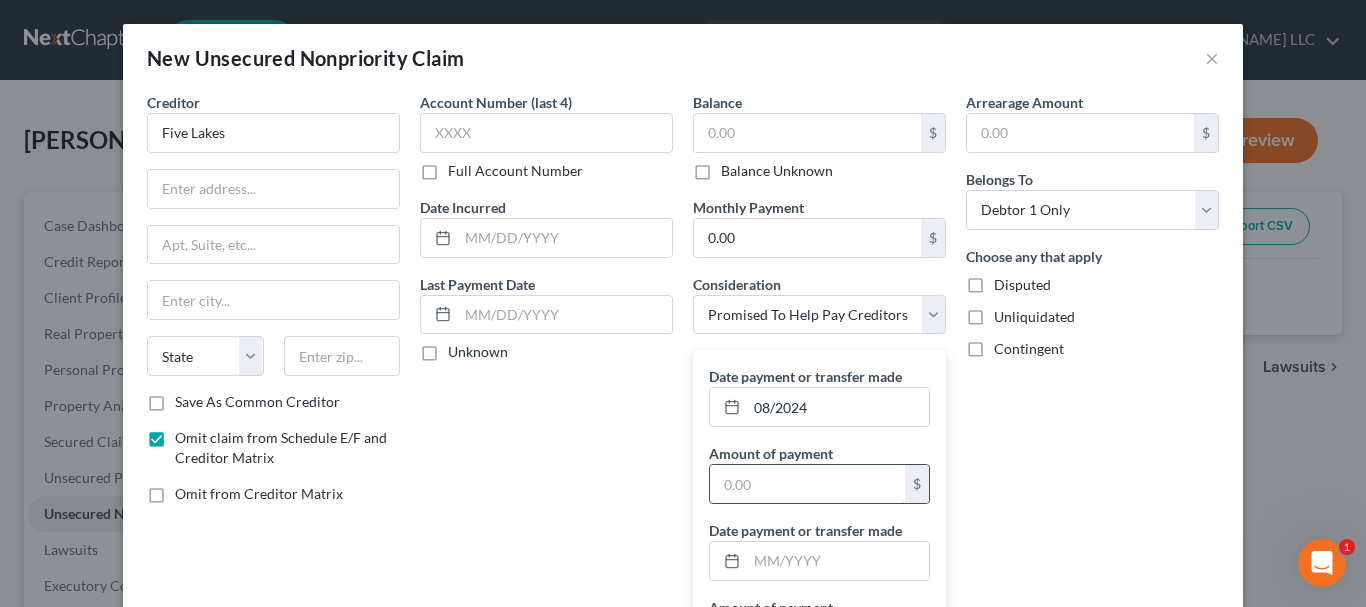 click at bounding box center (807, 484) 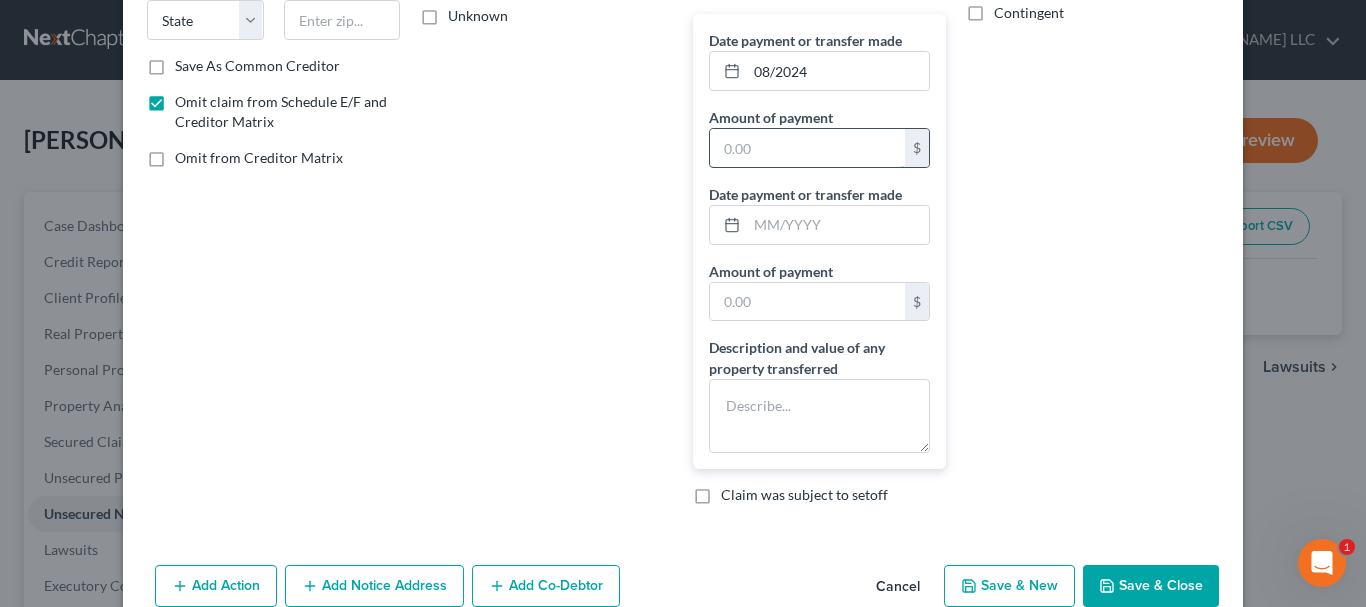 scroll, scrollTop: 337, scrollLeft: 0, axis: vertical 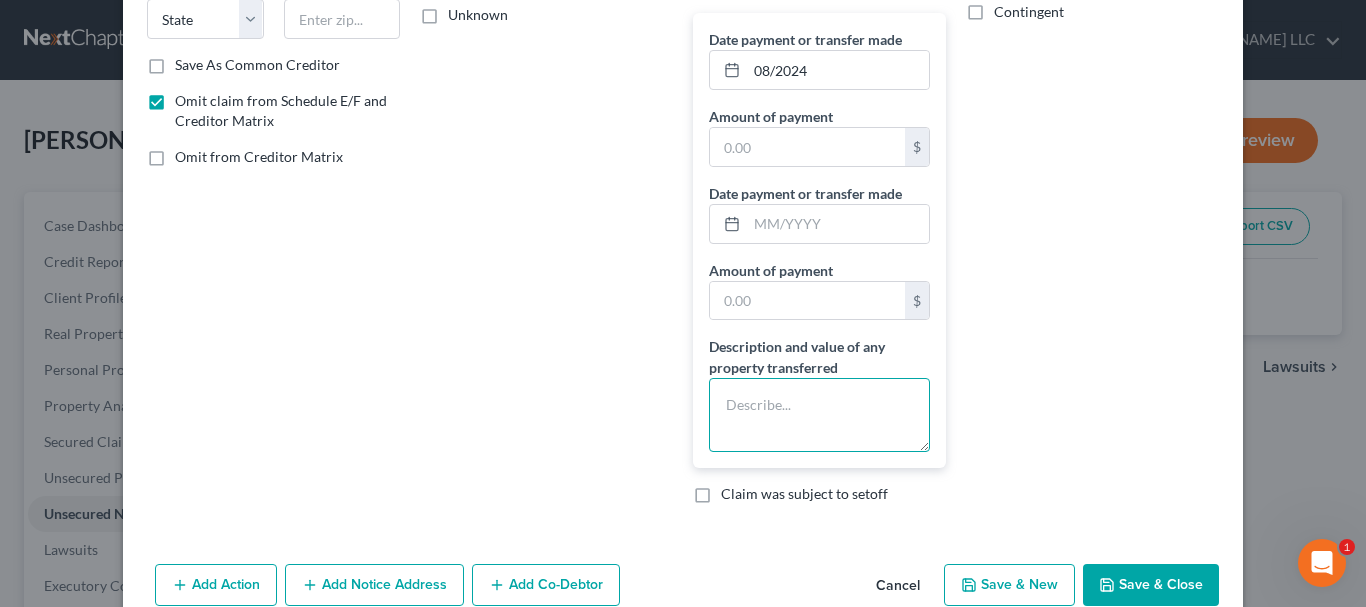 click at bounding box center (819, 415) 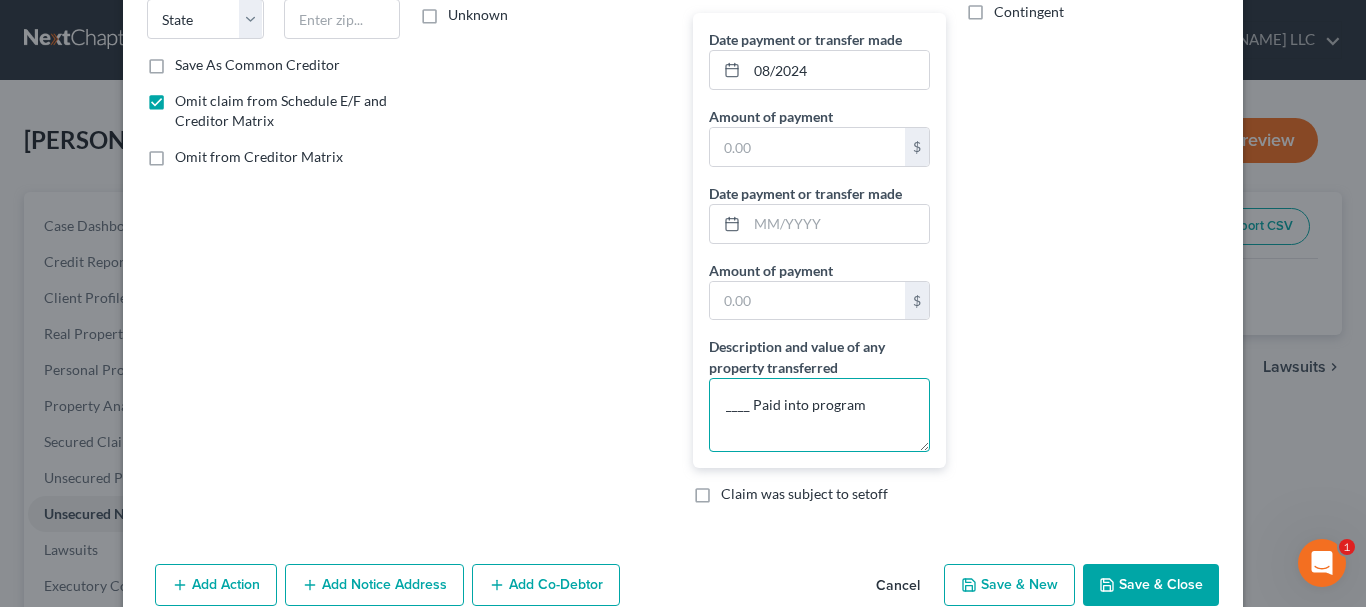 type on "____ Paid into program" 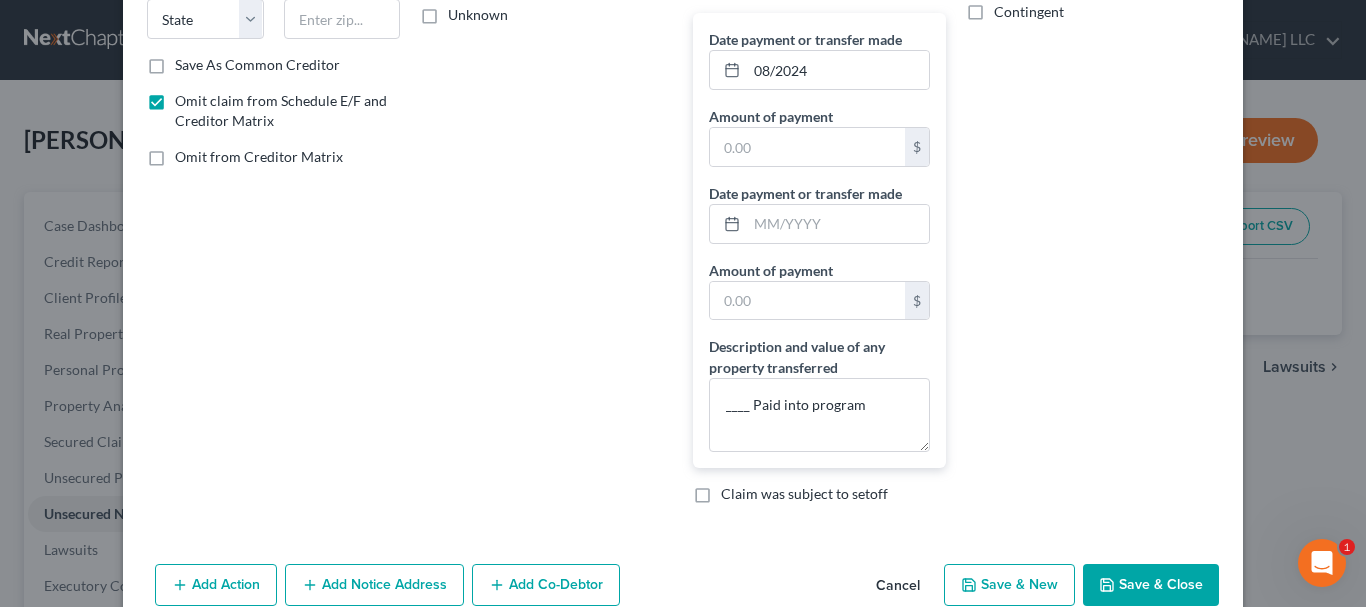 click on "Save & Close" at bounding box center [1151, 585] 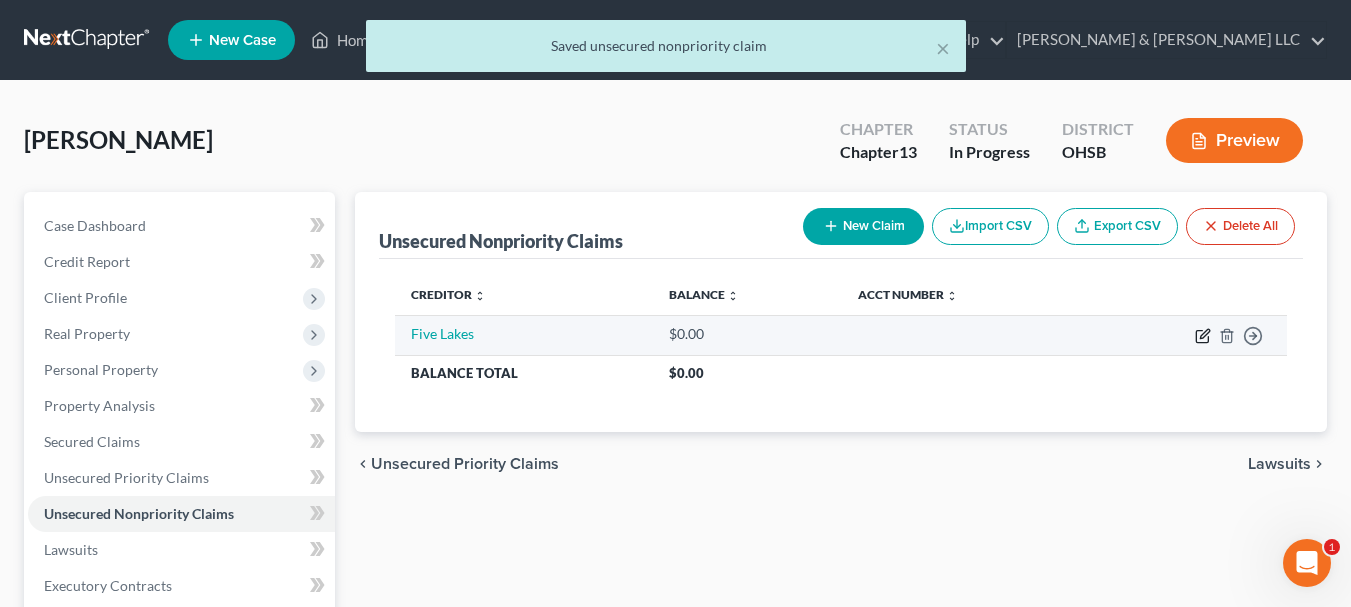 click 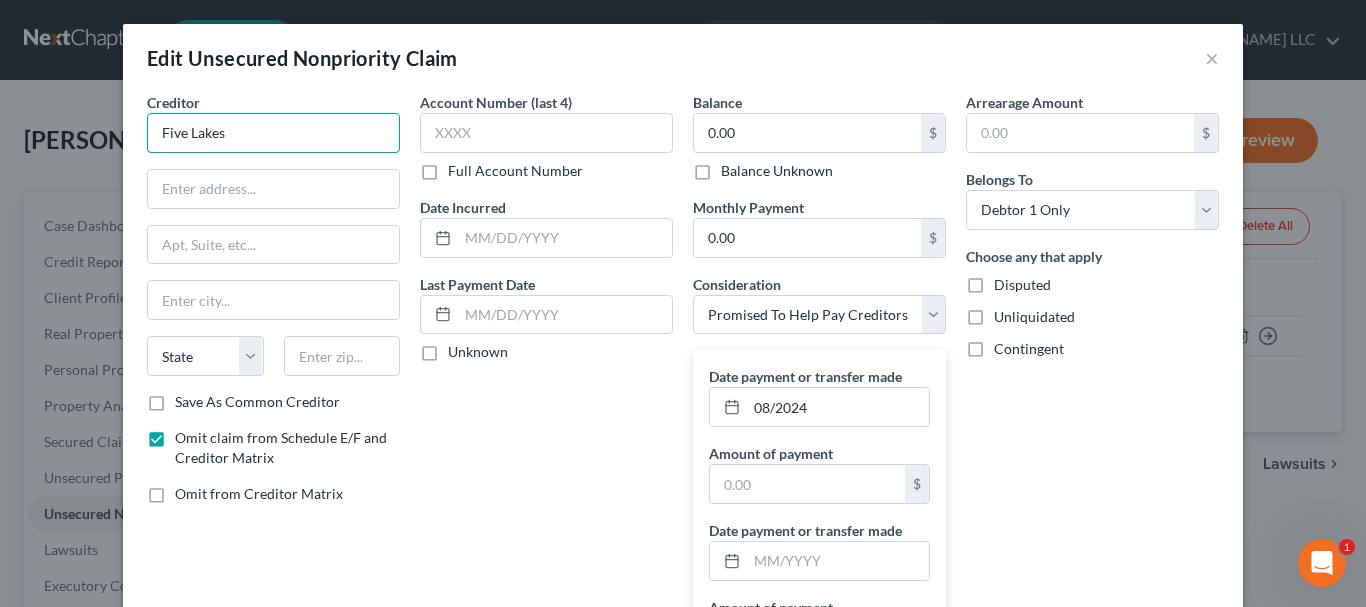 click on "Five Lakes" at bounding box center (273, 133) 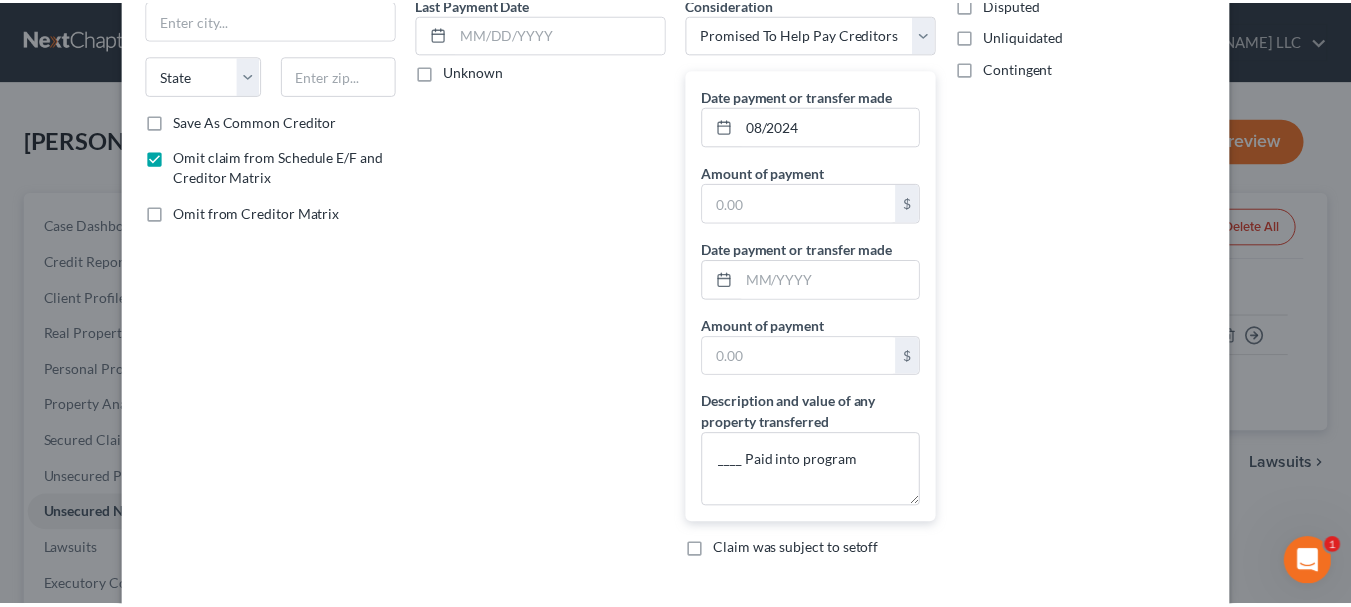 scroll, scrollTop: 392, scrollLeft: 0, axis: vertical 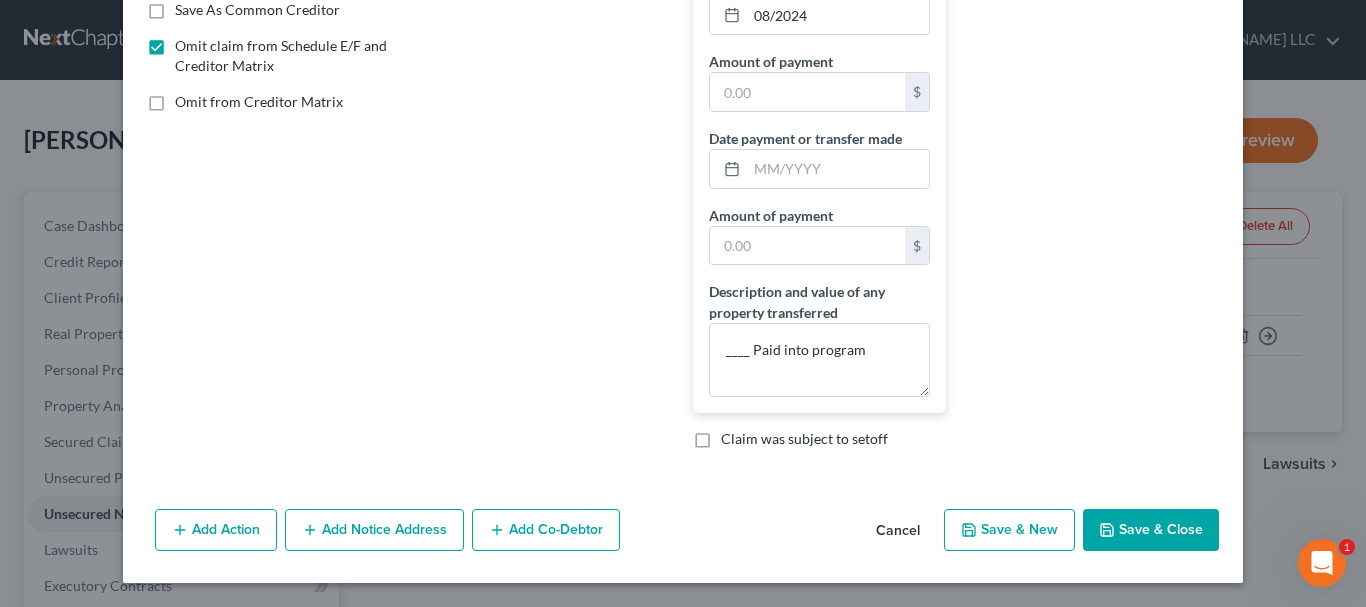 click on "Save & Close" at bounding box center [1151, 530] 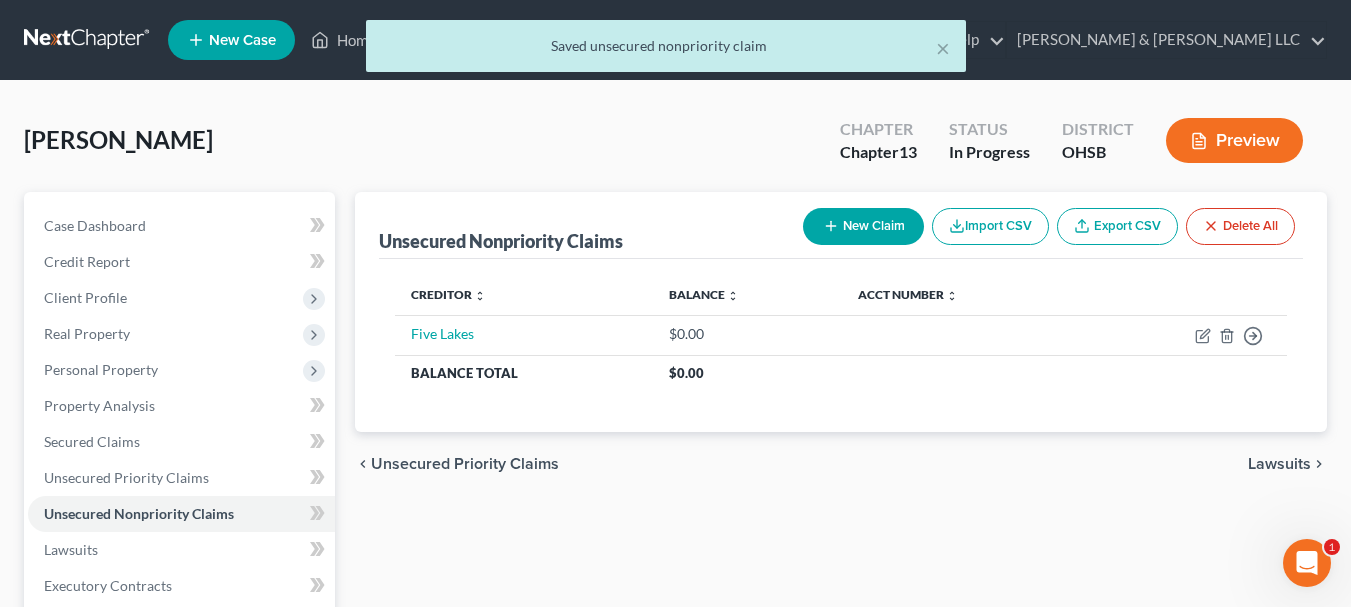 click on "Lawsuits" at bounding box center (1279, 464) 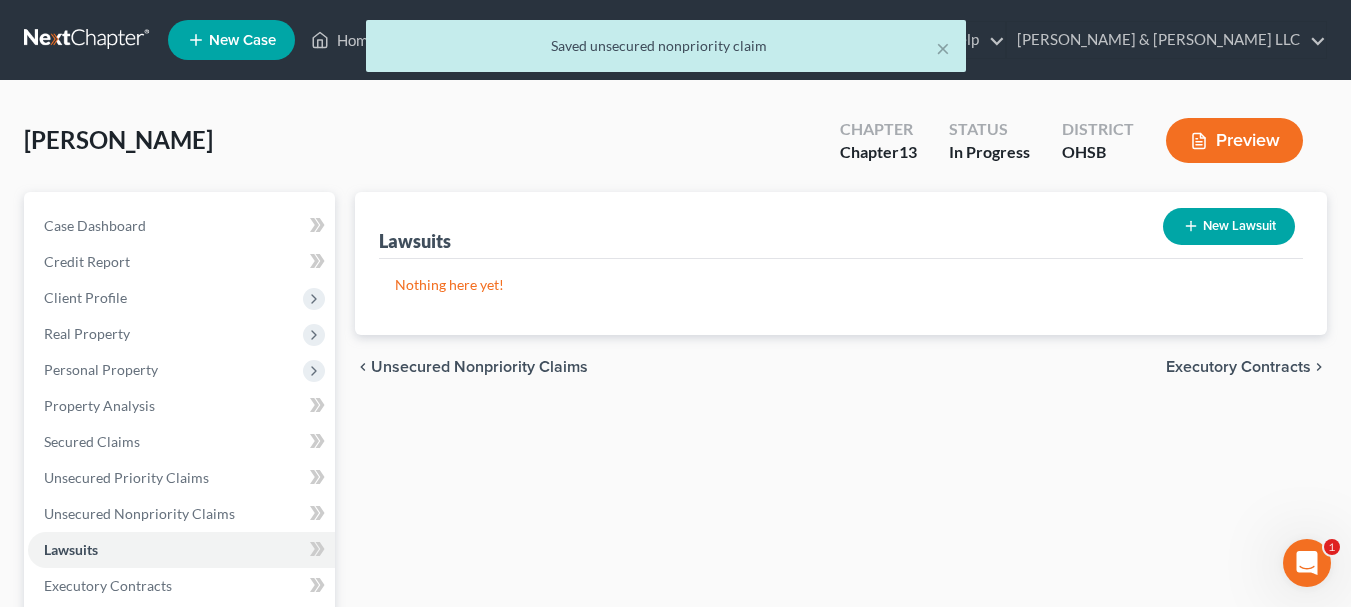 click on "Executory Contracts" at bounding box center (1238, 367) 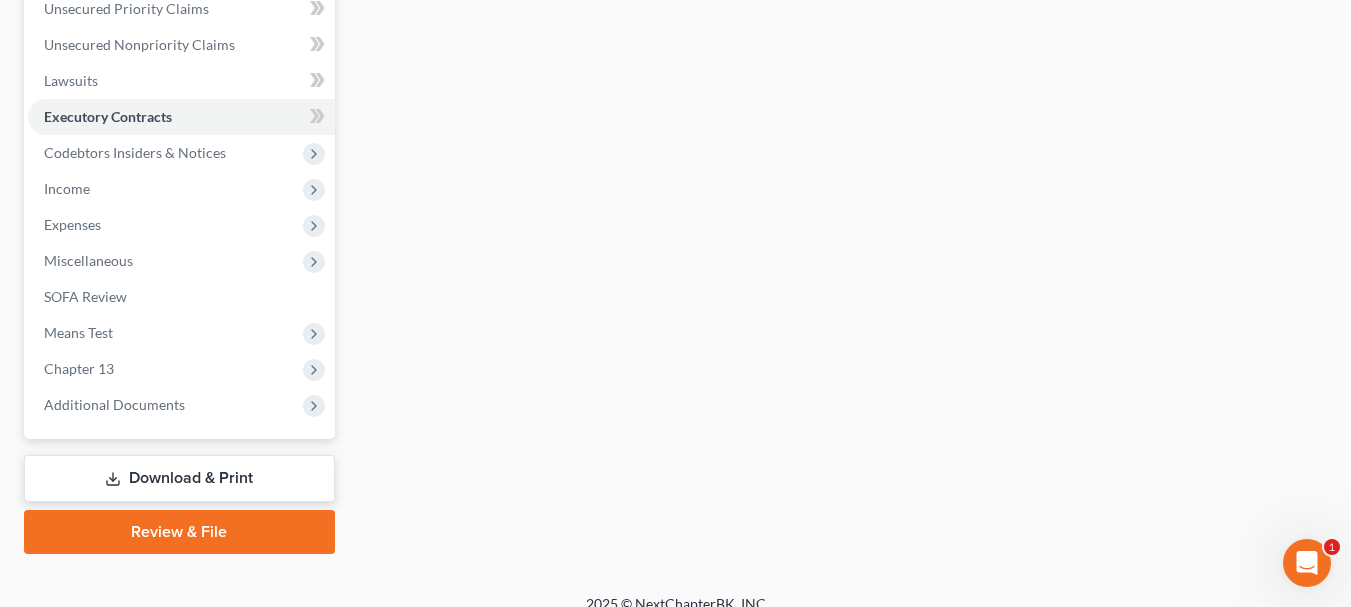 scroll, scrollTop: 470, scrollLeft: 0, axis: vertical 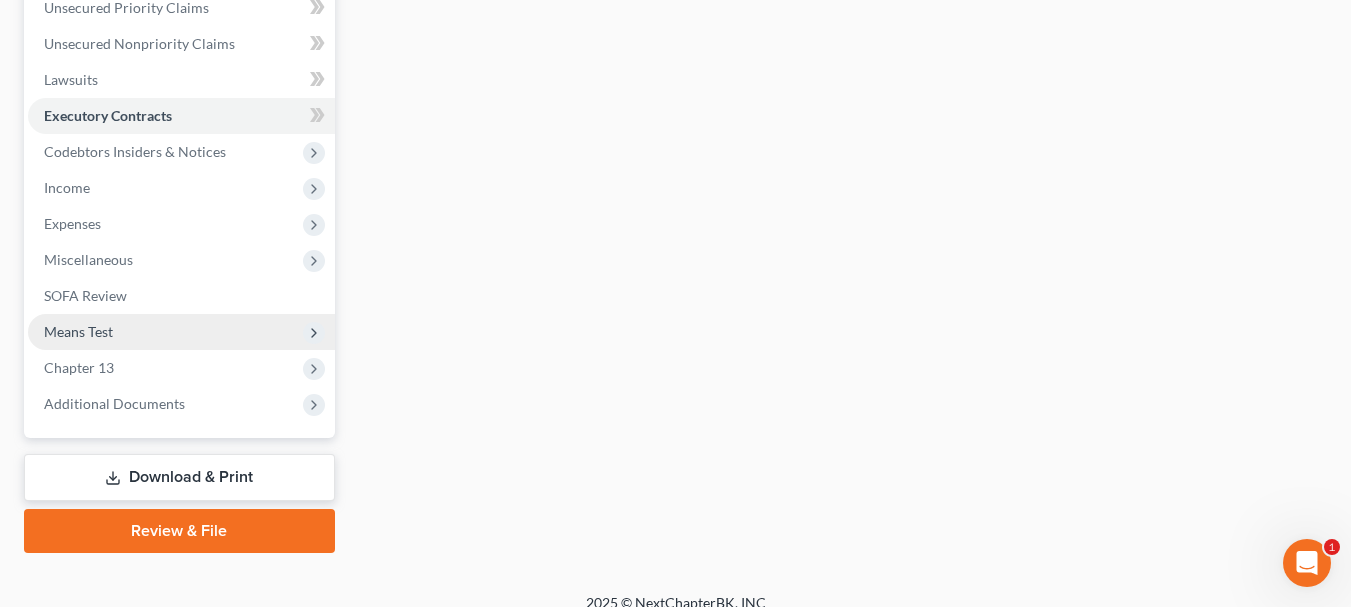 click on "Means Test" at bounding box center [181, 332] 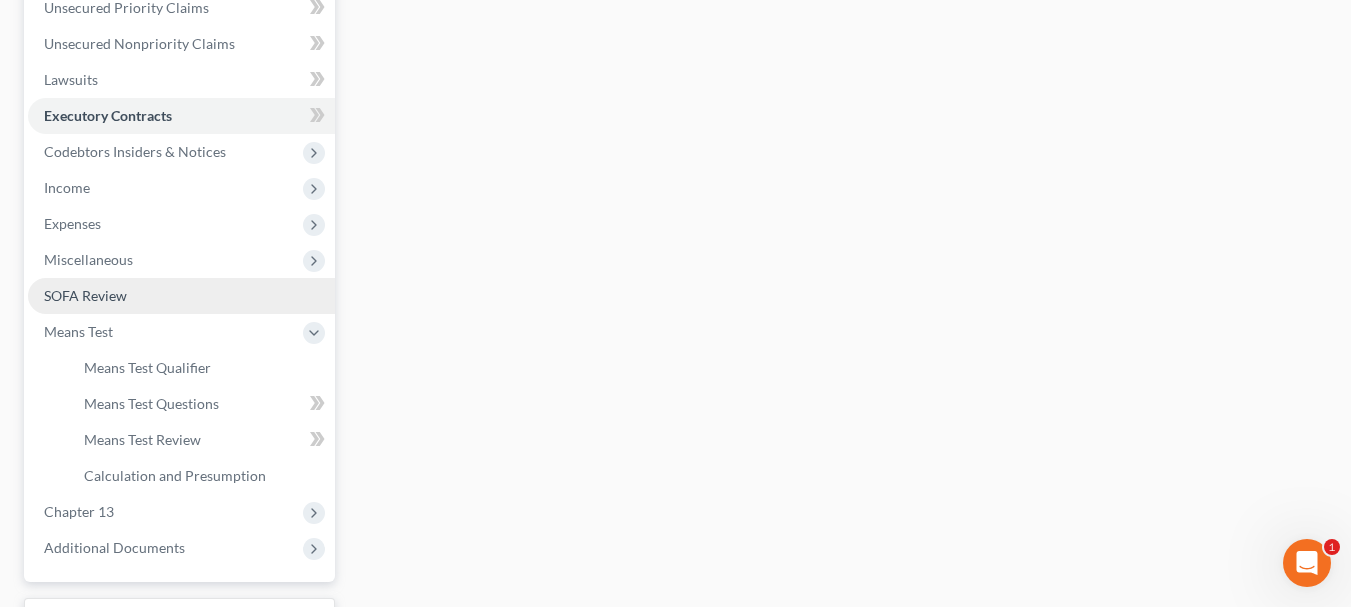 click on "SOFA Review" at bounding box center (85, 295) 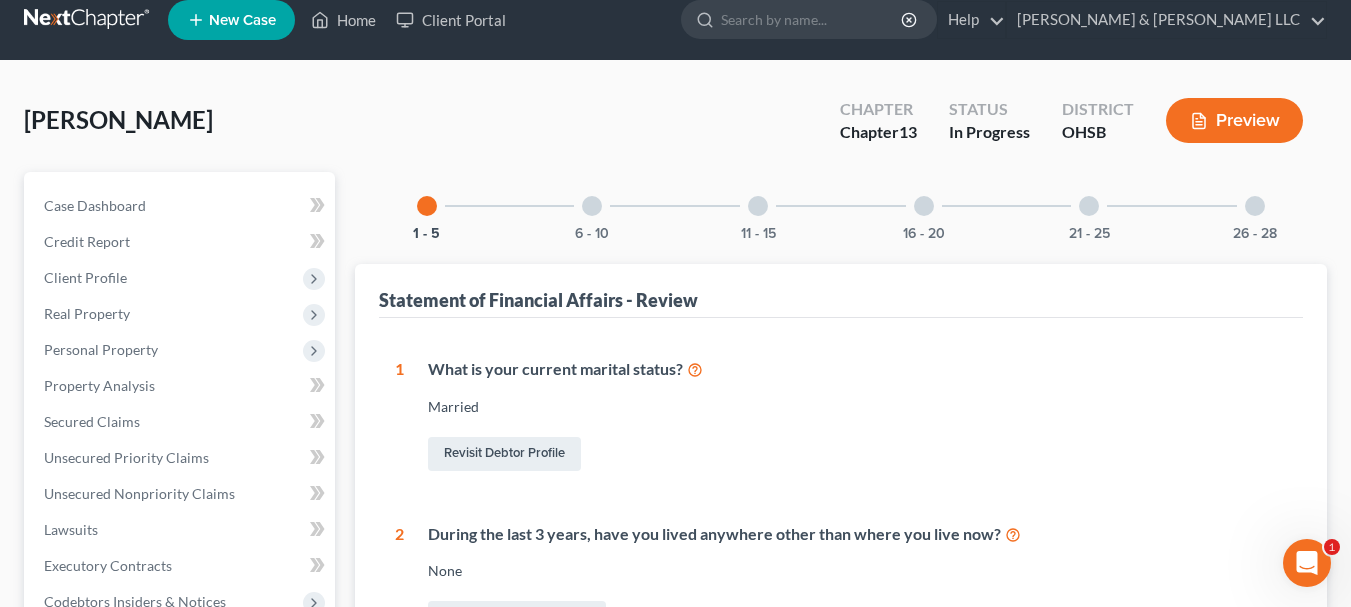 scroll, scrollTop: 0, scrollLeft: 0, axis: both 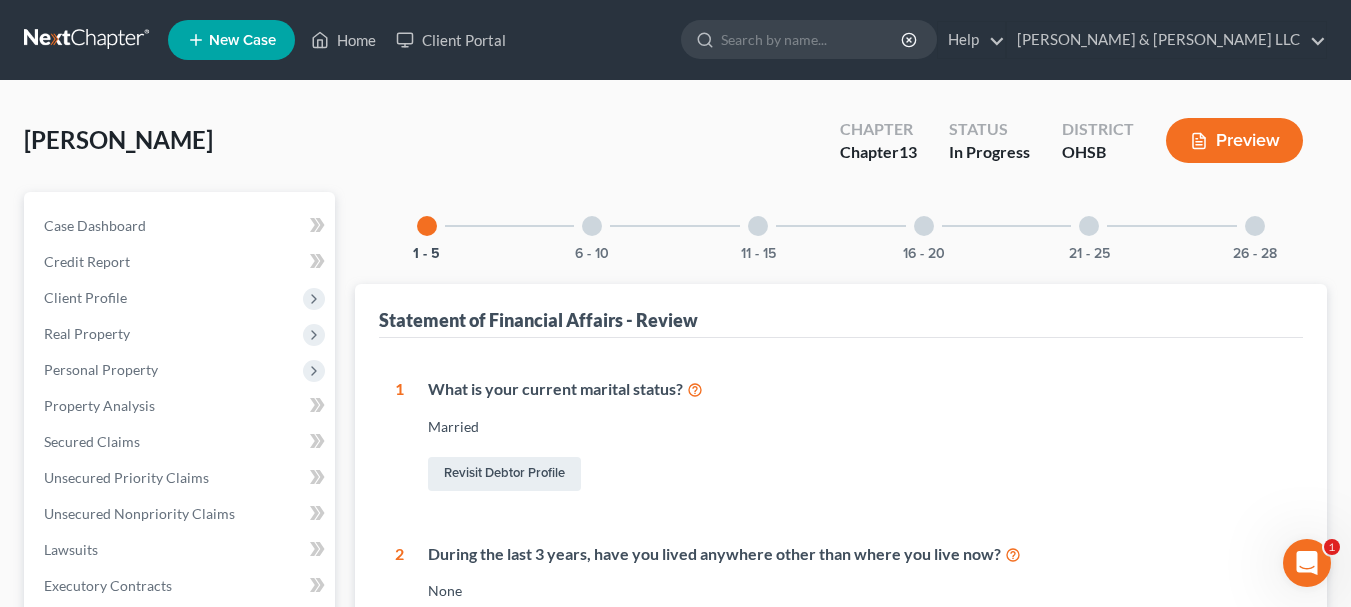 click at bounding box center (592, 226) 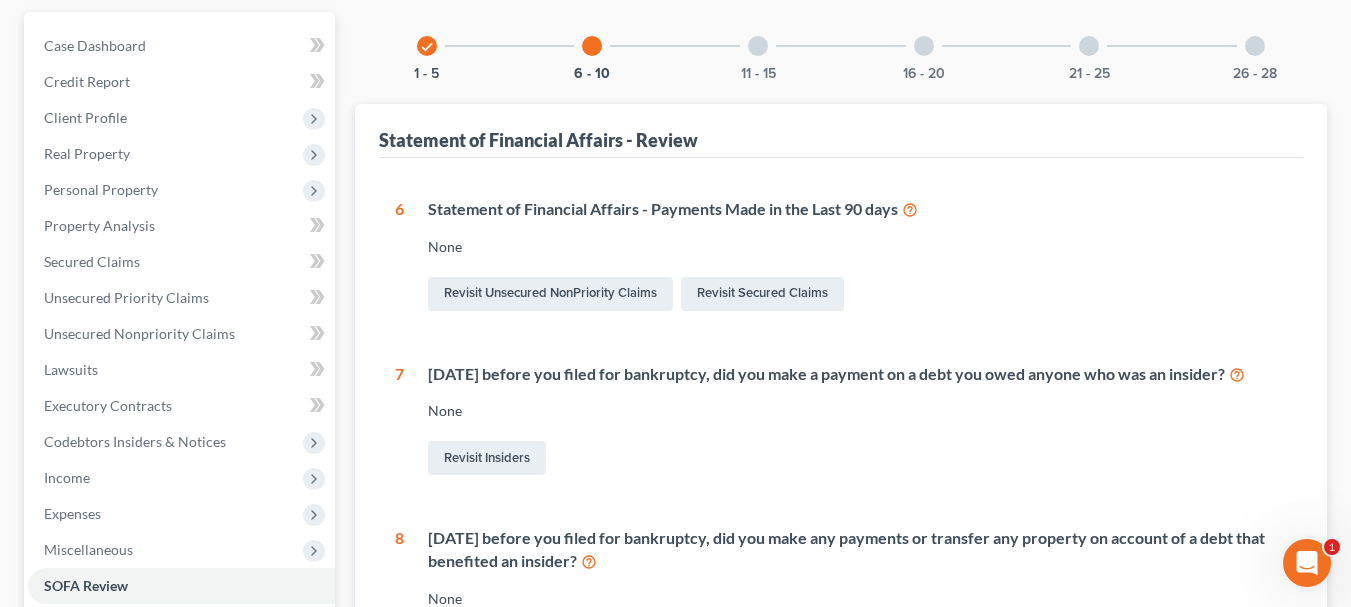 scroll, scrollTop: 179, scrollLeft: 0, axis: vertical 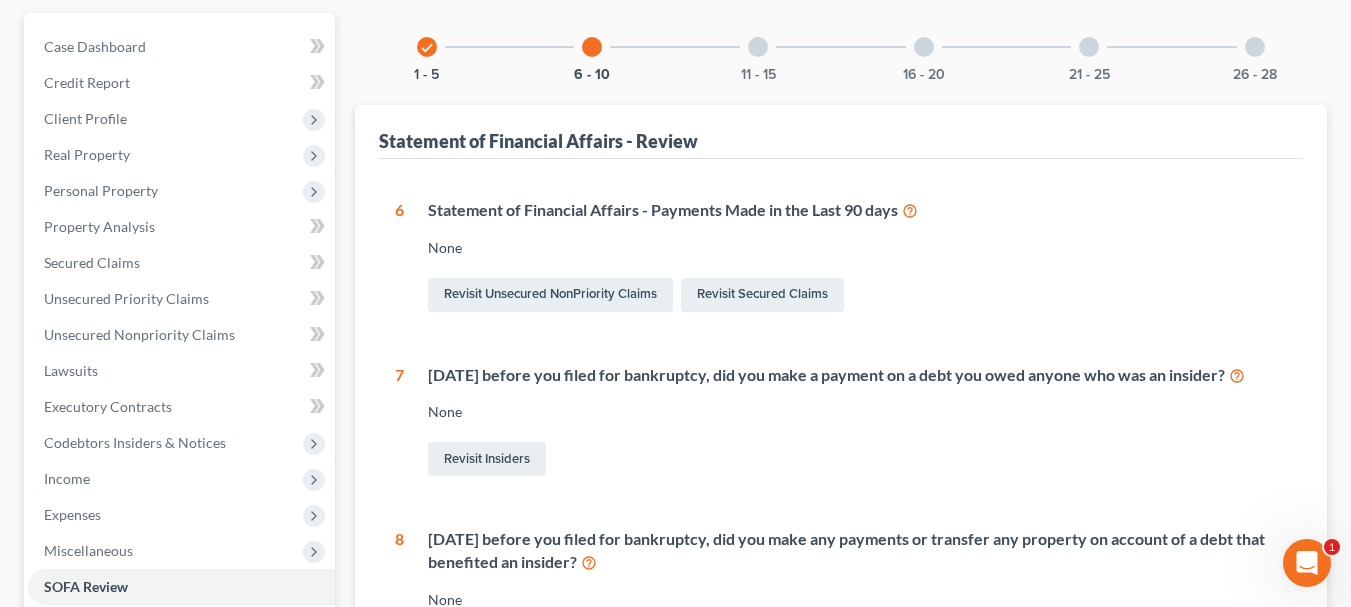 click at bounding box center [758, 47] 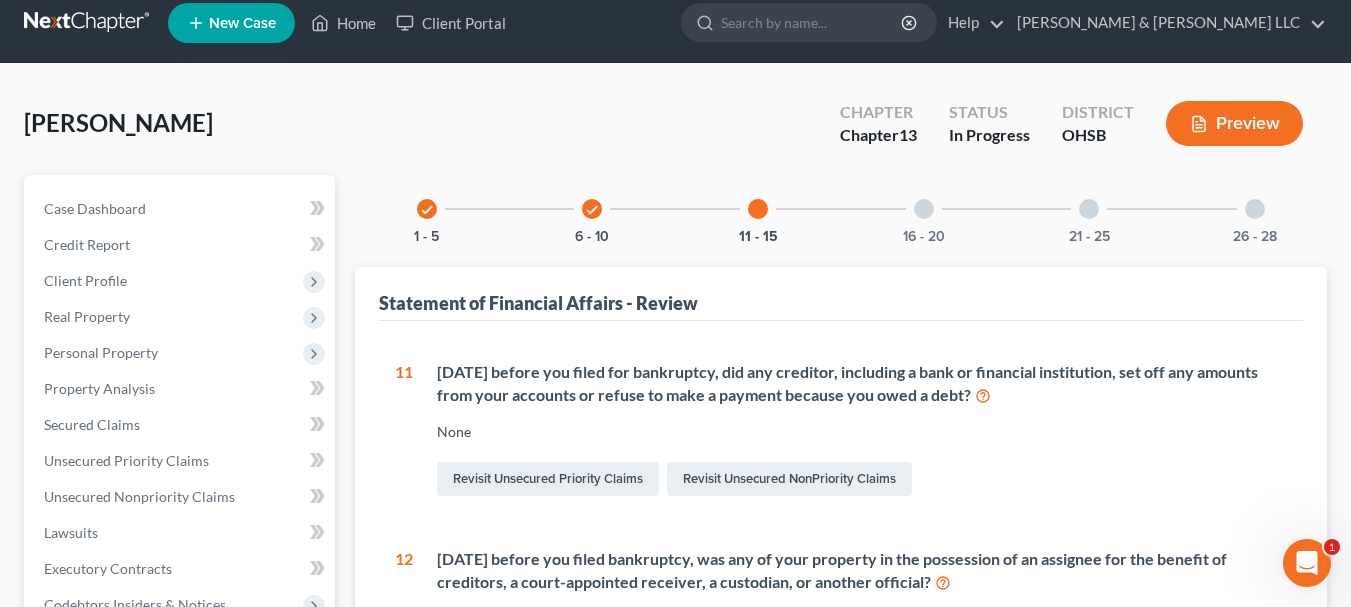 scroll, scrollTop: 16, scrollLeft: 0, axis: vertical 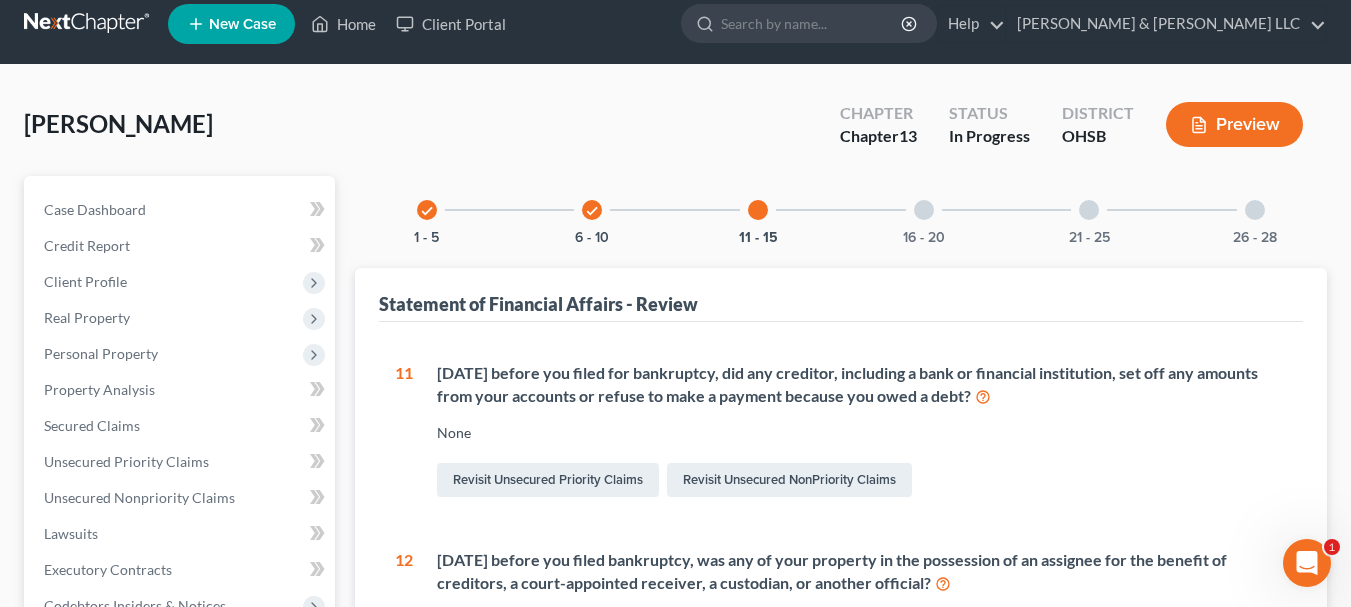 click on "16 - 20" at bounding box center [924, 210] 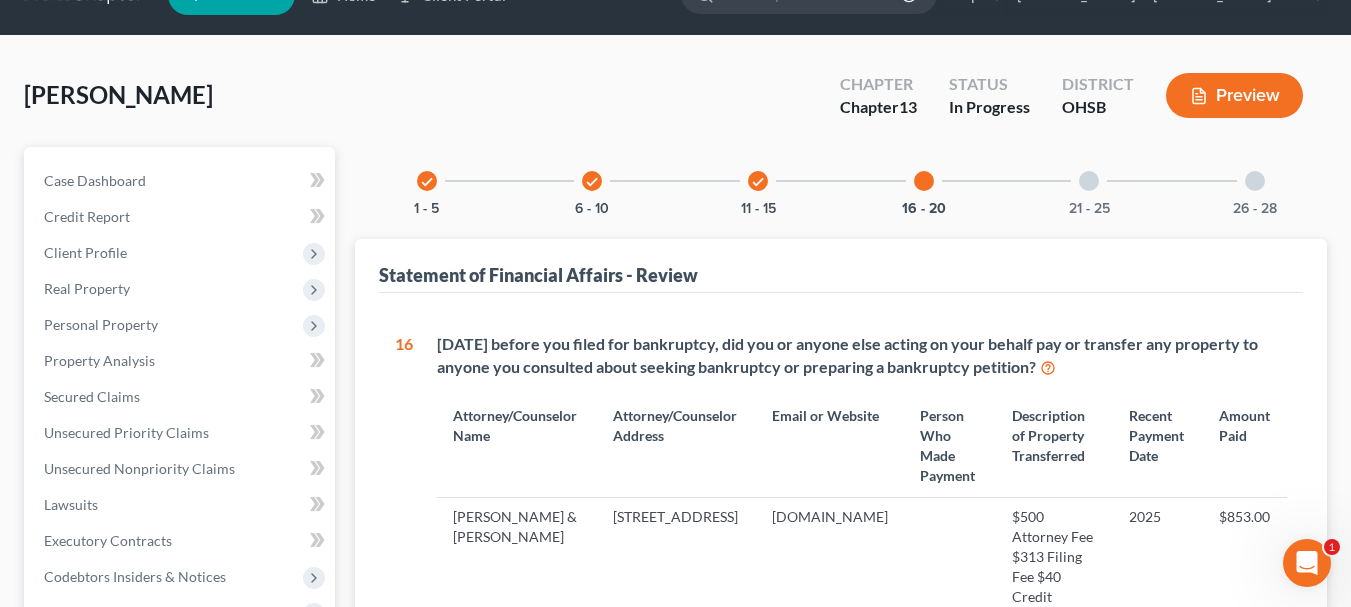 scroll, scrollTop: 0, scrollLeft: 0, axis: both 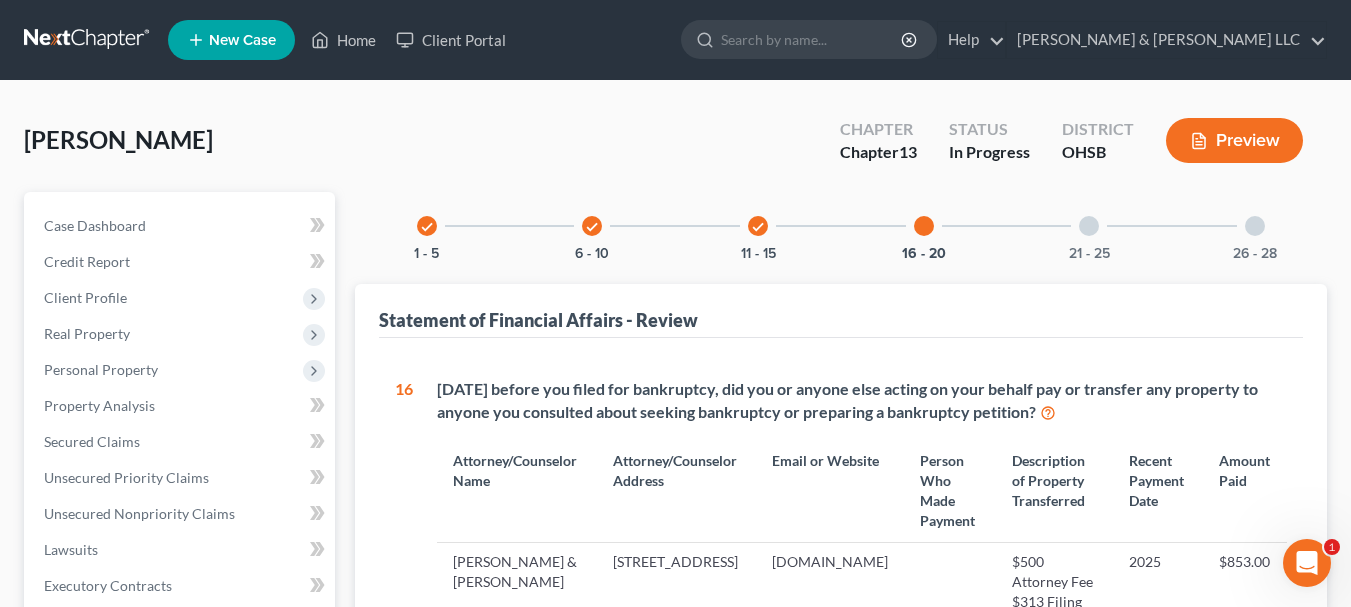 click at bounding box center [1089, 226] 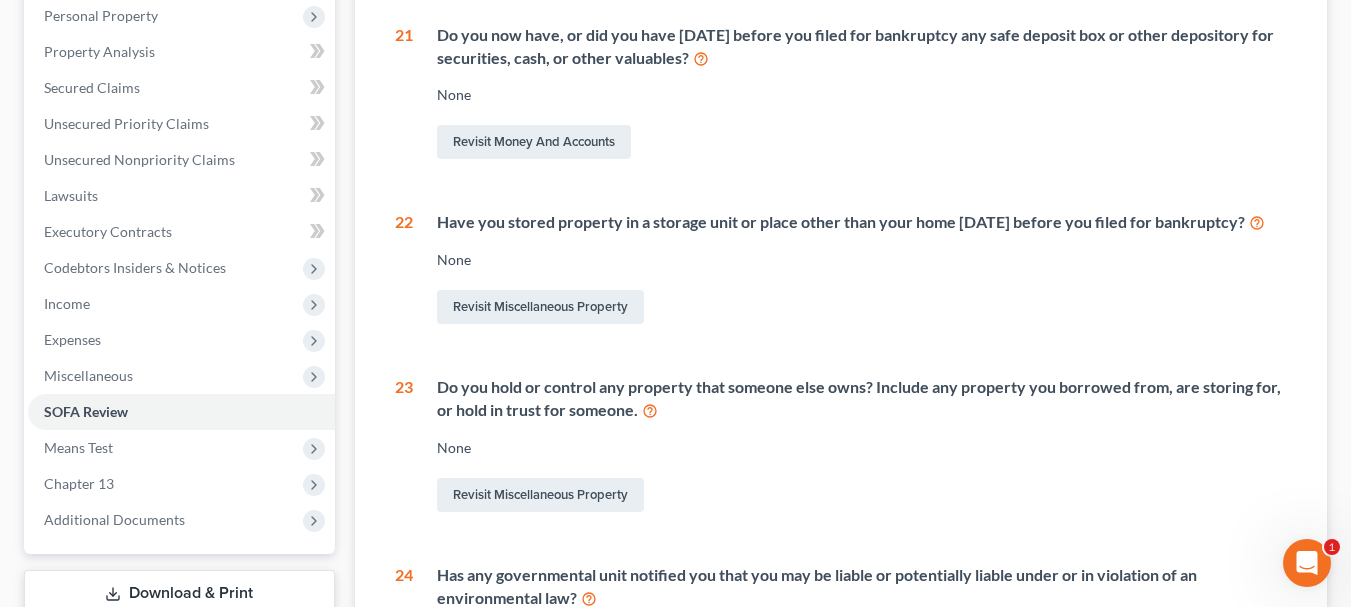 scroll, scrollTop: 358, scrollLeft: 0, axis: vertical 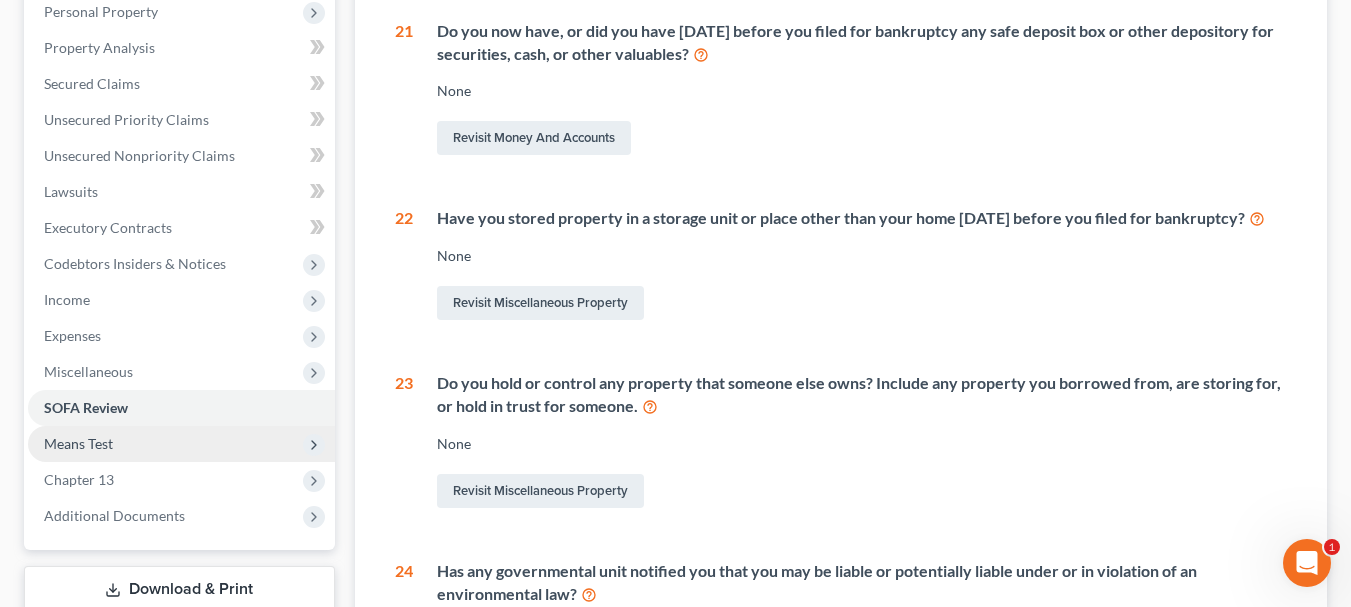 click on "Means Test" at bounding box center (181, 444) 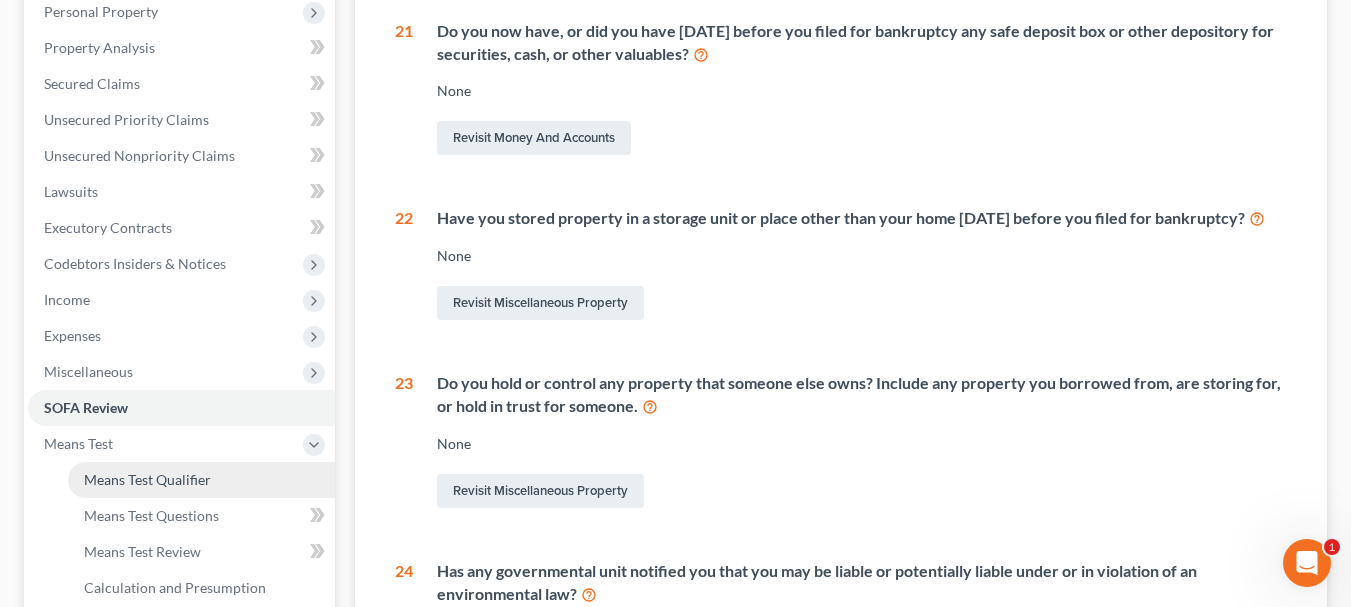click on "Means Test Qualifier" at bounding box center [201, 480] 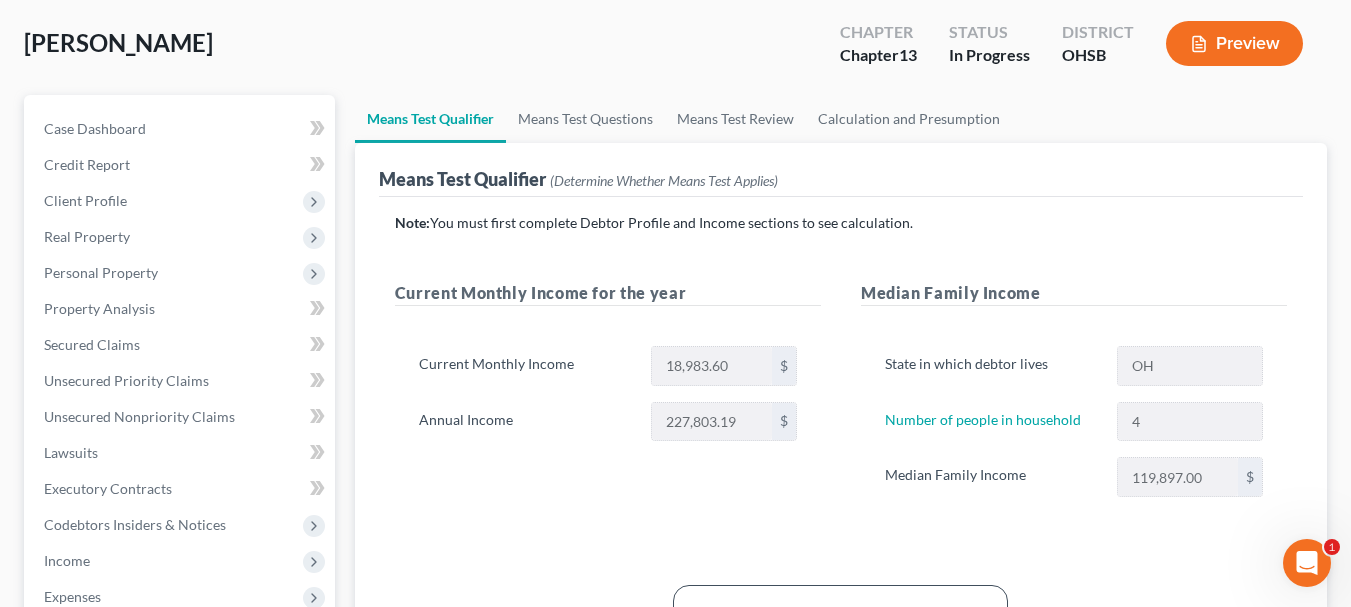 scroll, scrollTop: 99, scrollLeft: 0, axis: vertical 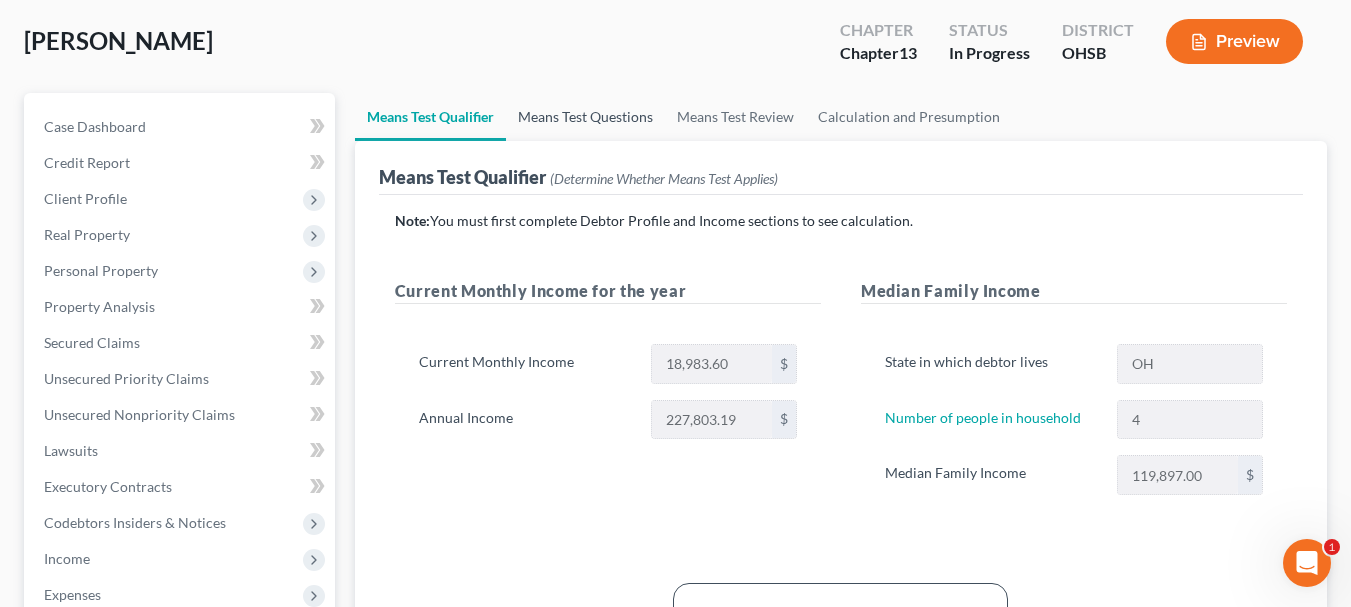 click on "Means Test Questions" at bounding box center [585, 117] 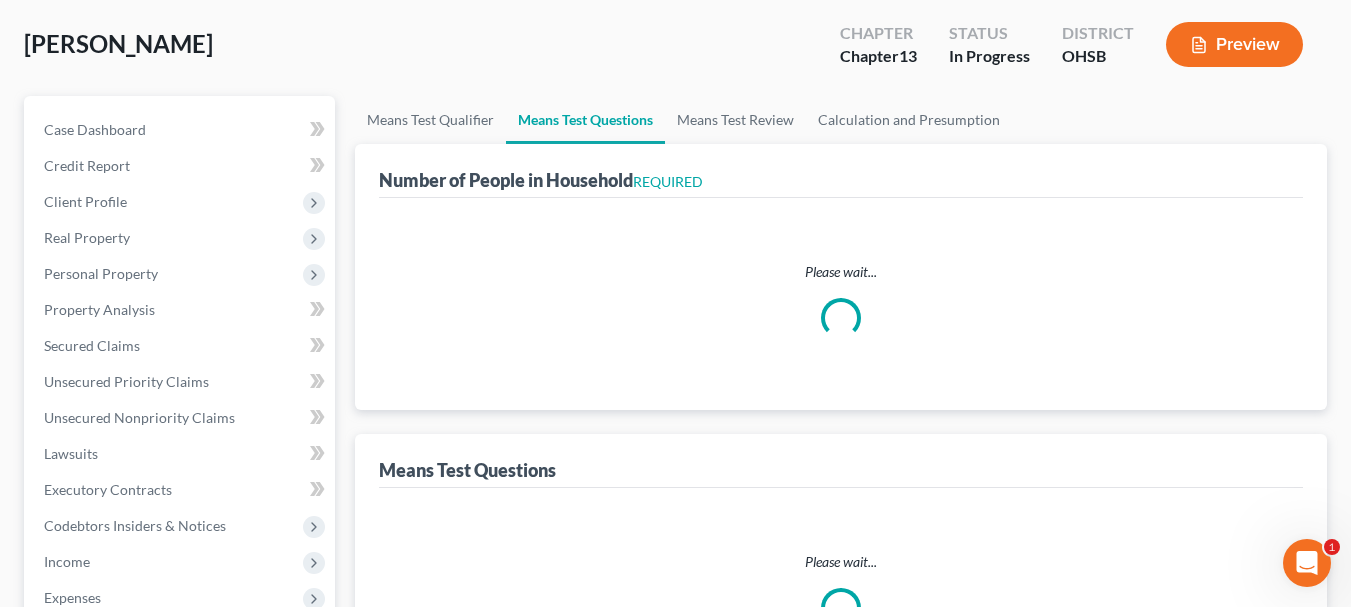 scroll, scrollTop: 12, scrollLeft: 0, axis: vertical 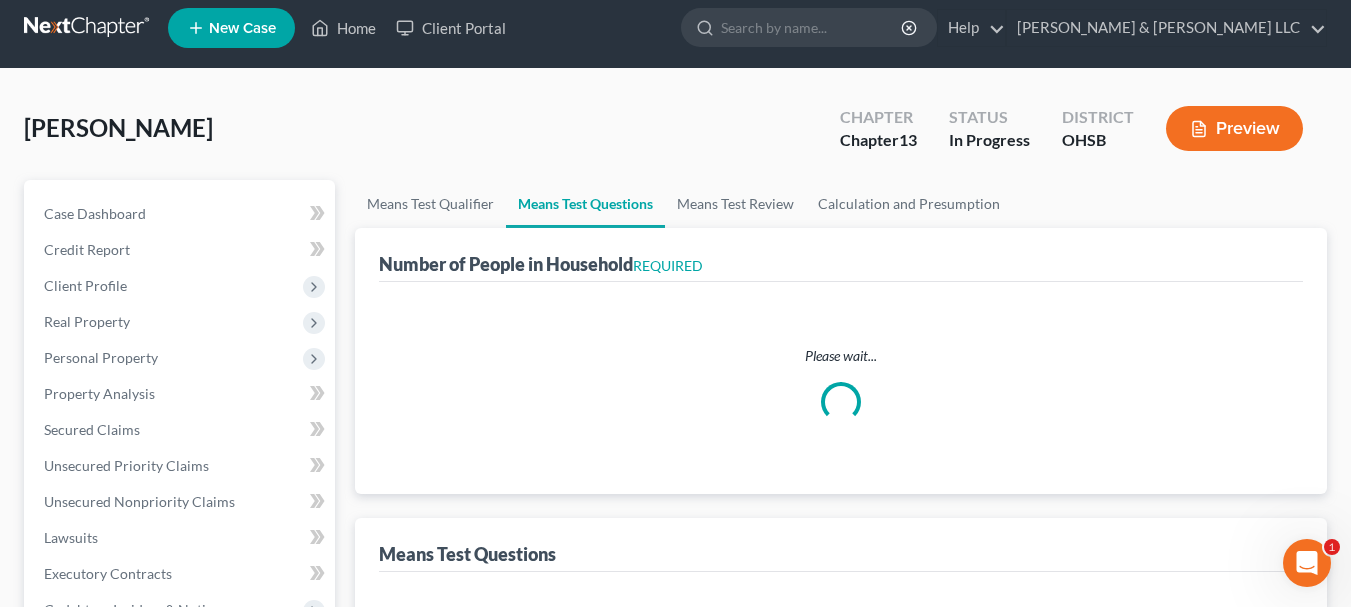 select on "1" 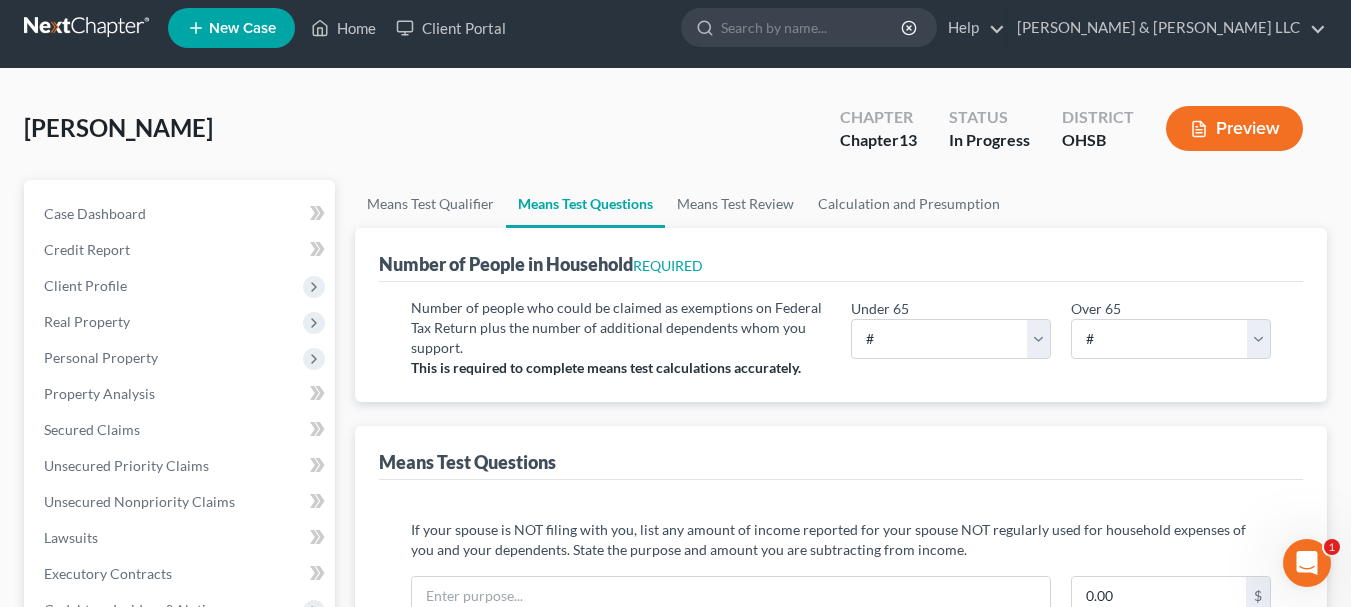 scroll, scrollTop: 0, scrollLeft: 0, axis: both 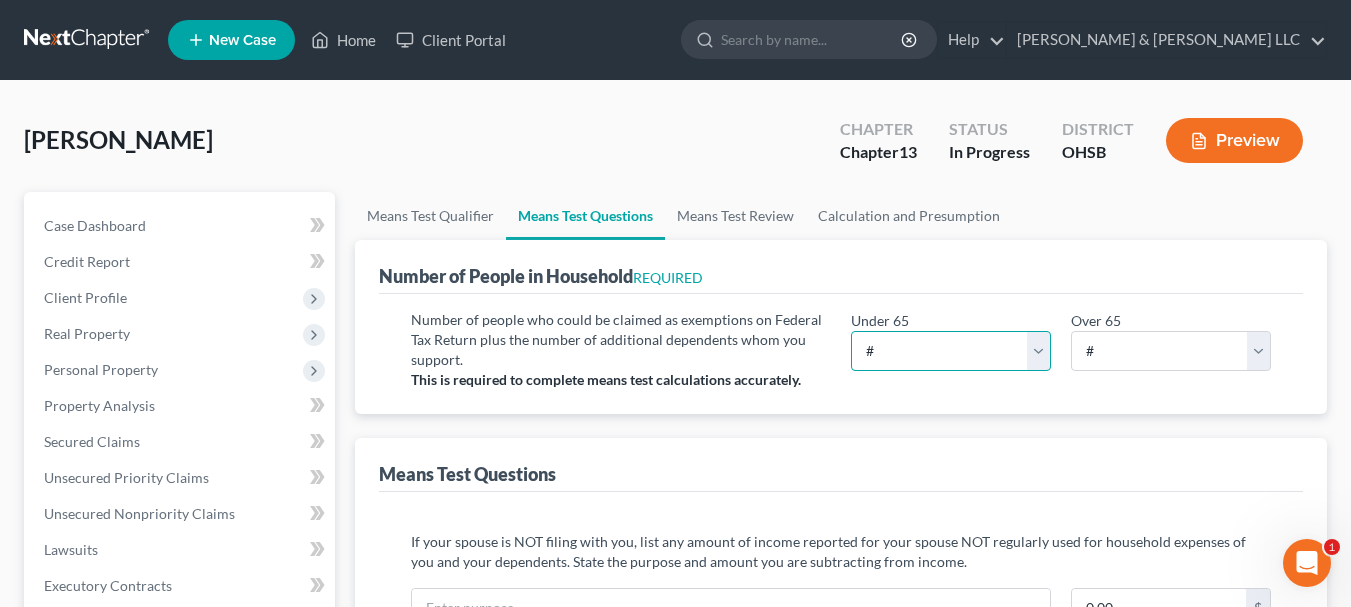click on "# 0 1 2 3 4 5 6 7 8 9 10" at bounding box center [951, 351] 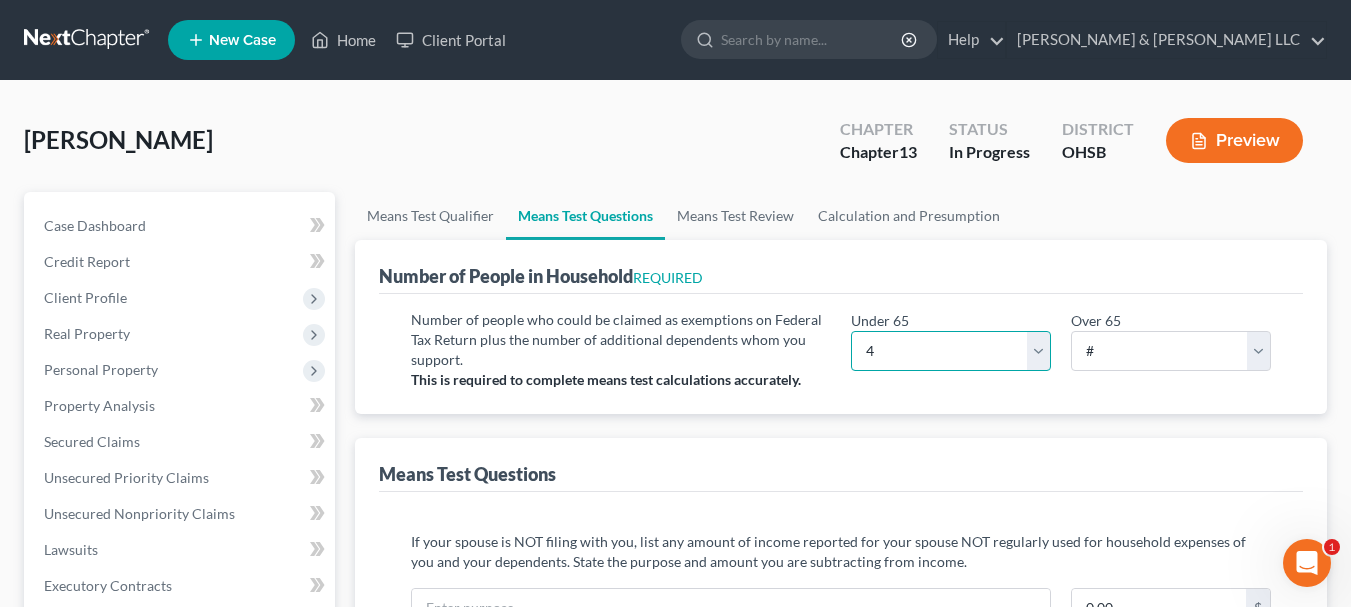 click on "# 0 1 2 3 4 5 6 7 8 9 10" at bounding box center [951, 351] 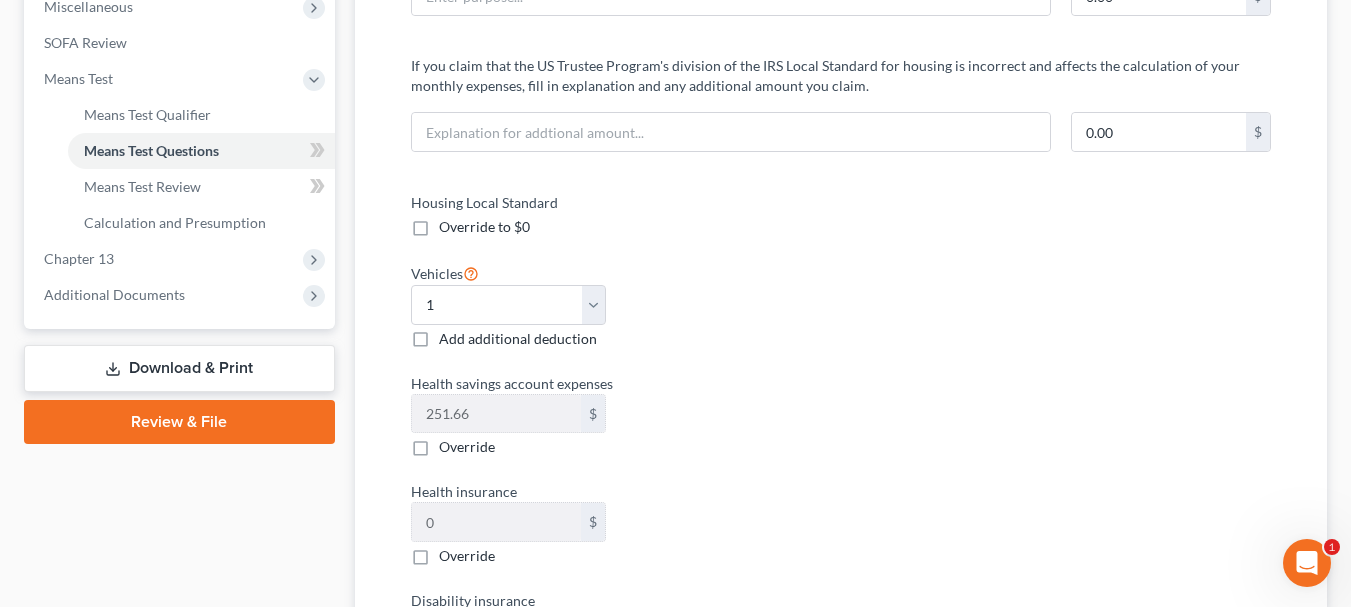 scroll, scrollTop: 726, scrollLeft: 0, axis: vertical 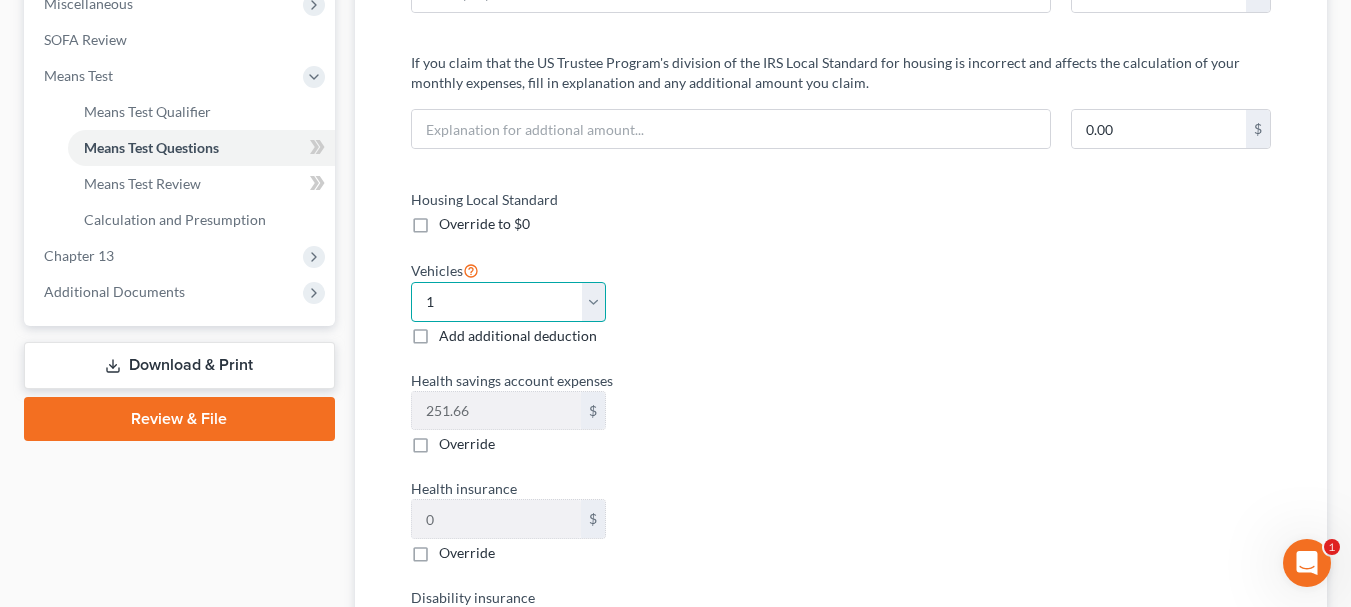 click on "Select 0 1 2 3 4 5" at bounding box center [508, 302] 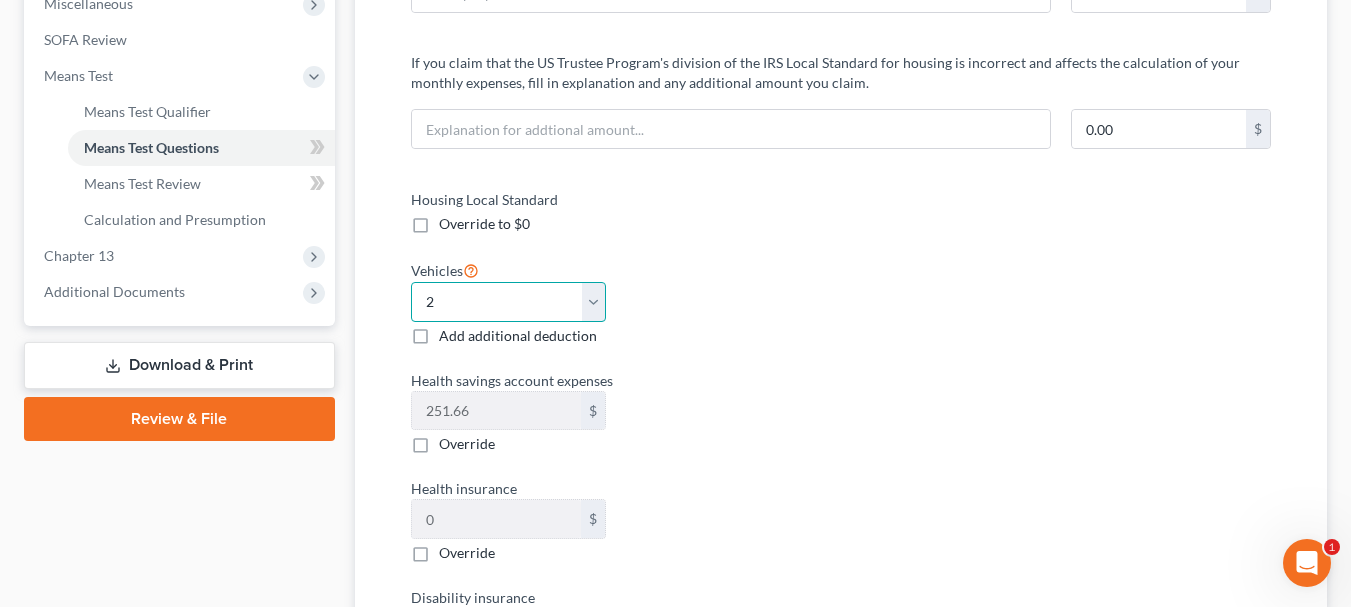 click on "Select 0 1 2 3 4 5" at bounding box center (508, 302) 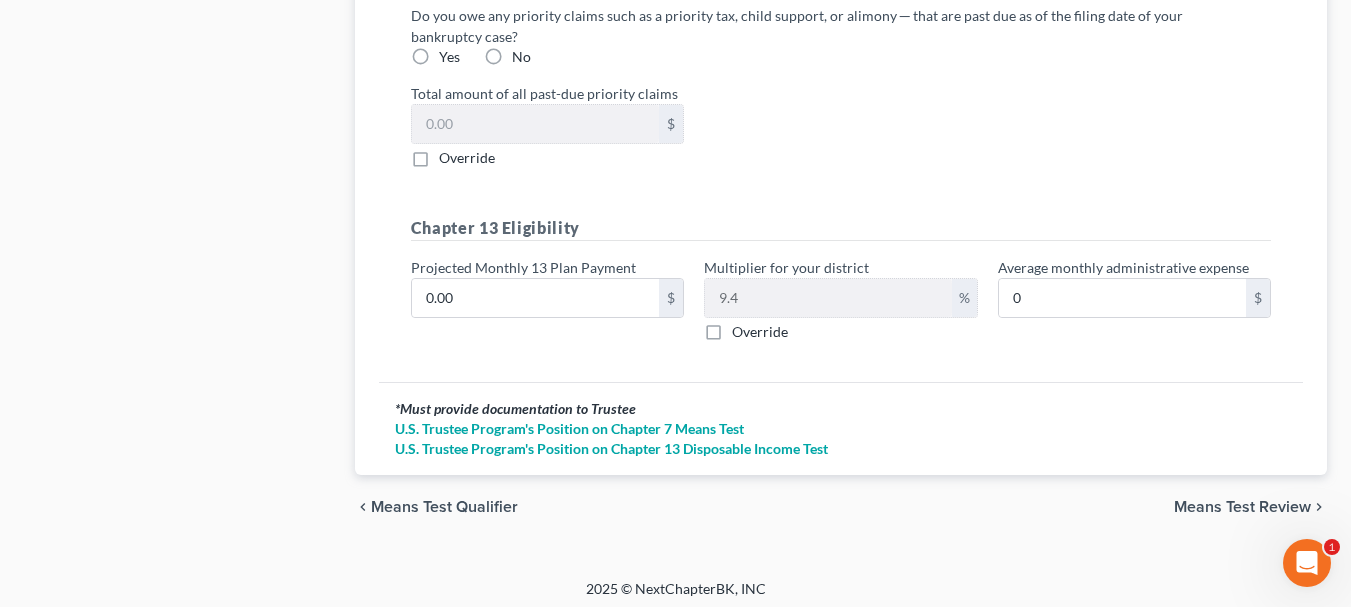 scroll, scrollTop: 2162, scrollLeft: 0, axis: vertical 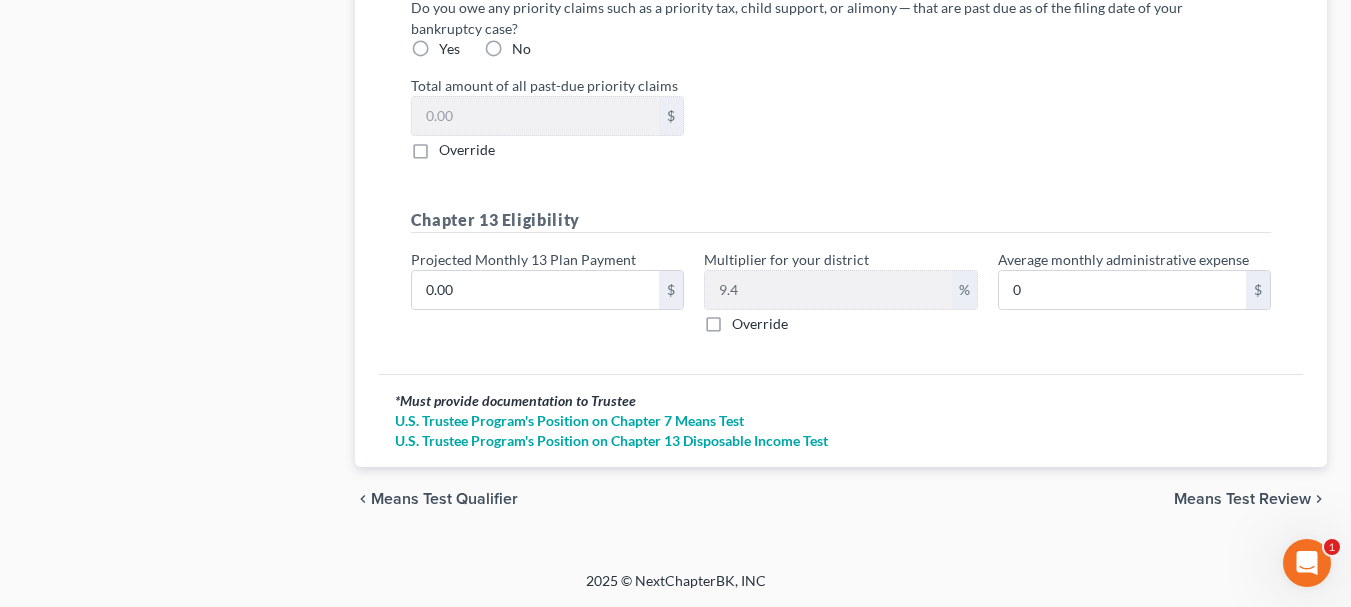 click on "Means Test Review" at bounding box center (1242, 499) 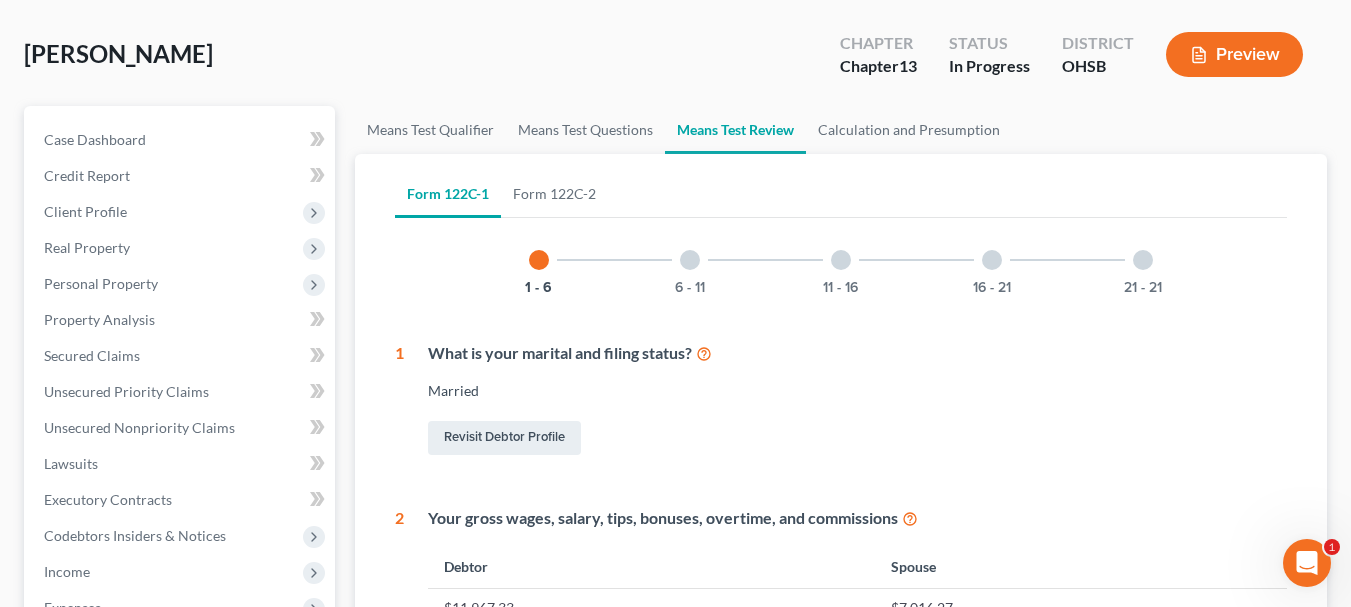 scroll, scrollTop: 0, scrollLeft: 0, axis: both 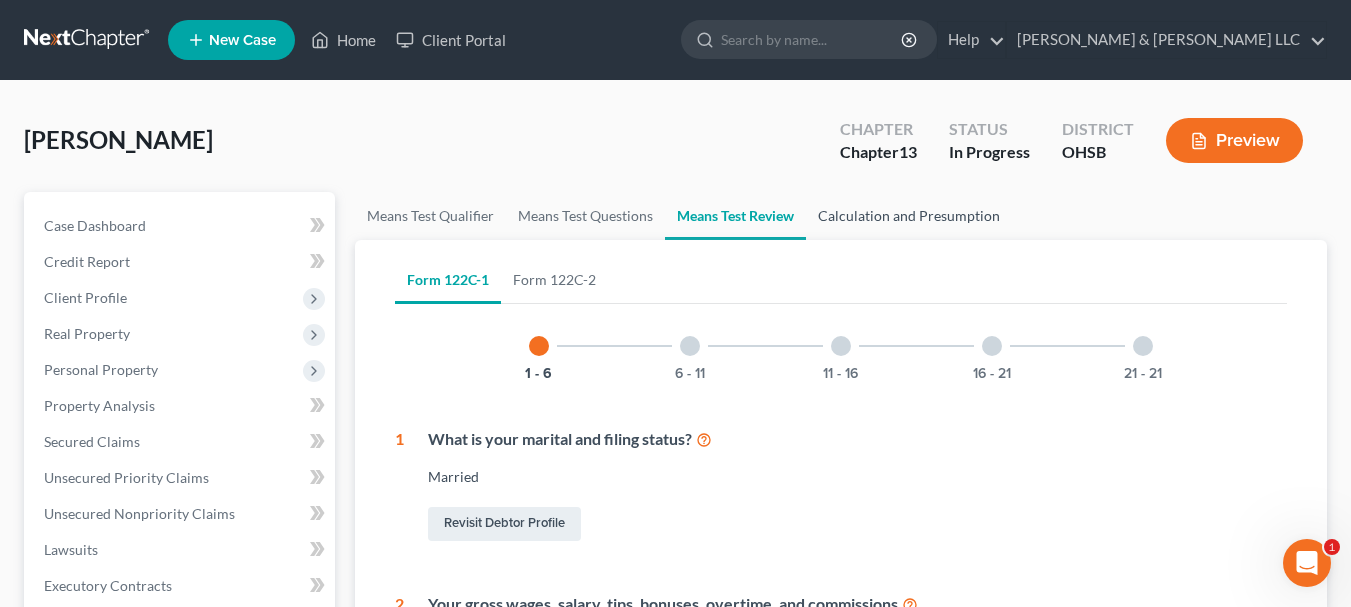 click on "Calculation and Presumption" at bounding box center [909, 216] 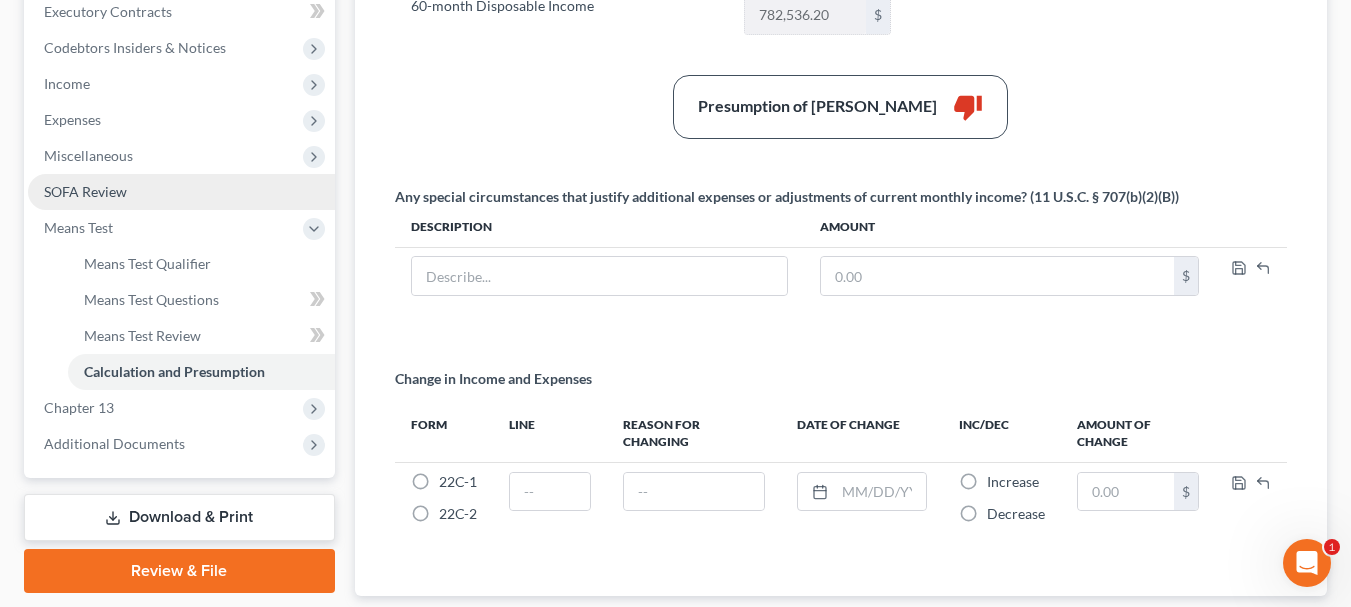 scroll, scrollTop: 579, scrollLeft: 0, axis: vertical 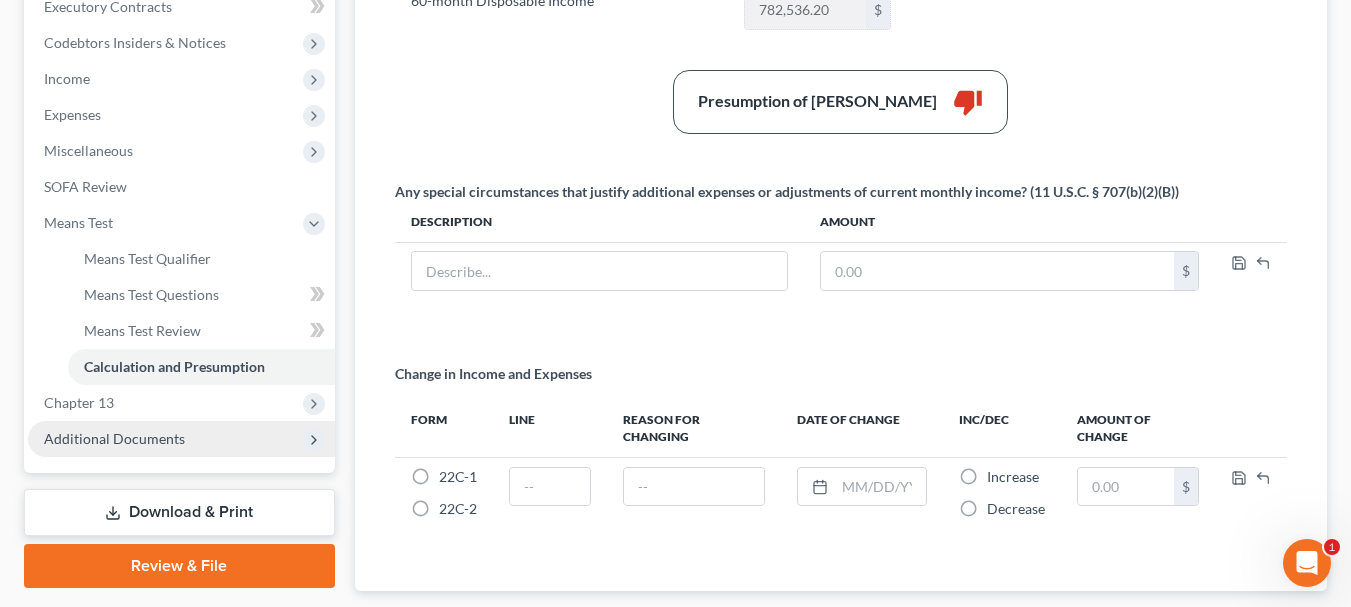 click on "Additional Documents" at bounding box center [114, 438] 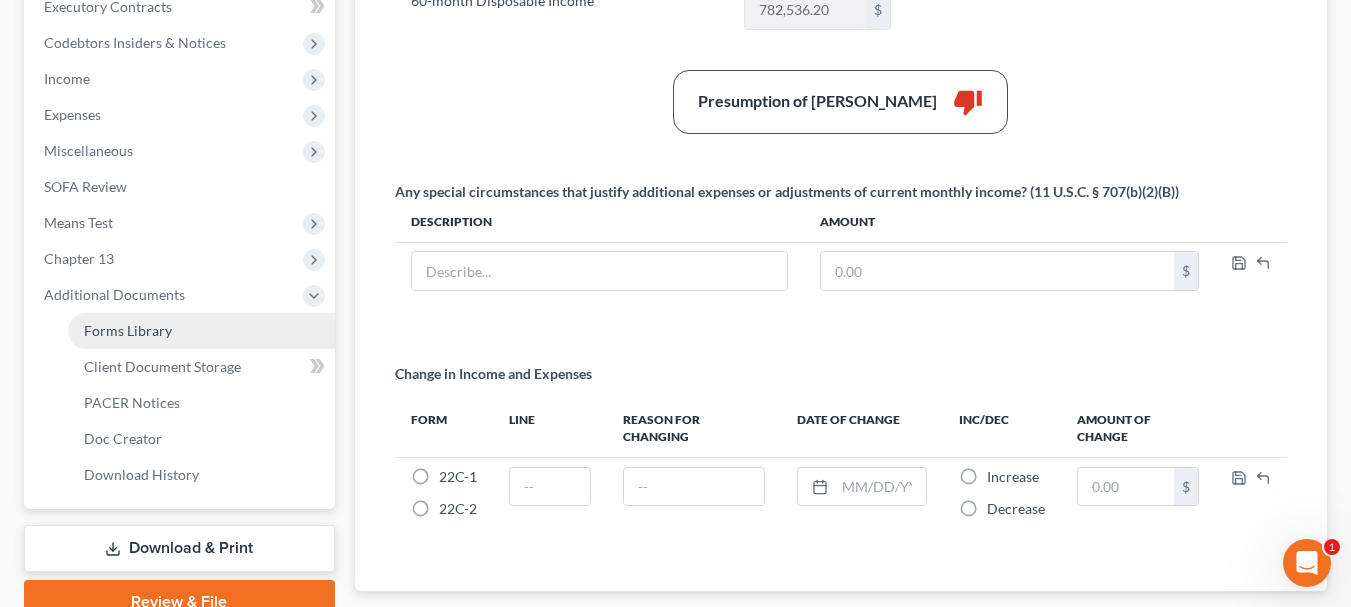 click on "Forms Library" at bounding box center [201, 331] 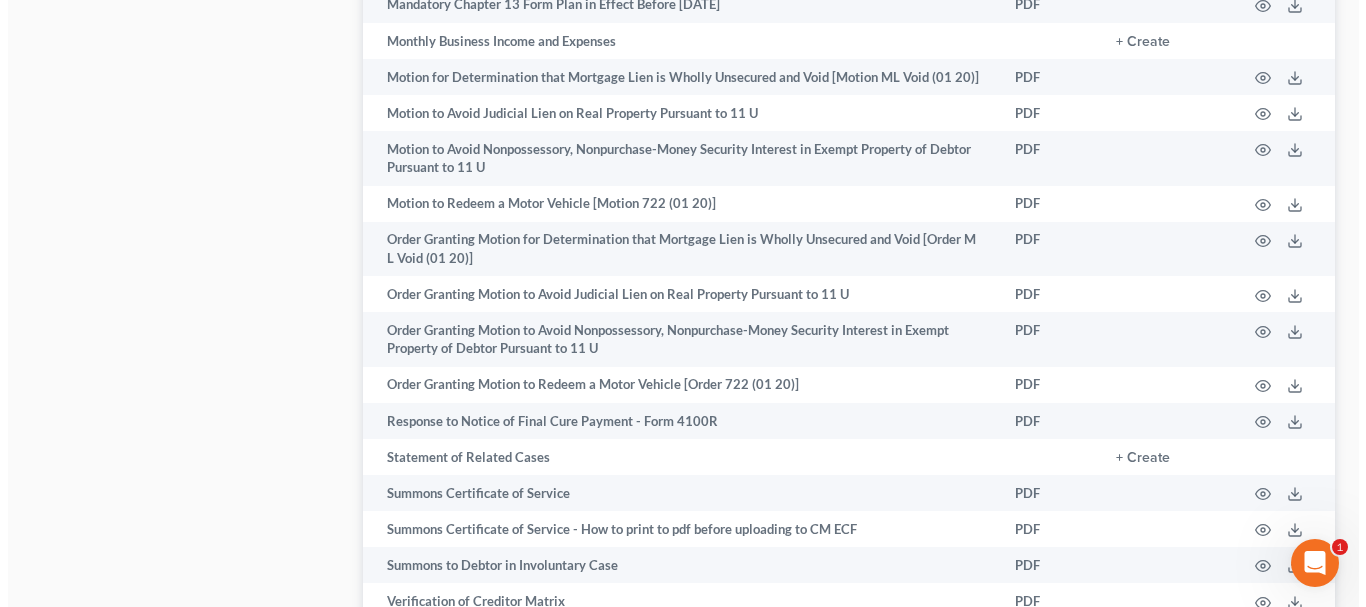 scroll, scrollTop: 1517, scrollLeft: 0, axis: vertical 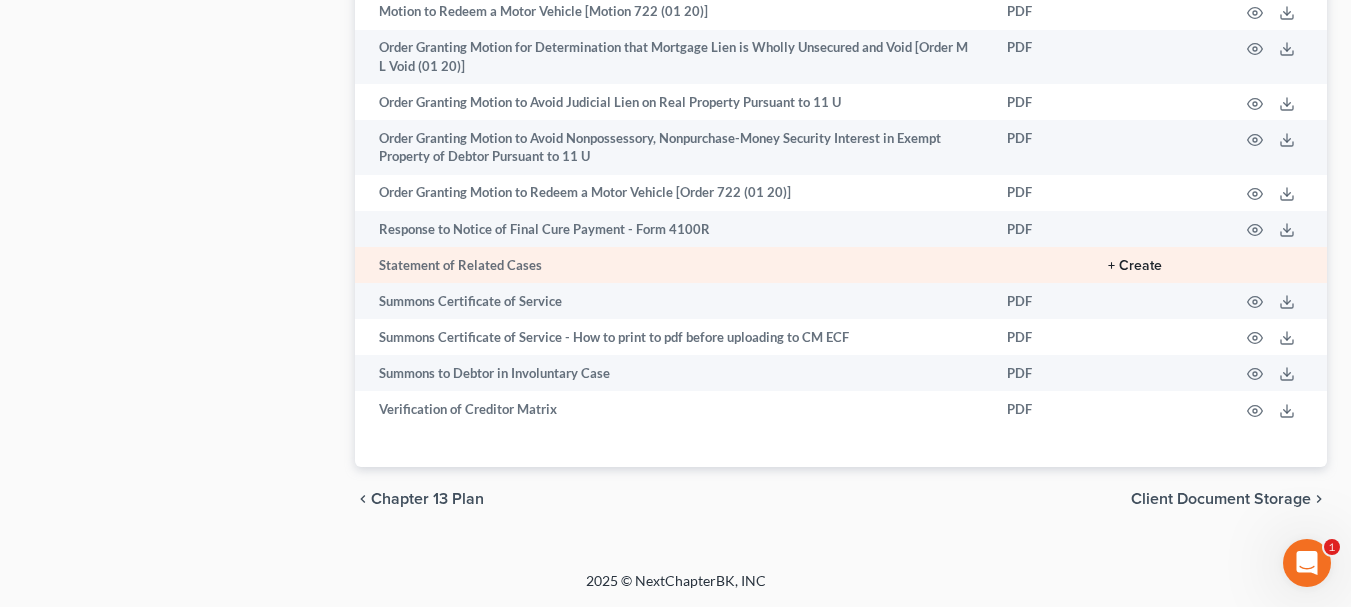 click on "+ Create" at bounding box center [1135, 266] 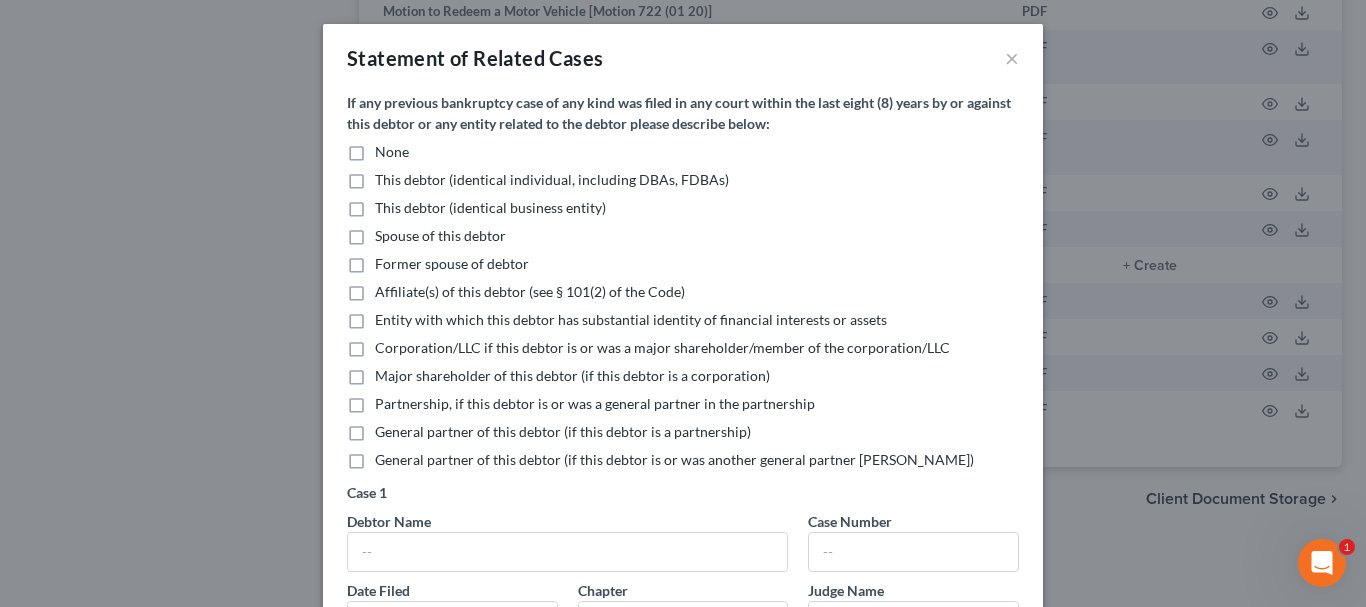 click on "None" at bounding box center [392, 152] 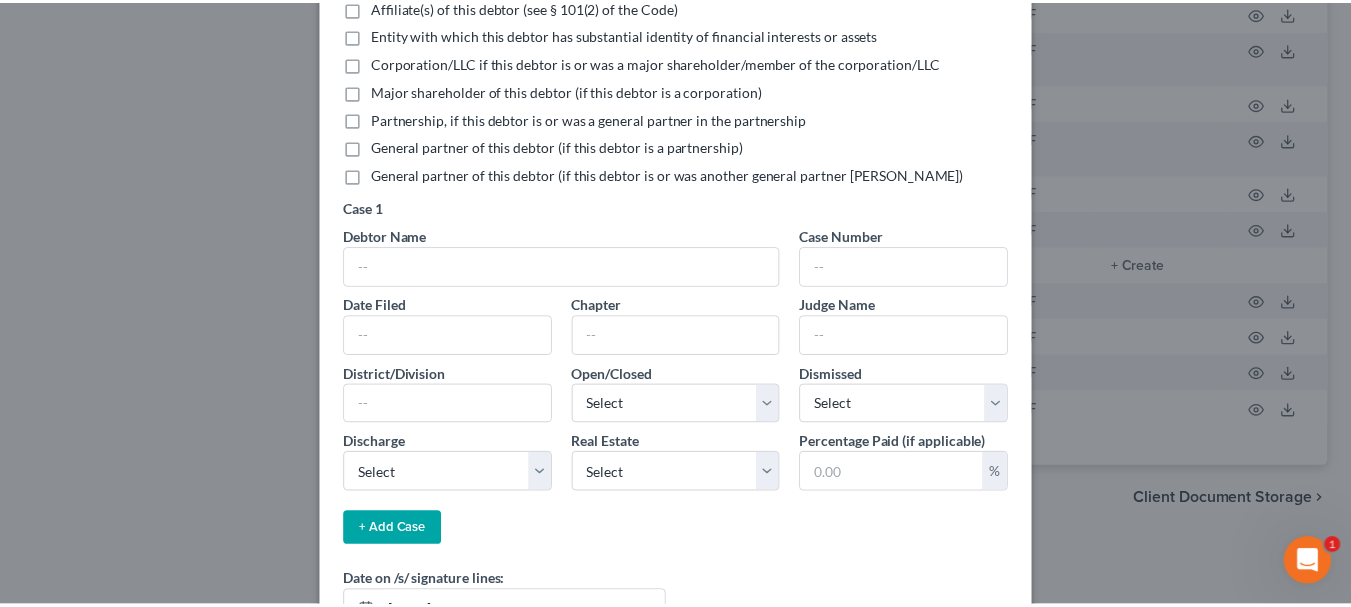 scroll, scrollTop: 436, scrollLeft: 0, axis: vertical 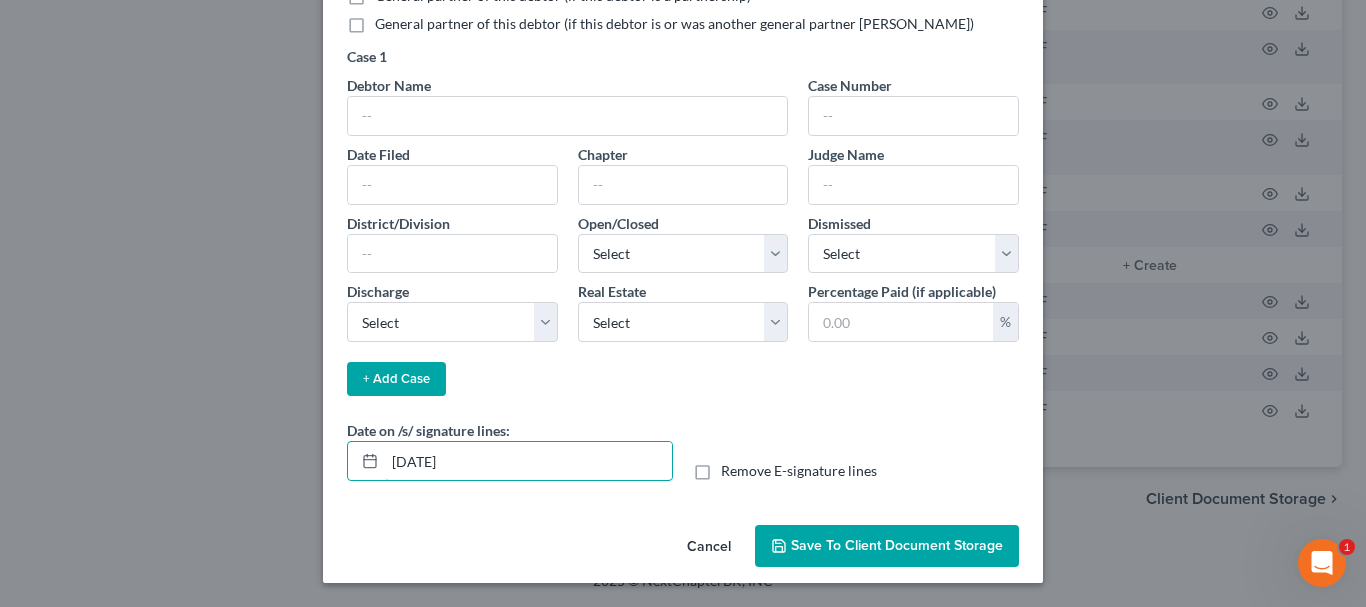 drag, startPoint x: 505, startPoint y: 461, endPoint x: 296, endPoint y: 453, distance: 209.15306 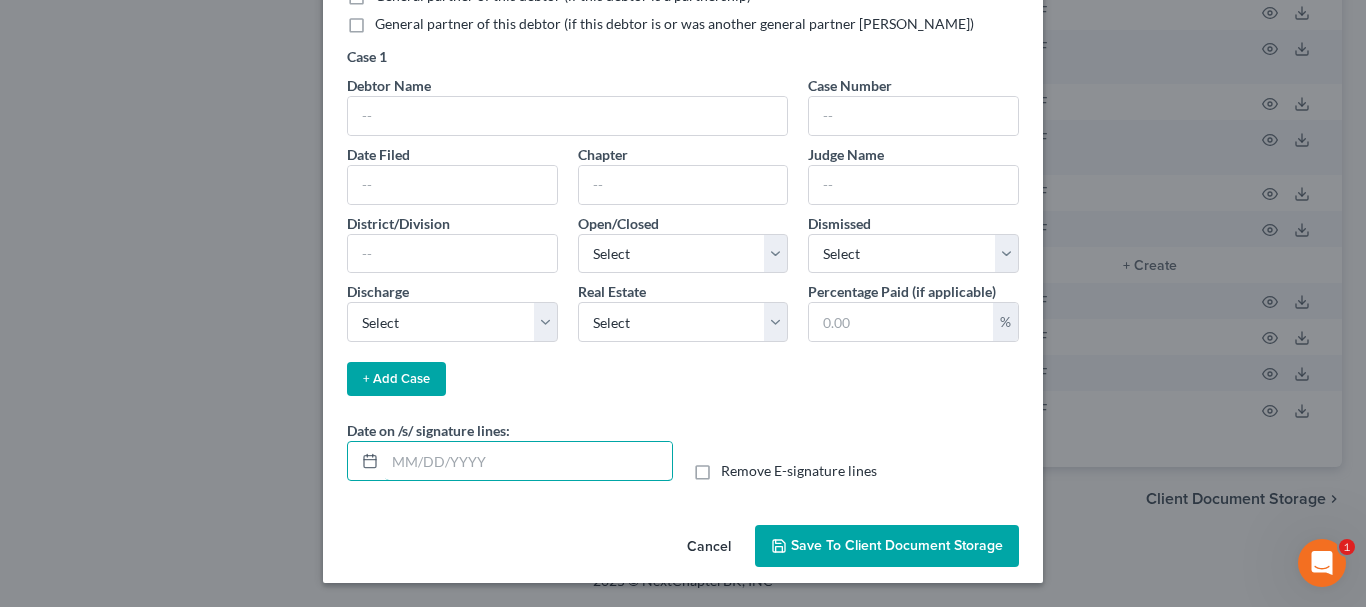 type 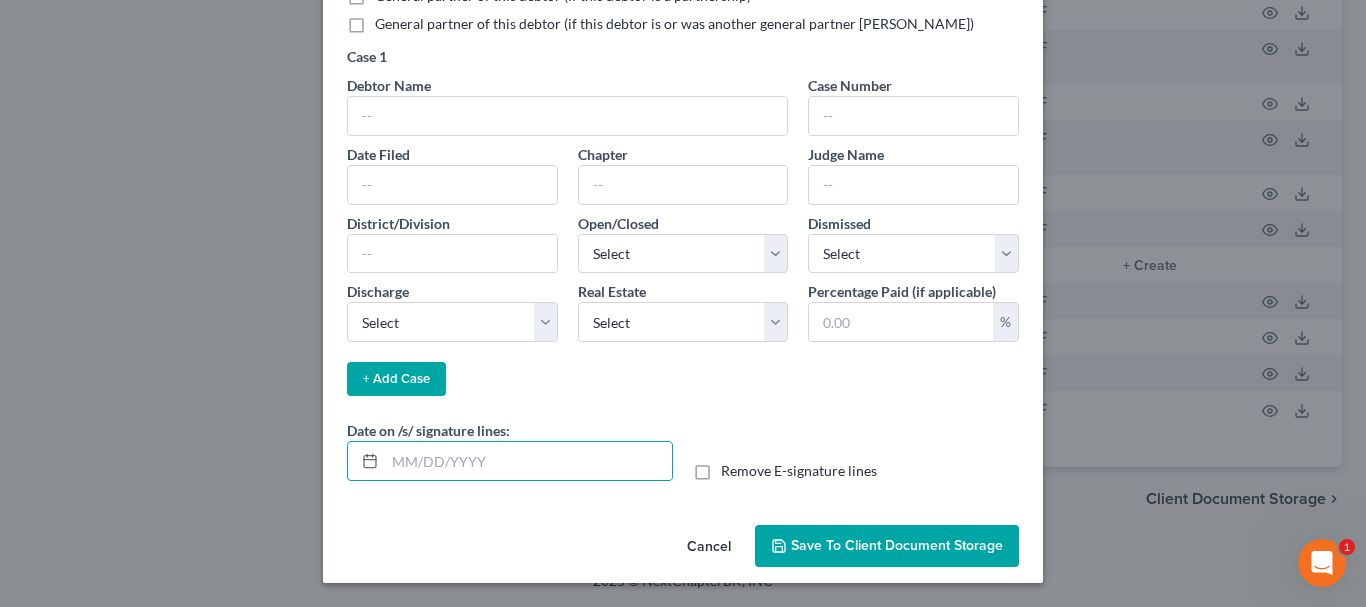 click on "Remove E-signature lines" at bounding box center [799, 471] 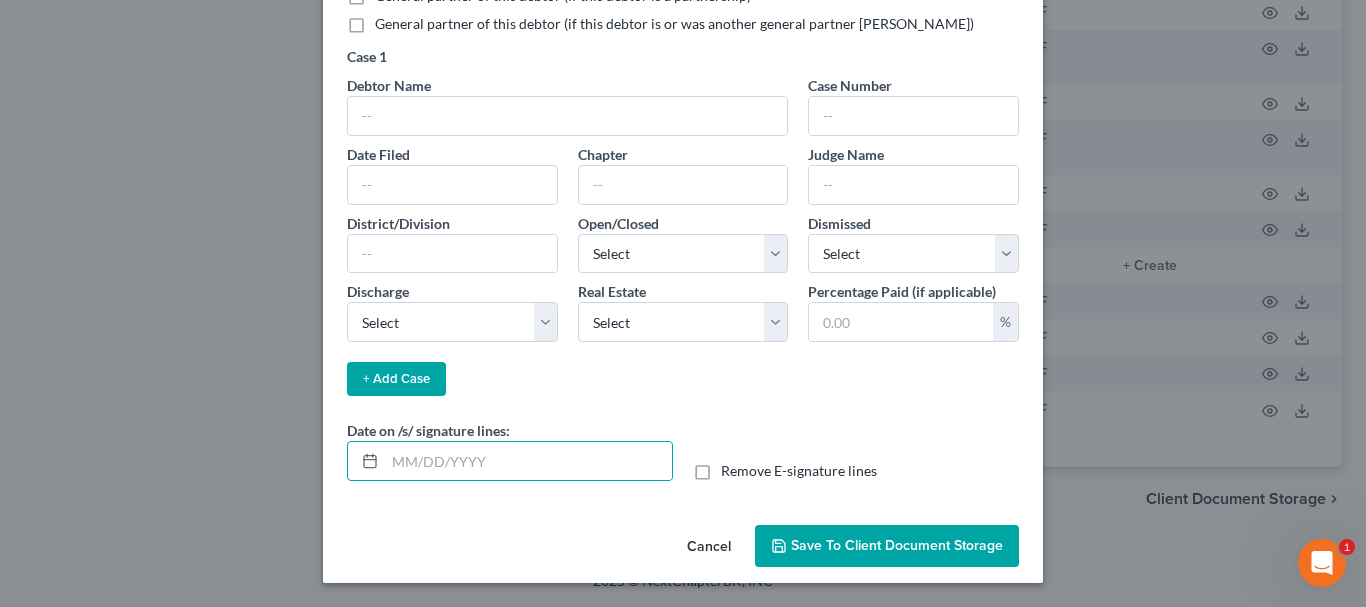 click on "Remove E-signature lines" at bounding box center (735, 467) 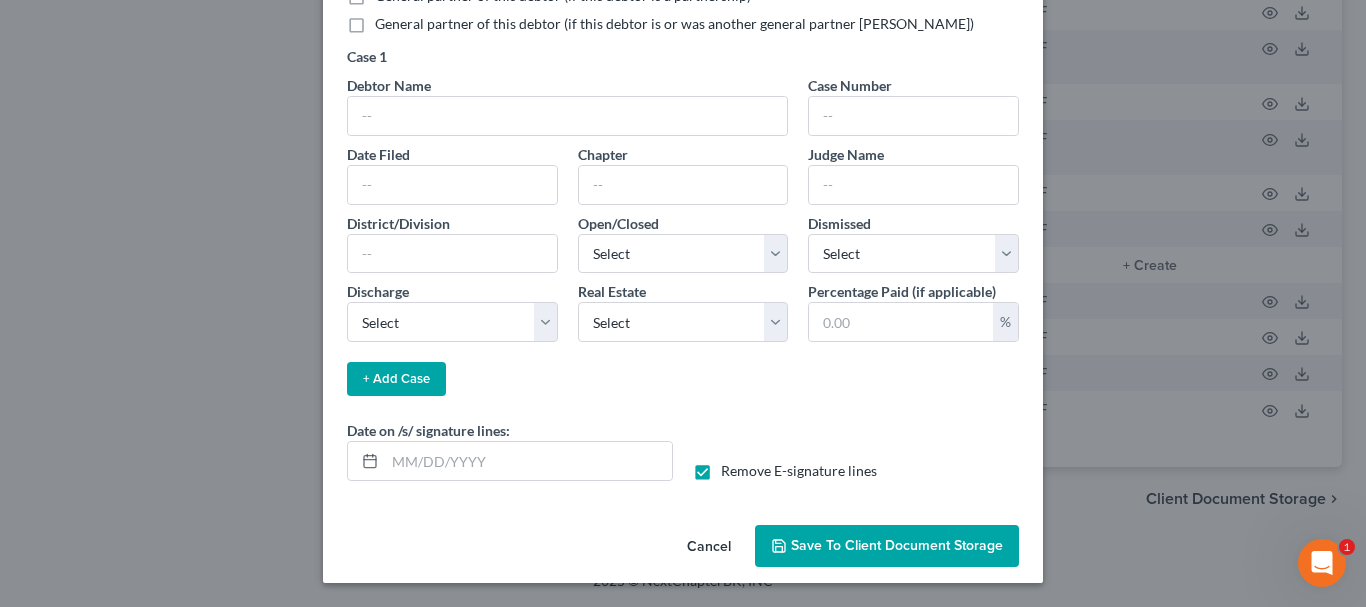 click on "Save to Client Document Storage" at bounding box center [897, 545] 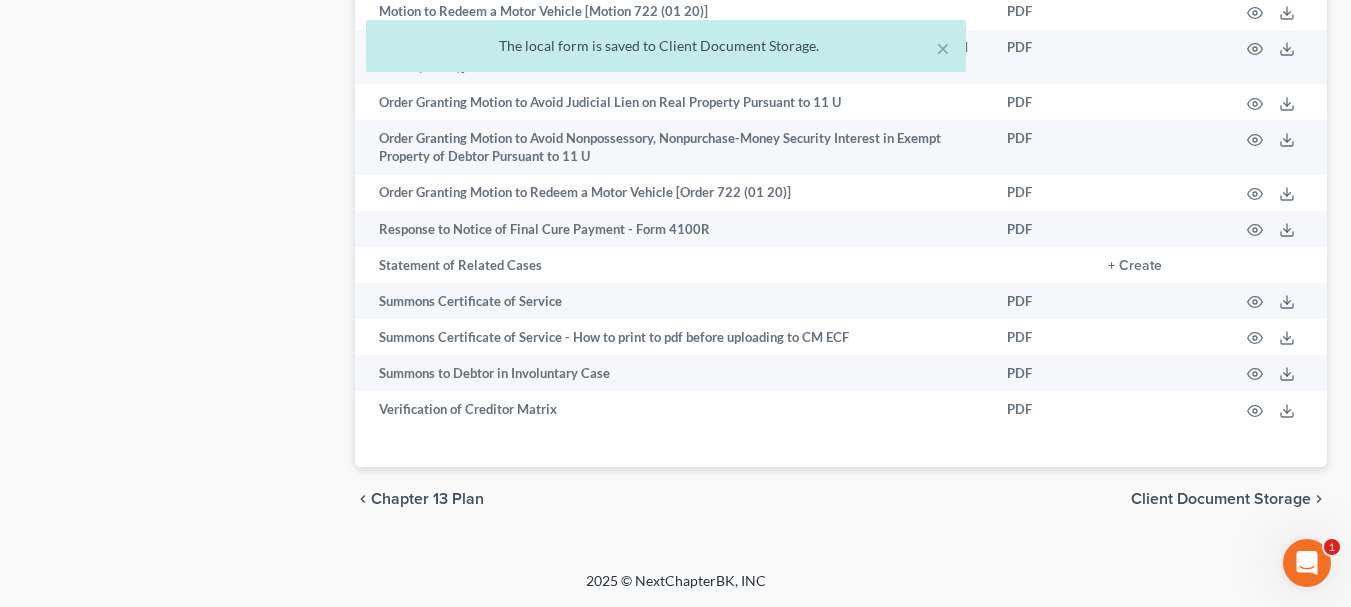 click on "Client Document Storage" at bounding box center [1221, 499] 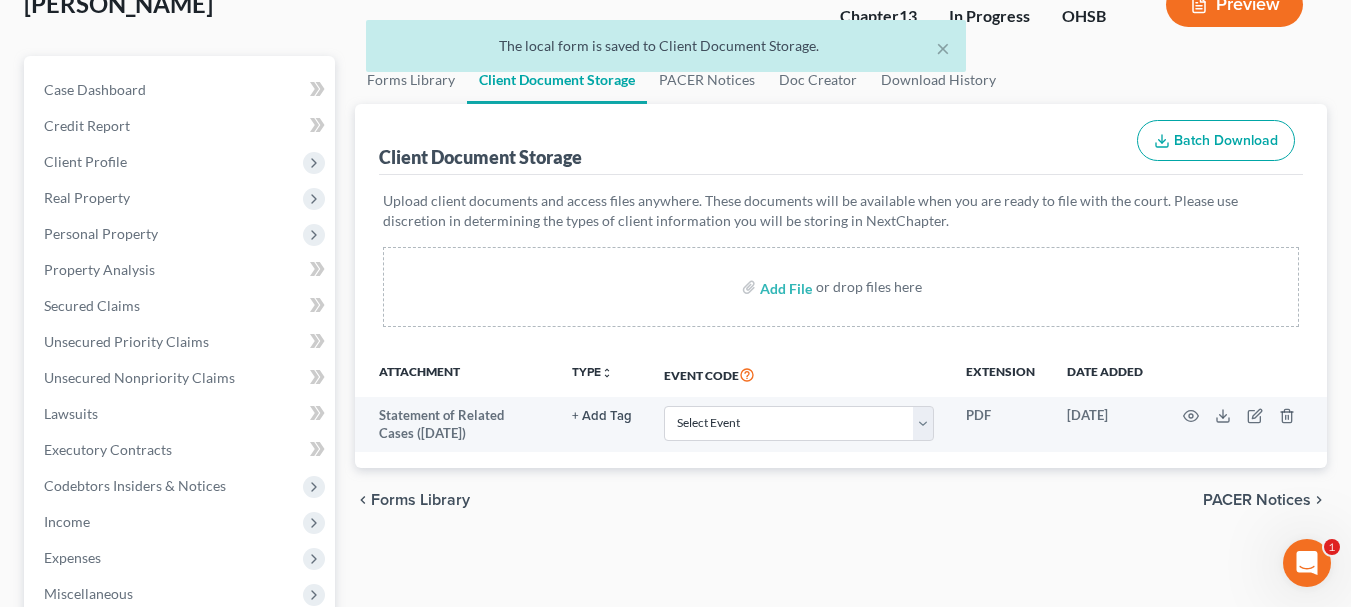 scroll, scrollTop: 139, scrollLeft: 0, axis: vertical 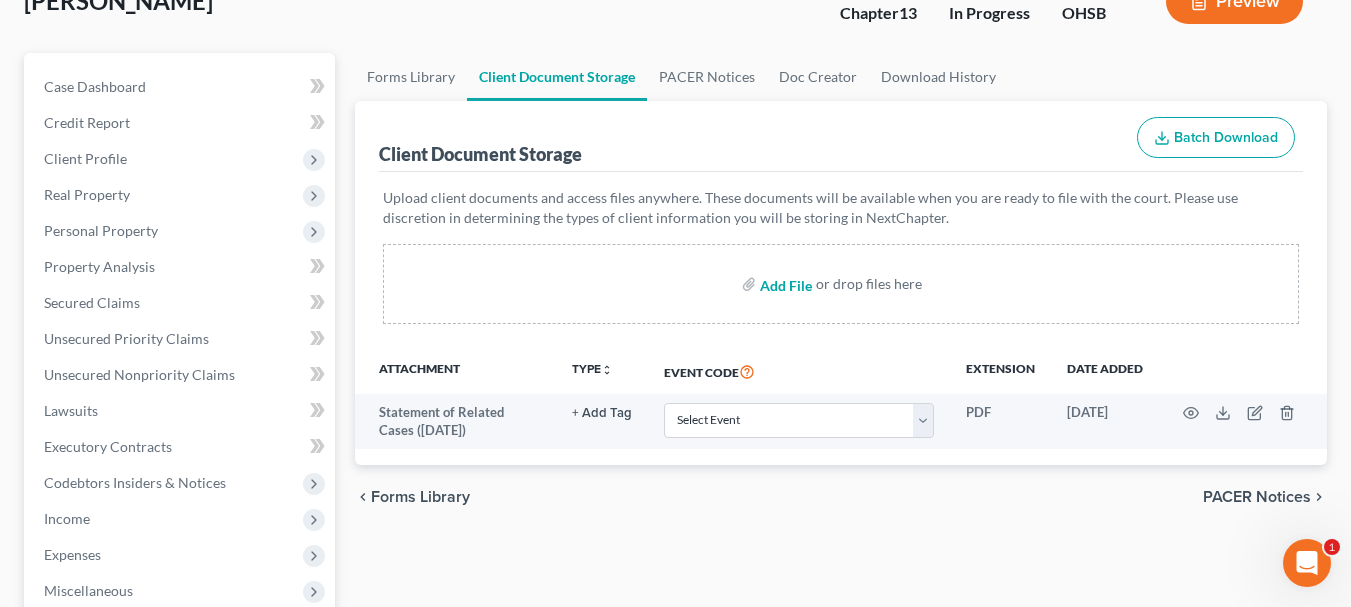 click at bounding box center [784, 284] 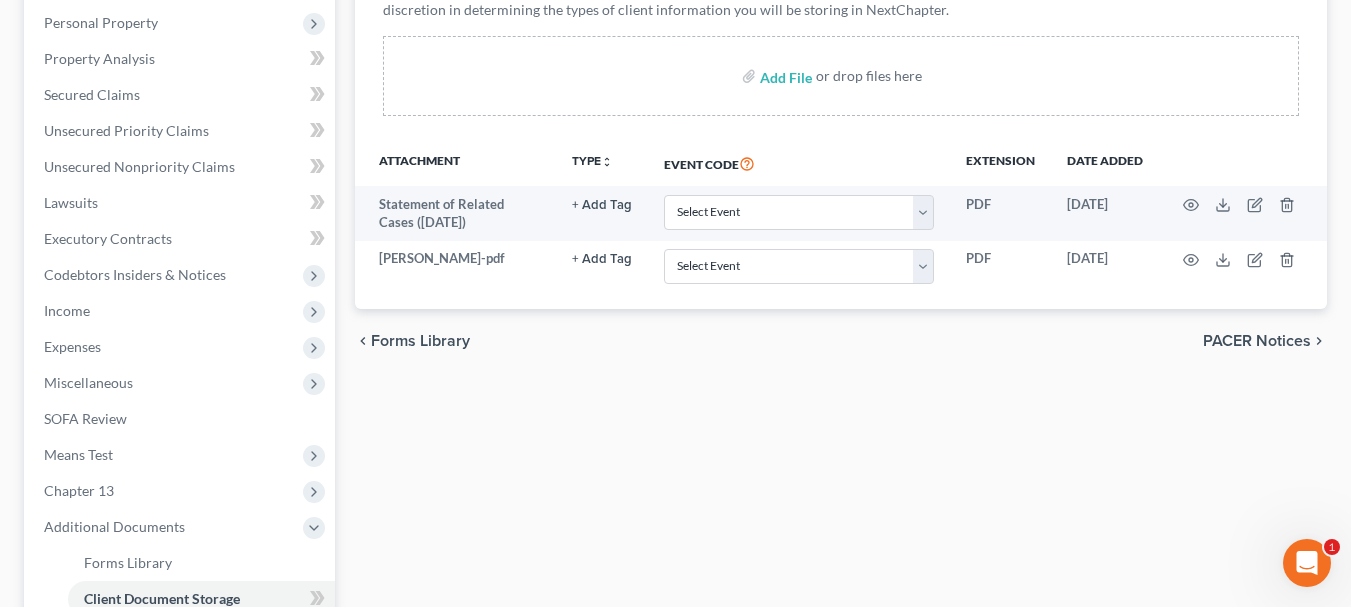 scroll, scrollTop: 348, scrollLeft: 0, axis: vertical 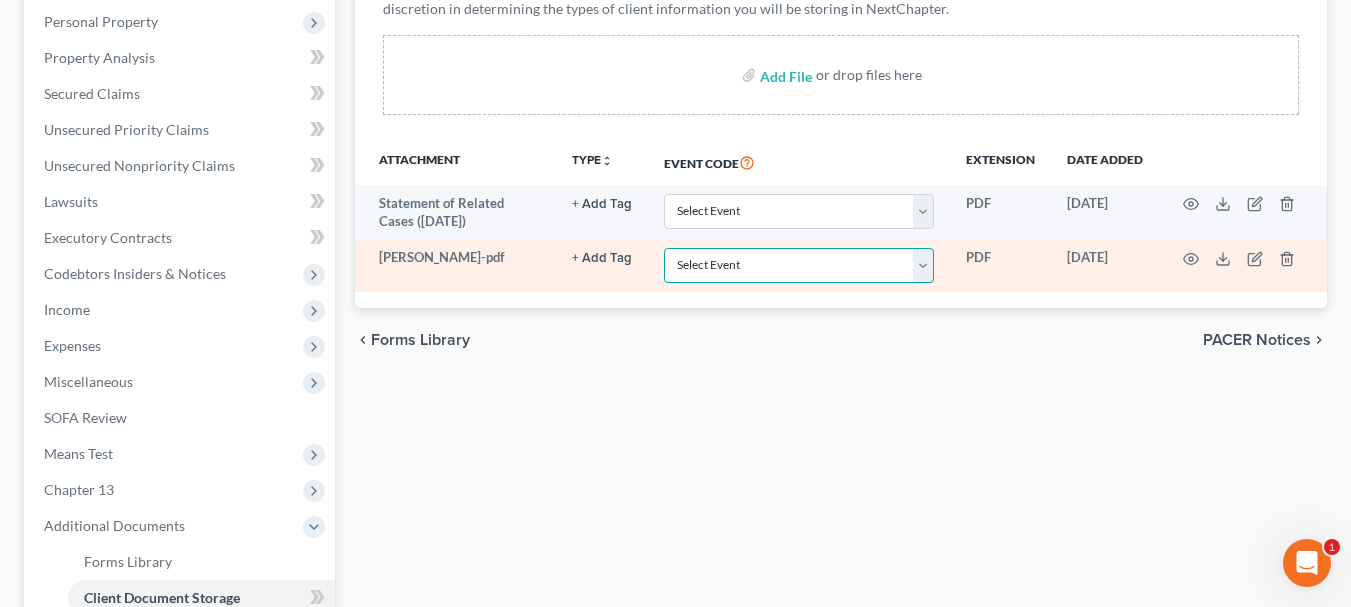 click on "Select Event 20 Largest Unsecured Creditors Amended Document Amended List of Creditors Amended Schedules Amended Statement of Current Monthly and Disposable Income Form 122 Amended Statement of Financial Affairs Business Income and Expenses Certificate of Credit Counseling Certificate of Service Certificate of Service (Use Only for Rule 3002.1 Events) Certification Regarding Notice to Debtor Certification of No New or Changed Creditors Certification of Plan Payment Chapter 11 Final Report and Account Chapter 11 Statement of Current Monthly Income - Form 22B Chapter 11 Statement of Monthly Income Form 122B Chapter 13 Calculation of Disposable Income 122C-2 Chapter 13 Plan Chapter 13 Statement of Monthly Income 122C-1 Chapter 7 Means Test Calculation 122A-2 Chapter 7 Statements - Monthly Income (122A-1) / Exemption Presumption of Abuse (122A-1Supp) Corporate Resolution Debtor Electronic Noticing Request Debtor Repayment Plan Debtor's Certification Regarding Issuance of Discharge Order Equity Security Holders" at bounding box center [799, 265] 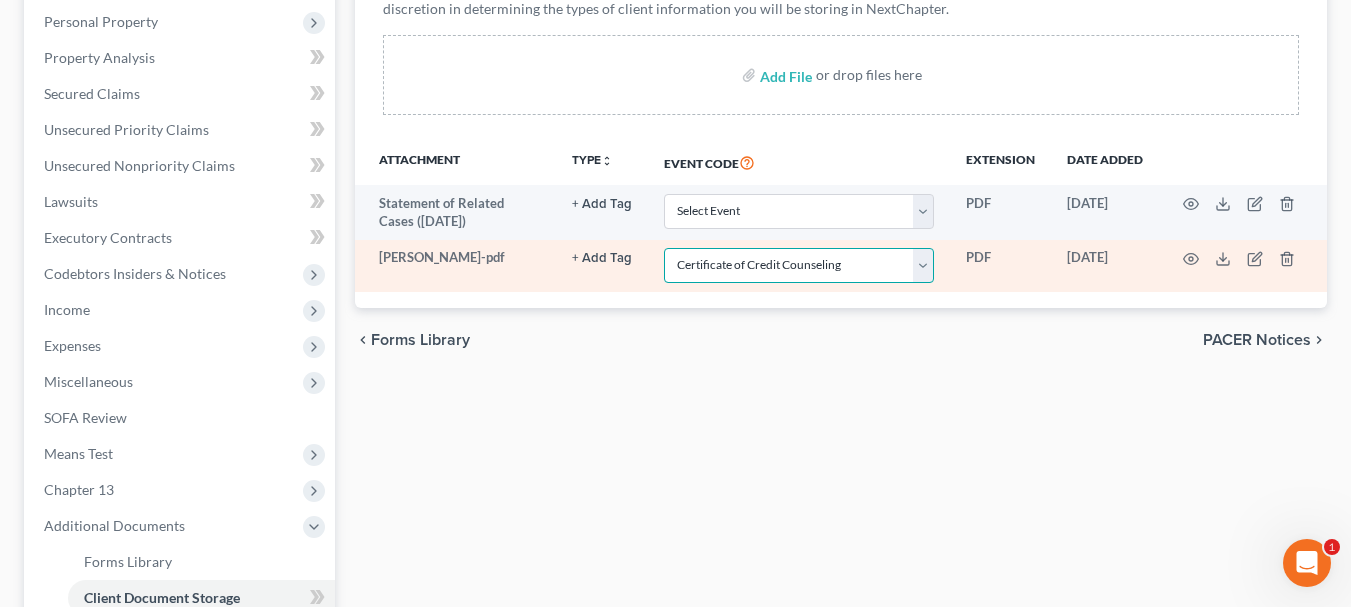 click on "Select Event 20 Largest Unsecured Creditors Amended Document Amended List of Creditors Amended Schedules Amended Statement of Current Monthly and Disposable Income Form 122 Amended Statement of Financial Affairs Business Income and Expenses Certificate of Credit Counseling Certificate of Service Certificate of Service (Use Only for Rule 3002.1 Events) Certification Regarding Notice to Debtor Certification of No New or Changed Creditors Certification of Plan Payment Chapter 11 Final Report and Account Chapter 11 Statement of Current Monthly Income - Form 22B Chapter 11 Statement of Monthly Income Form 122B Chapter 13 Calculation of Disposable Income 122C-2 Chapter 13 Plan Chapter 13 Statement of Monthly Income 122C-1 Chapter 7 Means Test Calculation 122A-2 Chapter 7 Statements - Monthly Income (122A-1) / Exemption Presumption of Abuse (122A-1Supp) Corporate Resolution Debtor Electronic Noticing Request Debtor Repayment Plan Debtor's Certification Regarding Issuance of Discharge Order Equity Security Holders" at bounding box center [799, 265] 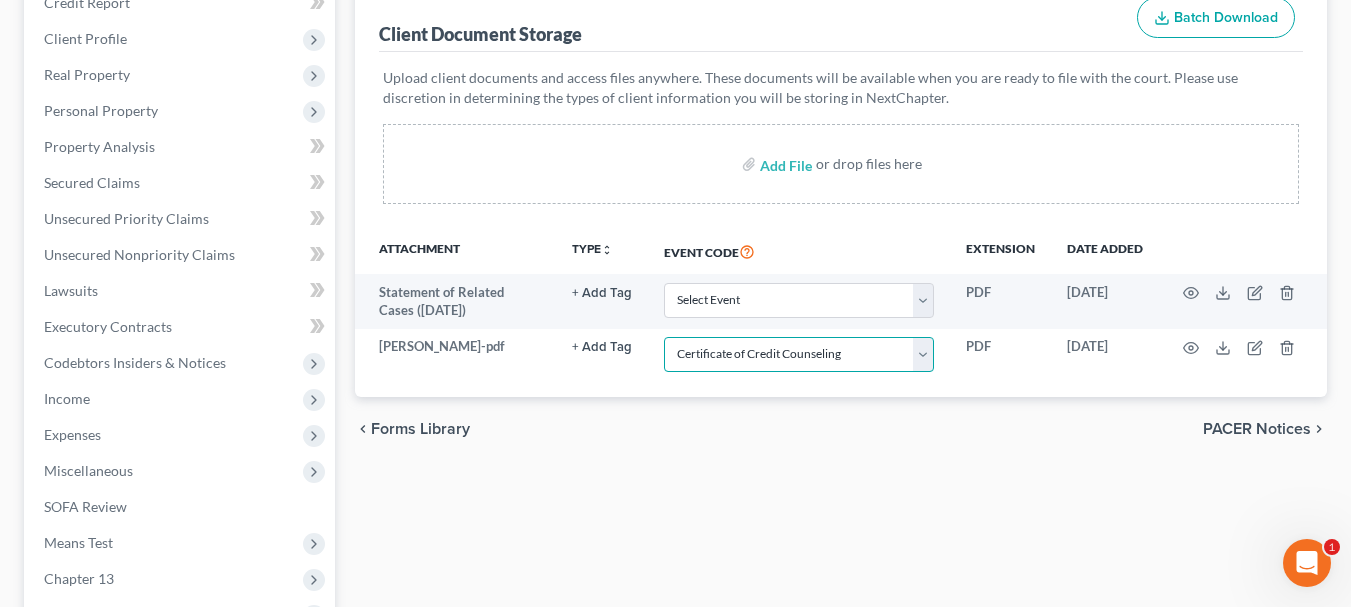scroll, scrollTop: 0, scrollLeft: 0, axis: both 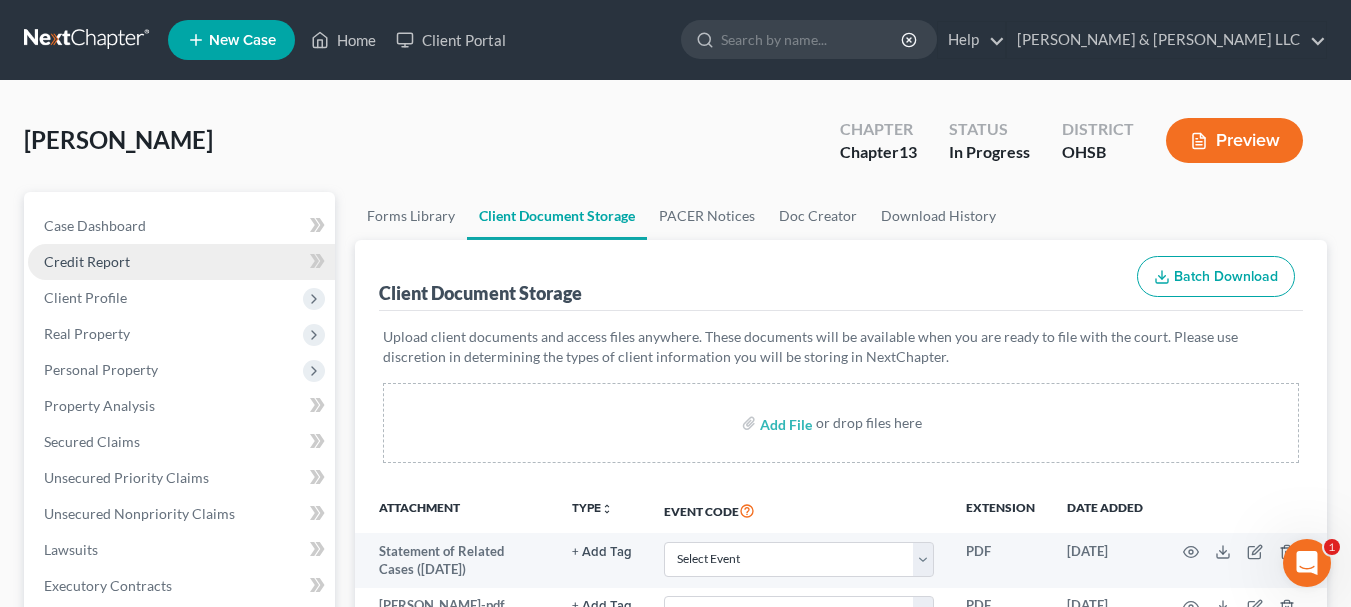 click on "Credit Report" at bounding box center [181, 262] 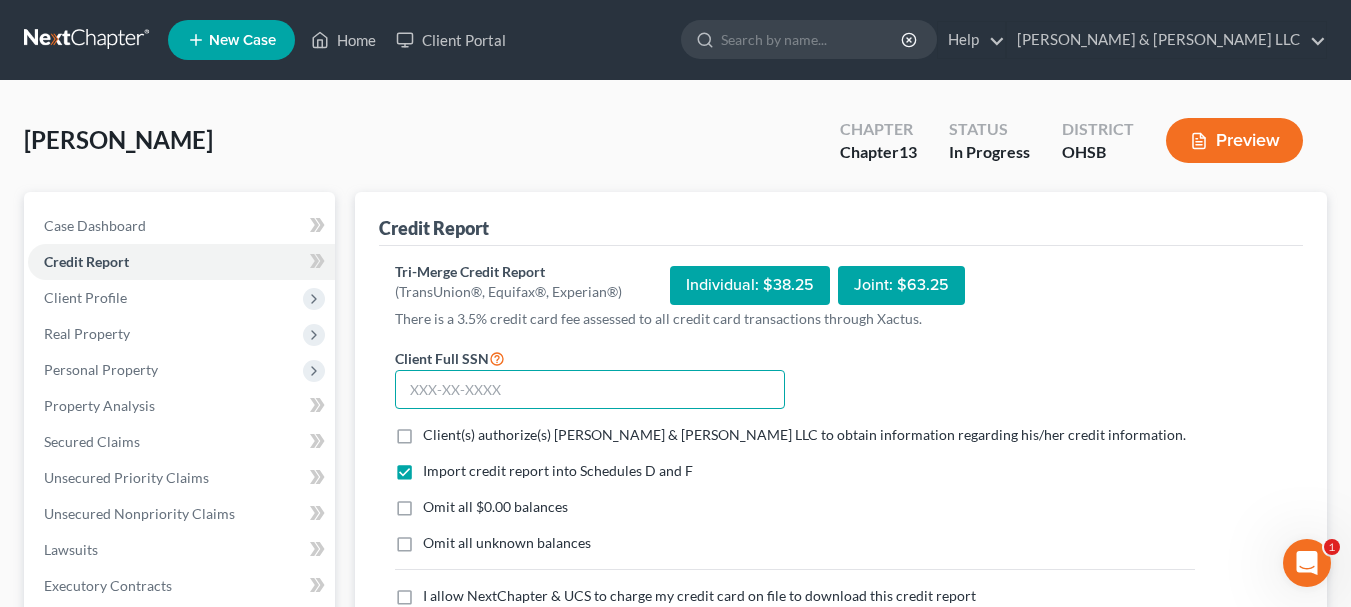 click at bounding box center (590, 390) 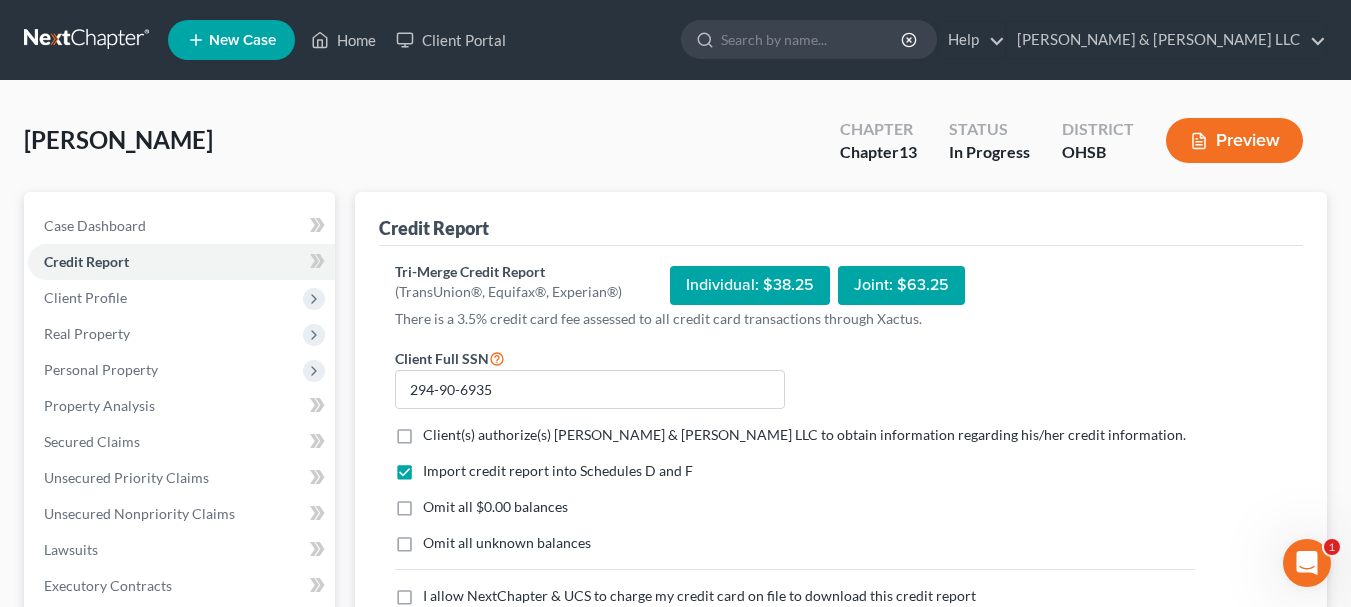 click on "Client(s) authorize(s) [PERSON_NAME] & [PERSON_NAME] LLC to obtain information regarding his/her credit information.
*" at bounding box center [804, 435] 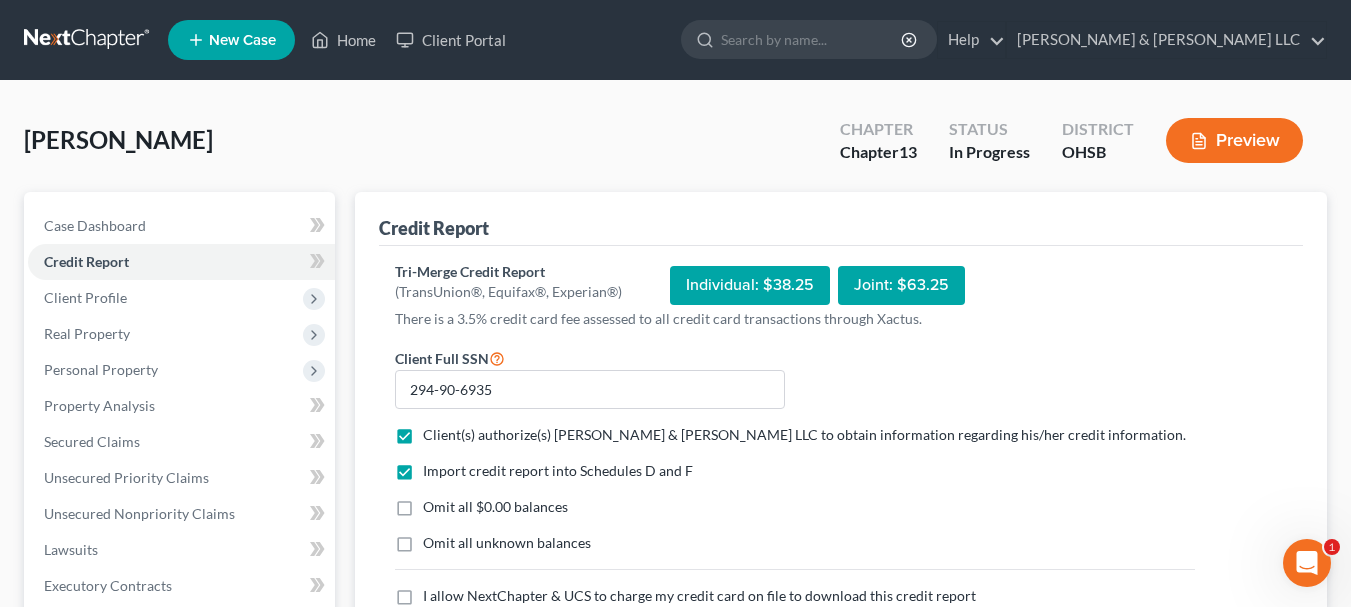 click on "I allow NextChapter & UCS to charge my credit card on file to download this credit report
*" at bounding box center [699, 596] 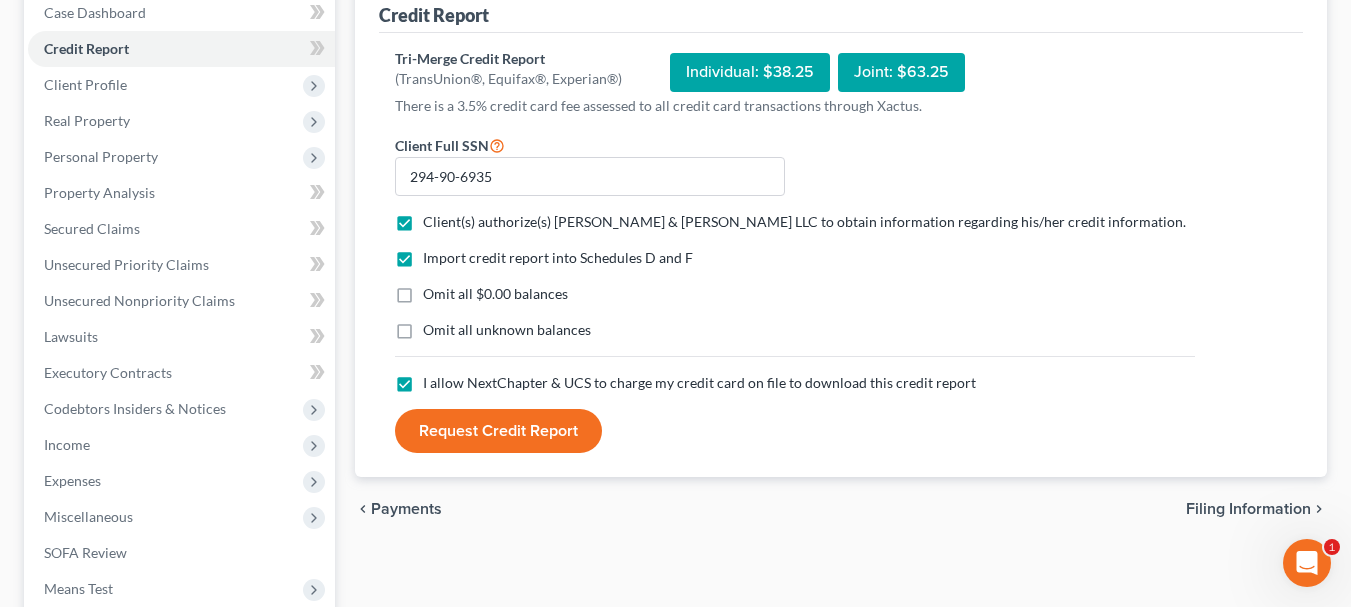 scroll, scrollTop: 221, scrollLeft: 0, axis: vertical 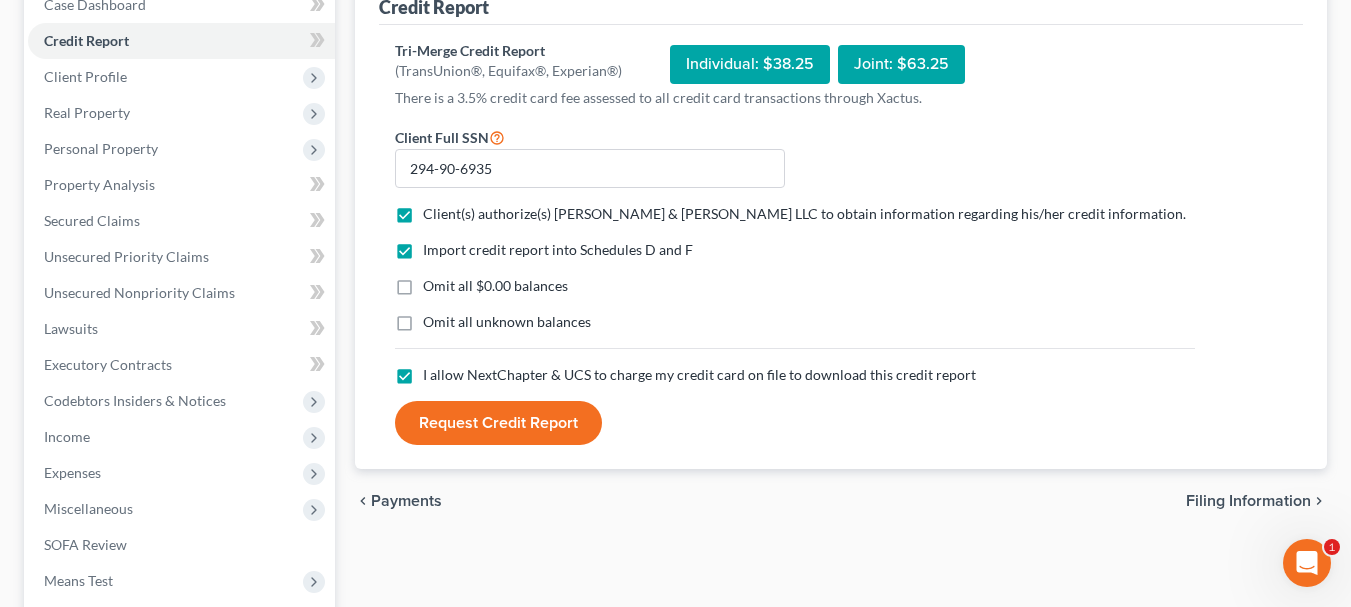 click on "Request Credit Report" at bounding box center [498, 423] 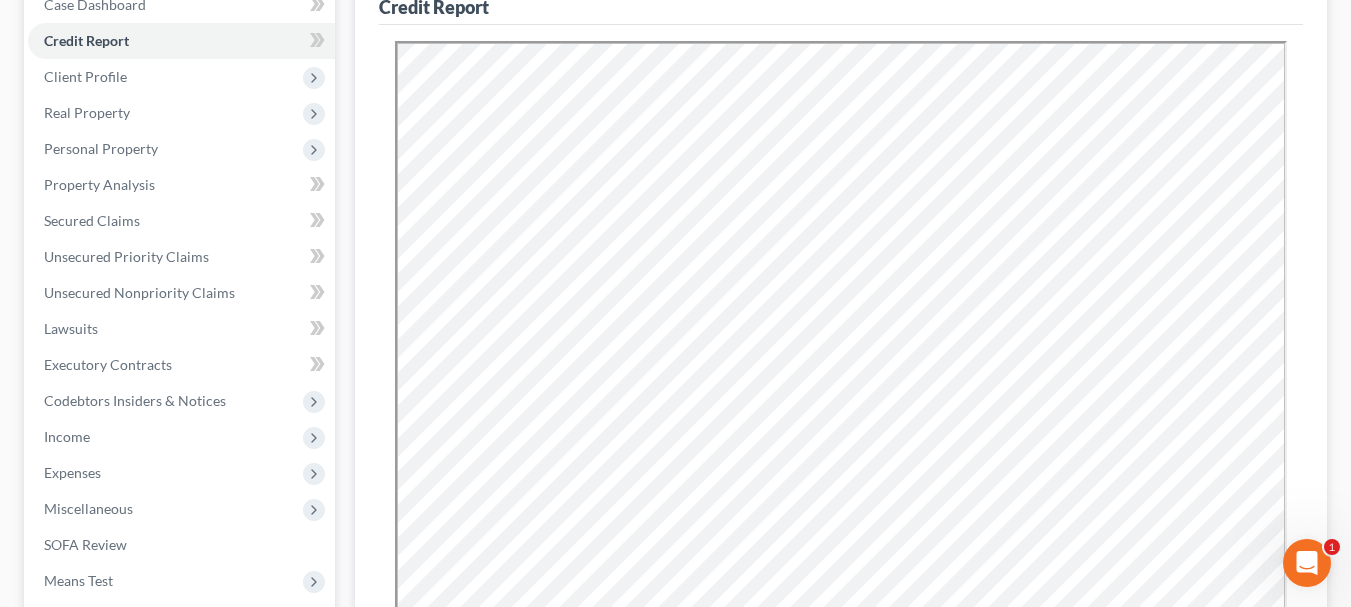 scroll, scrollTop: 0, scrollLeft: 0, axis: both 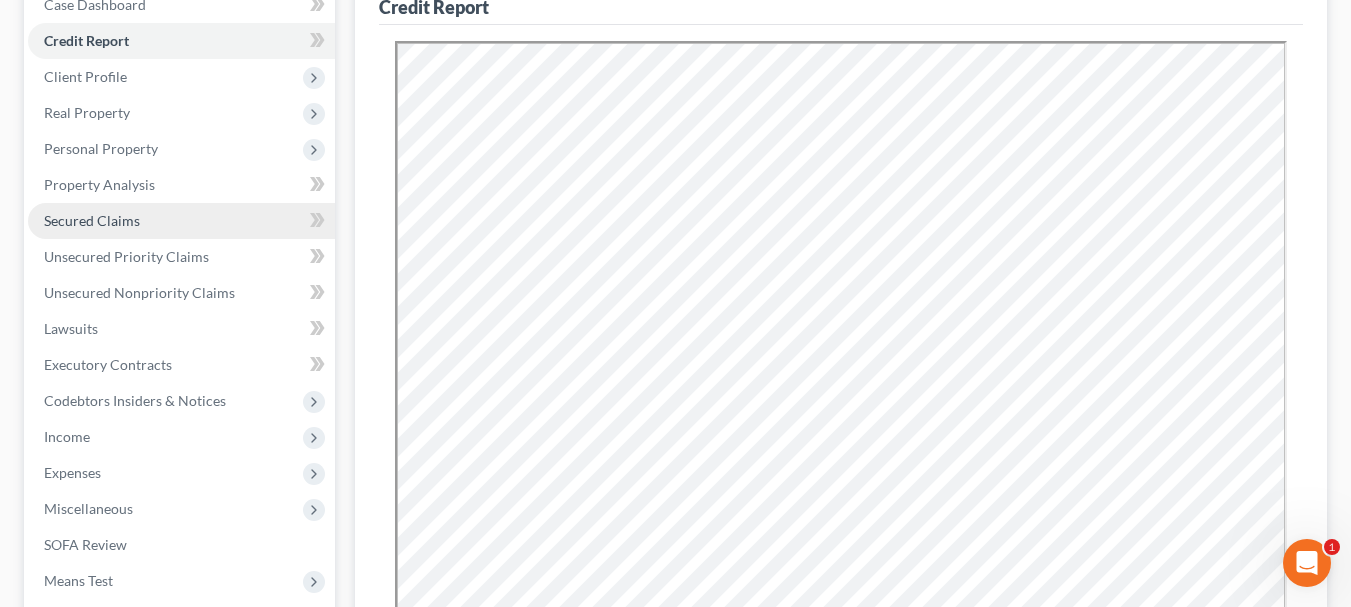 click on "Secured Claims" at bounding box center (181, 221) 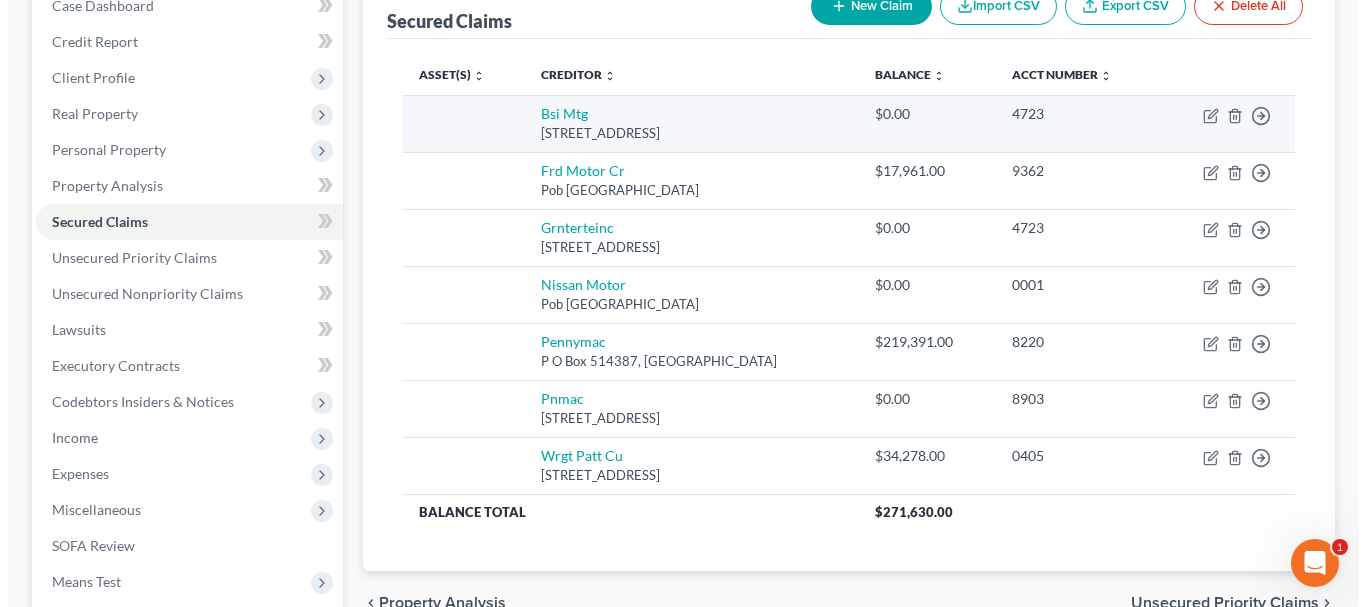scroll, scrollTop: 221, scrollLeft: 0, axis: vertical 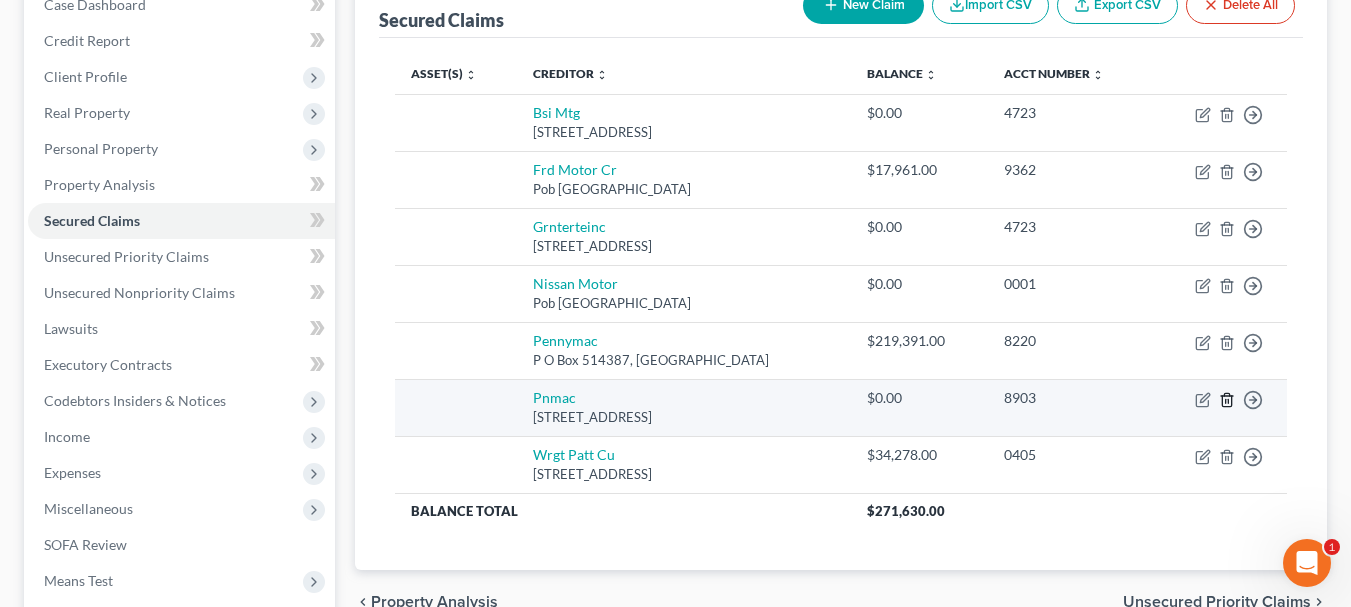 click 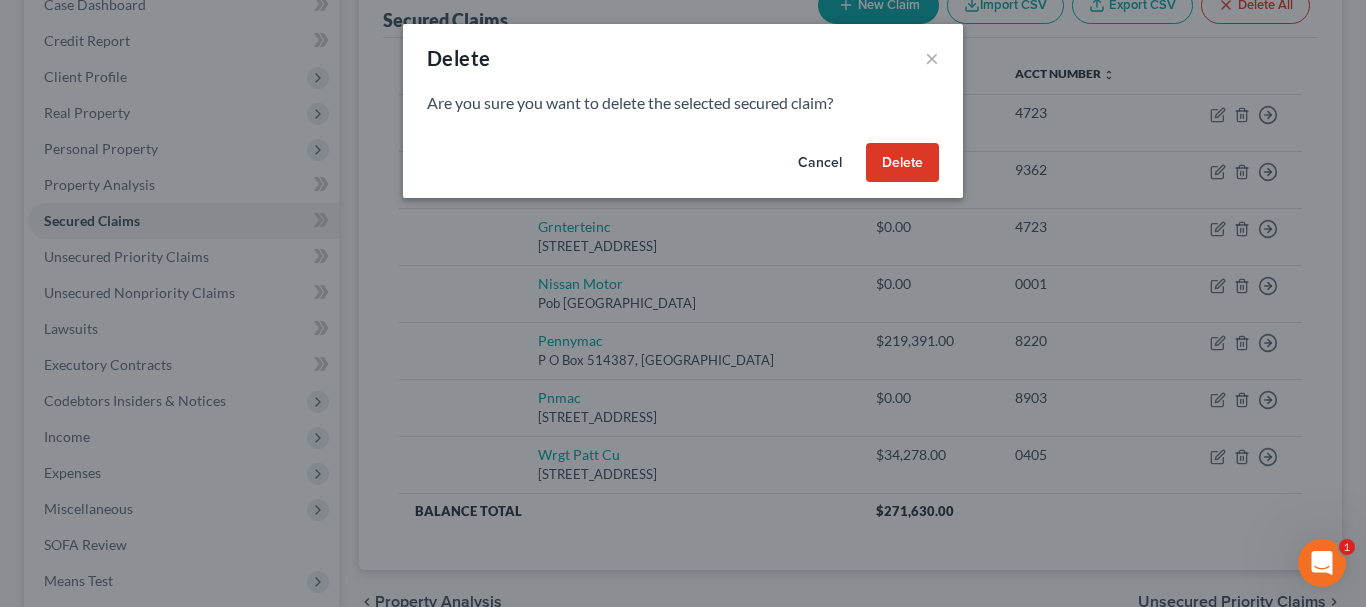 drag, startPoint x: 918, startPoint y: 166, endPoint x: 905, endPoint y: 198, distance: 34.539833 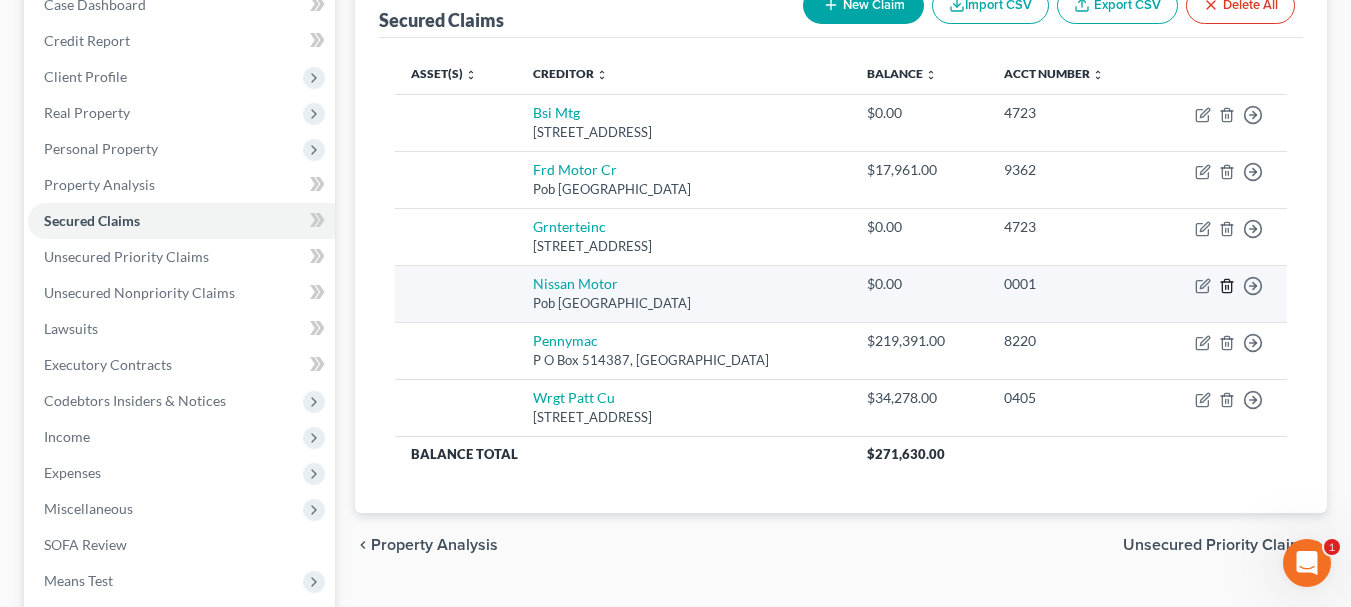 click 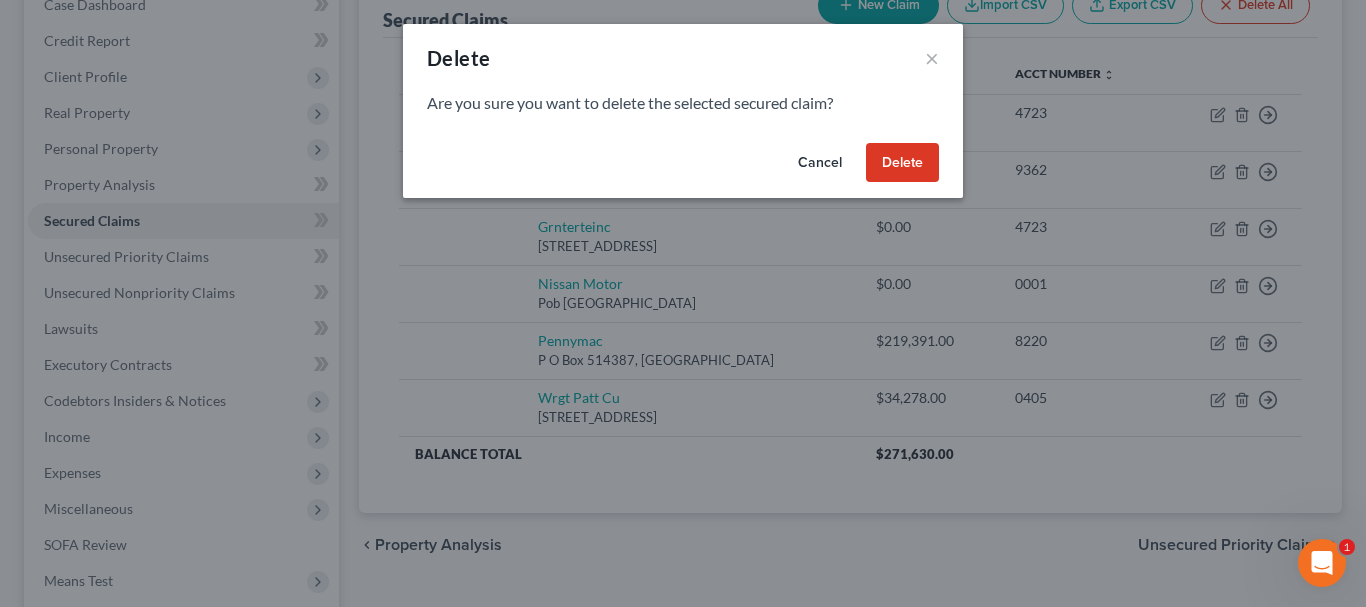 click on "Delete" at bounding box center (902, 163) 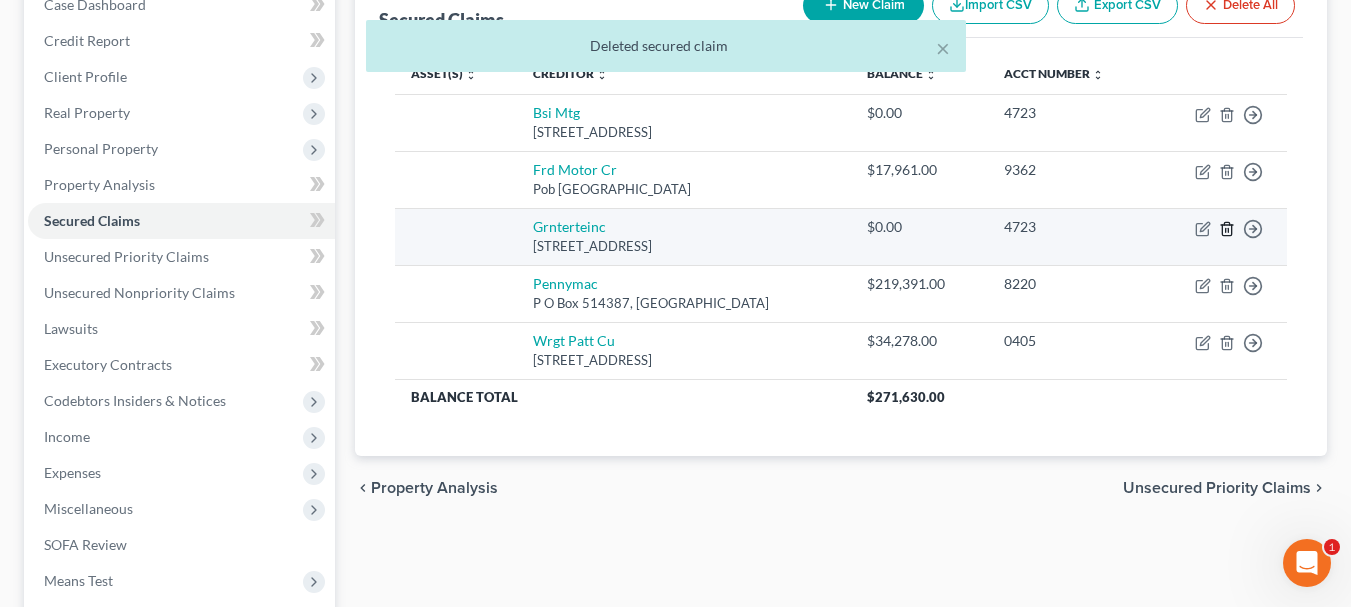 click 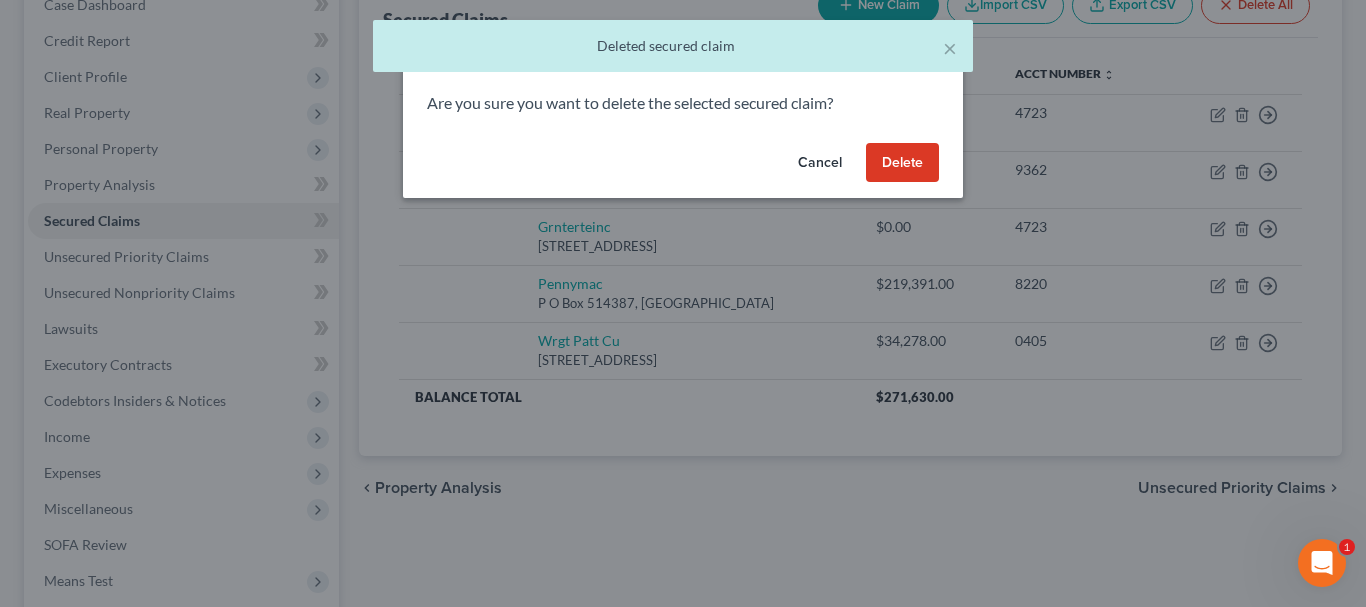 click on "Delete" at bounding box center [902, 163] 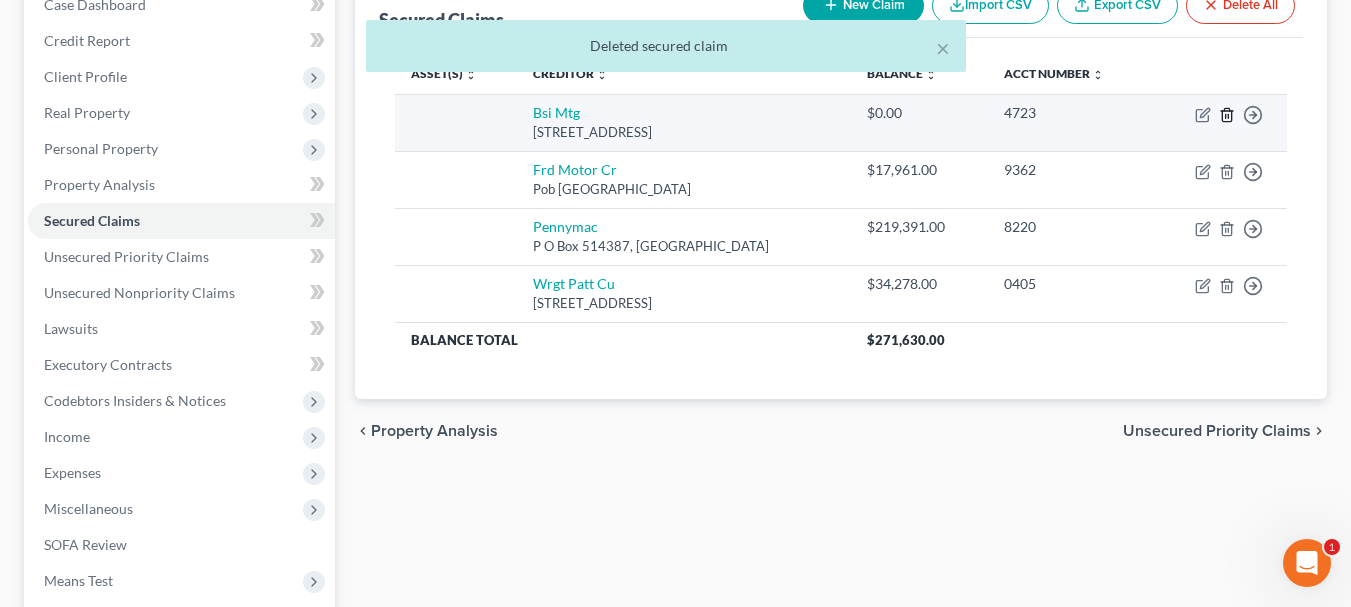 click 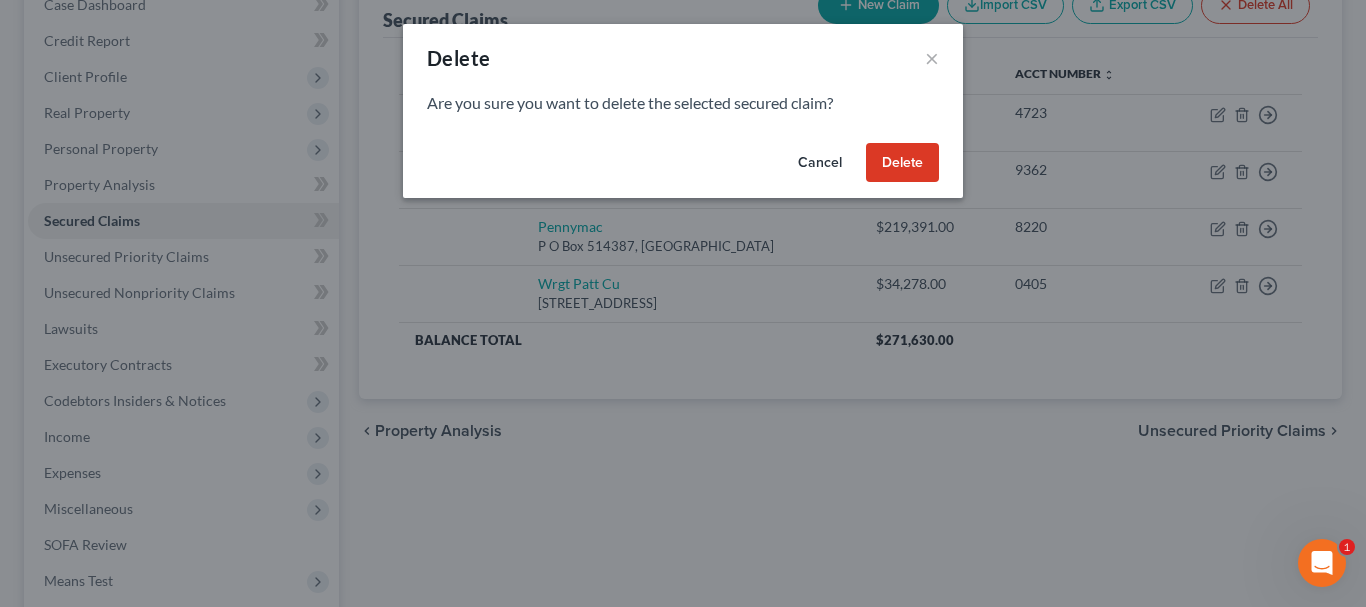 click on "Delete" at bounding box center [902, 163] 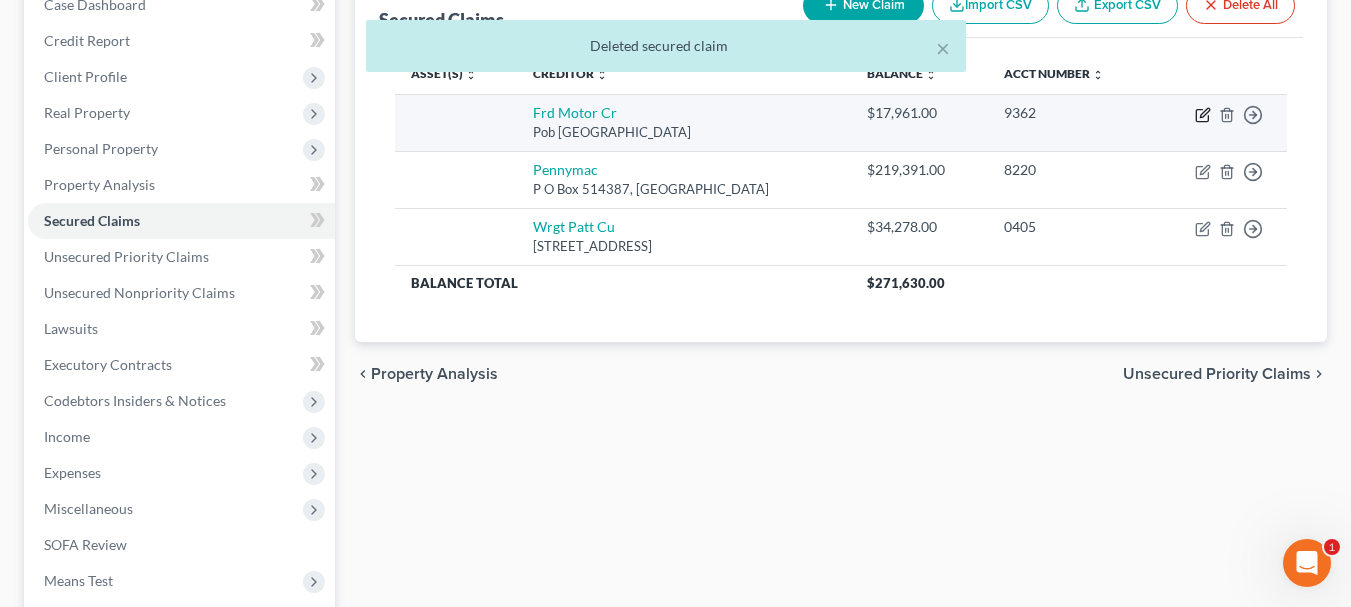 click 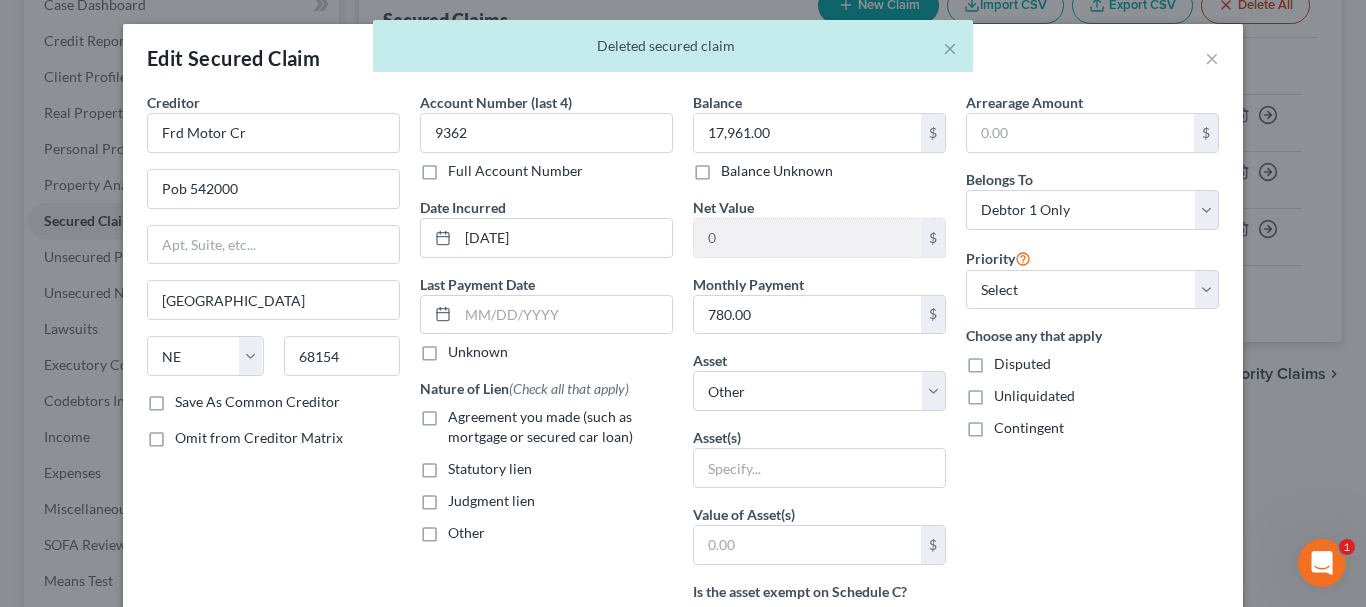 click on "Agreement you made (such as mortgage or secured car loan)" at bounding box center (540, 426) 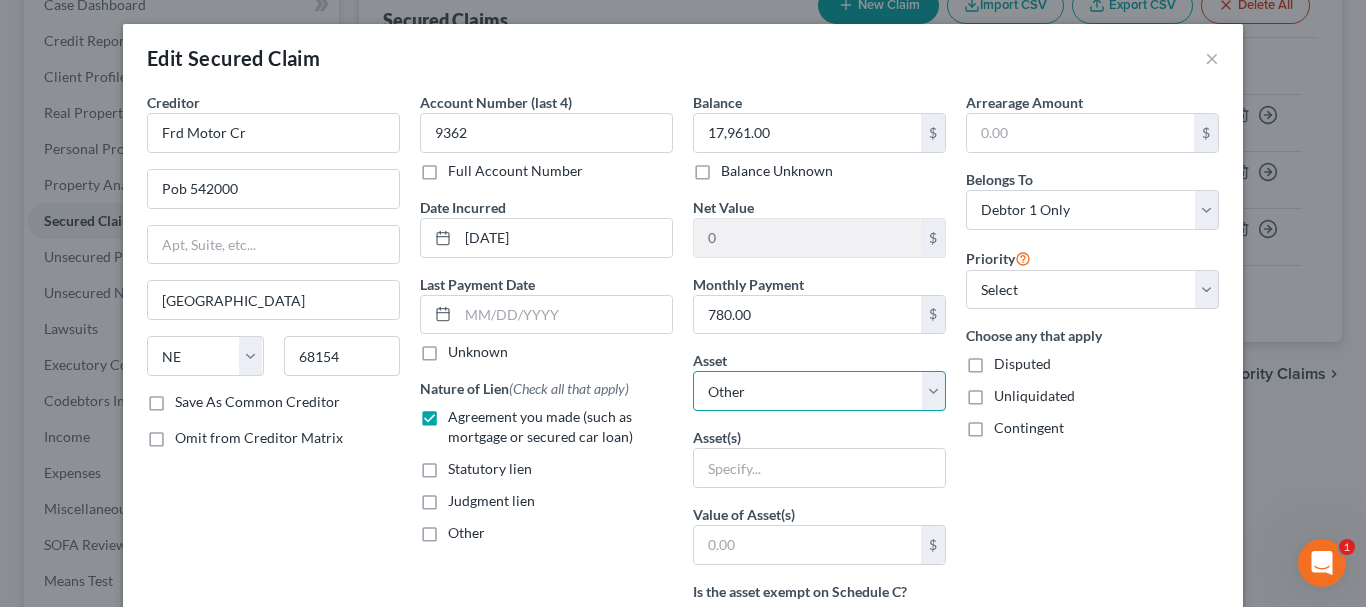 click on "Select Other Multiple Assets Electronics - Electronics Televisions and radios; audio, video, stereo, and digital equipment; computers, printers, scanners; music collections; electronic devices including cell phones, camera, media players, games - $4000.0 Household Goods - Household Goods and Furnishings Major appliances, furniture, towels, bedding, kitchenware Location: Residence - $6000.0 Clothing - Clothes Clothes, shoes, accessories Location: Residence - $500.0 Possible 2024 and 2025 tax refund (owed to debtor) - $0.0 401(k) - $160883.92 Interest in Term Life Insurance (through current employer) - $0.0 Jewelry - Jewelry, watches, accessories - $500.0 Cash App (Other (Credit Union, Health Savings Account, etc)) - $0.0 Huntington National Bank (Savings Account) - $0.0 Cash on hand (Cash on Hand) - $20.0 Chase Bank (Checking Account) - $0.0 [STREET_ADDRESS] - $362090.0 2020 Ford Explorer - $25250.0 Huntington National Bank (Checking Account) - $0.0" at bounding box center [819, 391] 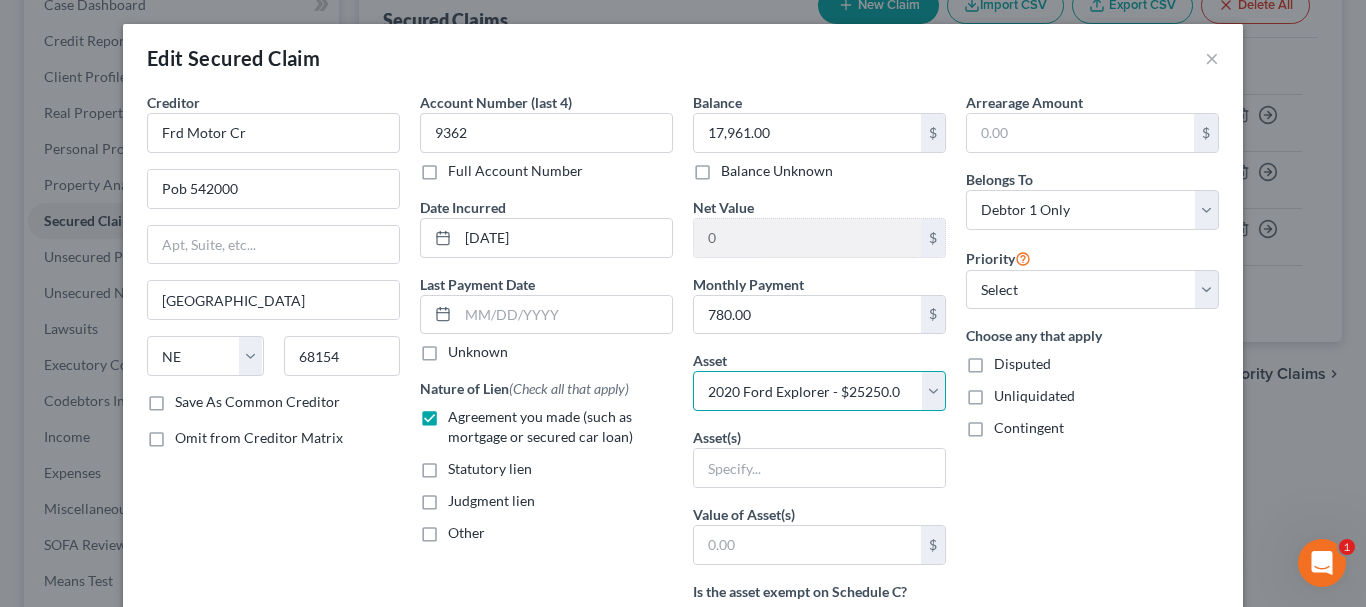 click on "Select Other Multiple Assets Electronics - Electronics Televisions and radios; audio, video, stereo, and digital equipment; computers, printers, scanners; music collections; electronic devices including cell phones, camera, media players, games - $4000.0 Household Goods - Household Goods and Furnishings Major appliances, furniture, towels, bedding, kitchenware Location: Residence - $6000.0 Clothing - Clothes Clothes, shoes, accessories Location: Residence - $500.0 Possible 2024 and 2025 tax refund (owed to debtor) - $0.0 401(k) - $160883.92 Interest in Term Life Insurance (through current employer) - $0.0 Jewelry - Jewelry, watches, accessories - $500.0 Cash App (Other (Credit Union, Health Savings Account, etc)) - $0.0 Huntington National Bank (Savings Account) - $0.0 Cash on hand (Cash on Hand) - $20.0 Chase Bank (Checking Account) - $0.0 [STREET_ADDRESS] - $362090.0 2020 Ford Explorer - $25250.0 Huntington National Bank (Checking Account) - $0.0" at bounding box center [819, 391] 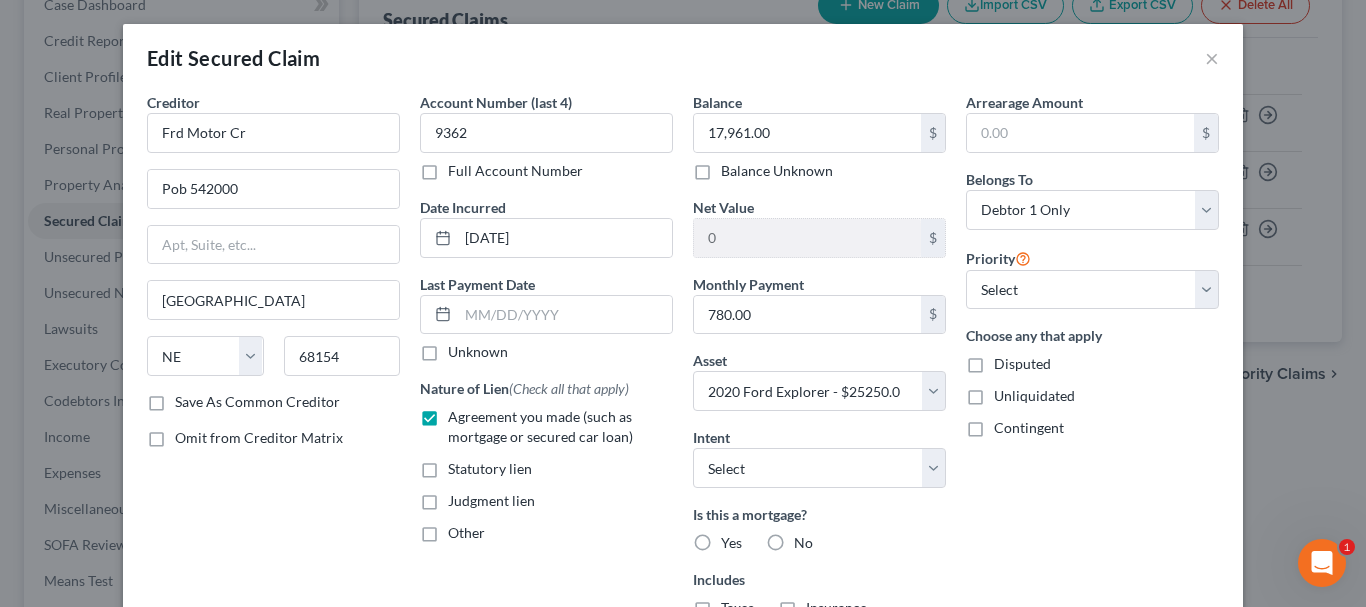 click on "No" at bounding box center (803, 543) 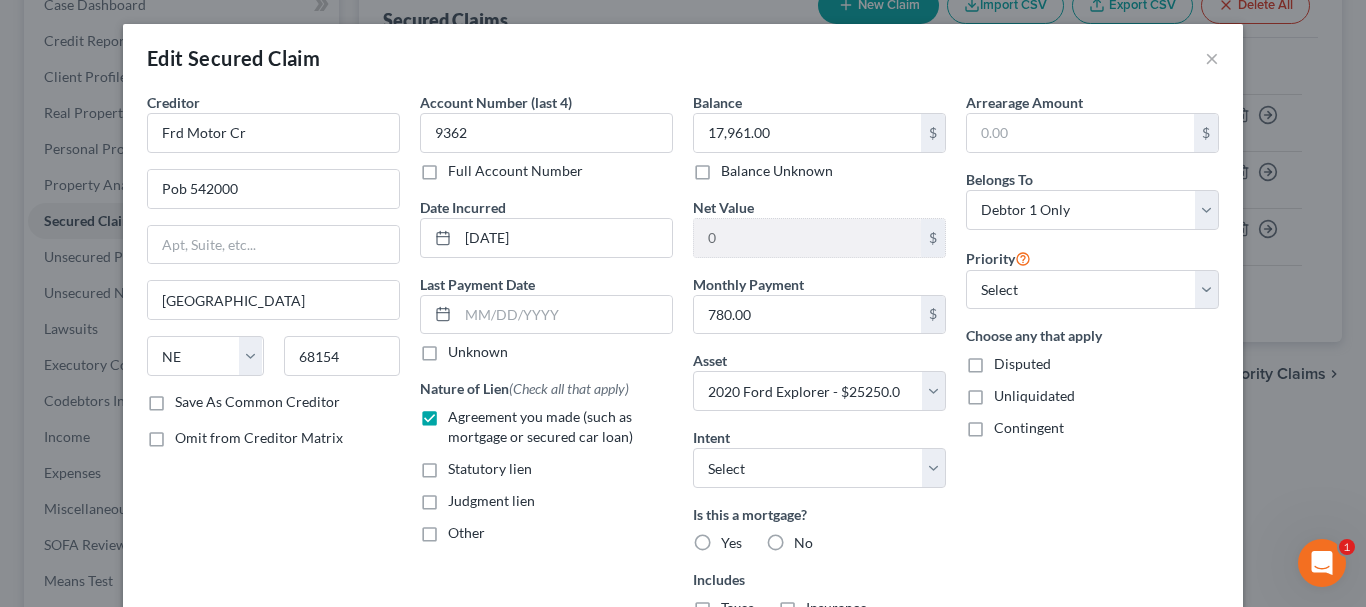 click on "No" at bounding box center [808, 539] 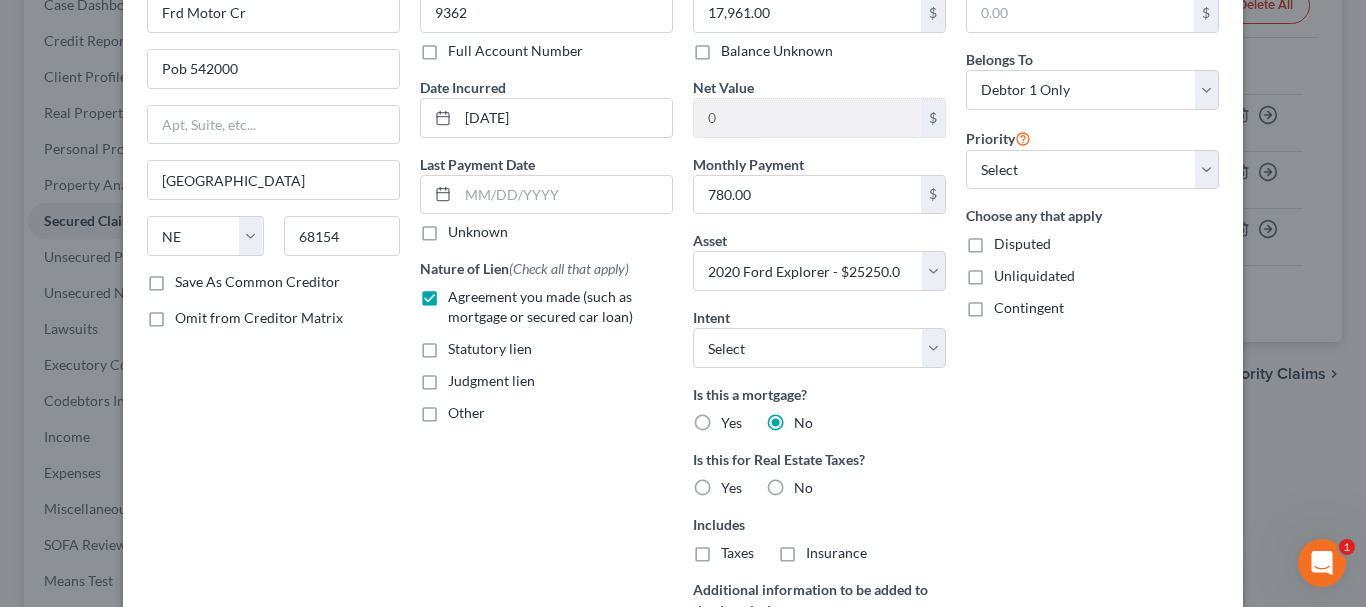 scroll, scrollTop: 128, scrollLeft: 0, axis: vertical 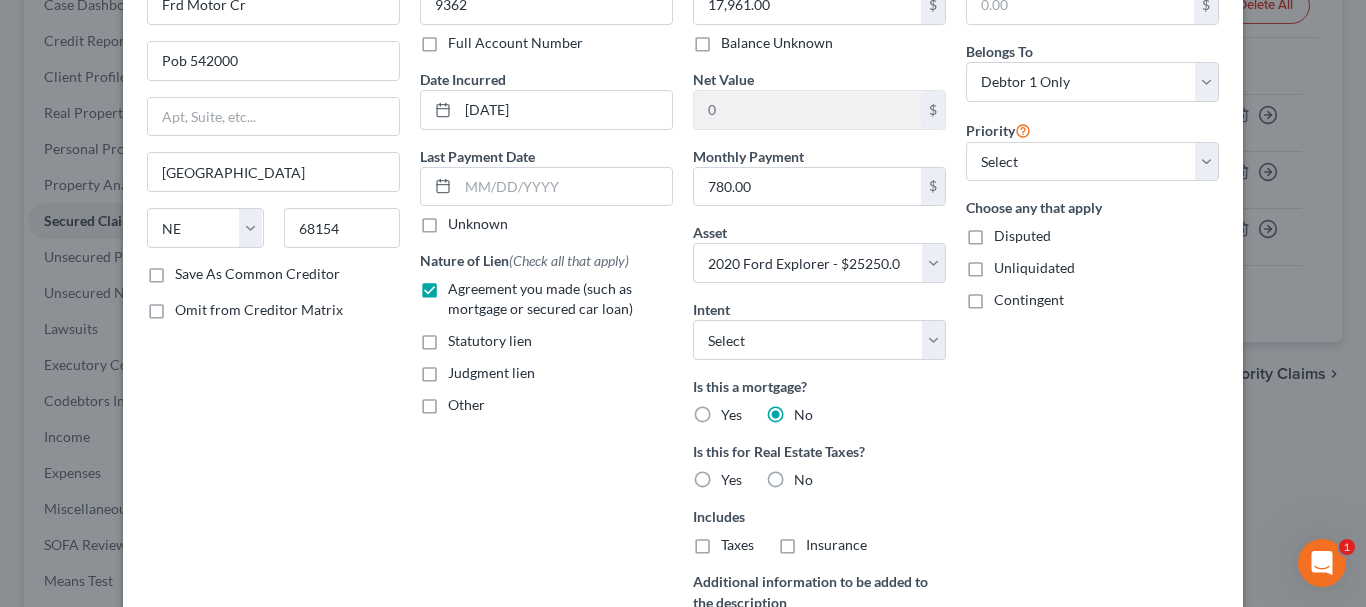 click on "No" at bounding box center (803, 480) 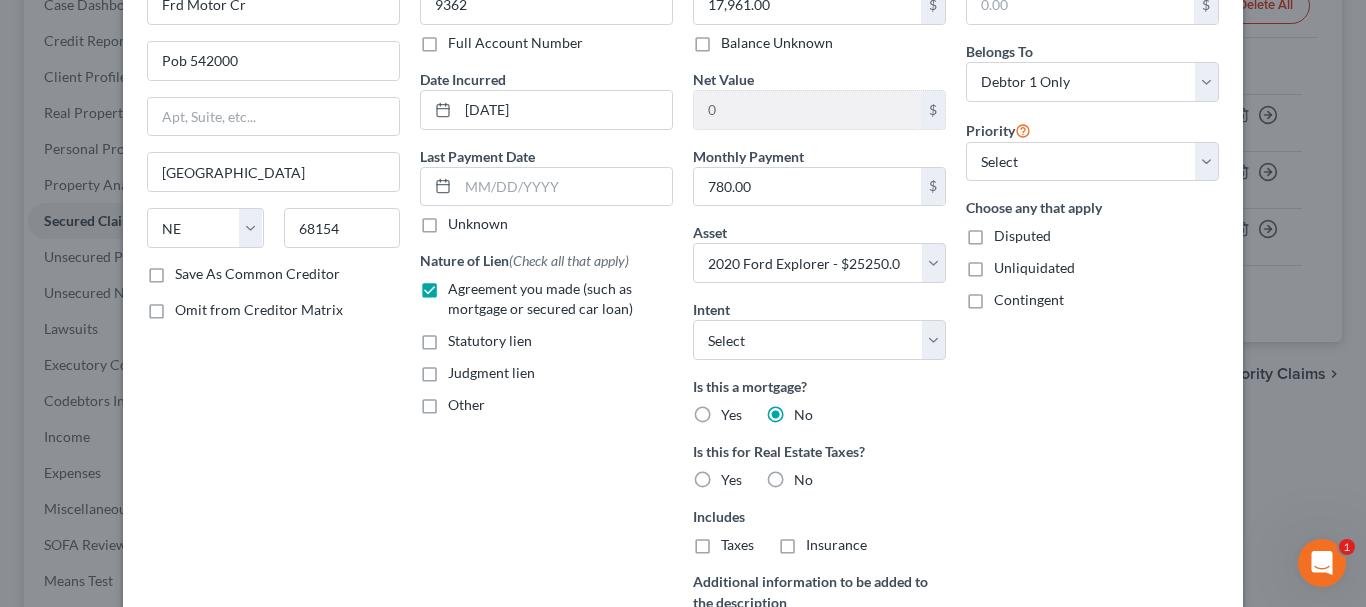 click on "No" at bounding box center (808, 476) 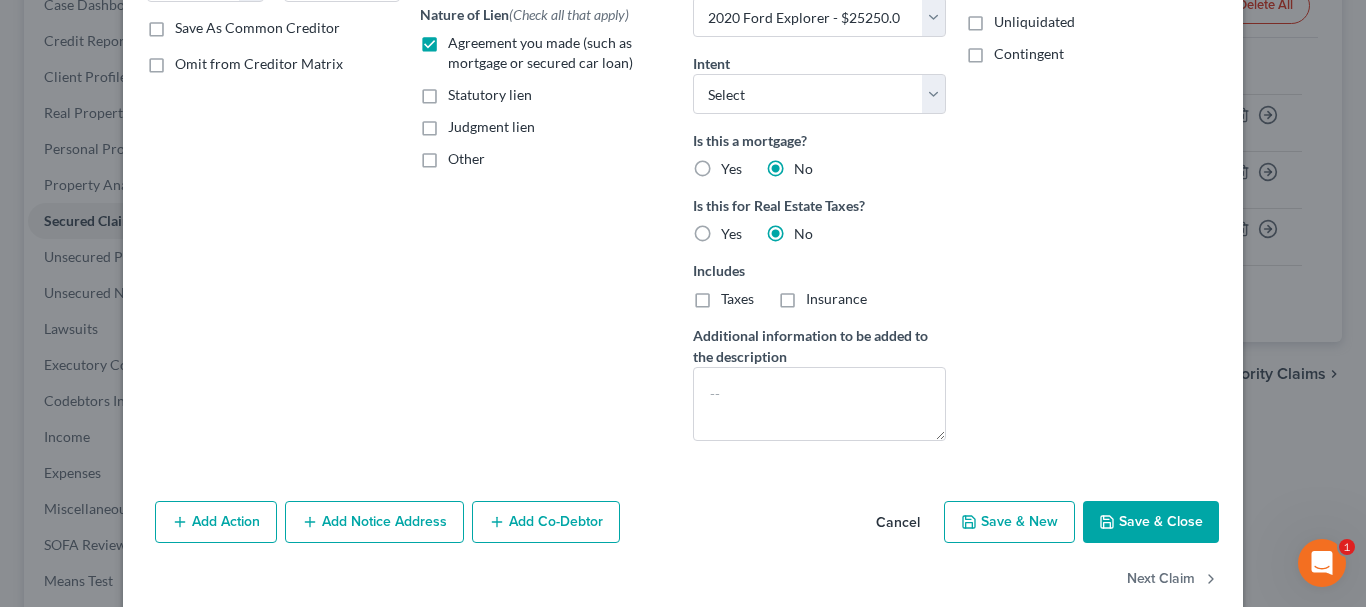 scroll, scrollTop: 407, scrollLeft: 0, axis: vertical 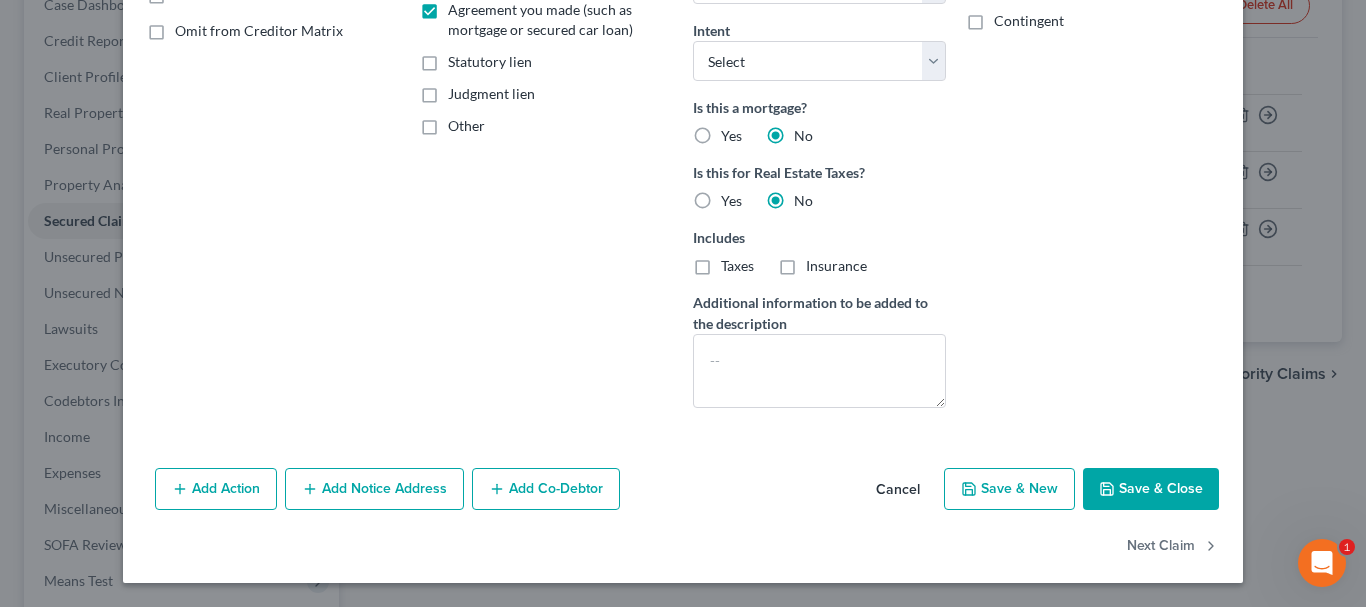 click on "Save & Close" at bounding box center [1151, 489] 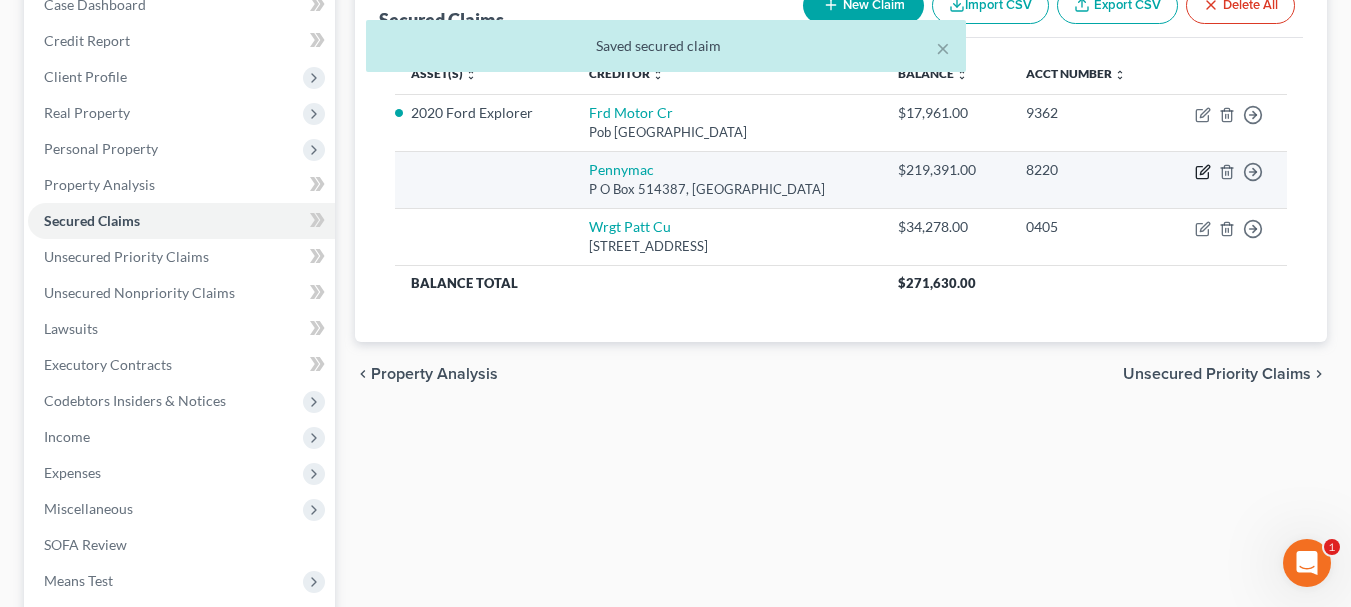 click 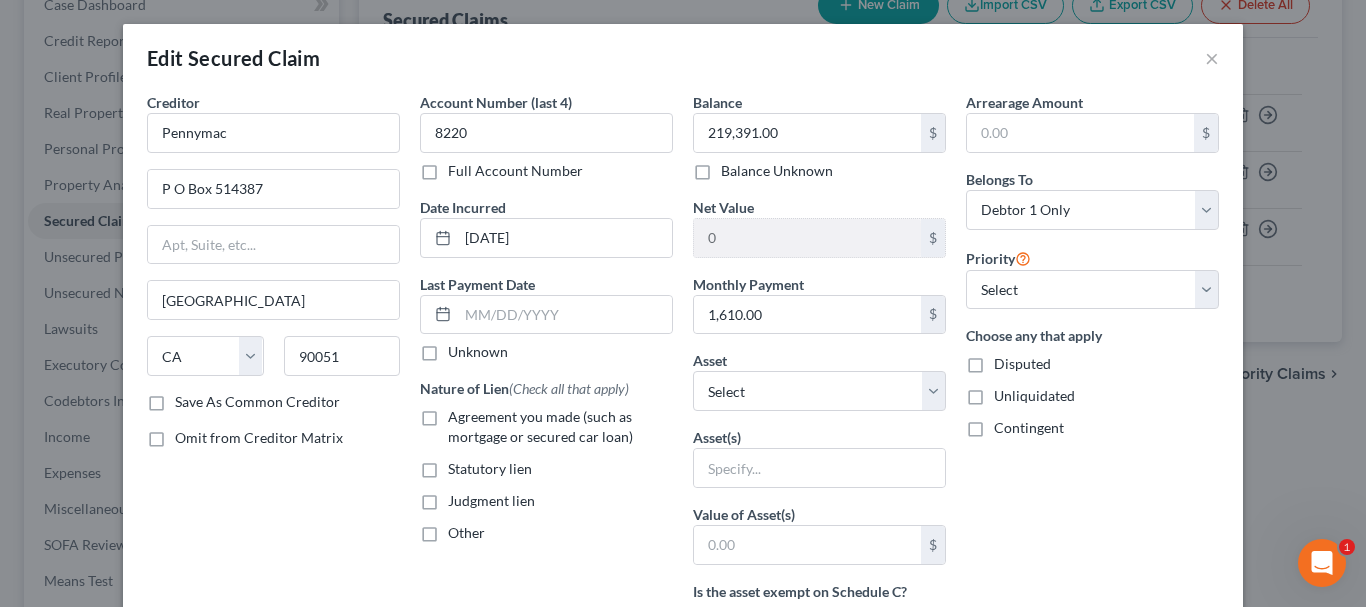 click on "Agreement you made (such as mortgage or secured car loan)" at bounding box center (540, 426) 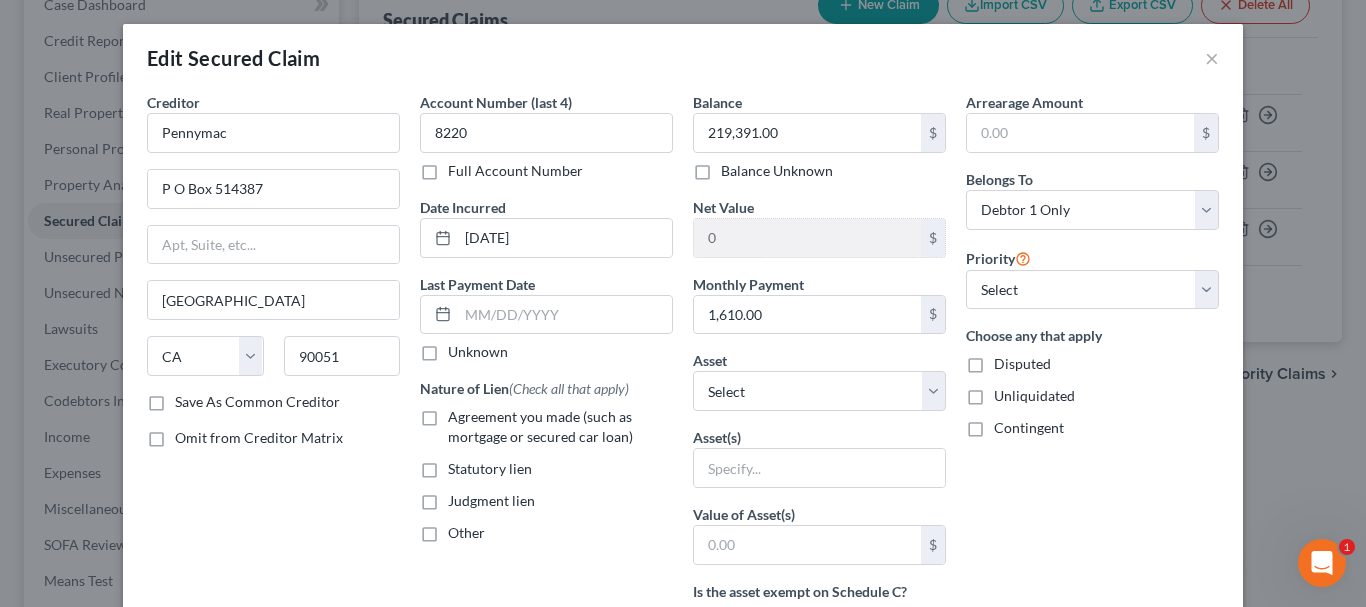 click on "Agreement you made (such as mortgage or secured car loan)" at bounding box center (462, 413) 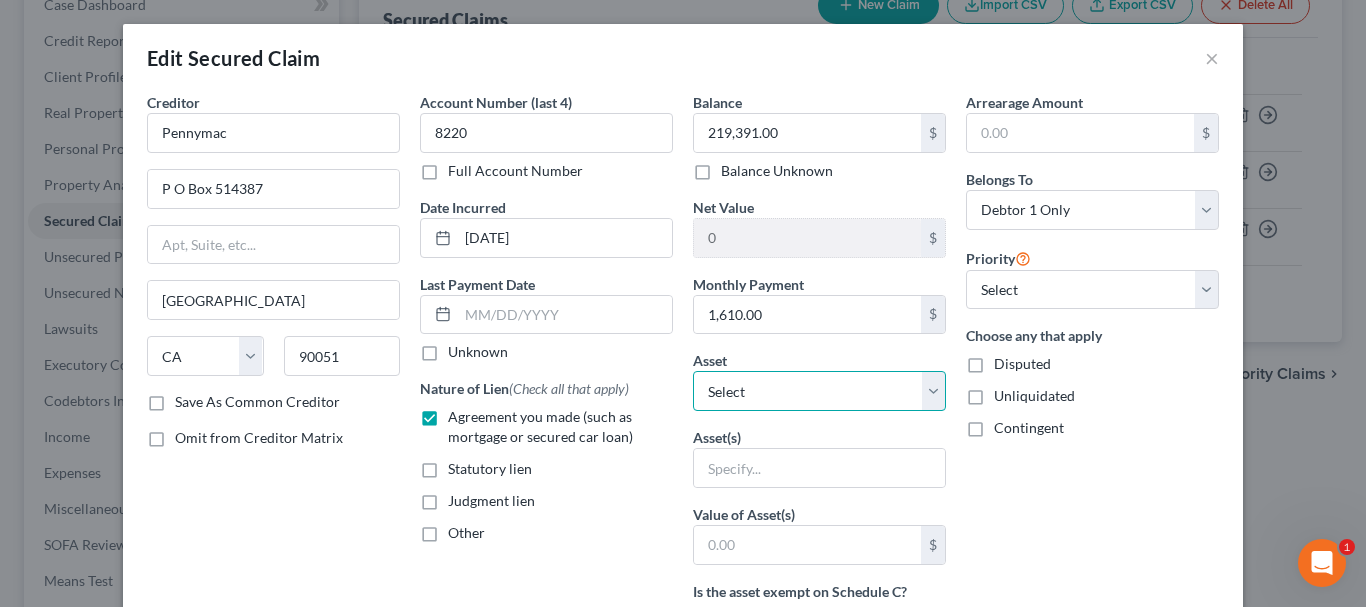 click on "Select Other Multiple Assets Electronics - Electronics Televisions and radios; audio, video, stereo, and digital equipment; computers, printers, scanners; music collections; electronic devices including cell phones, camera, media players, games - $4000.0 Household Goods - Household Goods and Furnishings Major appliances, furniture, towels, bedding, kitchenware Location: Residence - $6000.0 Clothing - Clothes Clothes, shoes, accessories Location: Residence - $500.0 Possible 2024 and 2025 tax refund (owed to debtor) - $0.0 401(k) - $160883.92 Interest in Term Life Insurance (through current employer) - $0.0 Jewelry - Jewelry, watches, accessories - $500.0 Cash App (Other (Credit Union, Health Savings Account, etc)) - $0.0 Huntington National Bank (Savings Account) - $0.0 Cash on hand (Cash on Hand) - $20.0 Chase Bank (Checking Account) - $0.0 [STREET_ADDRESS] - $362090.0 2020 Ford Explorer - $25250.0 Huntington National Bank (Checking Account) - $0.0" at bounding box center [819, 391] 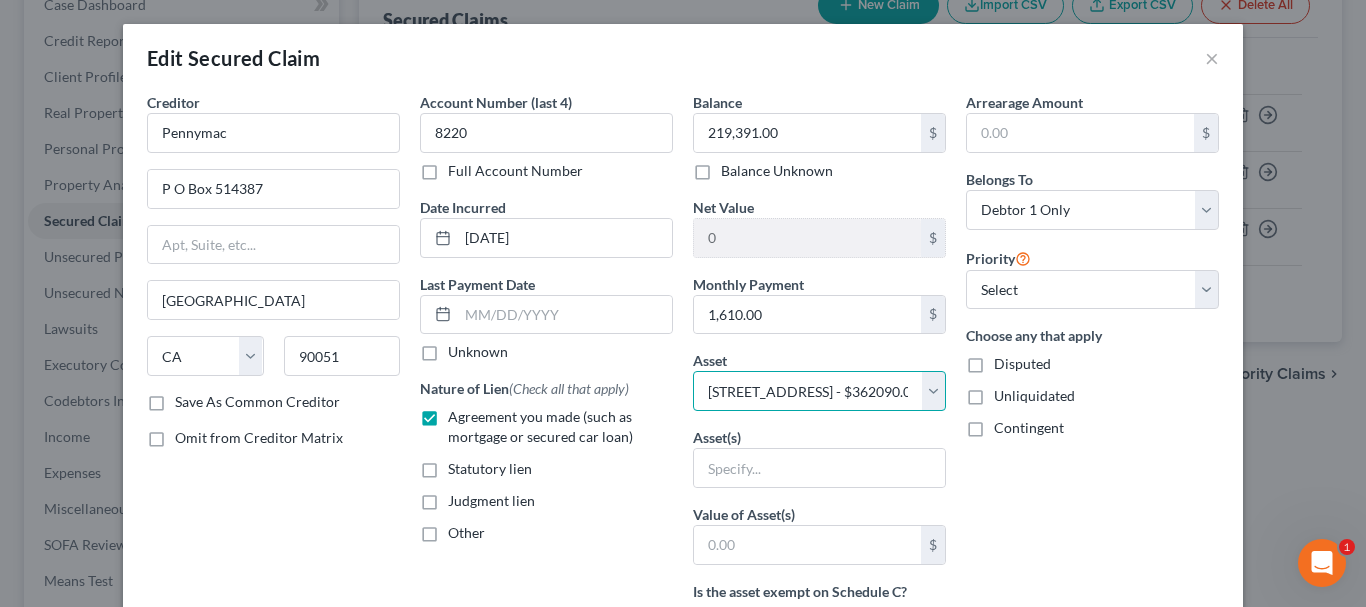 click on "Select Other Multiple Assets Electronics - Electronics Televisions and radios; audio, video, stereo, and digital equipment; computers, printers, scanners; music collections; electronic devices including cell phones, camera, media players, games - $4000.0 Household Goods - Household Goods and Furnishings Major appliances, furniture, towels, bedding, kitchenware Location: Residence - $6000.0 Clothing - Clothes Clothes, shoes, accessories Location: Residence - $500.0 Possible 2024 and 2025 tax refund (owed to debtor) - $0.0 401(k) - $160883.92 Interest in Term Life Insurance (through current employer) - $0.0 Jewelry - Jewelry, watches, accessories - $500.0 Cash App (Other (Credit Union, Health Savings Account, etc)) - $0.0 Huntington National Bank (Savings Account) - $0.0 Cash on hand (Cash on Hand) - $20.0 Chase Bank (Checking Account) - $0.0 [STREET_ADDRESS] - $362090.0 2020 Ford Explorer - $25250.0 Huntington National Bank (Checking Account) - $0.0" at bounding box center (819, 391) 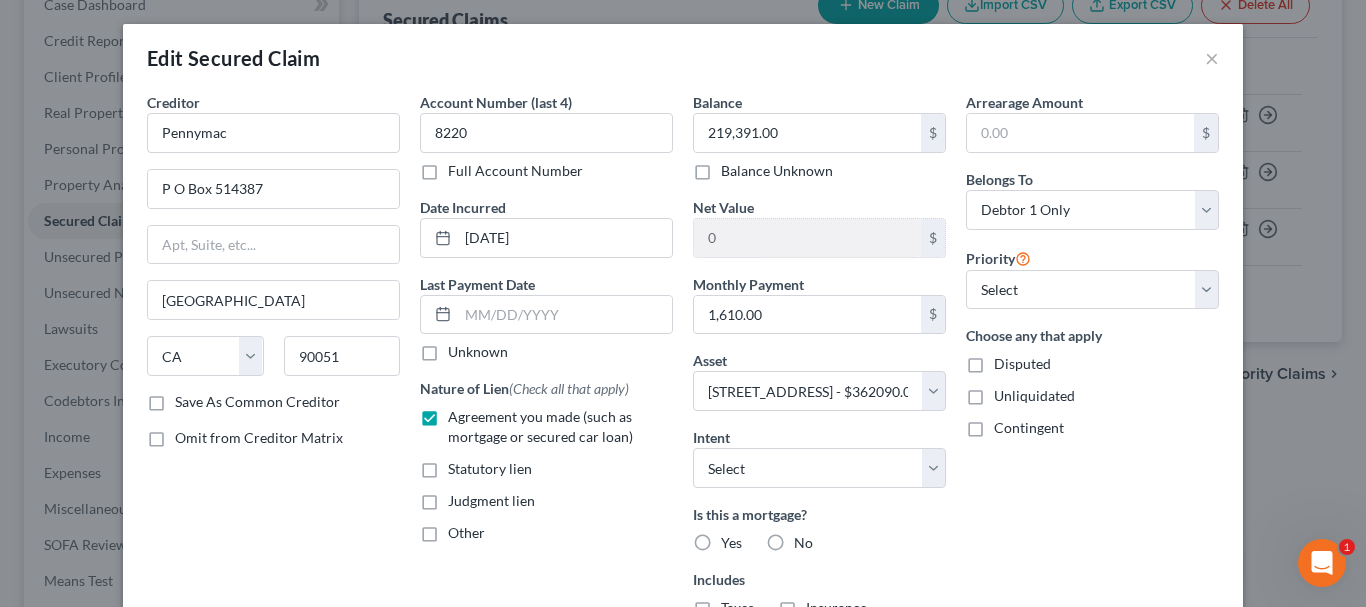 click on "Yes" at bounding box center [731, 543] 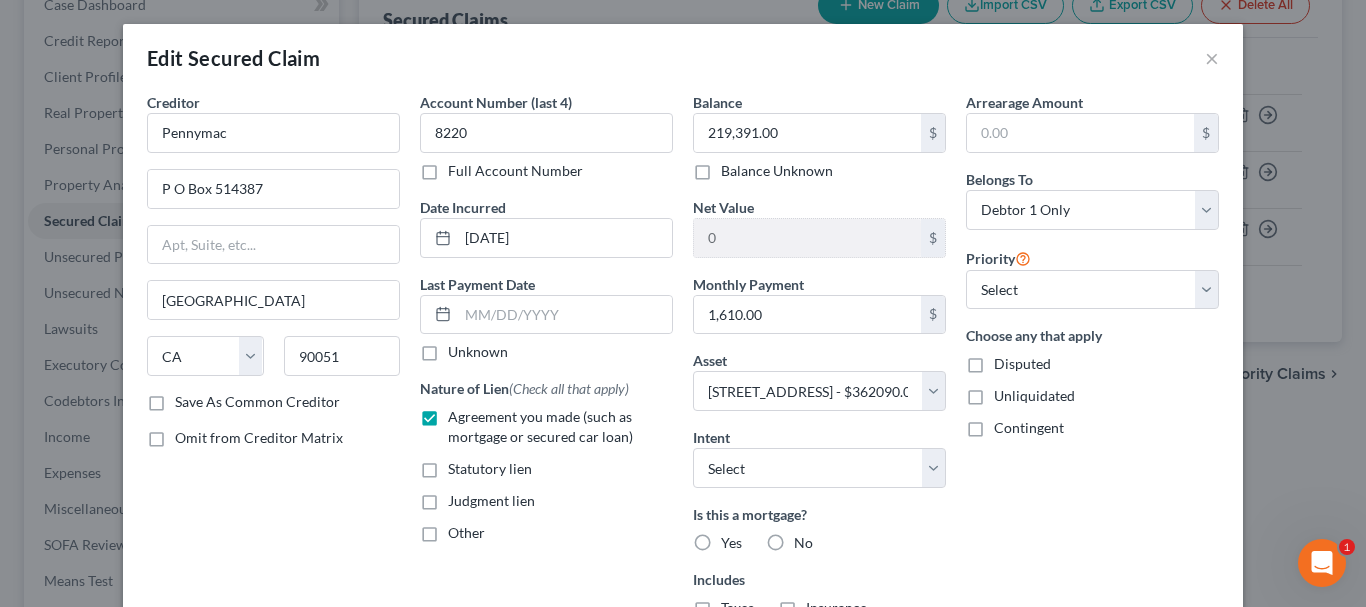 click on "Yes" at bounding box center (735, 539) 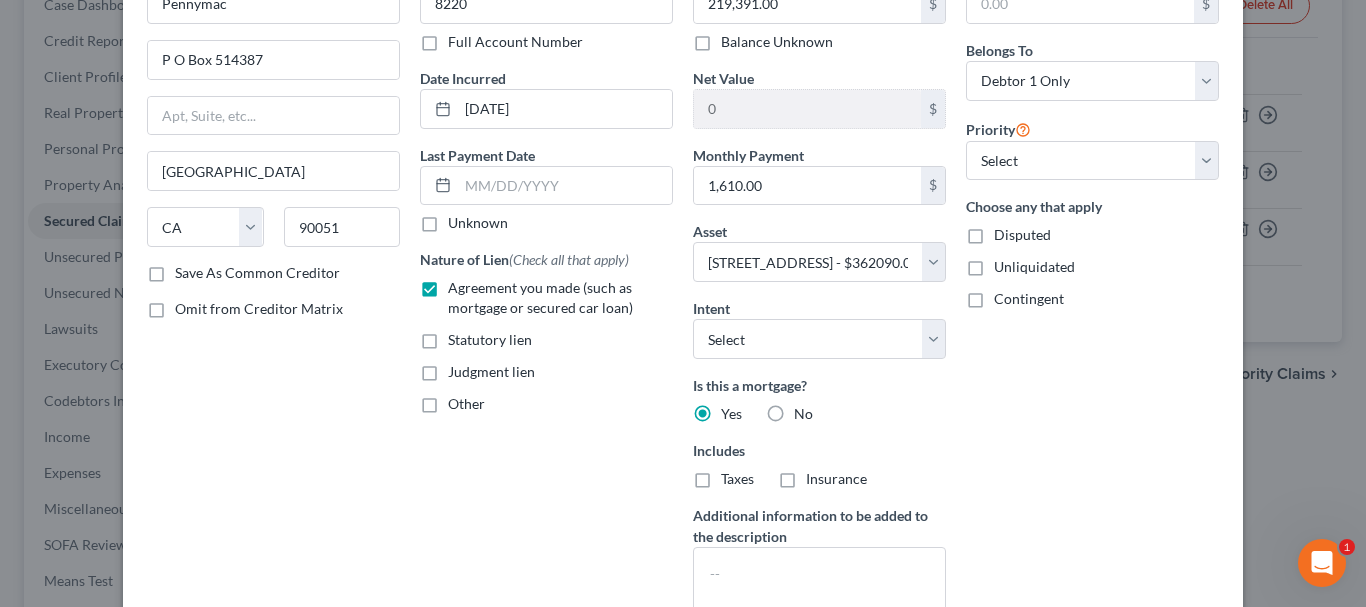 scroll, scrollTop: 134, scrollLeft: 0, axis: vertical 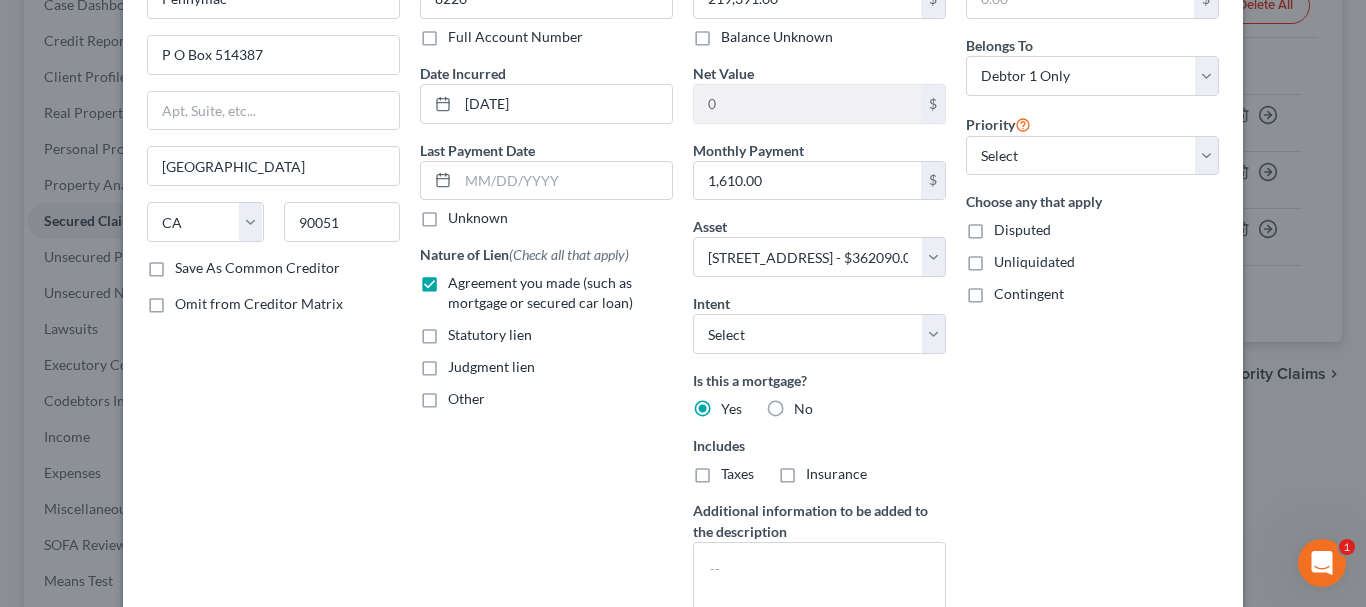 click on "Insurance" at bounding box center (836, 474) 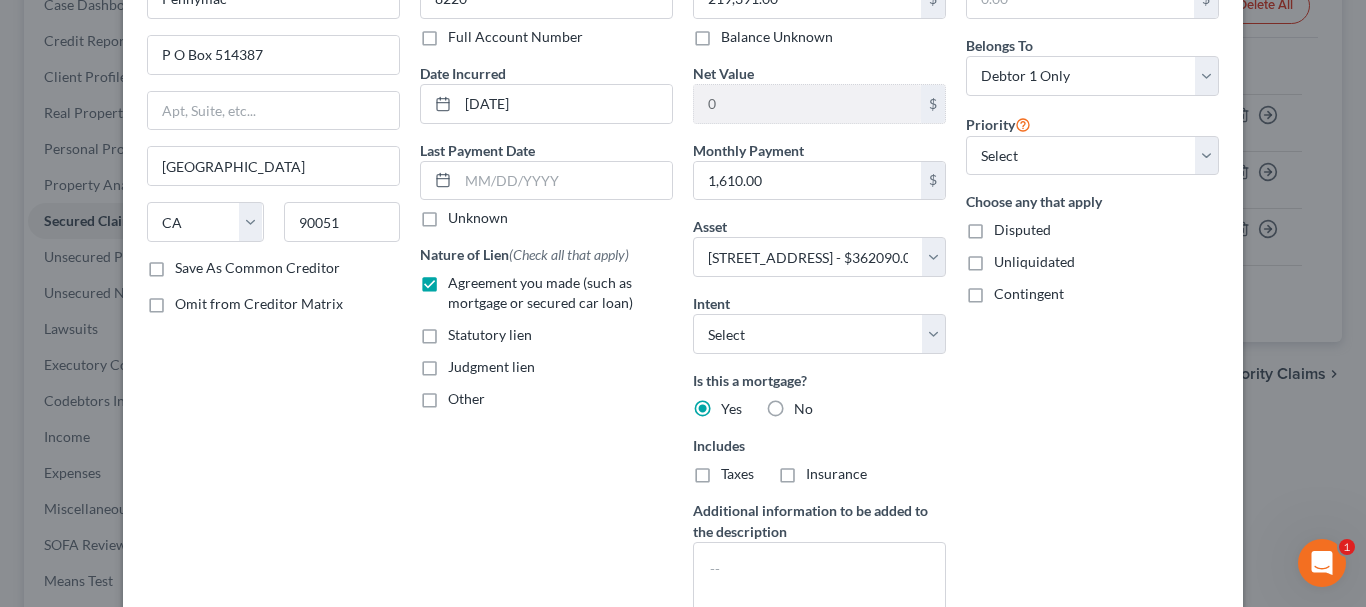 click on "Insurance" at bounding box center (820, 470) 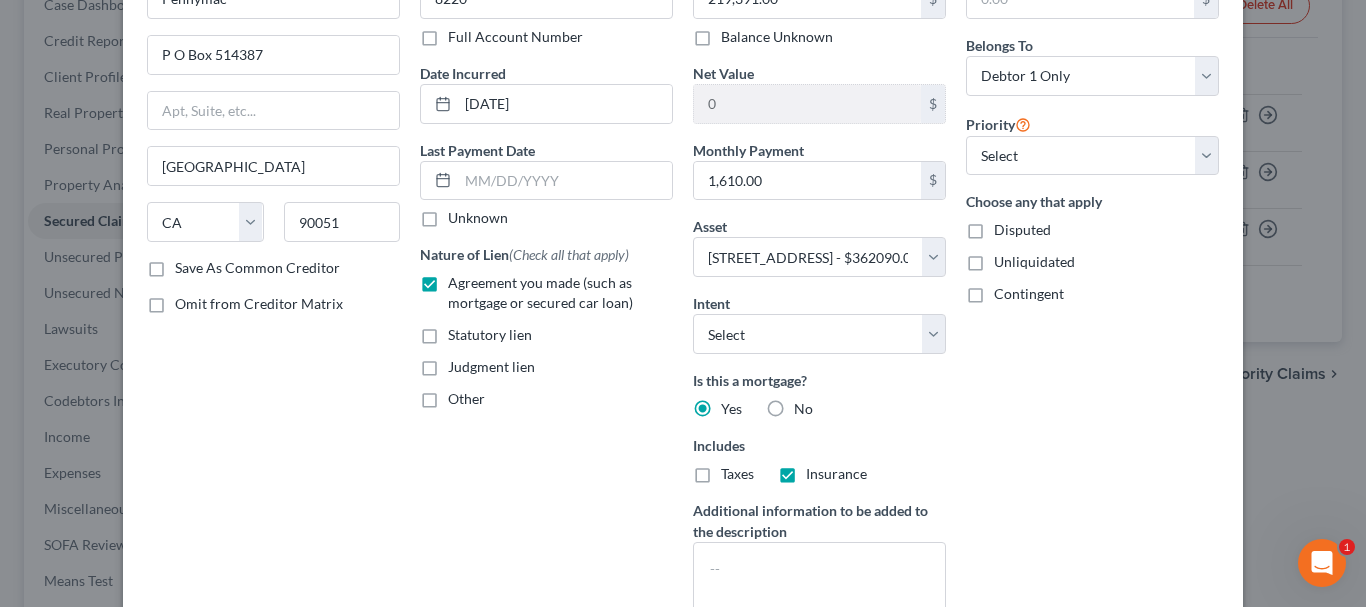 click on "Taxes" at bounding box center (737, 474) 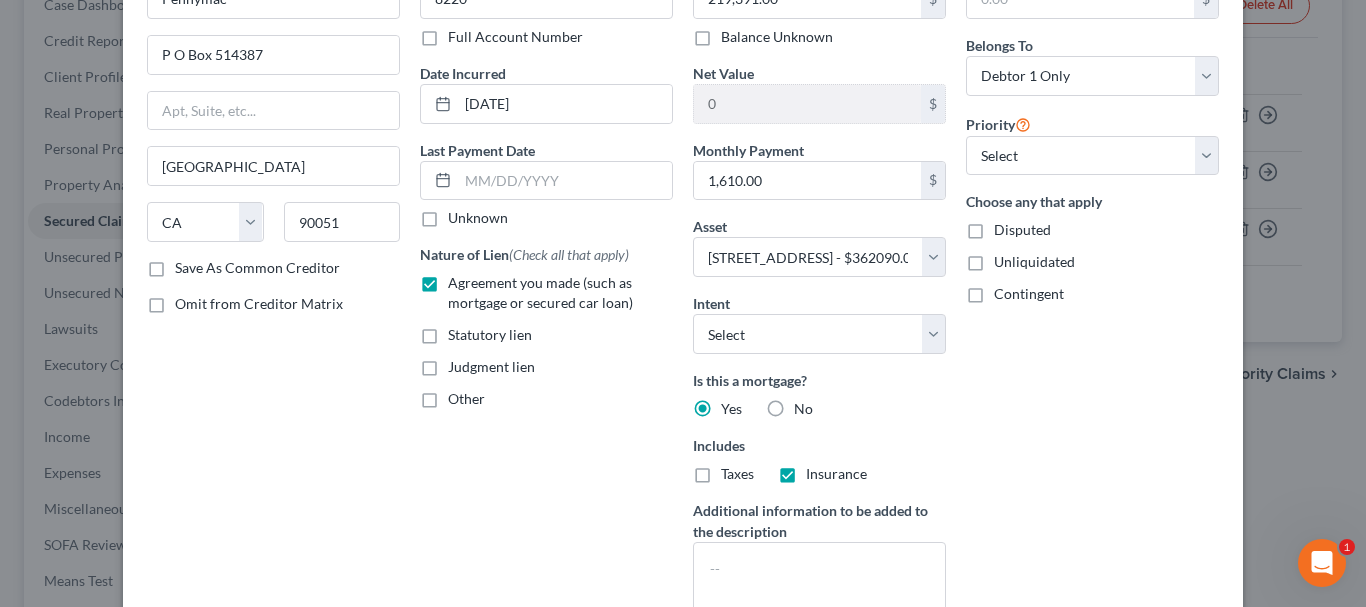 click on "Taxes" at bounding box center (735, 470) 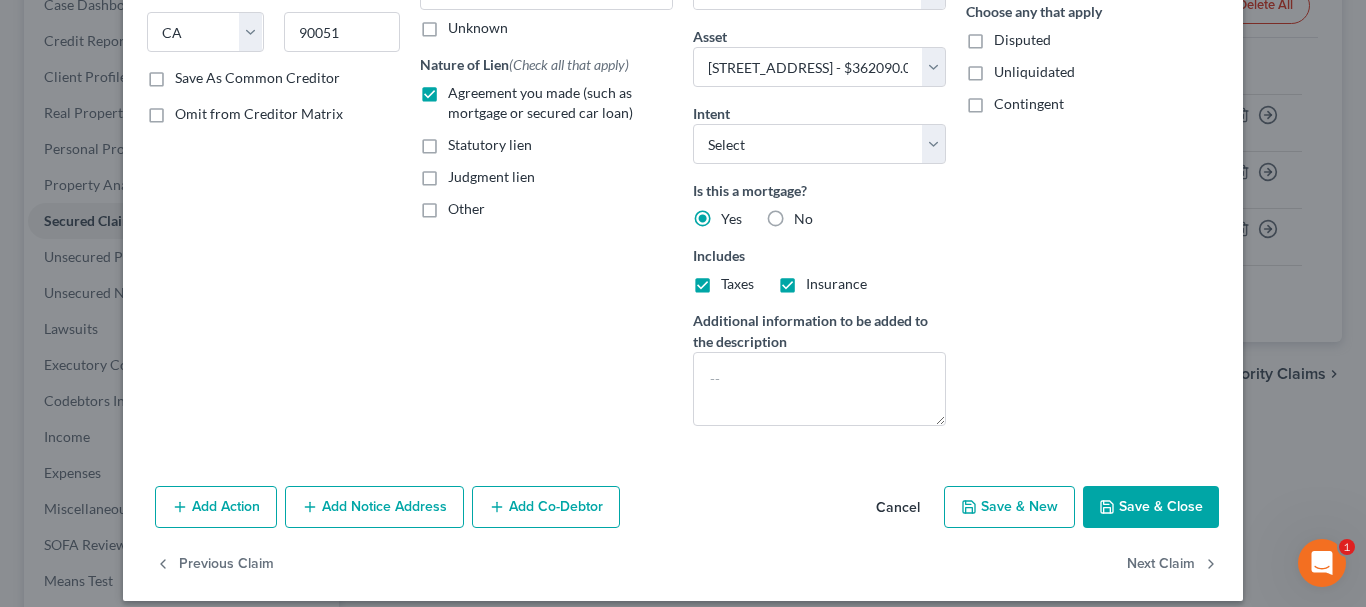 scroll, scrollTop: 325, scrollLeft: 0, axis: vertical 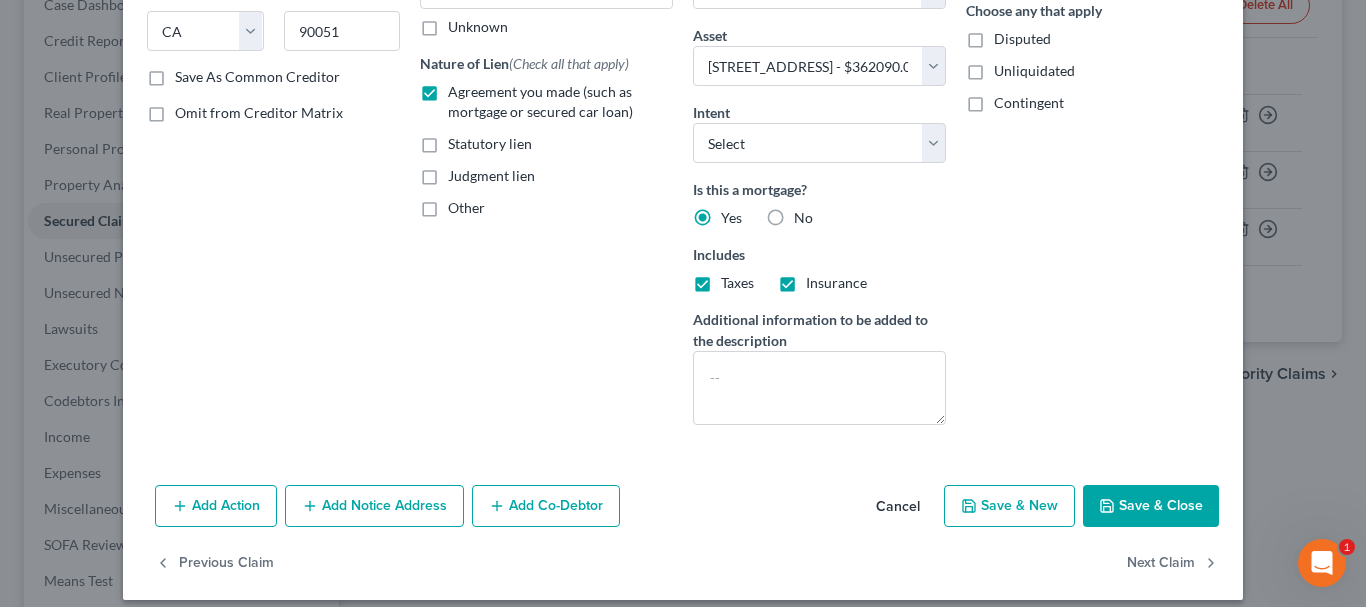 click on "Save & Close" at bounding box center (1151, 506) 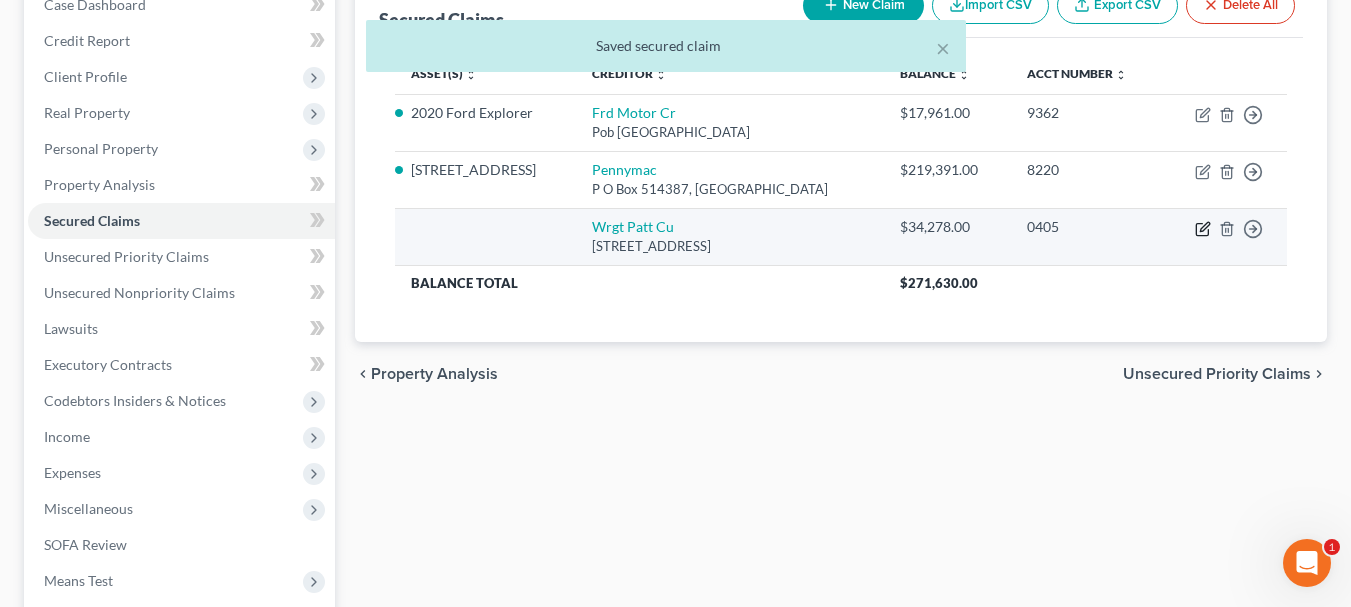 click 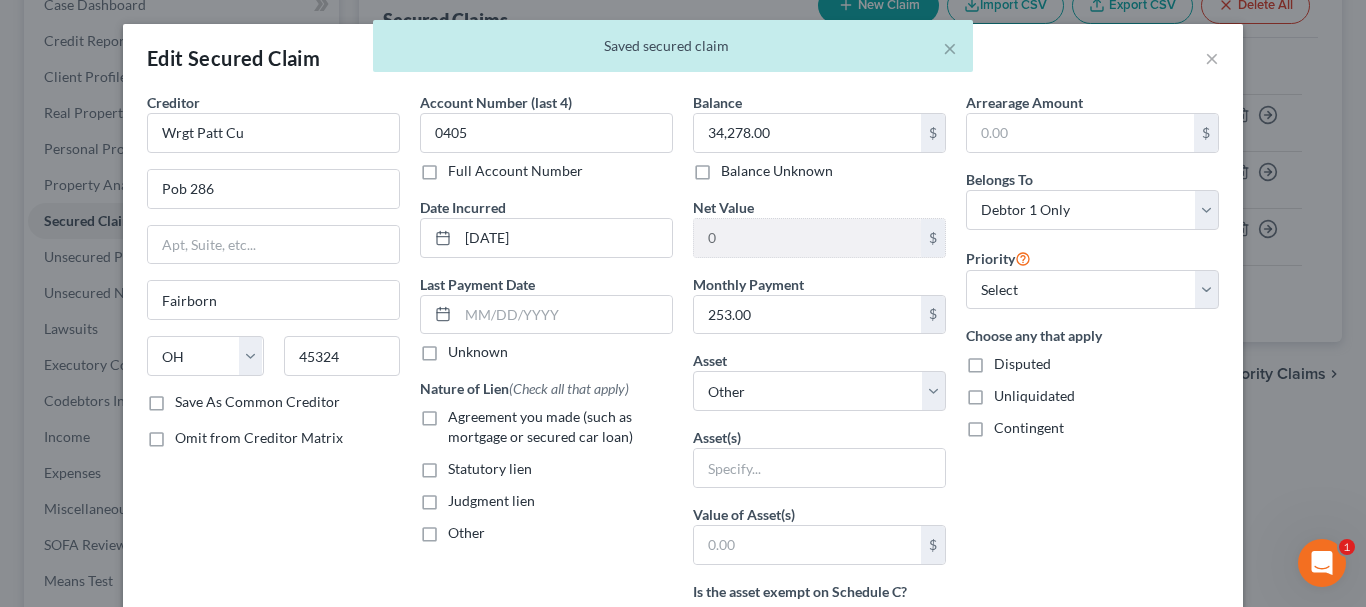 click on "Agreement you made (such as mortgage or secured car loan)" at bounding box center (540, 426) 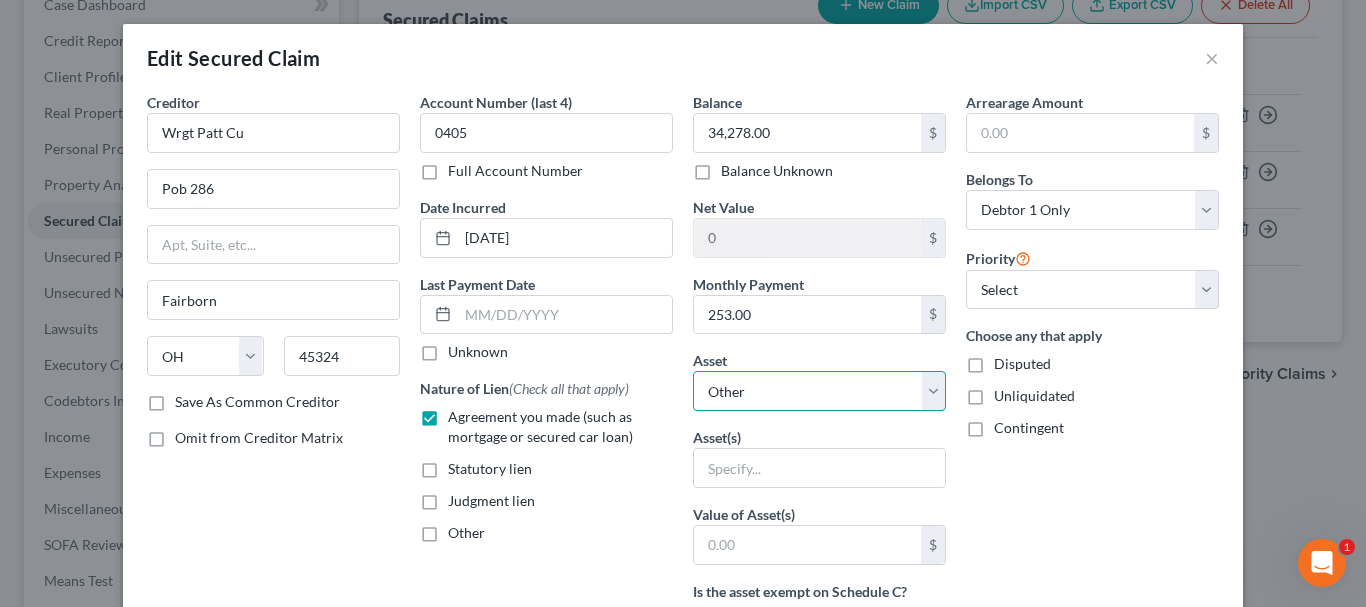 click on "Select Other Multiple Assets Electronics - Electronics Televisions and radios; audio, video, stereo, and digital equipment; computers, printers, scanners; music collections; electronic devices including cell phones, camera, media players, games - $4000.0 Household Goods - Household Goods and Furnishings Major appliances, furniture, towels, bedding, kitchenware Location: Residence - $6000.0 Clothing - Clothes Clothes, shoes, accessories Location: Residence - $500.0 Possible 2024 and 2025 tax refund (owed to debtor) - $0.0 401(k) - $160883.92 Interest in Term Life Insurance (through current employer) - $0.0 Jewelry - Jewelry, watches, accessories - $500.0 Cash App (Other (Credit Union, Health Savings Account, etc)) - $0.0 Huntington National Bank (Savings Account) - $0.0 Cash on hand (Cash on Hand) - $20.0 Chase Bank (Checking Account) - $0.0 [STREET_ADDRESS] - $362090.0 2020 Ford Explorer - $25250.0 Huntington National Bank (Checking Account) - $0.0" at bounding box center [819, 391] 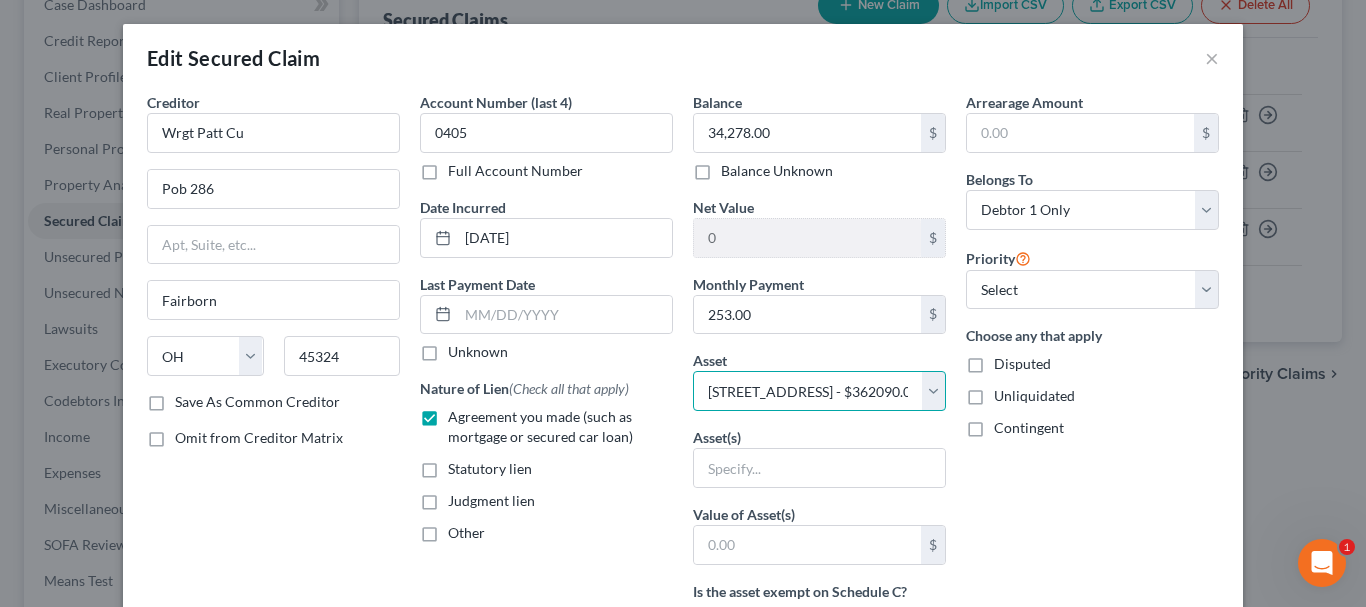 click on "Select Other Multiple Assets Electronics - Electronics Televisions and radios; audio, video, stereo, and digital equipment; computers, printers, scanners; music collections; electronic devices including cell phones, camera, media players, games - $4000.0 Household Goods - Household Goods and Furnishings Major appliances, furniture, towels, bedding, kitchenware Location: Residence - $6000.0 Clothing - Clothes Clothes, shoes, accessories Location: Residence - $500.0 Possible 2024 and 2025 tax refund (owed to debtor) - $0.0 401(k) - $160883.92 Interest in Term Life Insurance (through current employer) - $0.0 Jewelry - Jewelry, watches, accessories - $500.0 Cash App (Other (Credit Union, Health Savings Account, etc)) - $0.0 Huntington National Bank (Savings Account) - $0.0 Cash on hand (Cash on Hand) - $20.0 Chase Bank (Checking Account) - $0.0 [STREET_ADDRESS] - $362090.0 2020 Ford Explorer - $25250.0 Huntington National Bank (Checking Account) - $0.0" at bounding box center (819, 391) 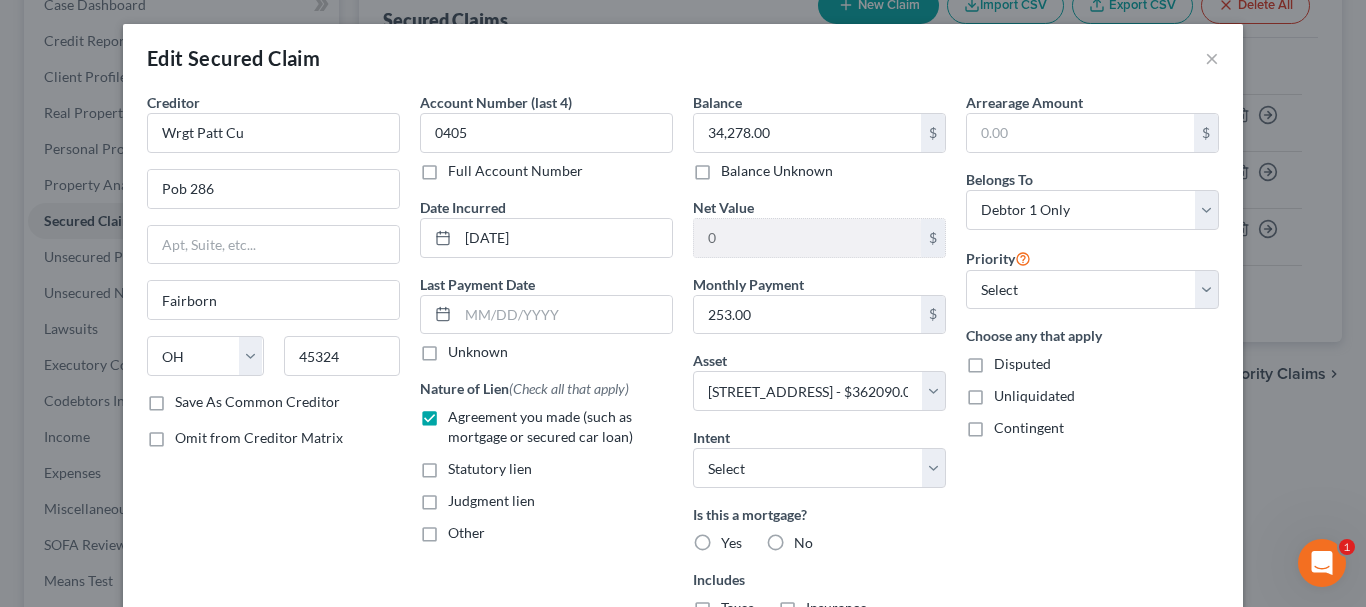 click on "Yes" at bounding box center (731, 543) 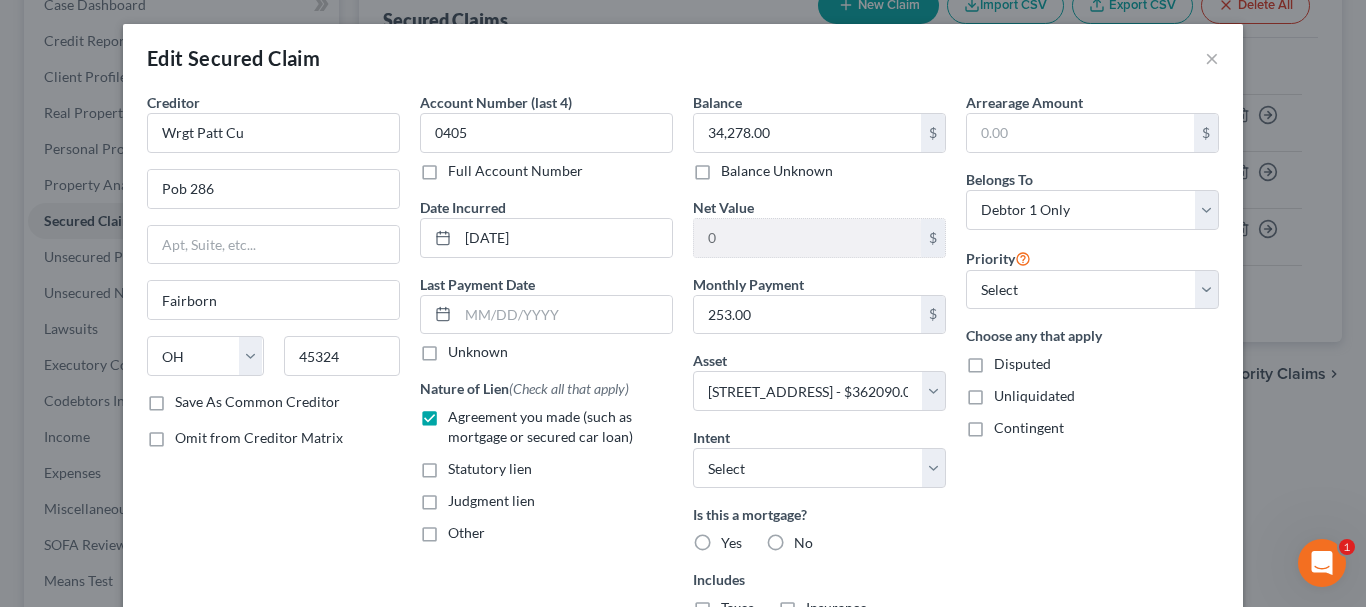 click on "Yes" at bounding box center (735, 539) 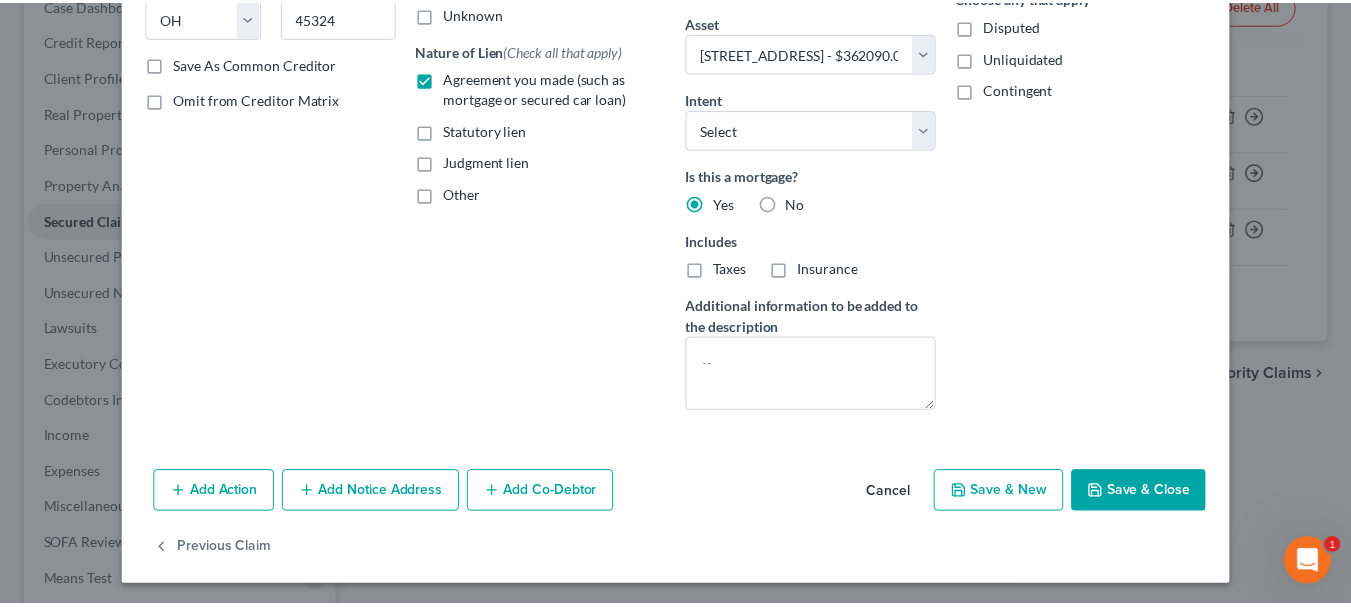 scroll, scrollTop: 342, scrollLeft: 0, axis: vertical 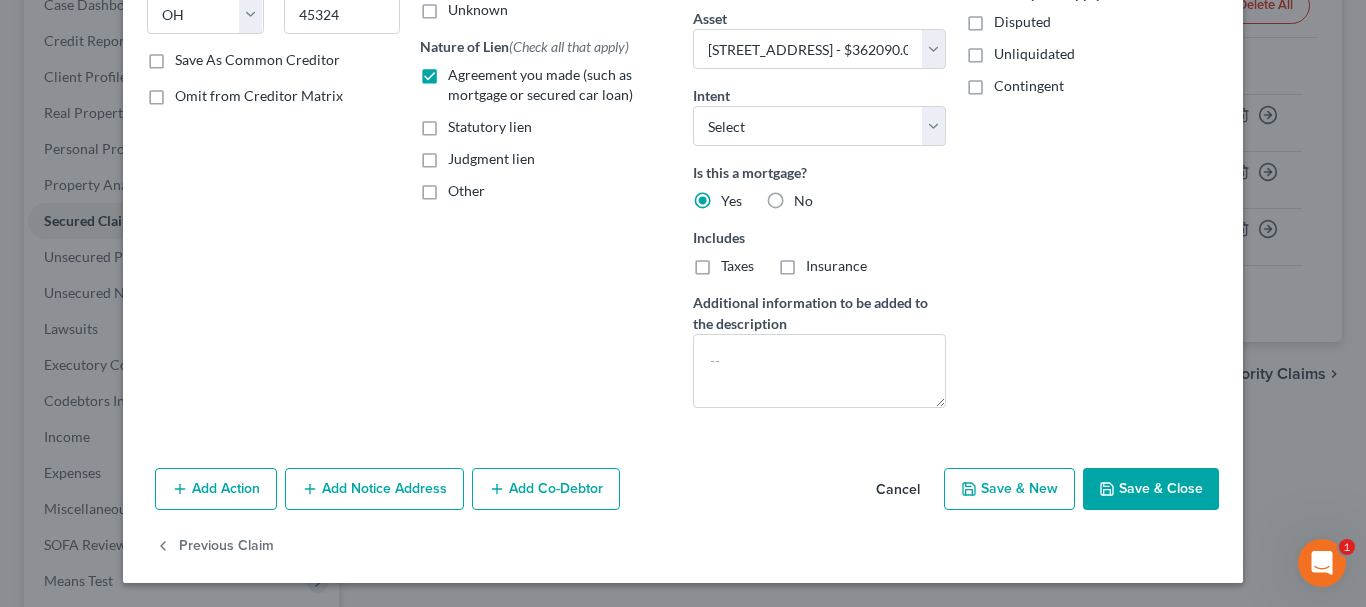 click on "Save & Close" at bounding box center [1151, 489] 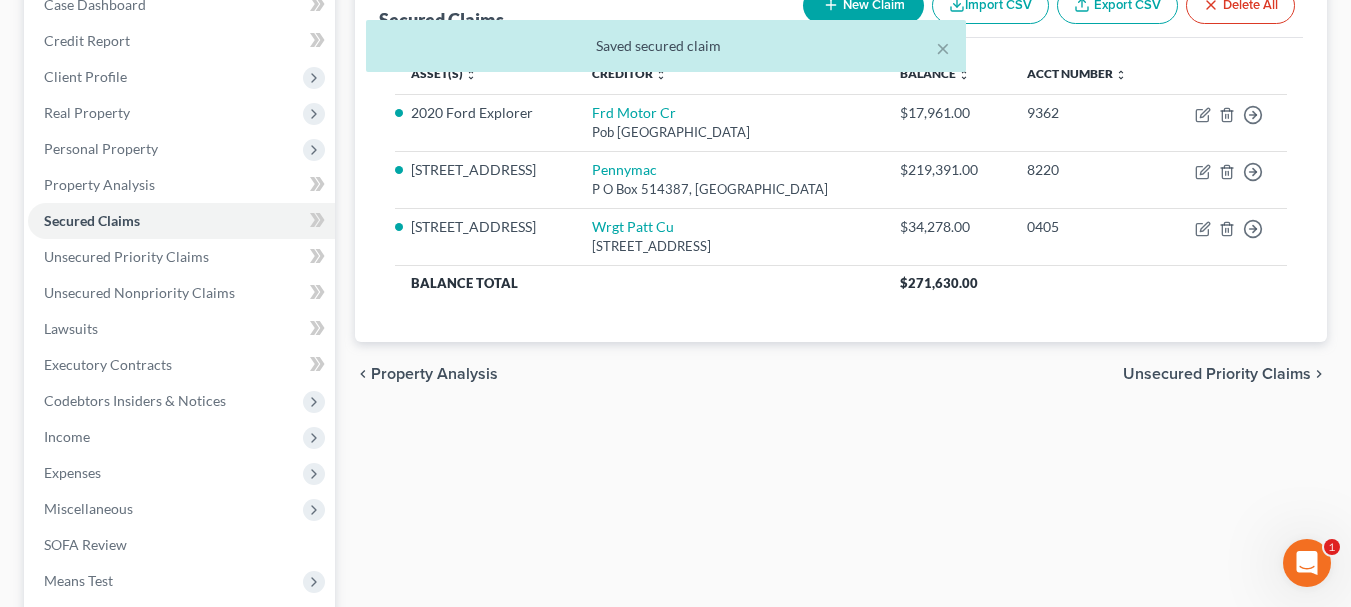 click on "Unsecured Priority Claims" at bounding box center [1217, 374] 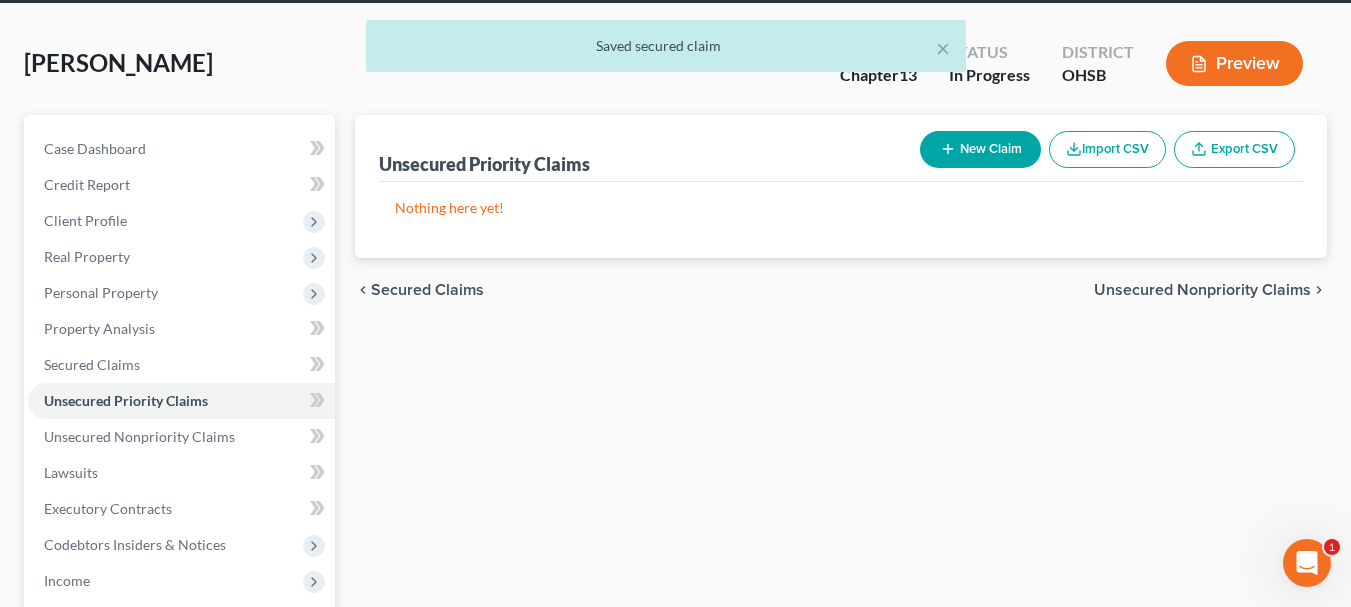 scroll, scrollTop: 0, scrollLeft: 0, axis: both 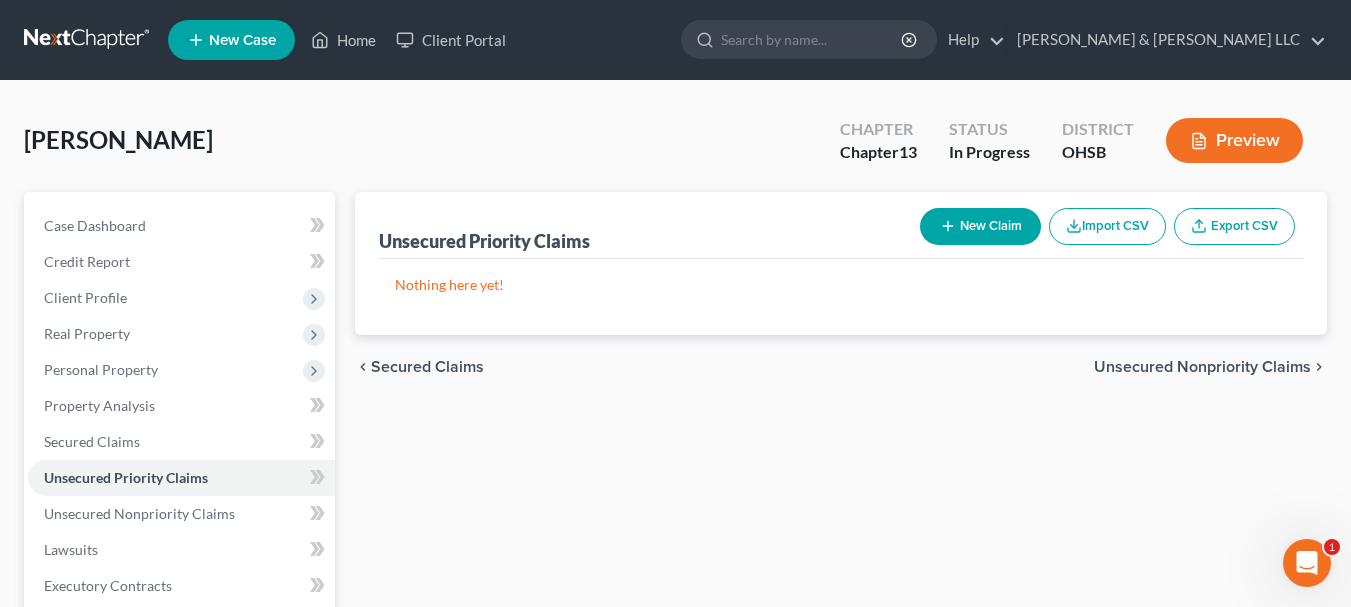 click on "Unsecured Nonpriority Claims" at bounding box center [1202, 367] 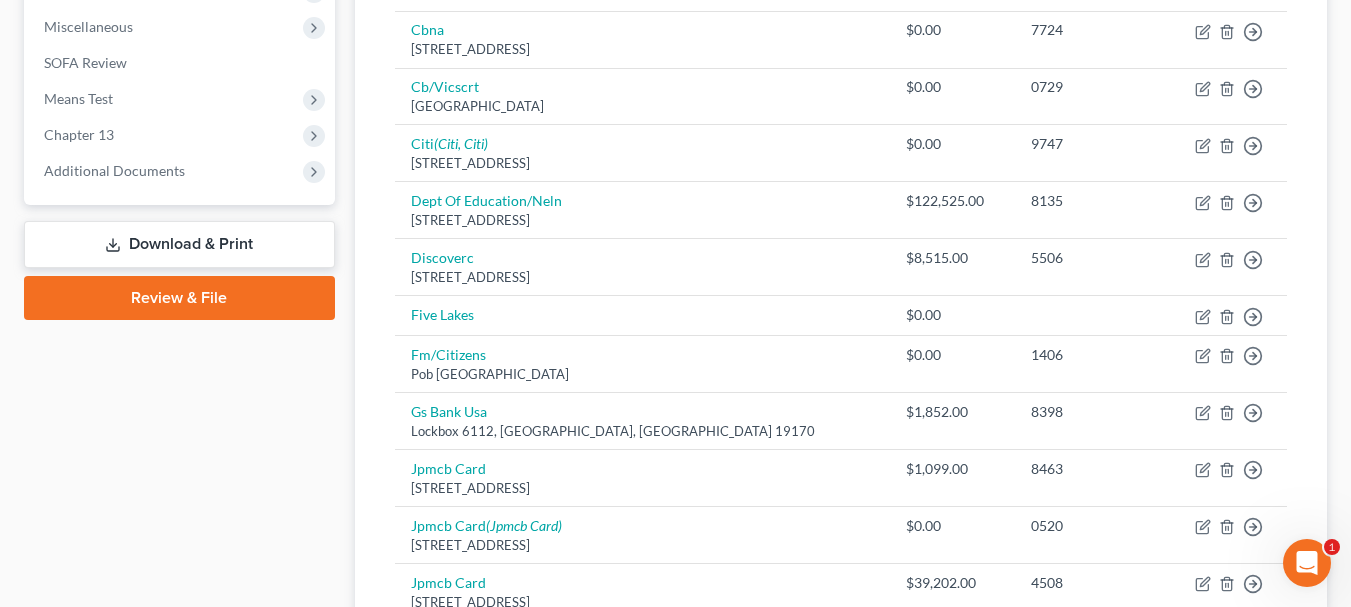 scroll, scrollTop: 697, scrollLeft: 0, axis: vertical 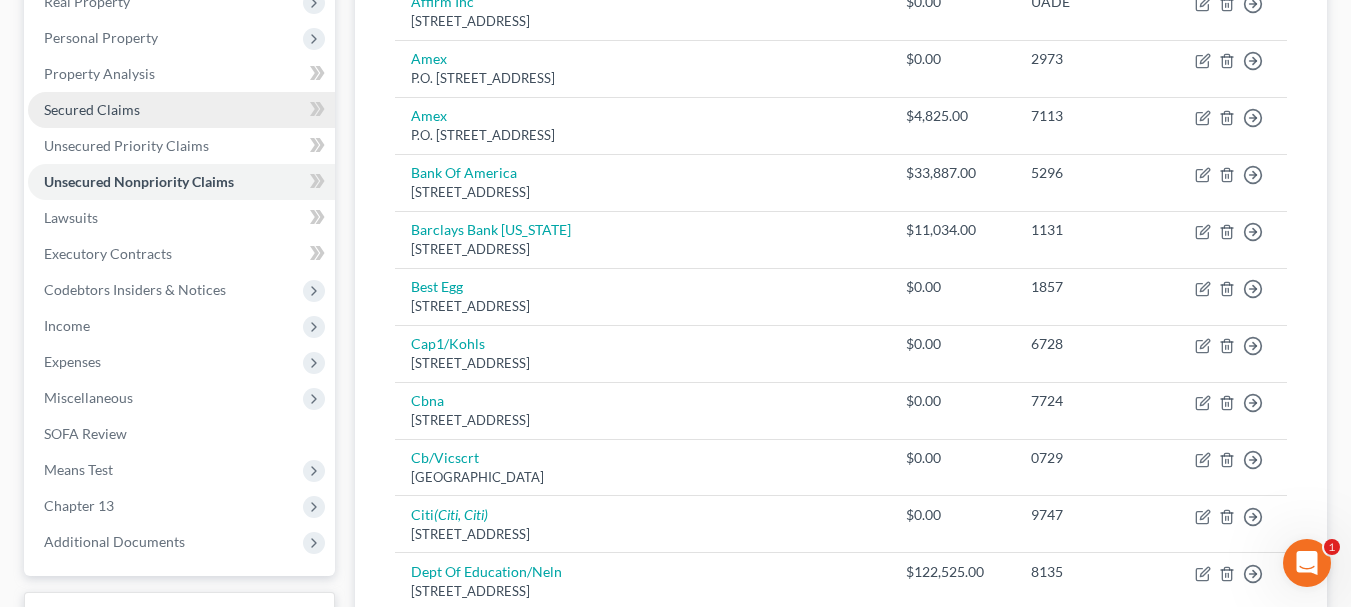 click on "Secured Claims" at bounding box center [92, 109] 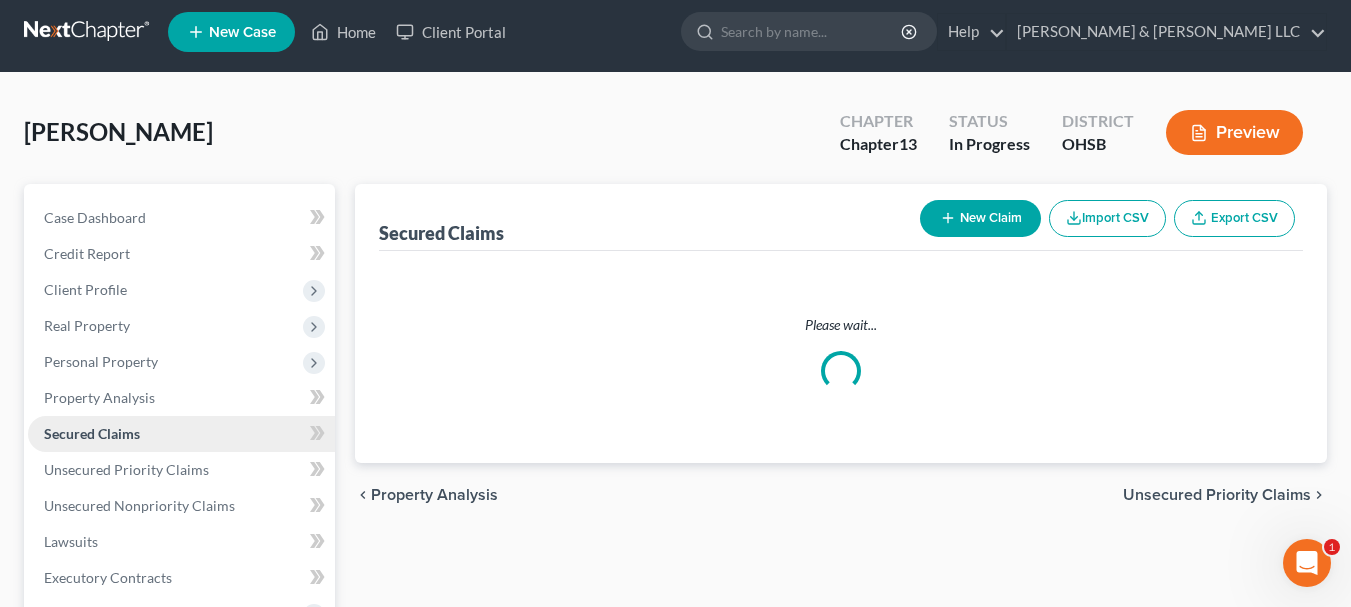 scroll, scrollTop: 0, scrollLeft: 0, axis: both 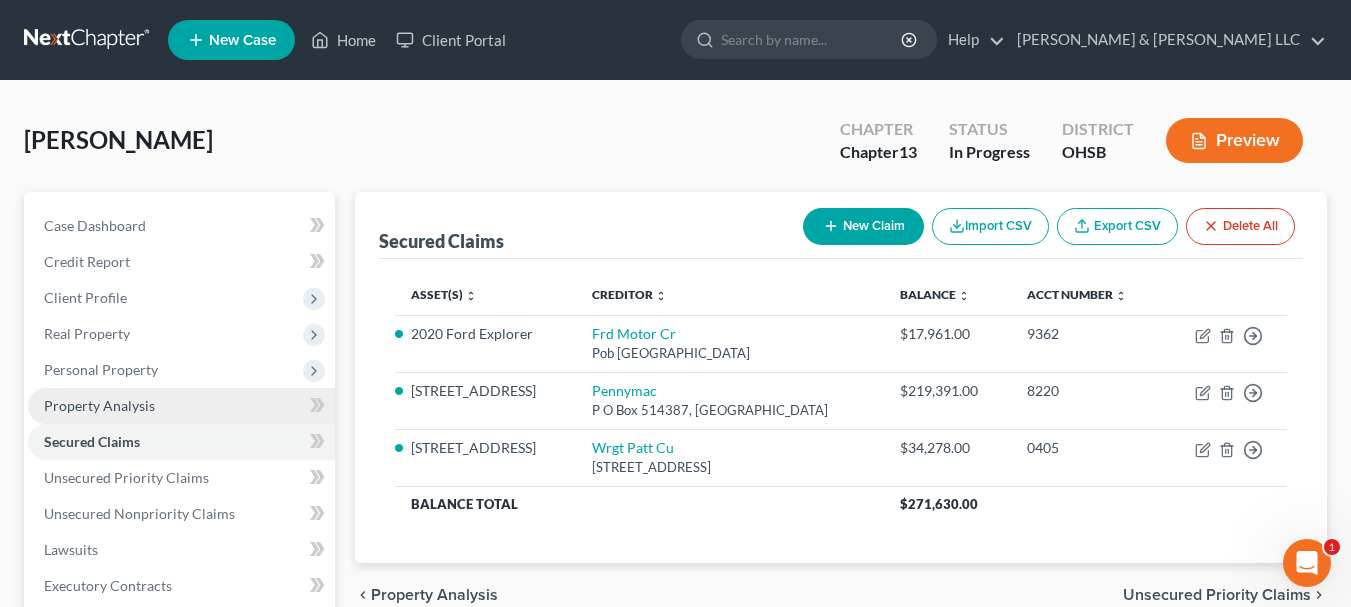 click on "Property Analysis" at bounding box center (99, 405) 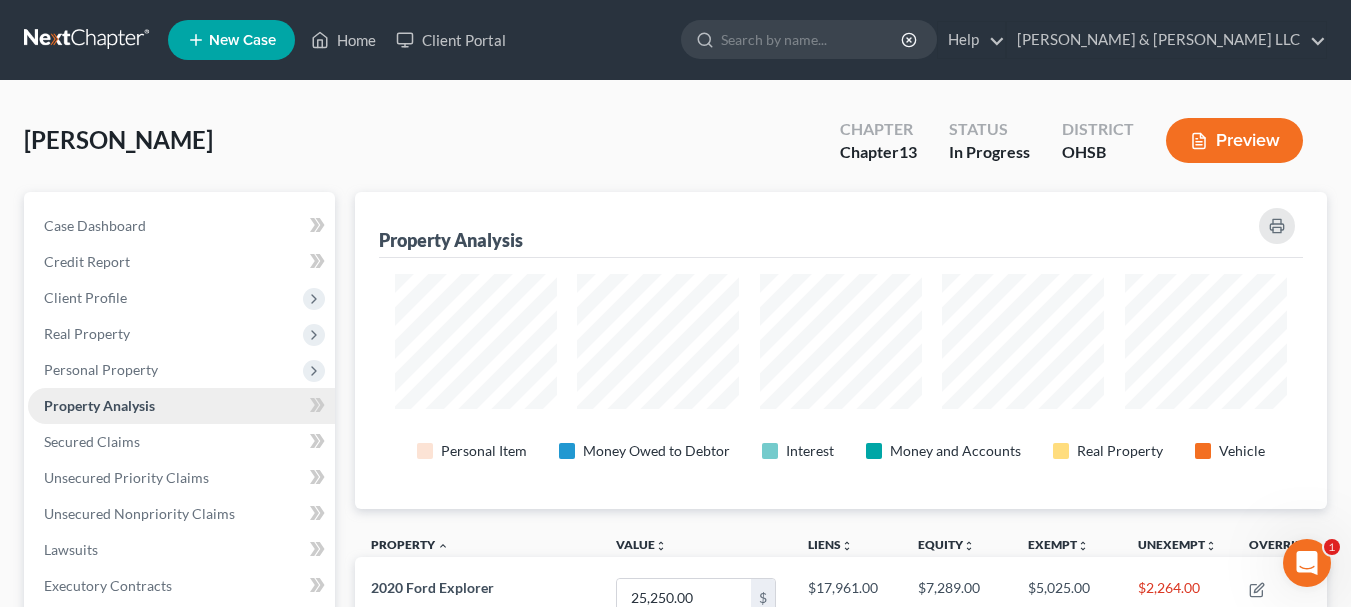 scroll, scrollTop: 999683, scrollLeft: 999028, axis: both 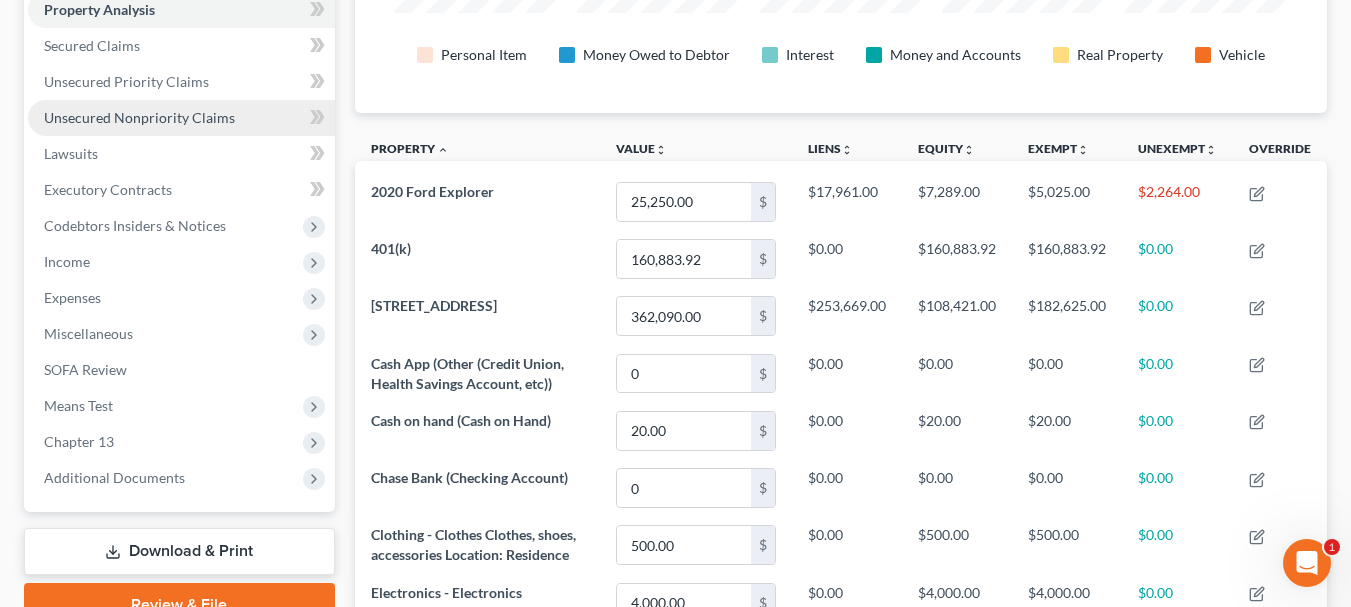 click on "Unsecured Nonpriority Claims" at bounding box center (139, 117) 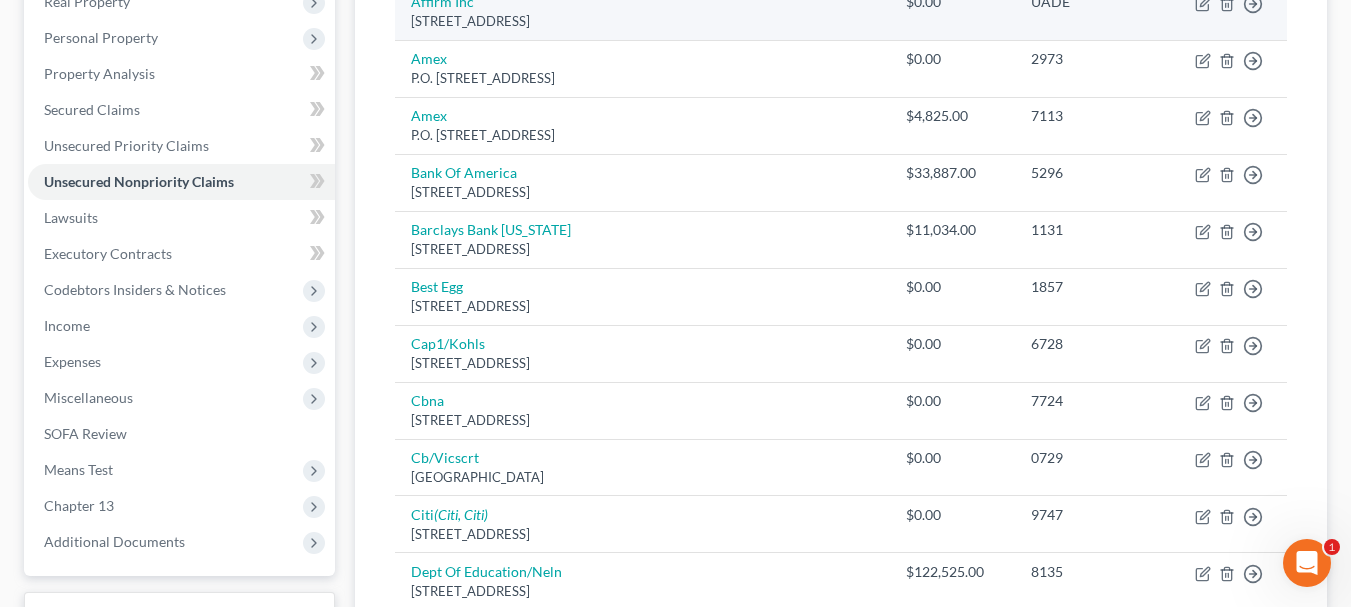 scroll, scrollTop: 333, scrollLeft: 0, axis: vertical 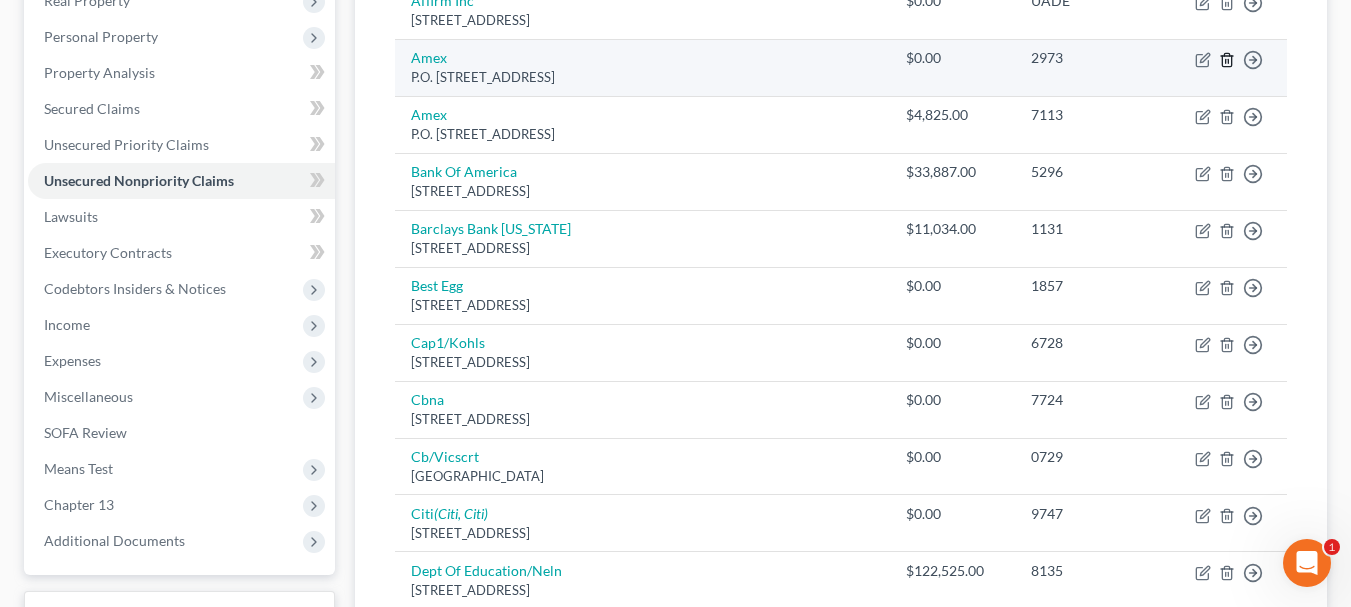 click 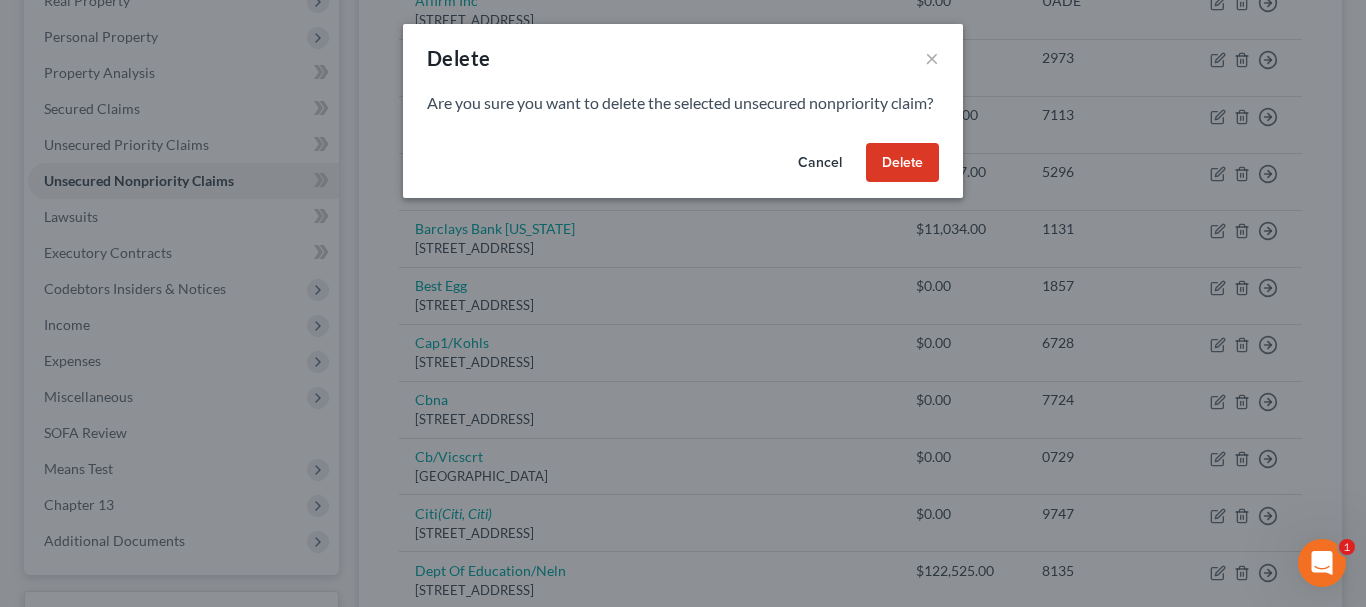 click on "Delete" at bounding box center [902, 163] 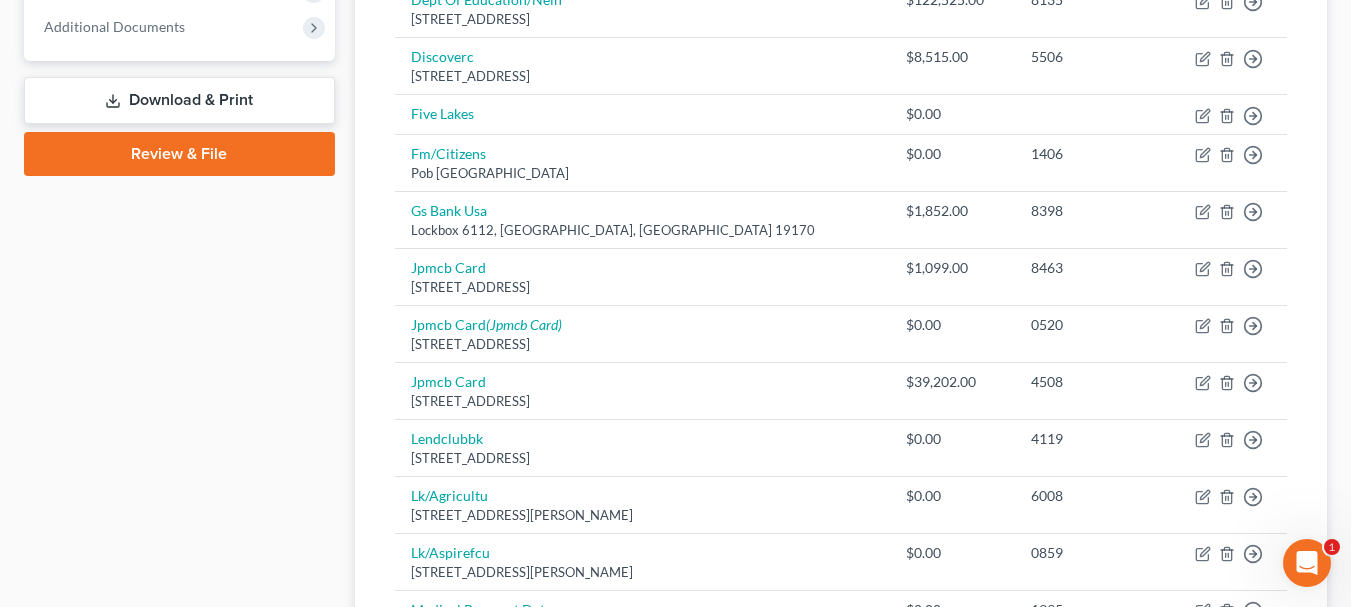 scroll, scrollTop: 853, scrollLeft: 0, axis: vertical 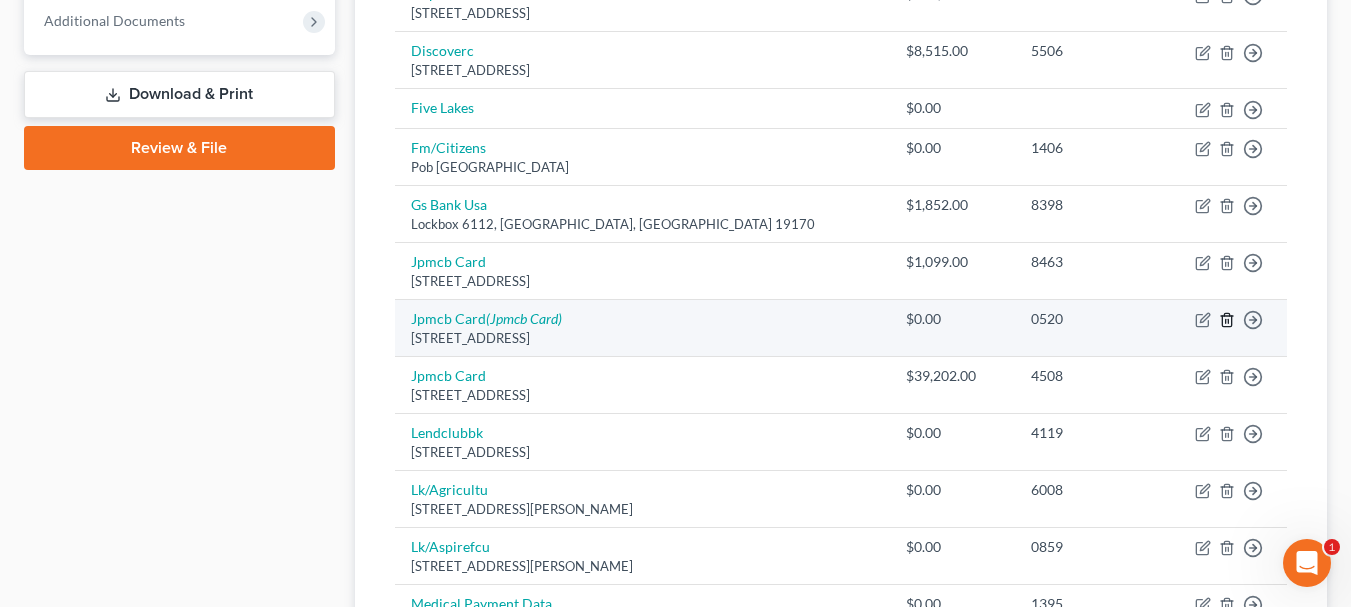 click 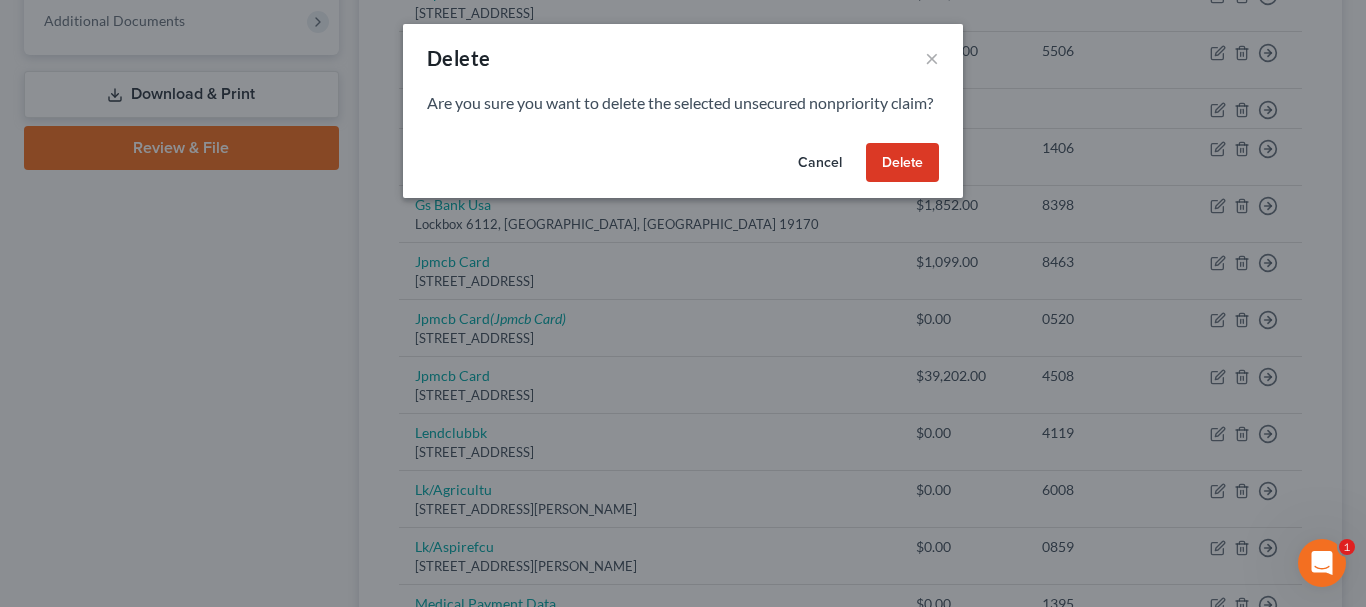 click on "Delete" at bounding box center [902, 163] 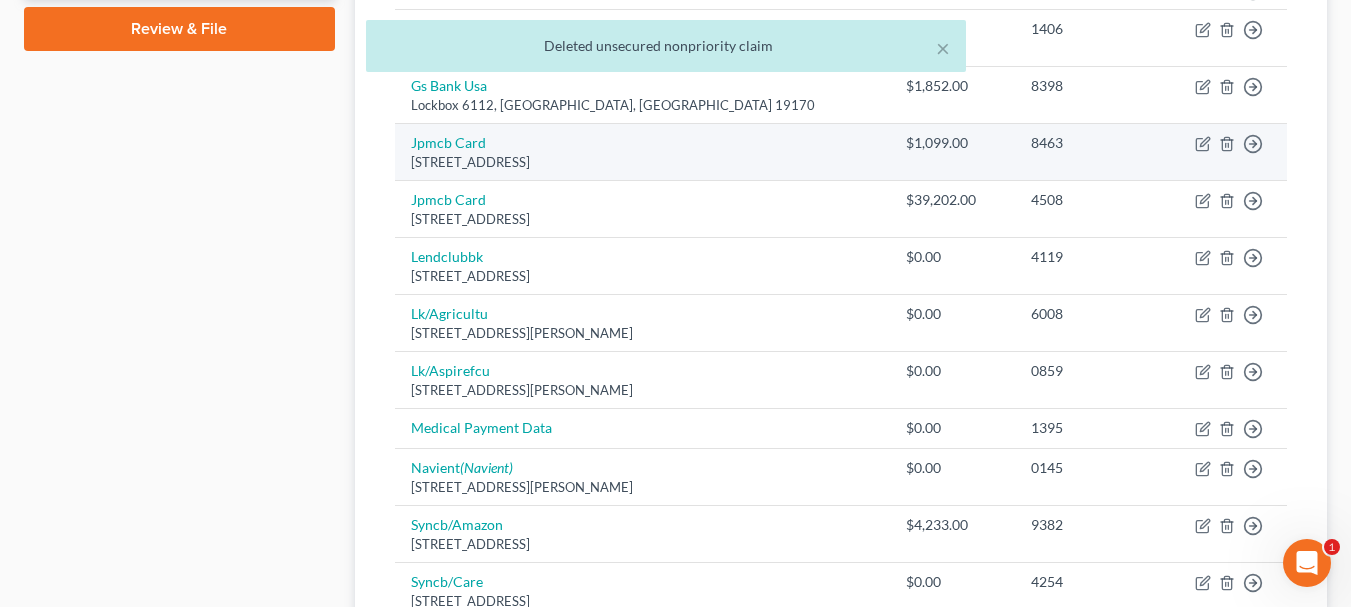scroll, scrollTop: 973, scrollLeft: 0, axis: vertical 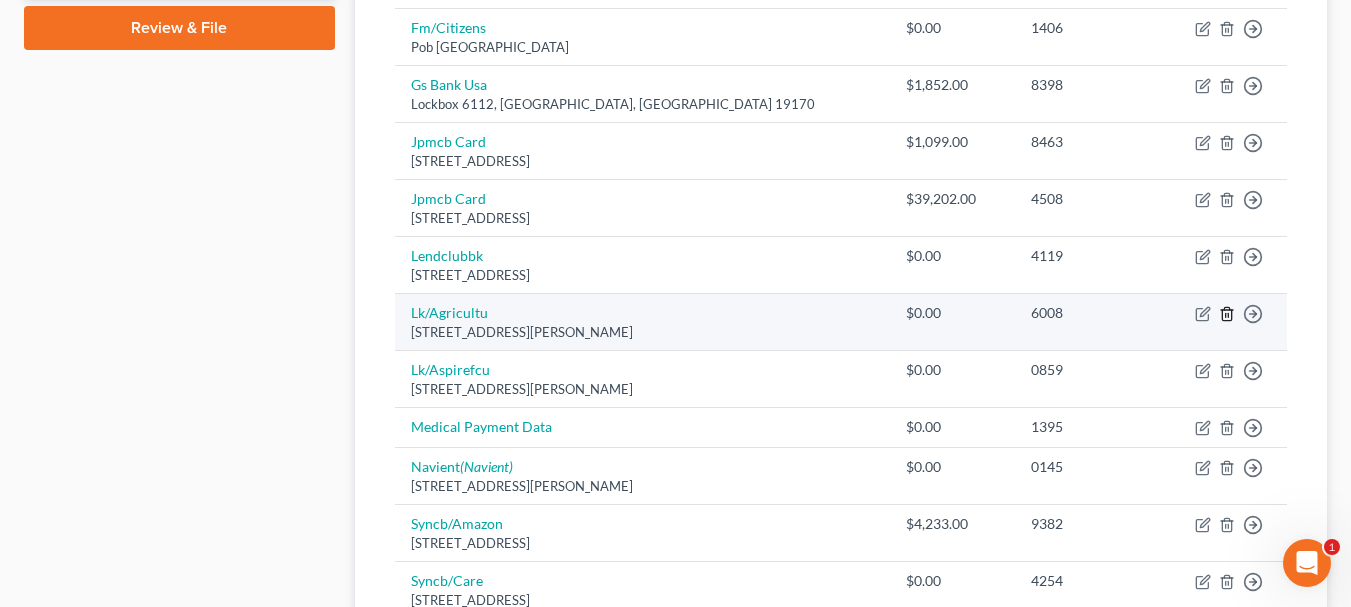 click 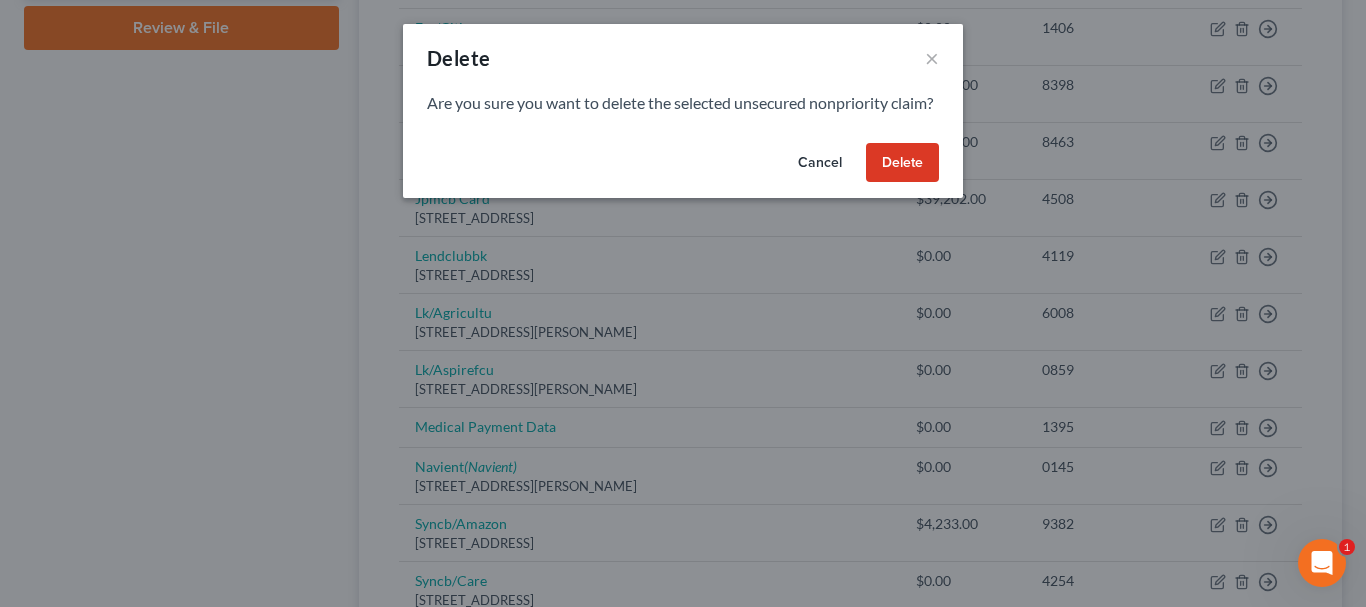click on "Delete" at bounding box center (902, 163) 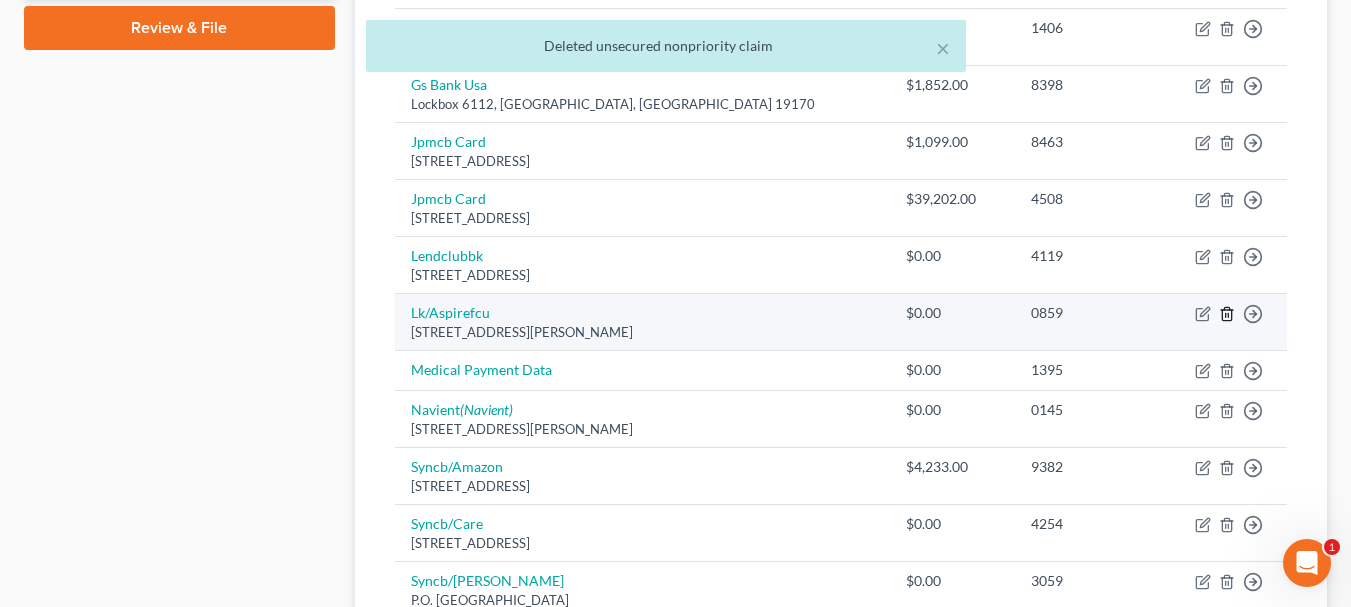 click 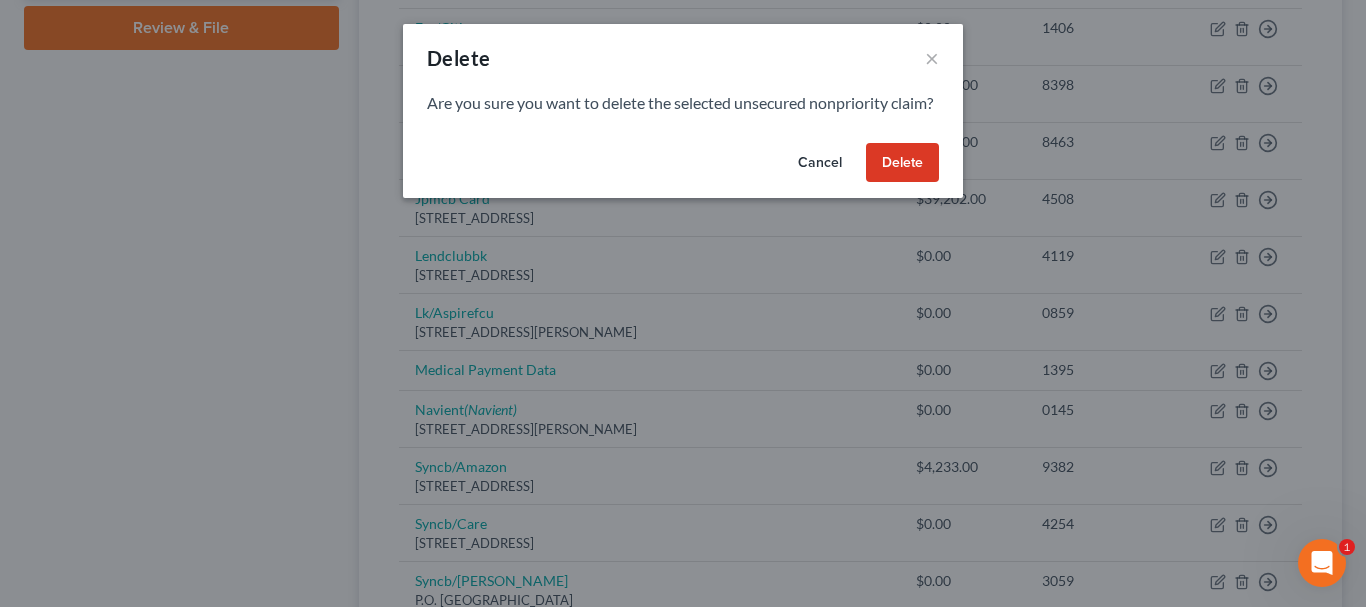 click on "Delete" at bounding box center [902, 163] 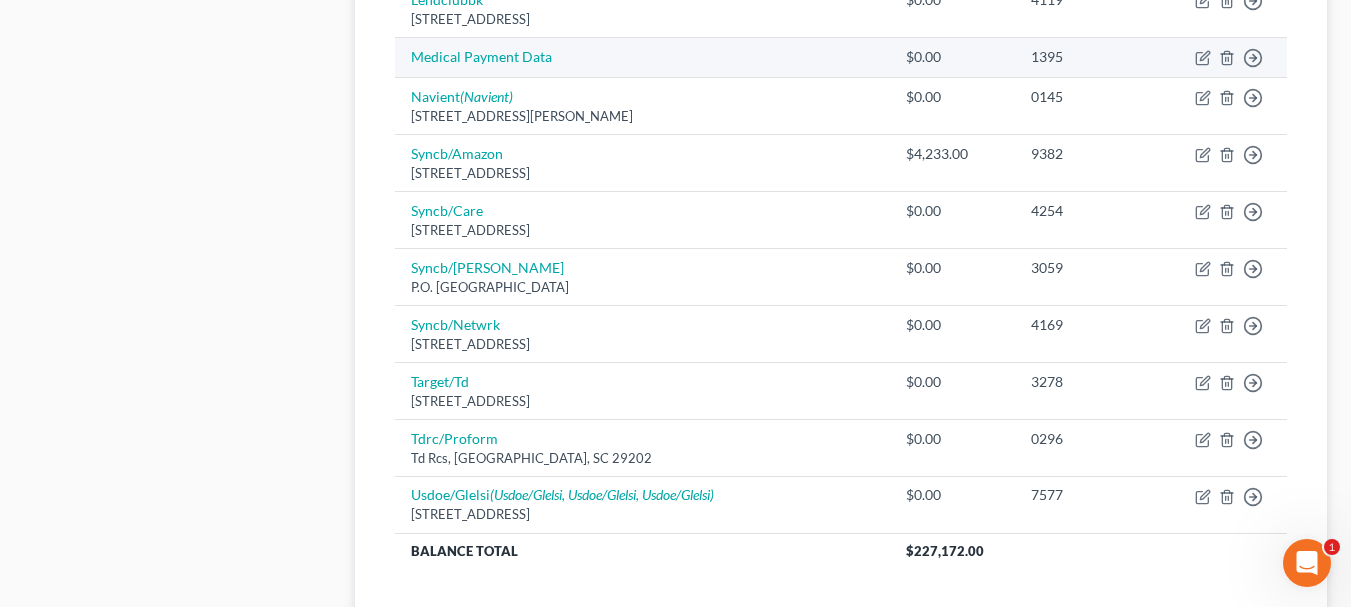 scroll, scrollTop: 1234, scrollLeft: 0, axis: vertical 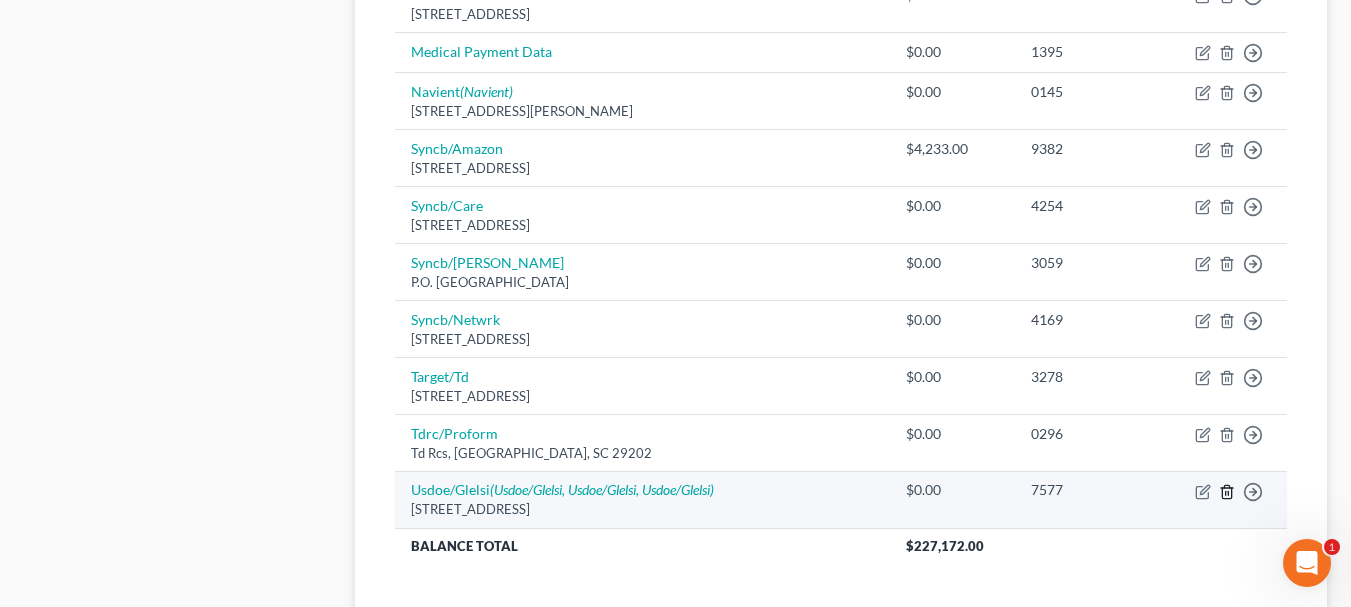 click 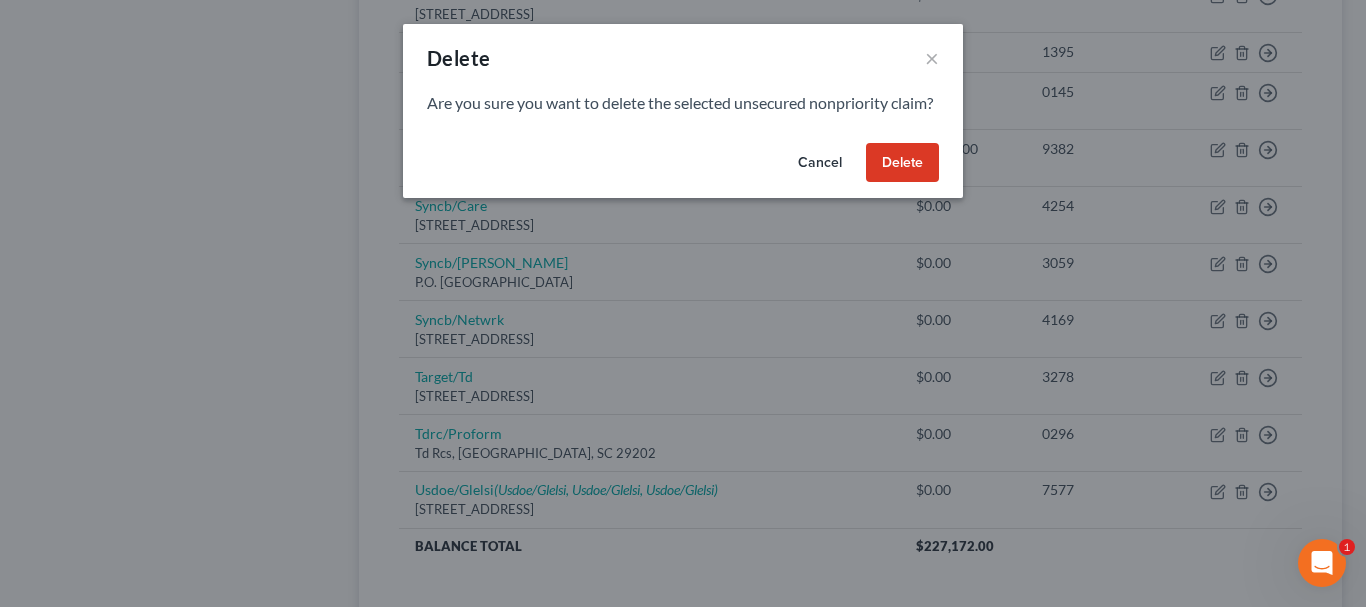 click on "Delete" at bounding box center [902, 163] 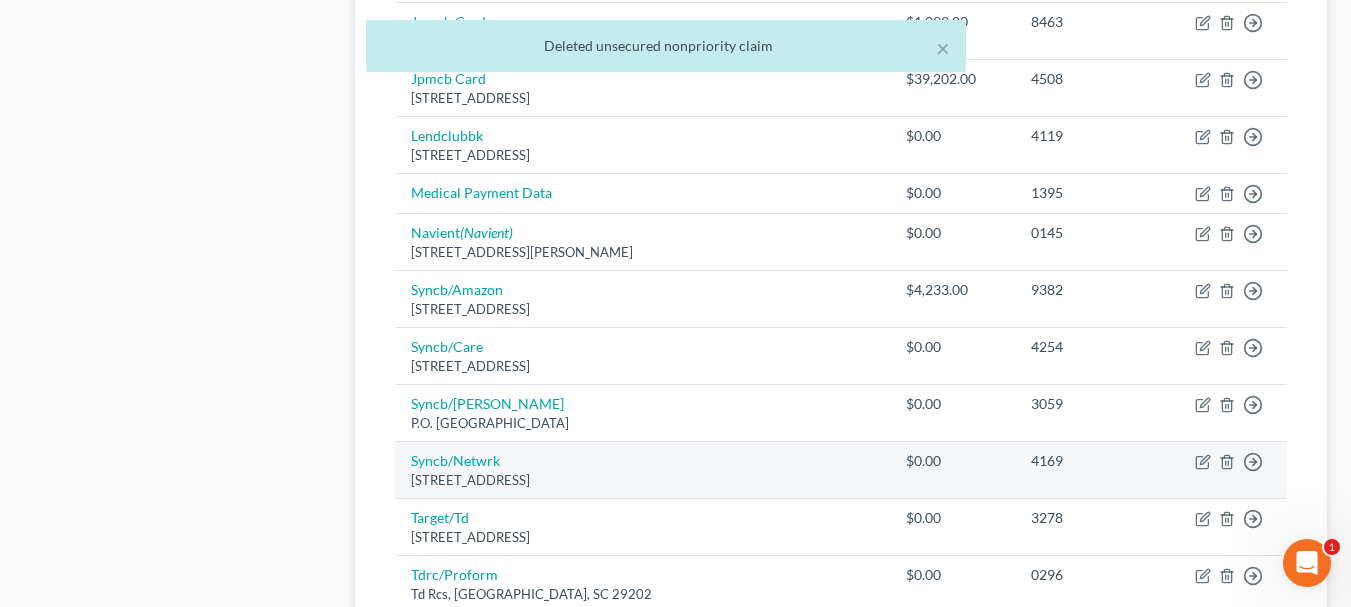 scroll, scrollTop: 1089, scrollLeft: 0, axis: vertical 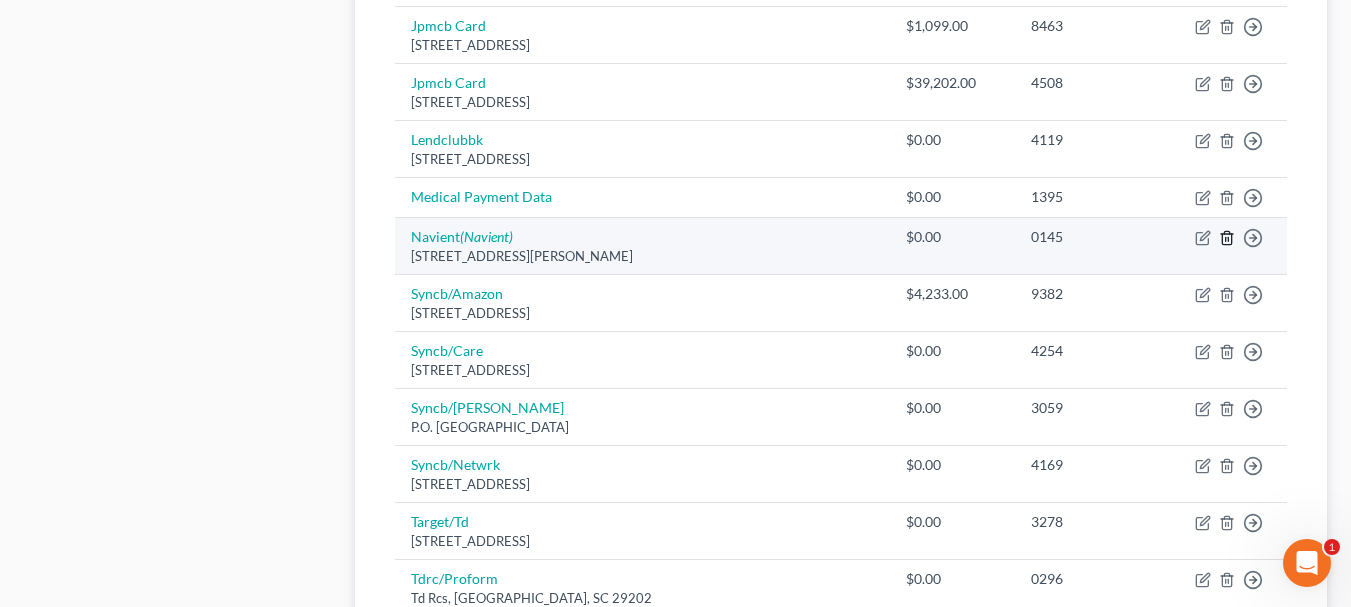 click 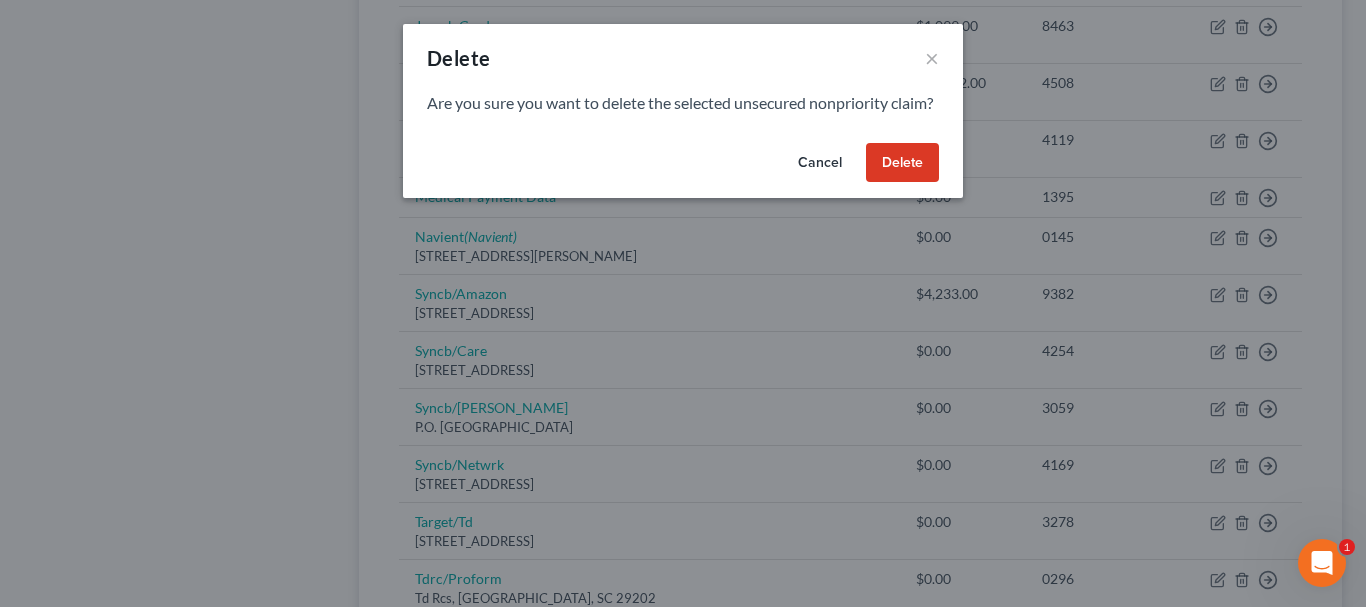 click on "Delete" at bounding box center (902, 163) 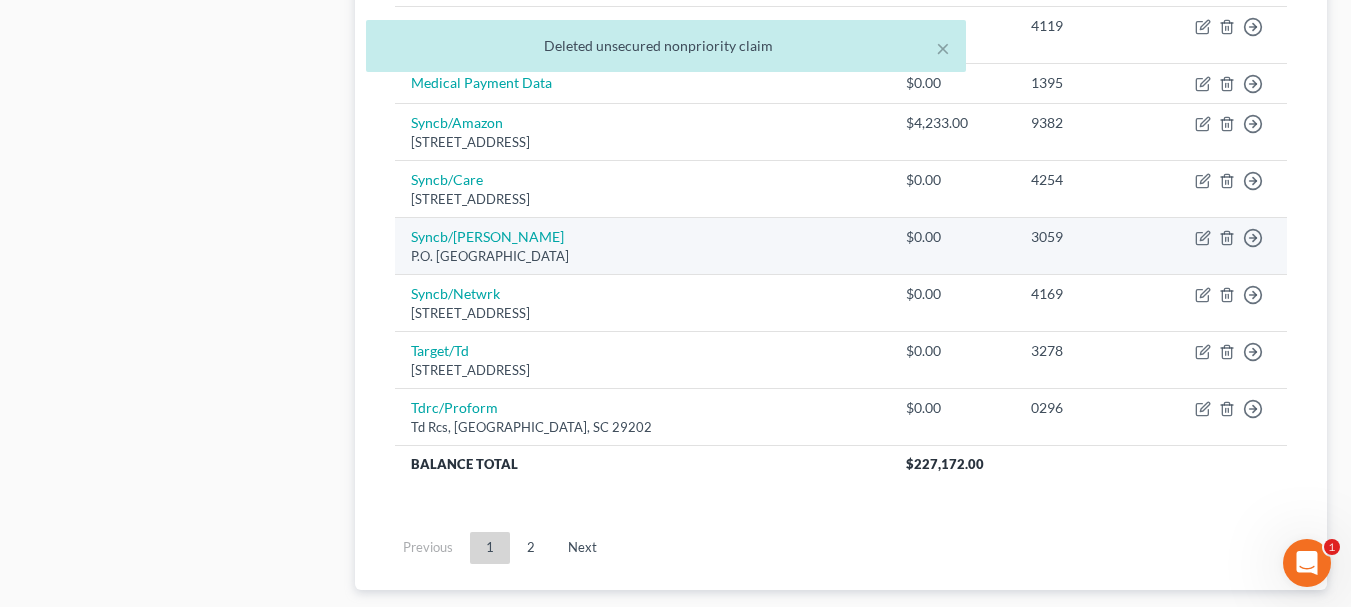 scroll, scrollTop: 1326, scrollLeft: 0, axis: vertical 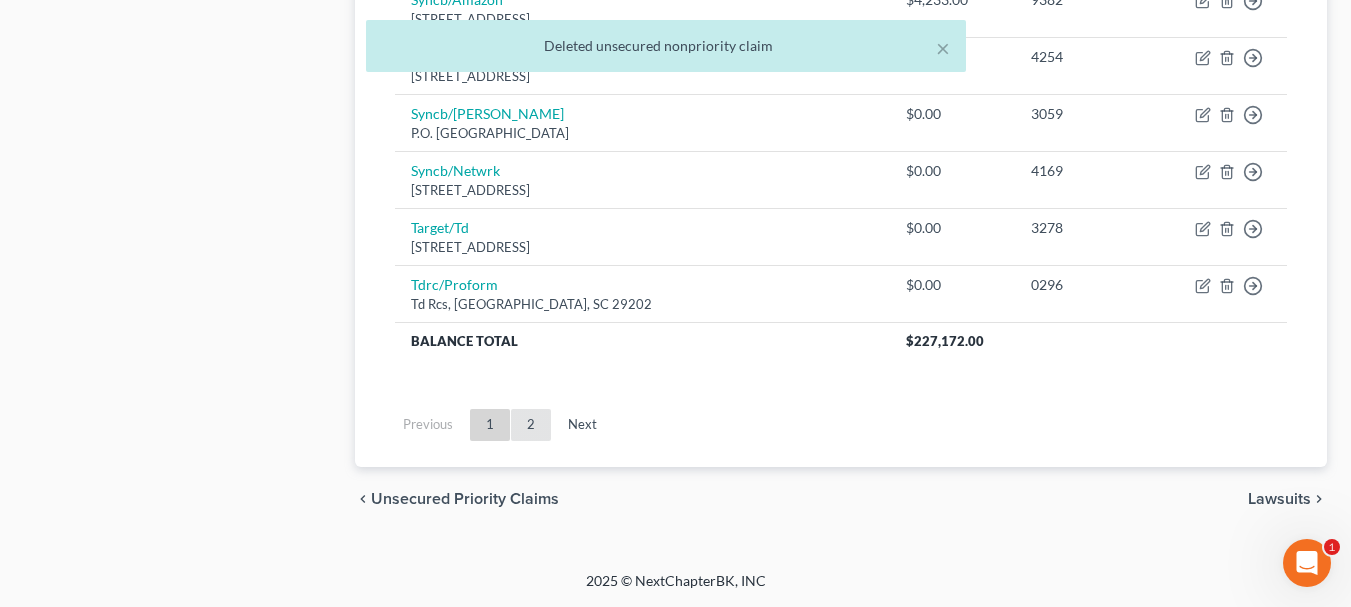 click on "2" at bounding box center (531, 425) 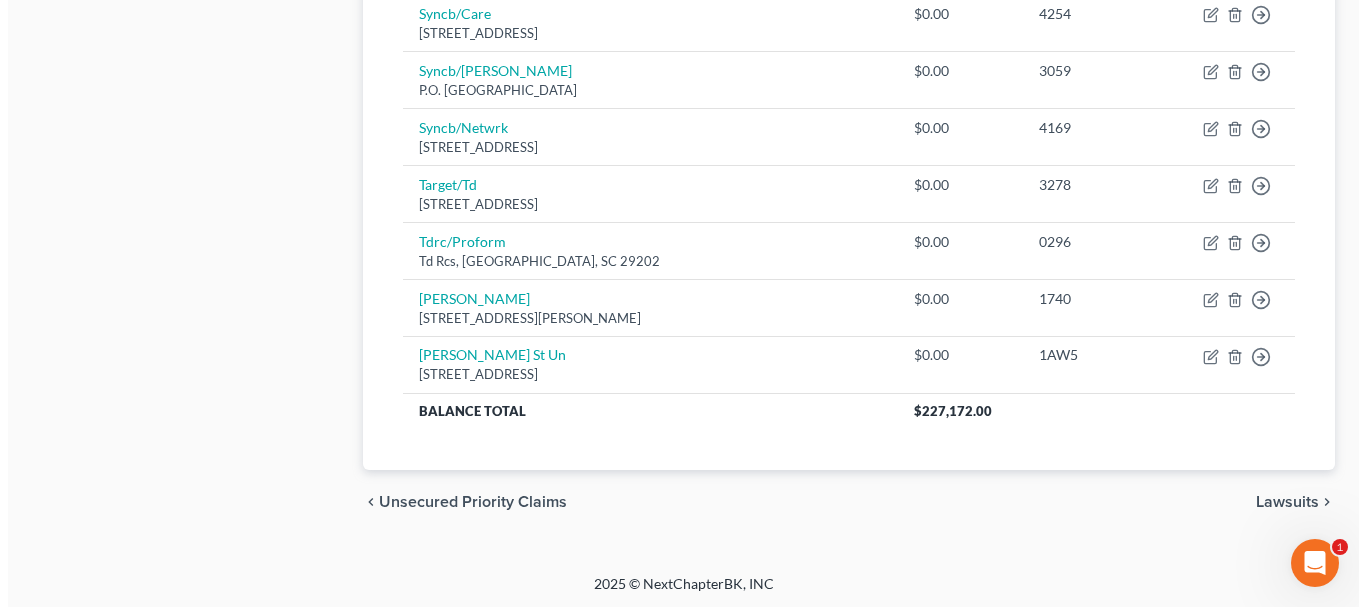scroll, scrollTop: 1372, scrollLeft: 0, axis: vertical 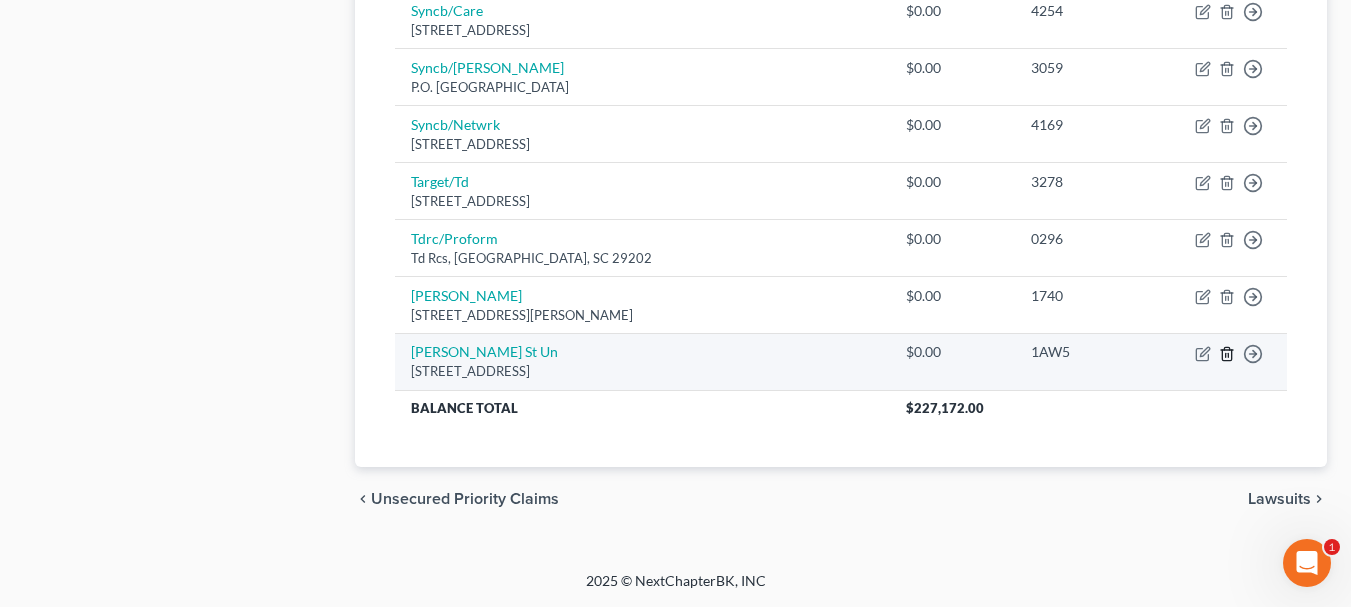 click 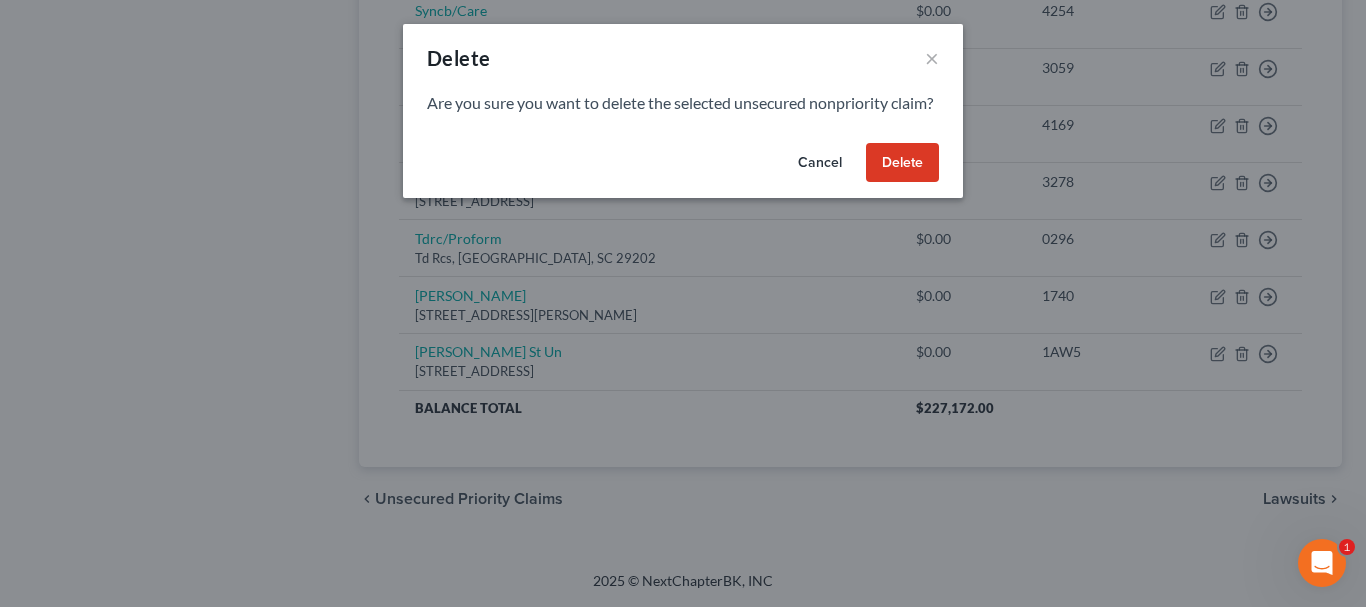 click on "Delete" at bounding box center [902, 163] 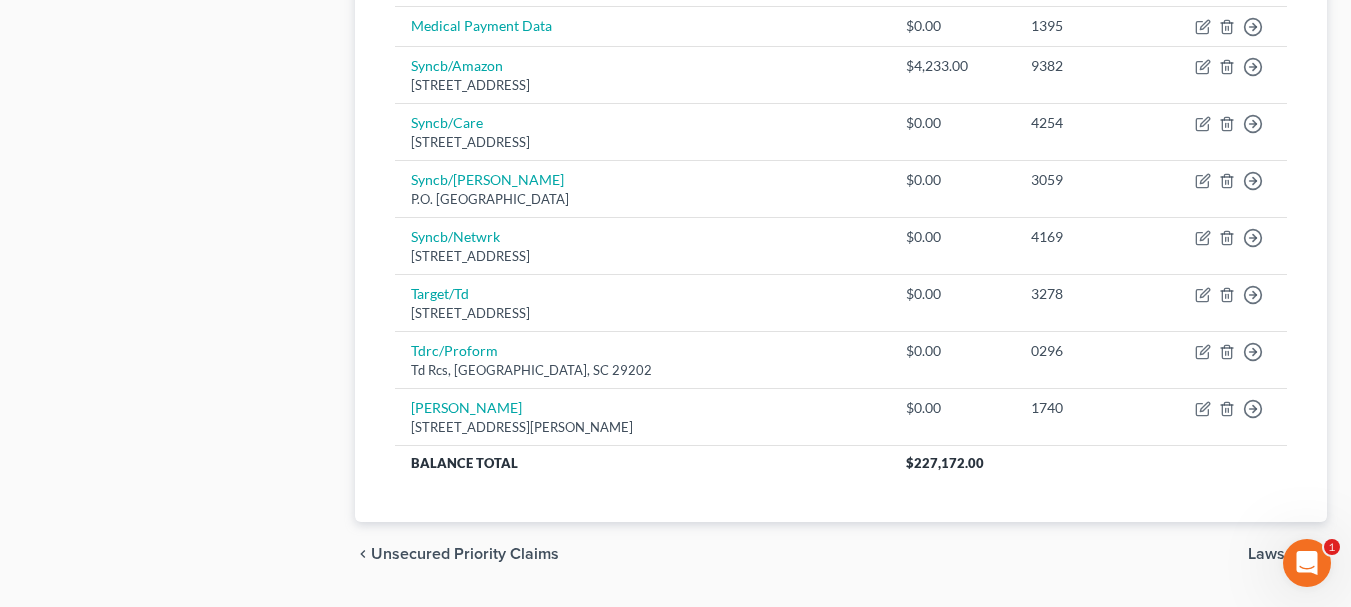 scroll, scrollTop: 1315, scrollLeft: 0, axis: vertical 